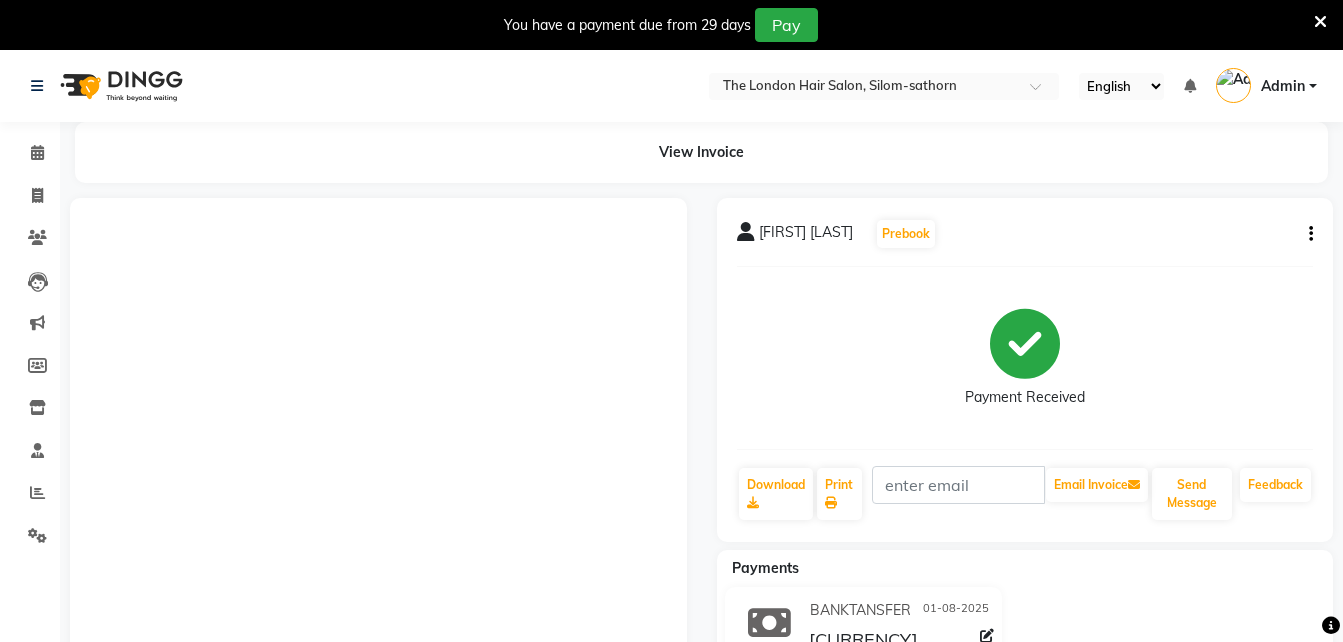 scroll, scrollTop: 0, scrollLeft: 0, axis: both 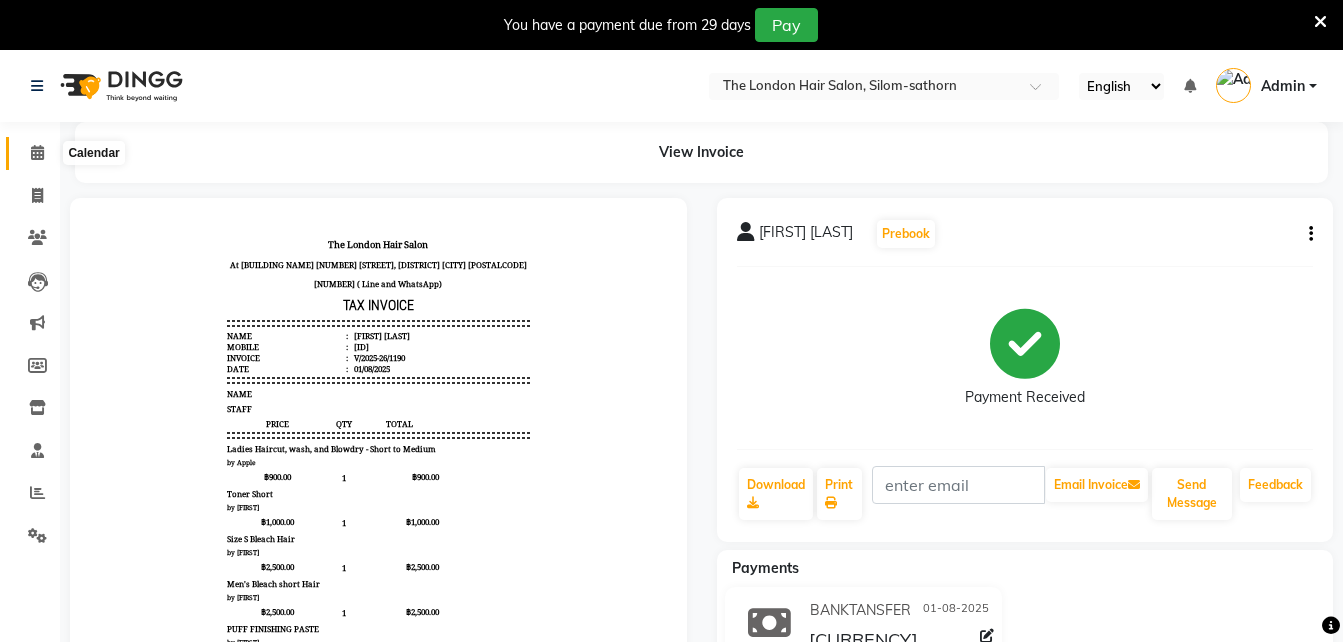 click 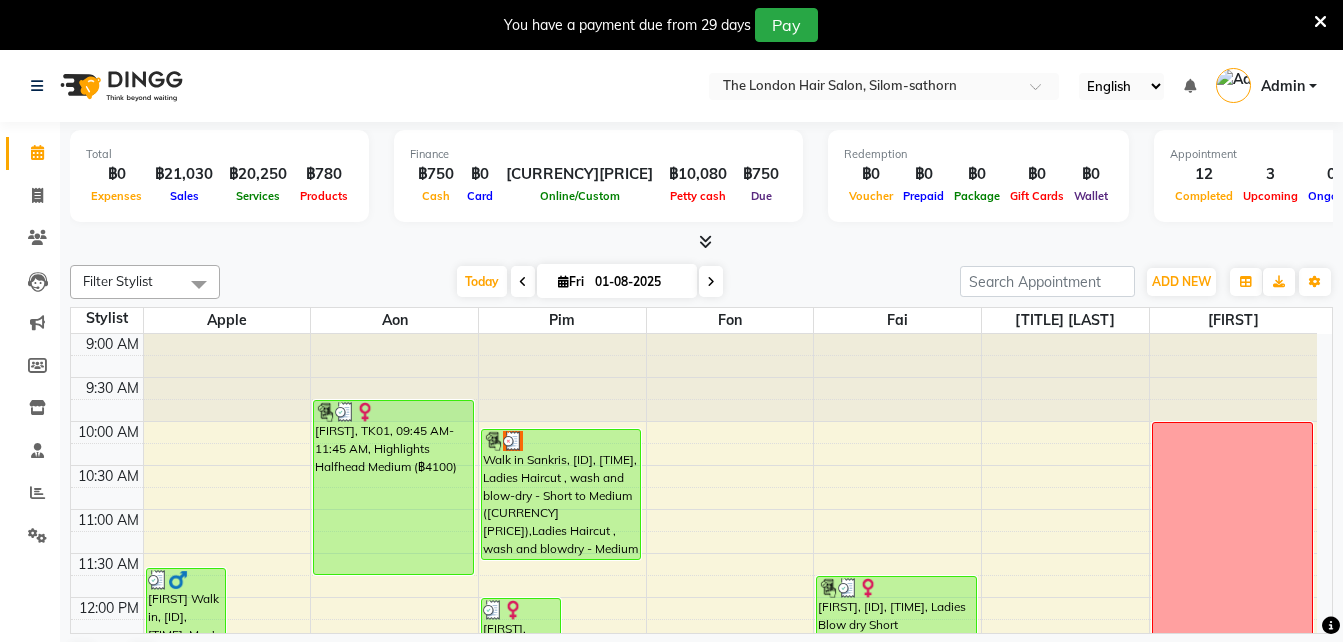 scroll, scrollTop: 357, scrollLeft: 0, axis: vertical 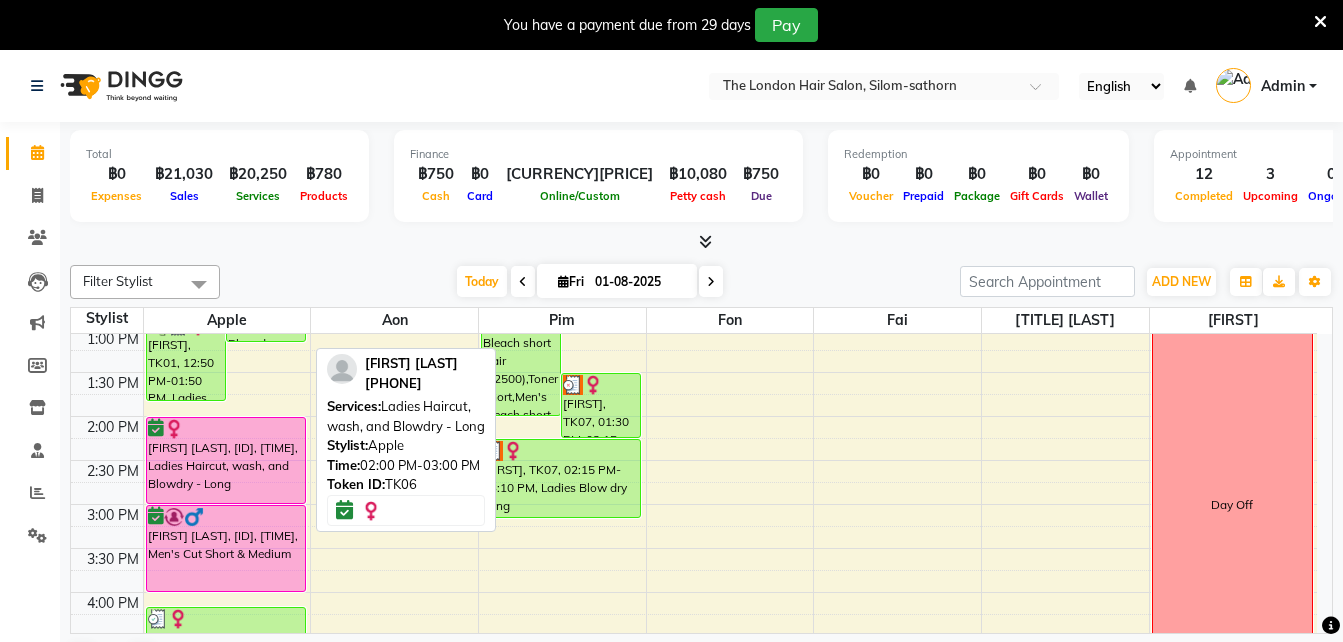 click on "[FIRST] [LAST], [ID], [TIME], Ladies Haircut, wash, and Blowdry - Long" at bounding box center [226, 460] 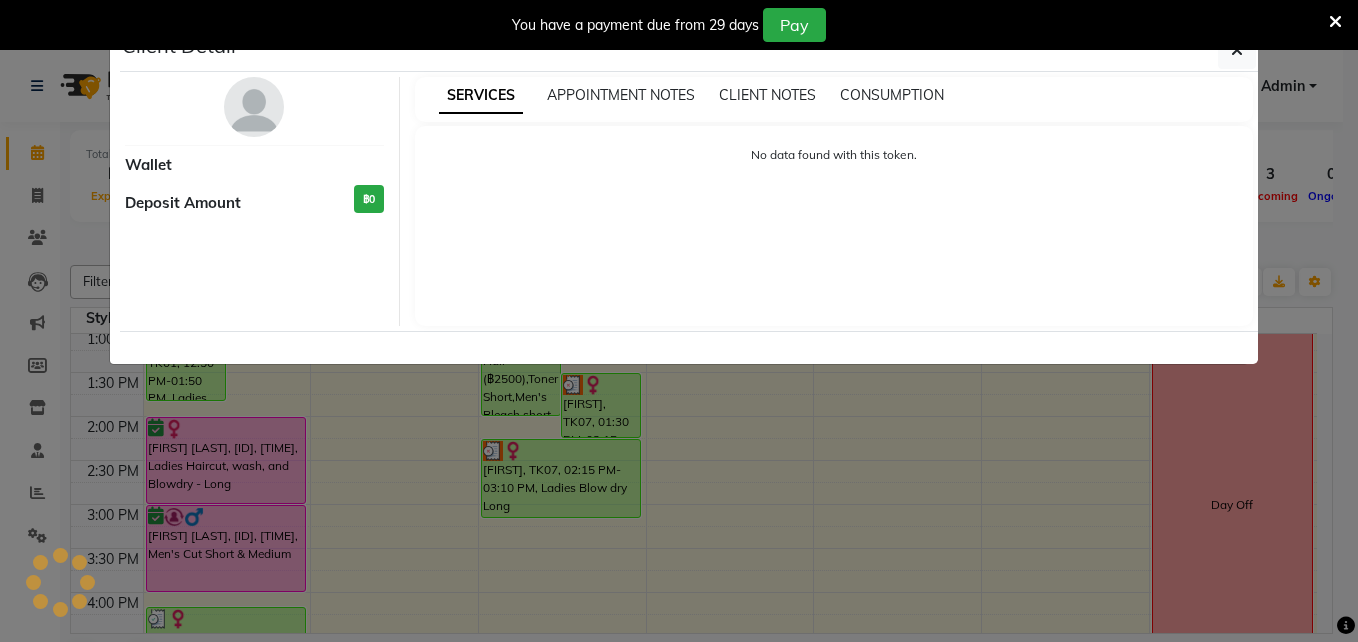 select on "6" 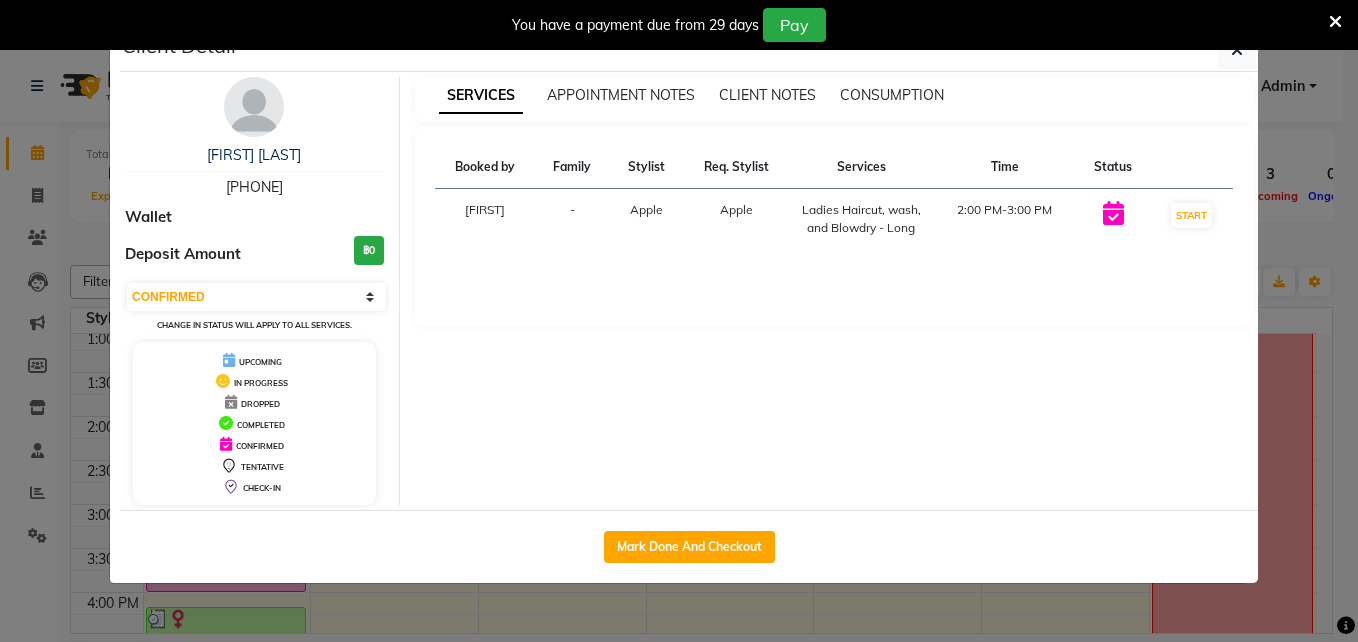 click on "Mark Done And Checkout" 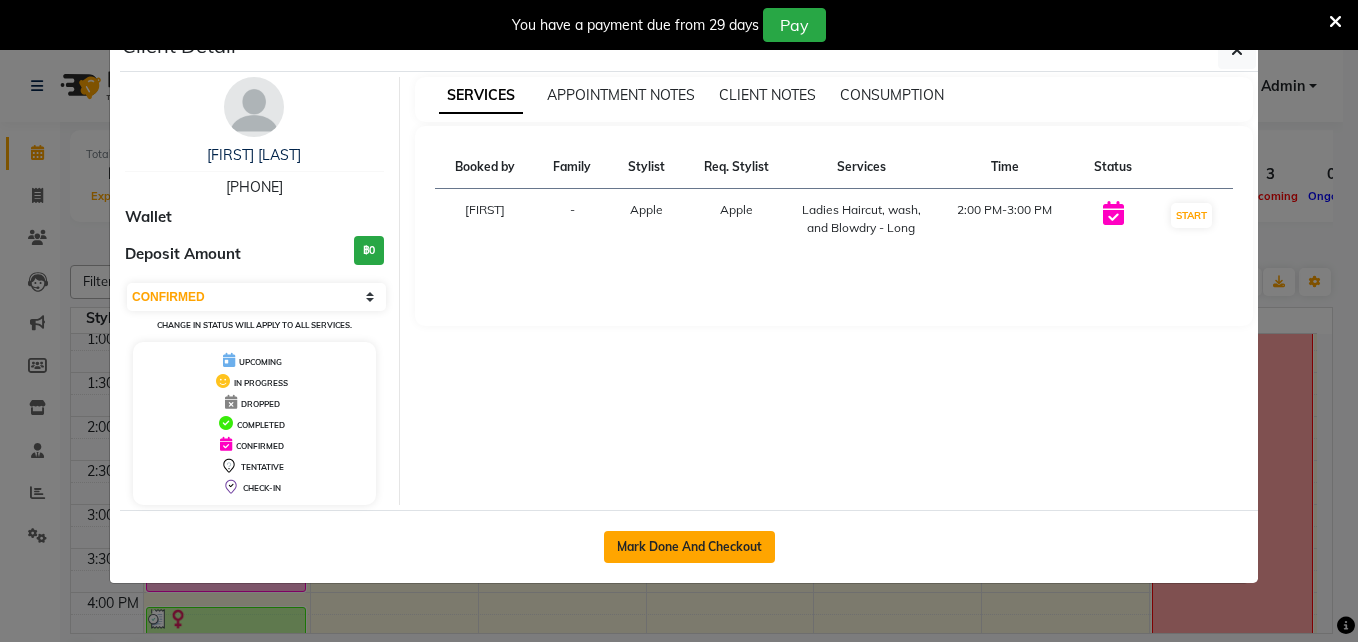 click on "Mark Done And Checkout" 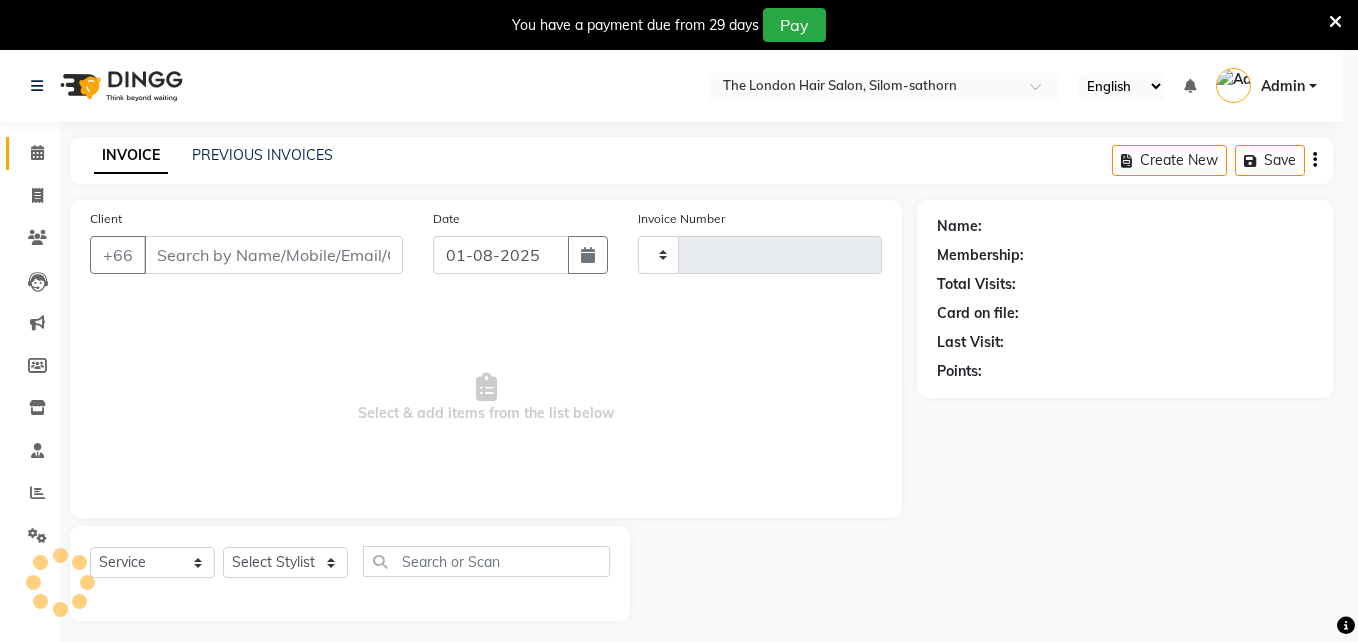 type on "1191" 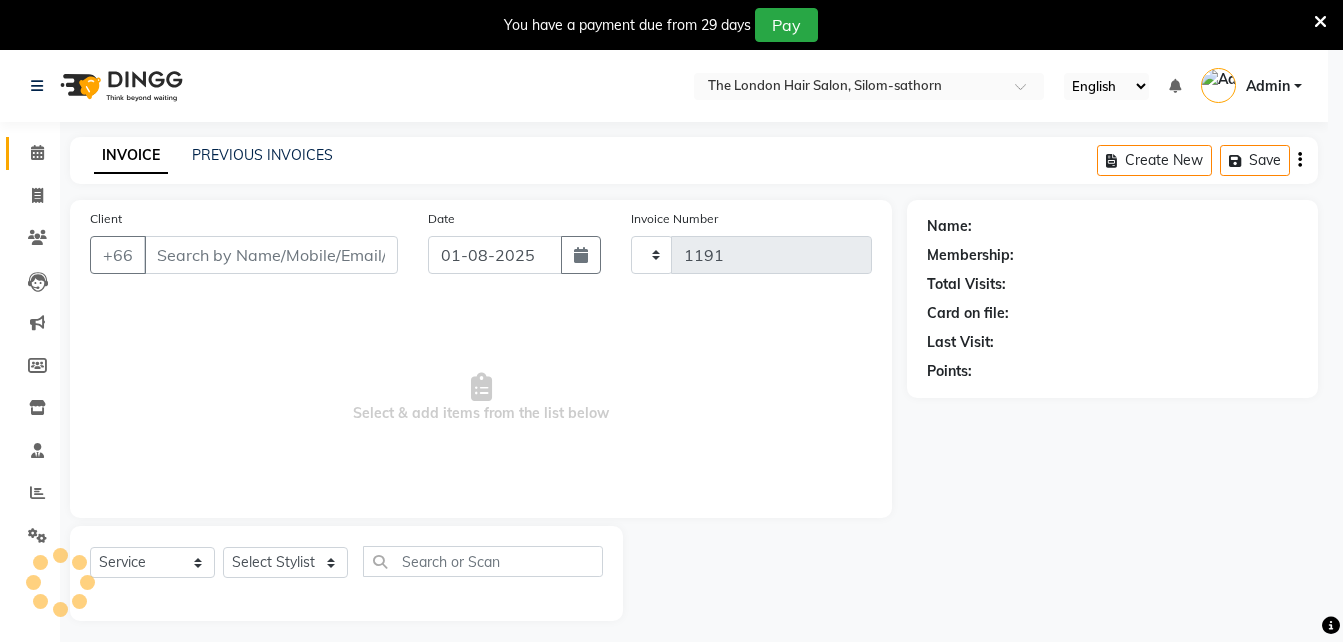 select on "6977" 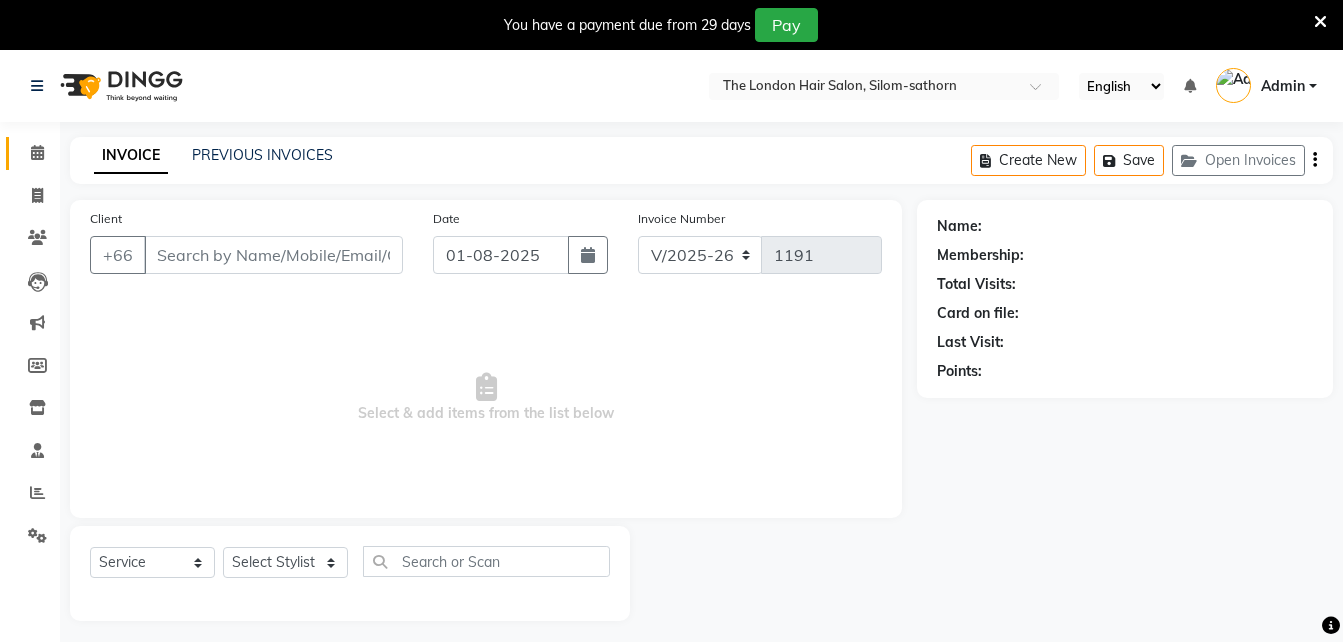 type on "[PHONE]" 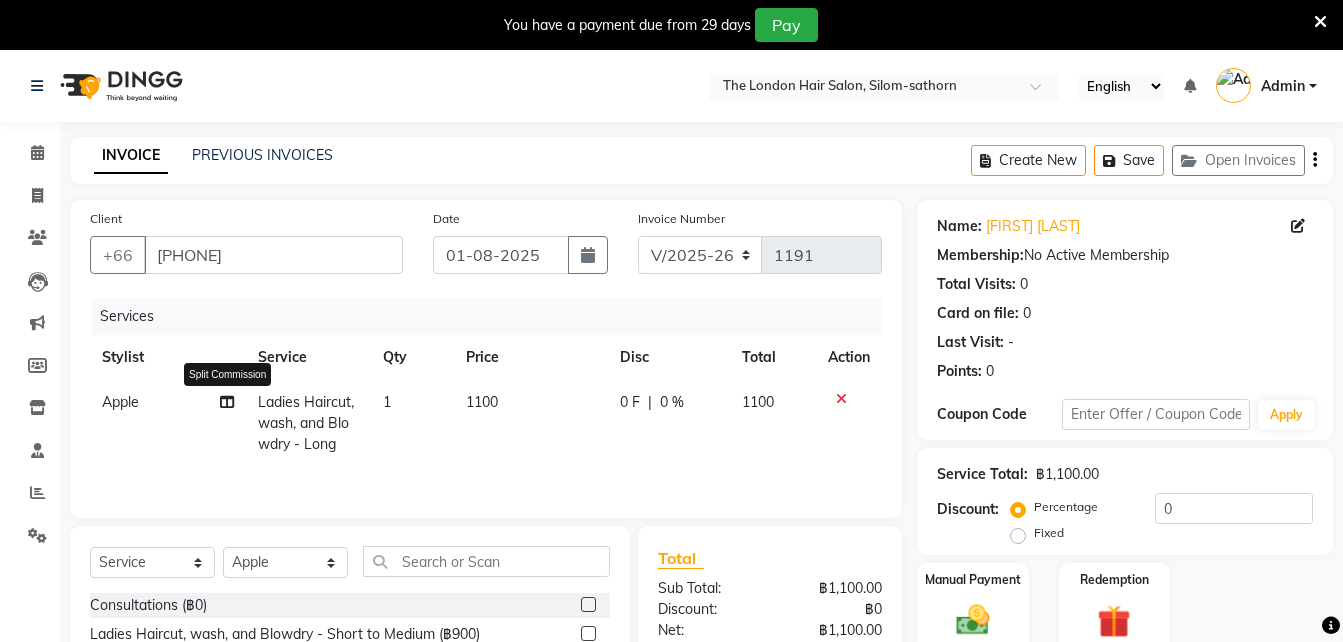 click 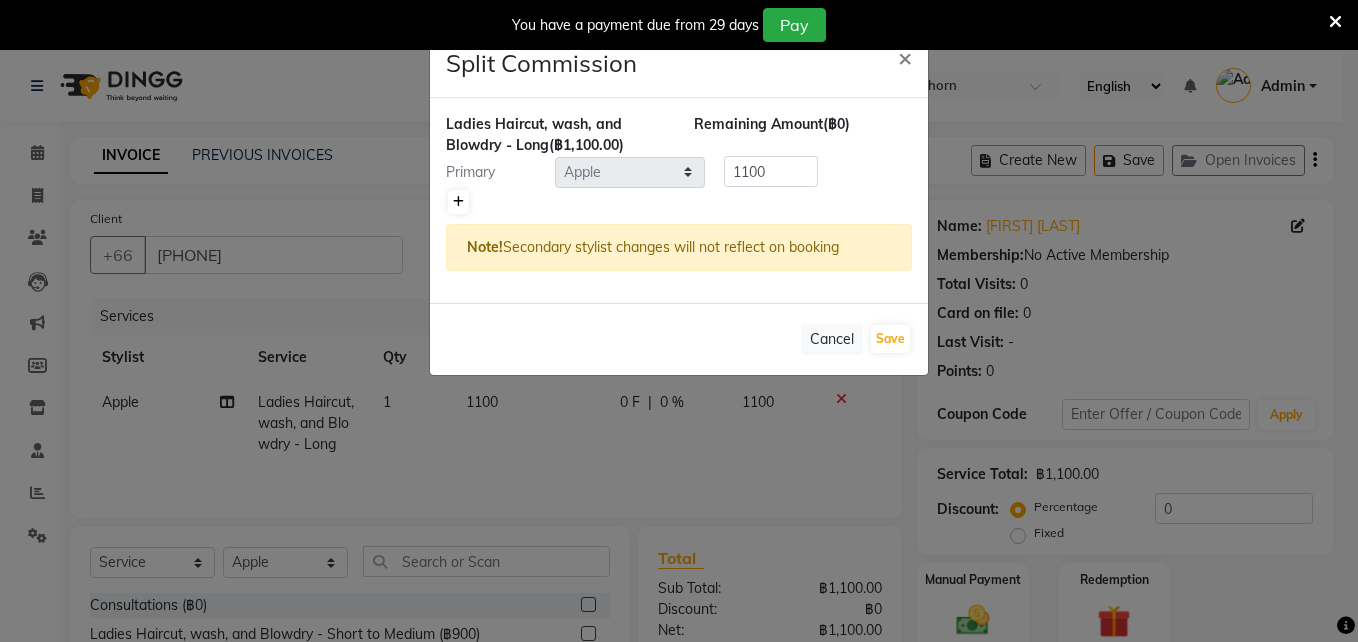 click 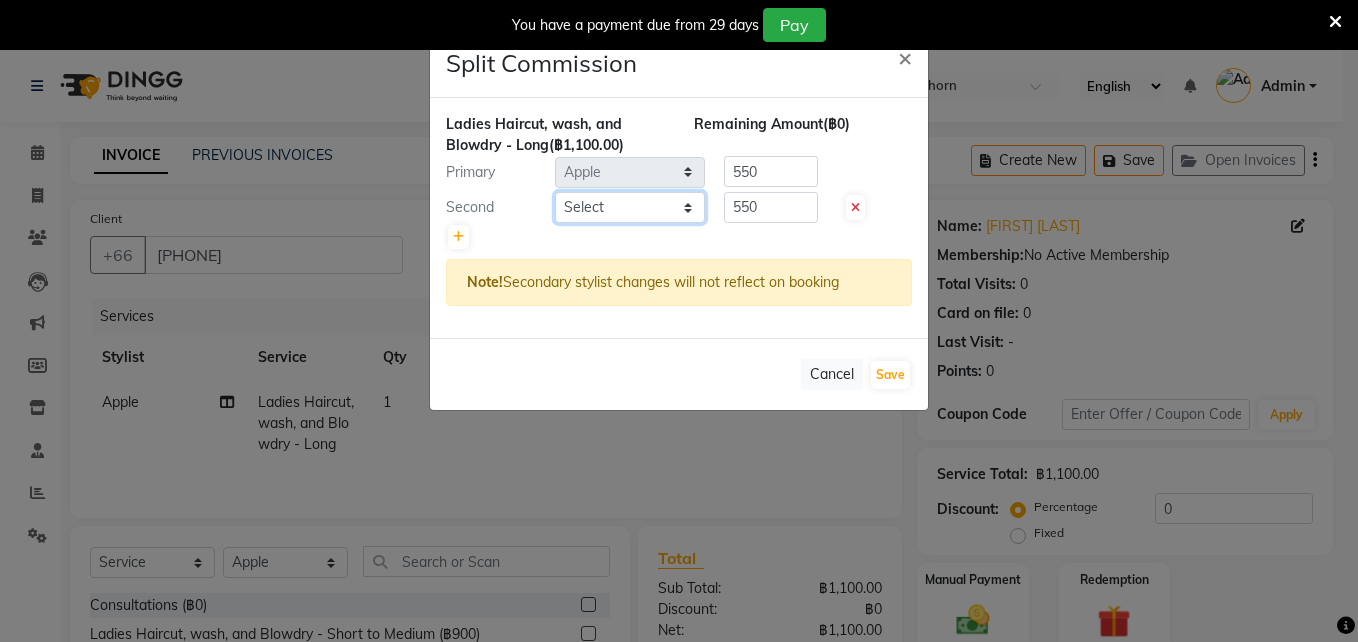 click on "Select  [FIRST]   [BRAND]     [TITLE] [LAST]   [FIRST]    [FIRST]   [FIRST]    [FIRST]" 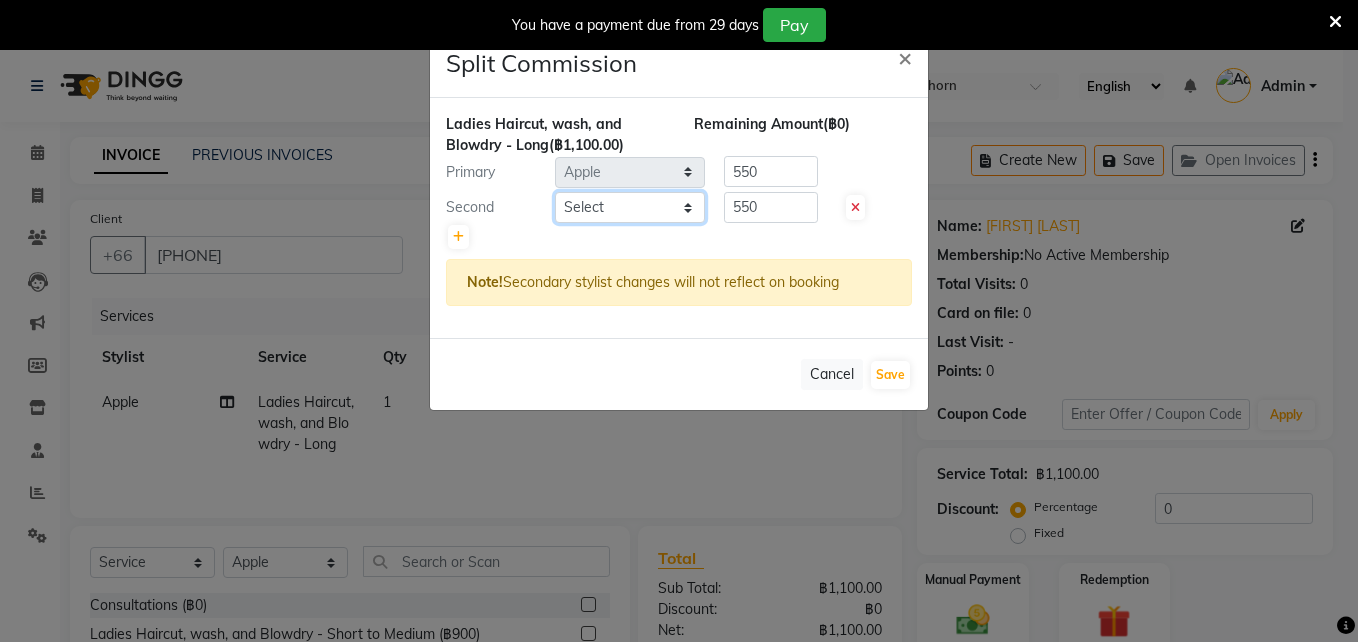 select on "83403" 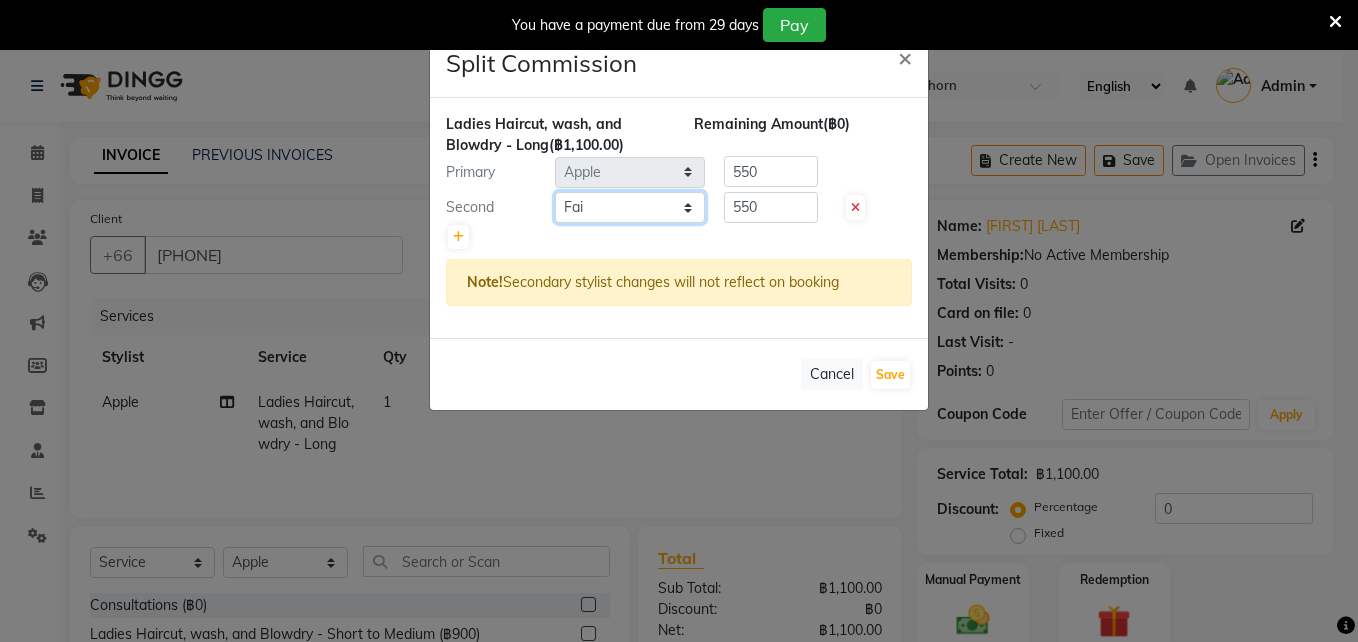 click on "Select  [FIRST]   [BRAND]     [TITLE] [LAST]   [FIRST]    [FIRST]   [FIRST]    [FIRST]" 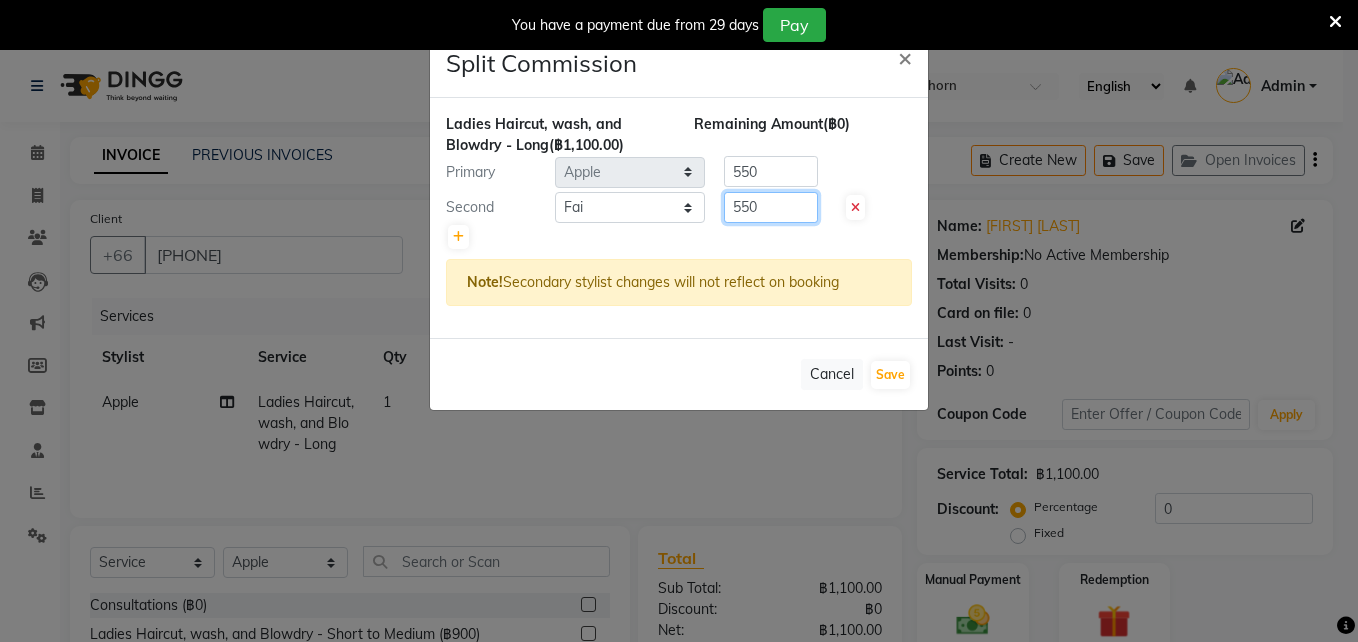 click on "550" 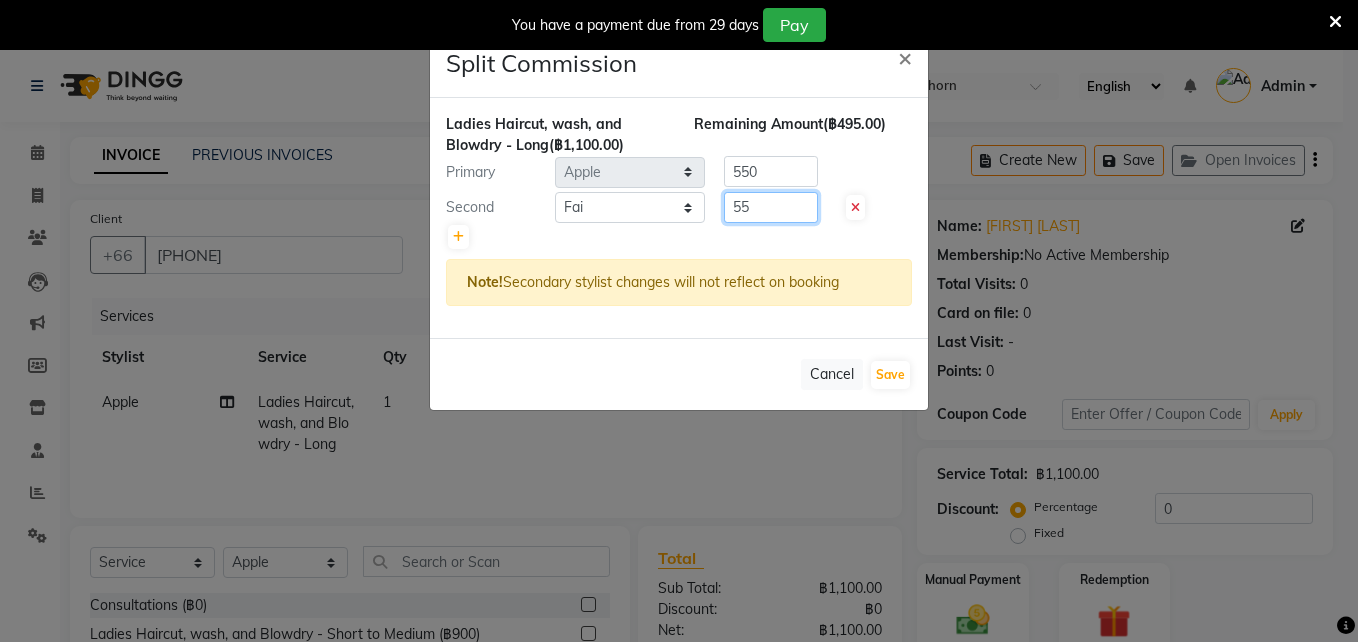 type on "5" 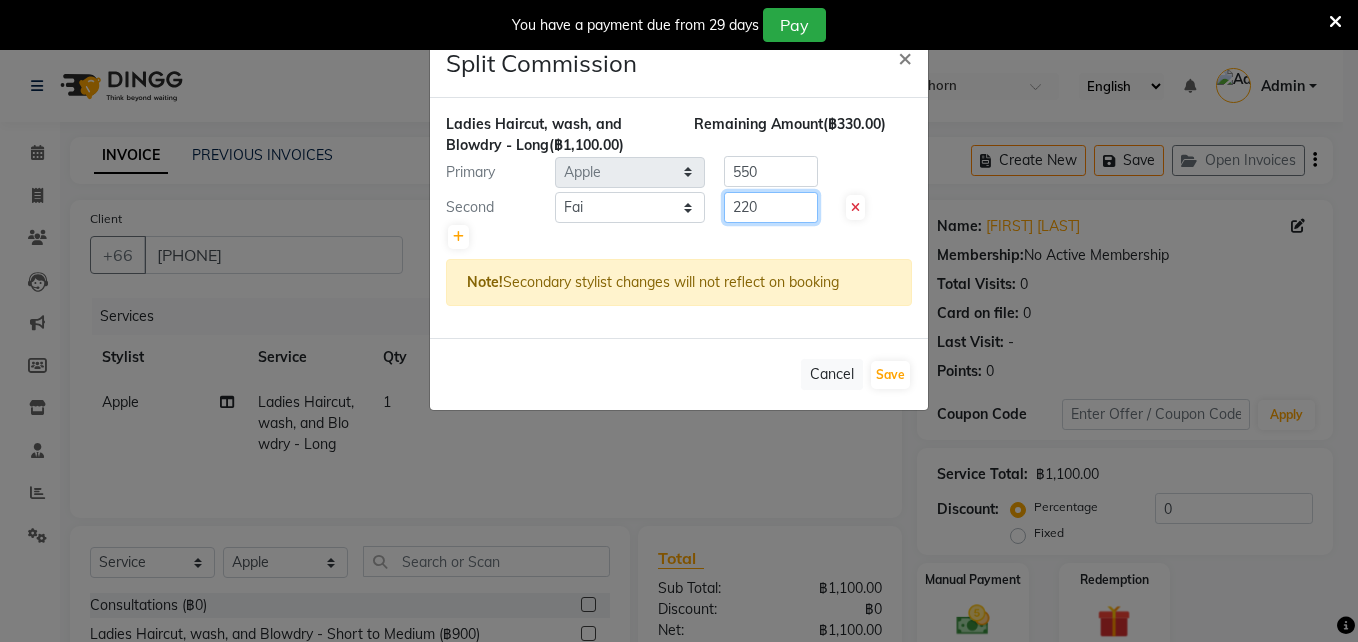 type on "220" 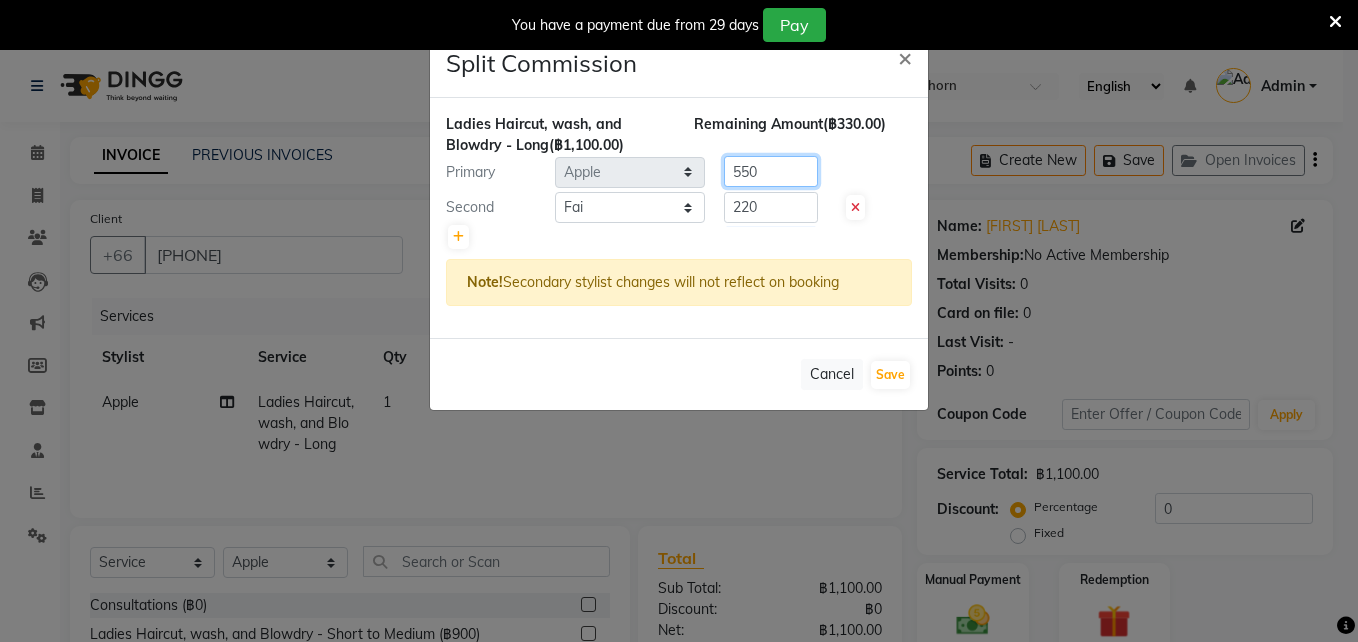 click on "550" 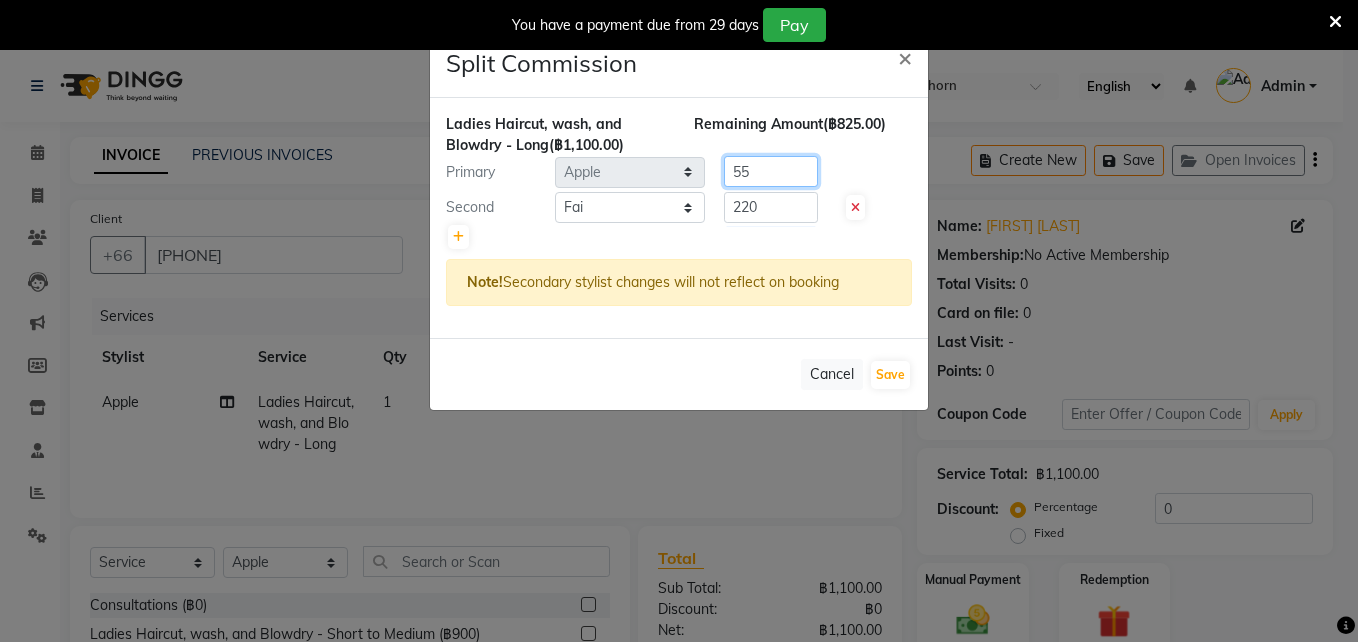 type on "5" 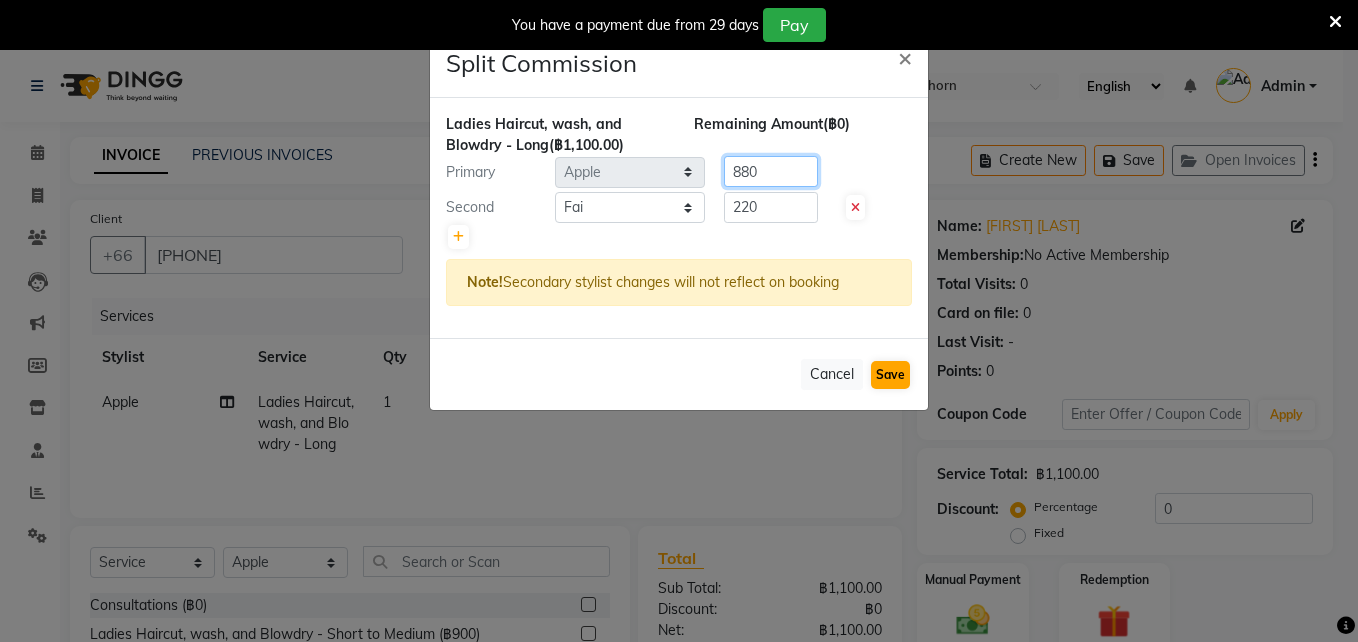type on "880" 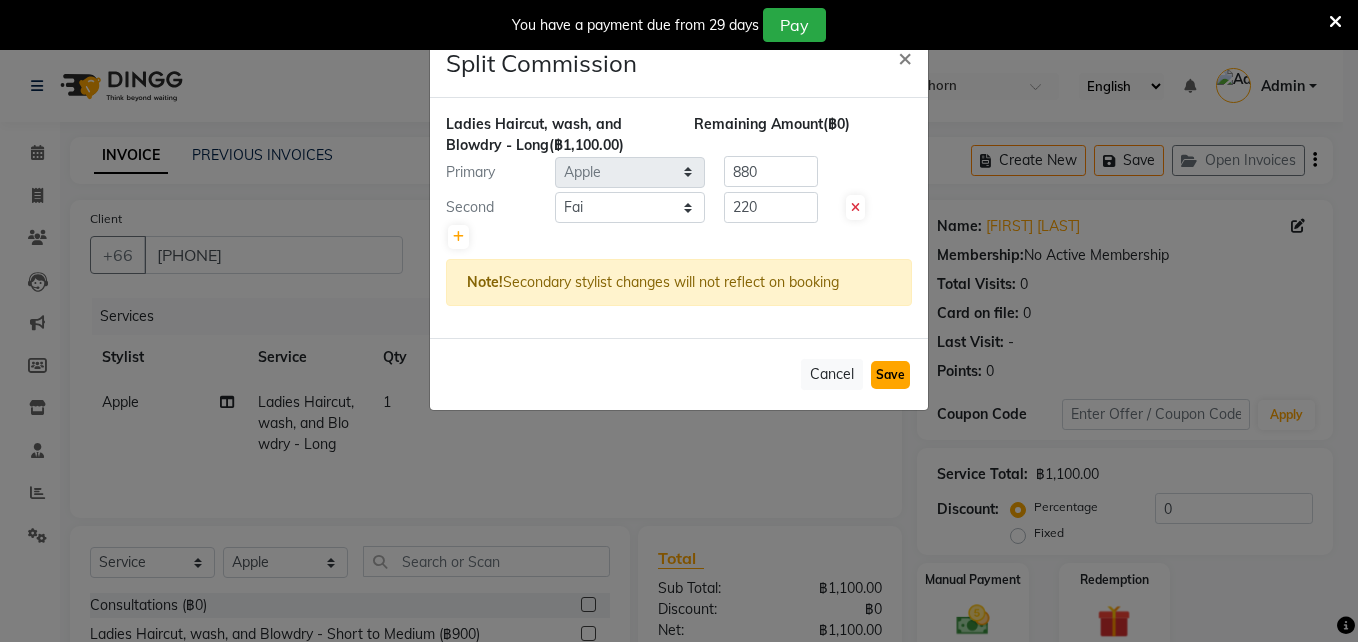 click on "Save" 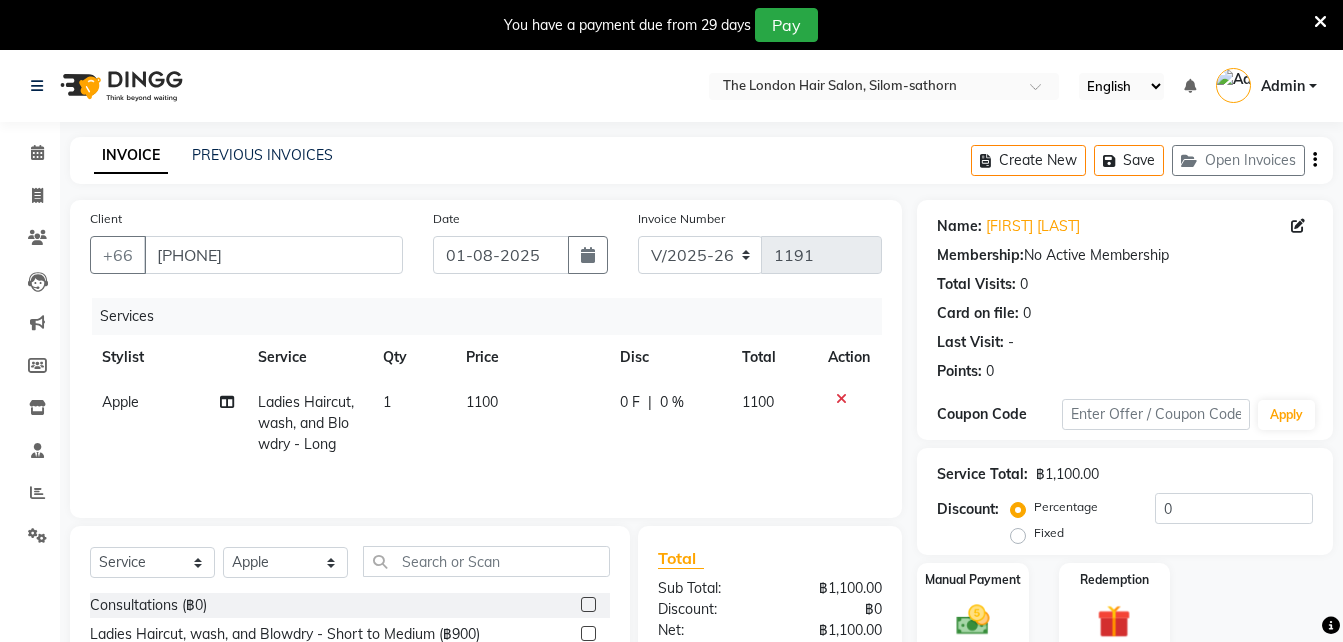 scroll, scrollTop: 209, scrollLeft: 0, axis: vertical 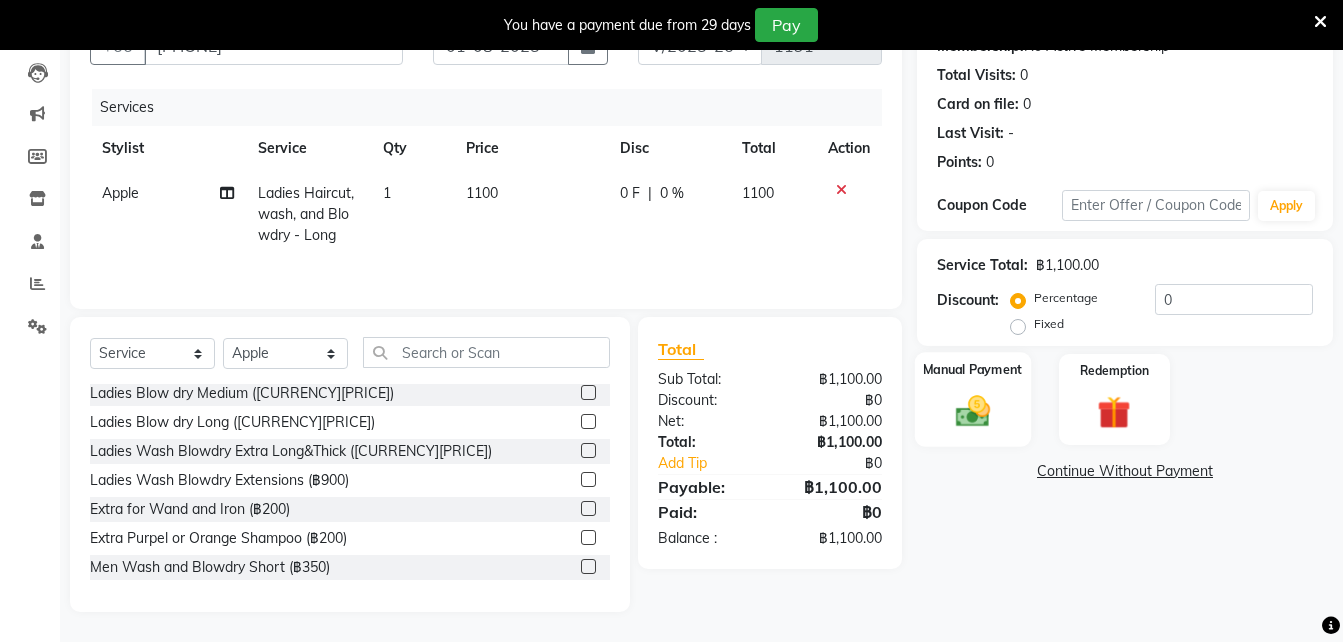 click 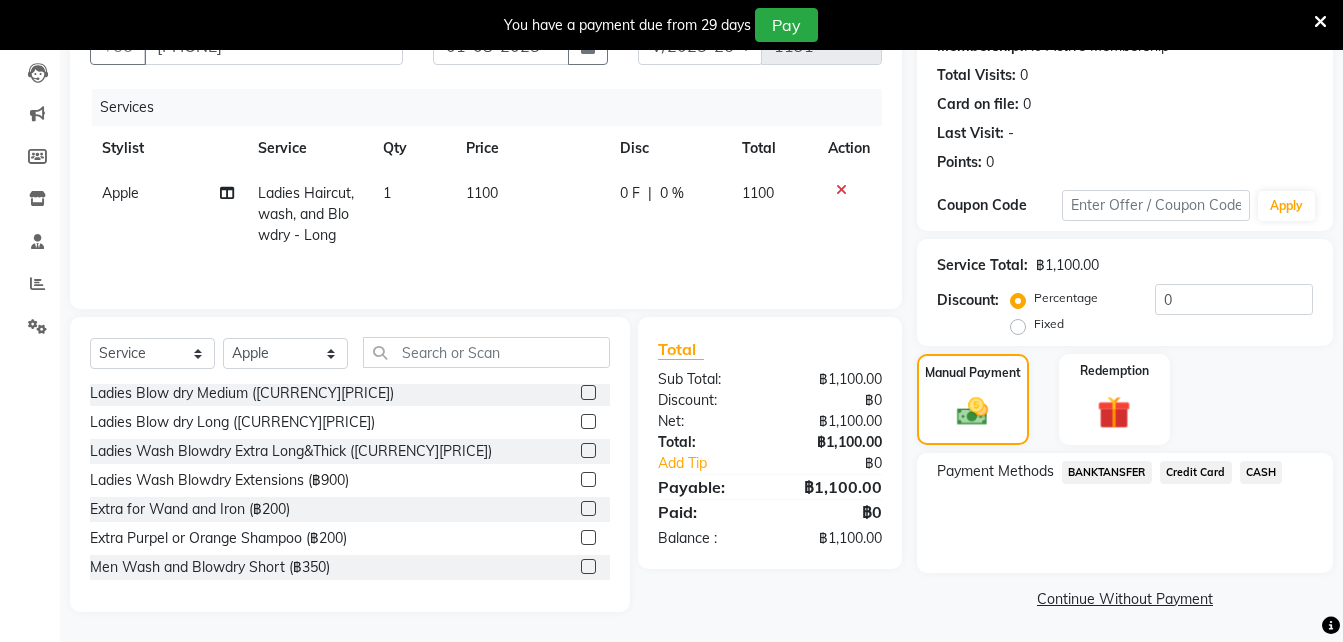 click on "Credit Card" 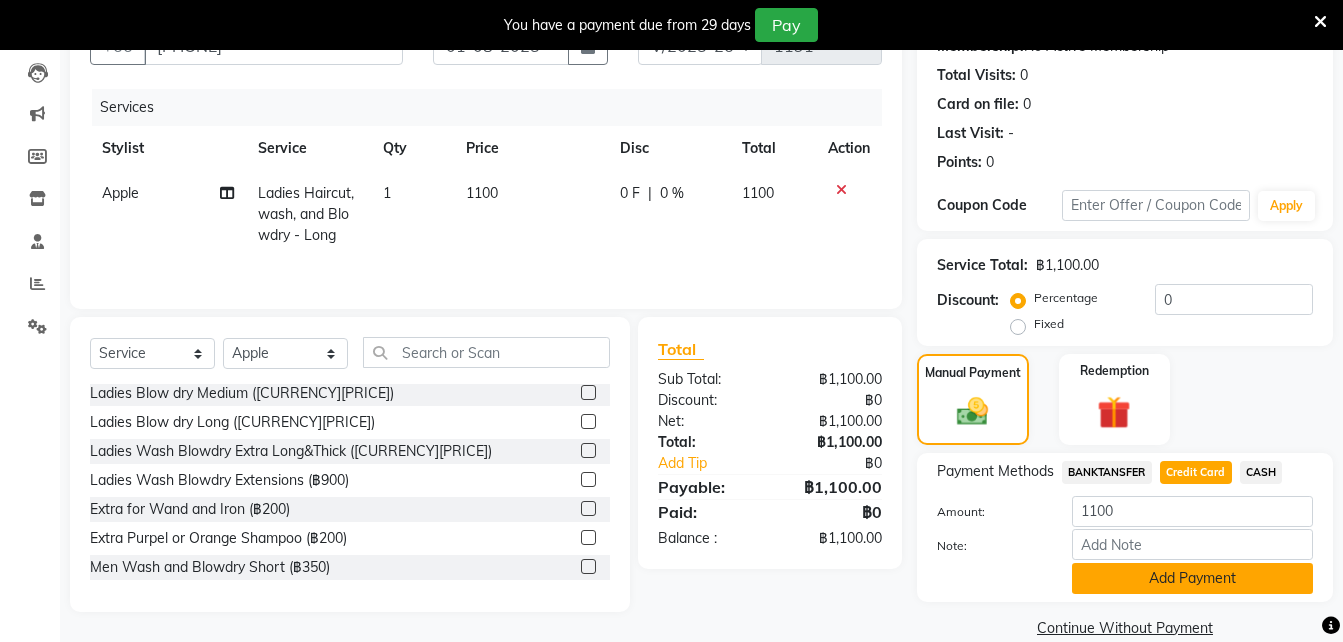 drag, startPoint x: 1177, startPoint y: 573, endPoint x: 1163, endPoint y: 585, distance: 18.439089 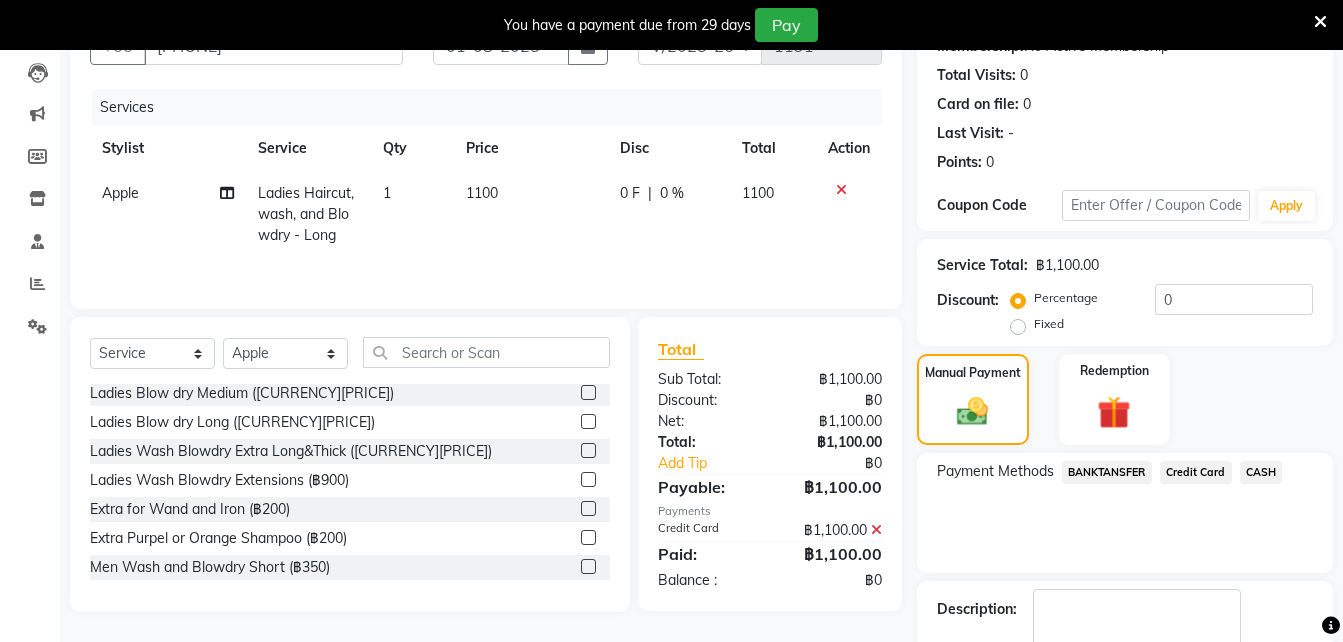 scroll, scrollTop: 324, scrollLeft: 0, axis: vertical 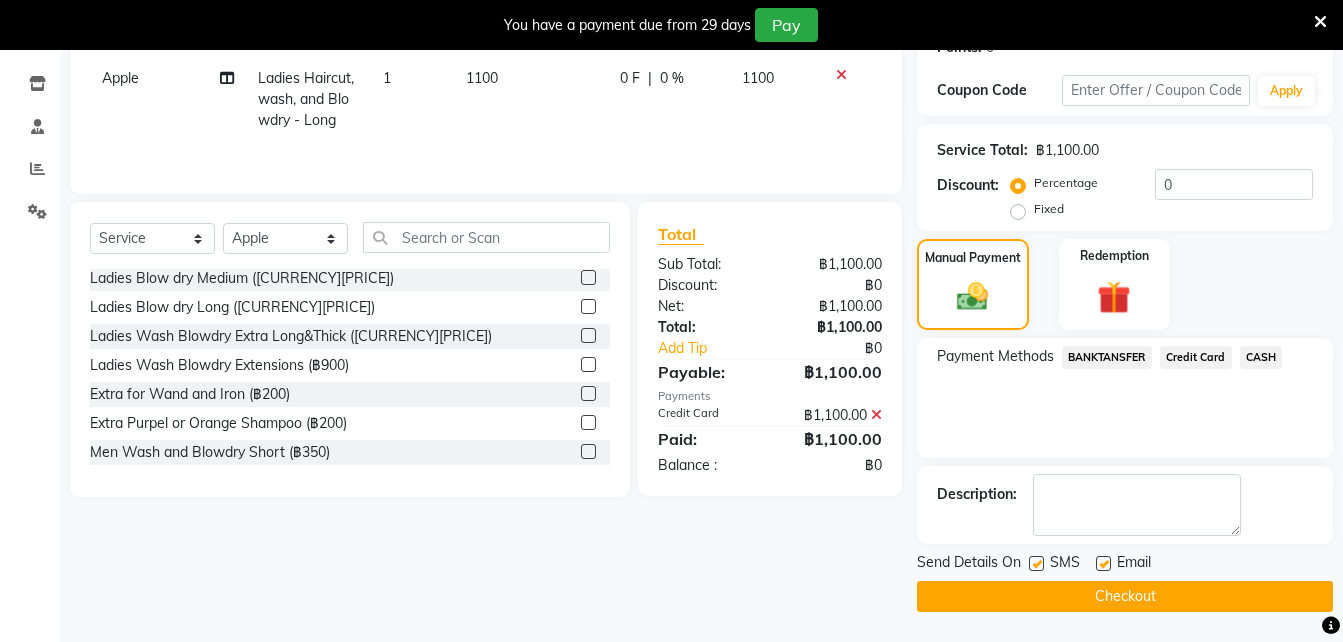 click on "Checkout" 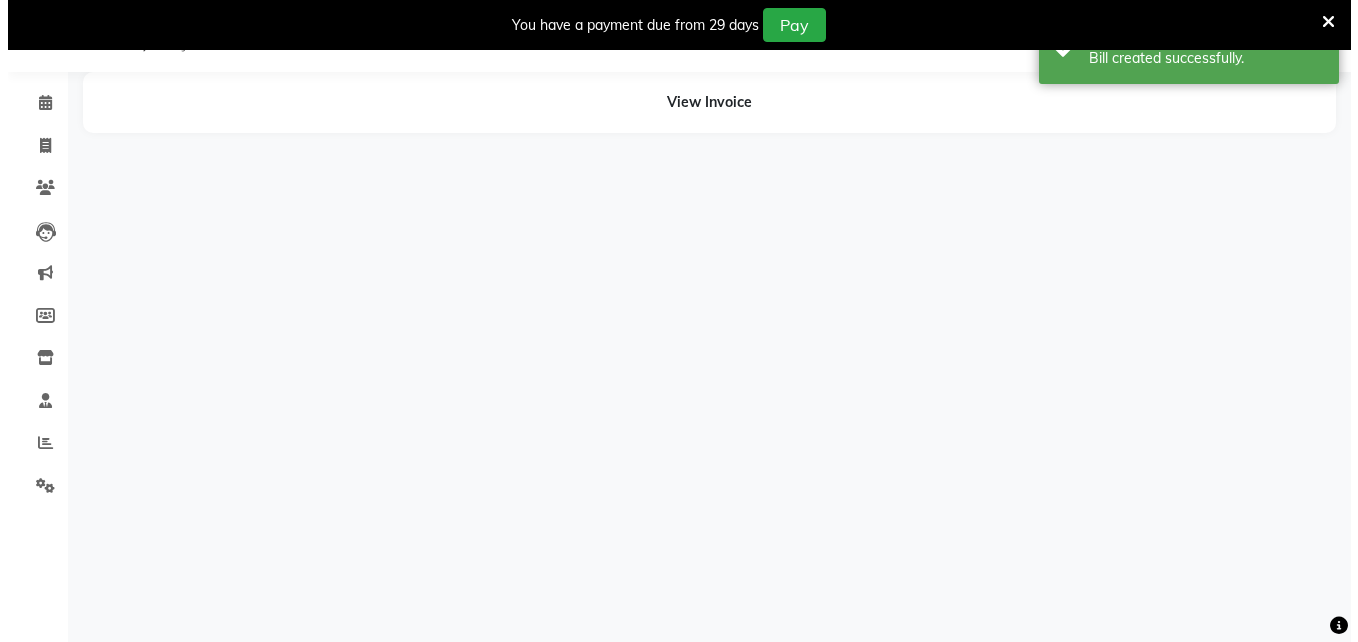 scroll, scrollTop: 50, scrollLeft: 0, axis: vertical 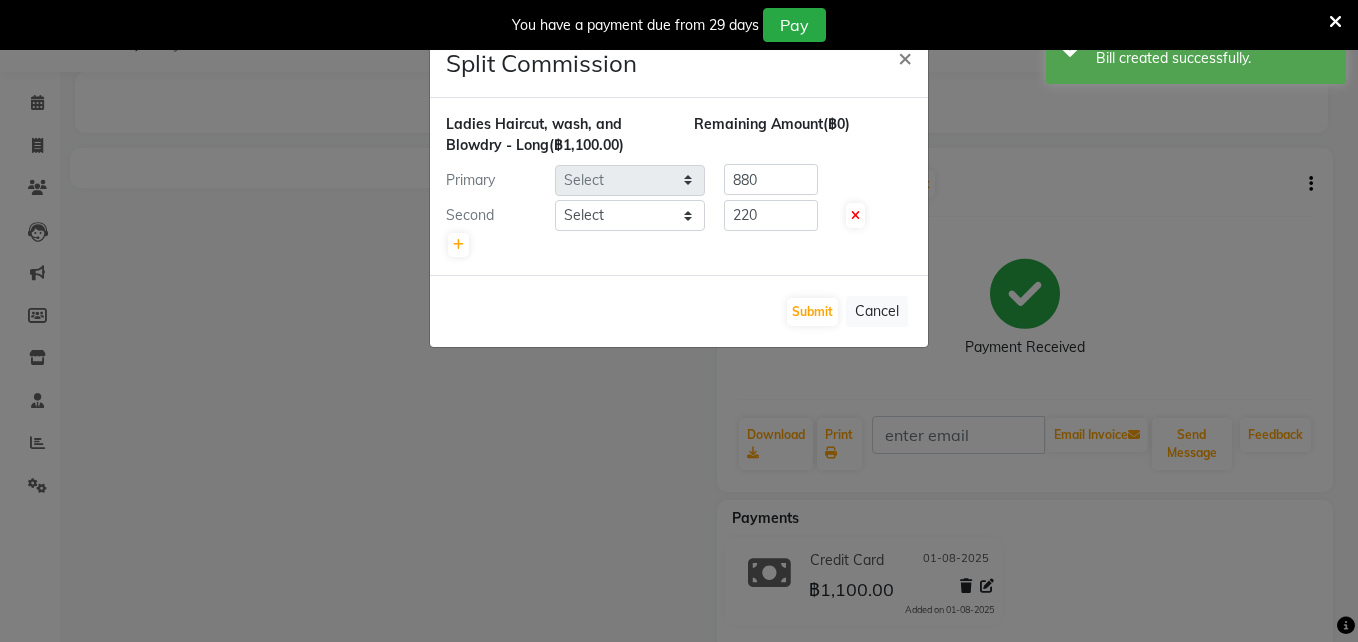 select on "56710" 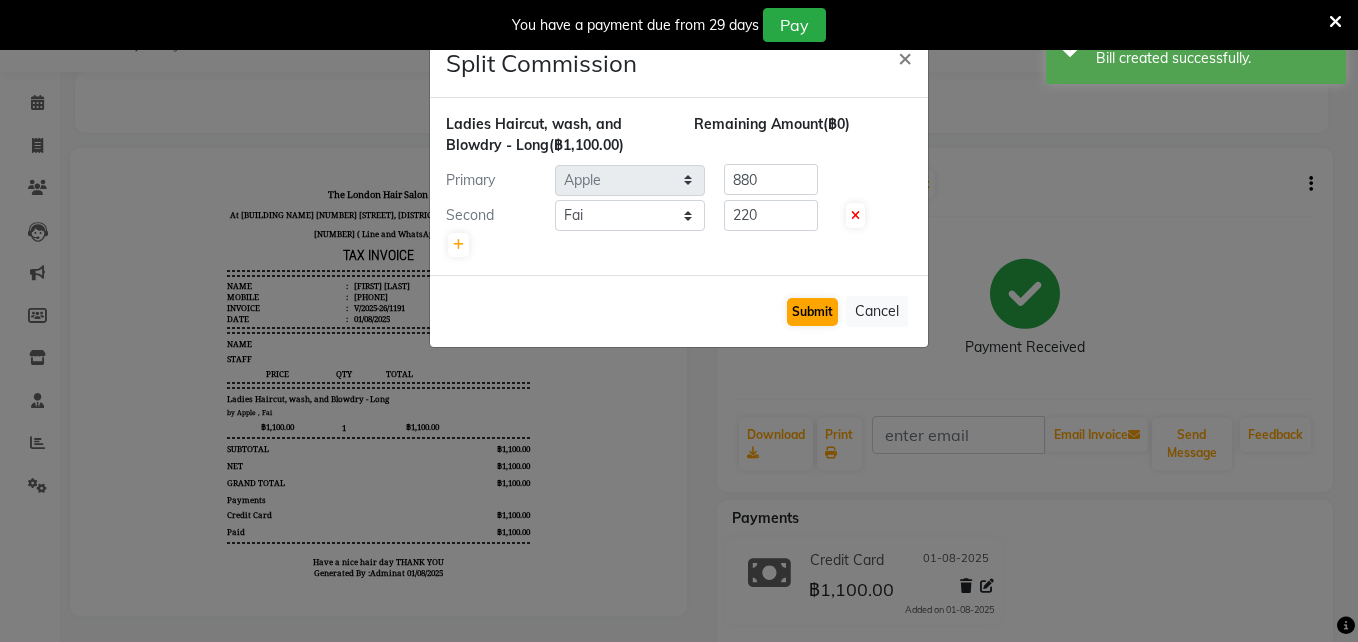 scroll, scrollTop: 0, scrollLeft: 0, axis: both 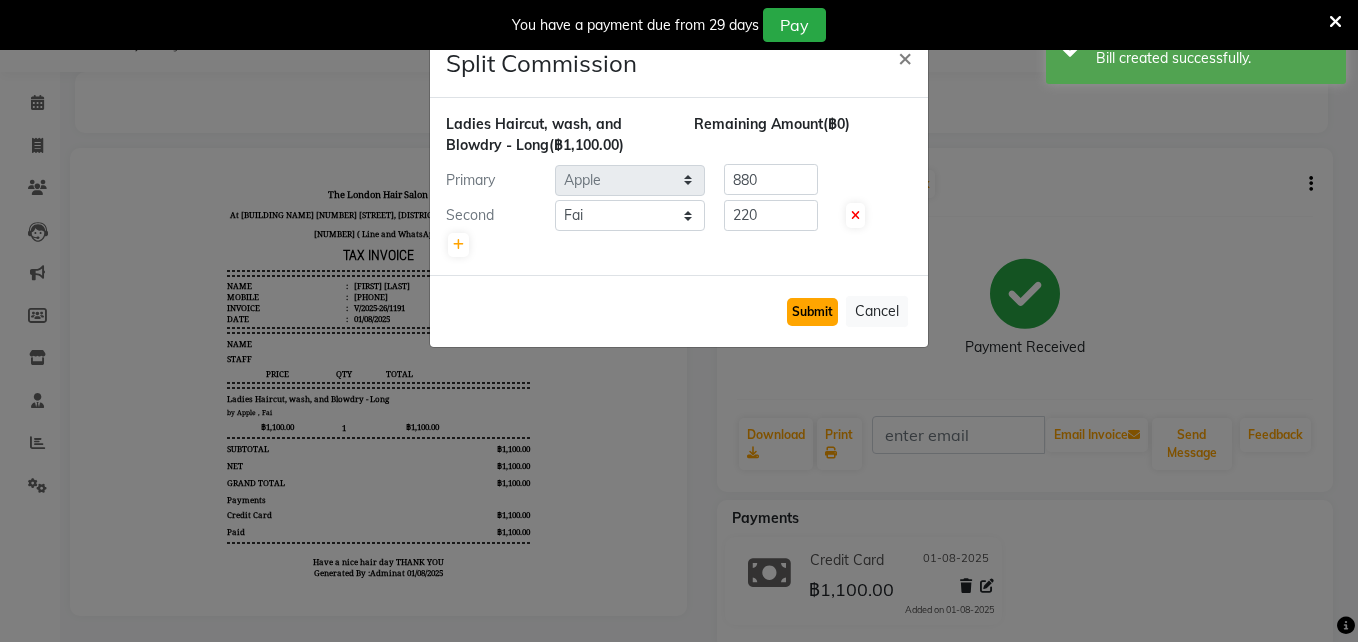 click on "Submit" 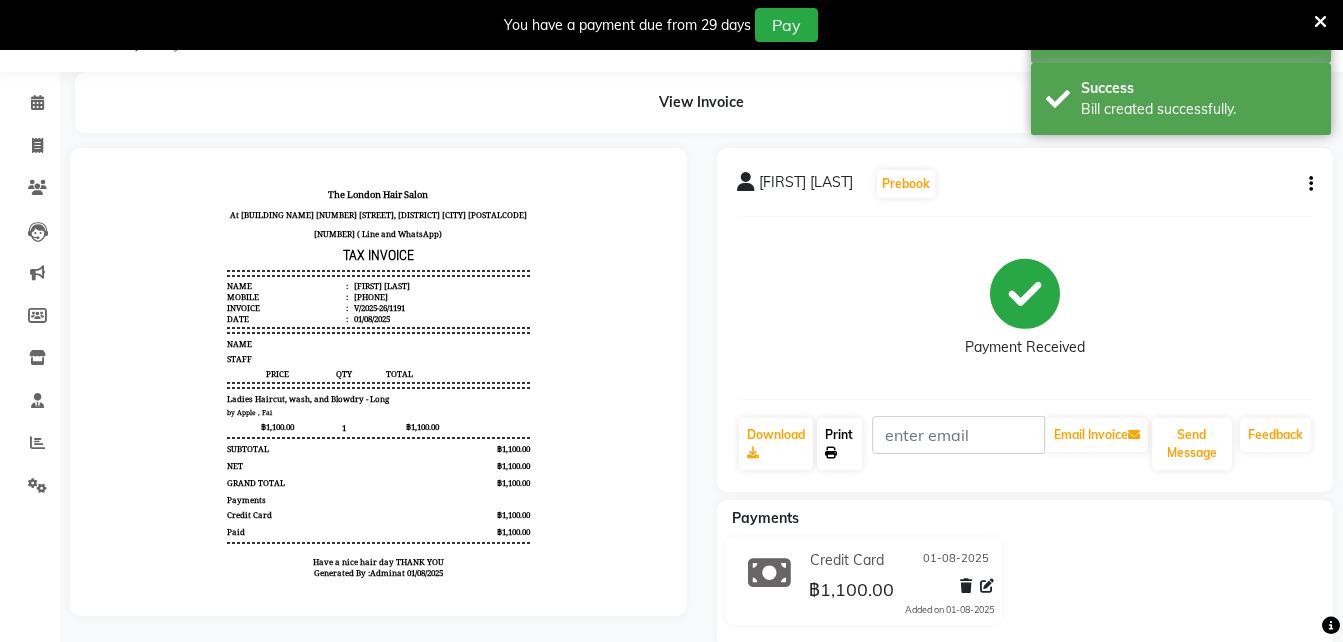 click on "Print" 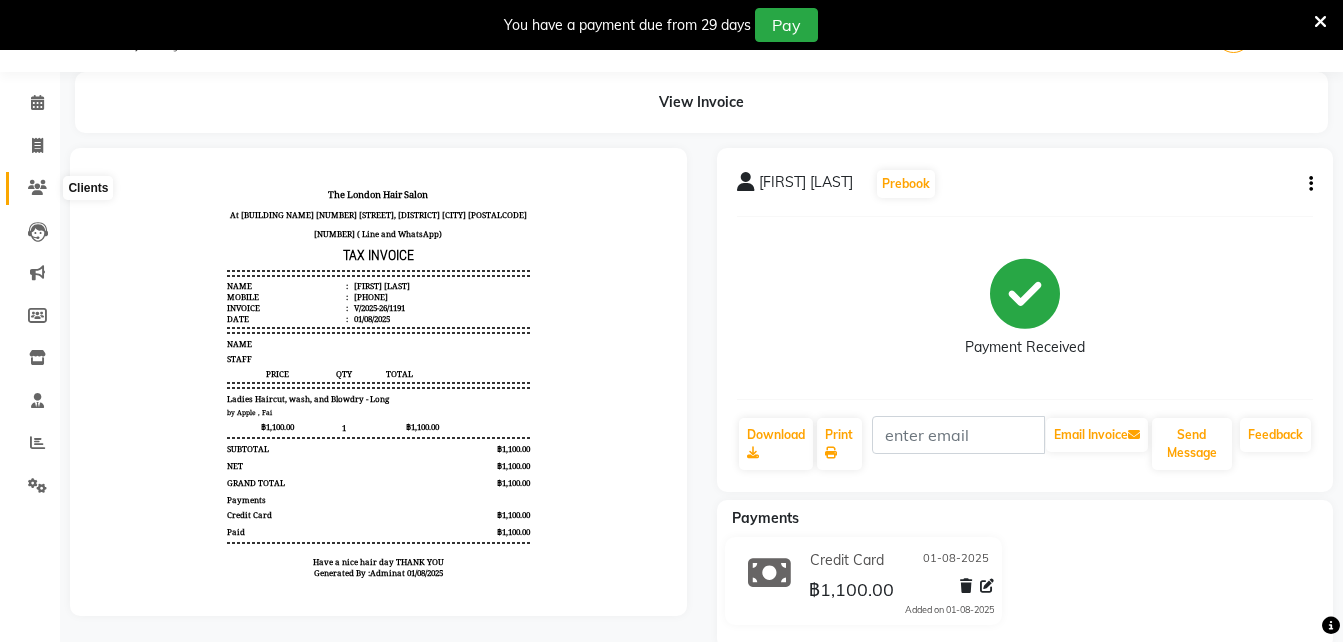 click 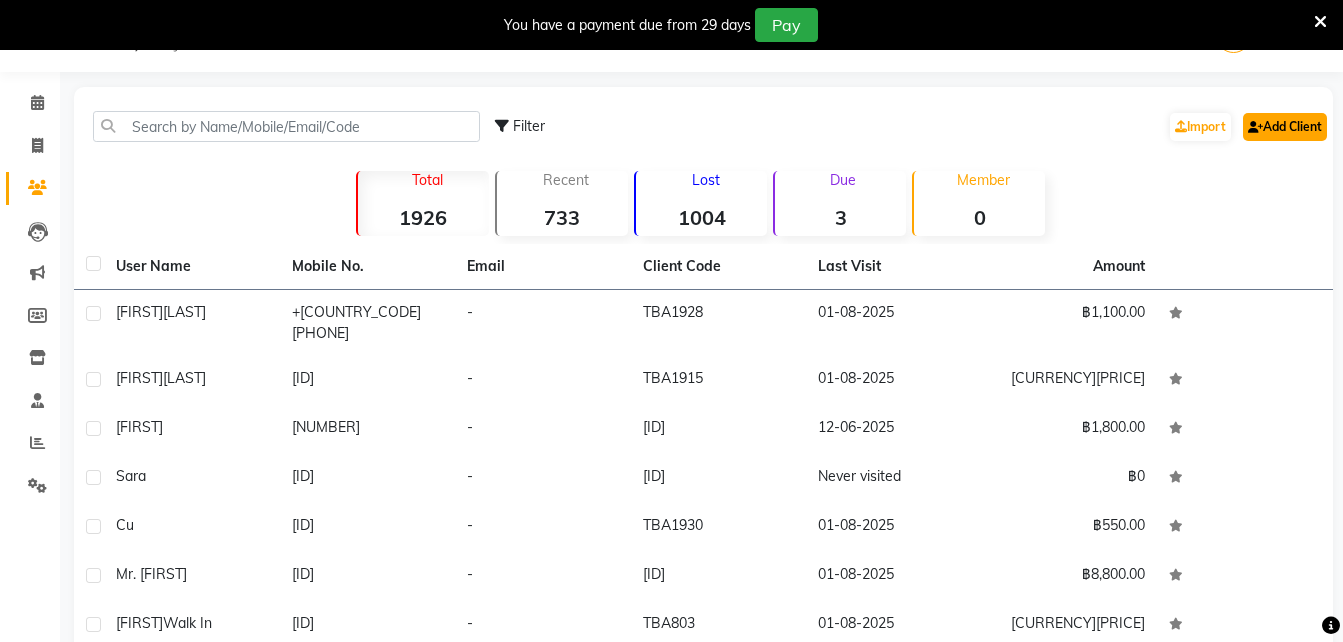 click on "Add Client" 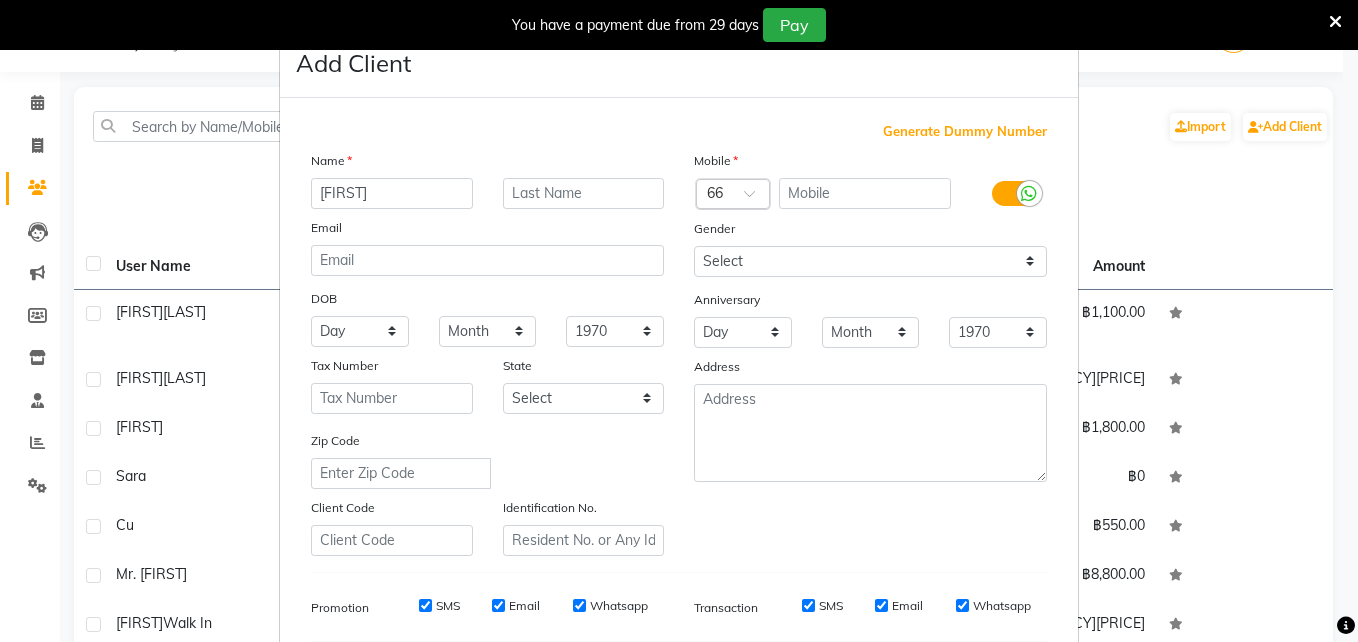 type on "[FIRST]" 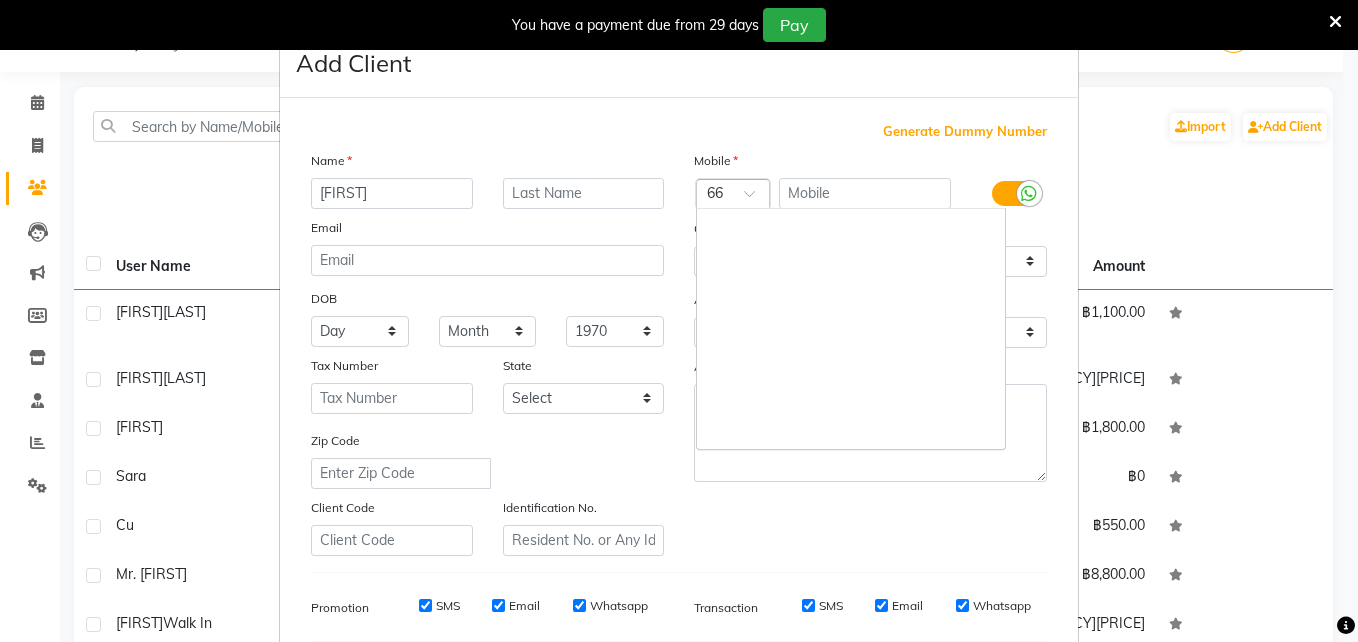 scroll, scrollTop: 7770, scrollLeft: 0, axis: vertical 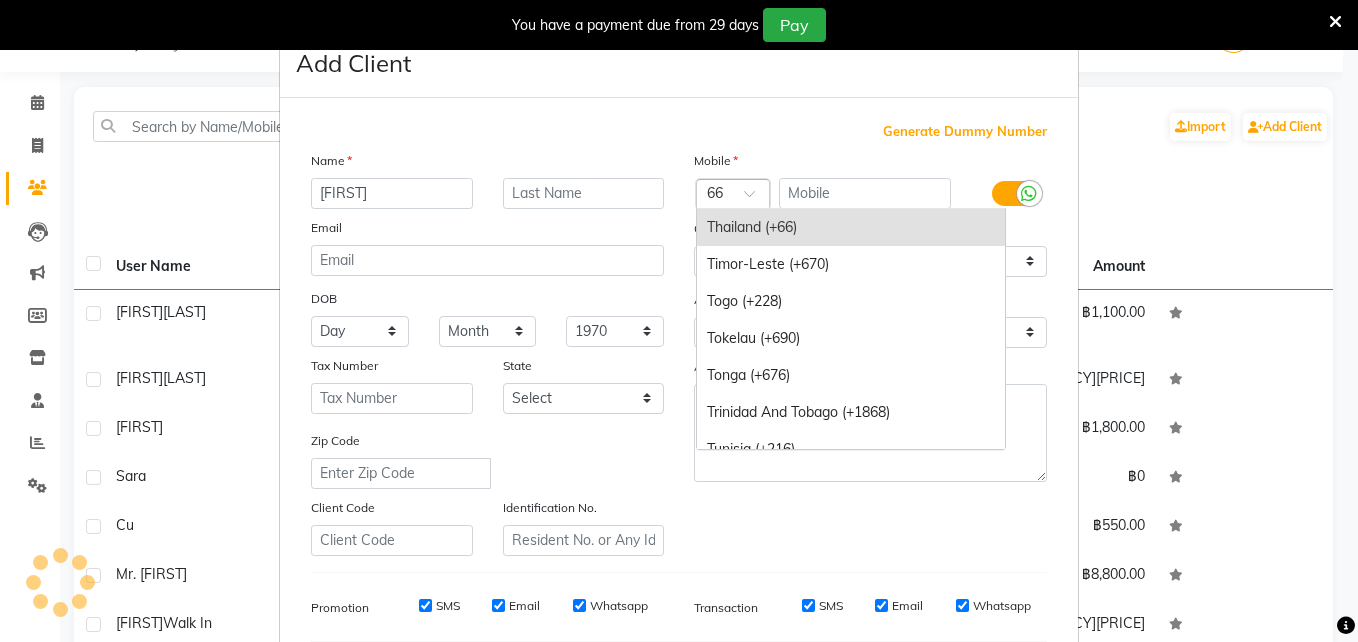 click on "Thailand (+66)" at bounding box center [851, 227] 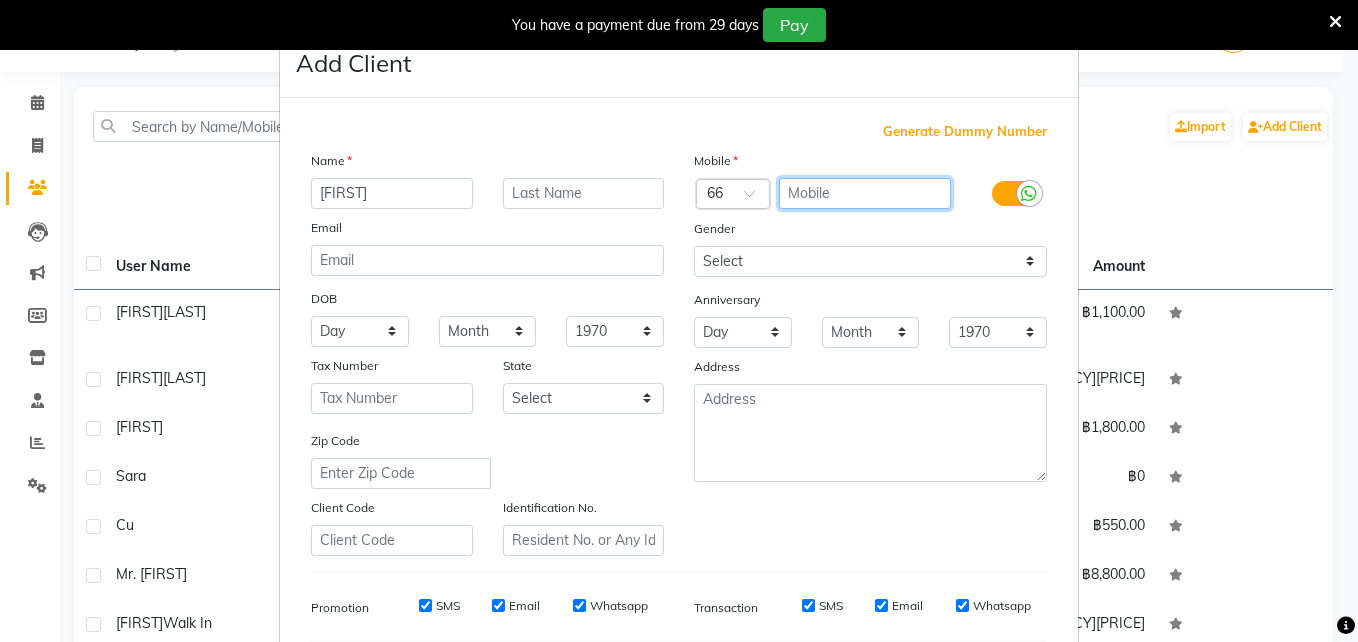 click at bounding box center [865, 193] 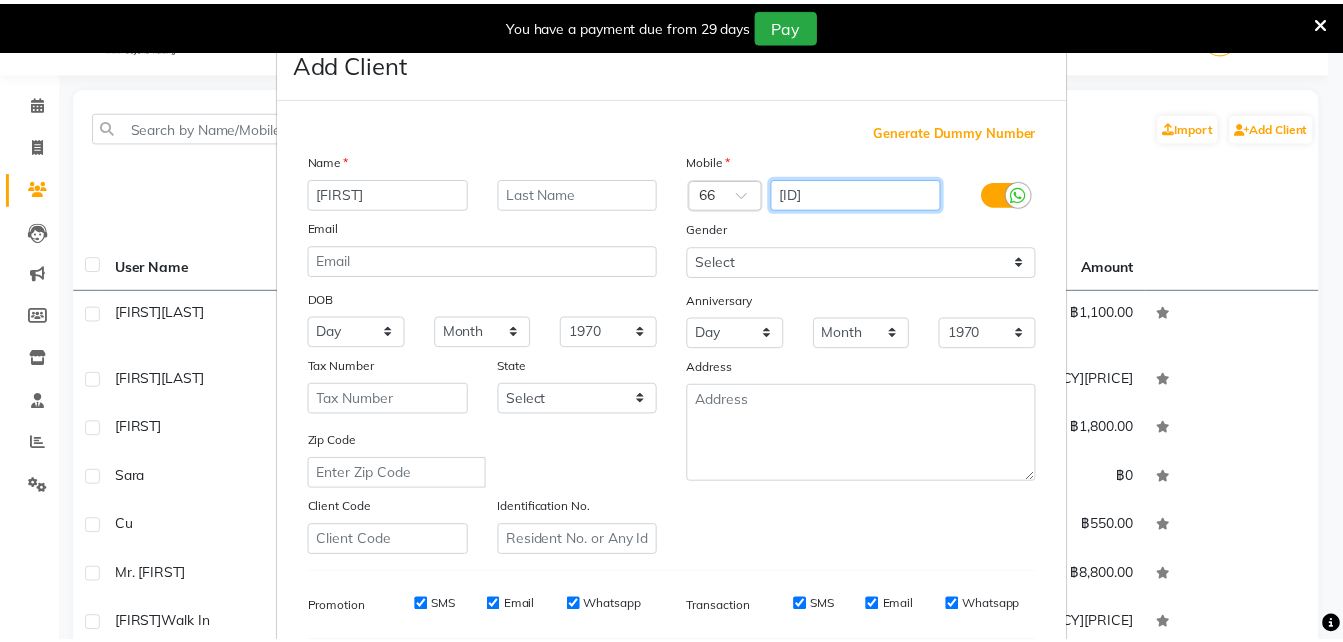 scroll, scrollTop: 281, scrollLeft: 0, axis: vertical 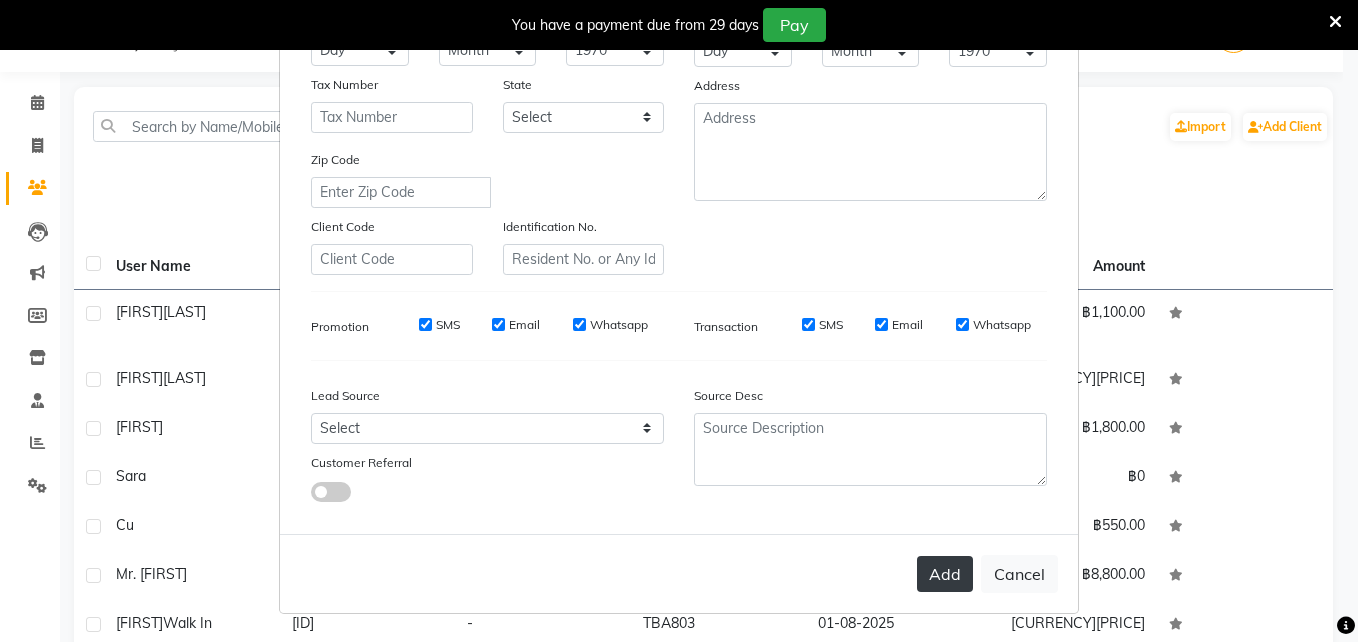 type on "[ID]" 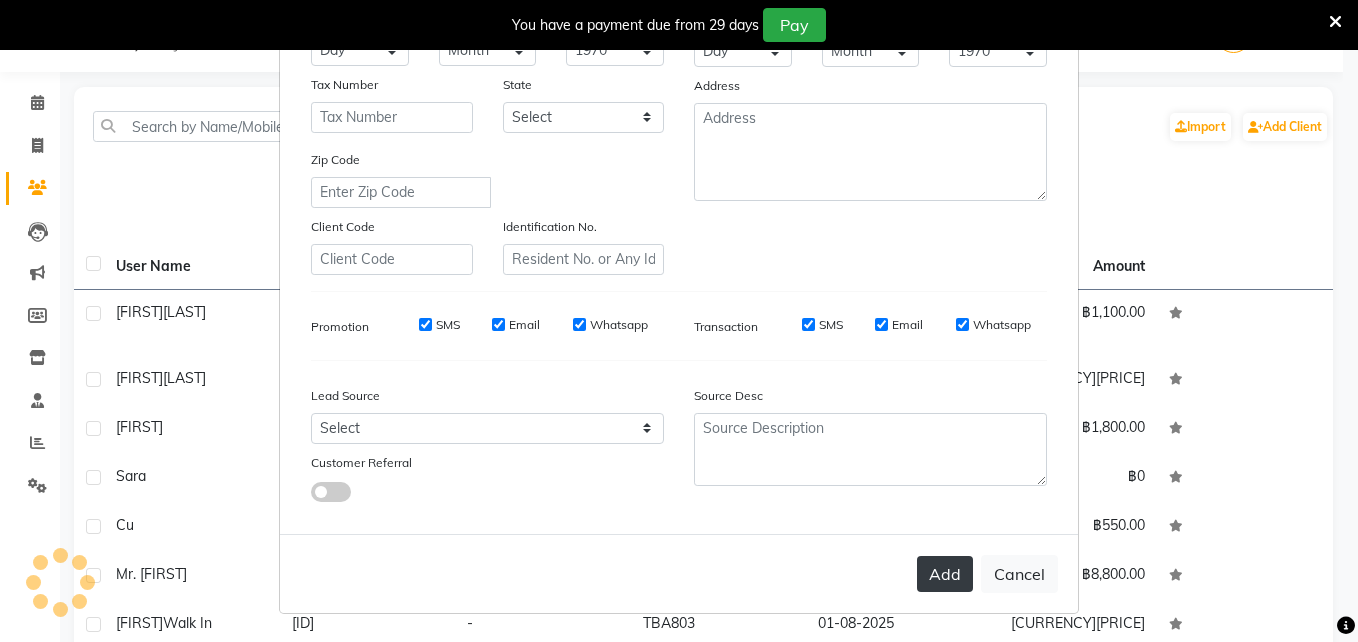 click on "Add" at bounding box center (945, 574) 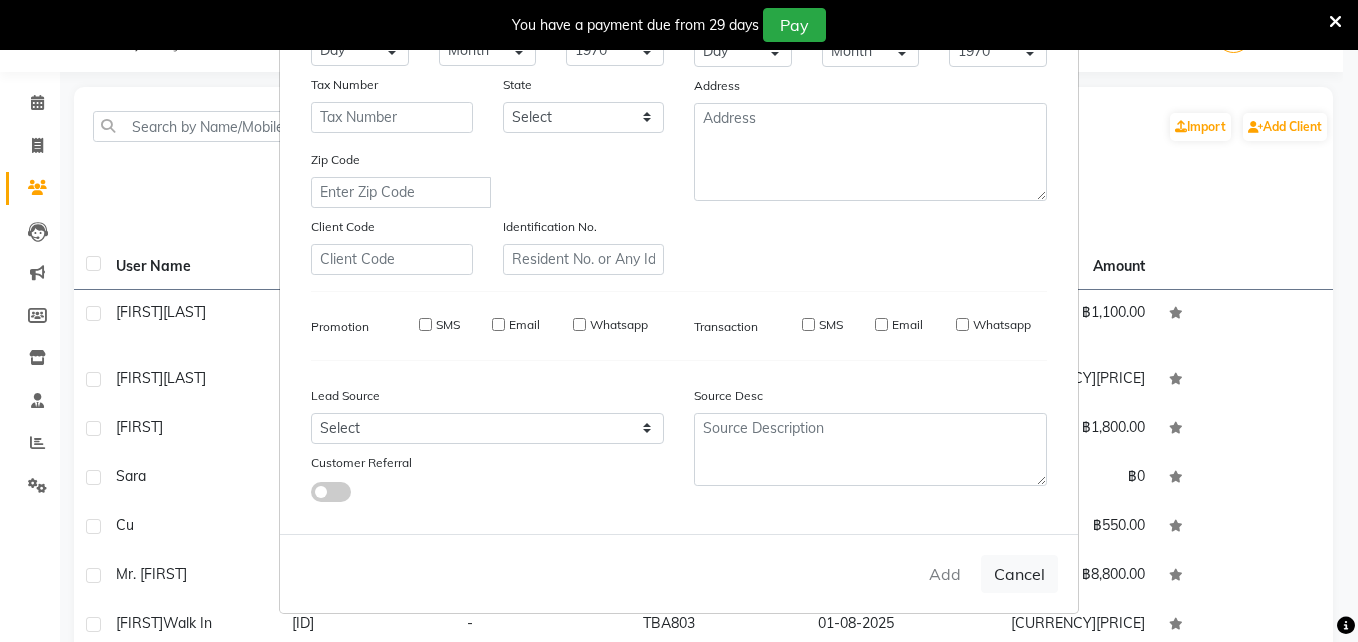 type 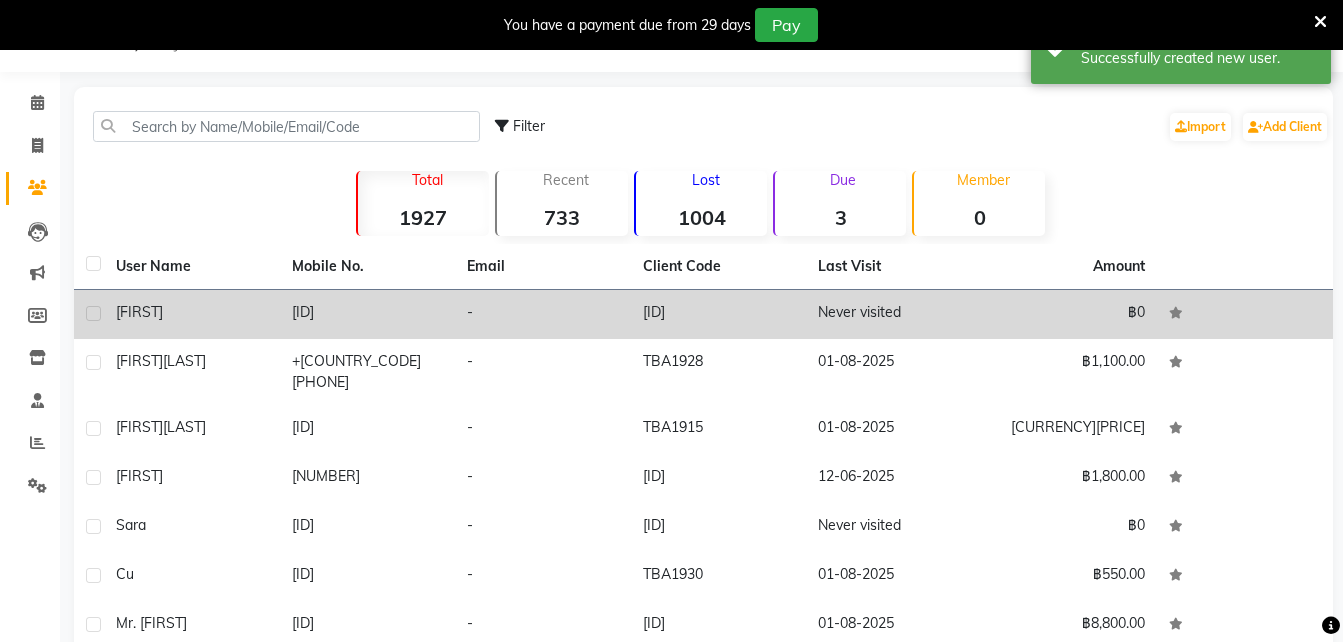 click on "[ID]" 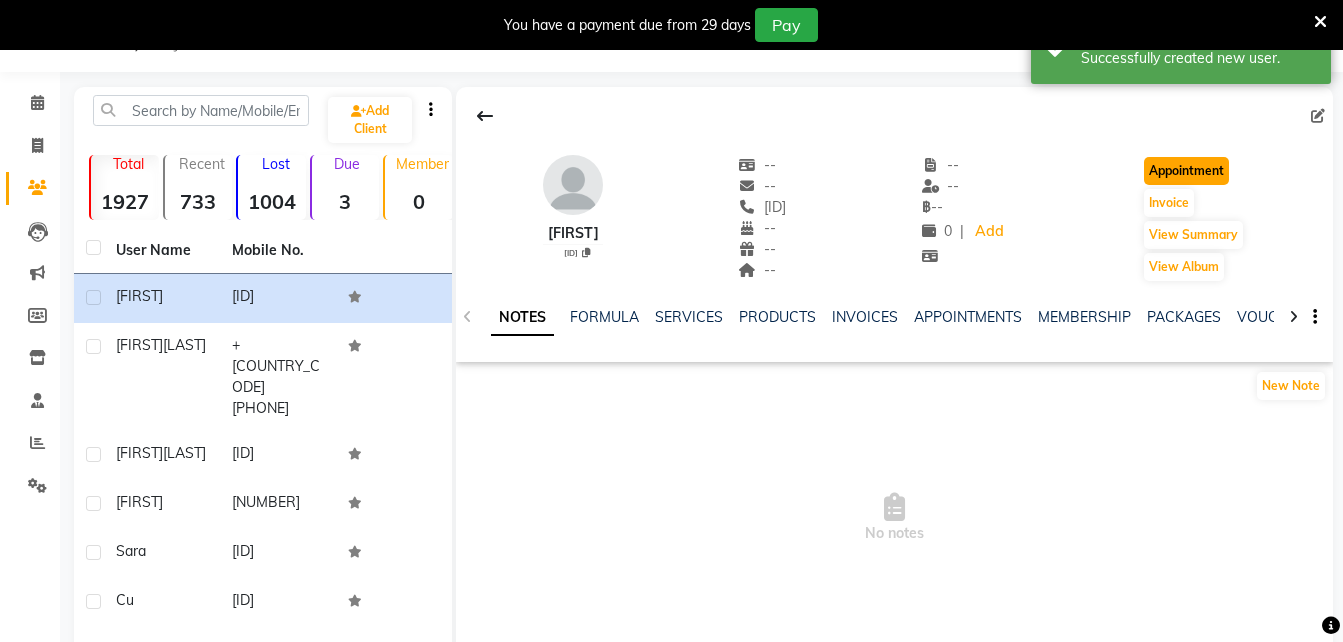 click on "Appointment" 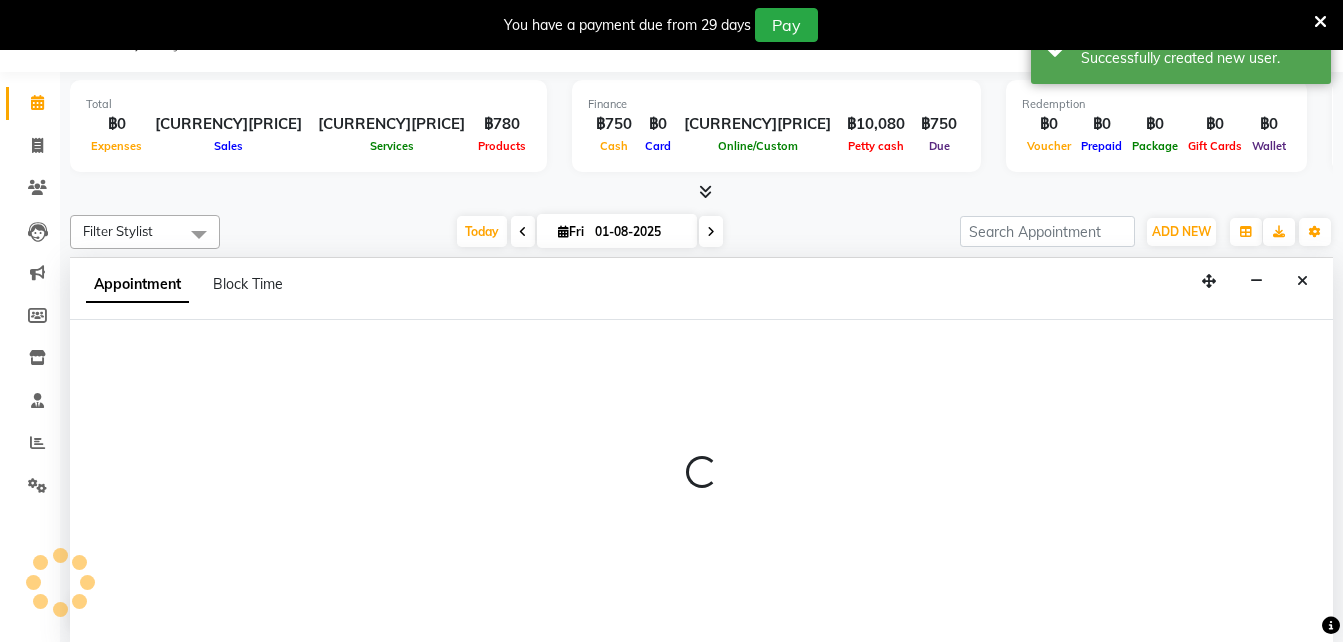 scroll, scrollTop: 51, scrollLeft: 0, axis: vertical 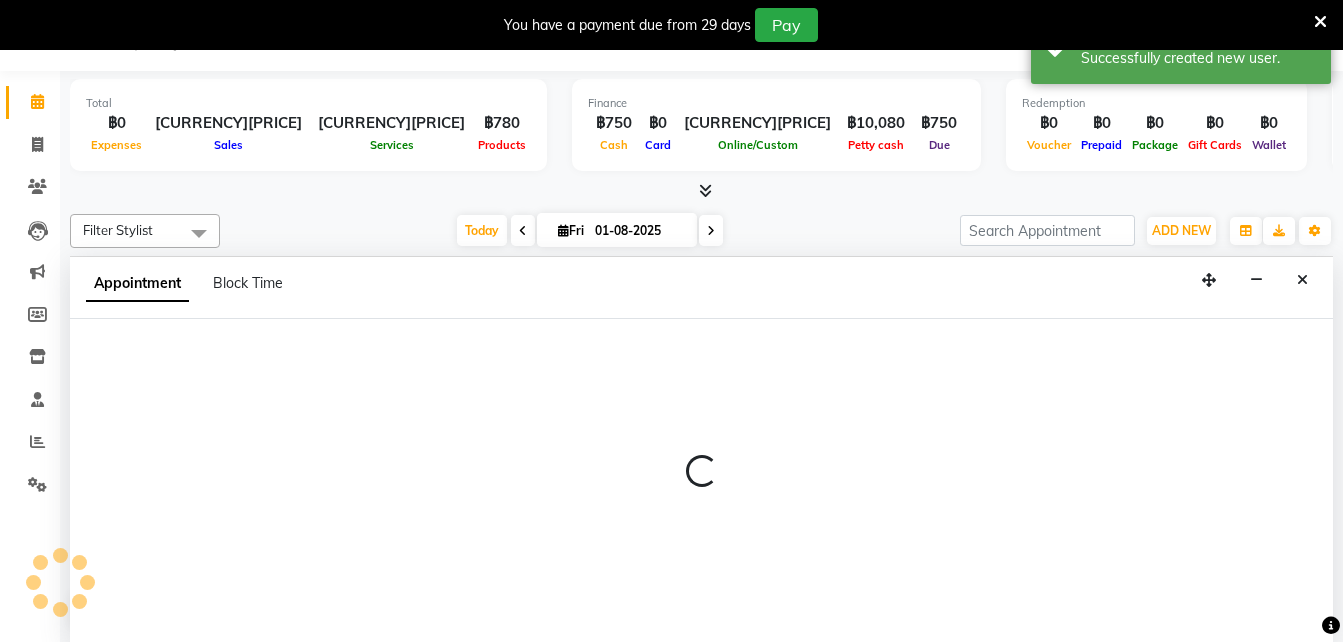 select on "600" 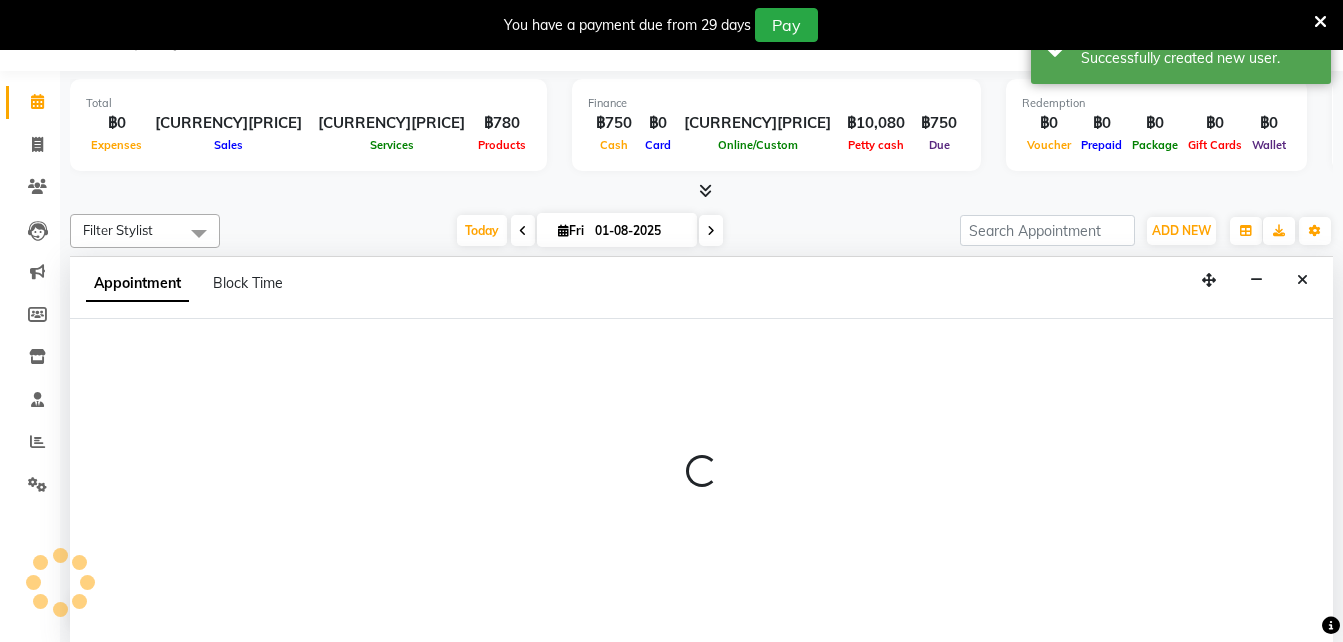 select on "tentative" 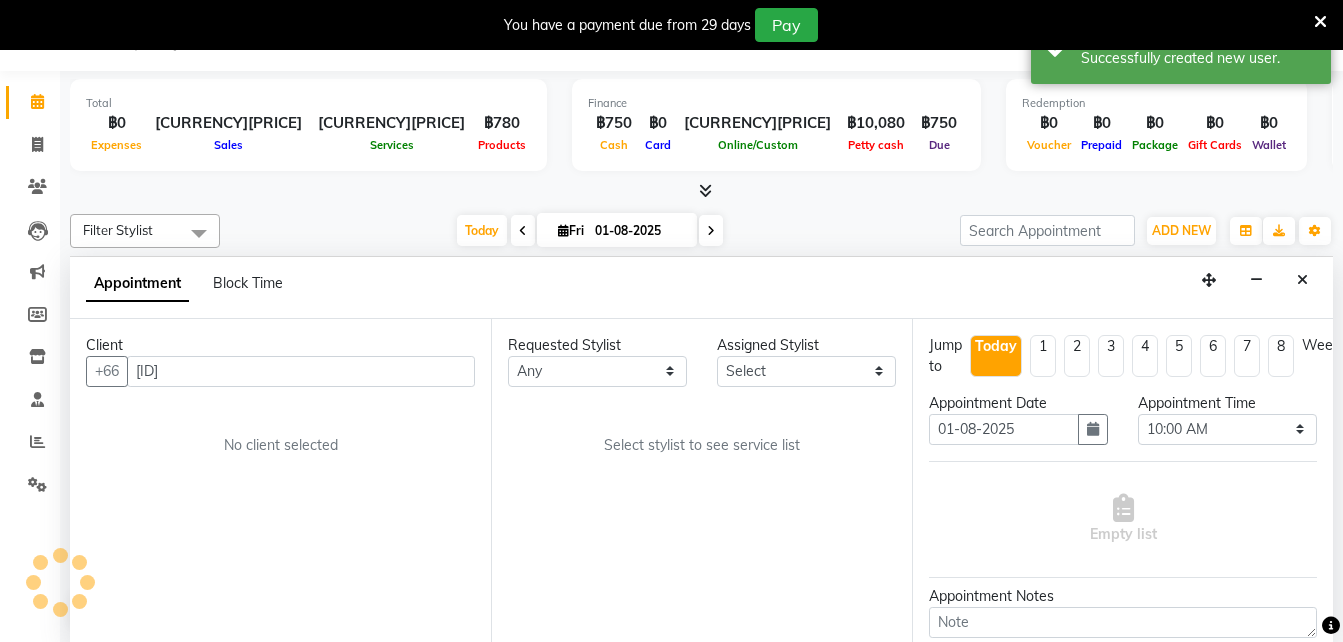 scroll, scrollTop: 756, scrollLeft: 0, axis: vertical 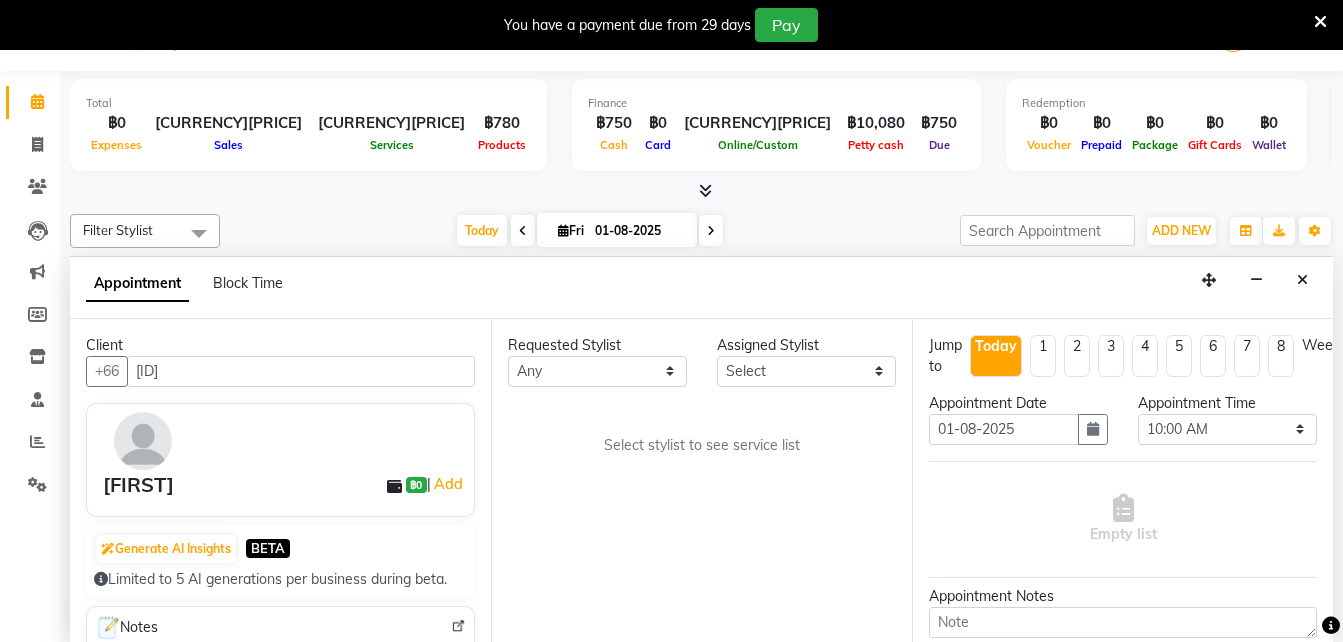 click on "Requested Stylist Any [NAME] [NAME]   [NAME] [NAME]  [NAME]   [NAME]  [NAME] Assigned Stylist Select [NAME] [NAME]   [NAME] [NAME]  [NAME]   [NAME]  [NAME] Select stylist to see service list" at bounding box center [701, 480] 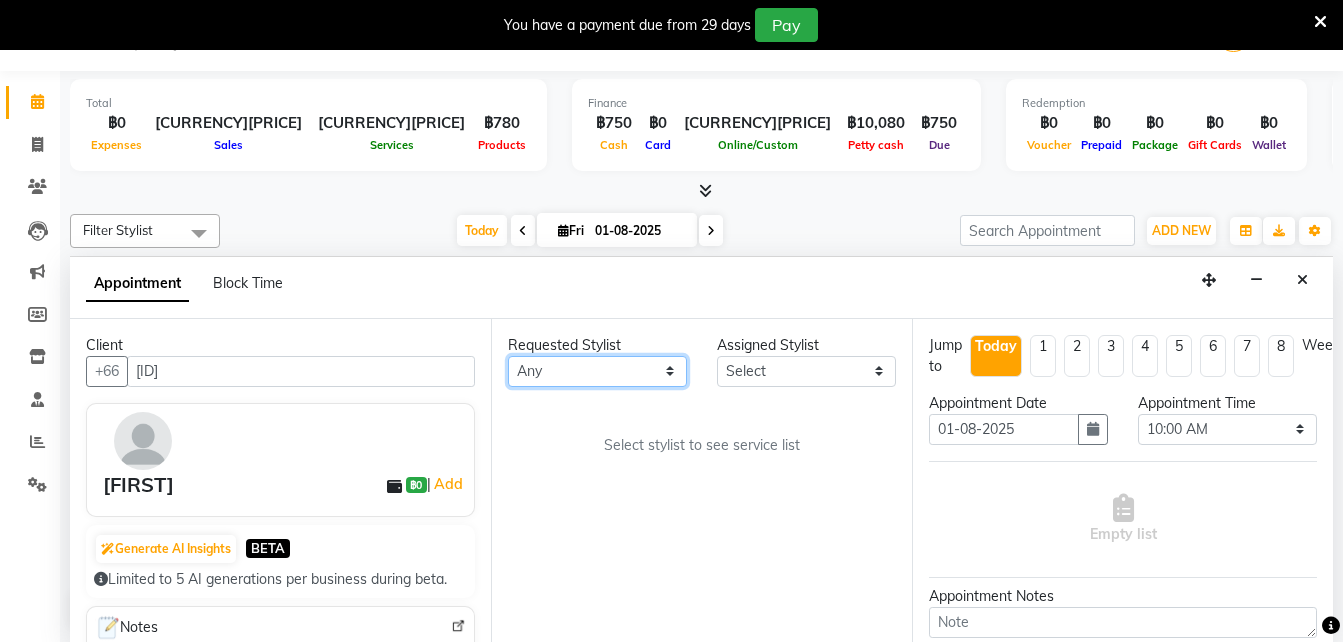 click on "Any [NAME] [NAME]   [NAME] [NAME]  [NAME]   [NAME]  [NAME]" at bounding box center (597, 371) 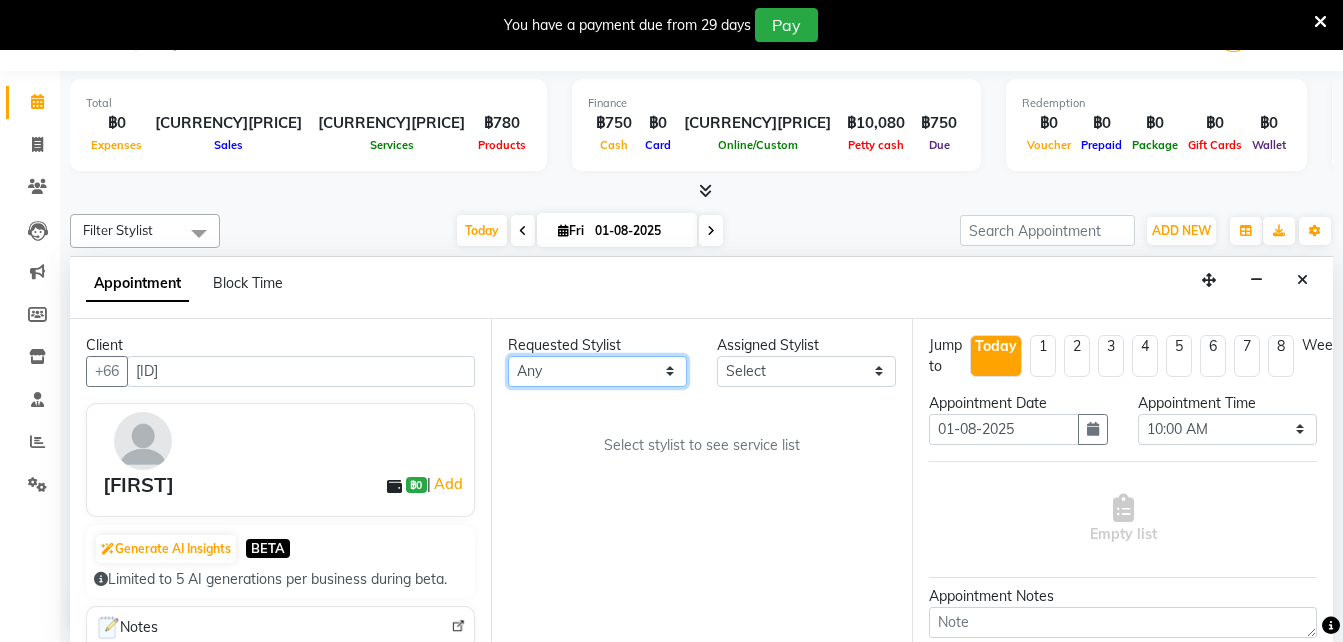 select on "56710" 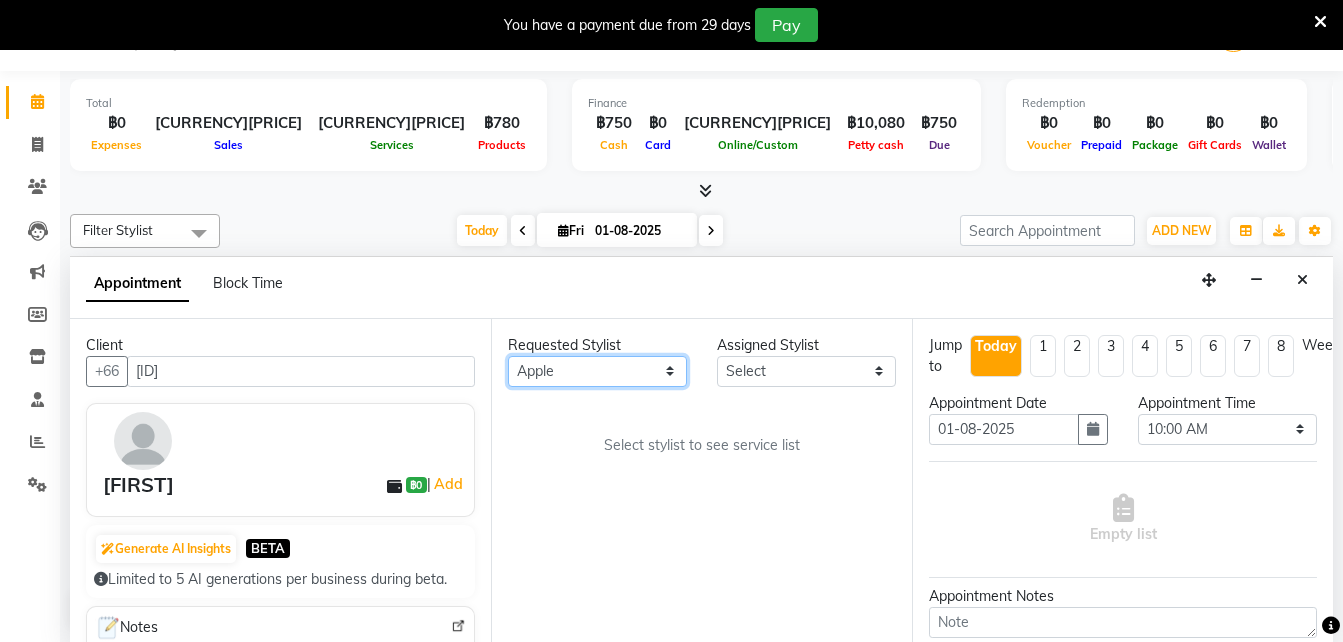 click on "Any [NAME] [NAME]   [NAME] [NAME]  [NAME]   [NAME]  [NAME]" at bounding box center [597, 371] 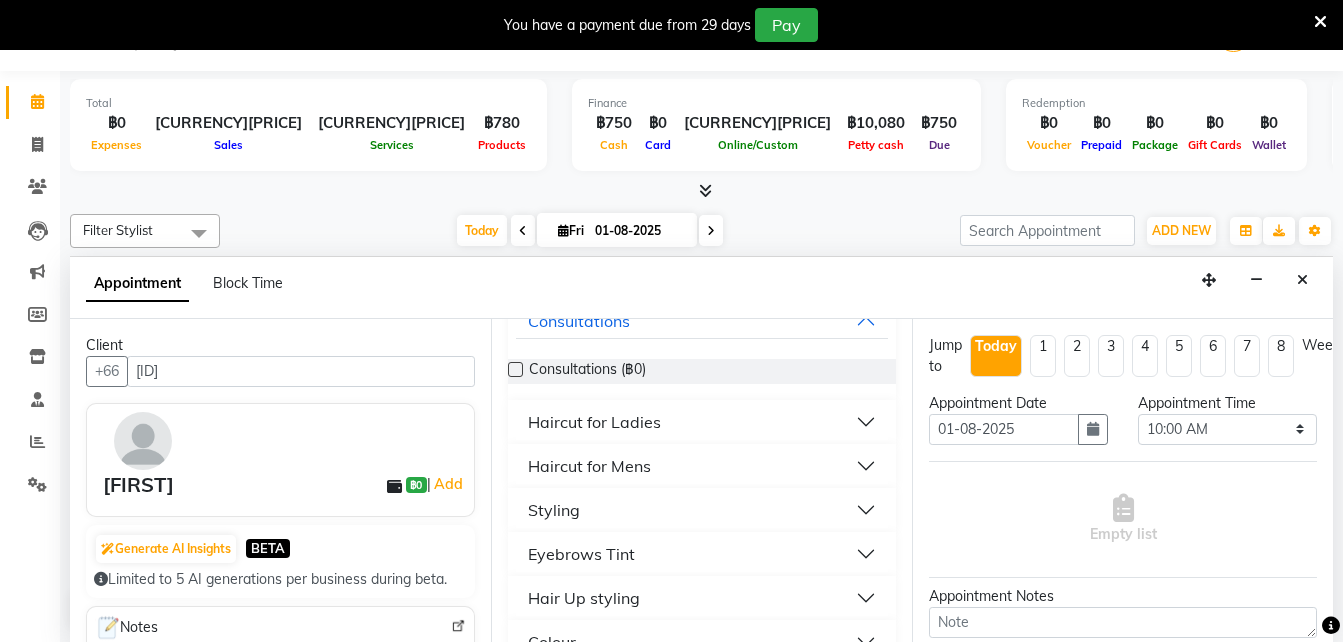 scroll, scrollTop: 136, scrollLeft: 0, axis: vertical 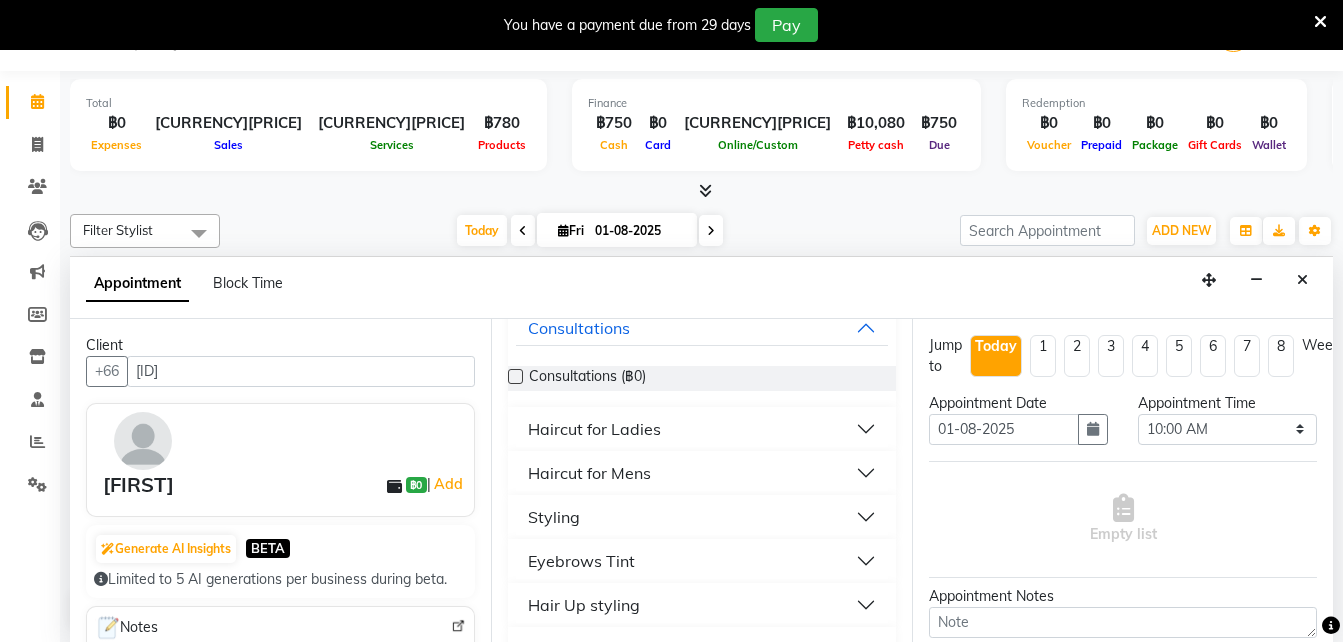 click on "Haircut for Ladies" at bounding box center [702, 429] 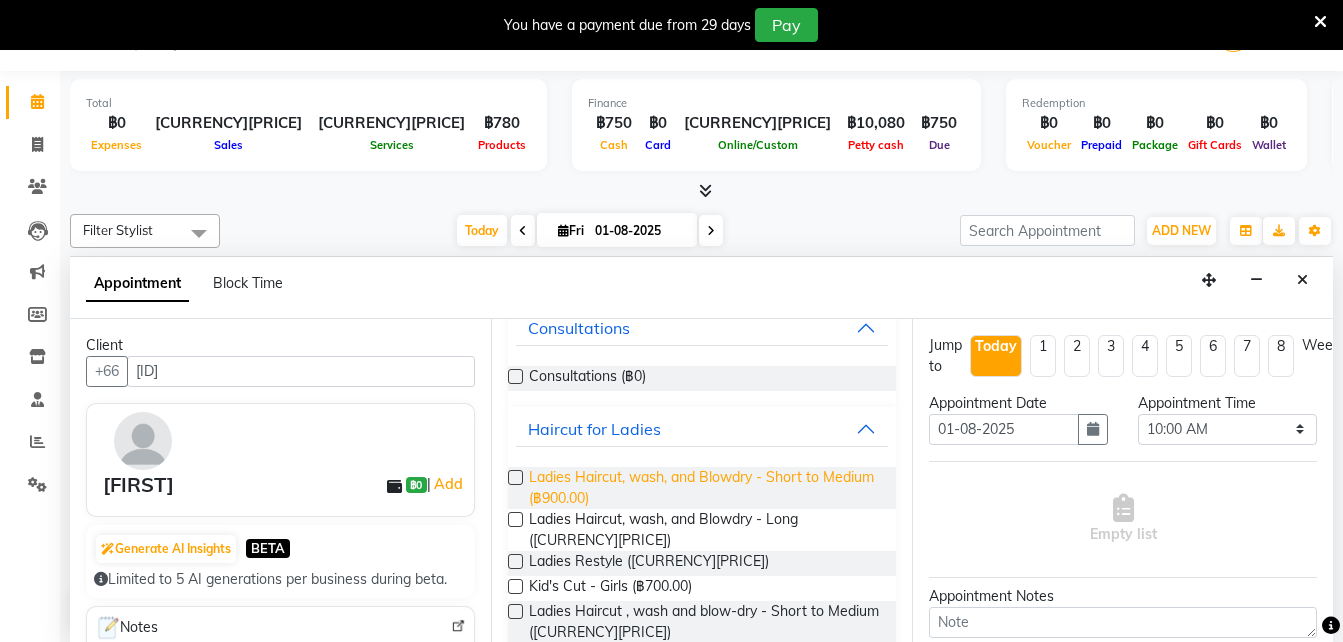 drag, startPoint x: 699, startPoint y: 484, endPoint x: 691, endPoint y: 473, distance: 13.601471 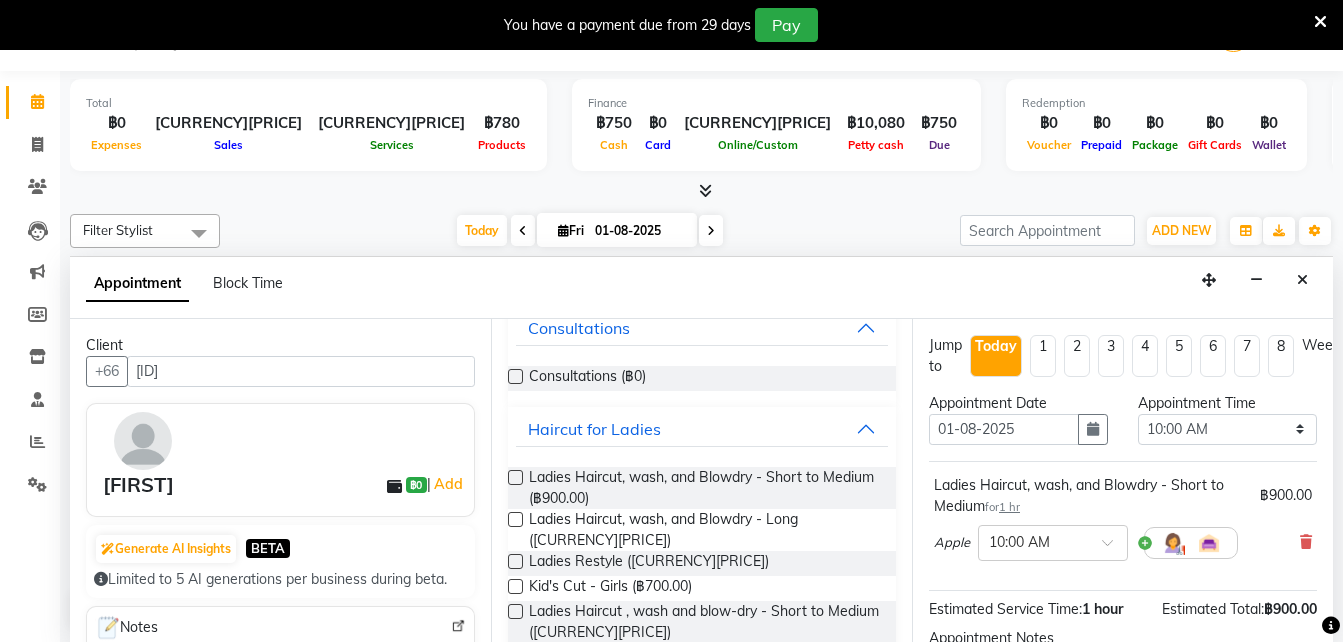 click at bounding box center [515, 477] 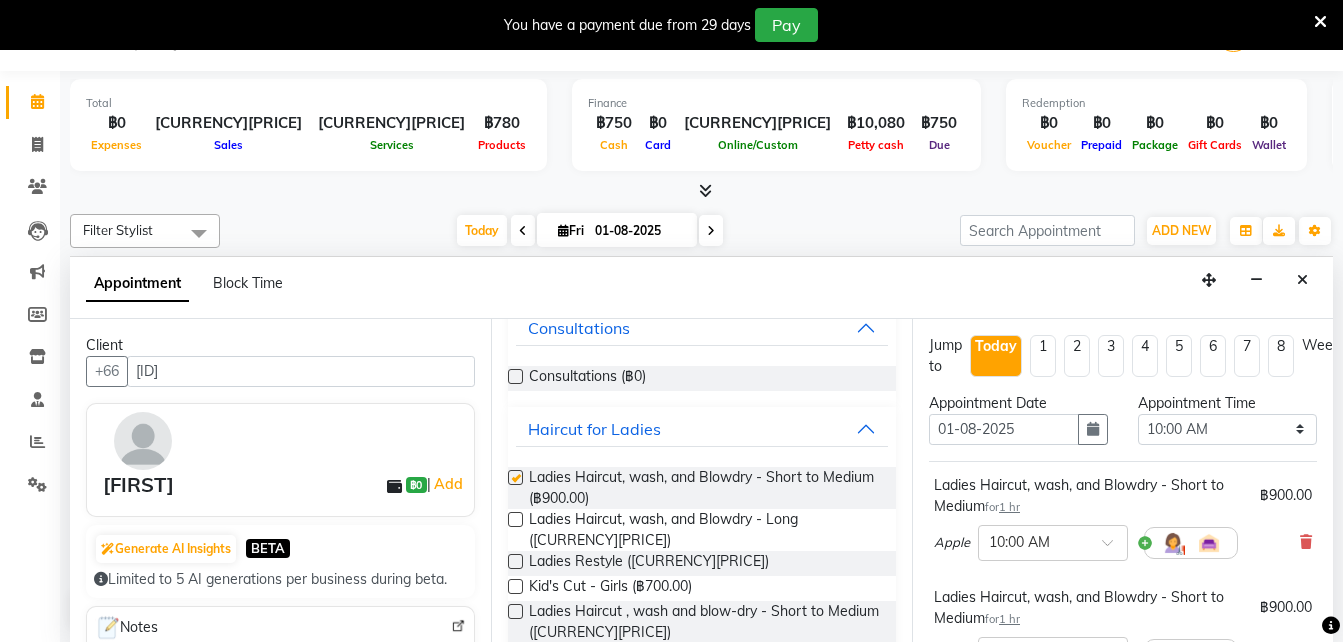 checkbox on "false" 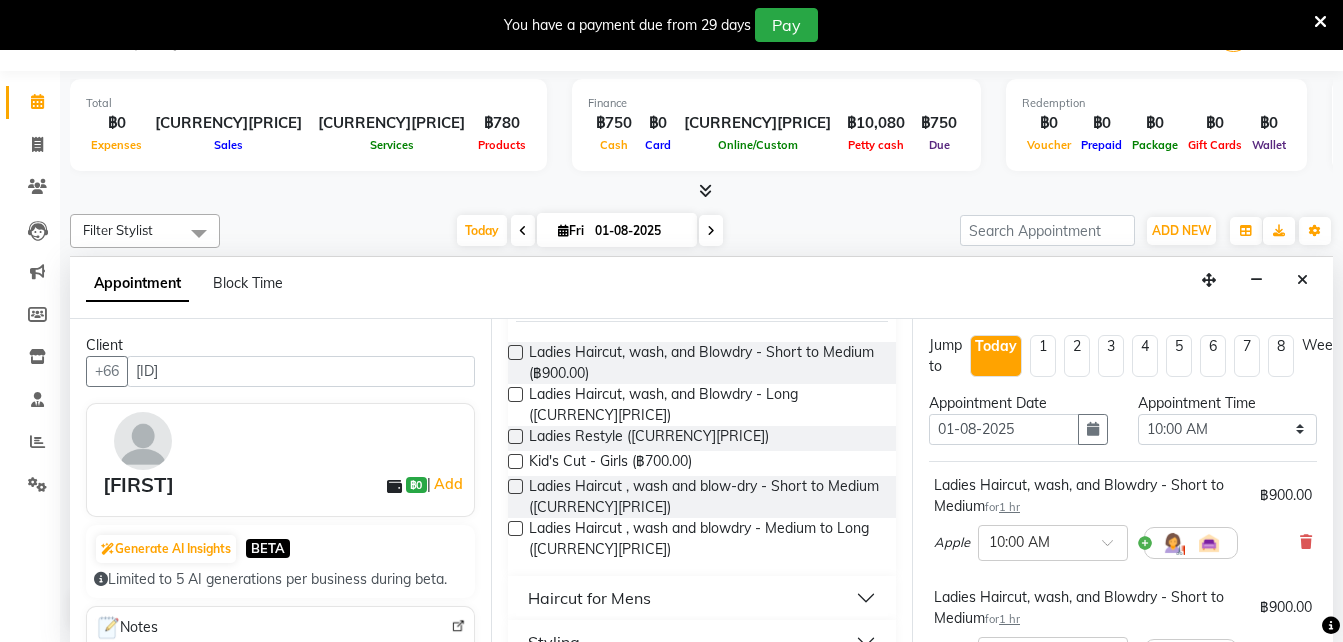 scroll, scrollTop: 262, scrollLeft: 0, axis: vertical 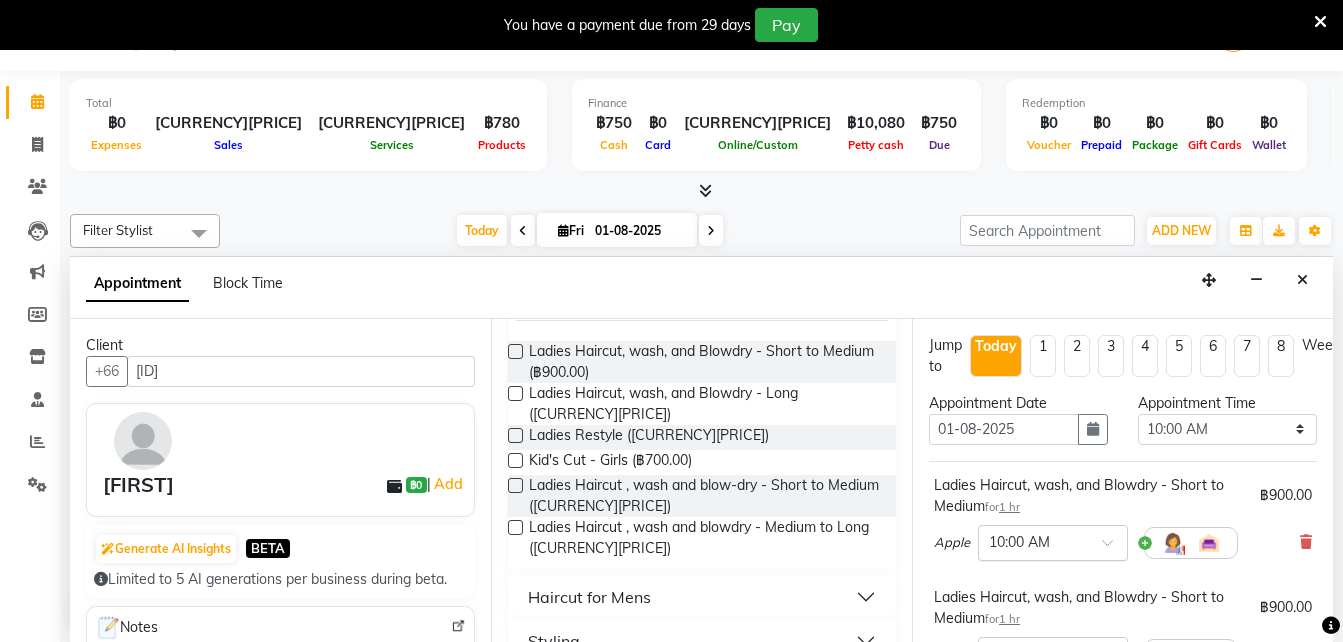 click at bounding box center [1053, 541] 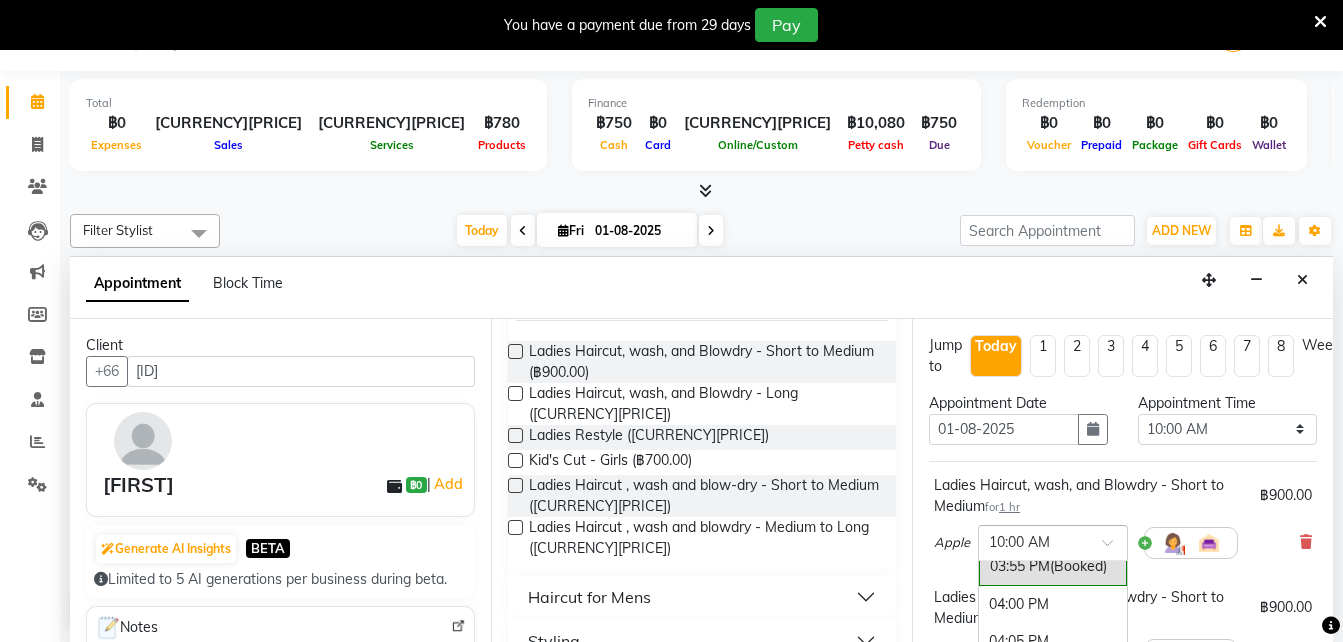 scroll, scrollTop: 2750, scrollLeft: 0, axis: vertical 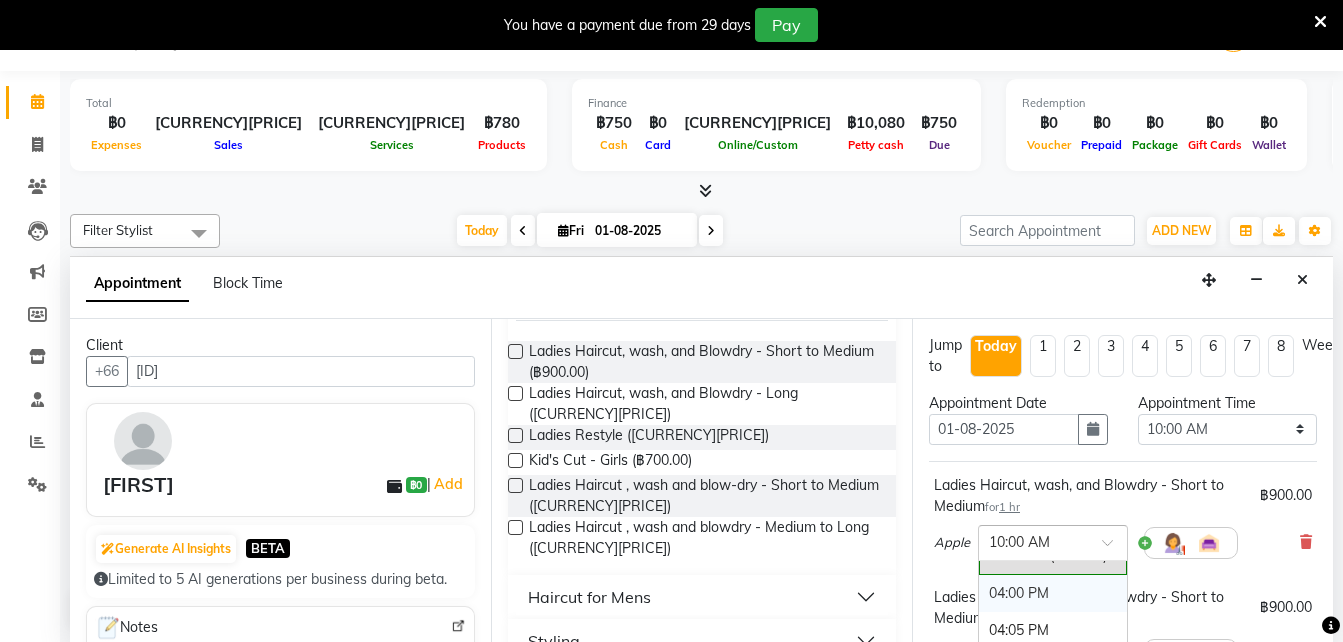 click on "04:00 PM" at bounding box center (1053, 593) 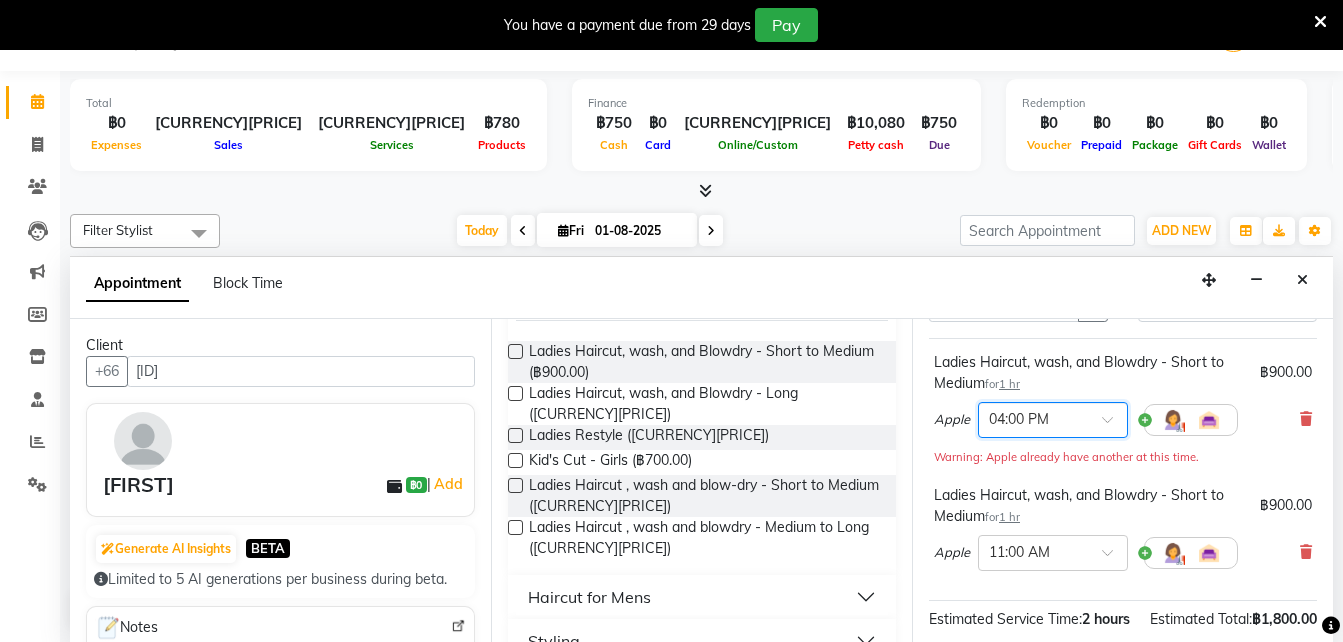 scroll, scrollTop: 124, scrollLeft: 0, axis: vertical 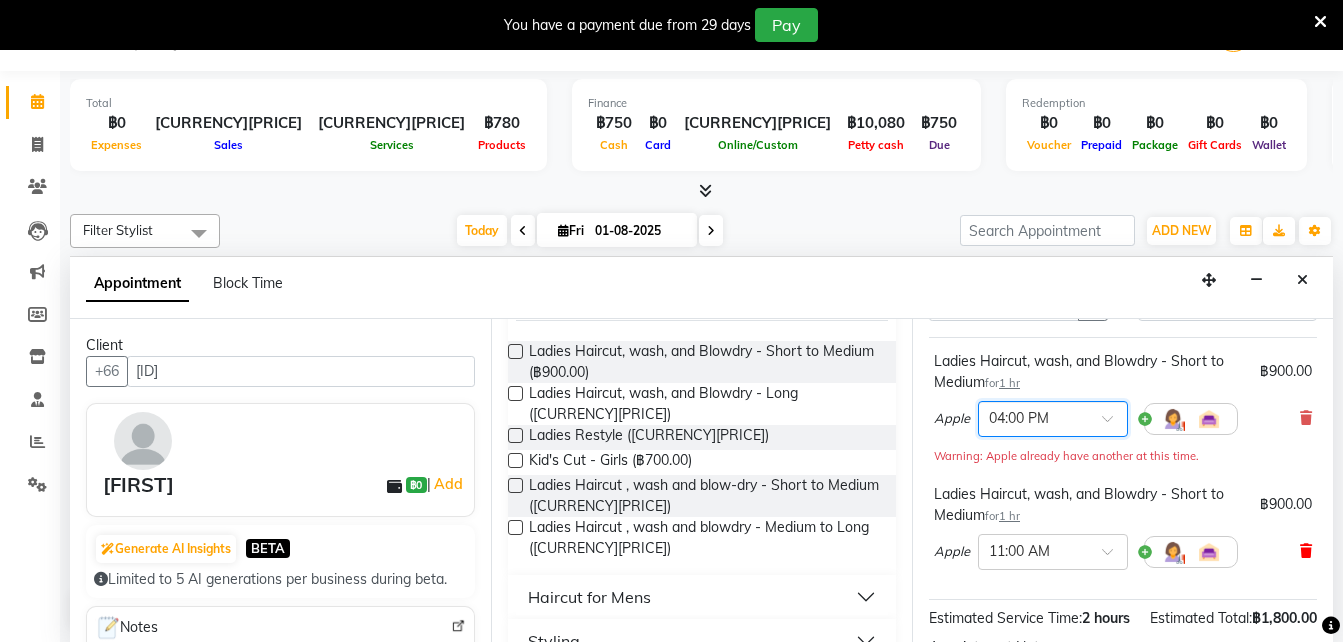 click at bounding box center (1306, 551) 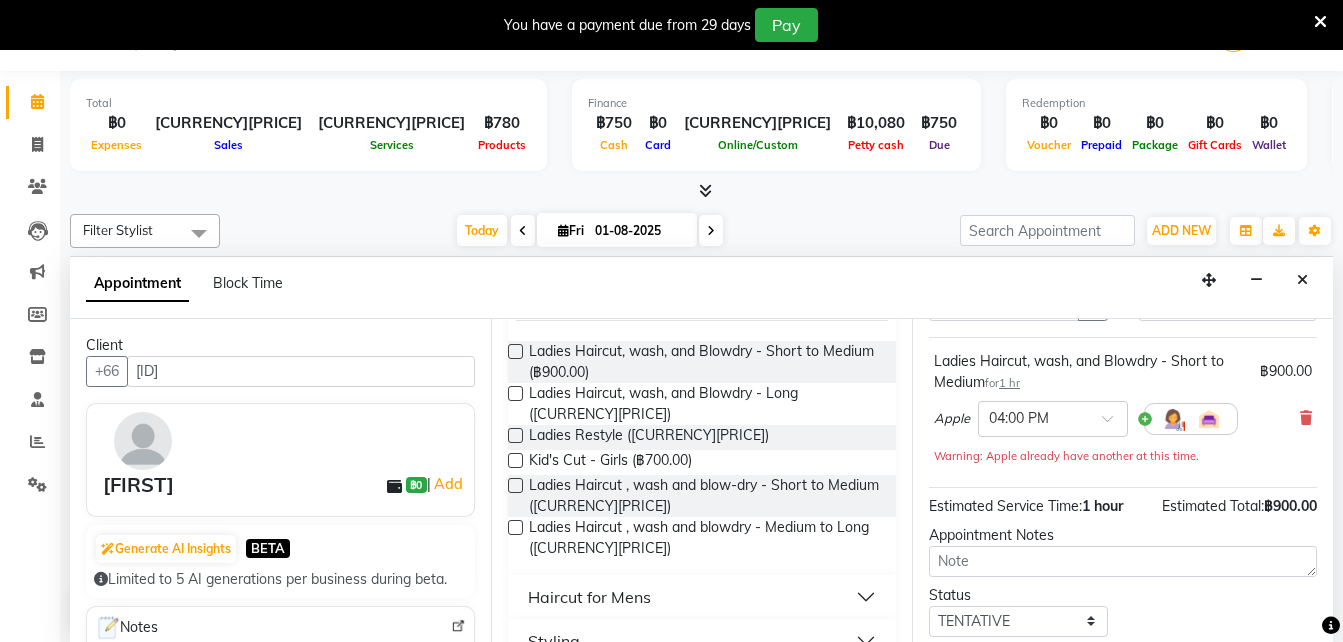 scroll, scrollTop: 260, scrollLeft: 0, axis: vertical 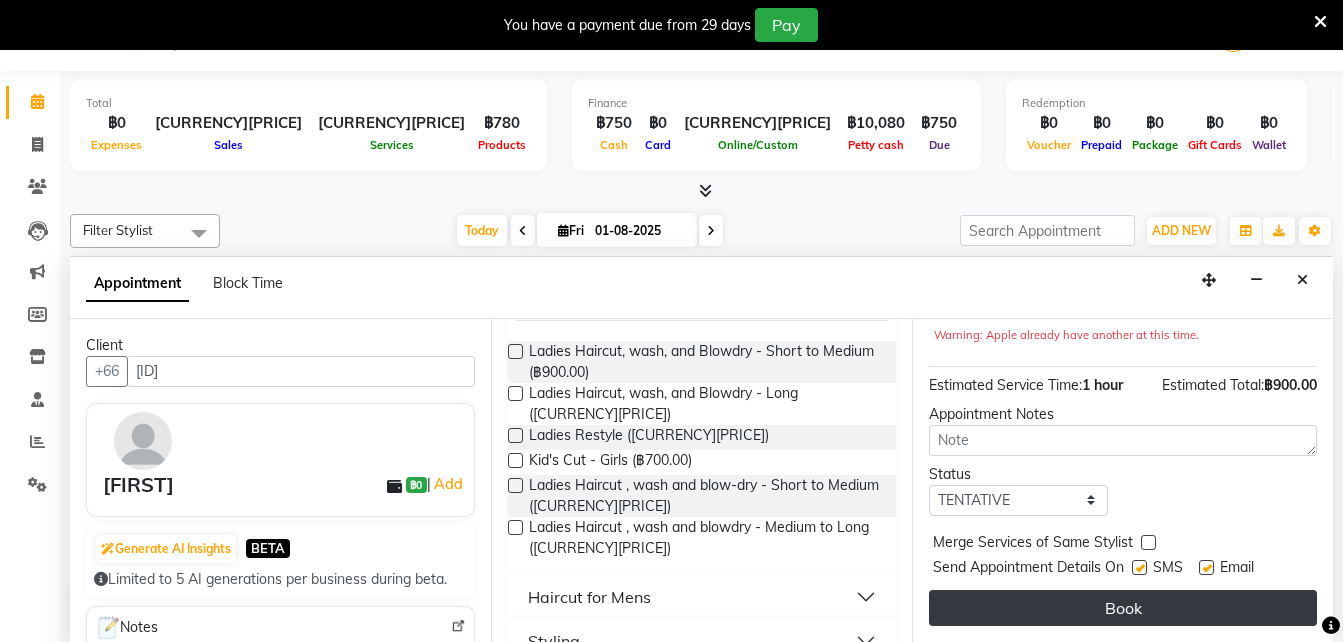 click on "Book" at bounding box center [1123, 608] 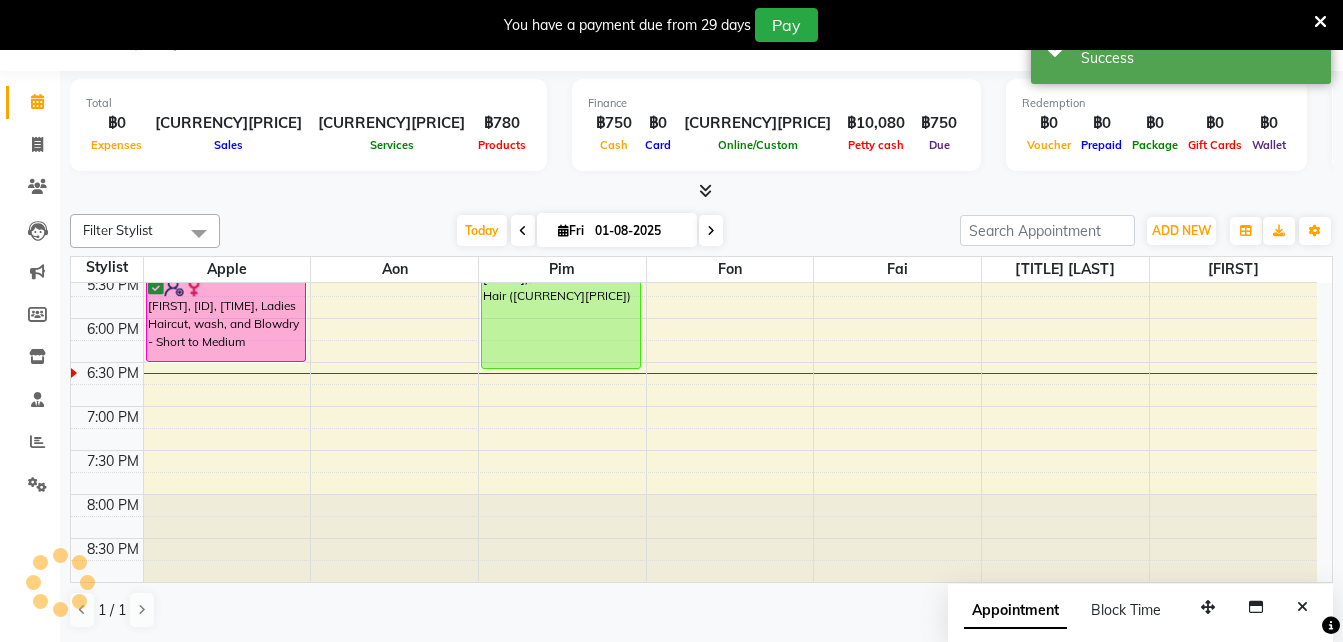 scroll, scrollTop: 0, scrollLeft: 0, axis: both 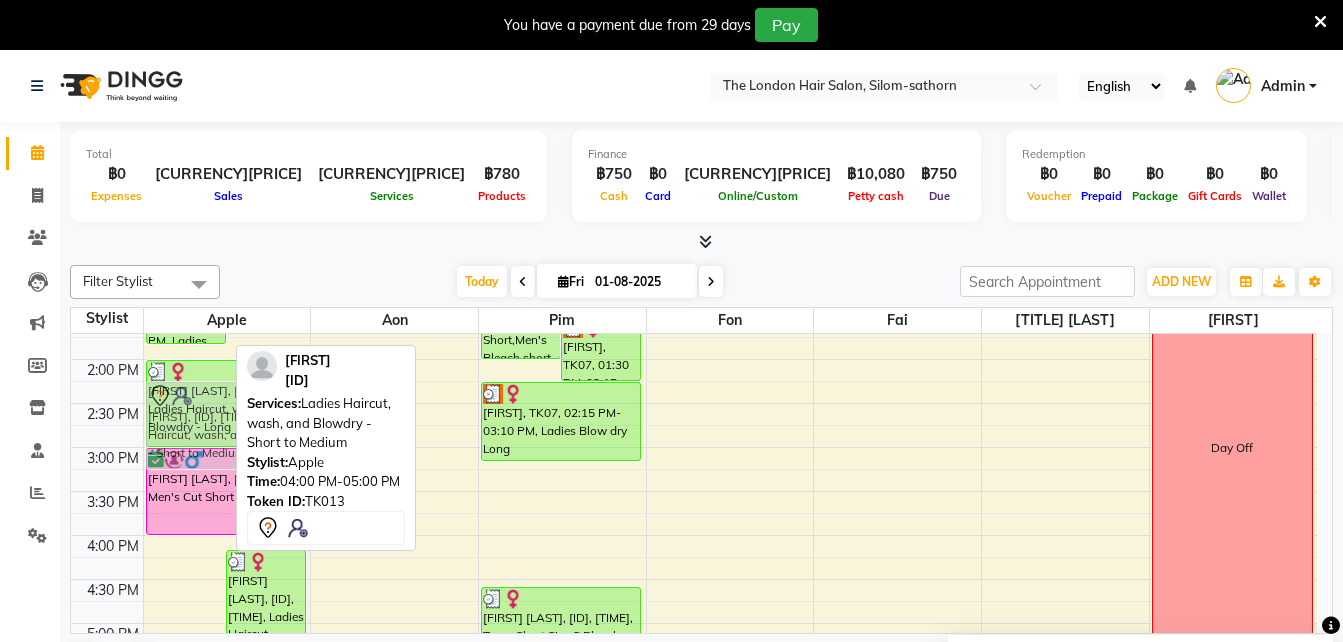 drag, startPoint x: 188, startPoint y: 555, endPoint x: 224, endPoint y: 397, distance: 162.04938 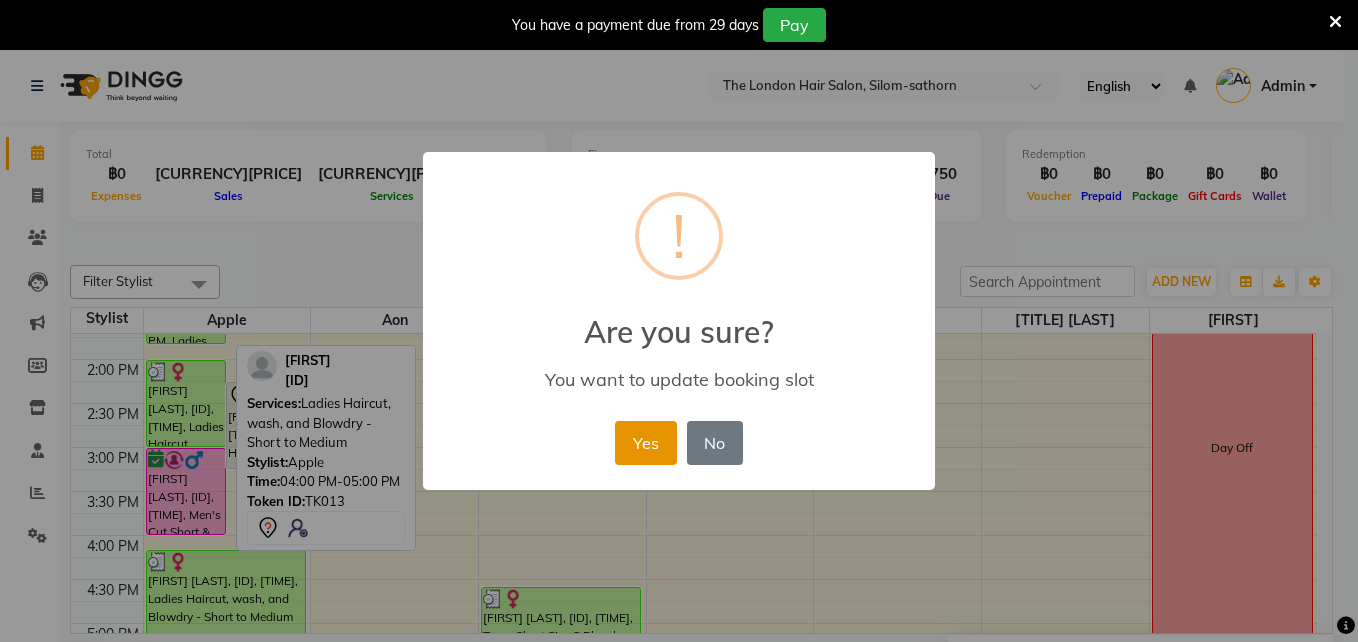 click on "Yes" at bounding box center (645, 443) 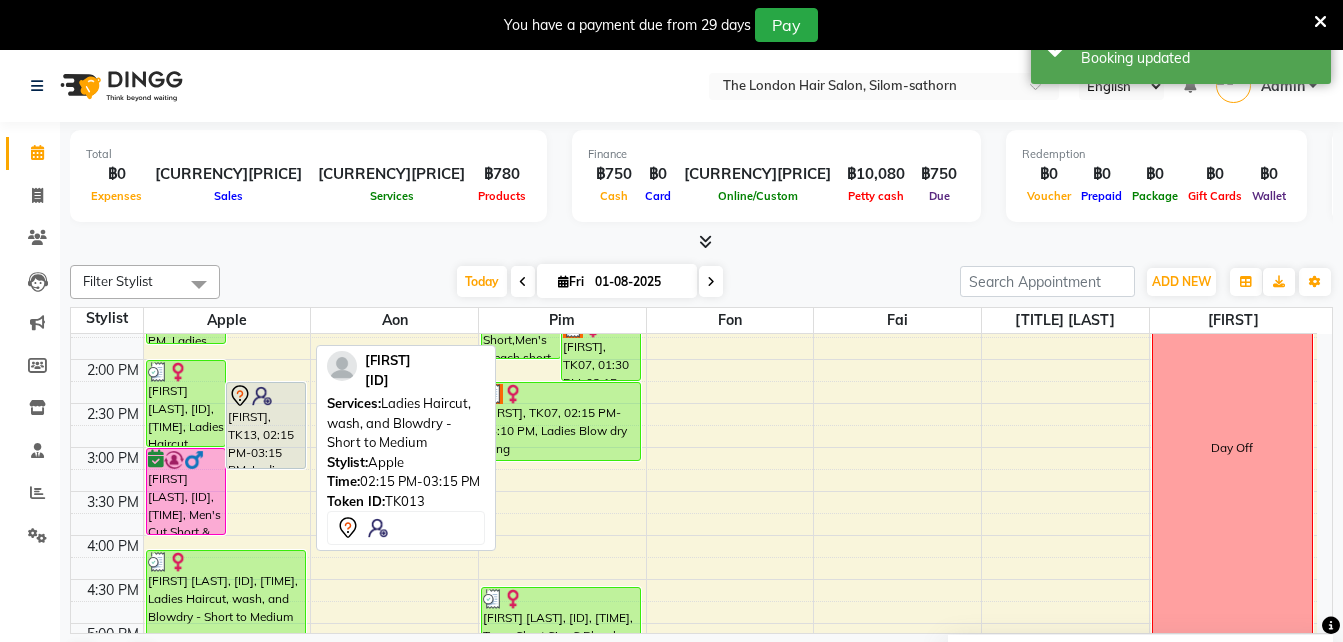 click at bounding box center (262, 396) 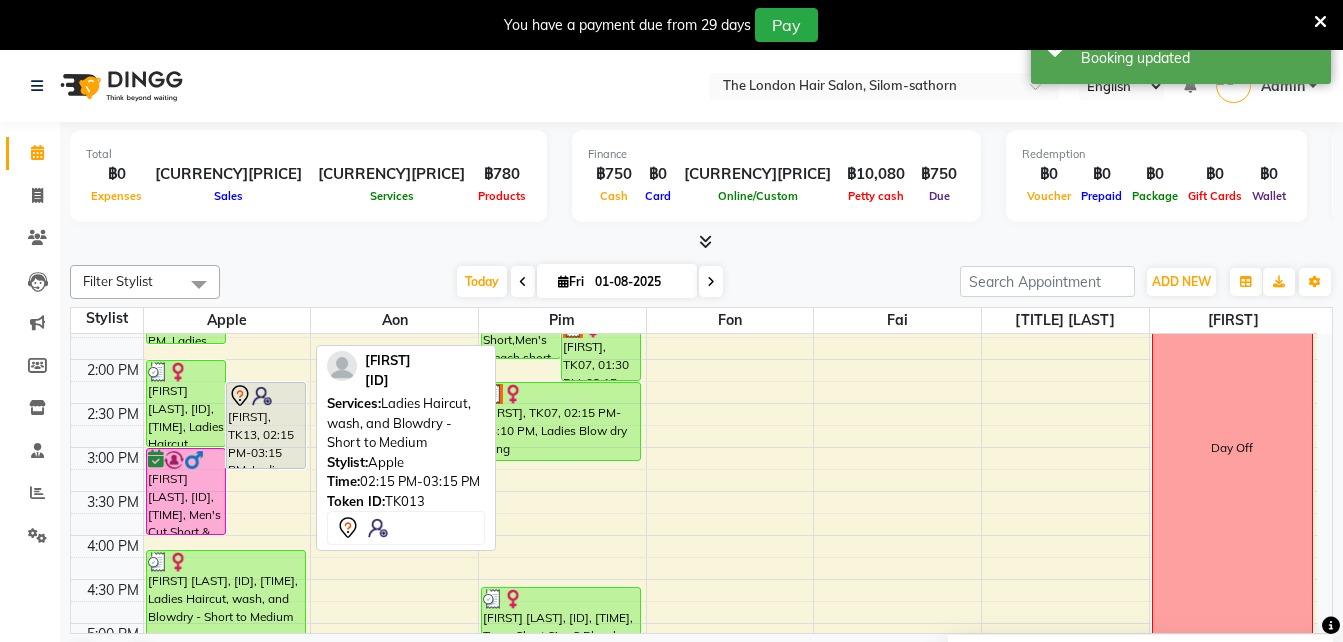 click on "[FIRST], TK13, 02:15 PM-03:15 PM, Ladies Haircut, wash, and Blowdry - Short to Medium" at bounding box center (266, 425) 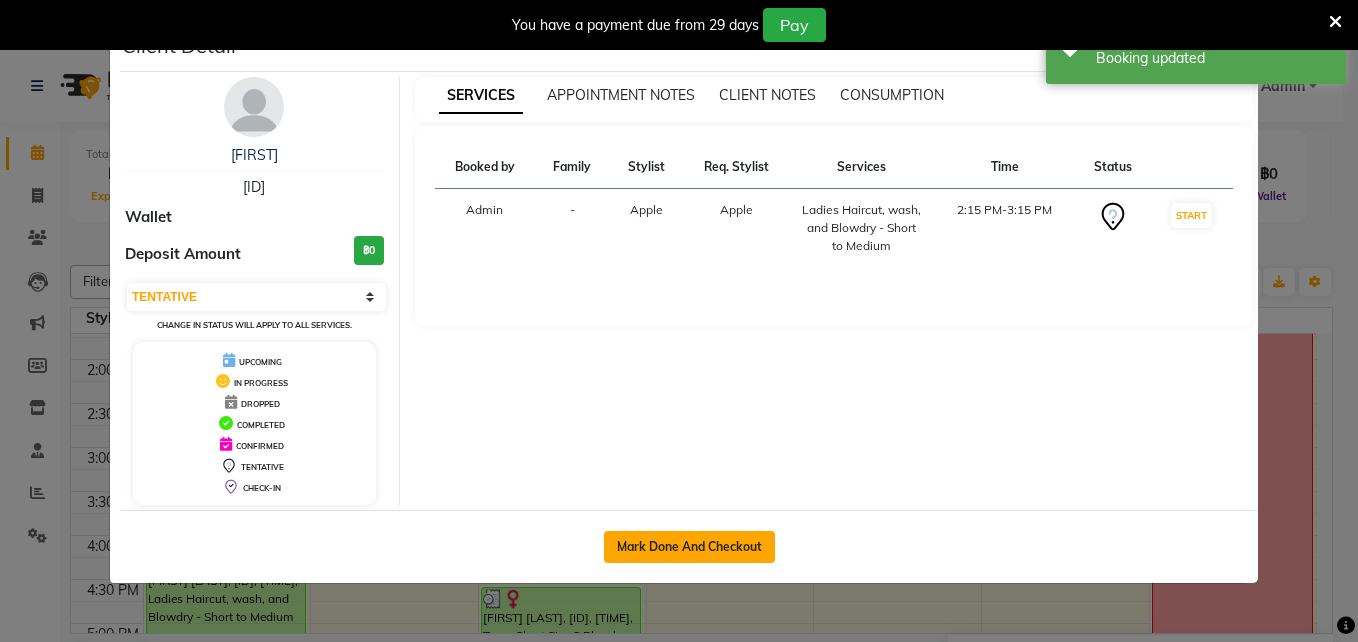 click on "Mark Done And Checkout" 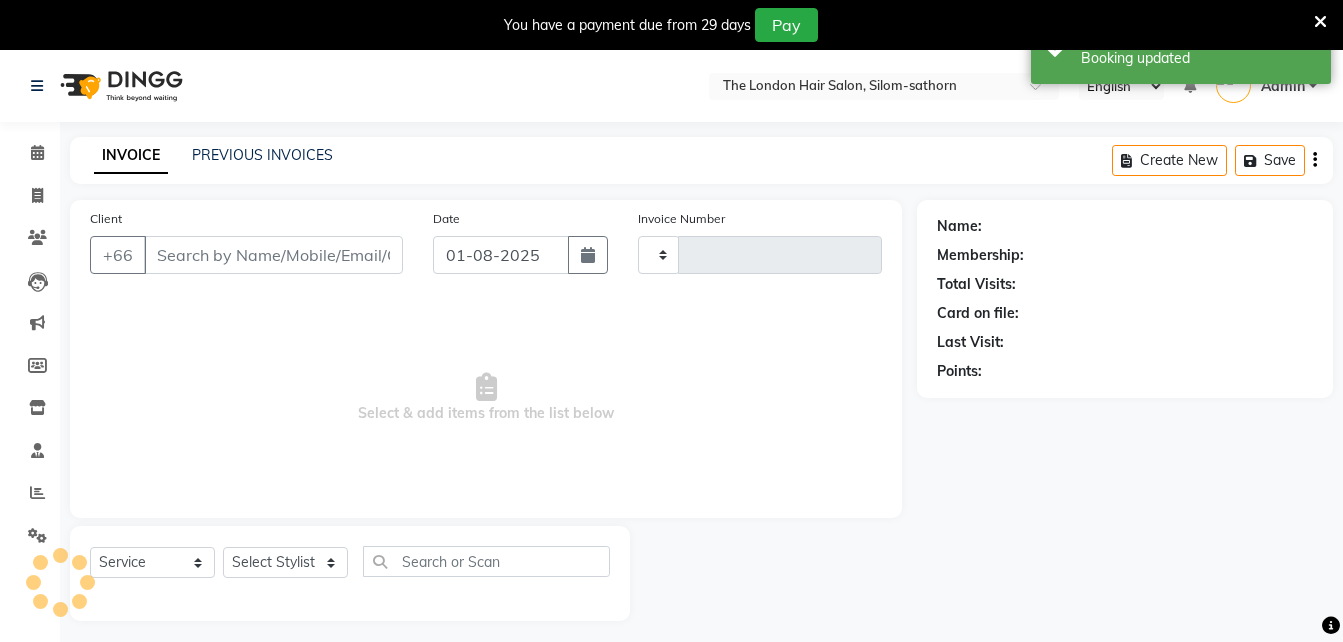 type on "1192" 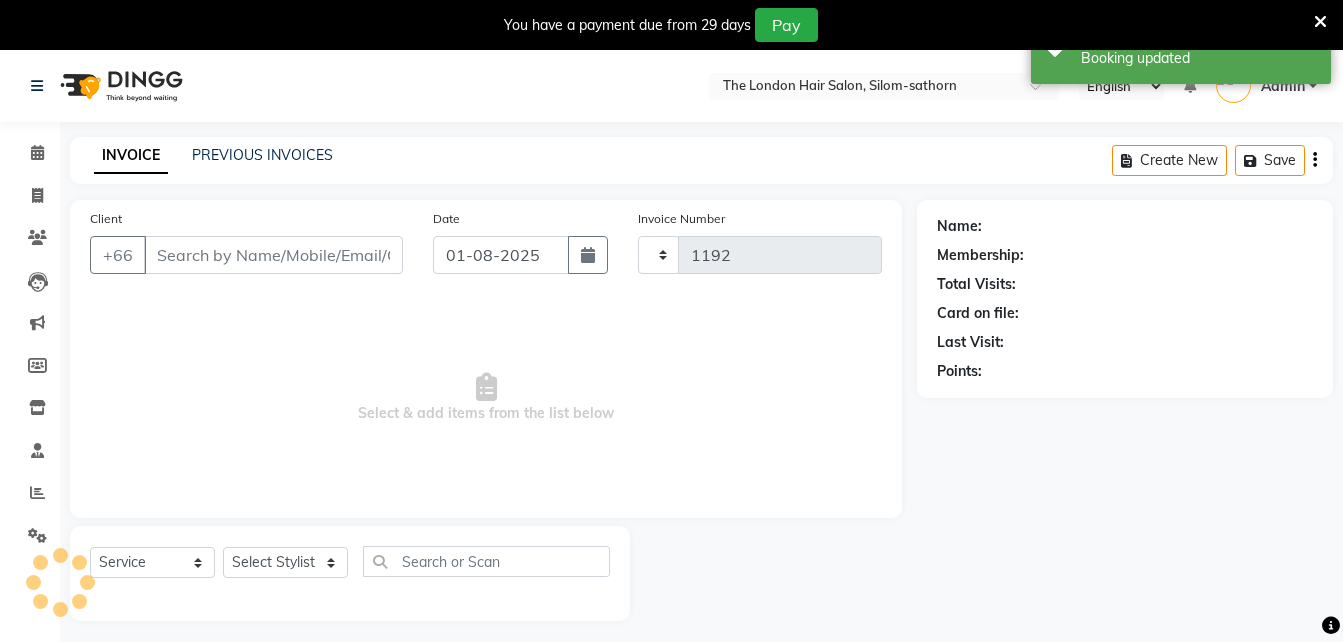 select on "6977" 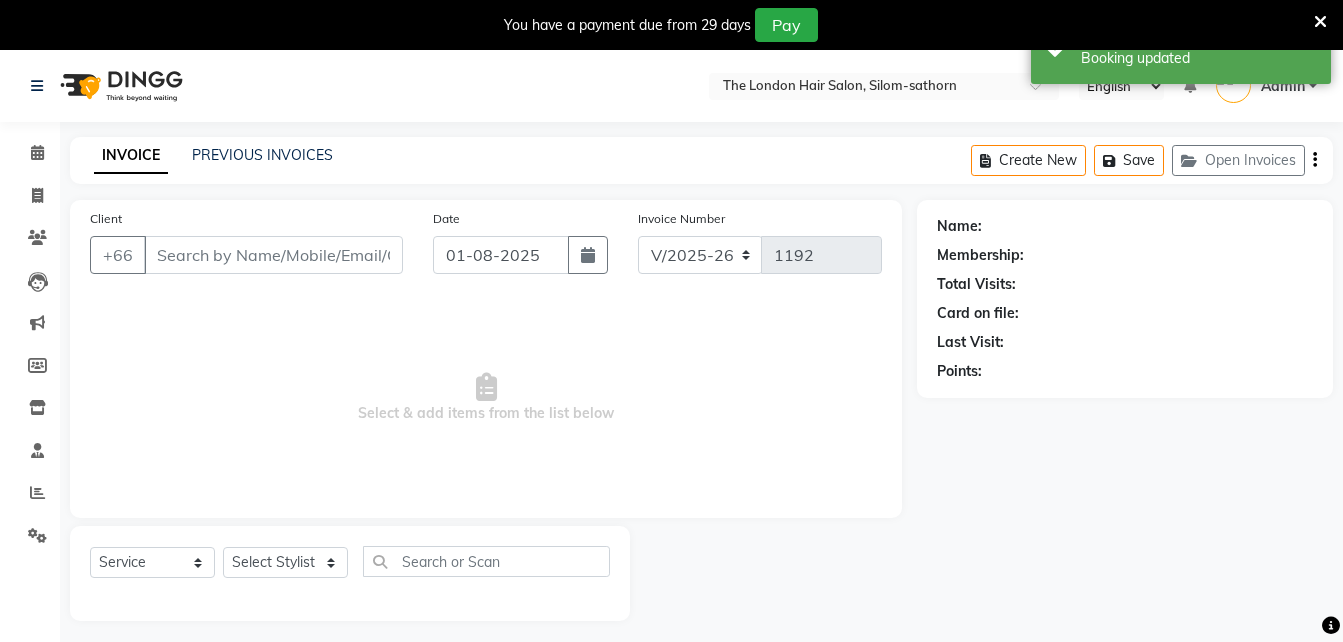 type on "[ID]" 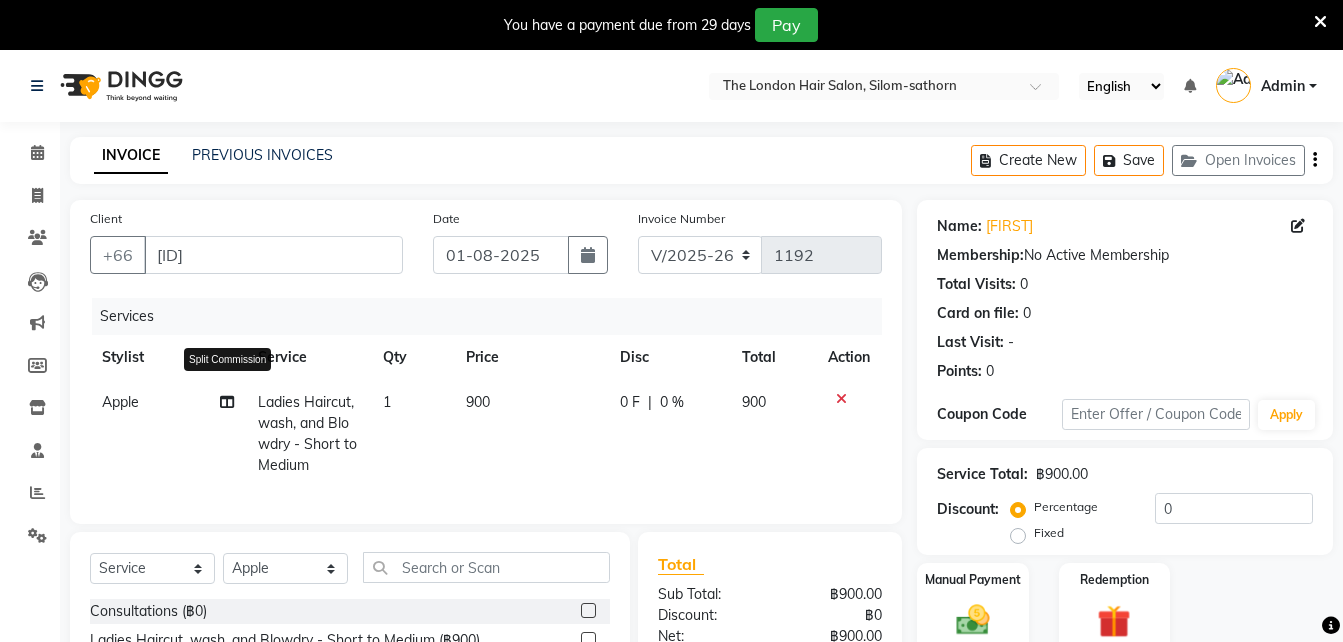 click 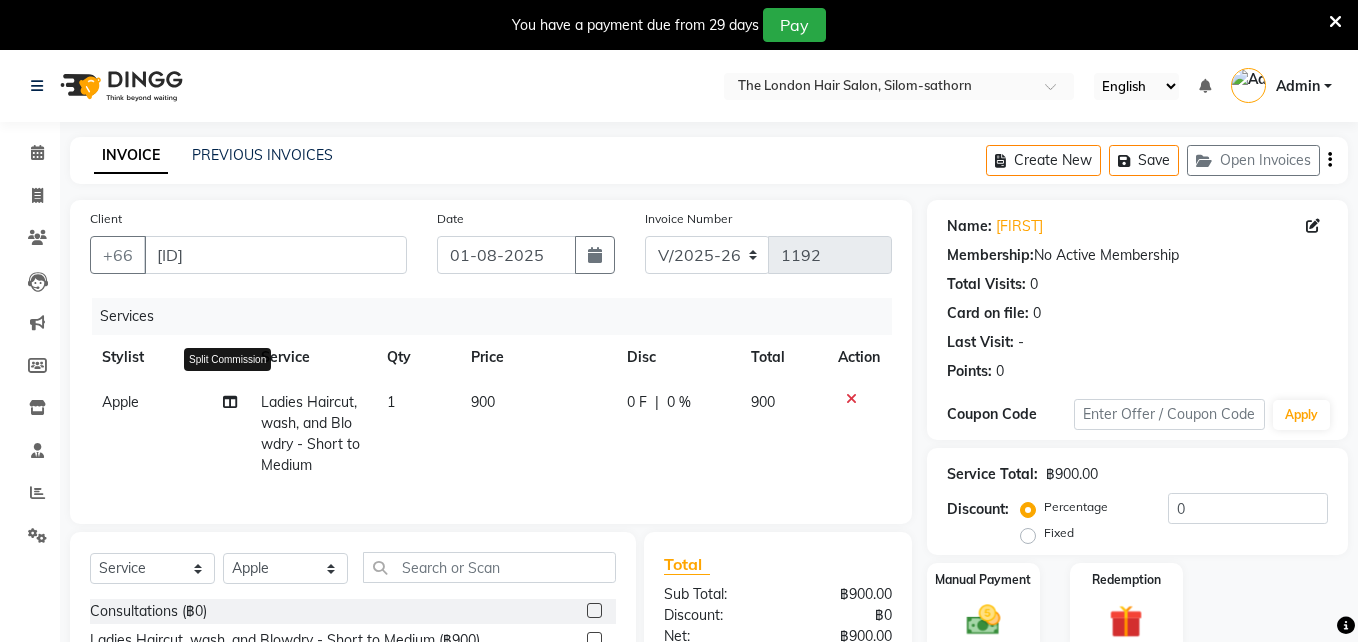 select on "56710" 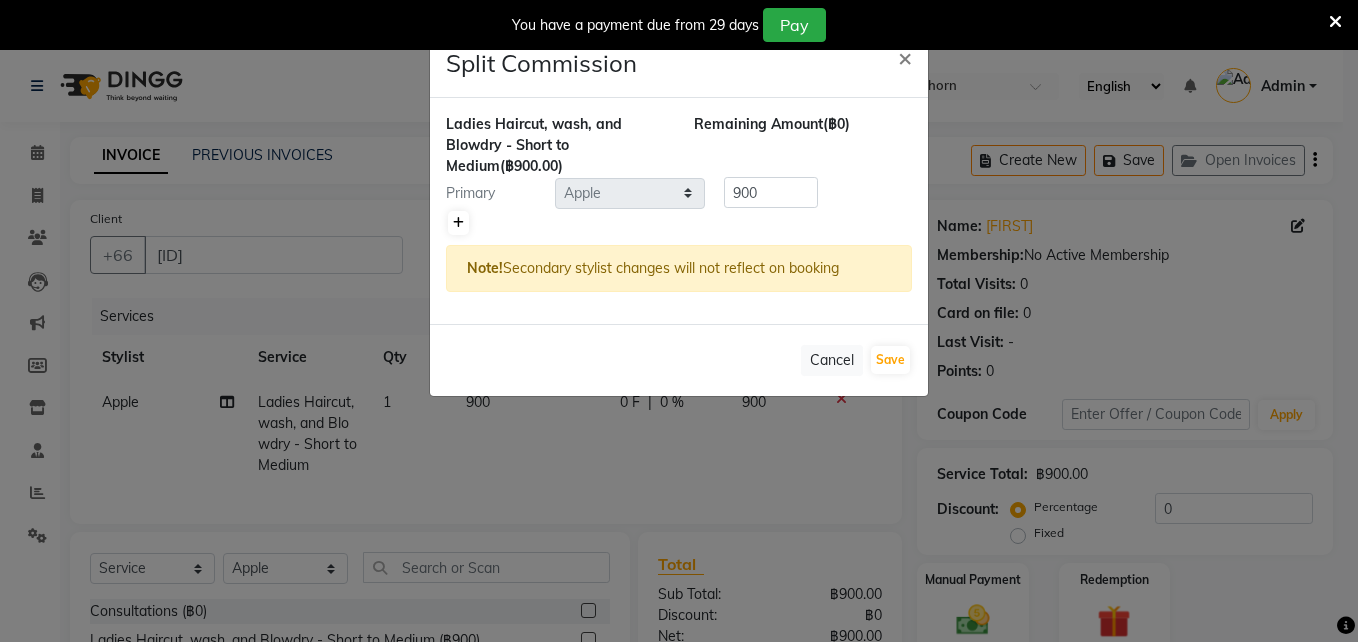 click 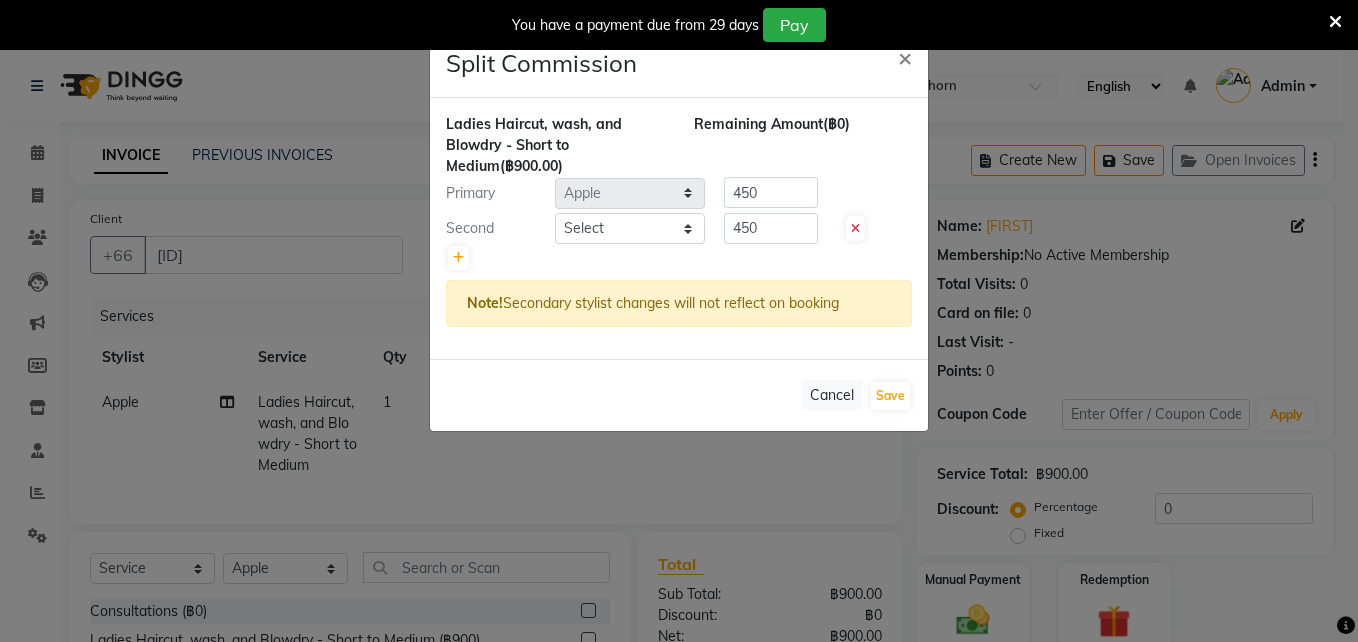 click 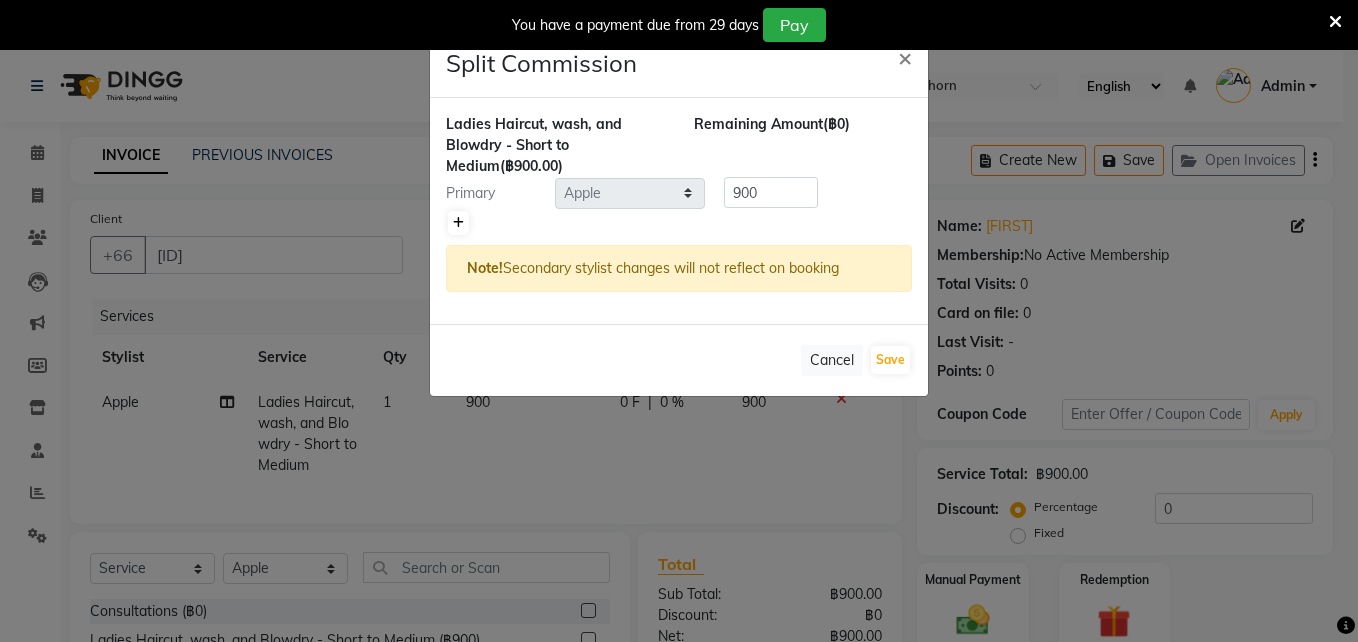 click 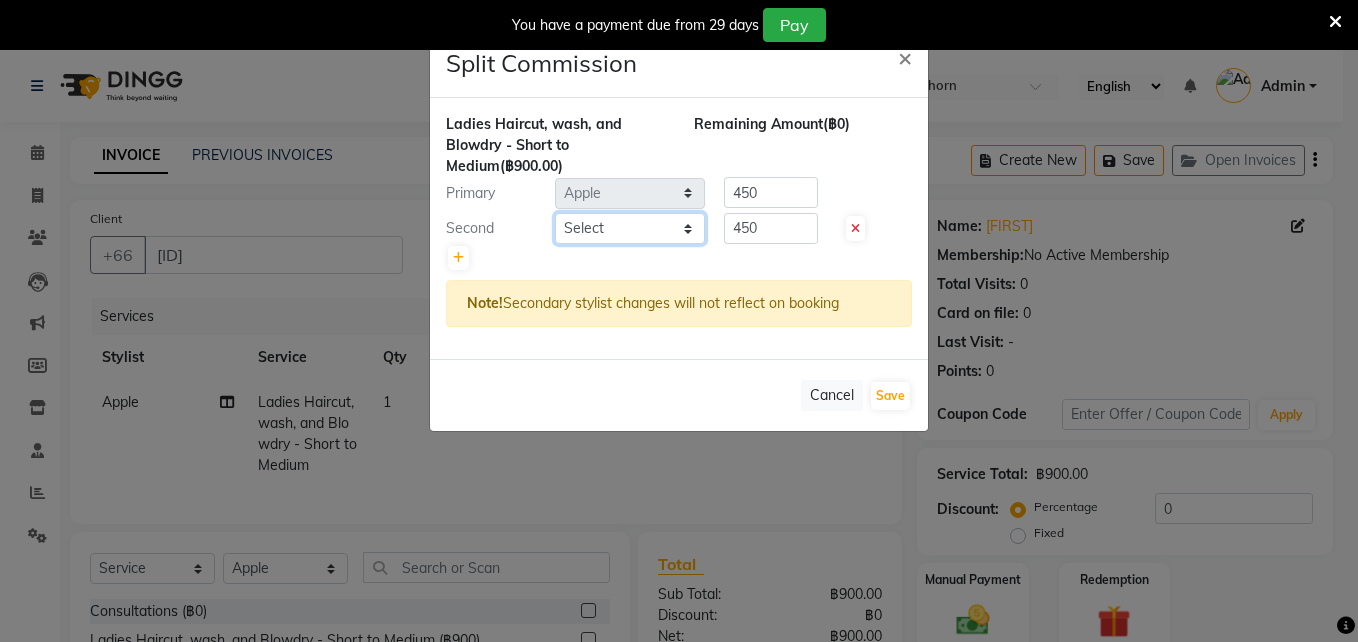 click on "Select  [FIRST]   [BRAND]     [TITLE] [LAST]   [FIRST]    [FIRST]   [FIRST]    [FIRST]" 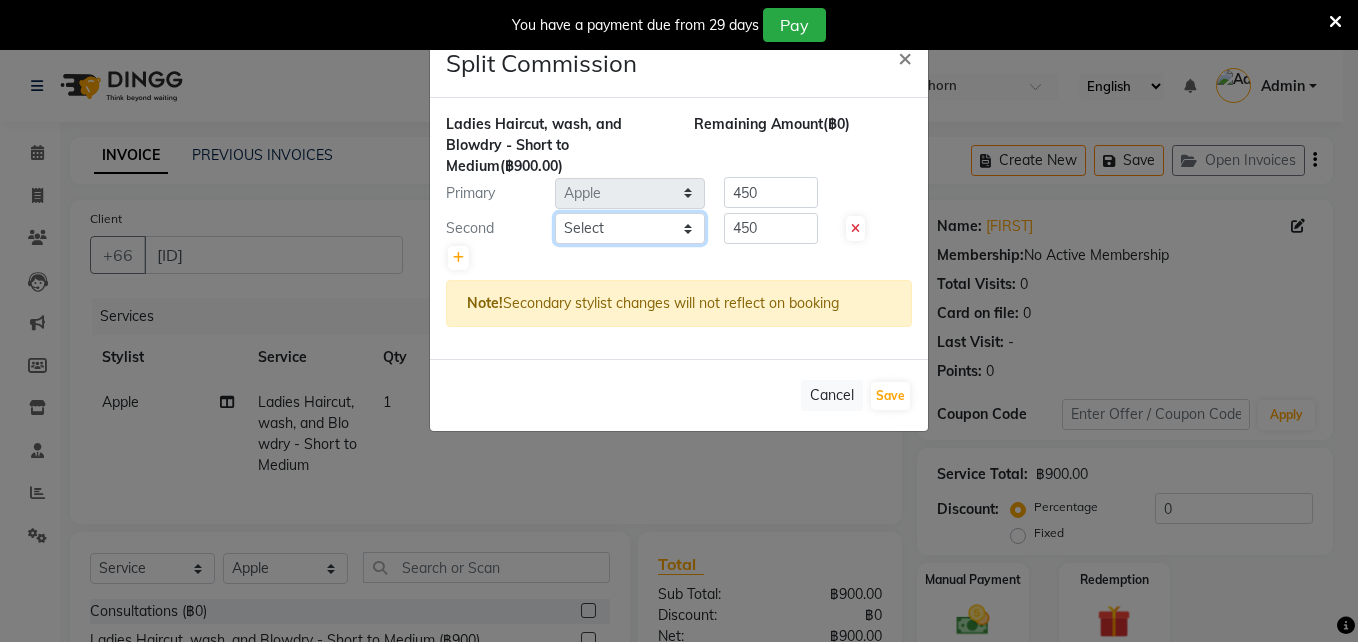 select on "56711" 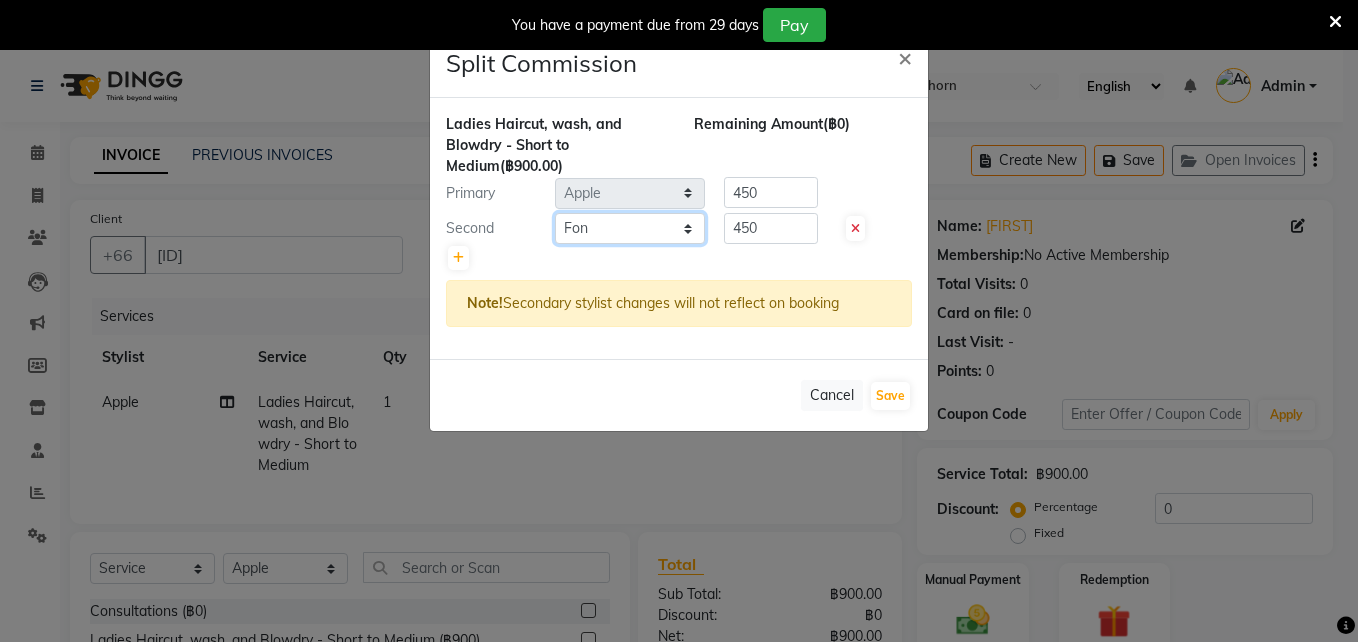 click on "Select  [FIRST]   [BRAND]     [TITLE] [LAST]   [FIRST]    [FIRST]   [FIRST]    [FIRST]" 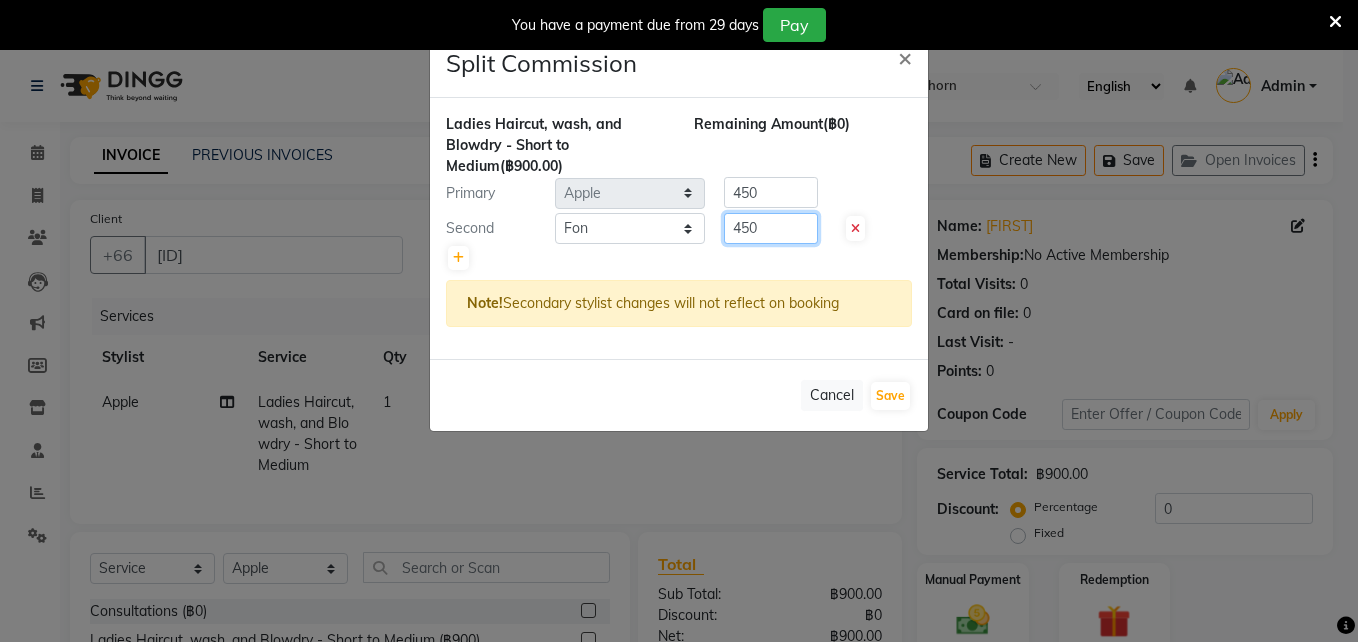 click on "450" 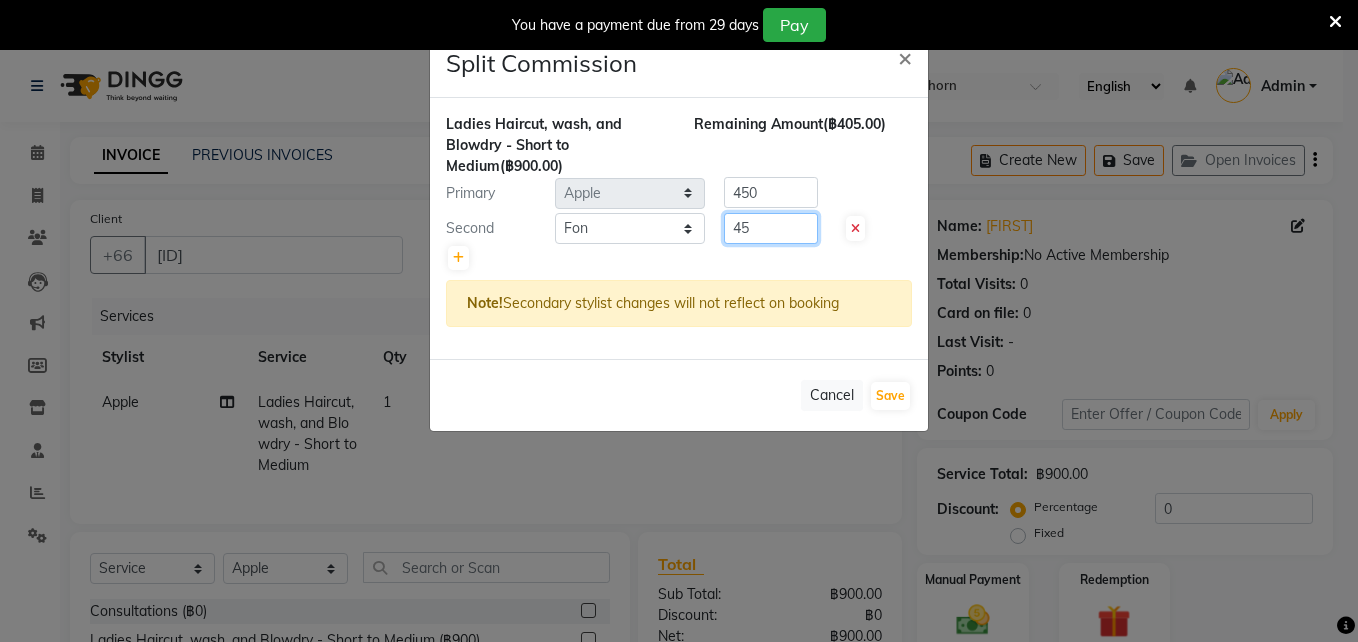 type on "4" 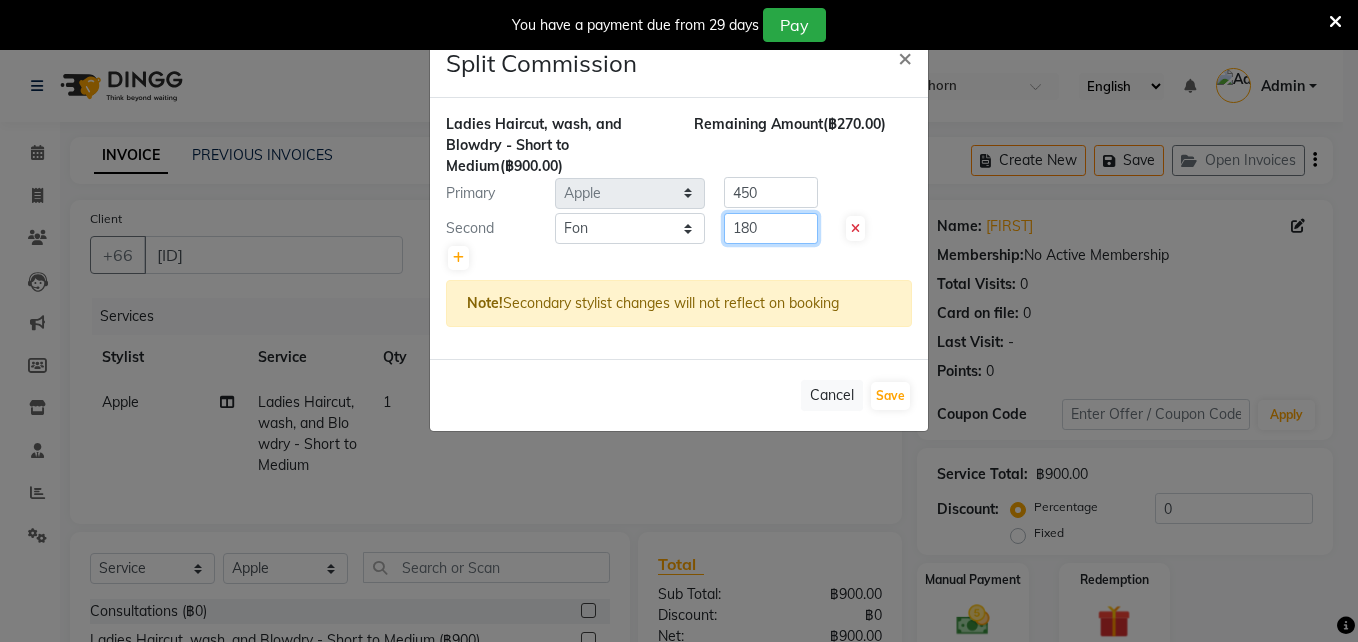 type on "180" 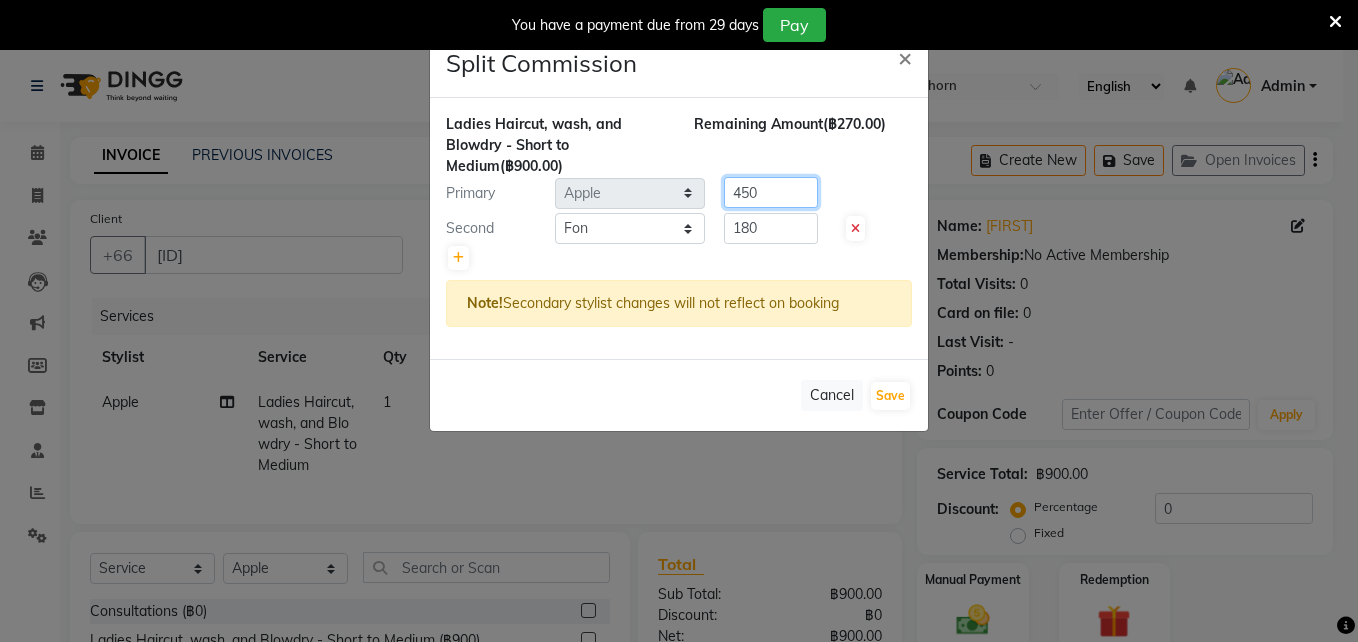 drag, startPoint x: 789, startPoint y: 181, endPoint x: 780, endPoint y: 189, distance: 12.0415945 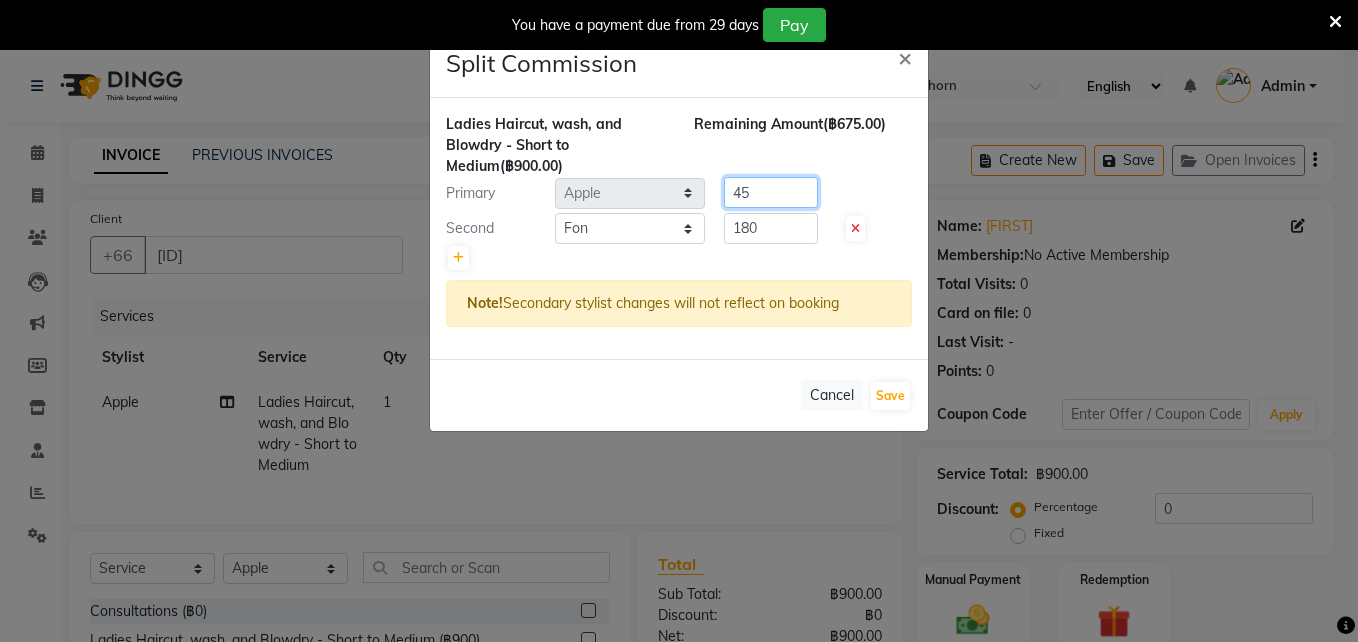 type on "4" 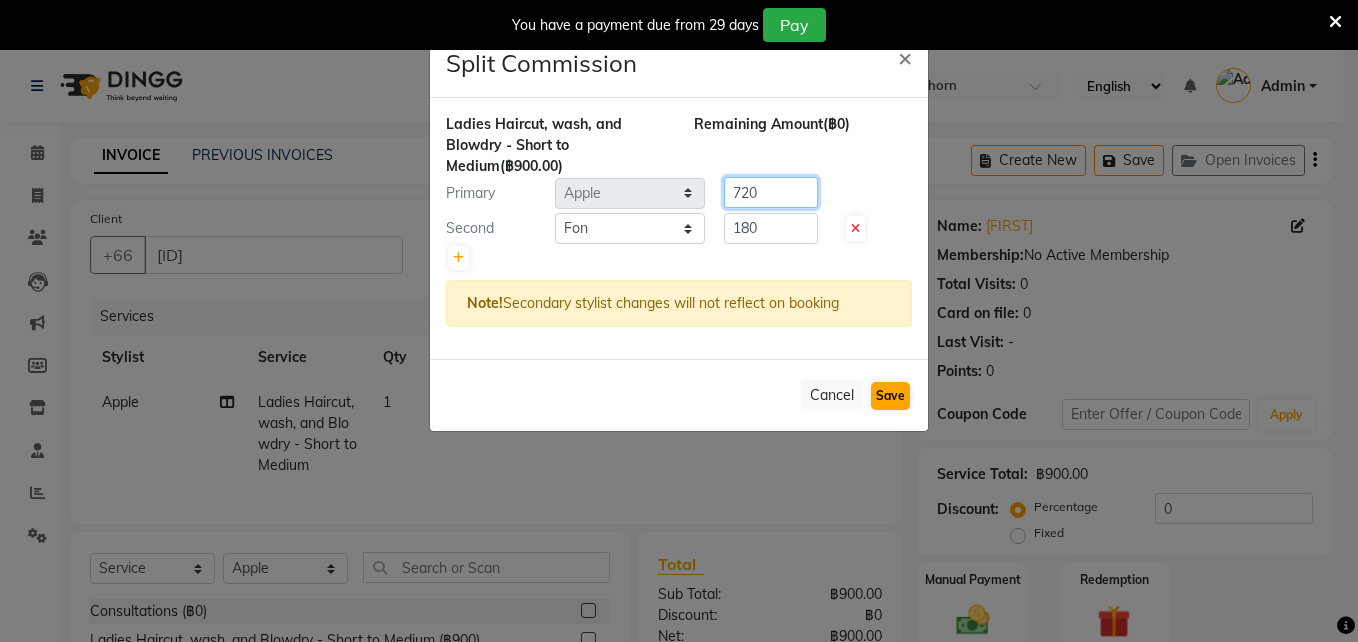 type on "720" 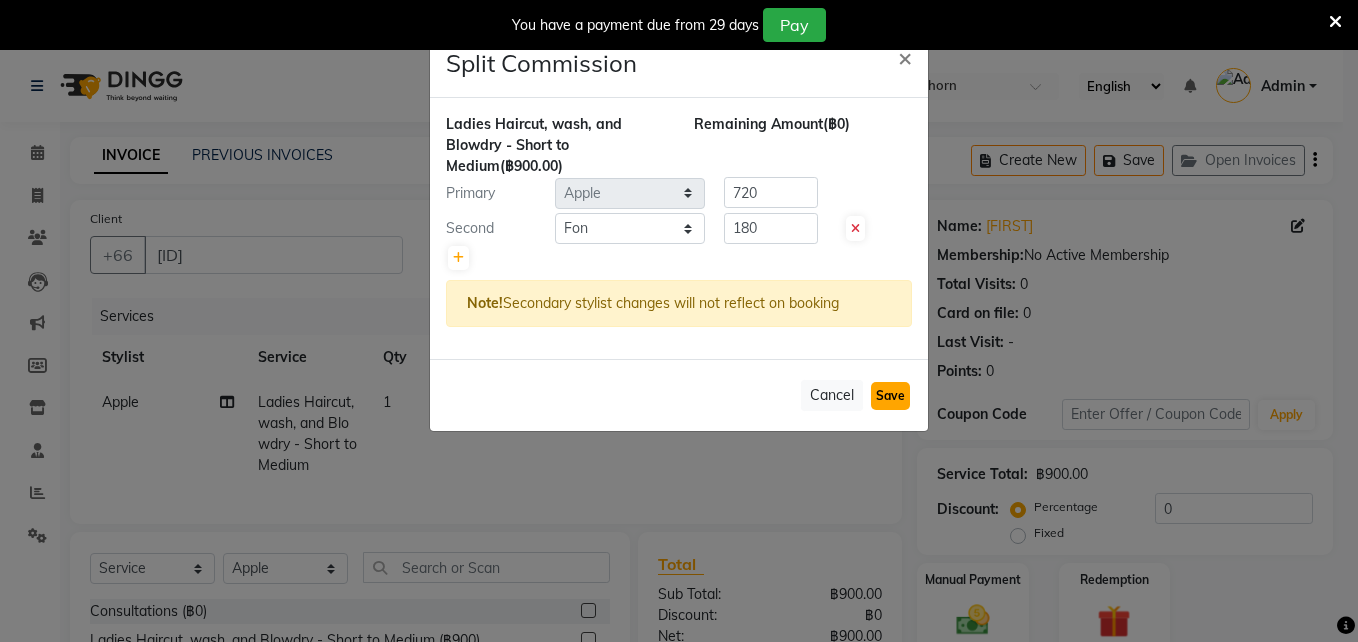 click on "Save" 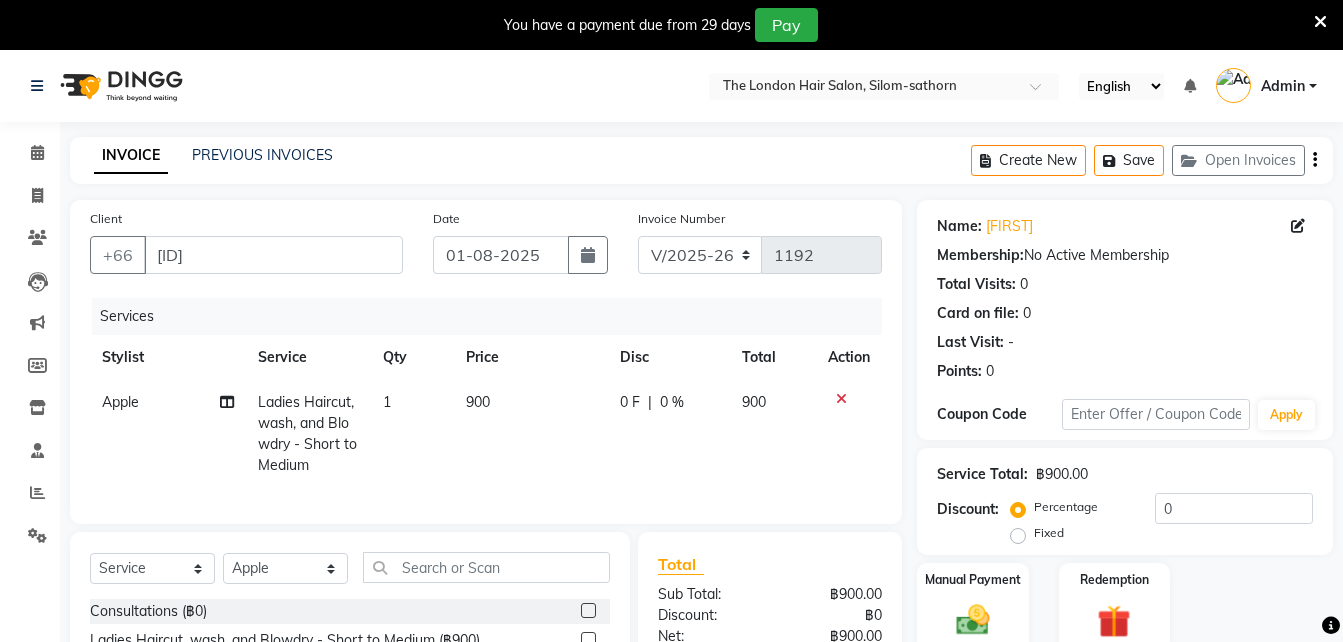 scroll, scrollTop: 0, scrollLeft: 0, axis: both 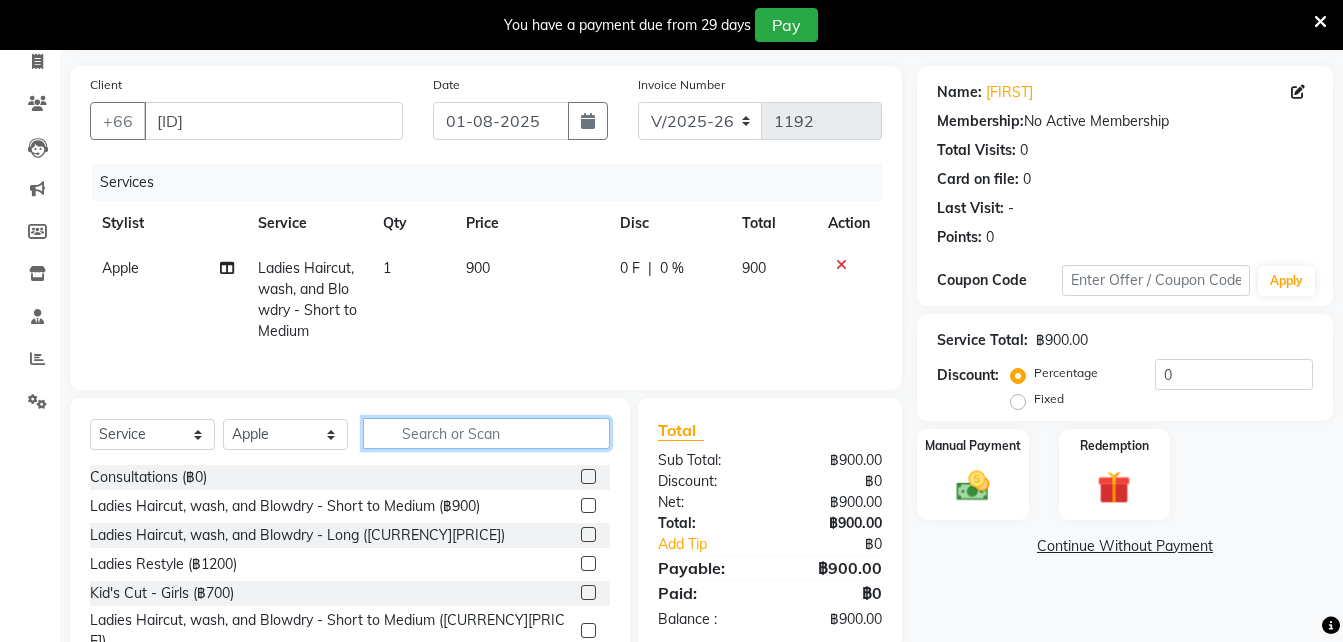 click 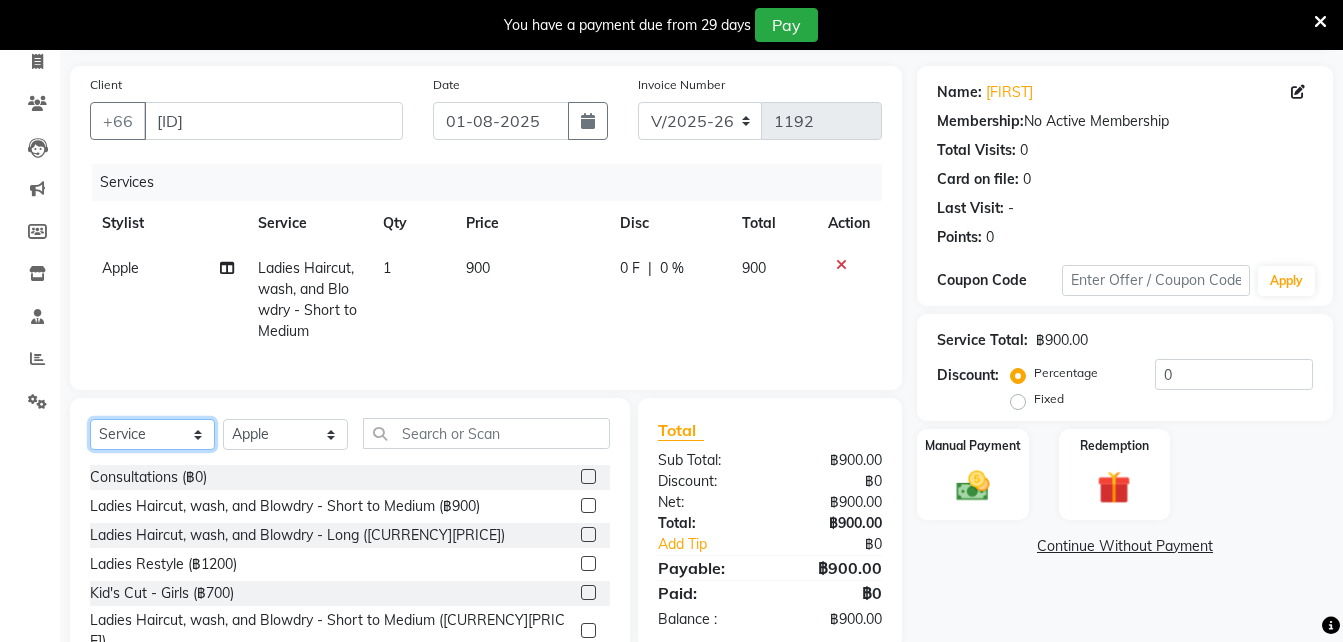 click on "Select  Service  Product  Membership  Package Voucher Prepaid Gift Card" 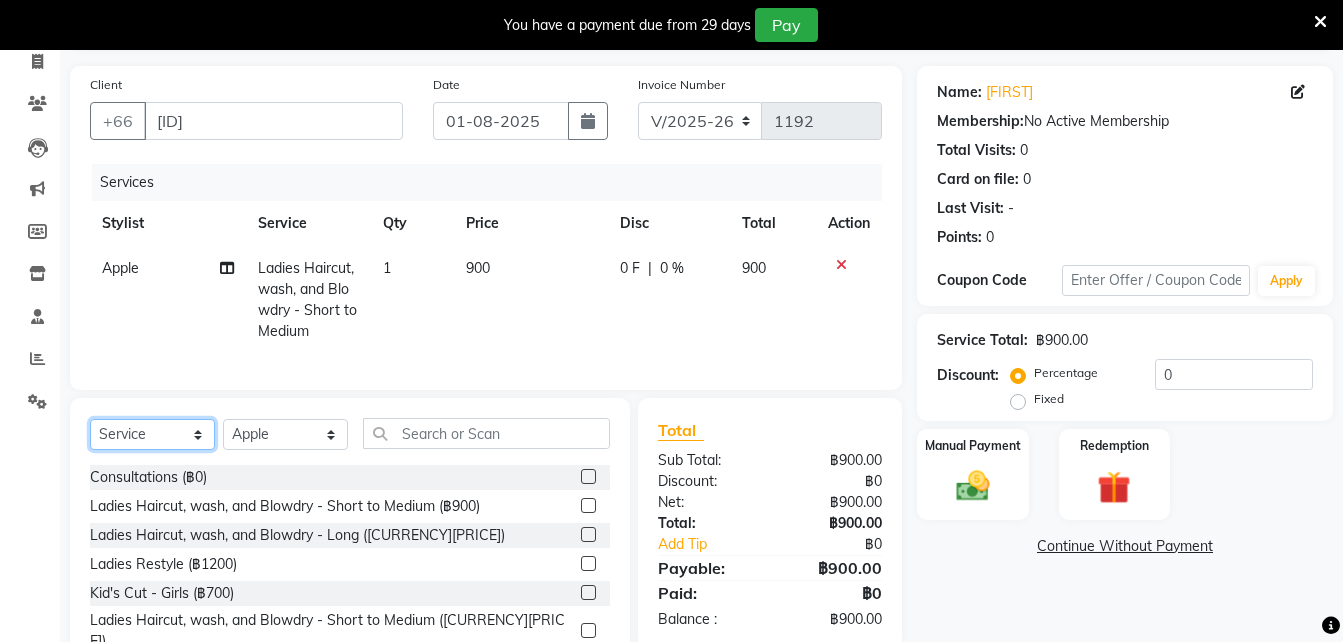 select on "product" 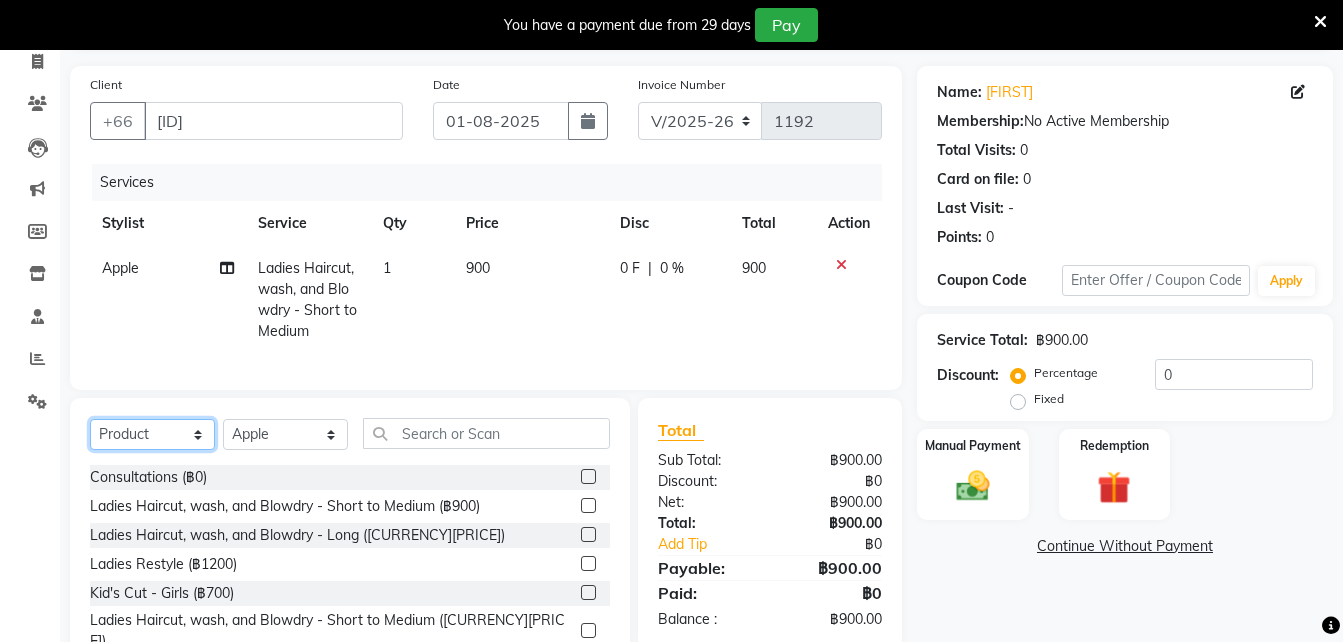 click on "Select  Service  Product  Membership  Package Voucher Prepaid Gift Card" 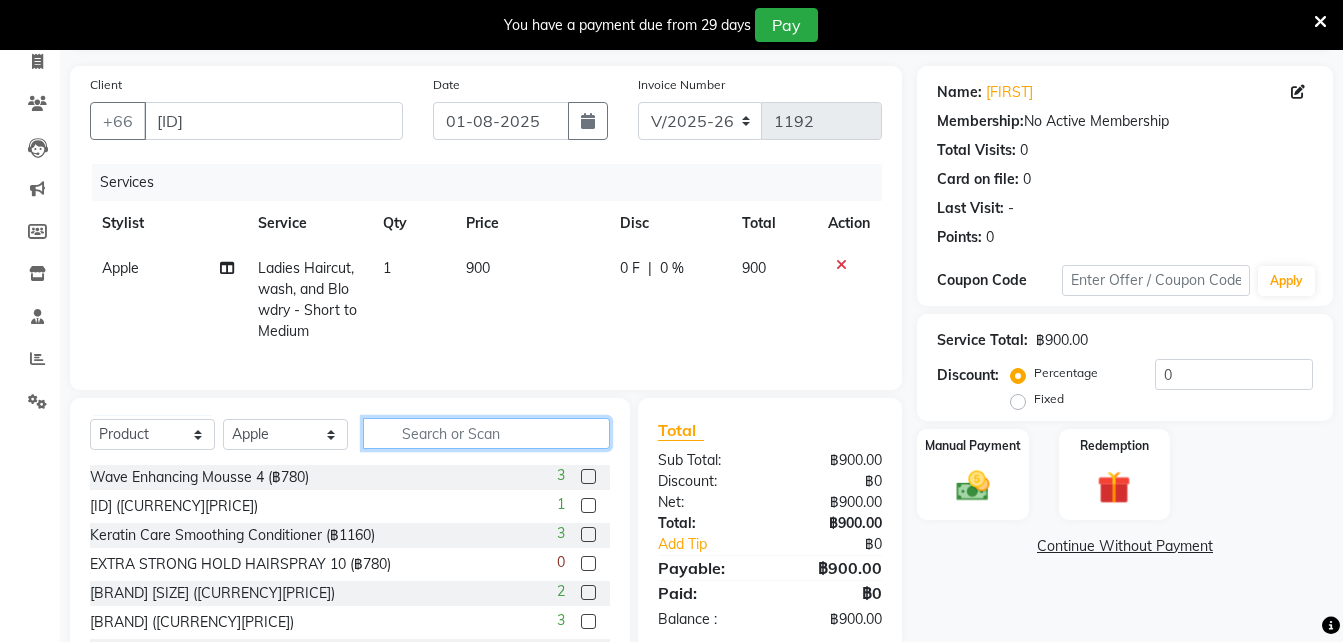 click 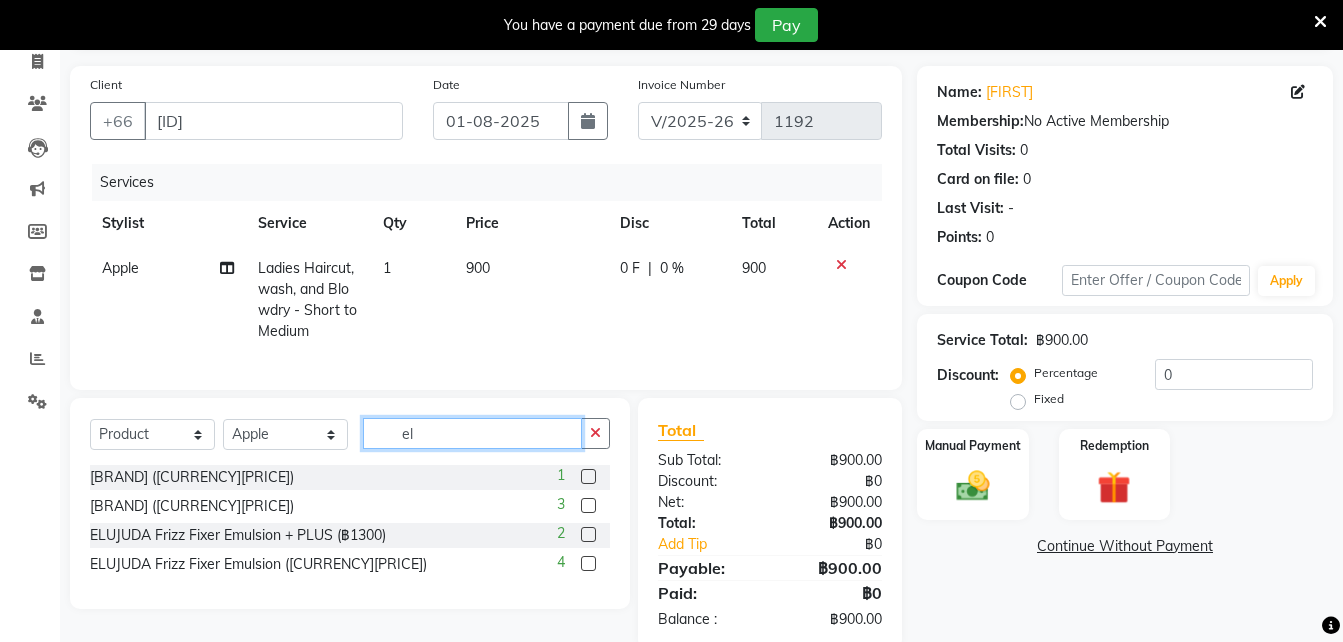 type on "el" 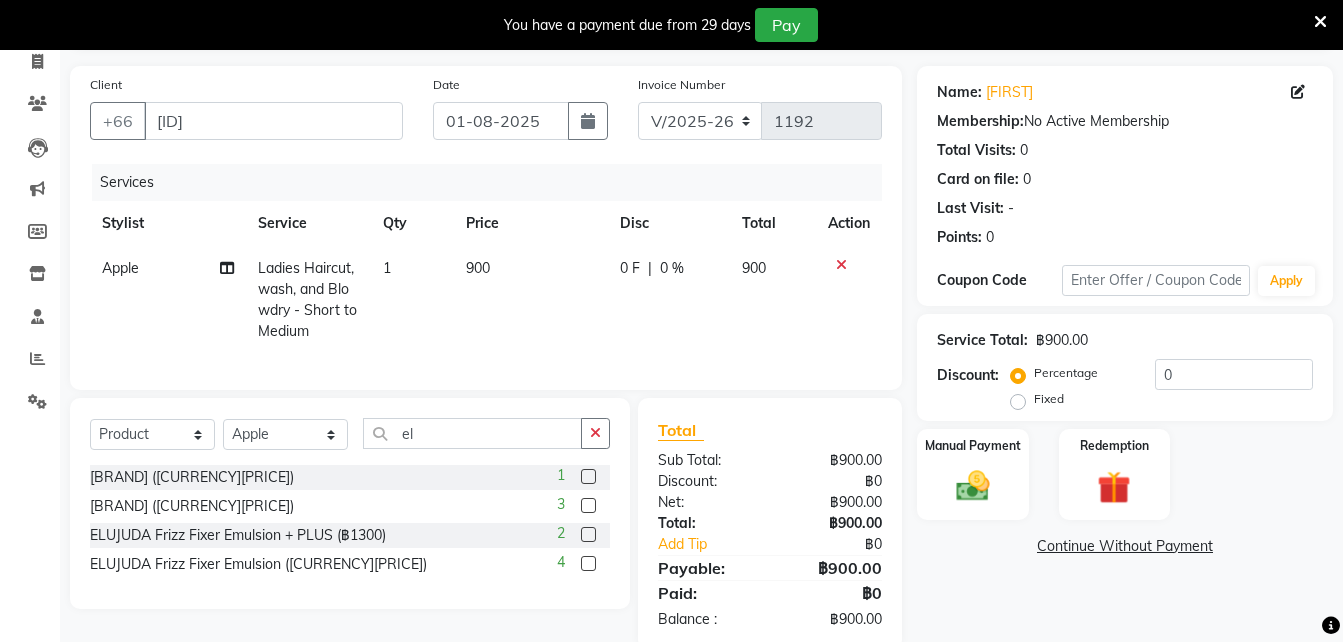 click 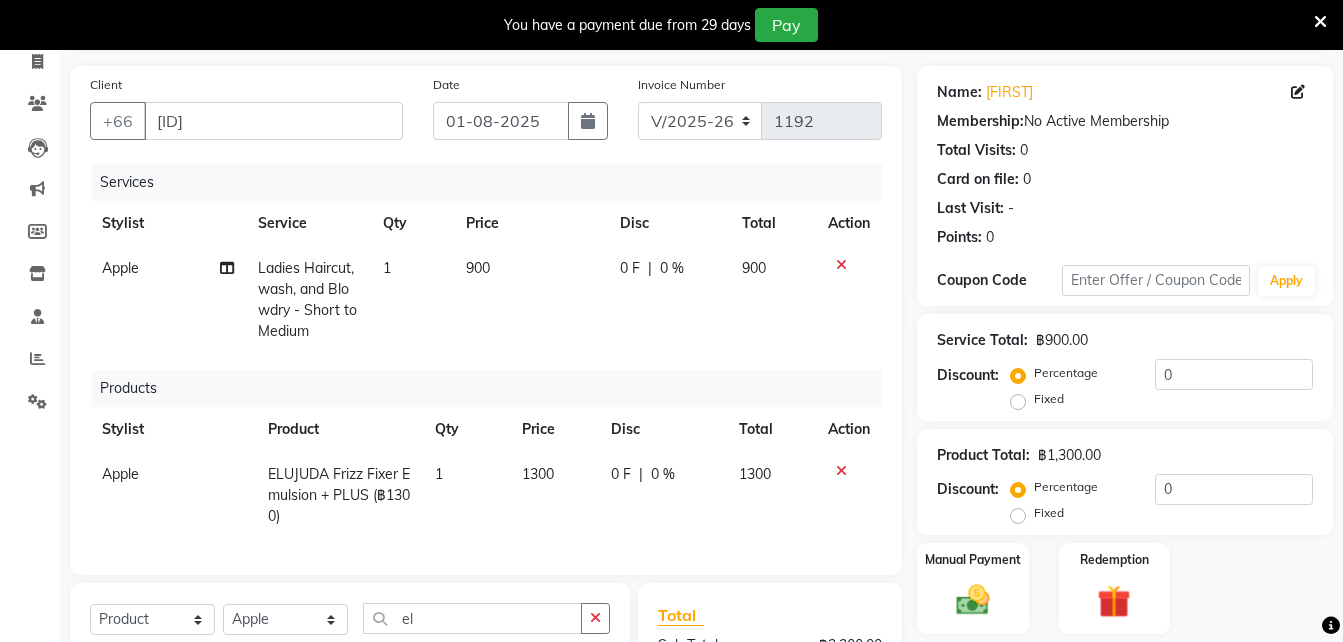 checkbox on "false" 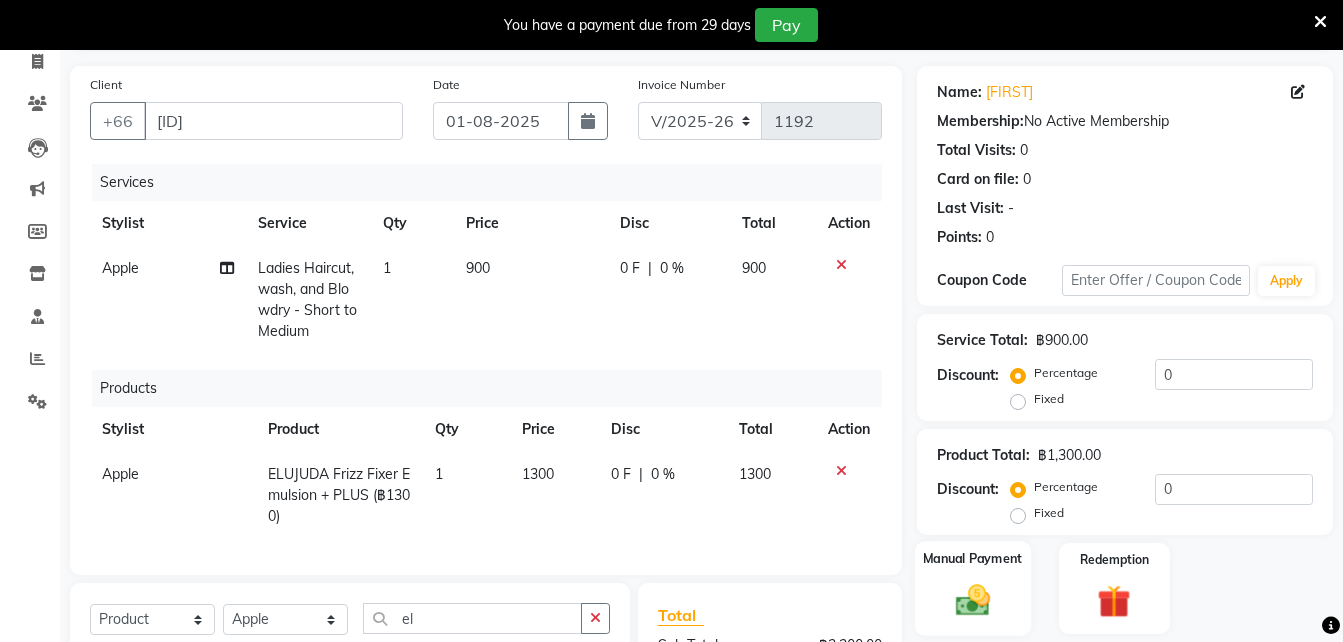 scroll, scrollTop: 372, scrollLeft: 0, axis: vertical 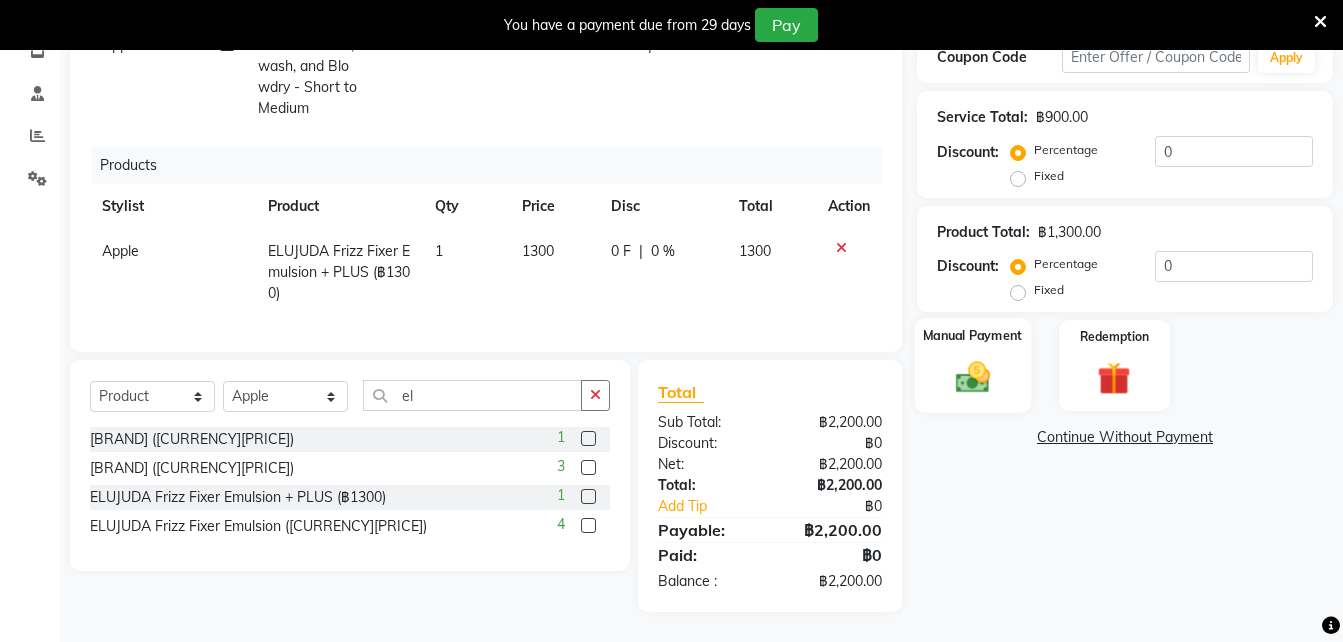 click on "Manual Payment" 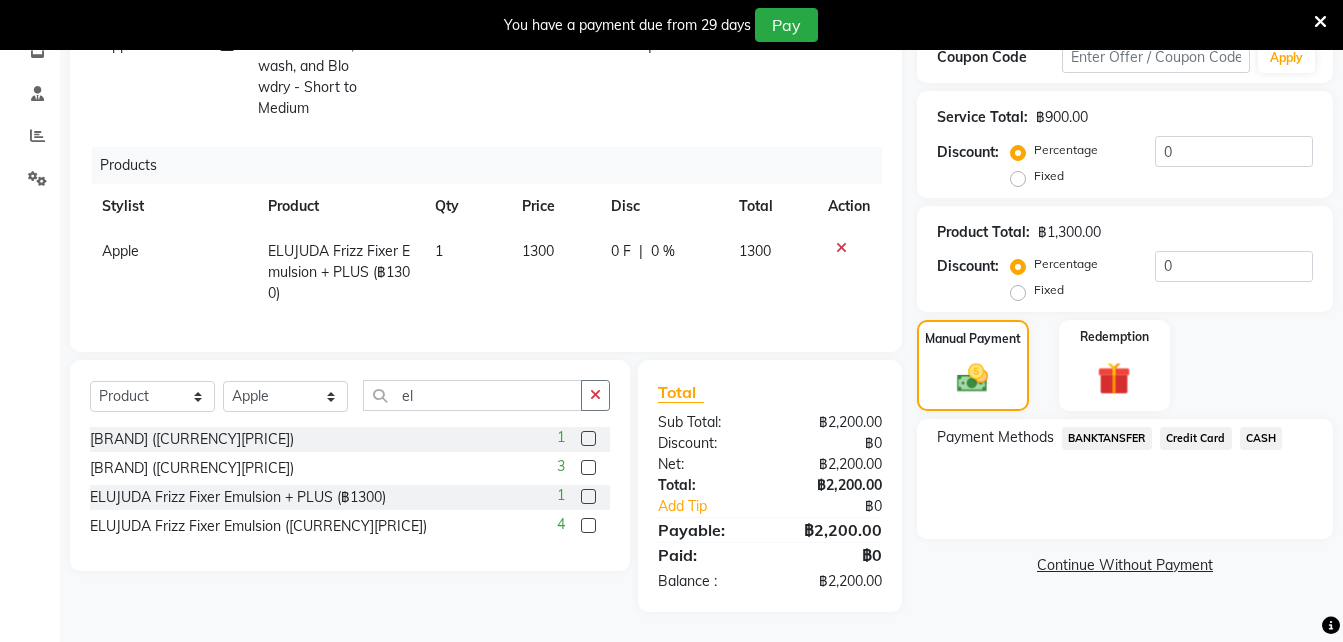 click on "Payment Methods  BANKTANSFER   Credit Card   CASH" 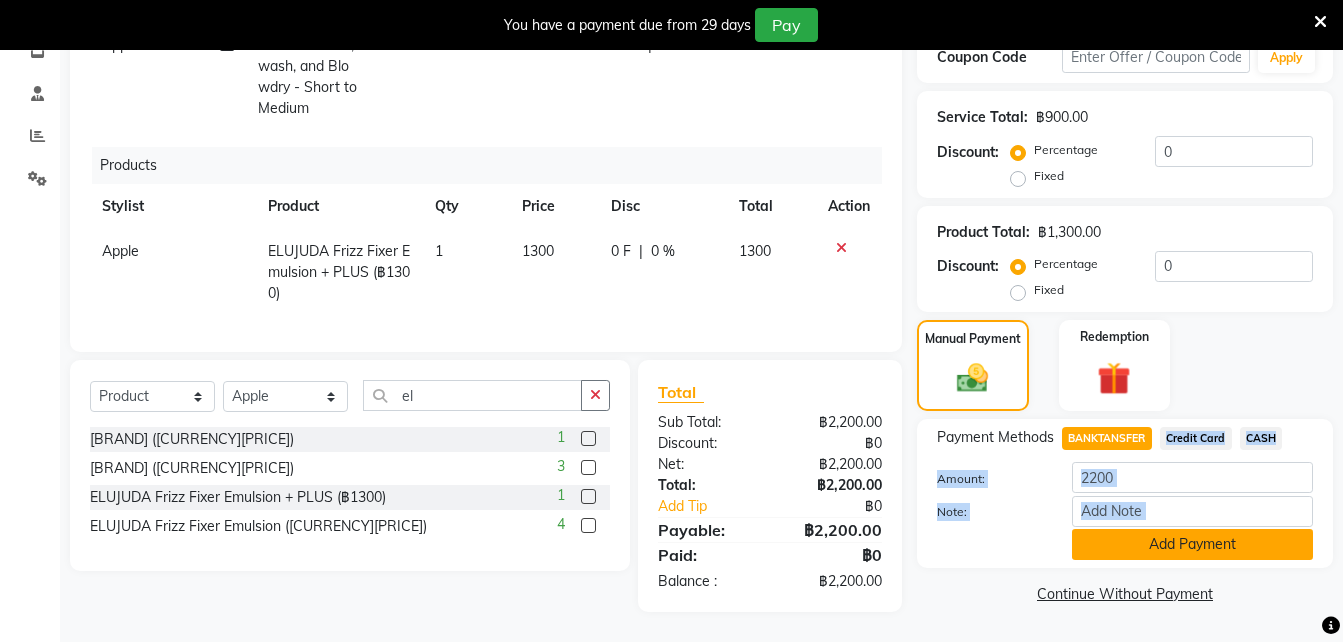 drag, startPoint x: 1136, startPoint y: 432, endPoint x: 1169, endPoint y: 534, distance: 107.205414 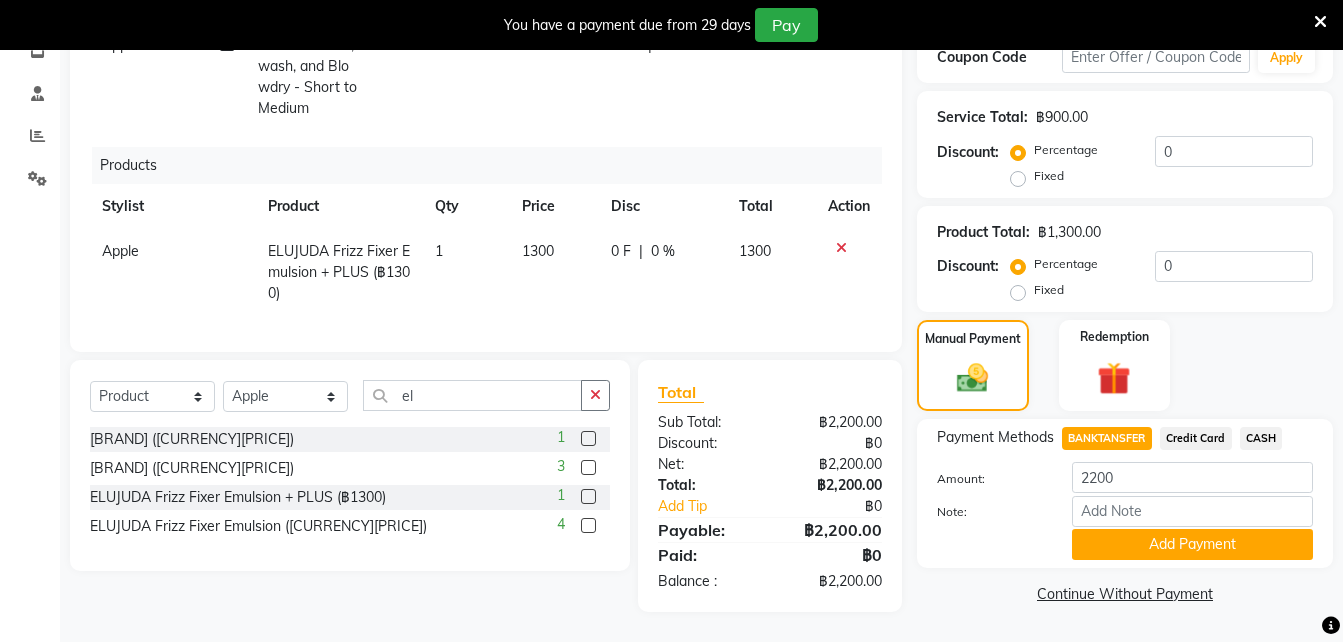drag, startPoint x: 1169, startPoint y: 534, endPoint x: 1152, endPoint y: 579, distance: 48.104053 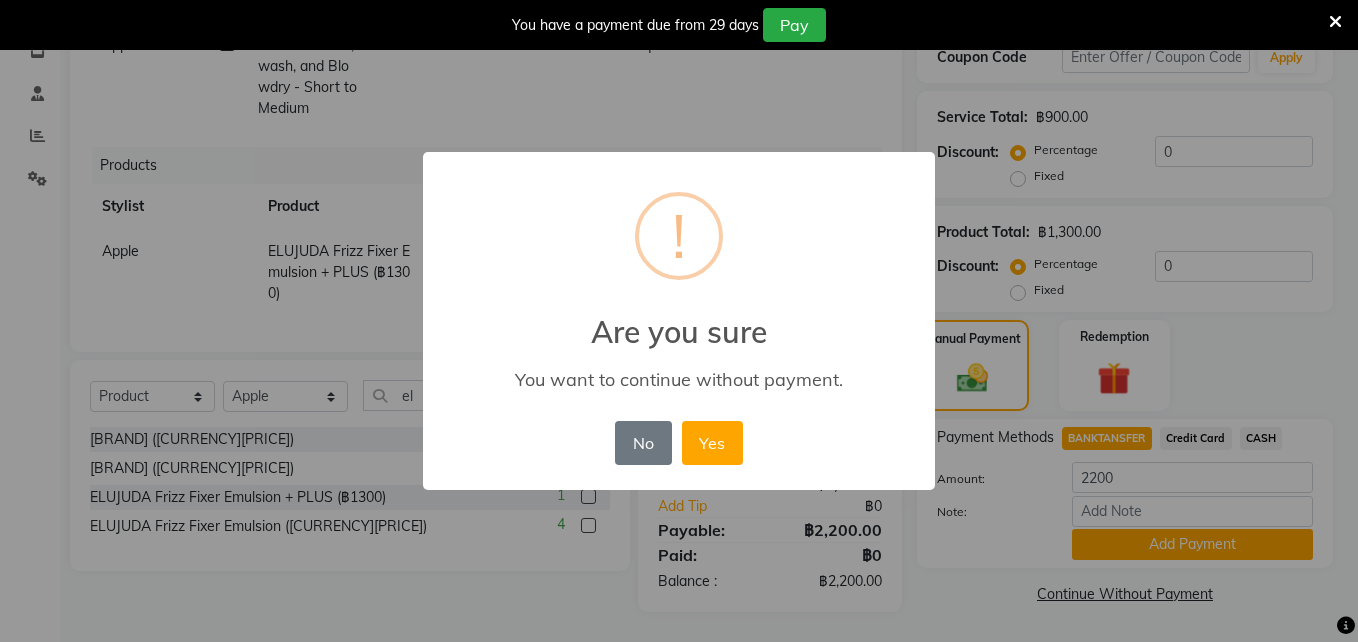 click on "× ! Are you sure You want to continue without payment. No No Yes" at bounding box center [679, 321] 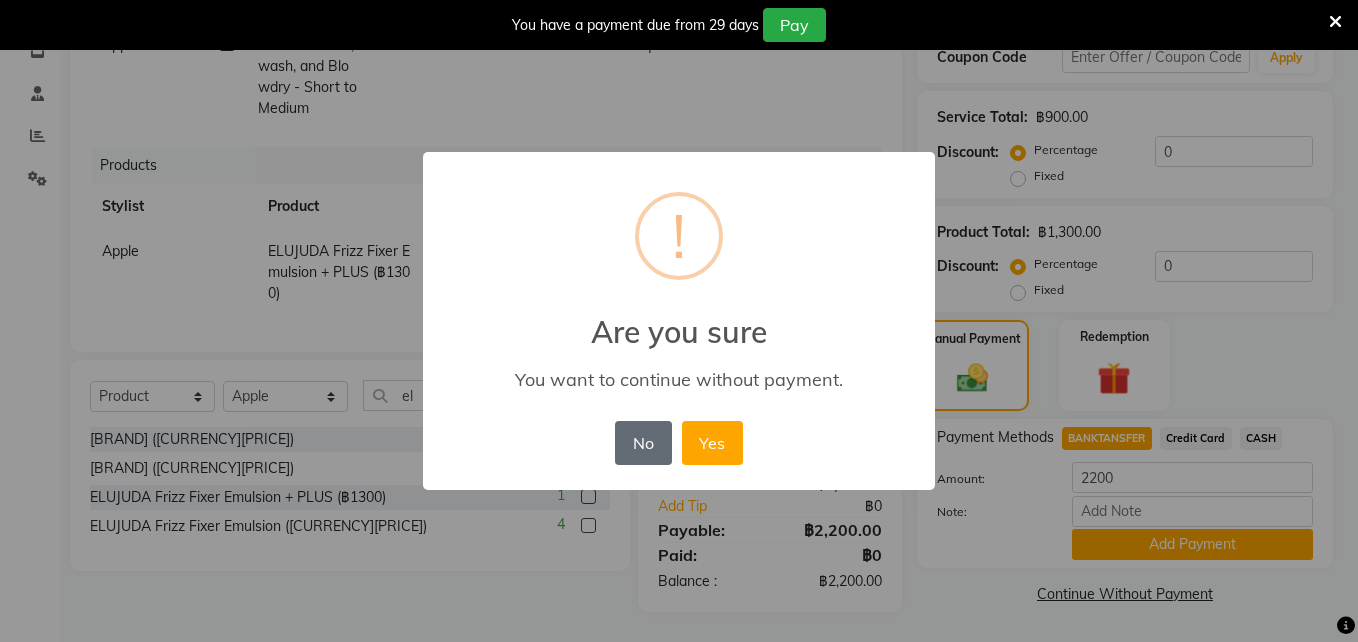 click on "No" at bounding box center [643, 443] 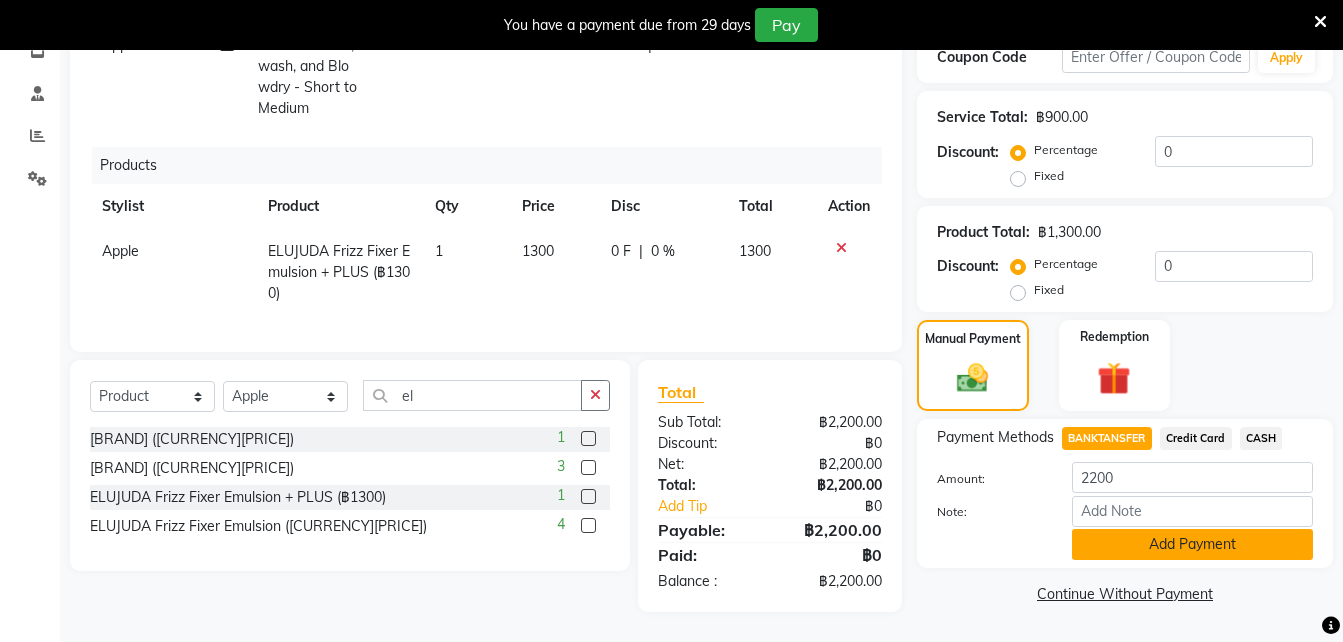 click on "Add Payment" 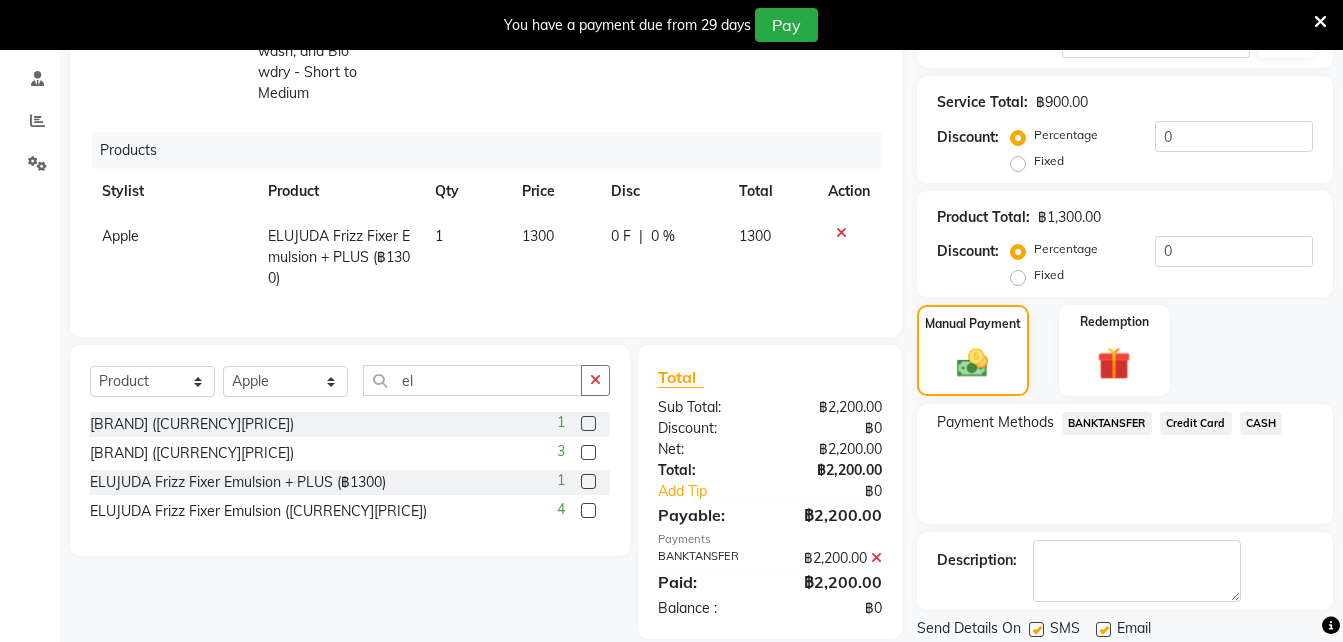 scroll, scrollTop: 438, scrollLeft: 0, axis: vertical 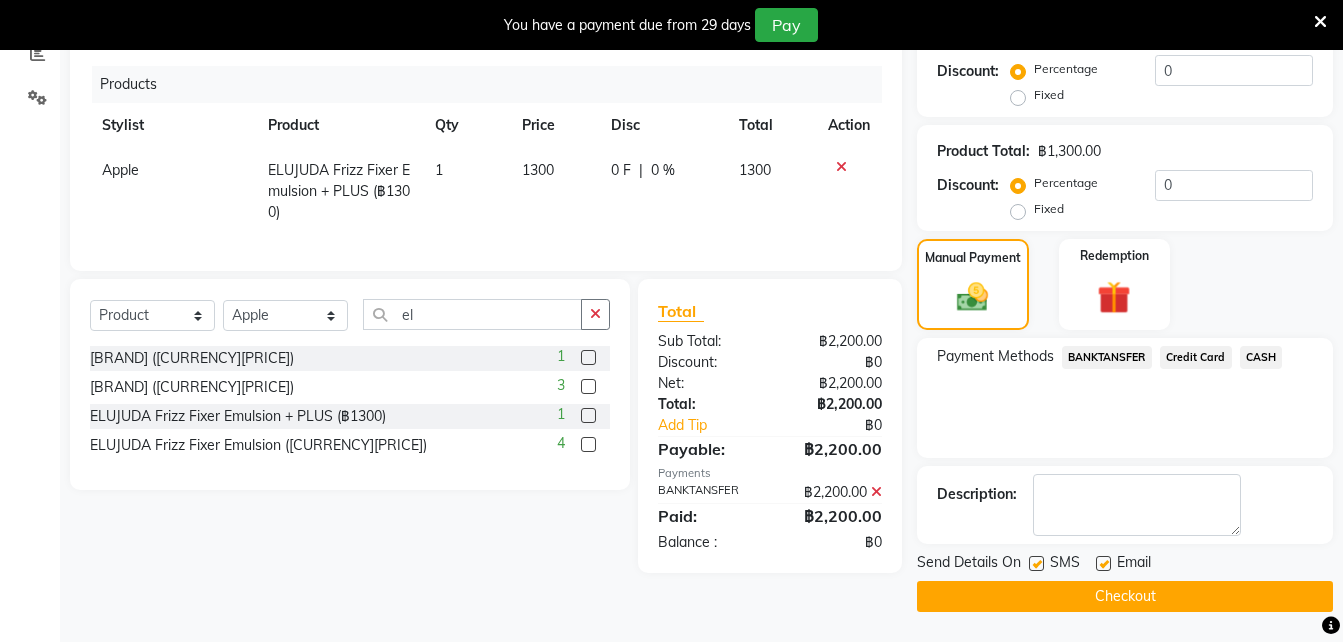click on "Checkout" 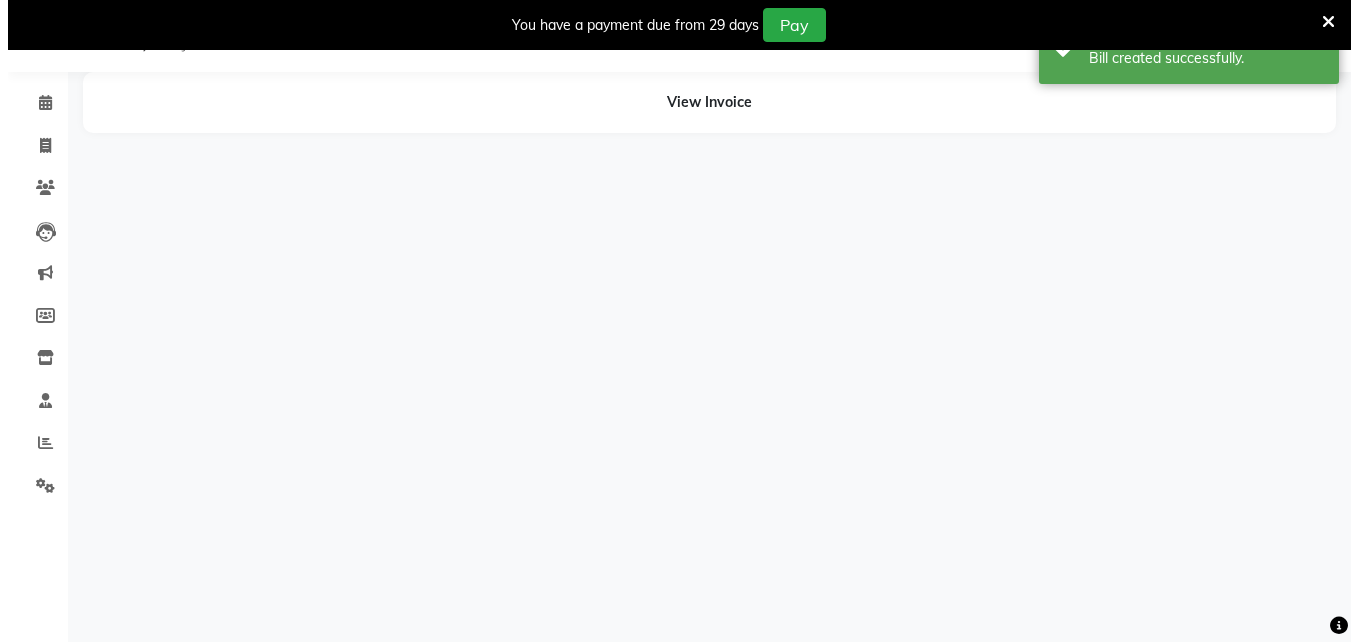 scroll, scrollTop: 50, scrollLeft: 0, axis: vertical 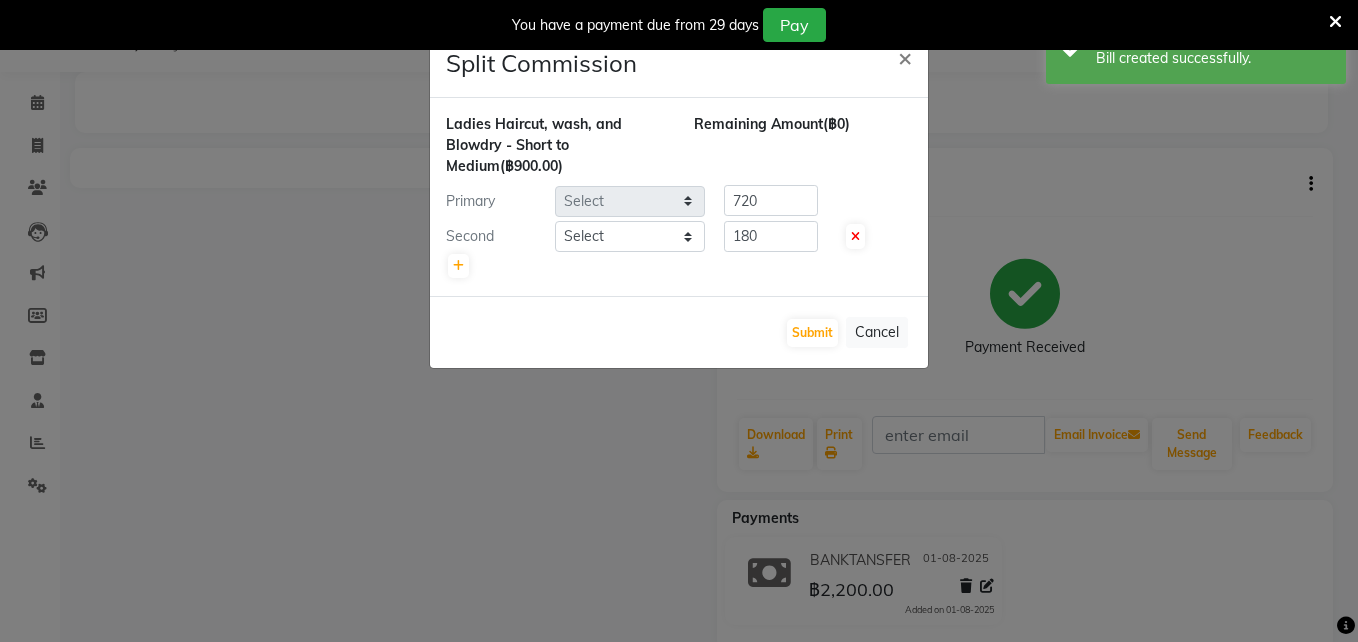 select on "56710" 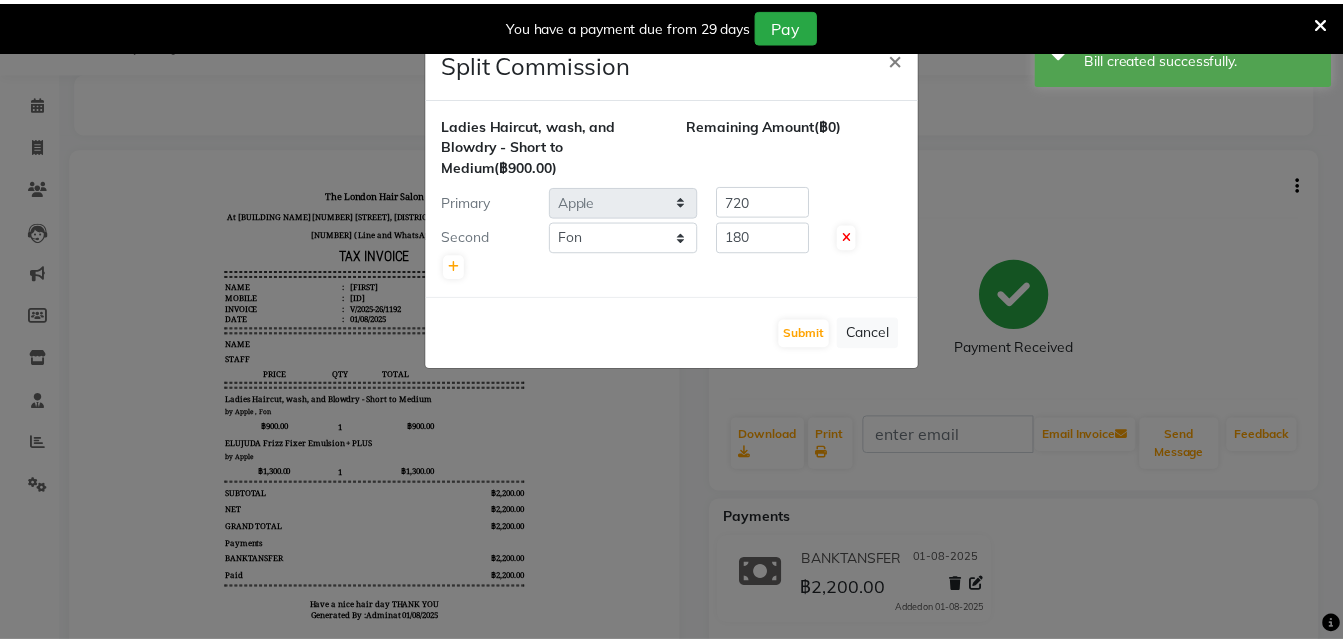 scroll, scrollTop: 0, scrollLeft: 0, axis: both 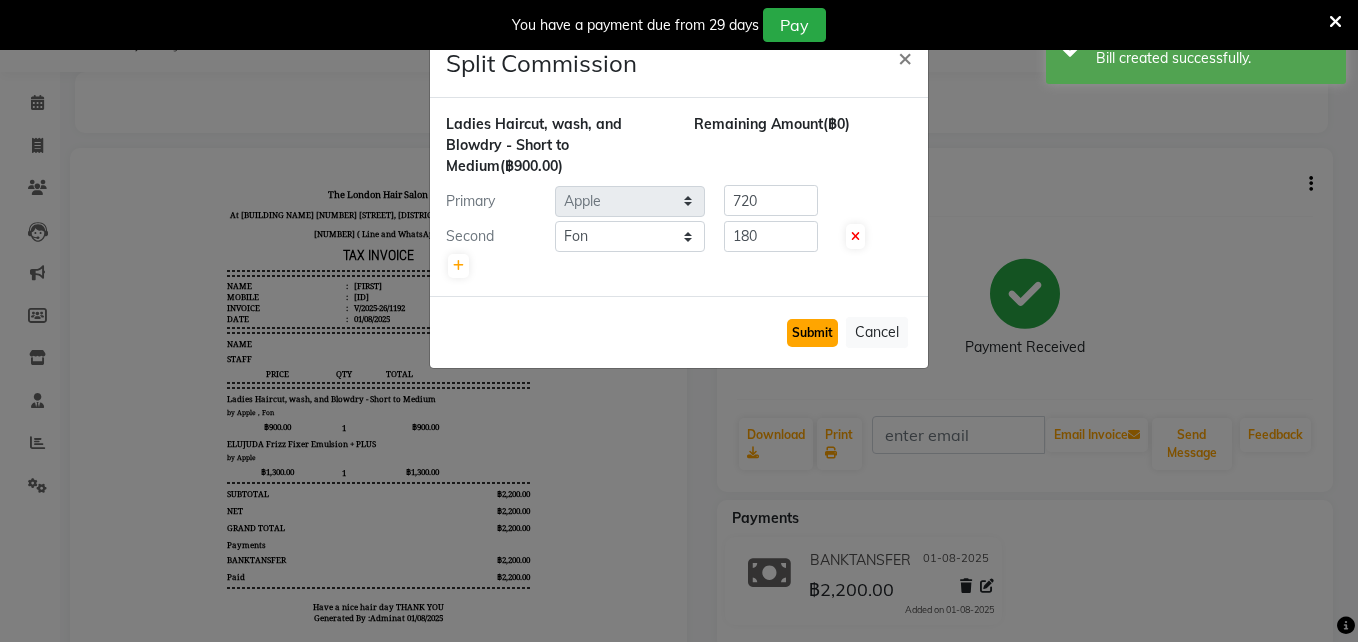 click on "Submit" 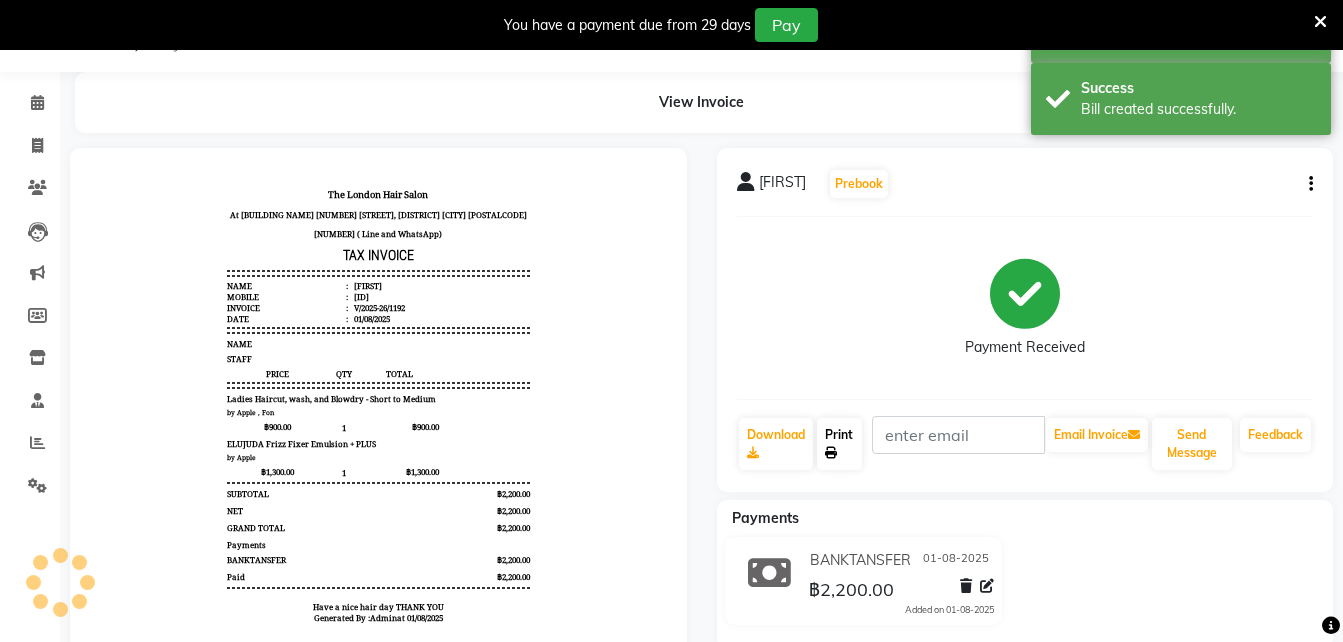 click on "Print" 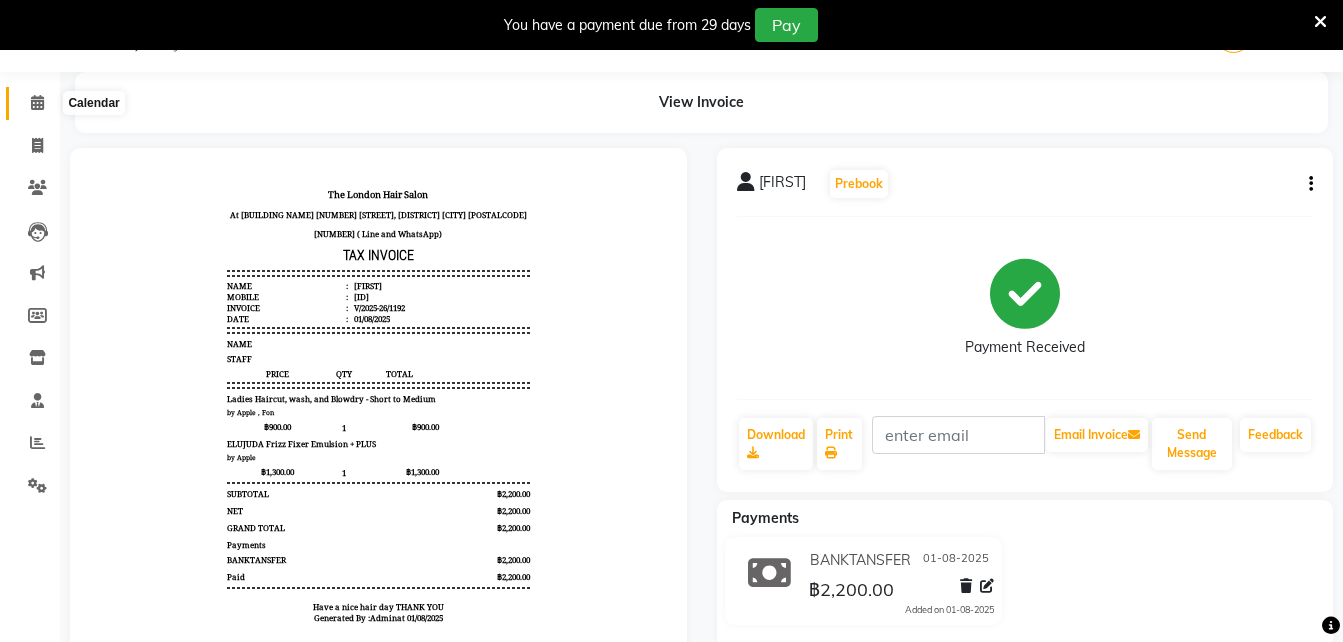 click on "Calendar" 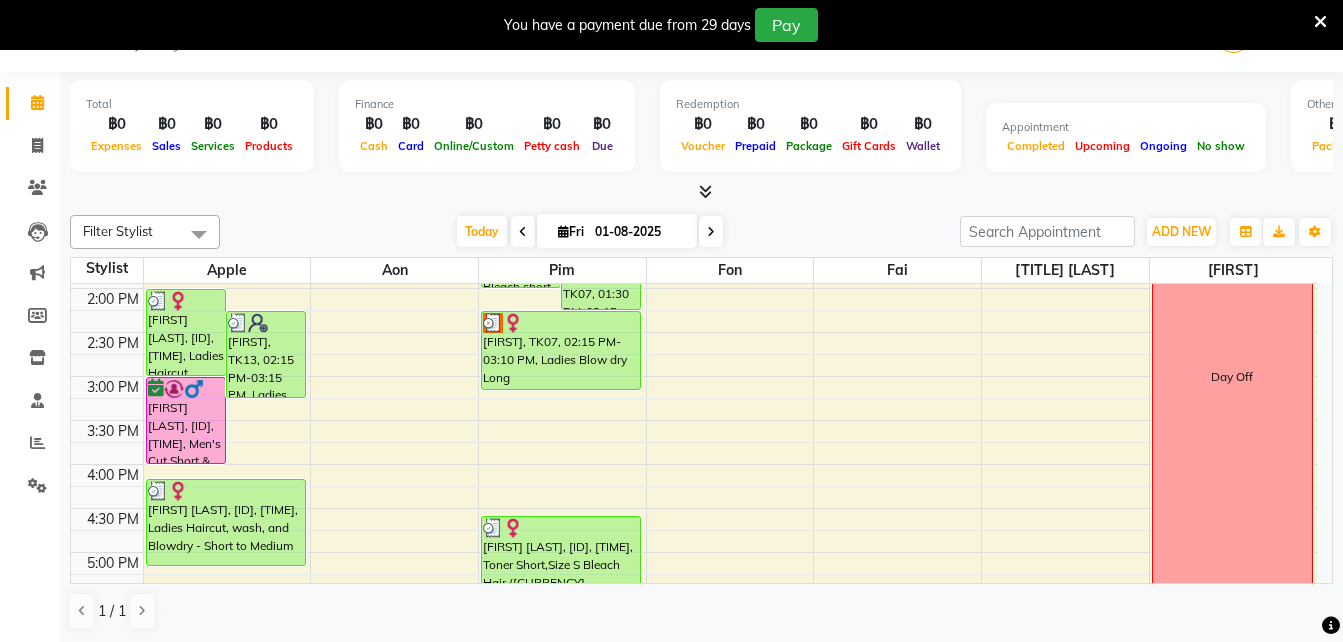 scroll, scrollTop: 436, scrollLeft: 0, axis: vertical 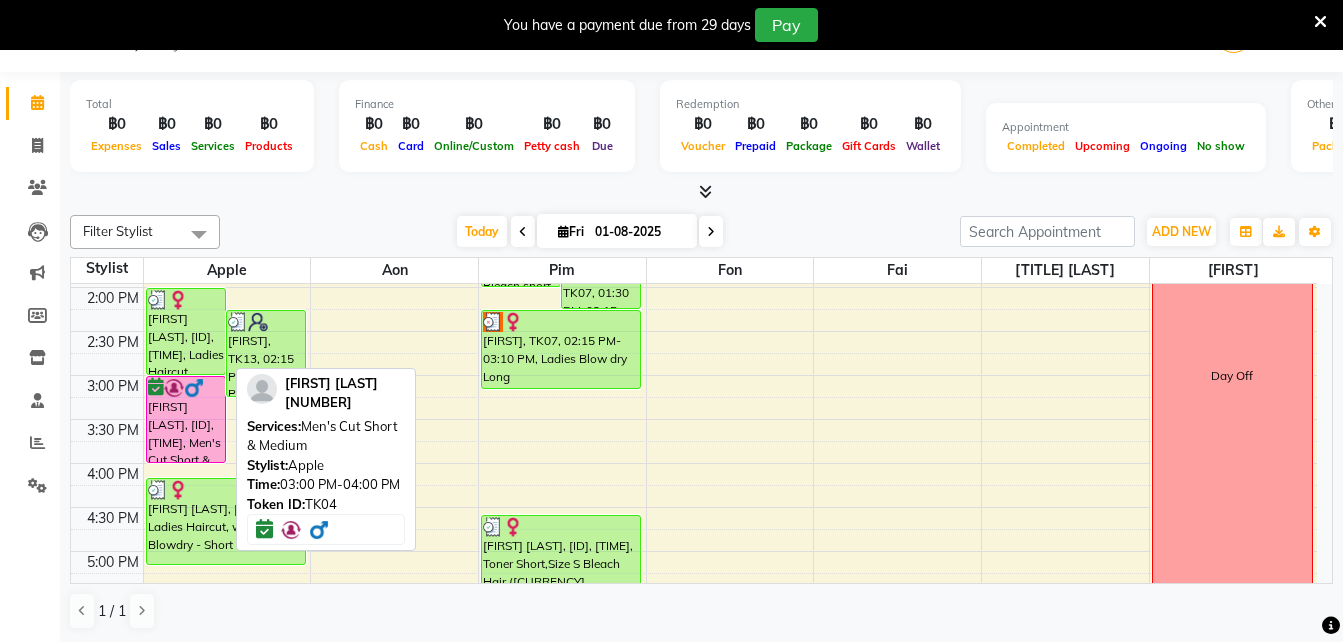 click on "[FIRST] [LAST], [ID], [TIME], Men's Cut Short & Medium" at bounding box center [186, 419] 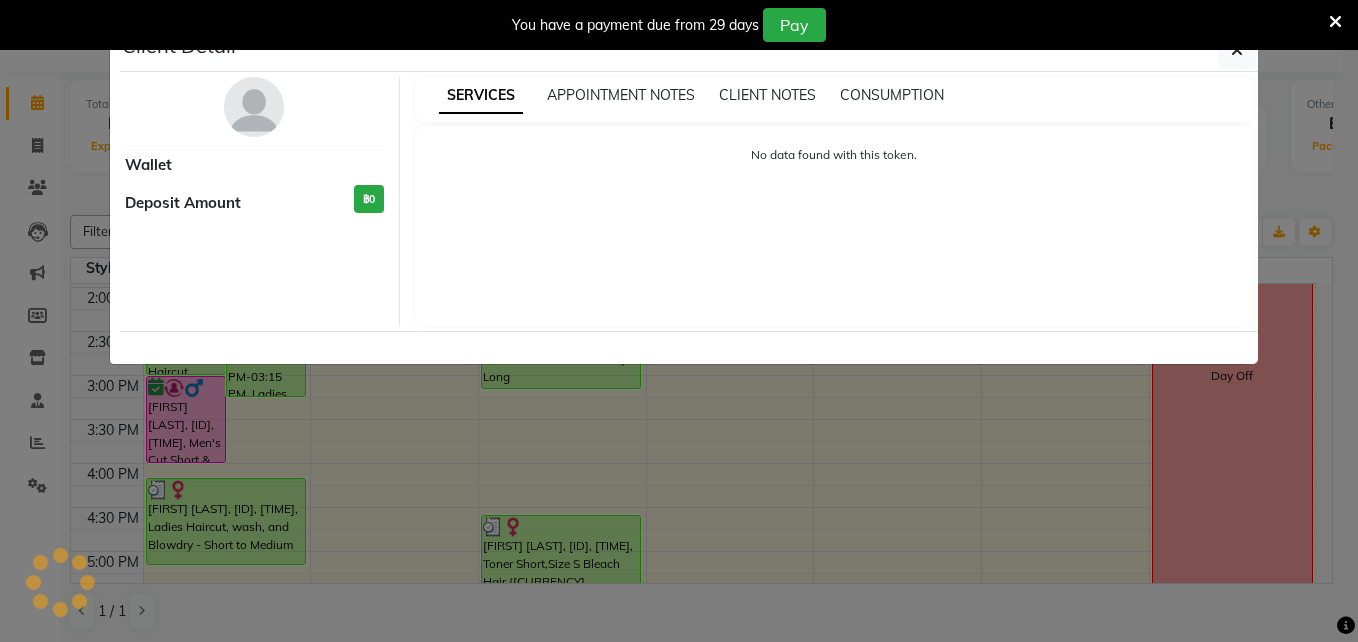 select on "6" 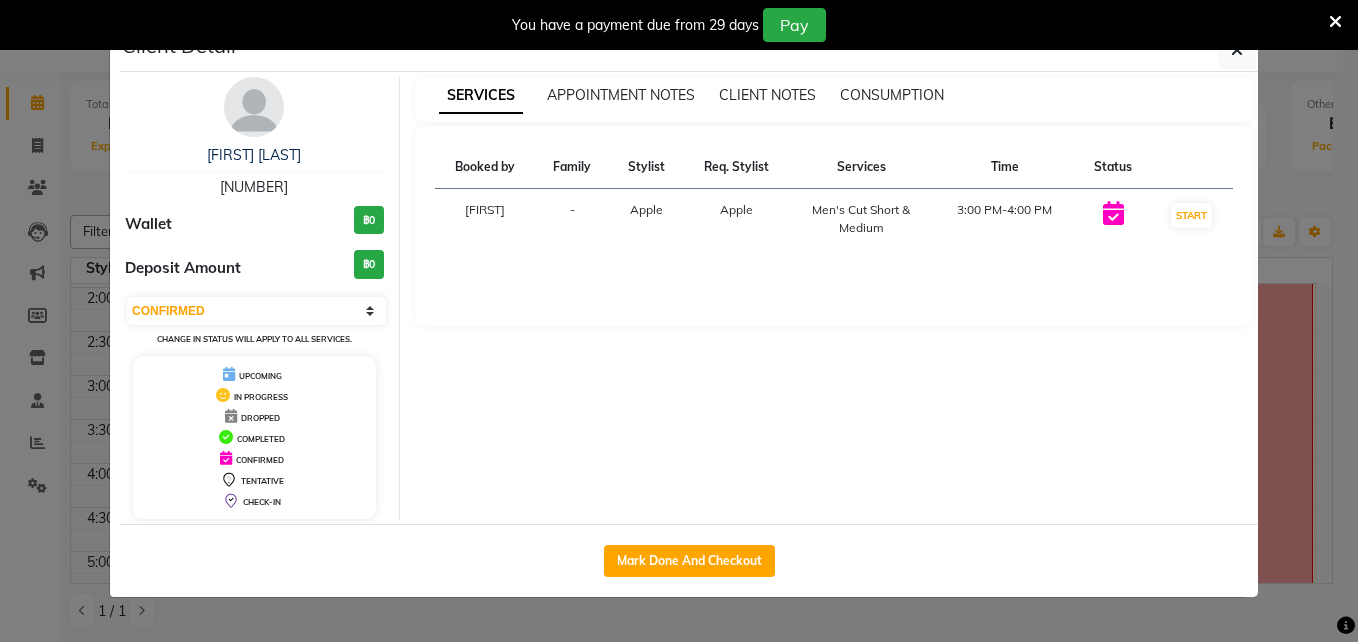 click on "Select IN SERVICE CONFIRMED TENTATIVE CHECK IN MARK DONE DROPPED UPCOMING Change in status will apply to all services." at bounding box center (254, 321) 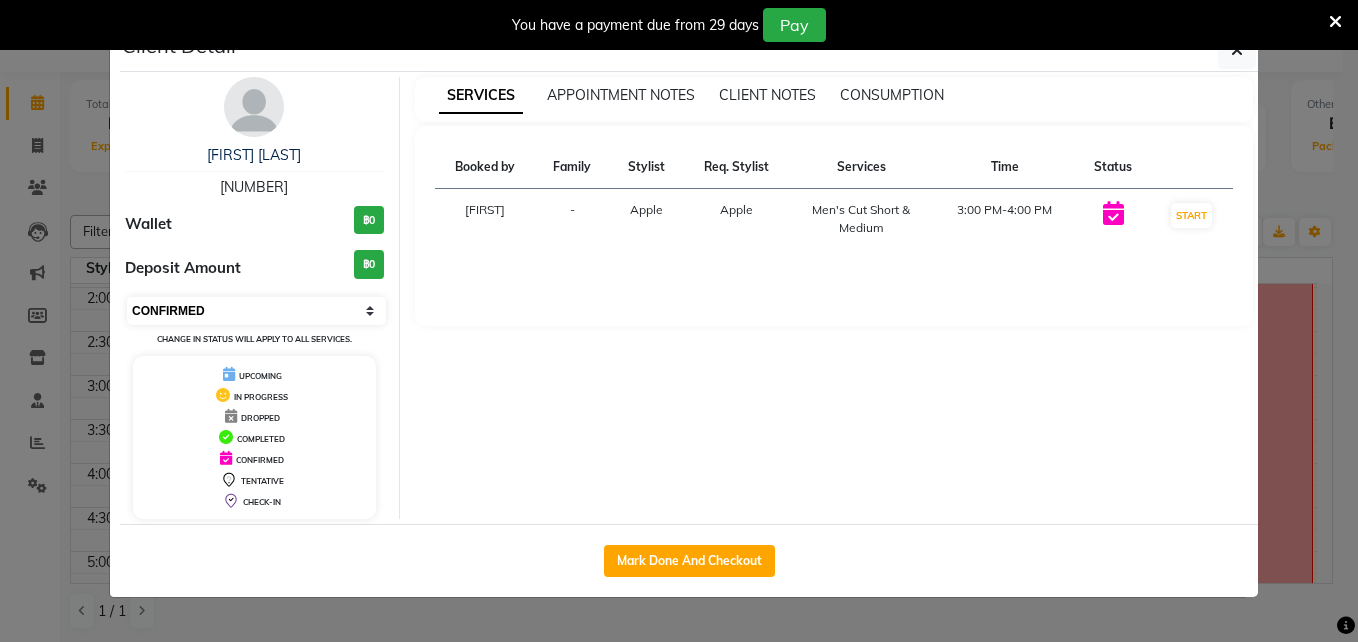 click on "Select IN SERVICE CONFIRMED TENTATIVE CHECK IN MARK DONE DROPPED UPCOMING" at bounding box center [256, 311] 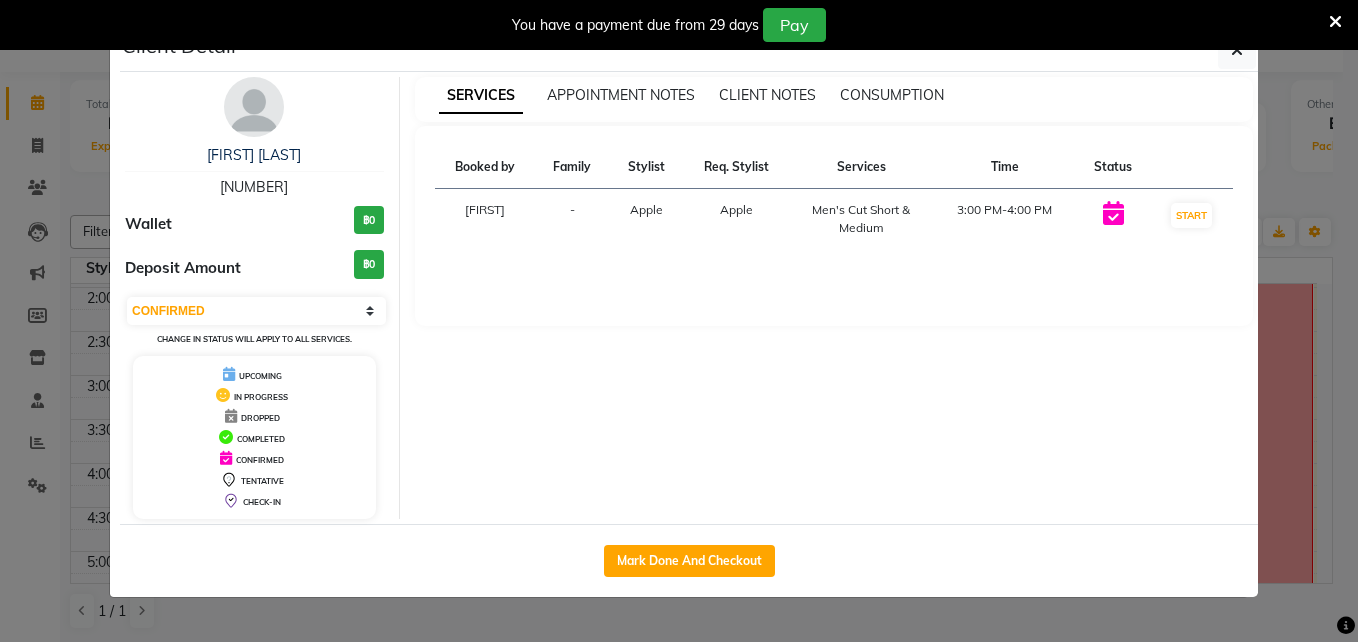 click on "SERVICES APPOINTMENT NOTES CLIENT NOTES CONSUMPTION Booked by Family Stylist Req. Stylist Services Time Status  [FIRST]   - Apple   Apple    Men's Cut Short & Medium   [TIME]   START" at bounding box center (834, 298) 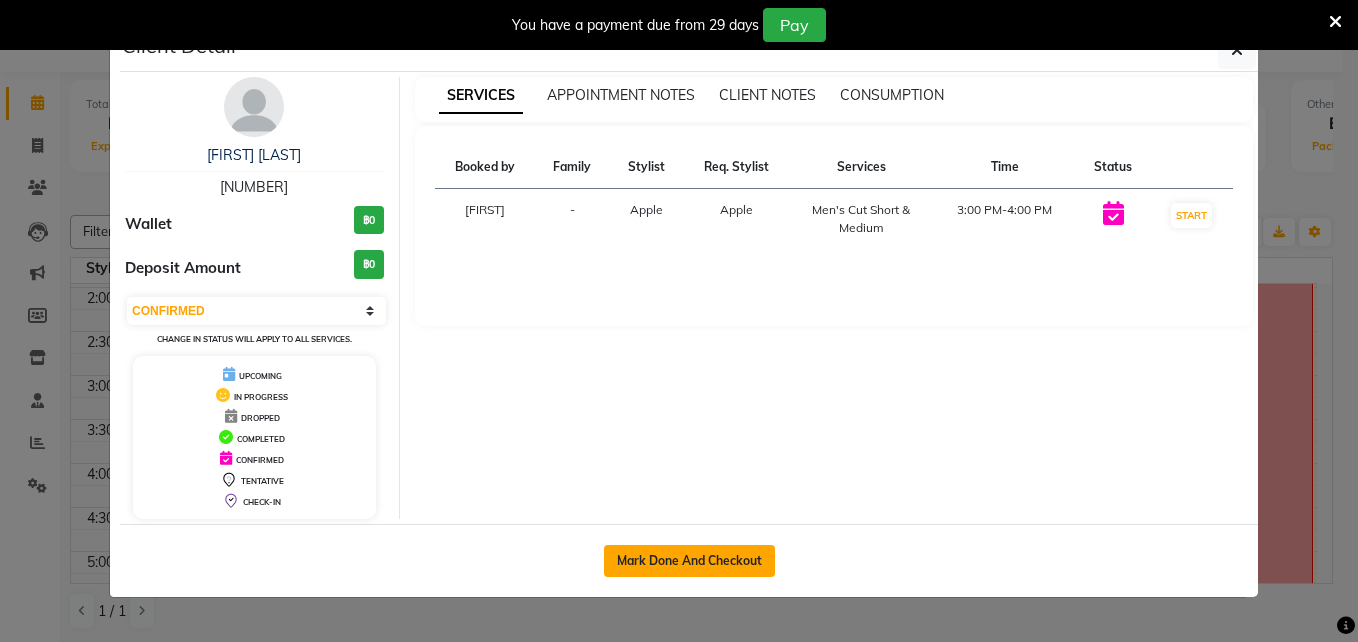click on "Mark Done And Checkout" 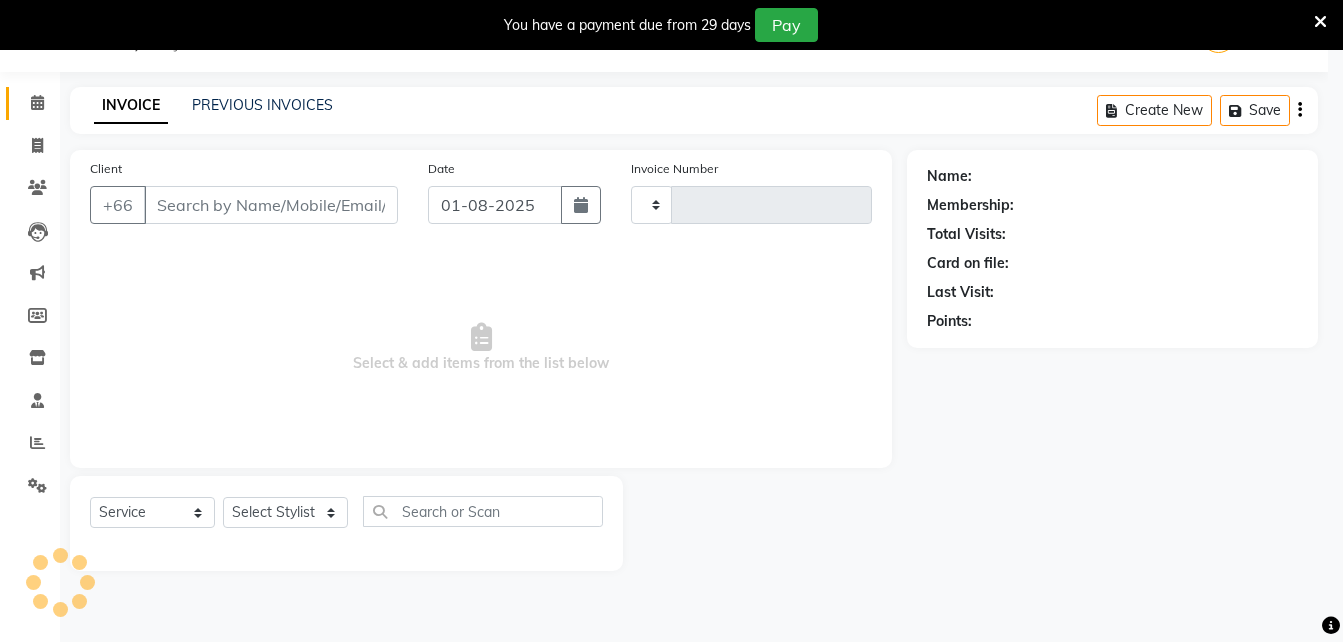 type on "1193" 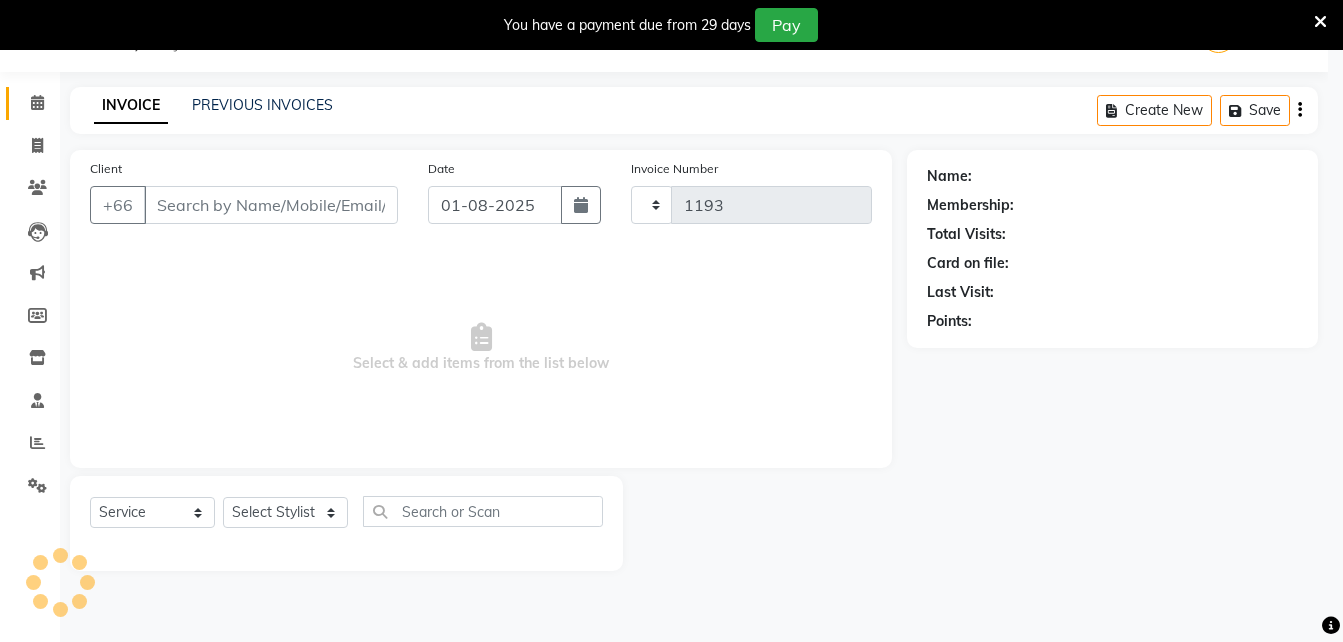 select on "6977" 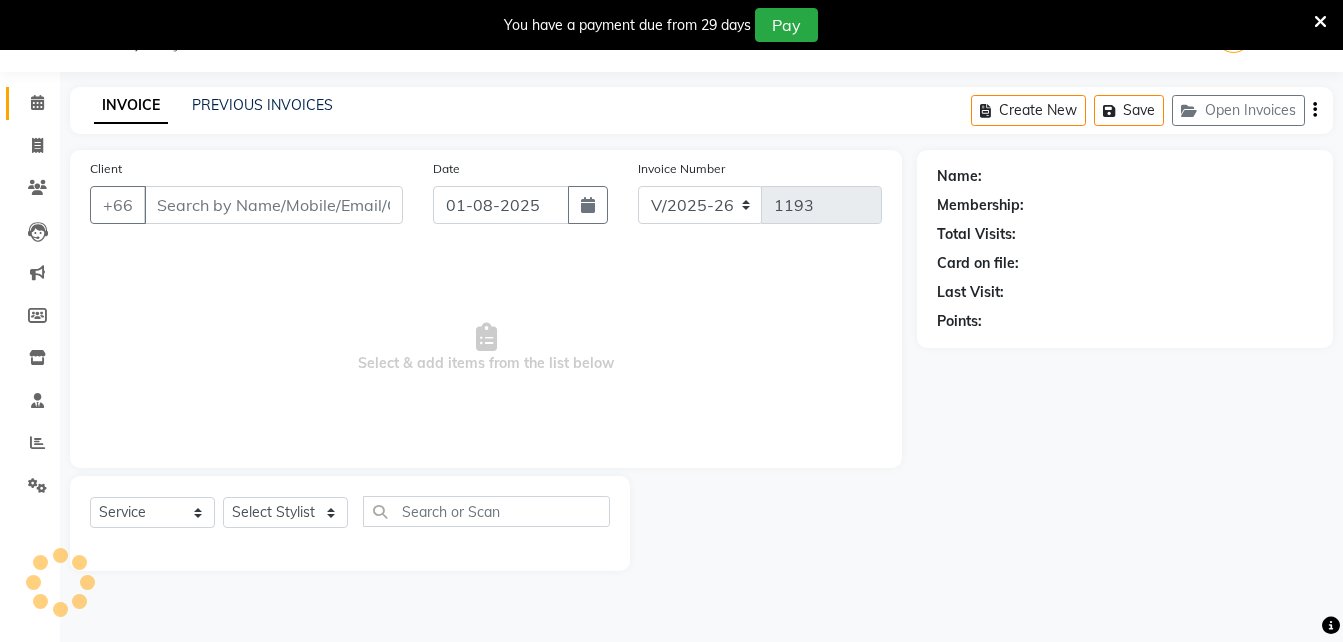 type on "[NUMBER]" 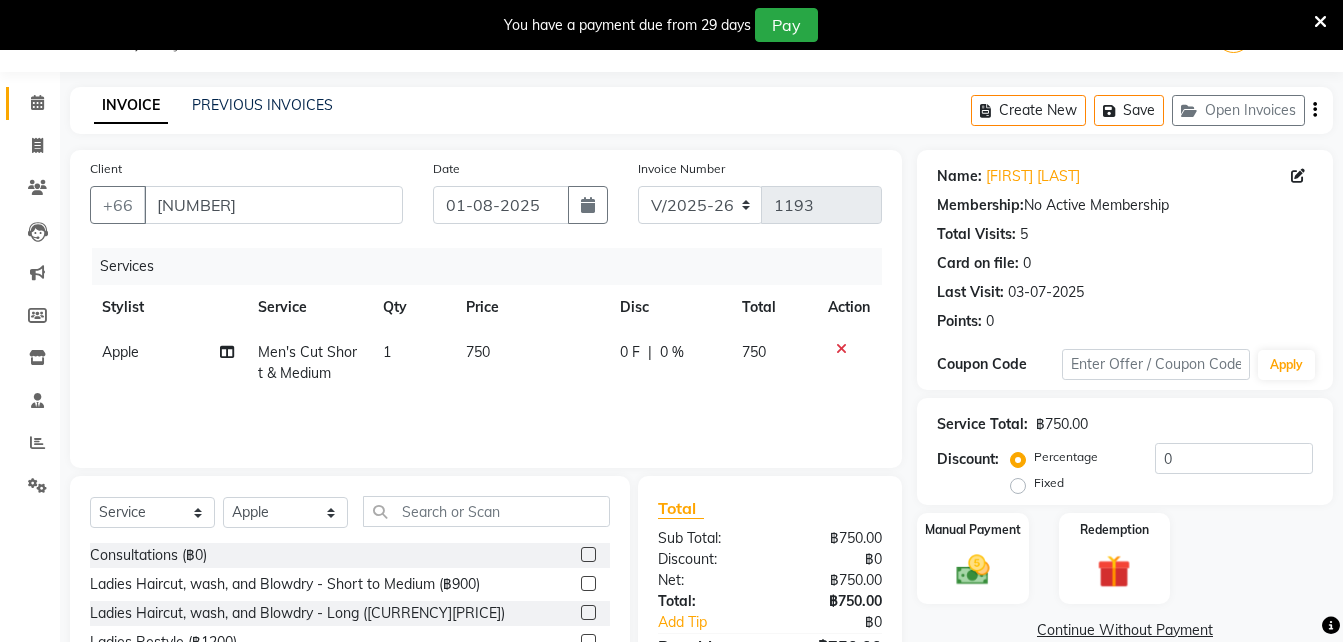 scroll, scrollTop: 209, scrollLeft: 0, axis: vertical 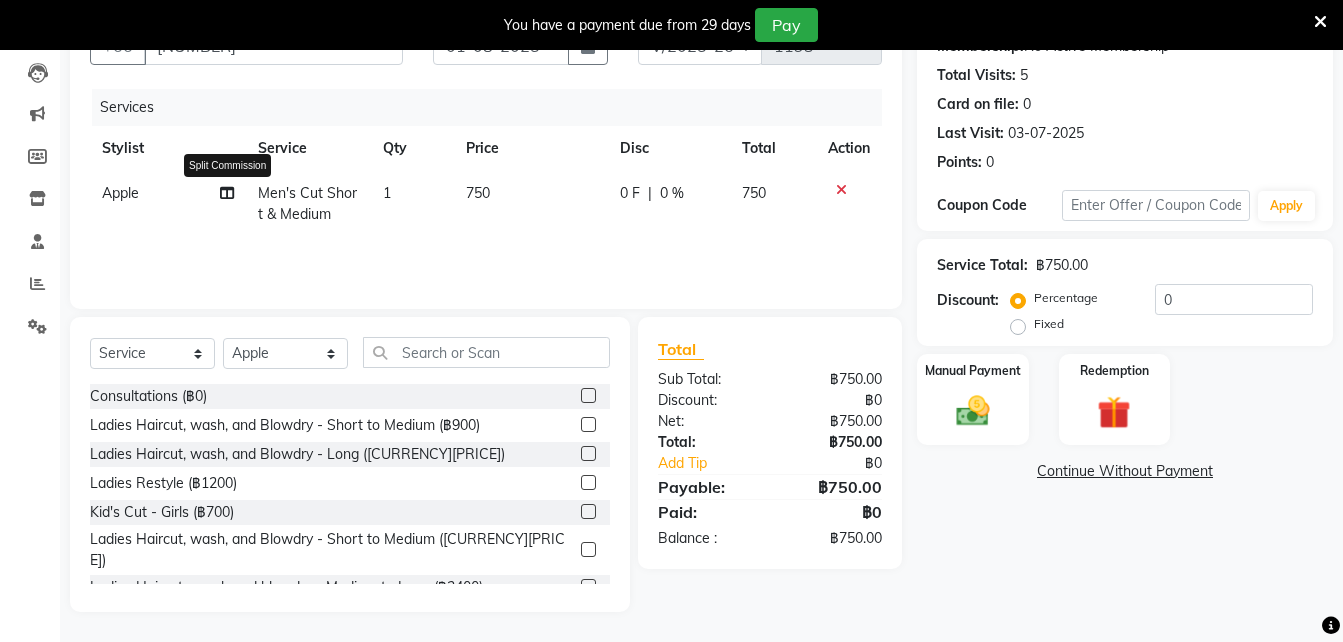 click 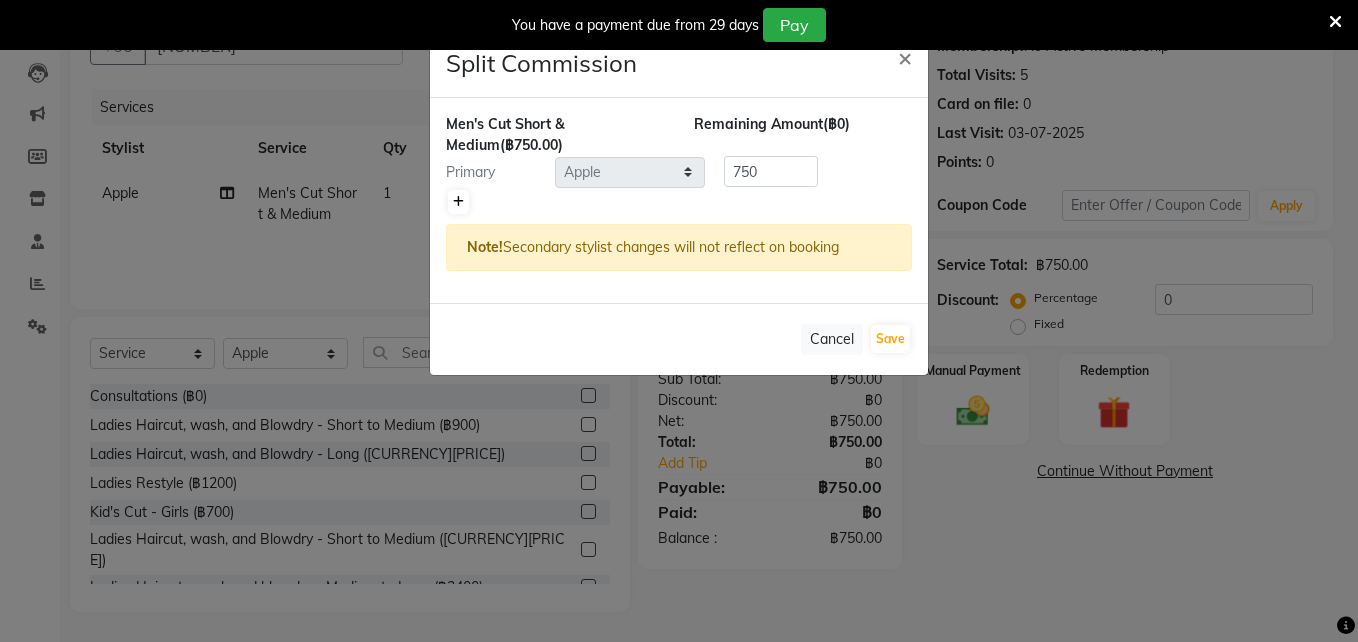 click 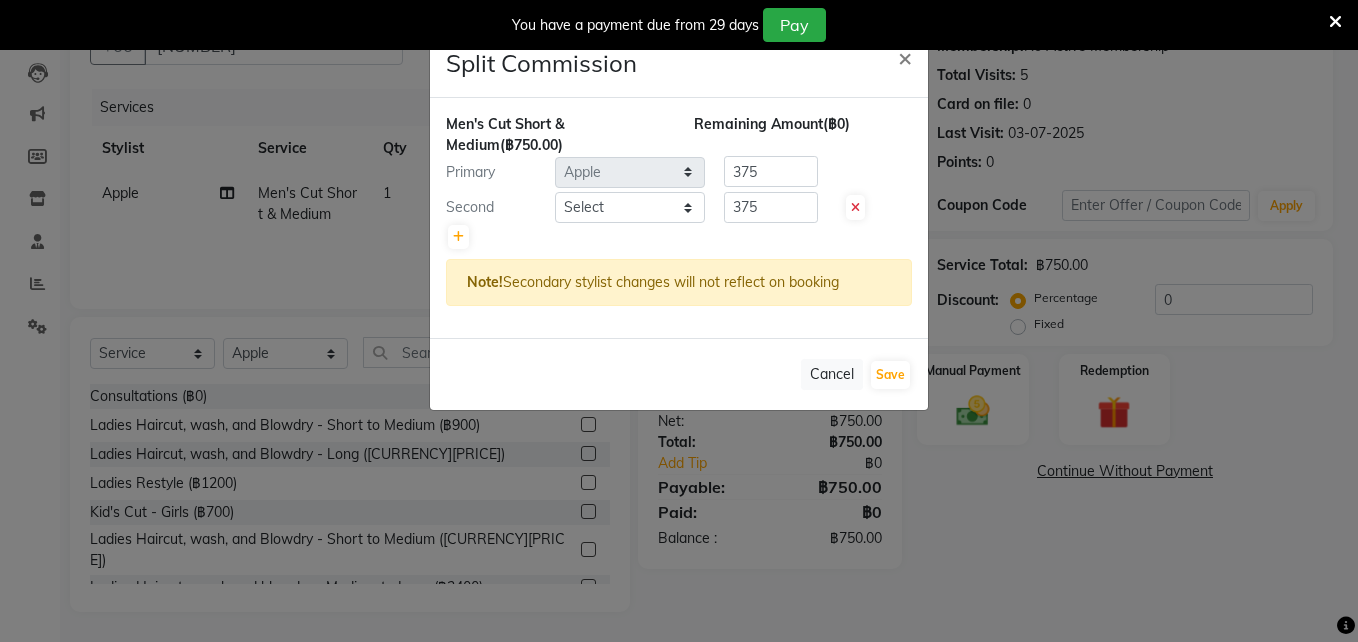 click on "Men's Cut Short & Medium  ([CURRENCY][PRICE]) Remaining Amount  ([CURRENCY][PRICE]) Primary Select  [FIRST]   [BRAND]     [TITLE] [LAST]   [FIRST]    [FIRST]   [FIRST]    [FIRST]  [PRICE] Second Select  [FIRST]   [BRAND]     [TITLE] [LAST]   [FIRST]    [FIRST]   [FIRST]    [FIRST]  [PRICE] Note!  Secondary stylist changes will not reflect on booking" 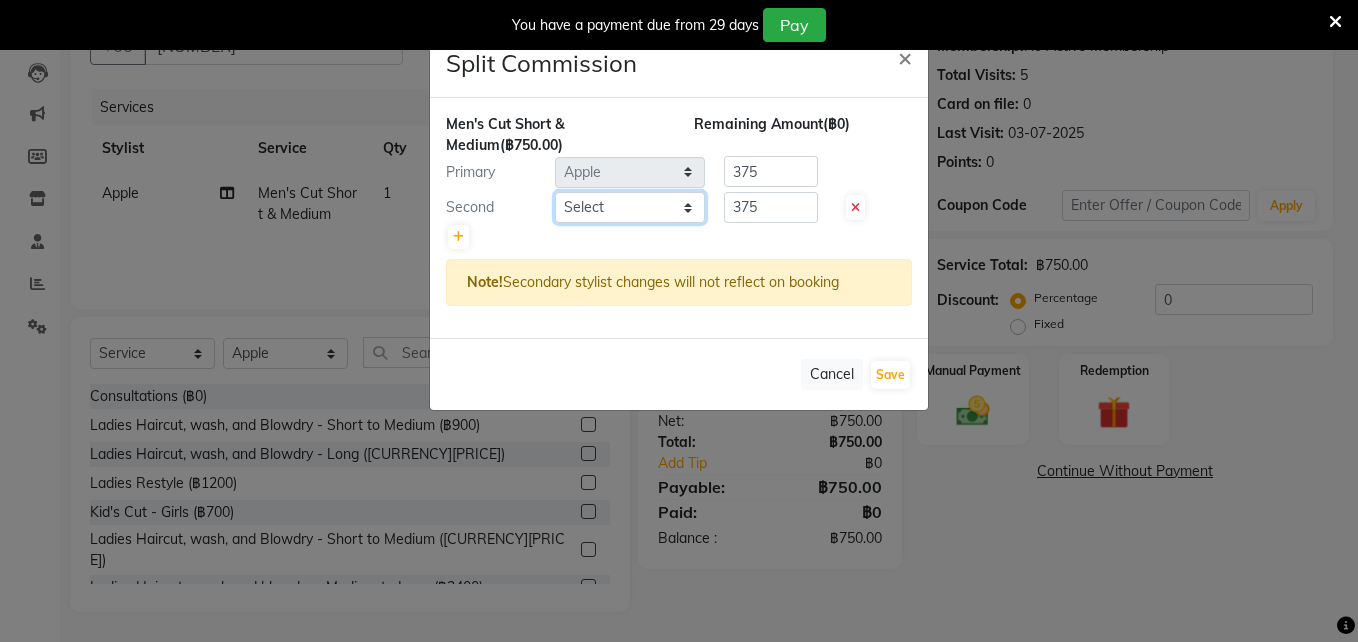click on "Select  [FIRST]   [BRAND]     [TITLE] [LAST]   [FIRST]    [FIRST]   [FIRST]    [FIRST]" 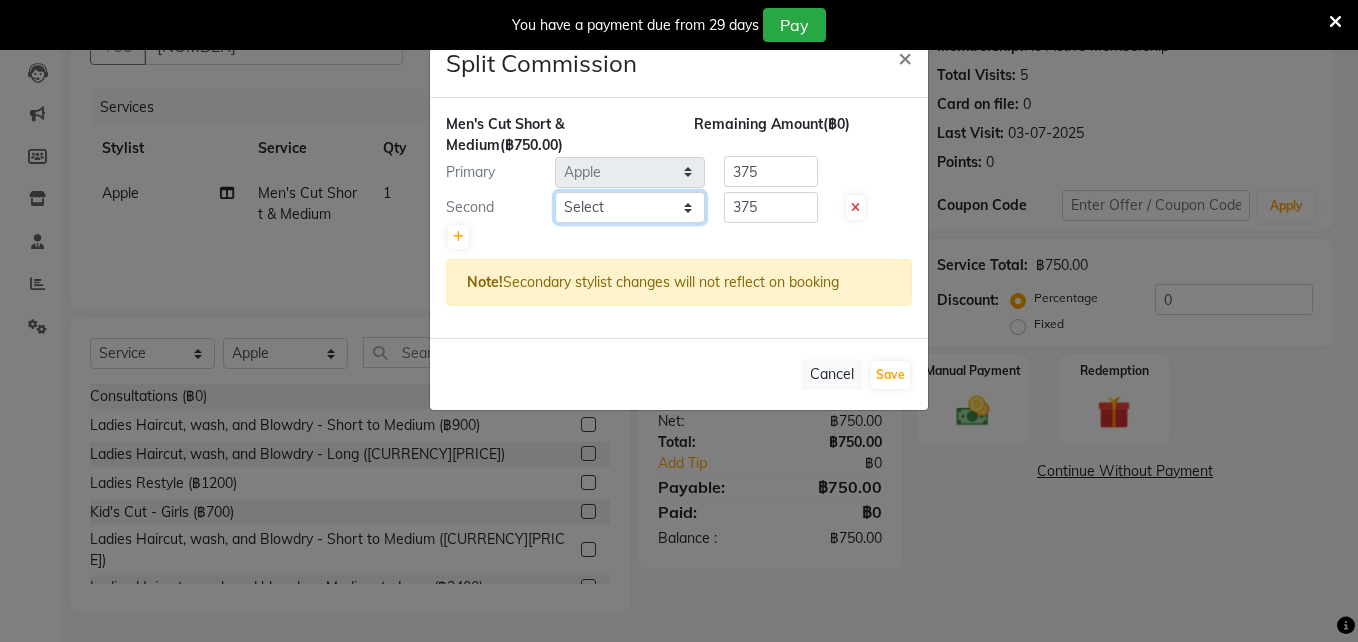 select on "56711" 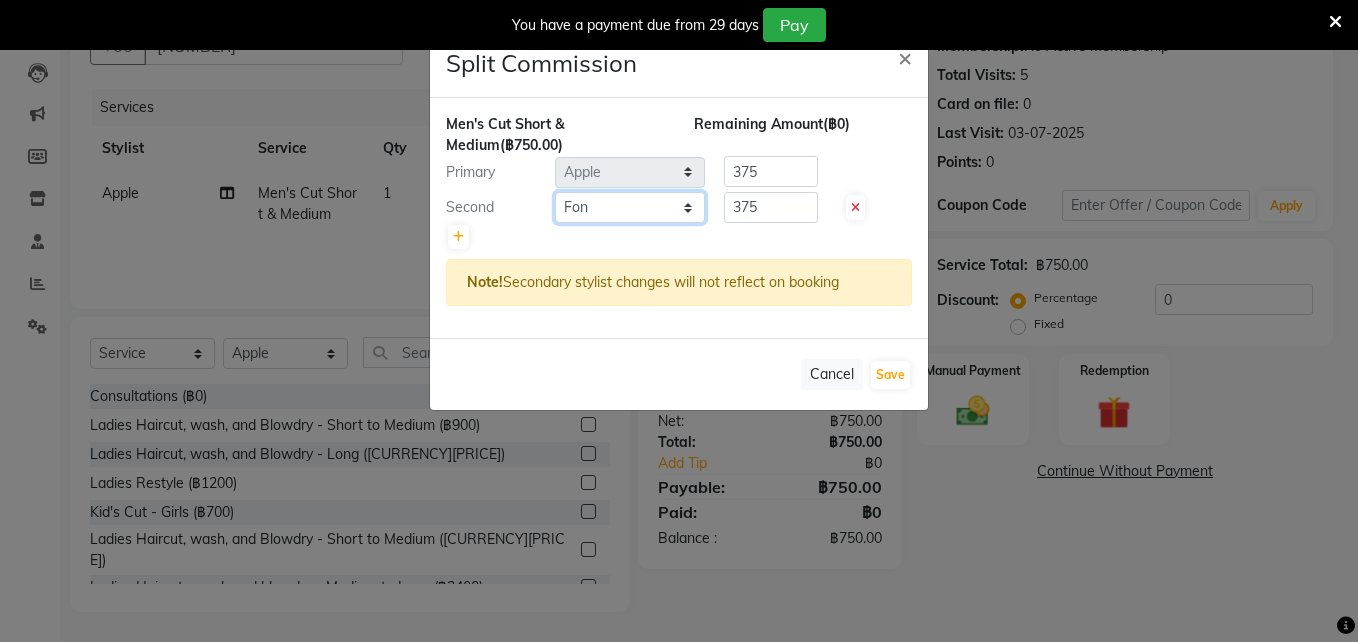 click on "Select  [FIRST]   [BRAND]     [TITLE] [LAST]   [FIRST]    [FIRST]   [FIRST]    [FIRST]" 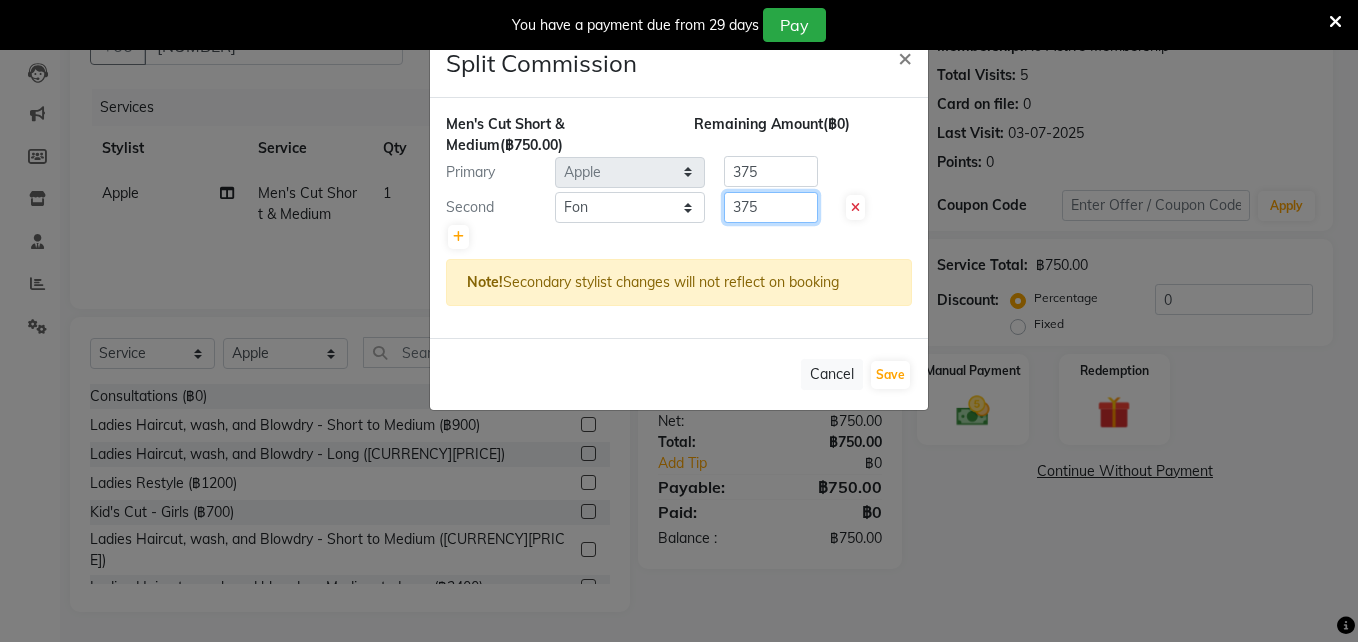 click on "375" 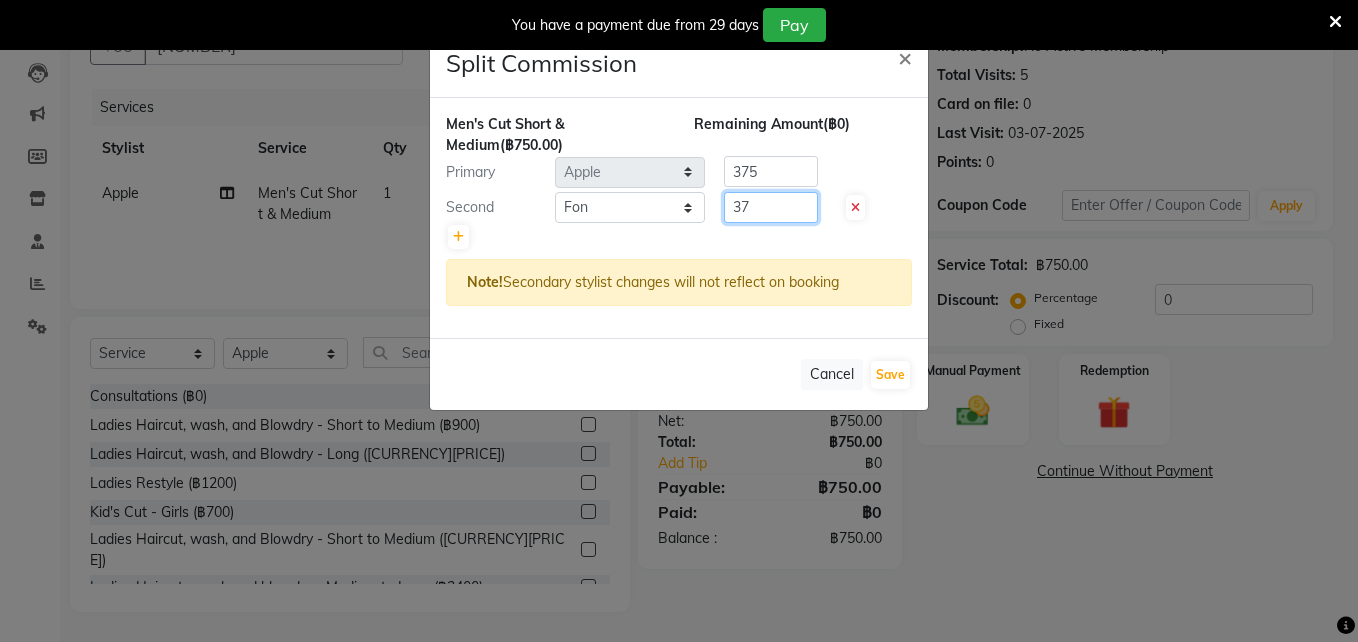 type on "3" 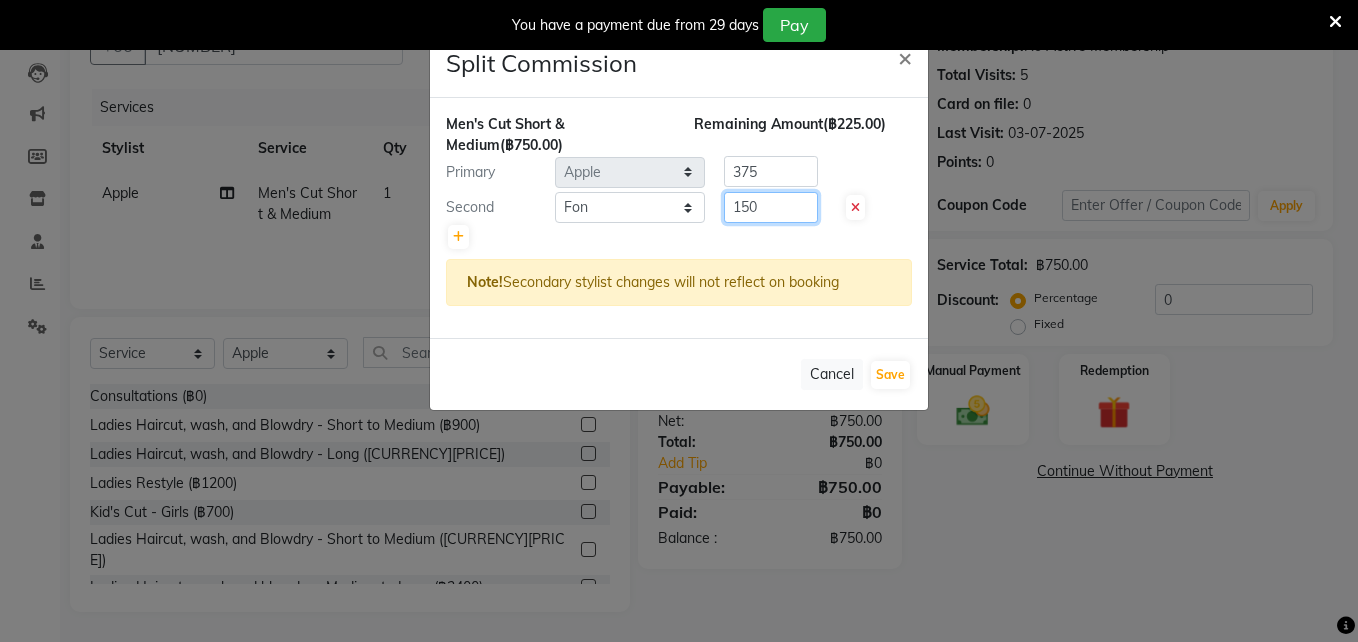 type on "150" 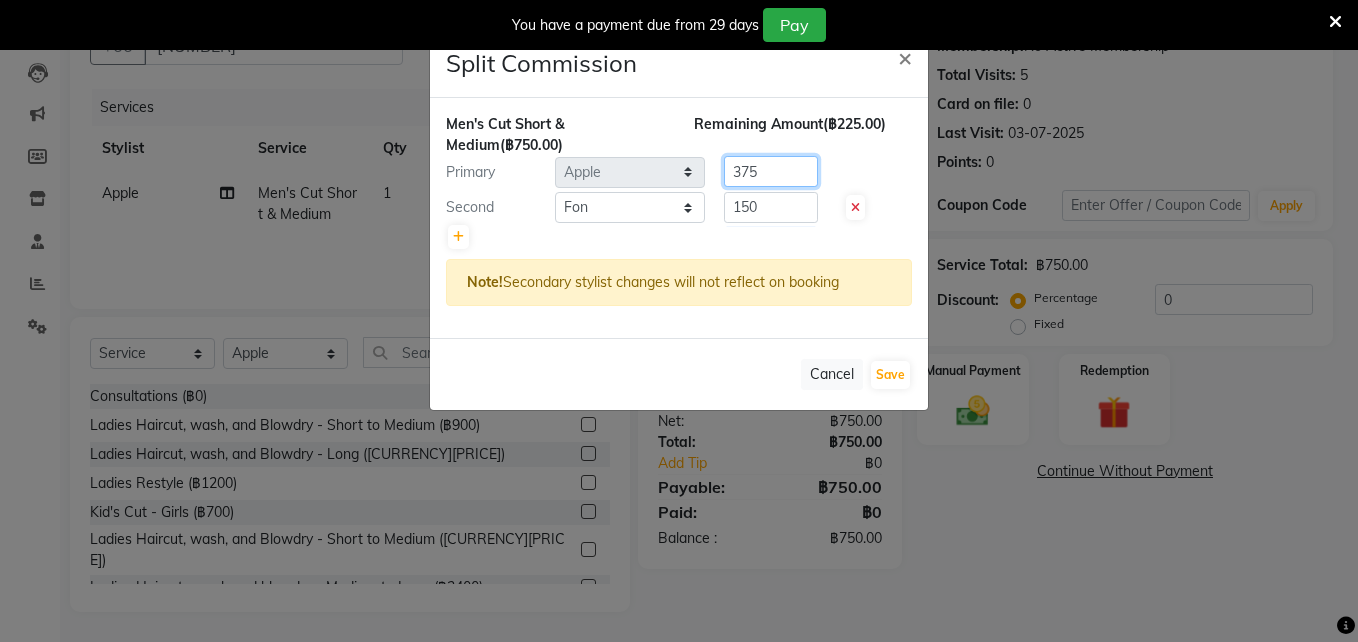 click on "375" 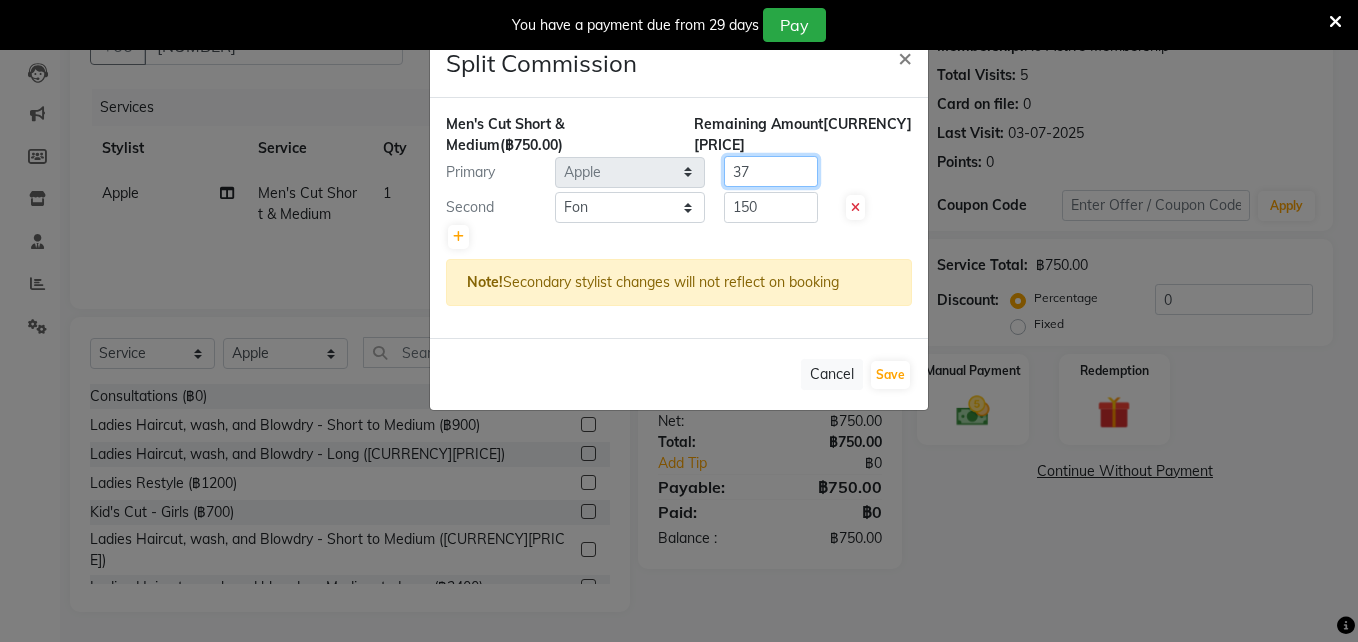 type on "3" 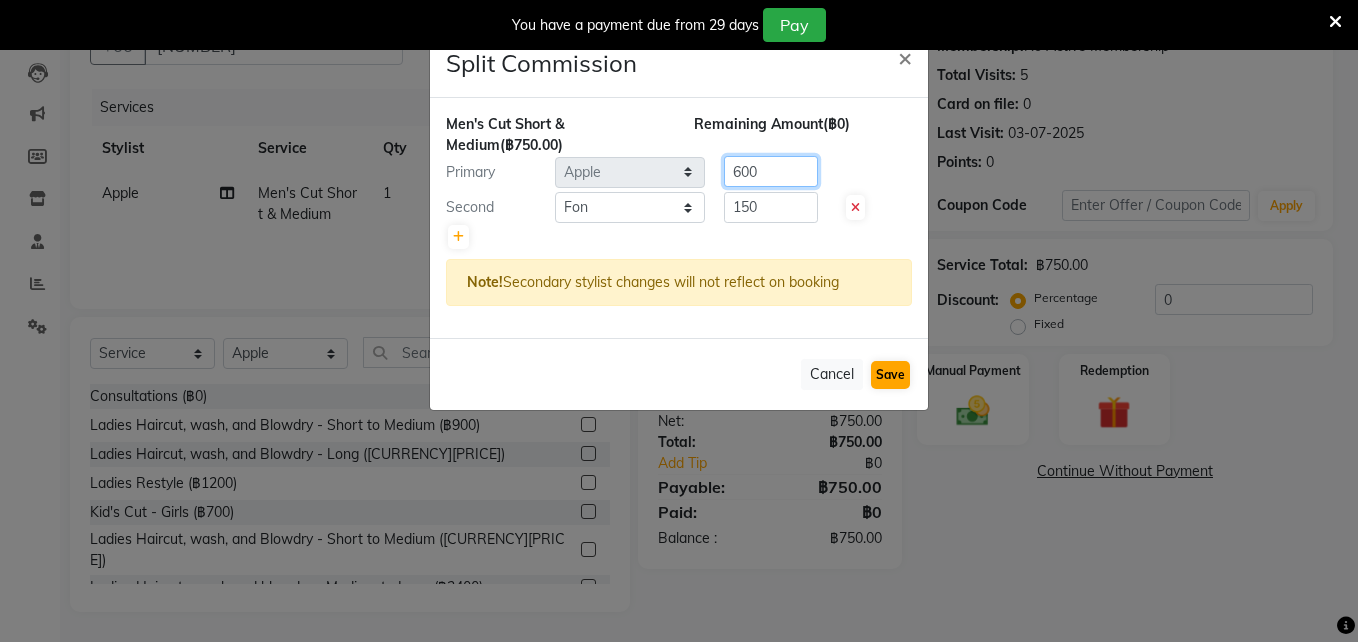 type on "600" 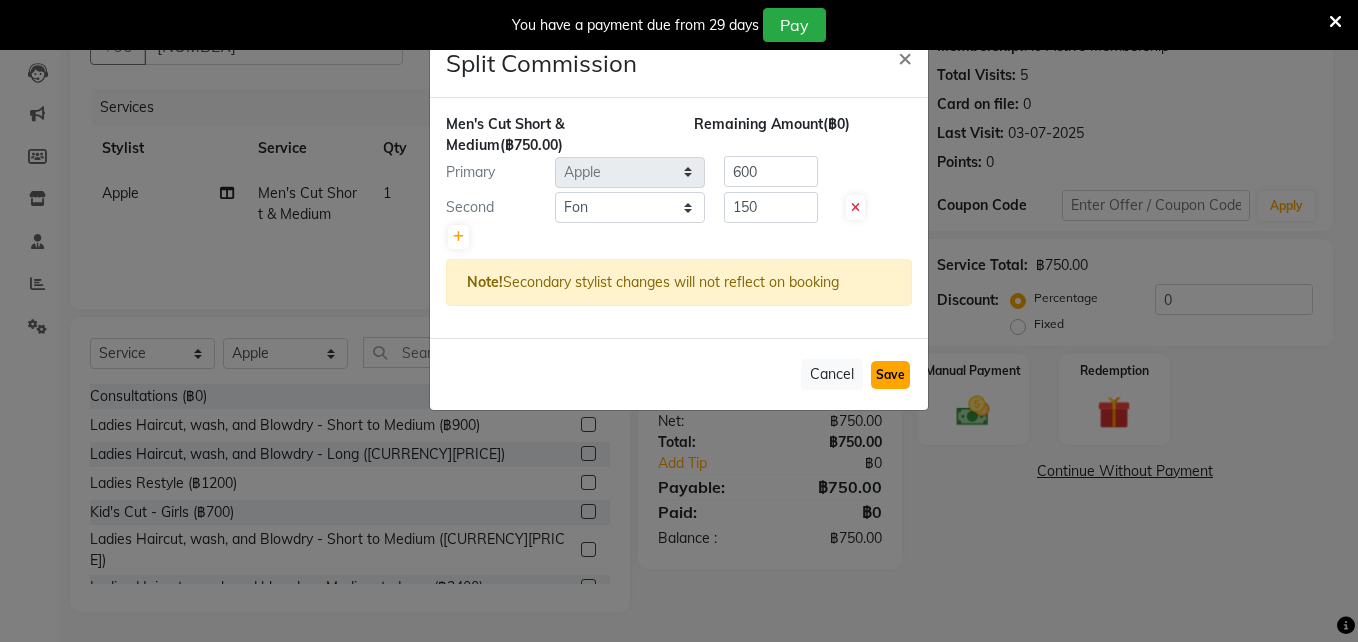 click on "Save" 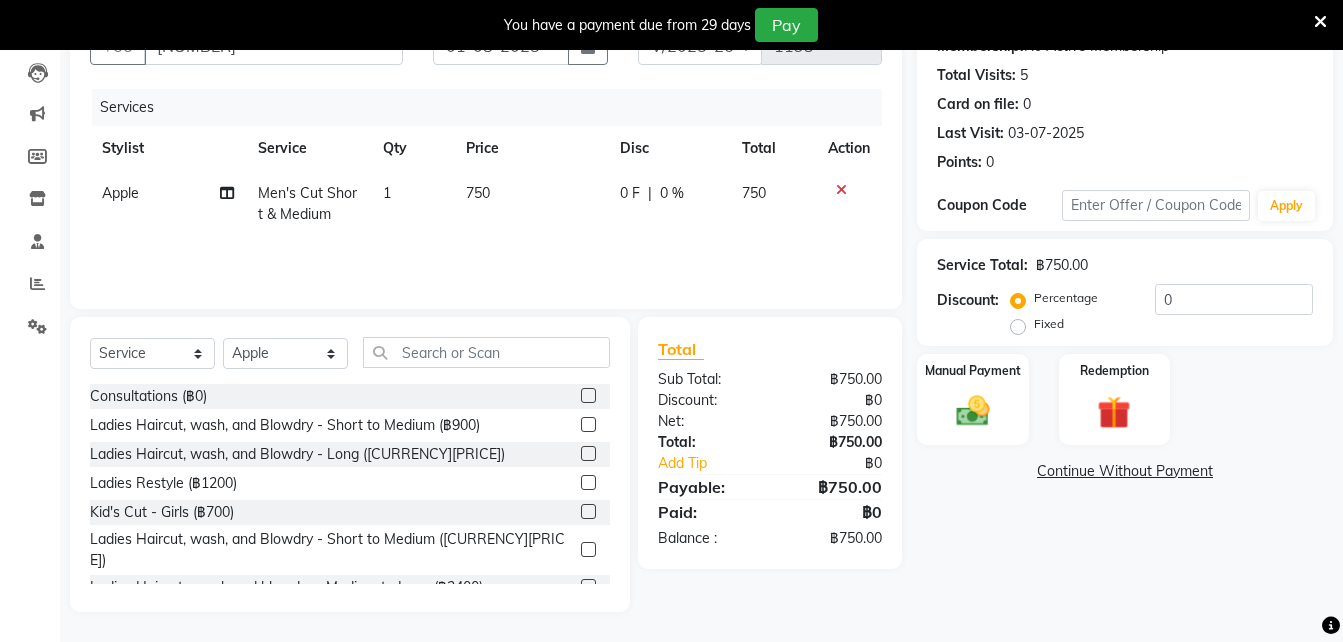 scroll, scrollTop: 126, scrollLeft: 0, axis: vertical 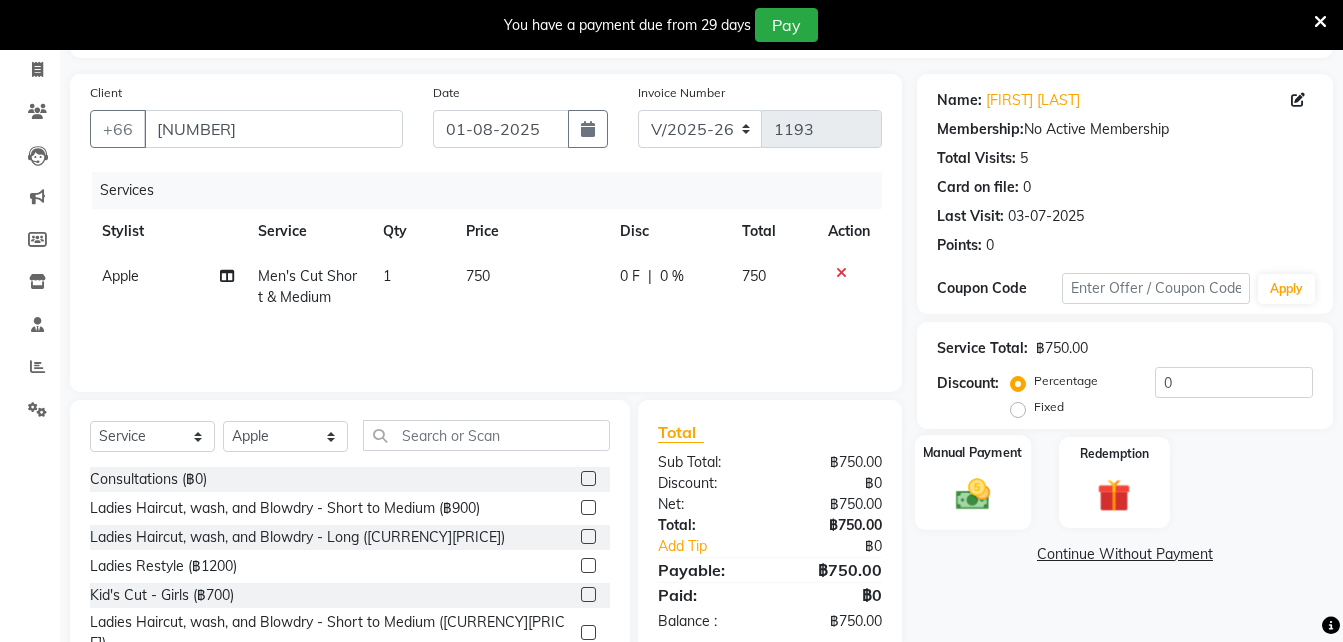 click 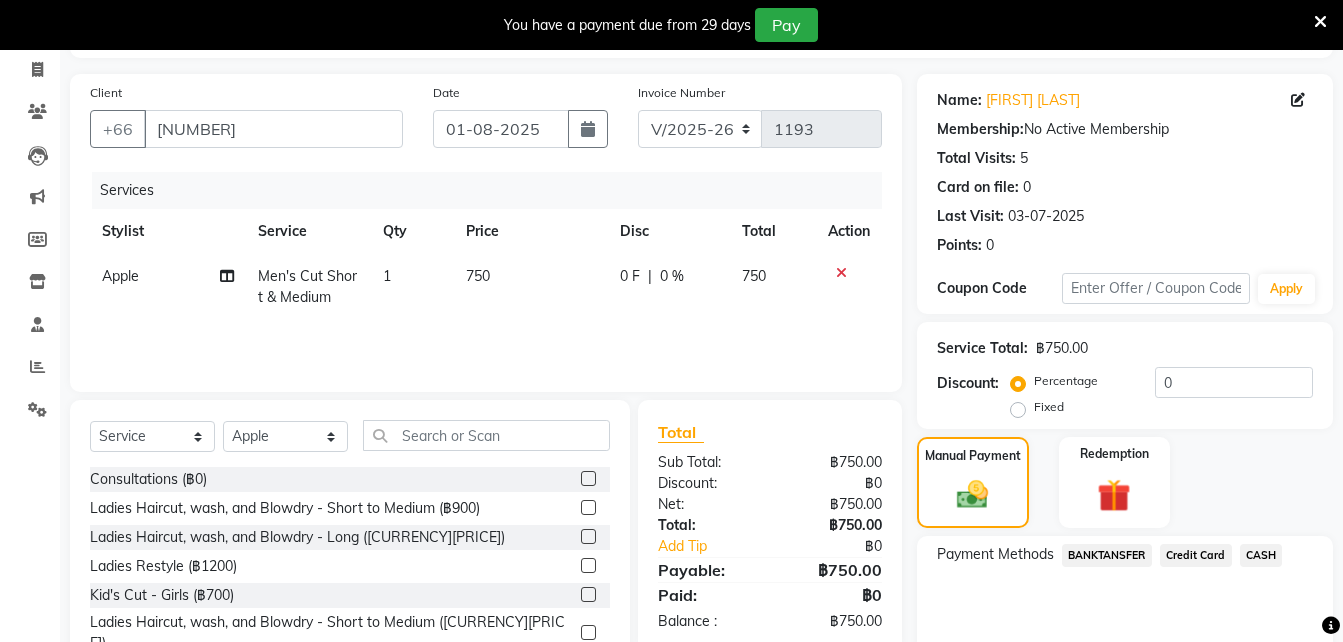 click on "Credit Card" 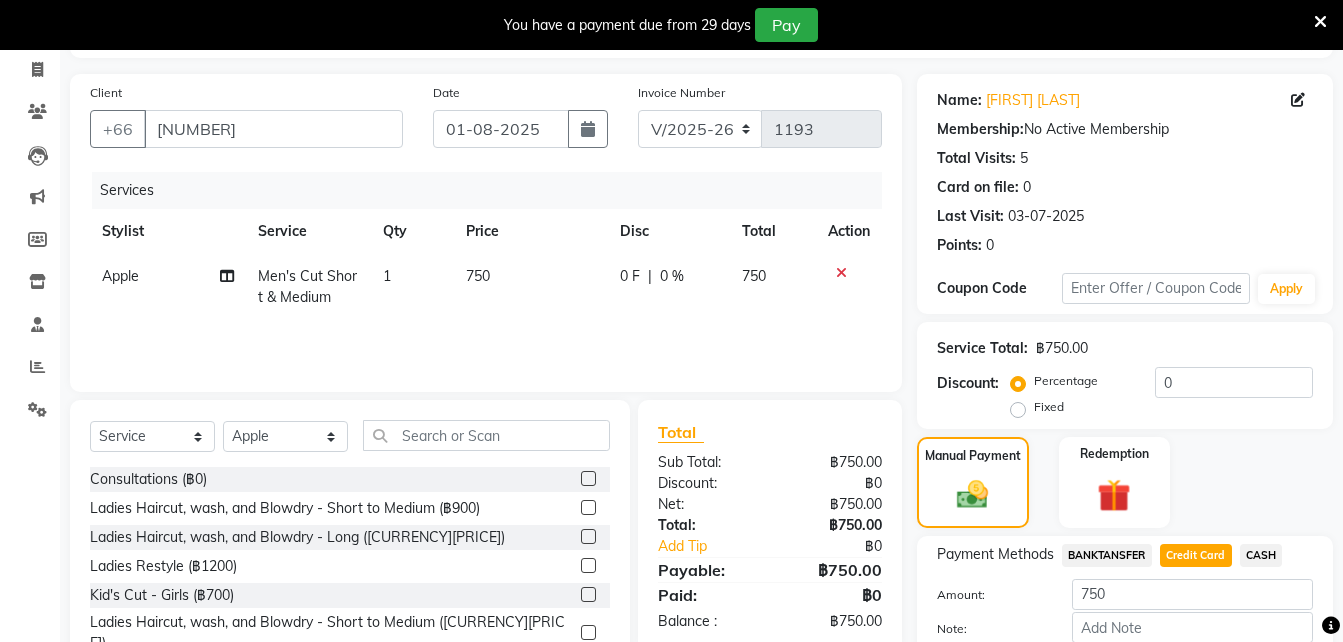 scroll, scrollTop: 240, scrollLeft: 0, axis: vertical 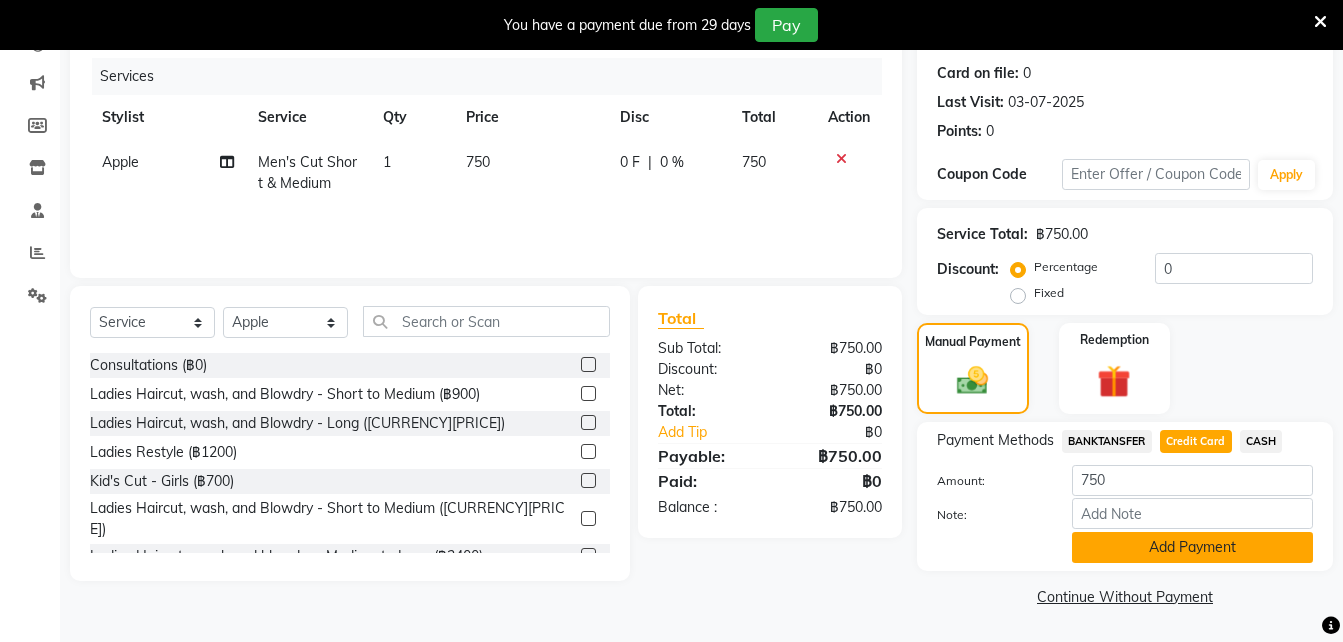click on "Add Payment" 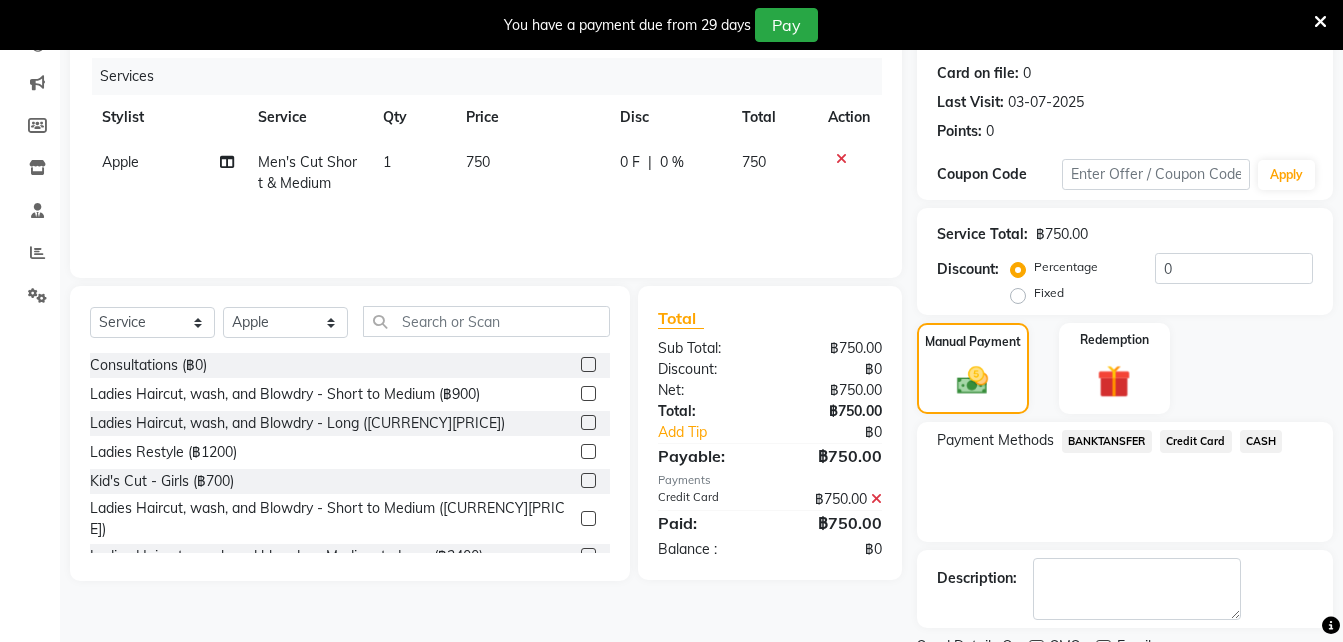 scroll, scrollTop: 324, scrollLeft: 0, axis: vertical 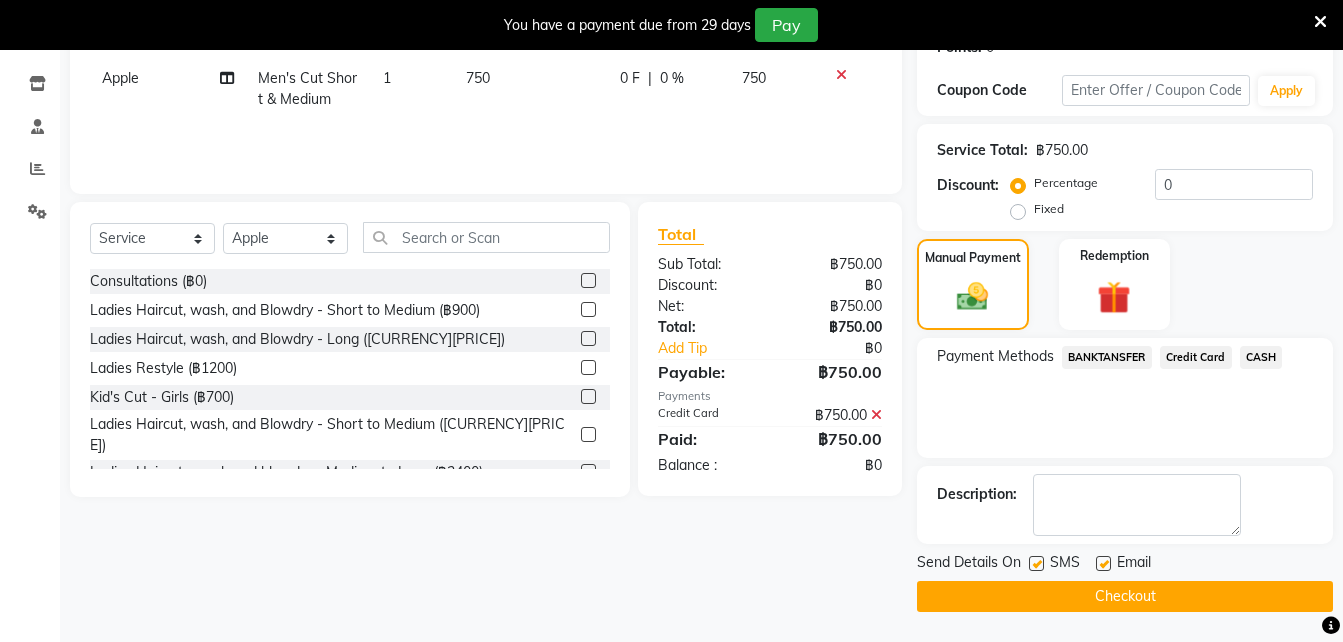 click on "Checkout" 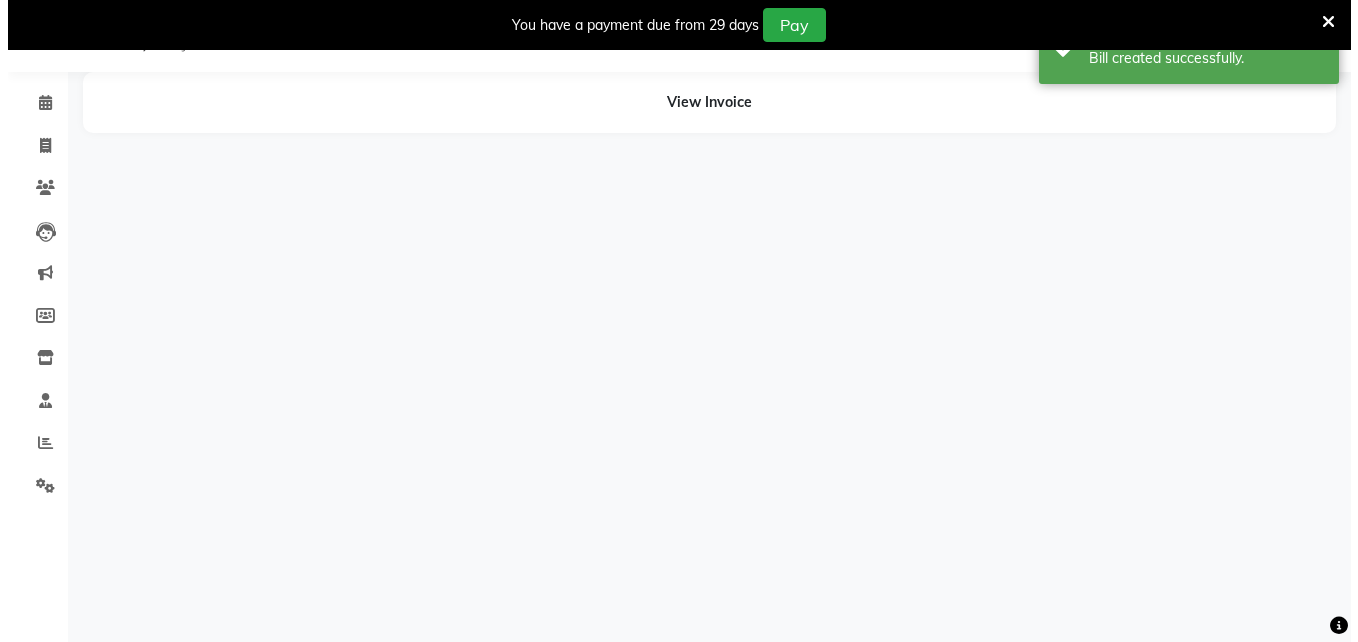 scroll, scrollTop: 50, scrollLeft: 0, axis: vertical 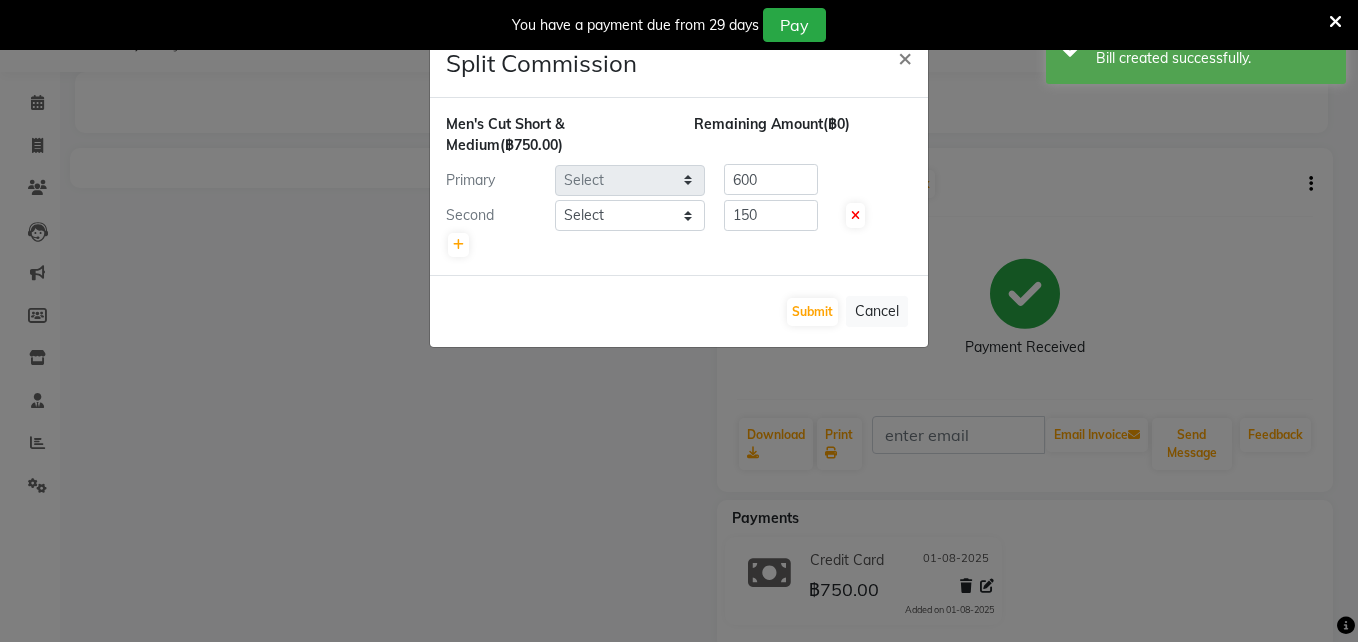 select on "56710" 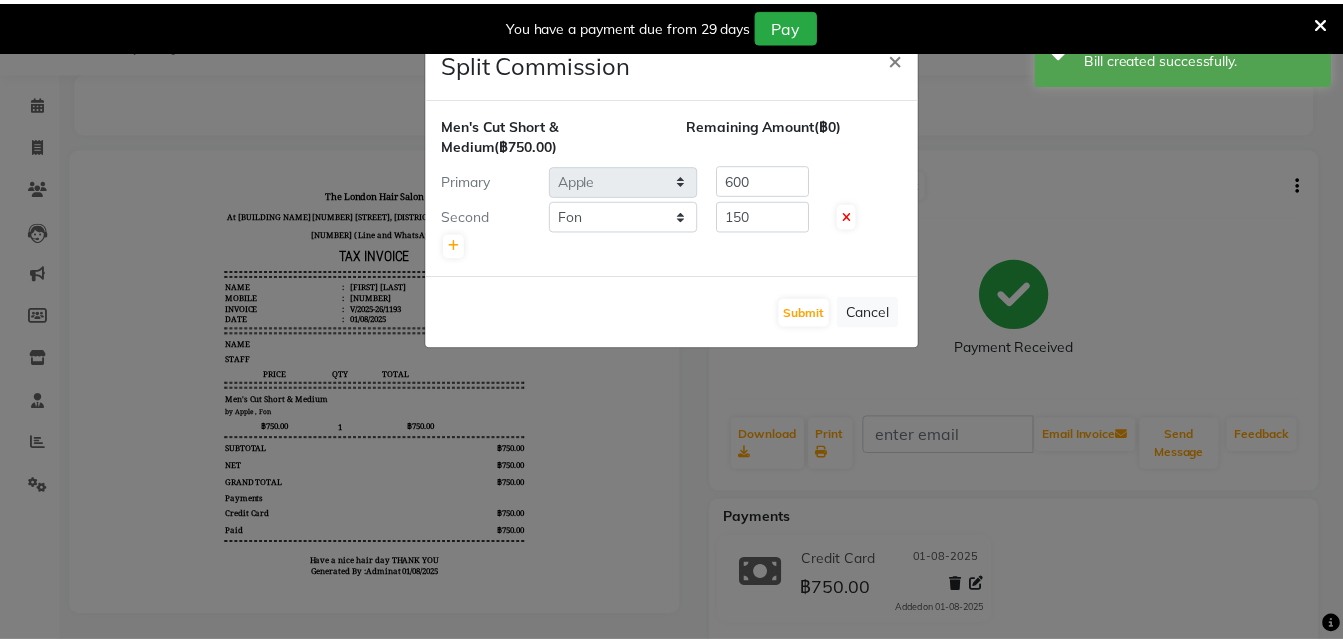 scroll, scrollTop: 0, scrollLeft: 0, axis: both 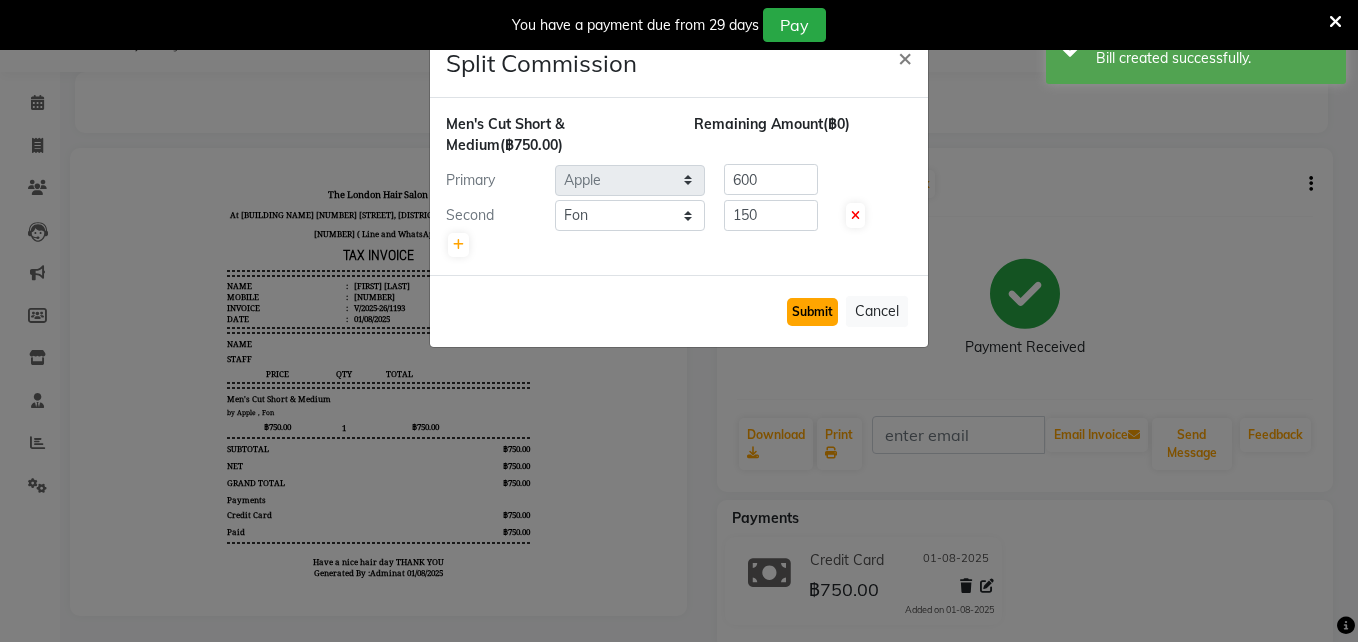 click on "Submit" 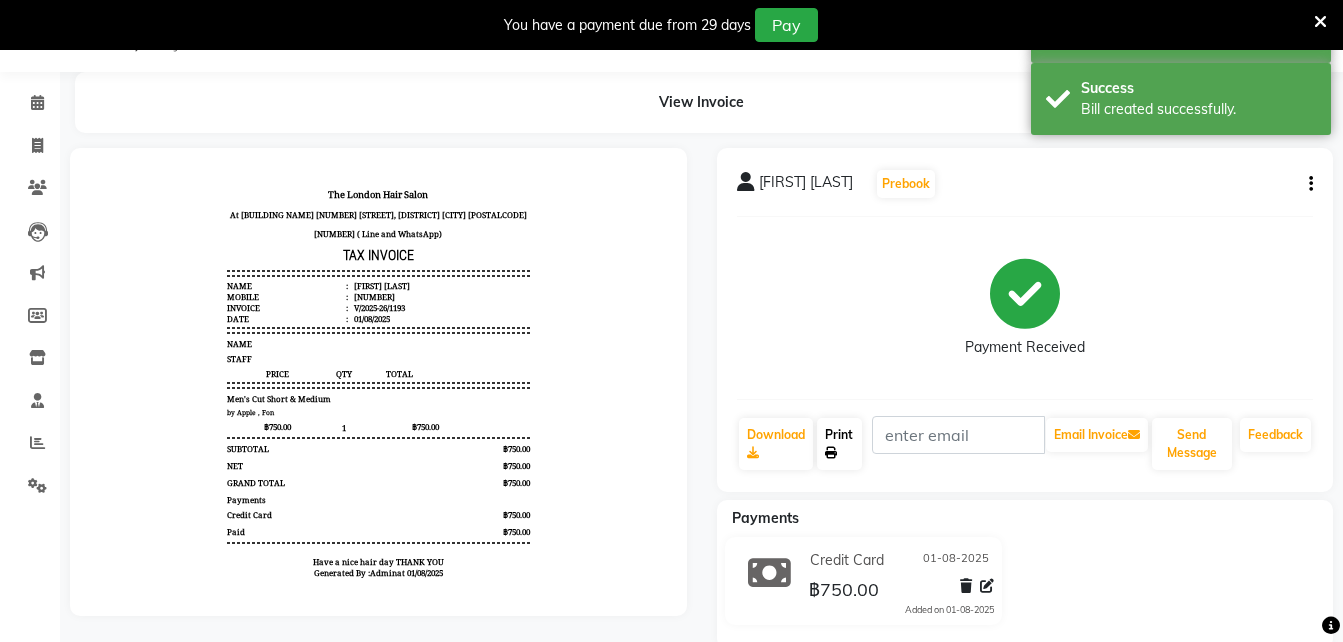 click on "Print" 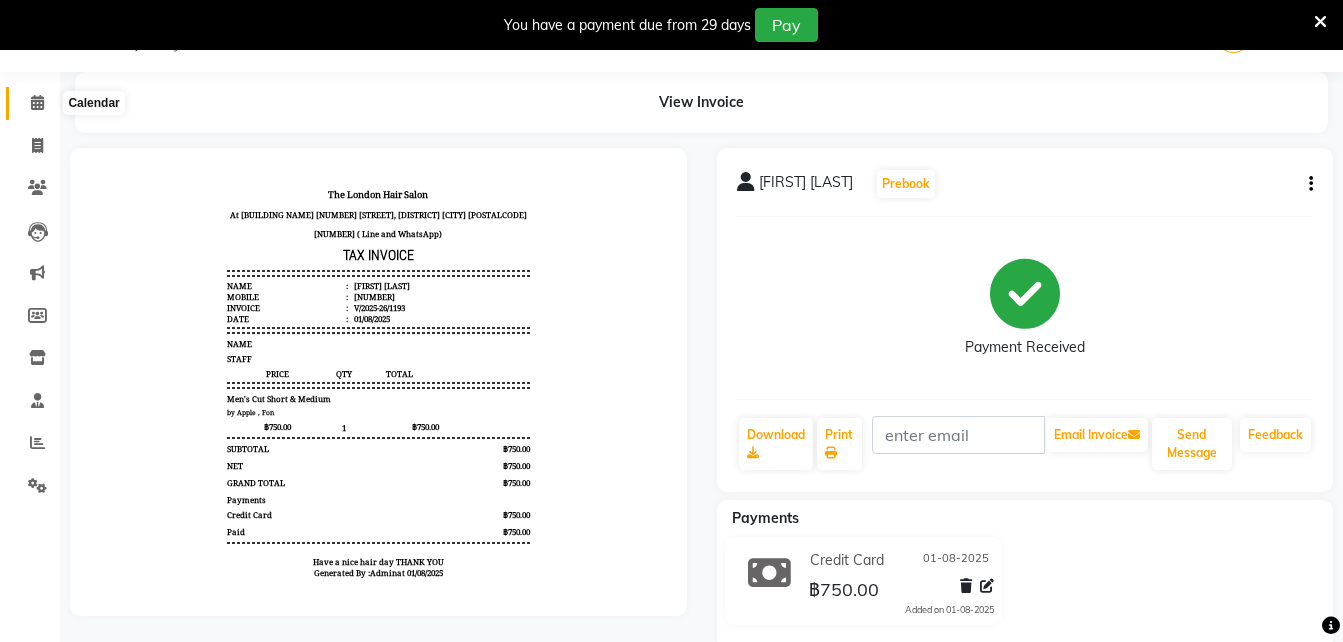 click 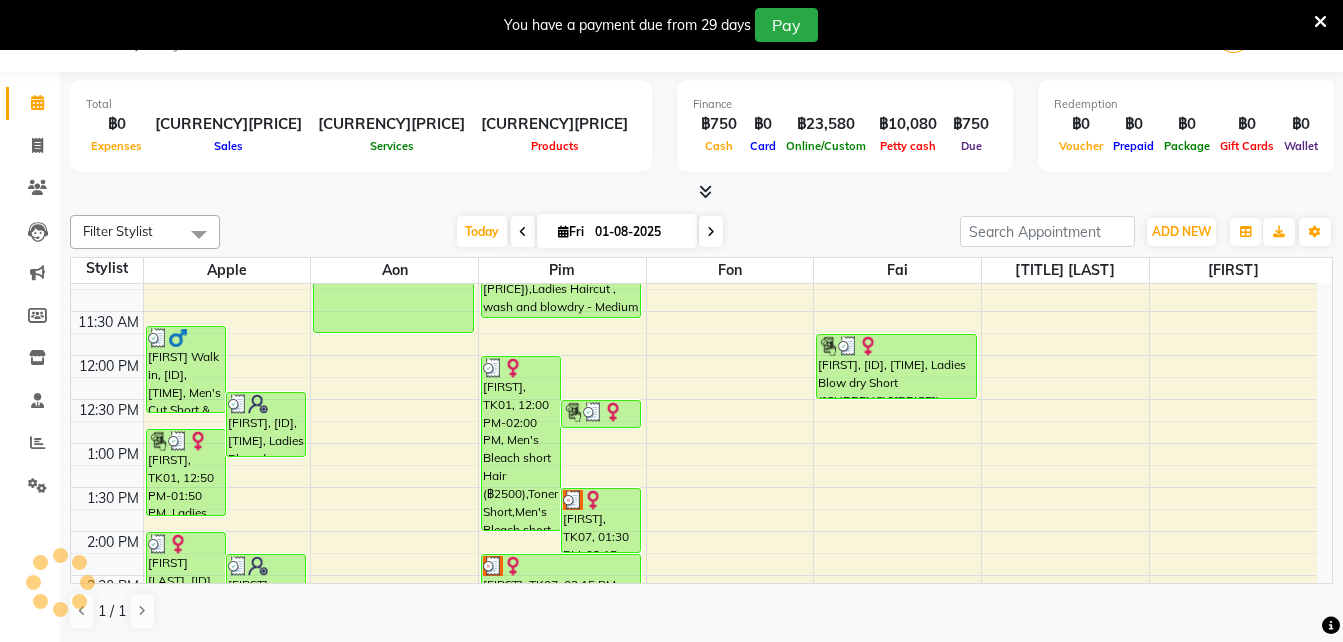 scroll, scrollTop: 0, scrollLeft: 0, axis: both 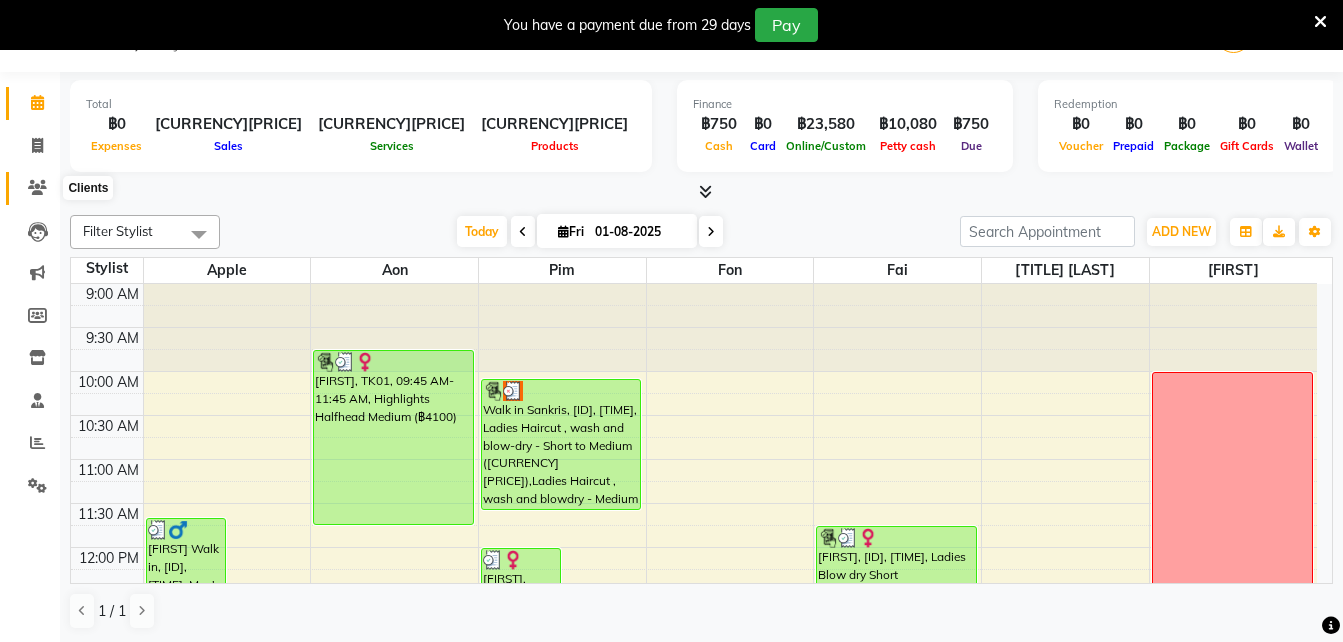 click 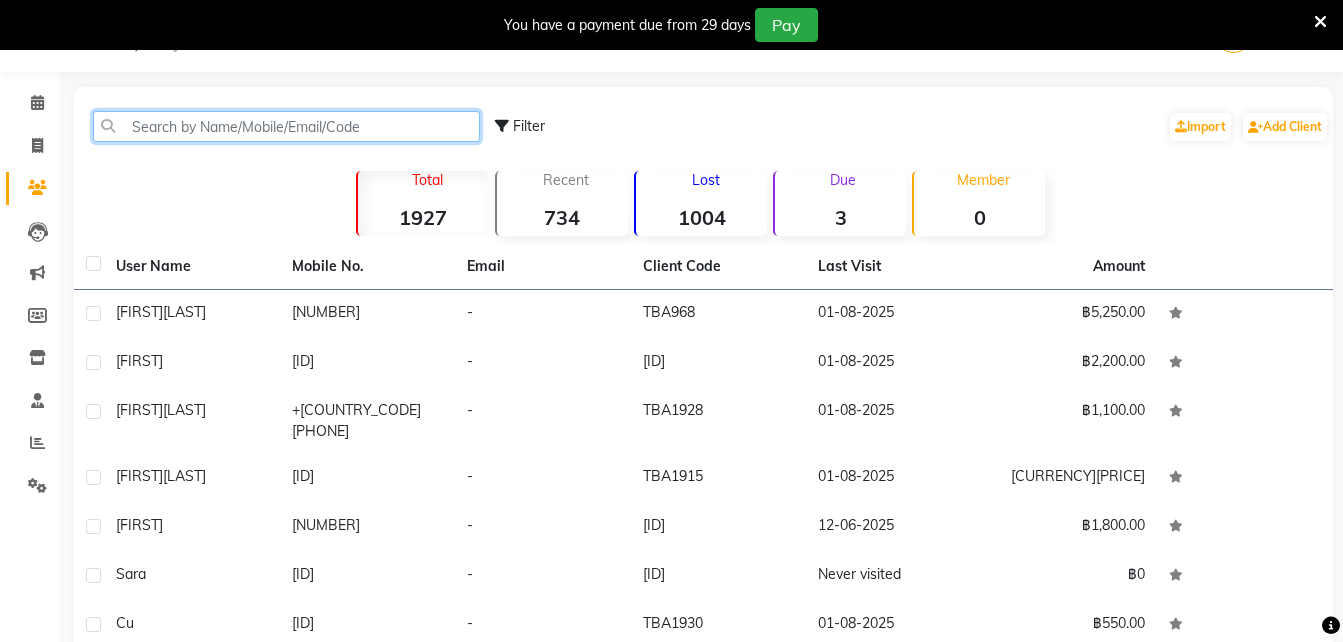 click 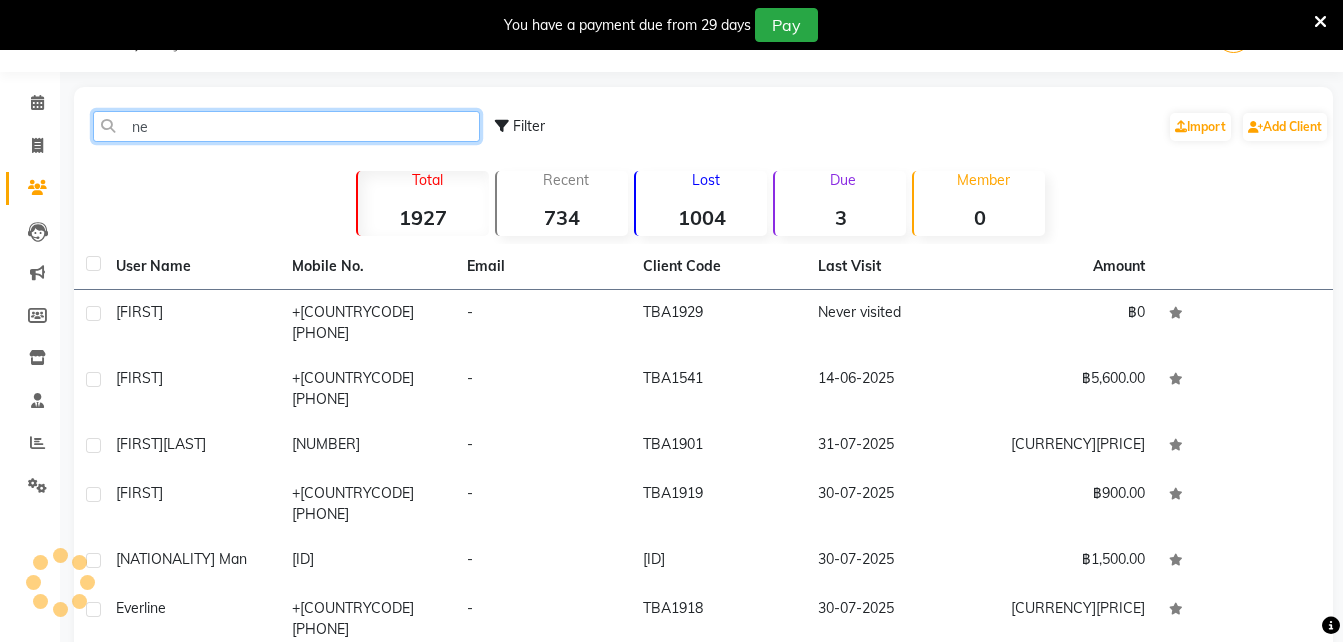 type on "n" 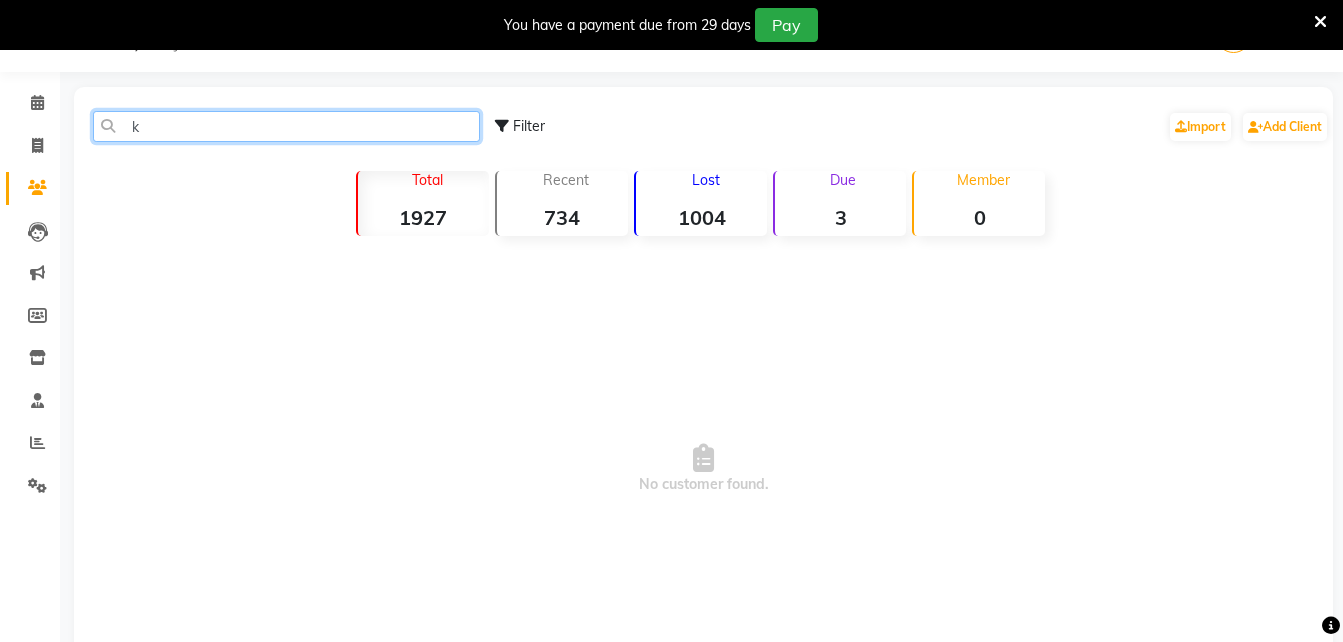 type on "k" 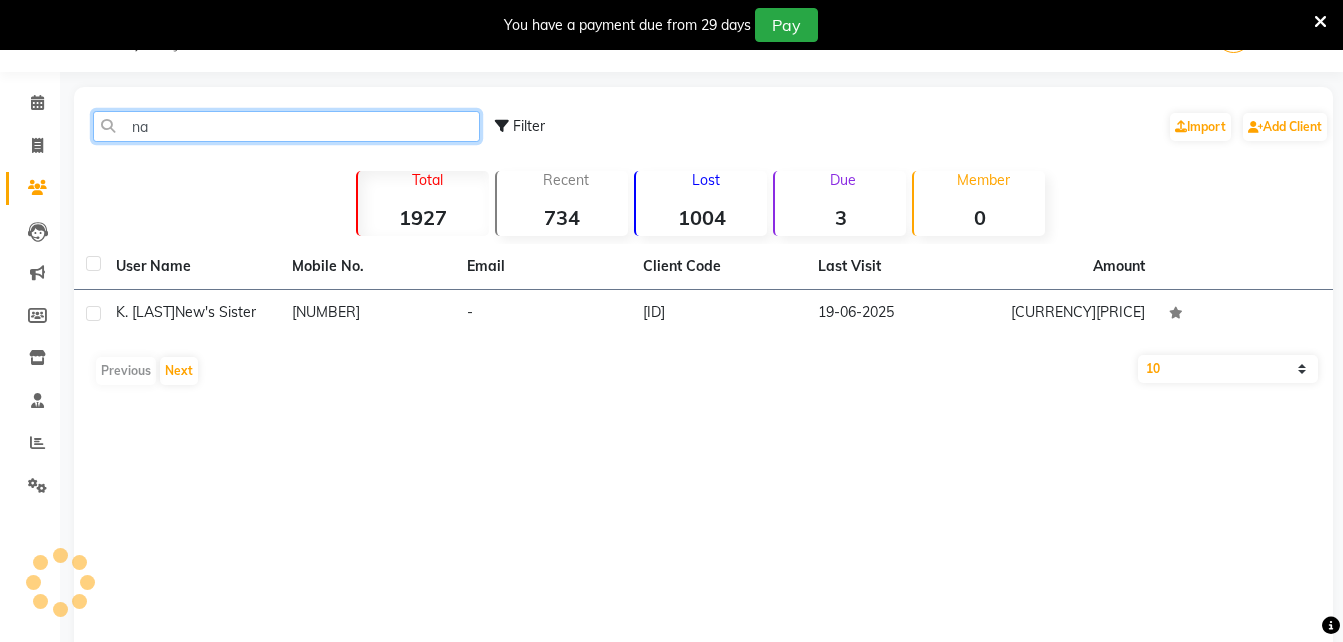 type on "n" 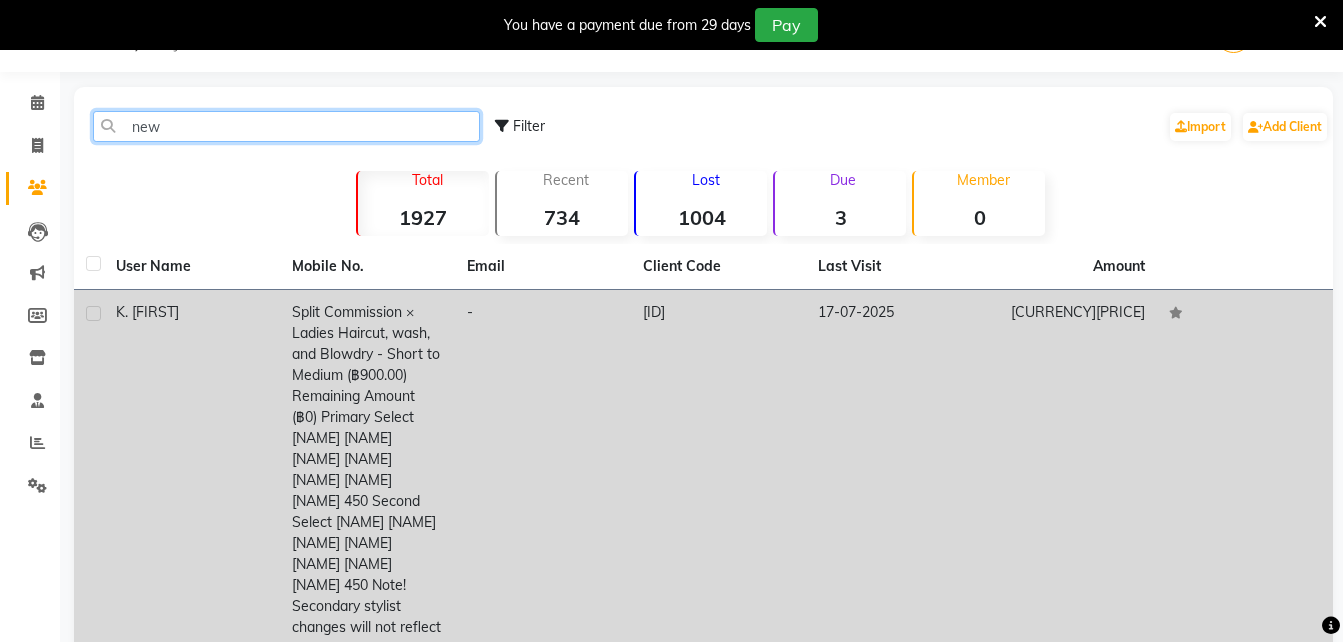 type on "new" 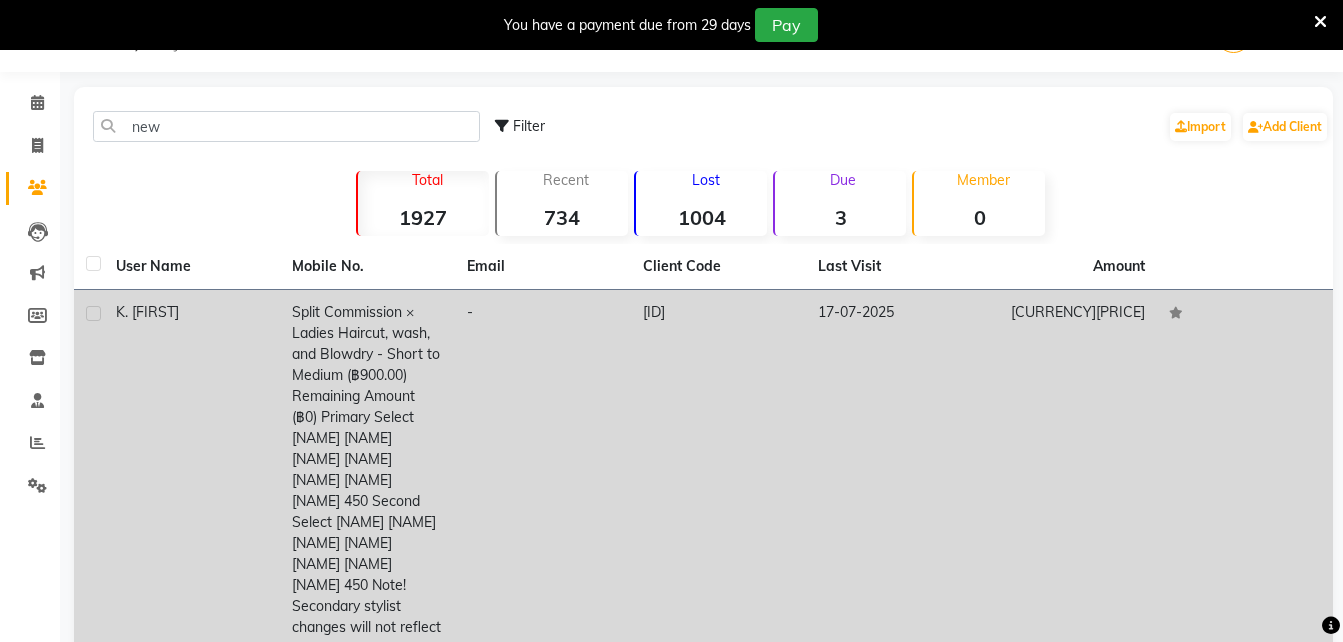click on "K. [FIRST]" 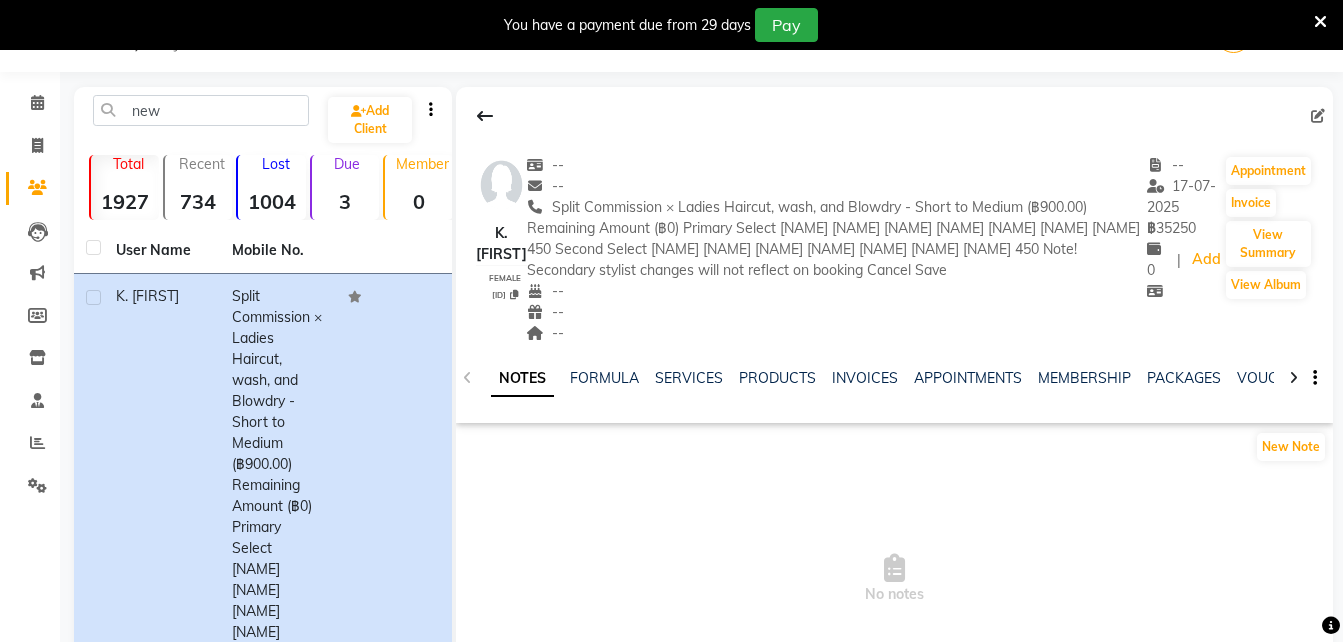 click on "Invoice" 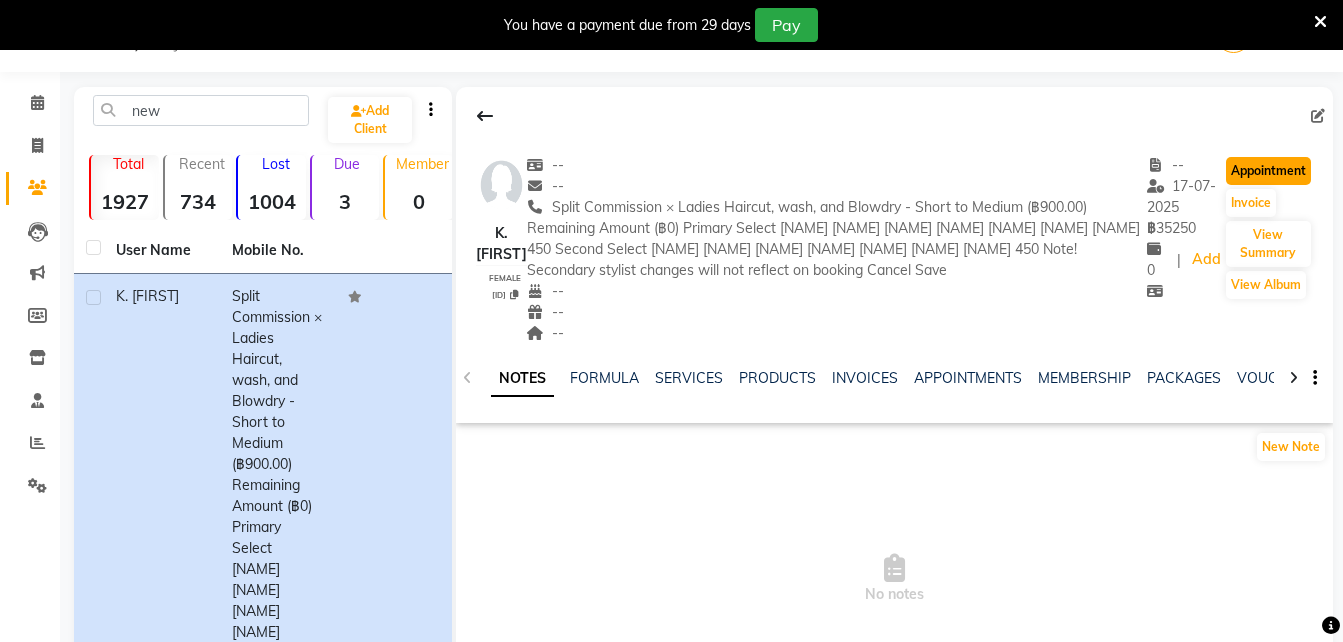 click on "Appointment" 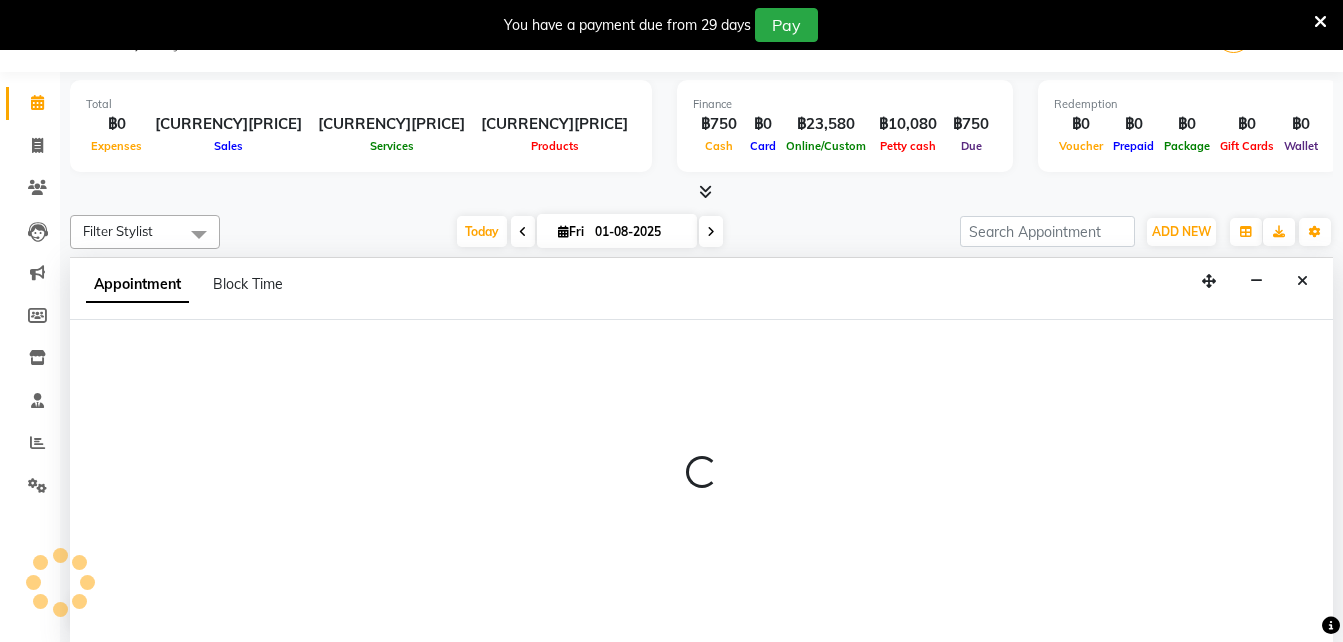 select on "tentative" 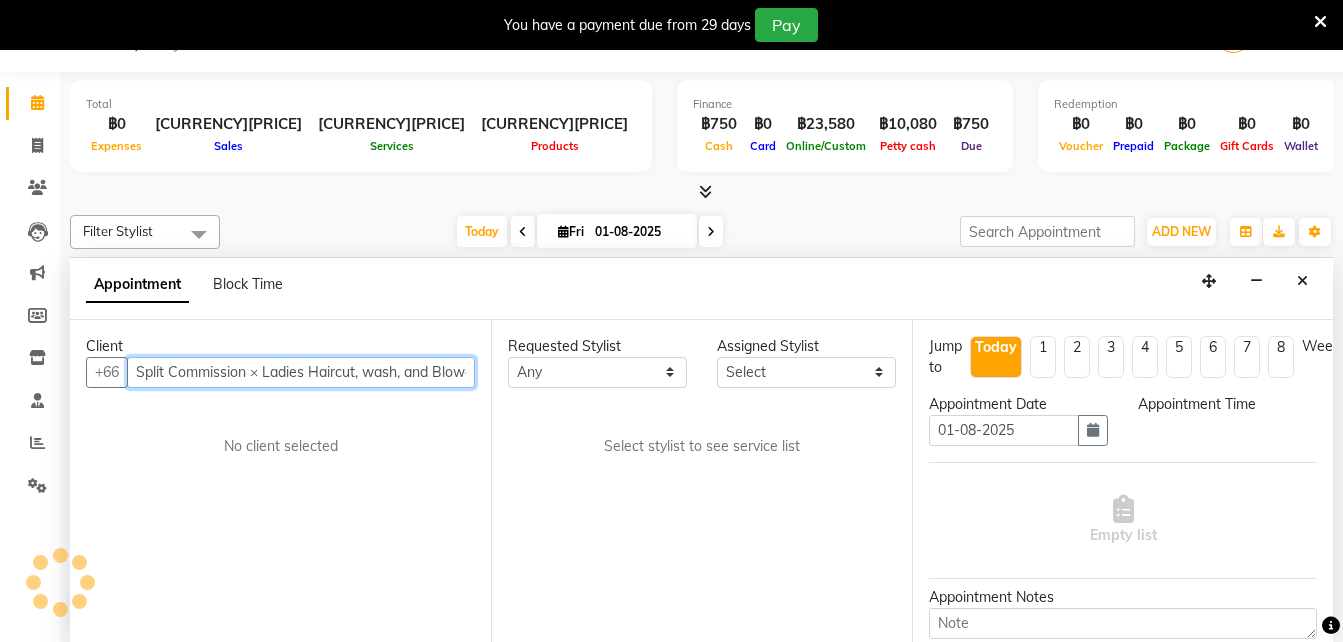 scroll, scrollTop: 0, scrollLeft: 0, axis: both 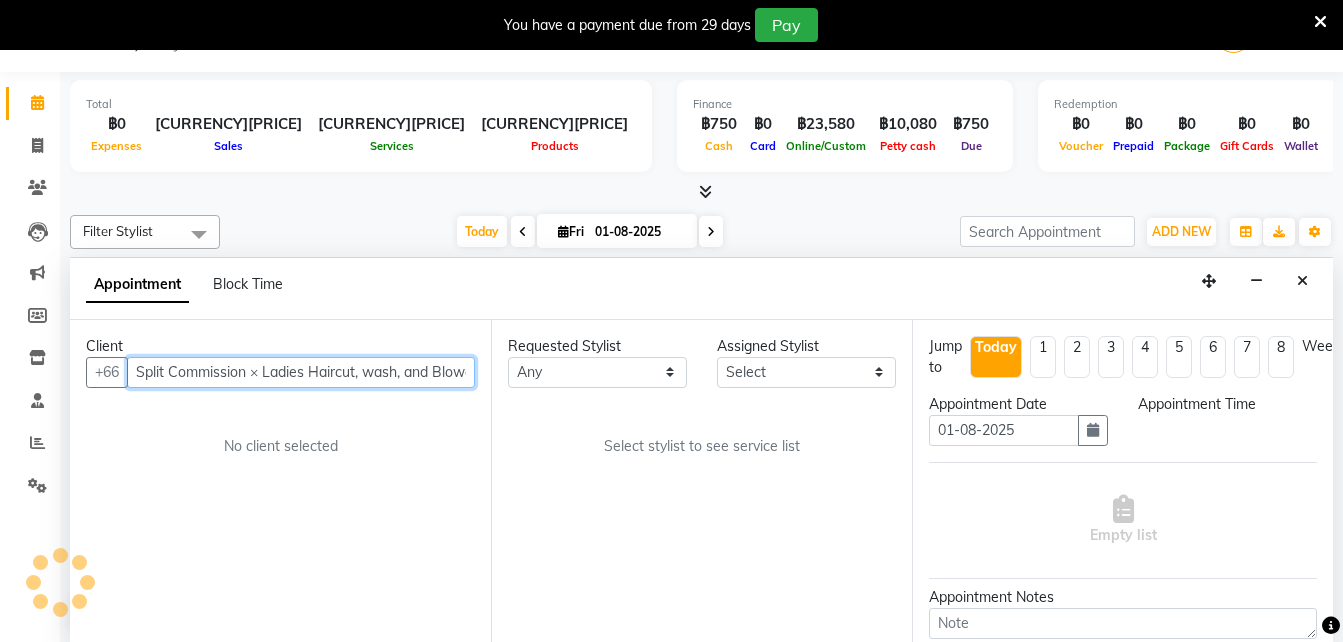 select on "600" 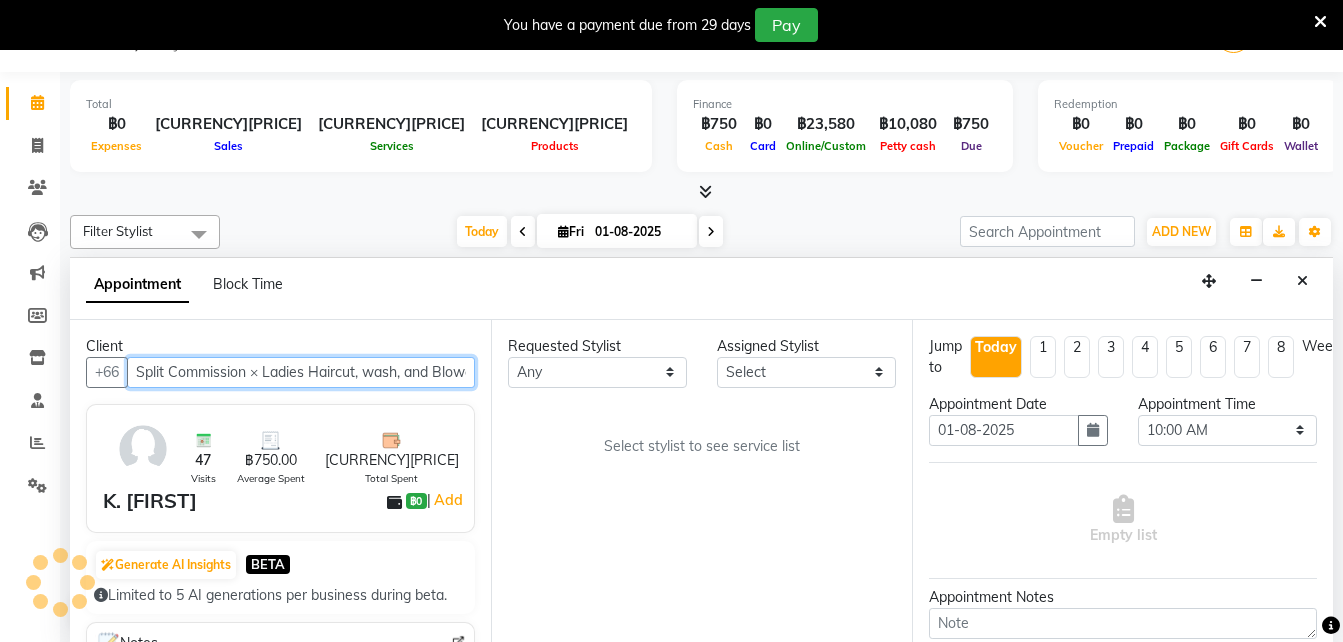 scroll, scrollTop: 51, scrollLeft: 0, axis: vertical 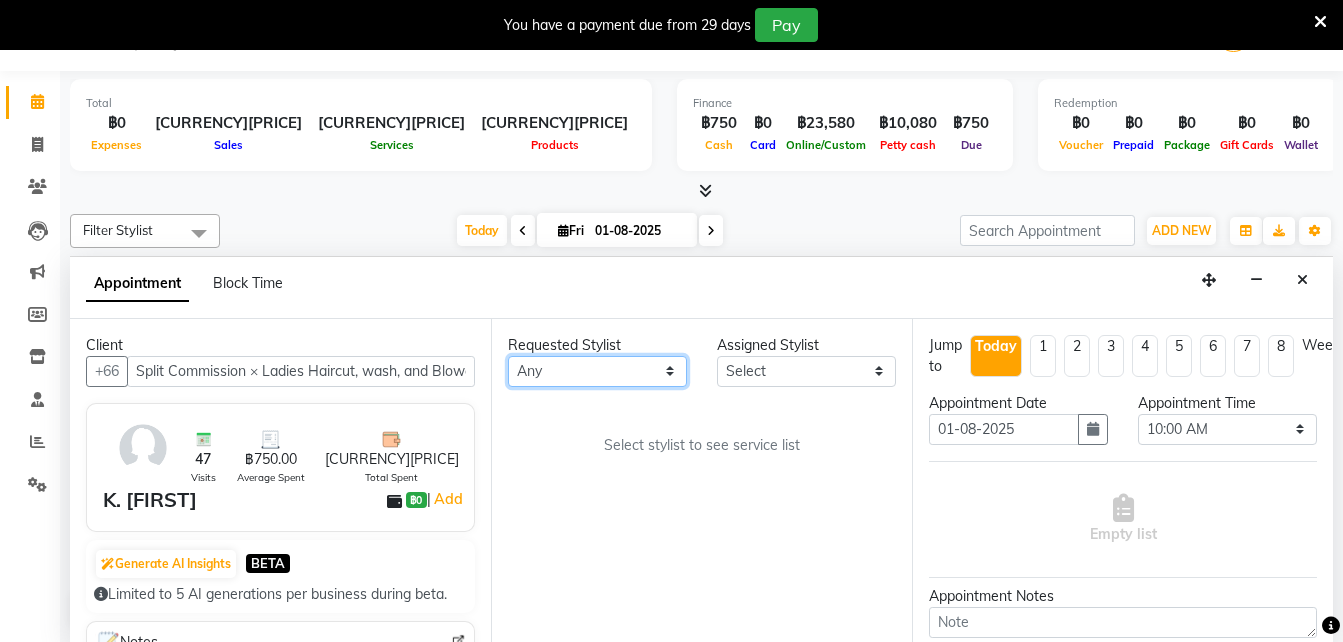 click on "Any [NAME] [NAME]   [NAME] [NAME]  [NAME]   [NAME]  [NAME]" at bounding box center (597, 371) 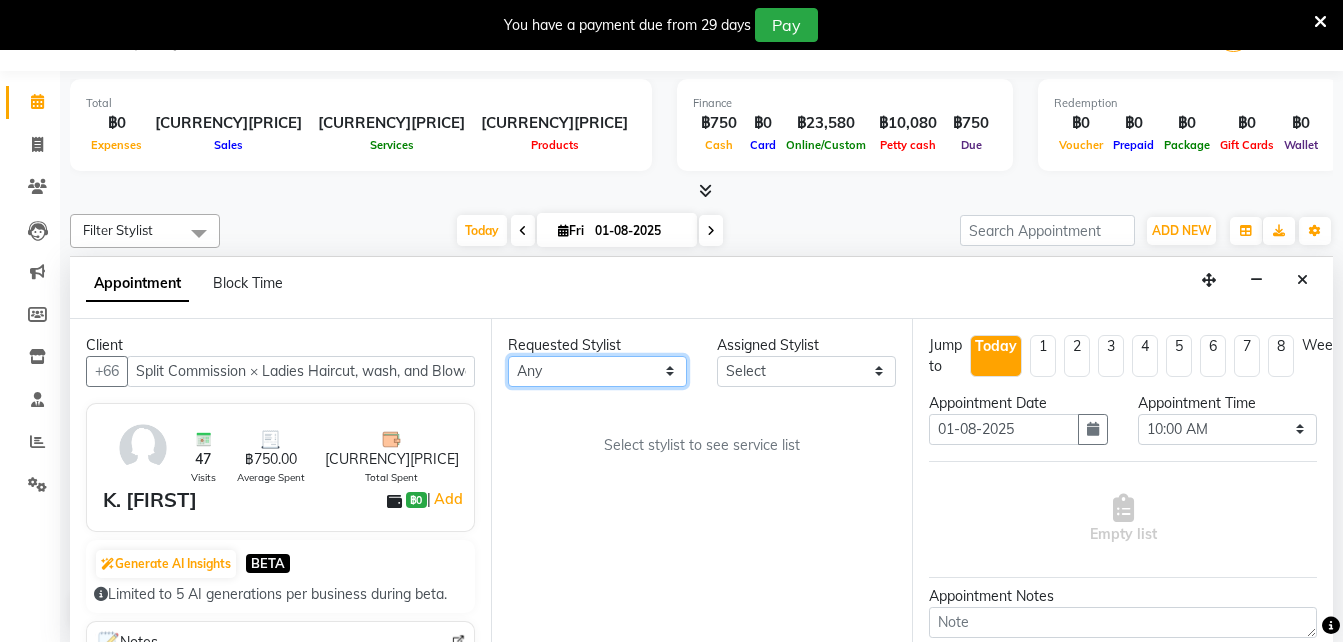select on "56709" 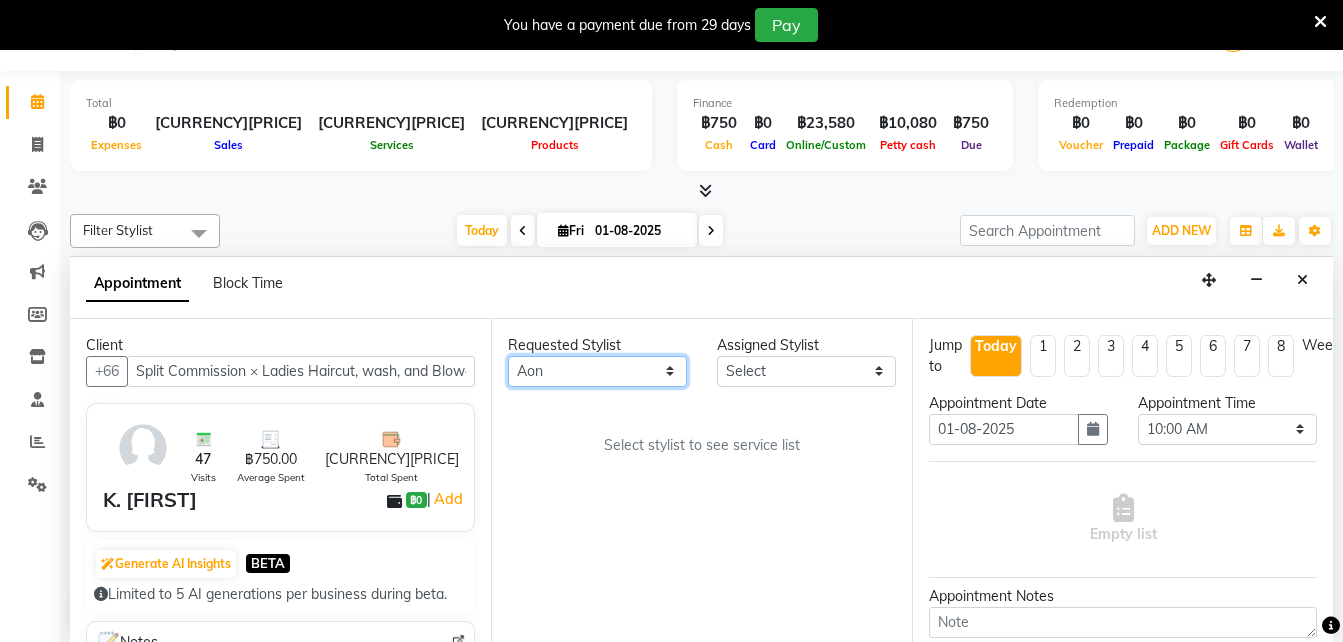 click on "Any [NAME] [NAME]   [NAME] [NAME]  [NAME]   [NAME]  [NAME]" at bounding box center [597, 371] 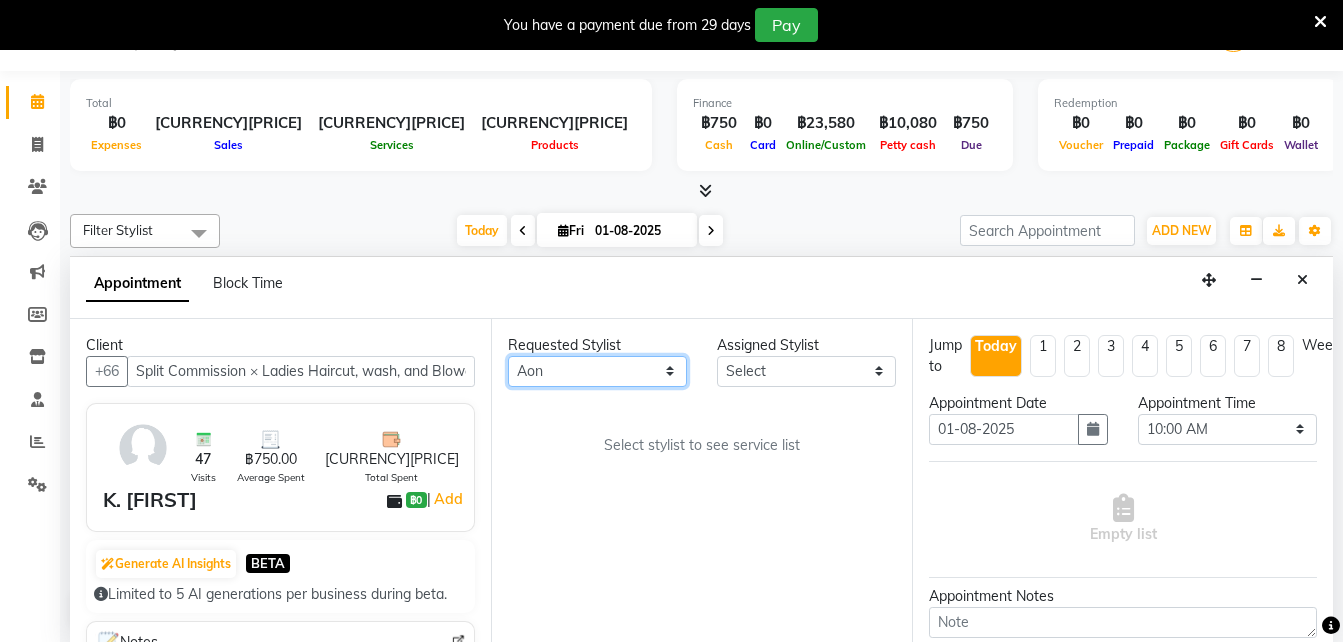 select on "56709" 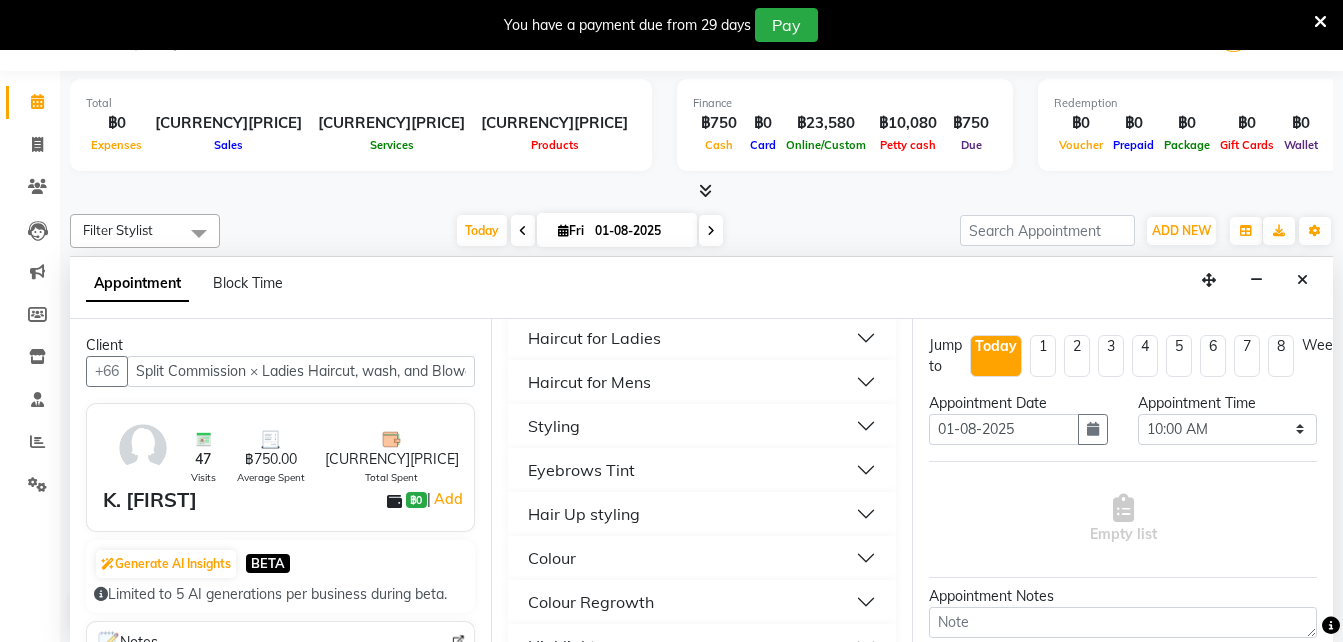 scroll, scrollTop: 225, scrollLeft: 0, axis: vertical 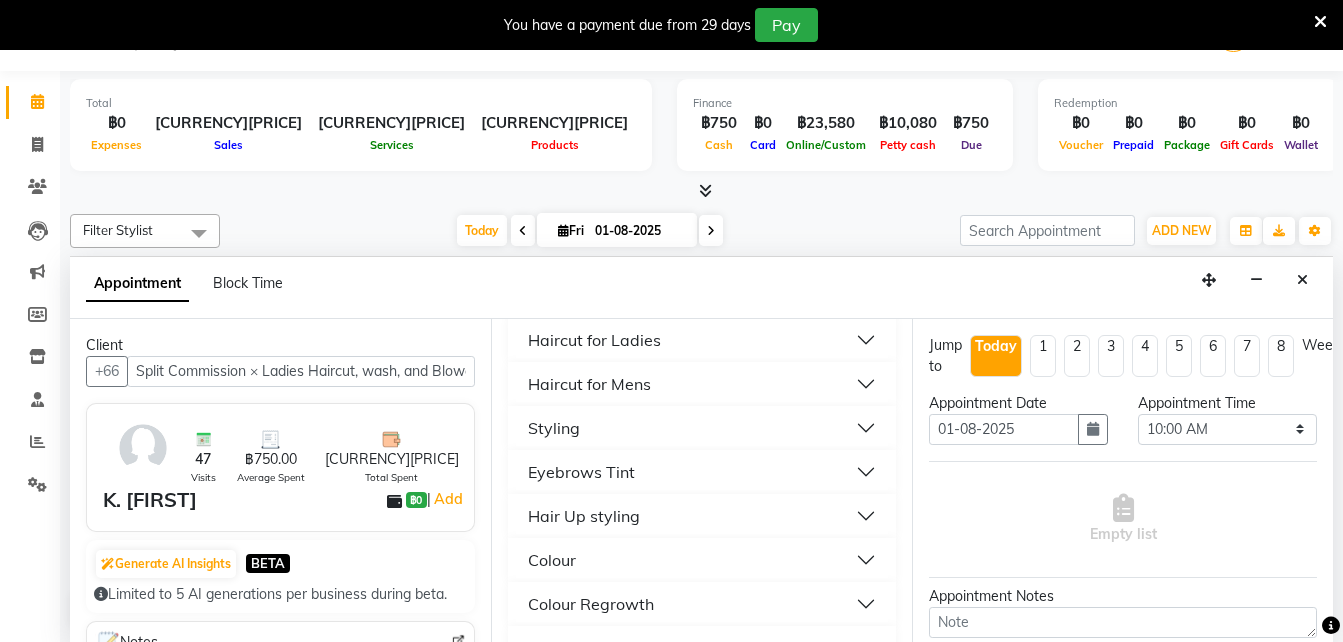 click on "Styling" at bounding box center (702, 428) 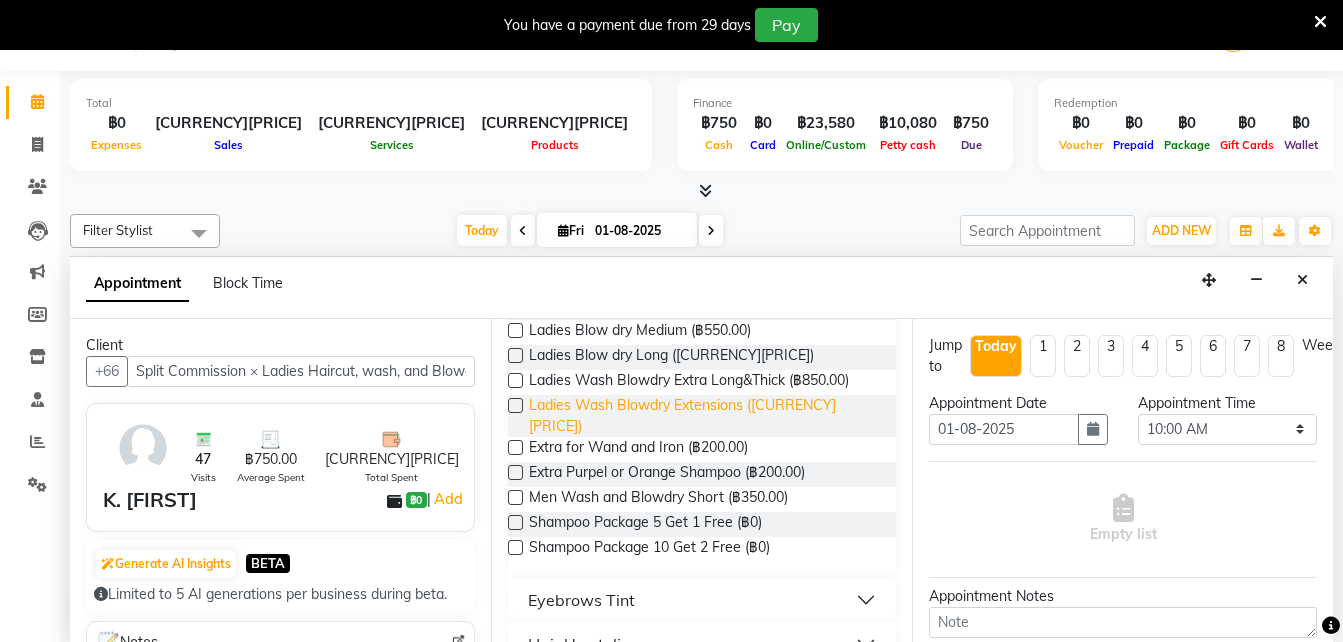 scroll, scrollTop: 397, scrollLeft: 0, axis: vertical 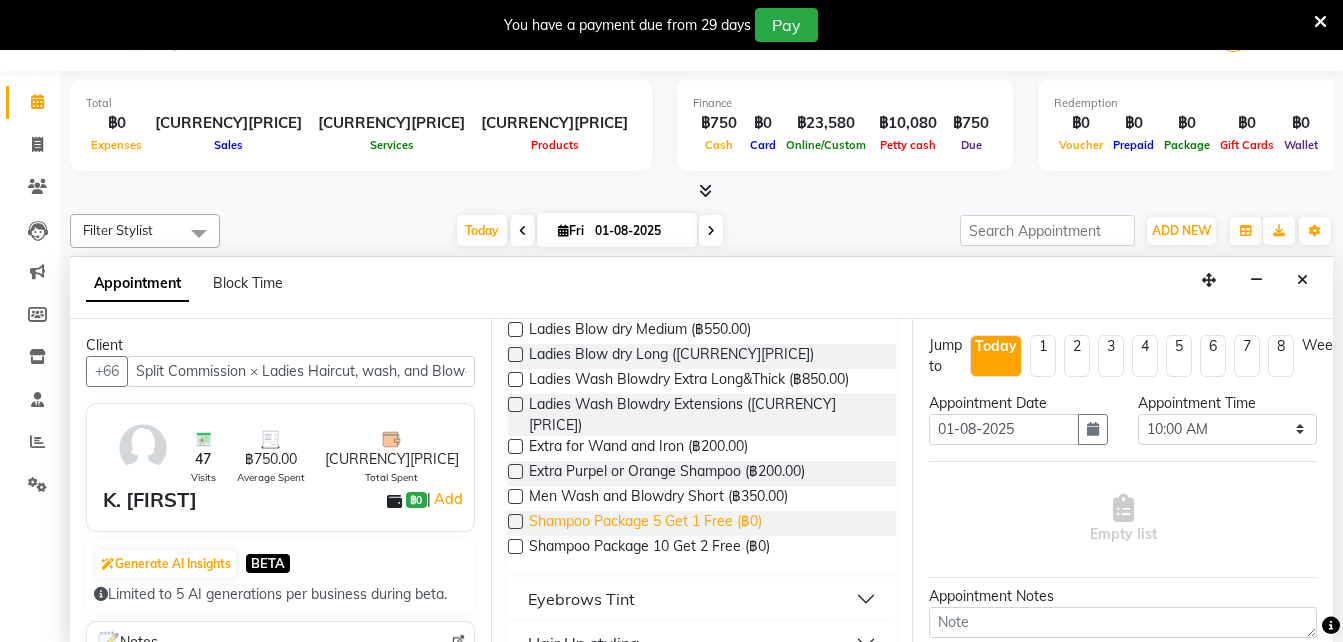 click on "Shampoo Package 5 Get 1 Free (฿0)" at bounding box center (645, 523) 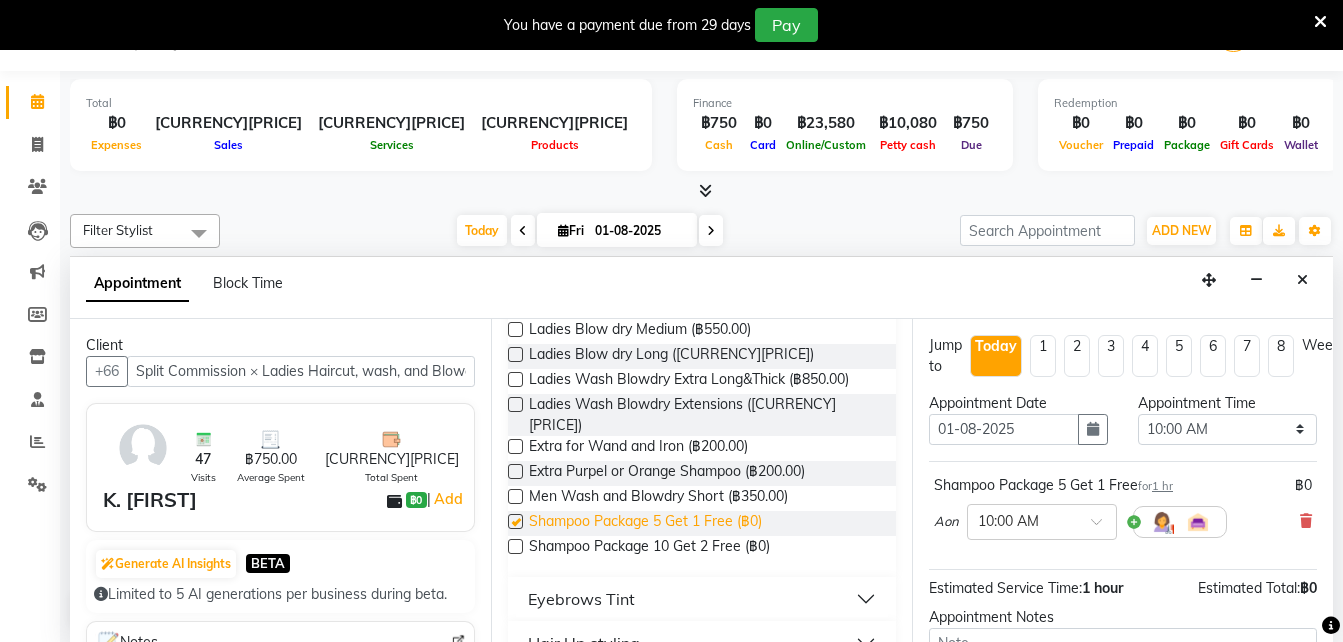 checkbox on "false" 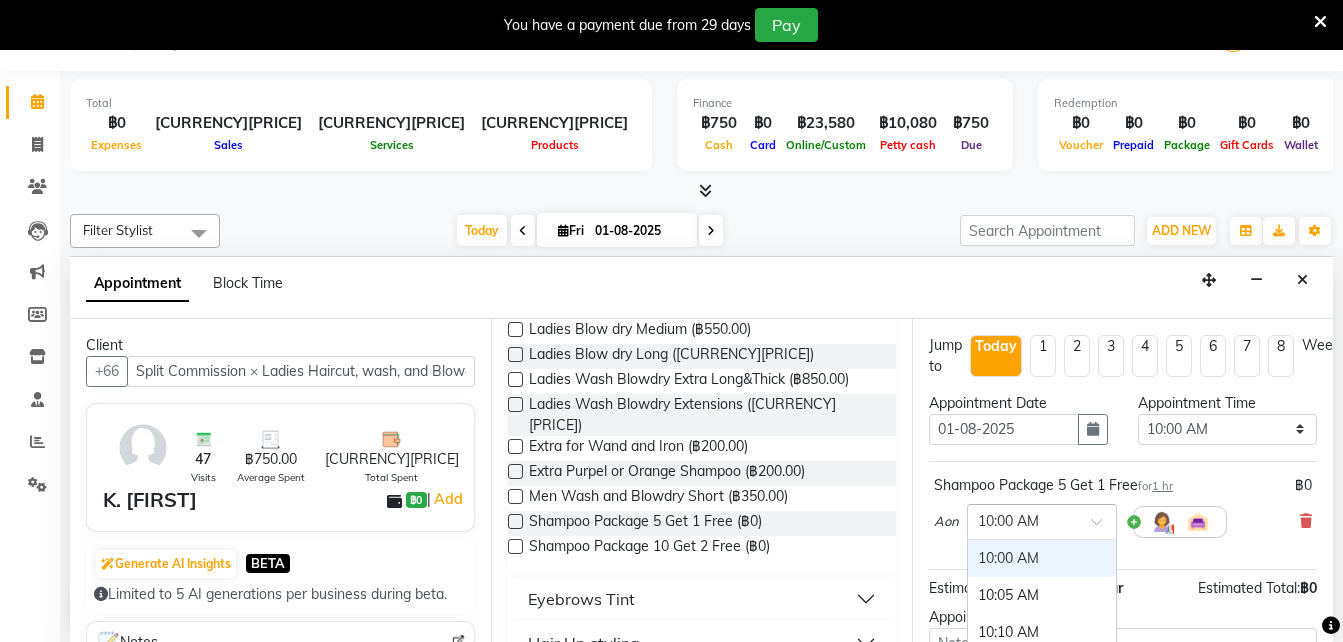 click at bounding box center (1042, 520) 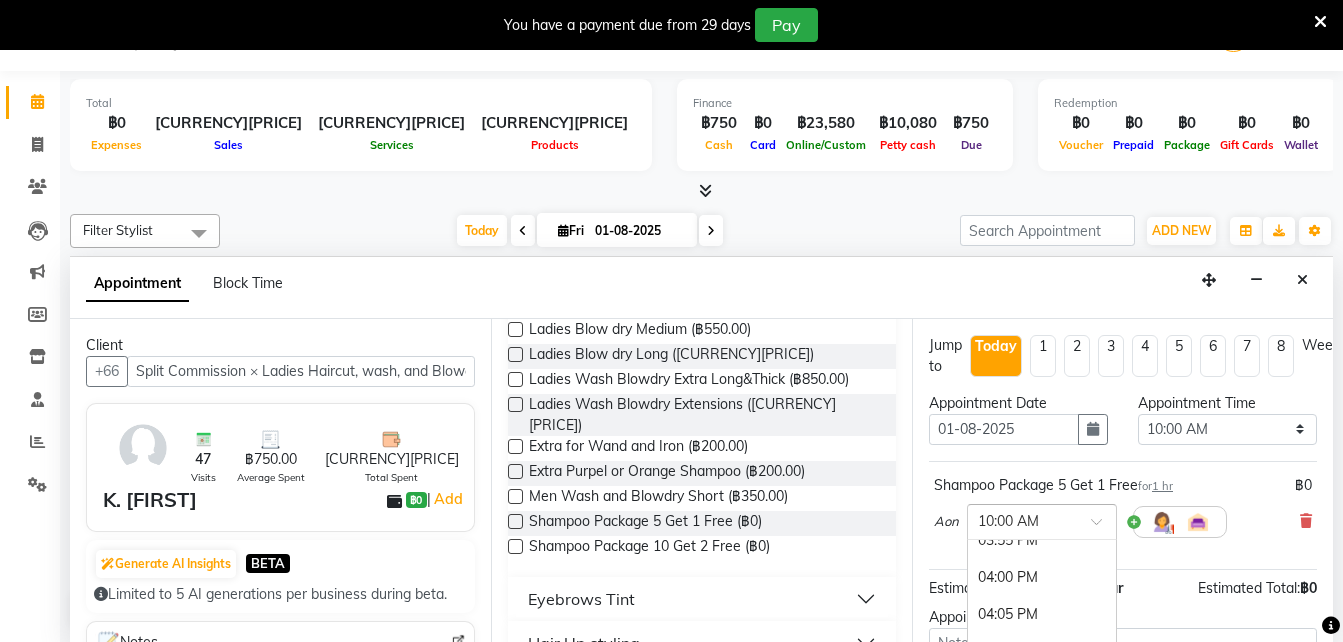 scroll, scrollTop: 2646, scrollLeft: 0, axis: vertical 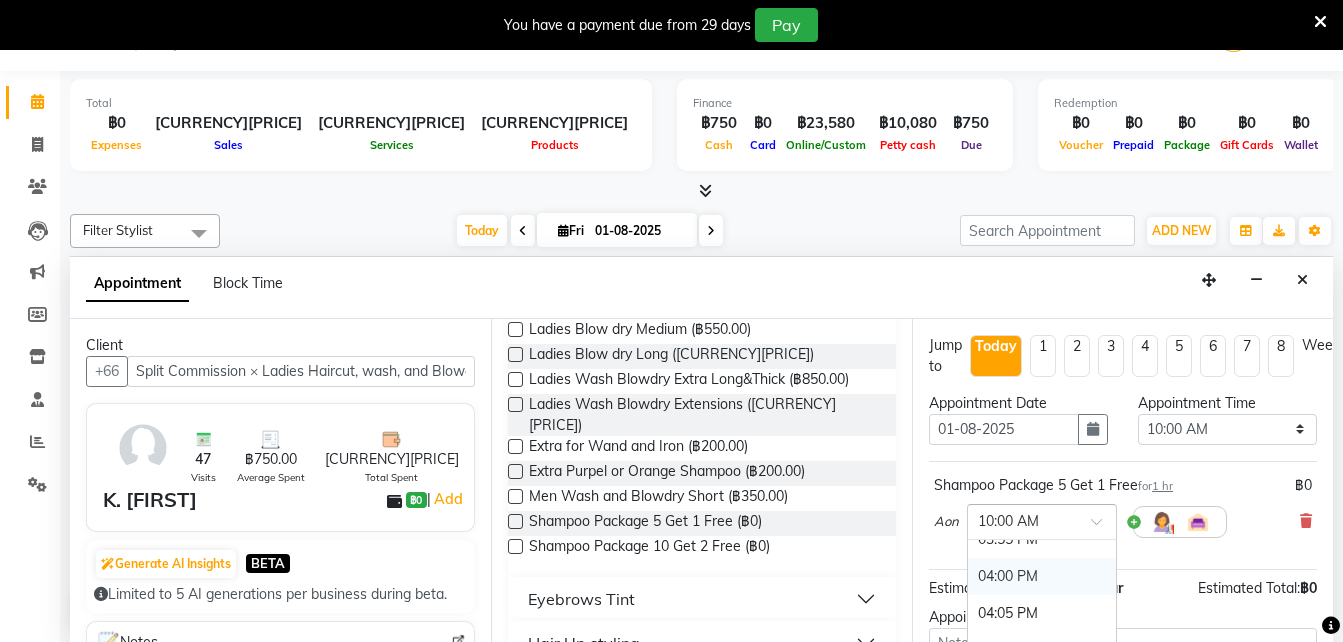 click on "04:00 PM" at bounding box center (1042, 576) 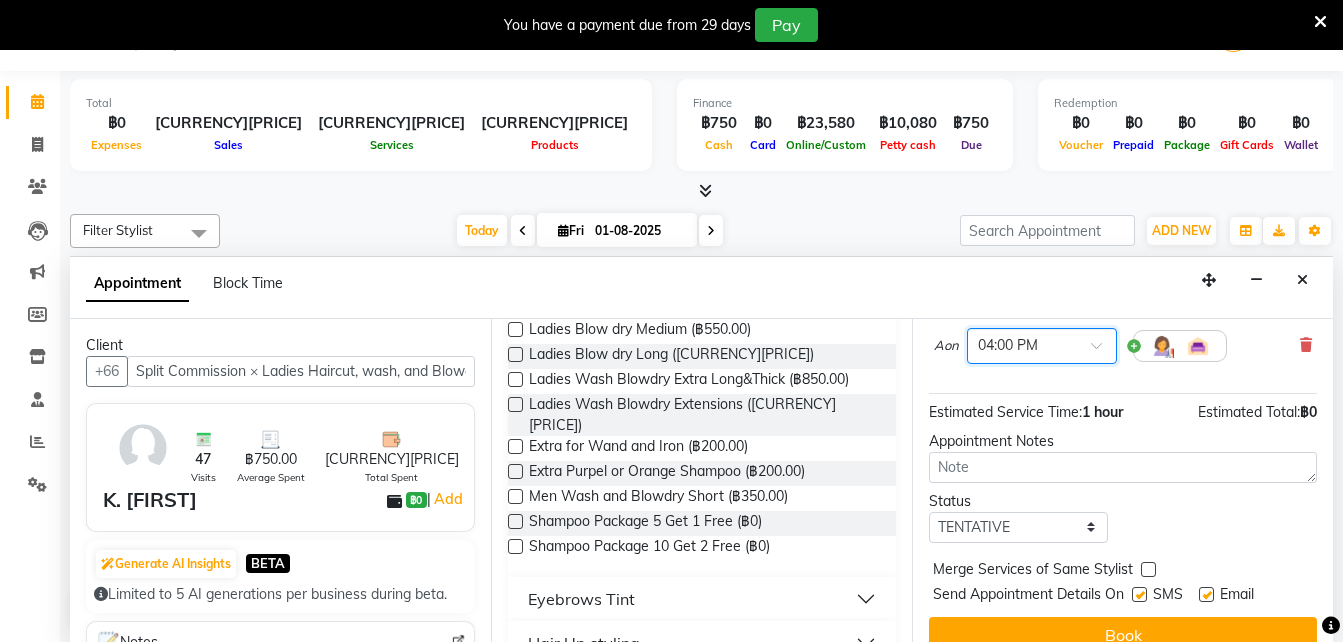 scroll, scrollTop: 218, scrollLeft: 0, axis: vertical 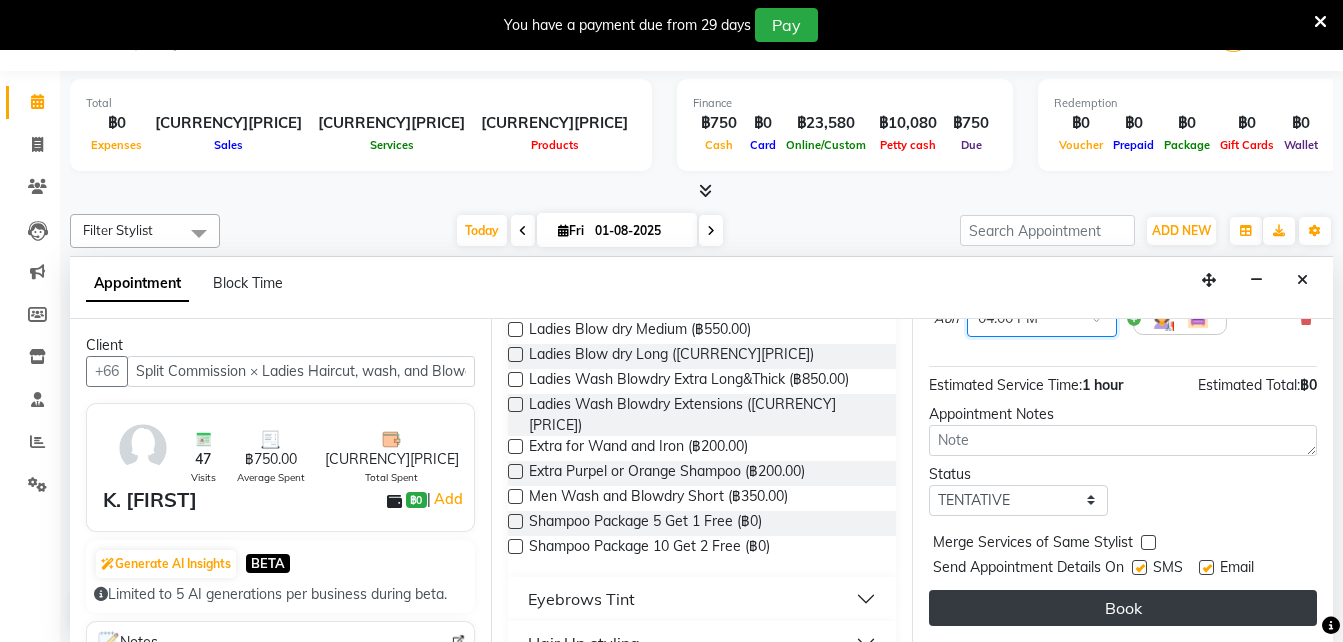 click on "Book" at bounding box center [1123, 608] 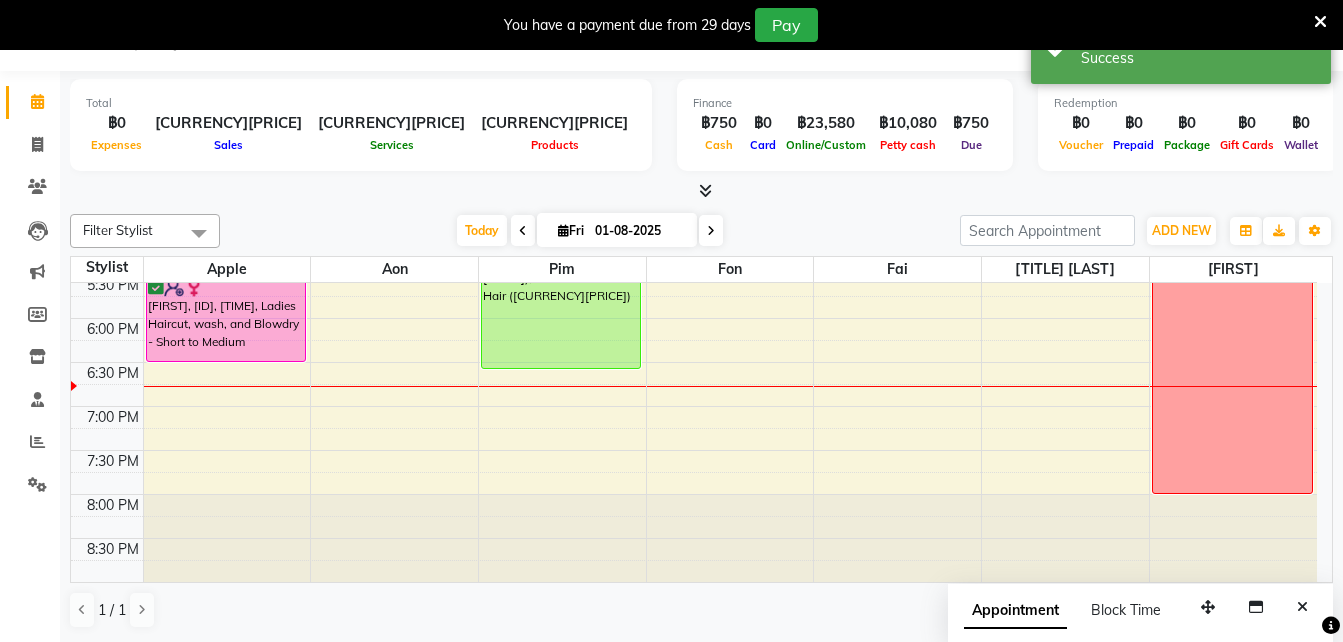 scroll, scrollTop: 0, scrollLeft: 0, axis: both 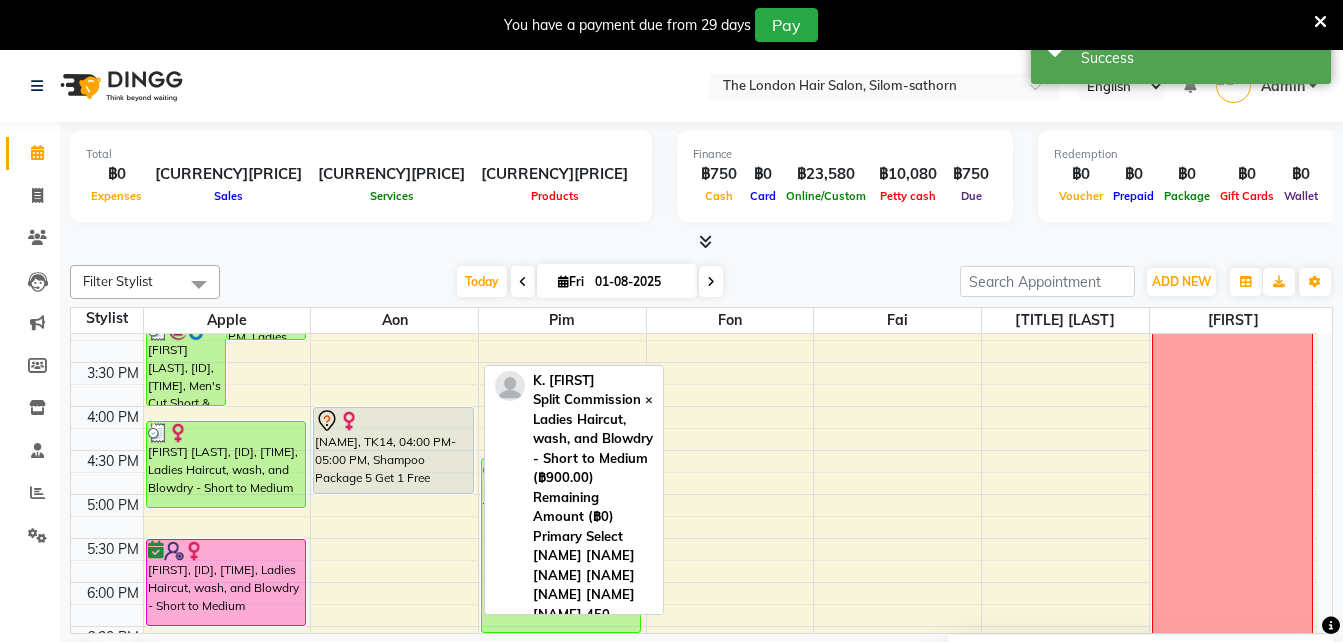 click on "[NAME], TK14, 04:00 PM-05:00 PM, Shampoo Package 5 Get 1 Free" at bounding box center (393, 450) 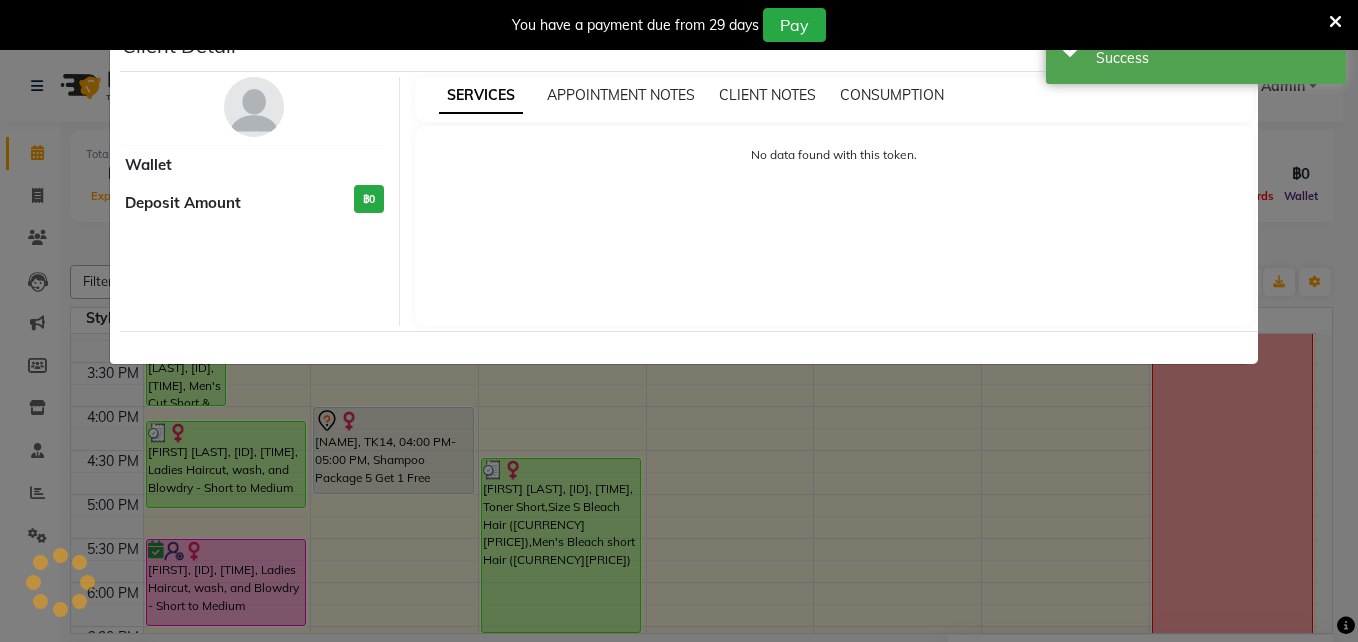 select on "7" 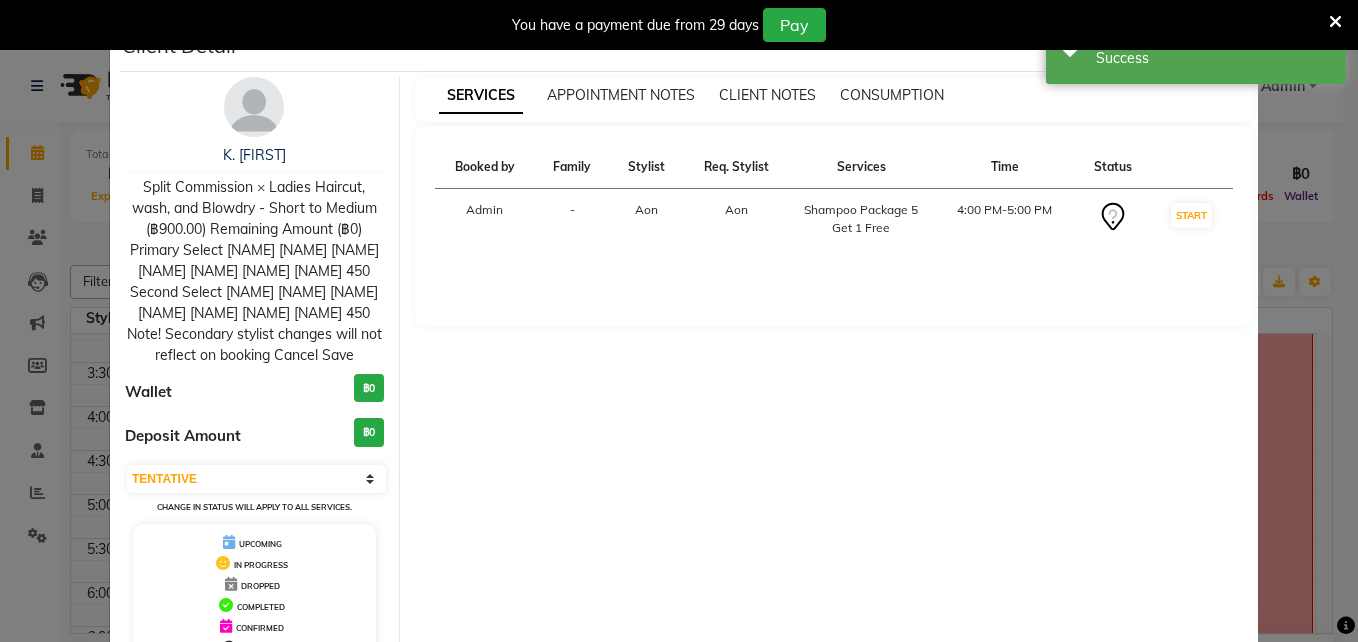 click on "Mark Done And Checkout" 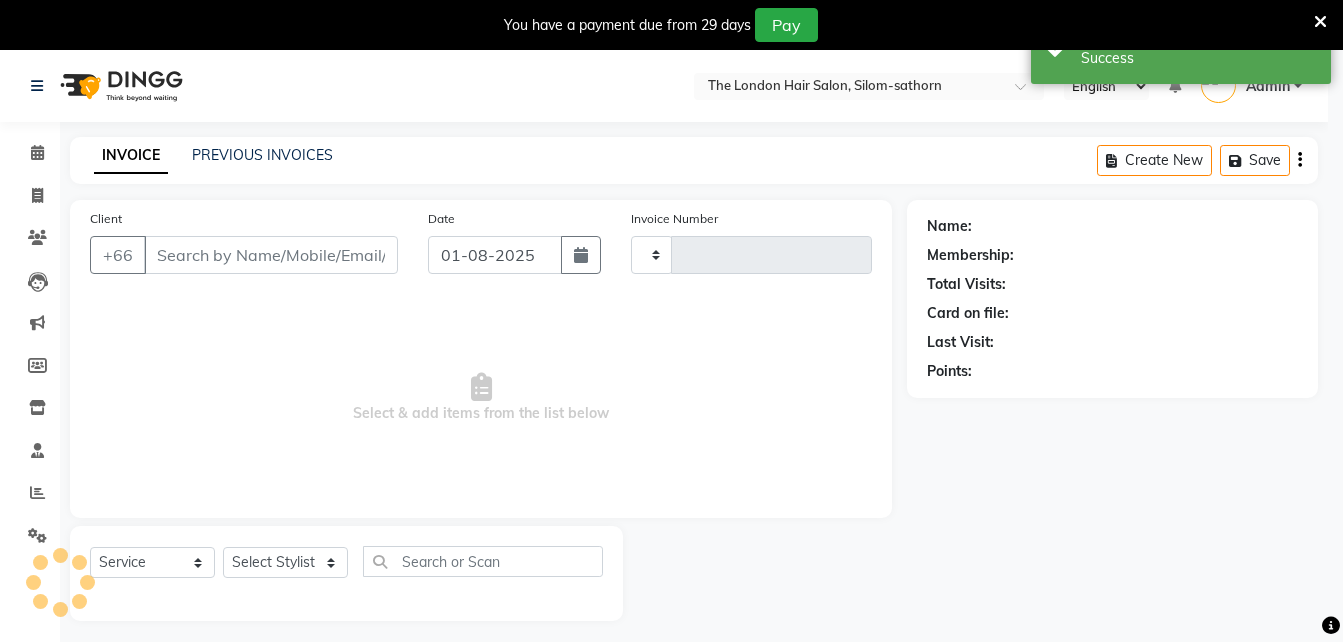 type on "1194" 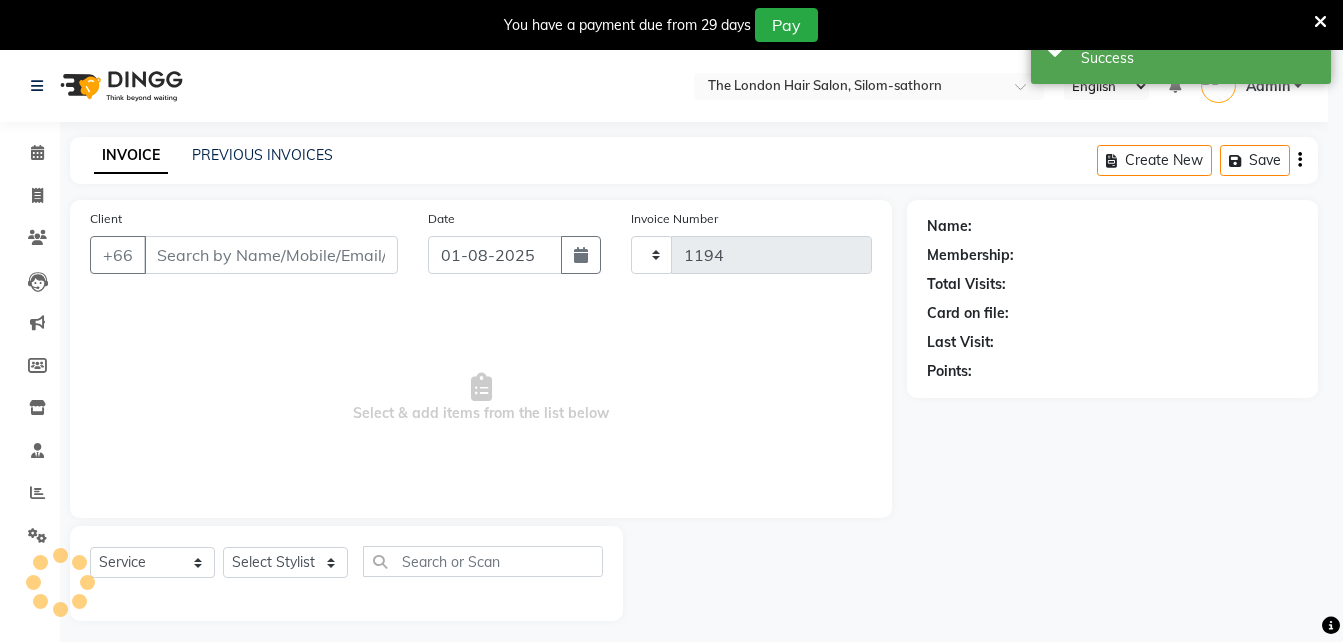 select on "6977" 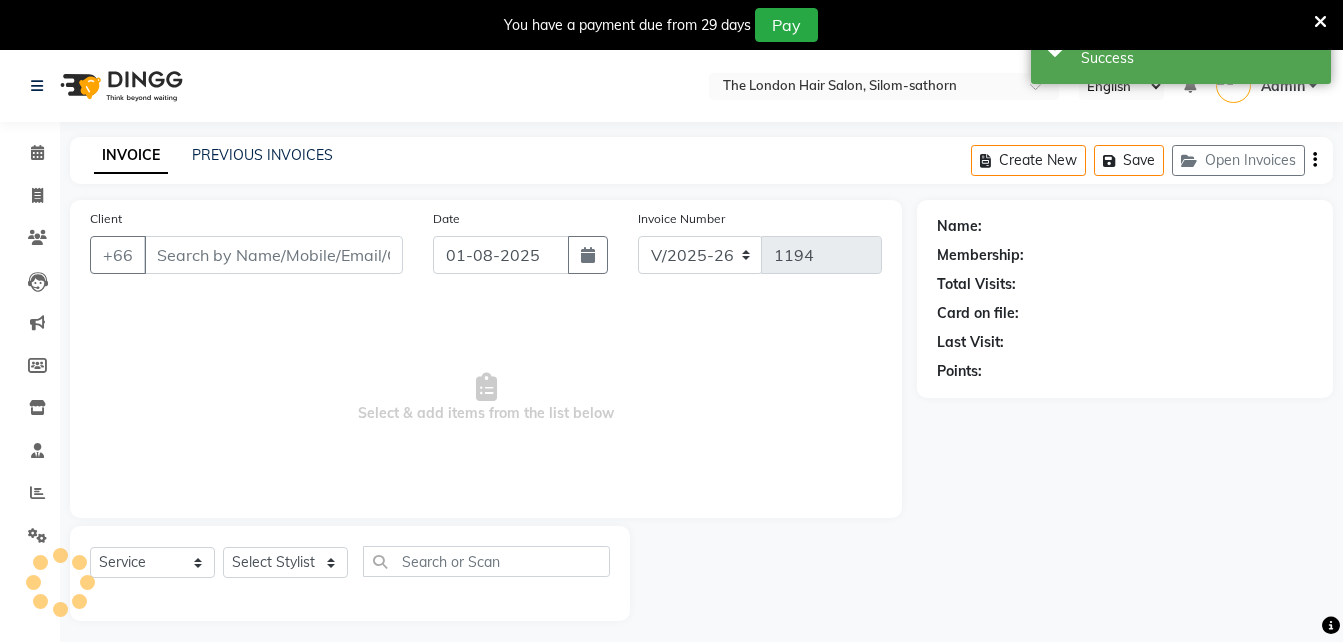 type on "Split Commission × Ladies Haircut, wash, and Blowdry - Short to Medium  (฿900.00) Remaining Amount  (฿0) Primary Select  [NAME]   [NAME]     [NAME] [NAME]   [NAME]    [NAME]   [NAME]  450 Second Select  [NAME]   [NAME]     [NAME] [NAME]   [NAME]    [NAME]   [NAME]  450 Note!  Secondary stylist changes will not reflect on booking   Cancel   Save" 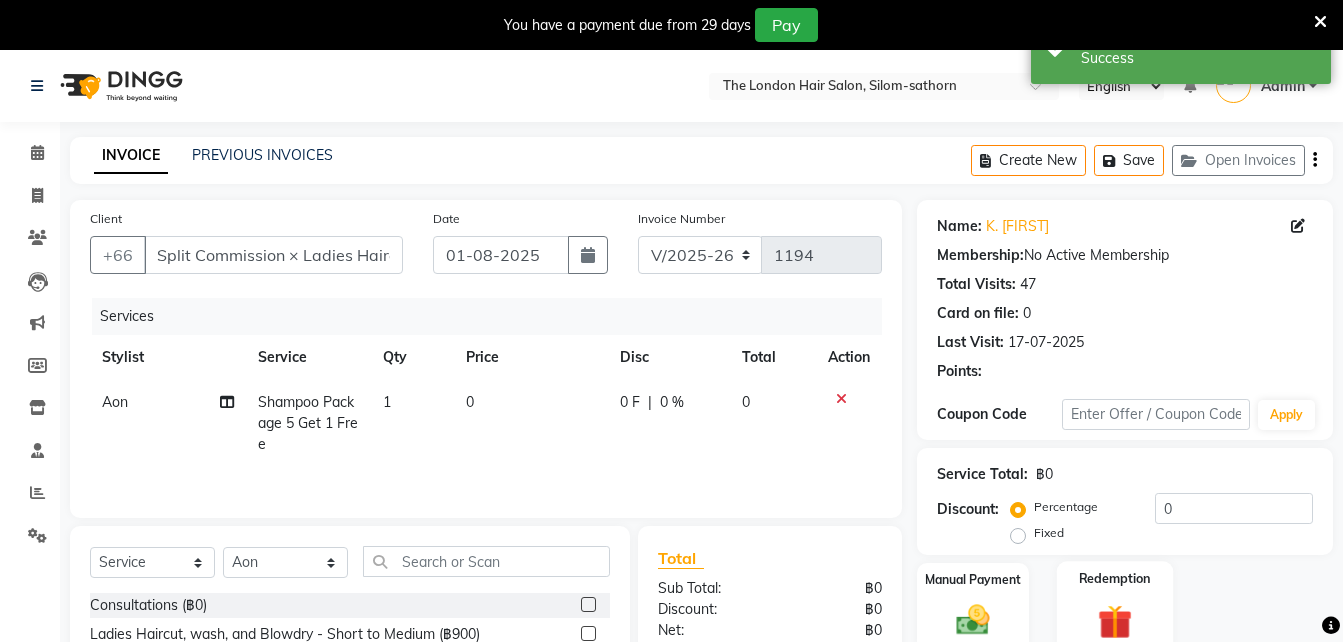scroll, scrollTop: 209, scrollLeft: 0, axis: vertical 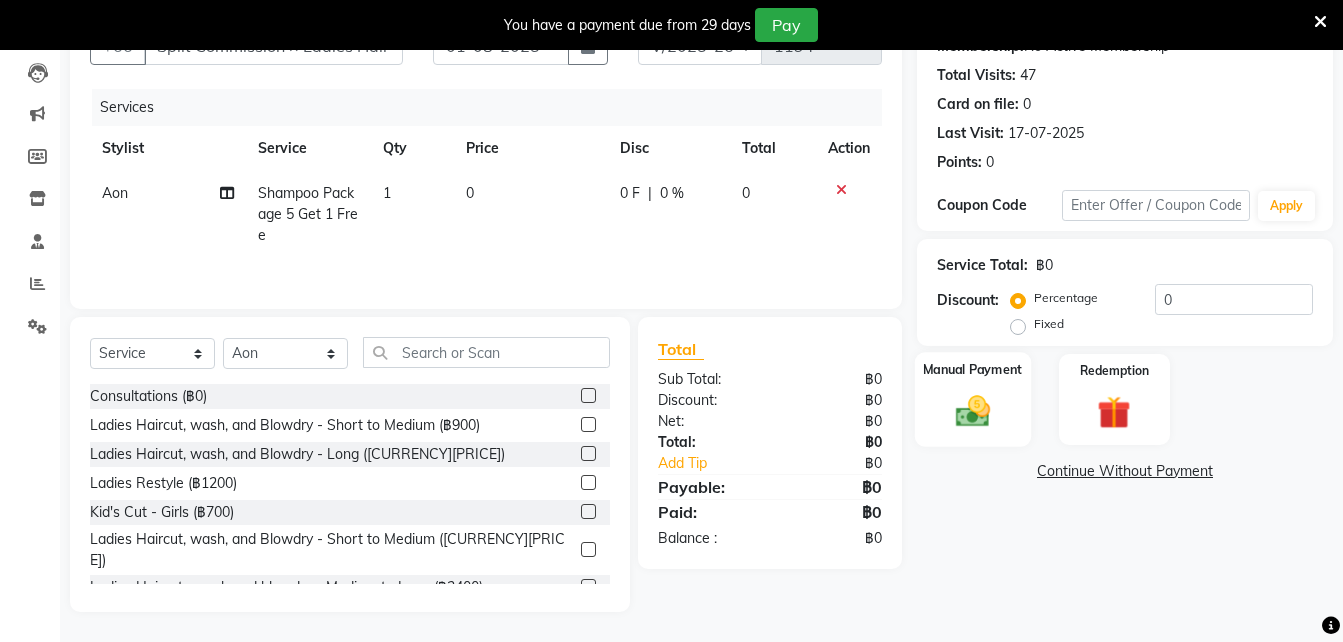 click on "Manual Payment" 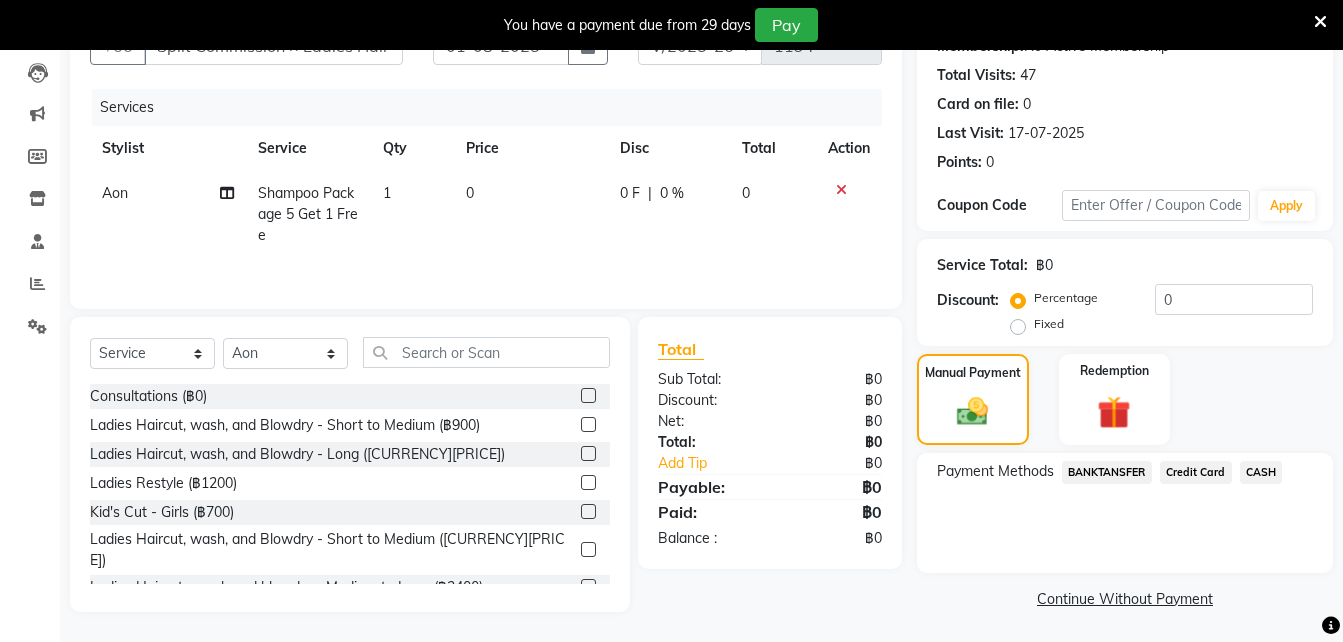 scroll, scrollTop: 211, scrollLeft: 0, axis: vertical 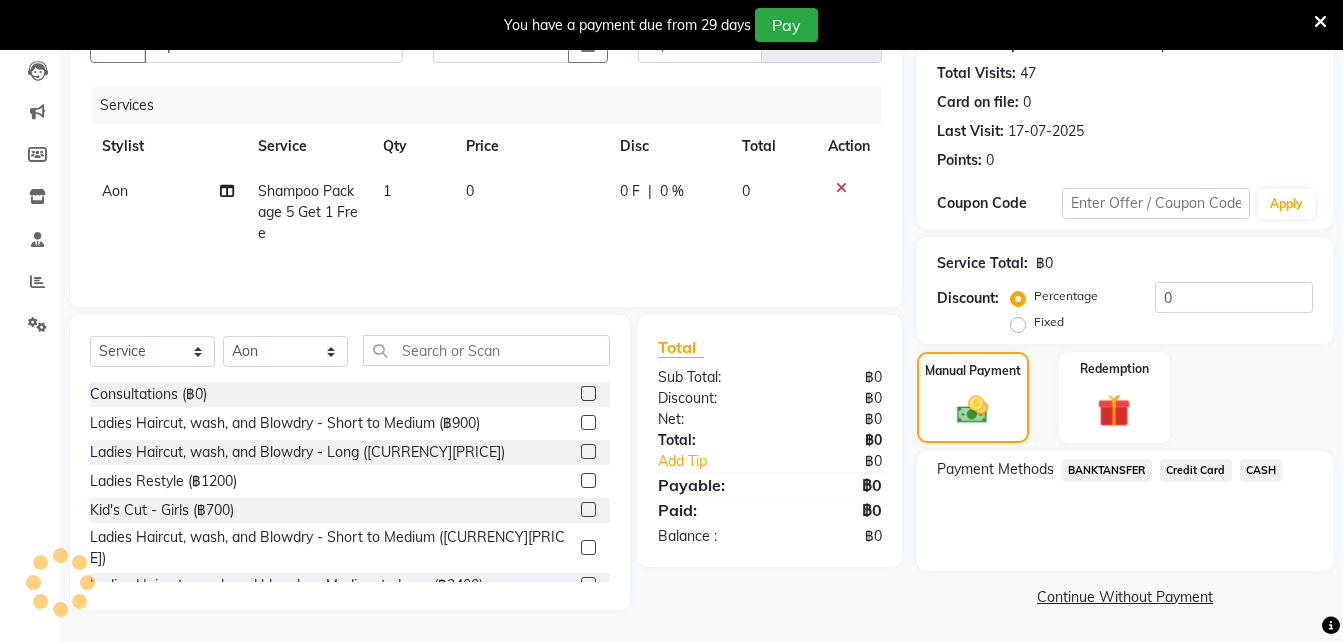 click on "Continue Without Payment" 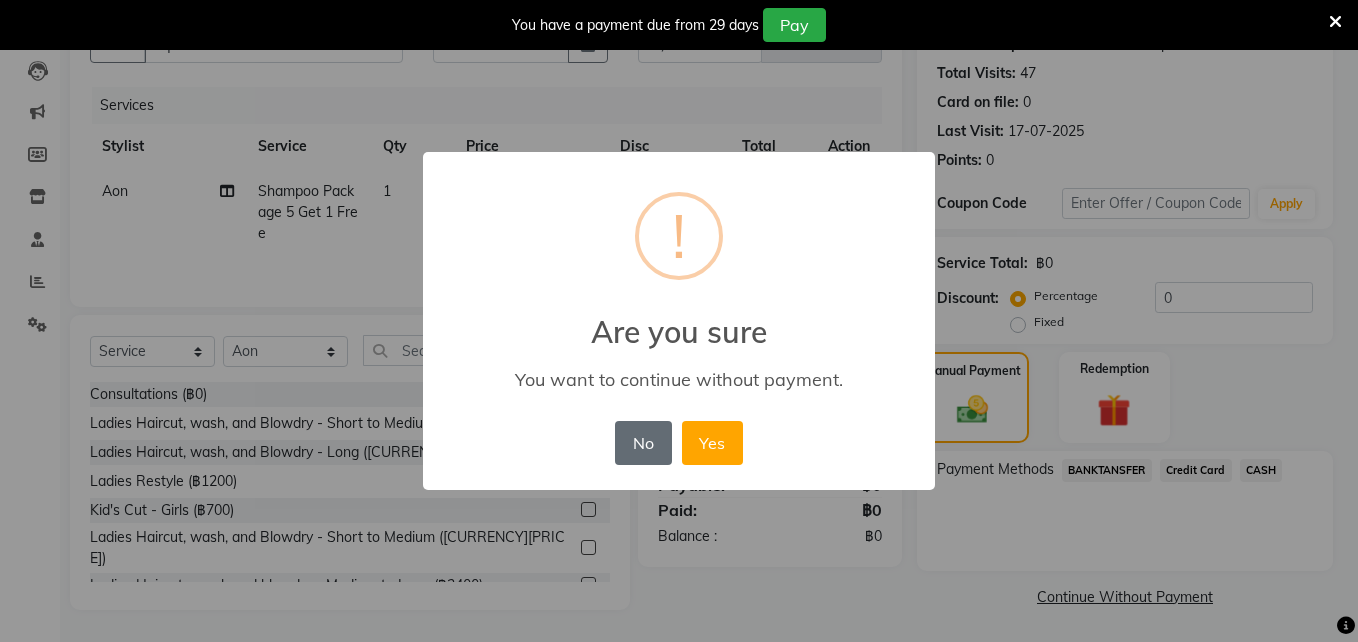 click on "No" at bounding box center [643, 443] 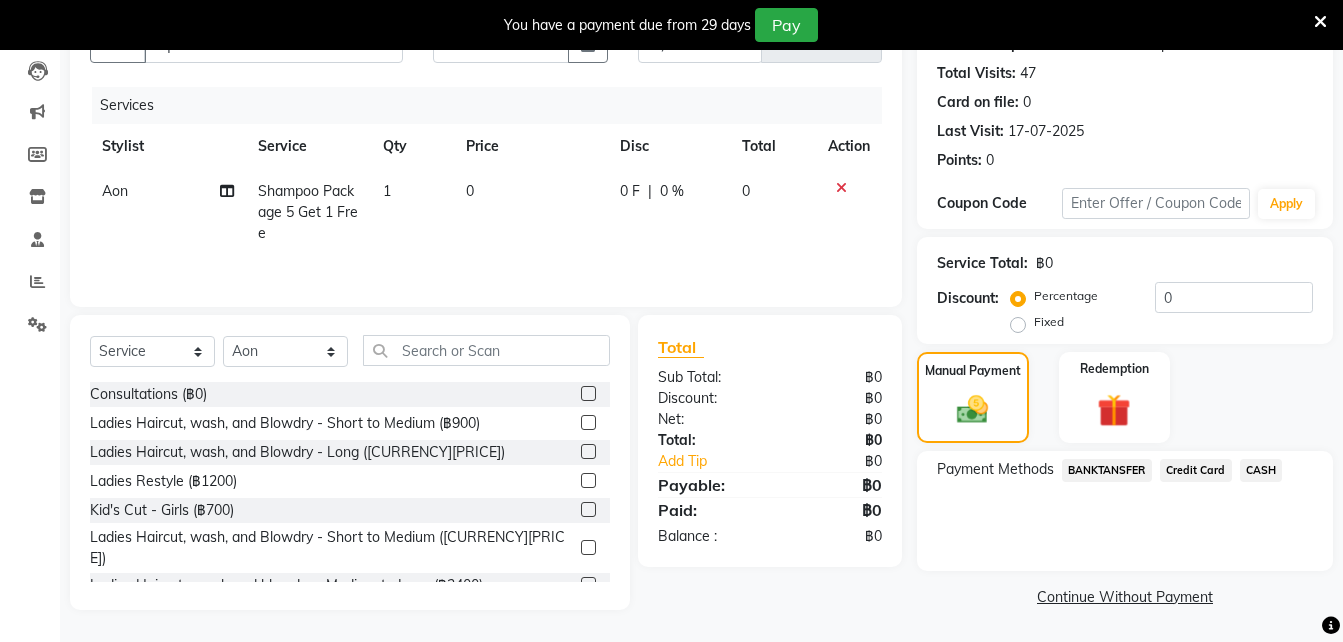 click on "Payment Methods" 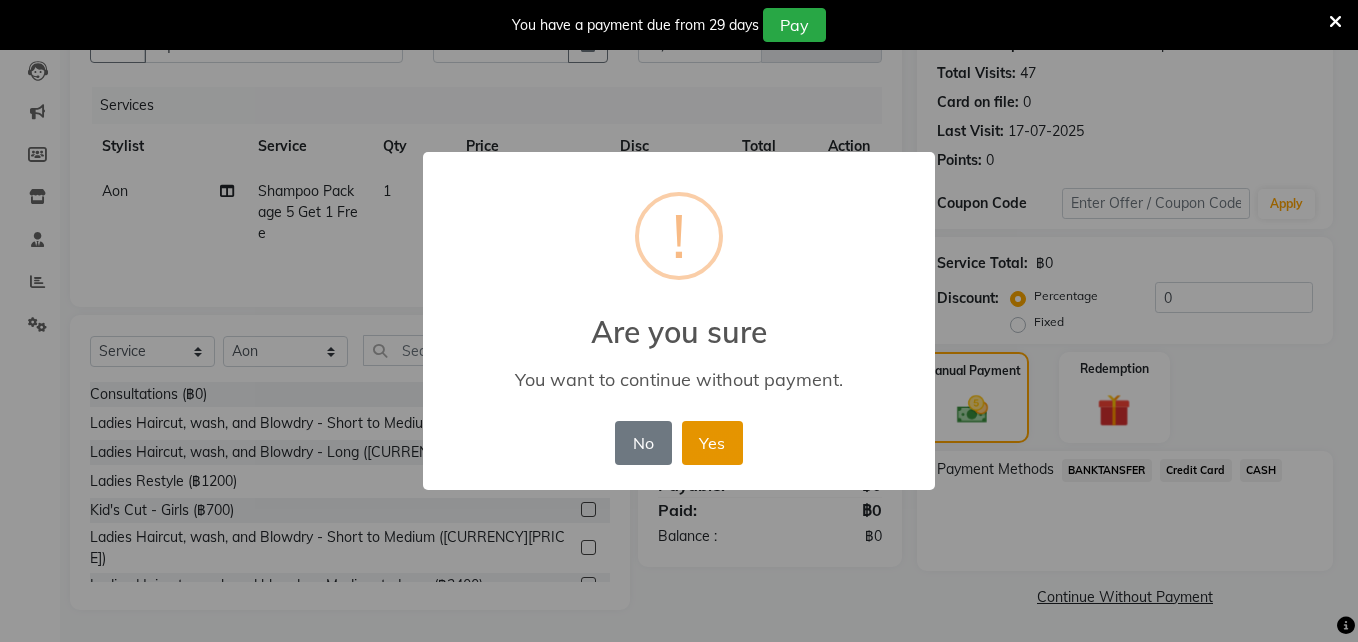click on "Yes" at bounding box center (712, 443) 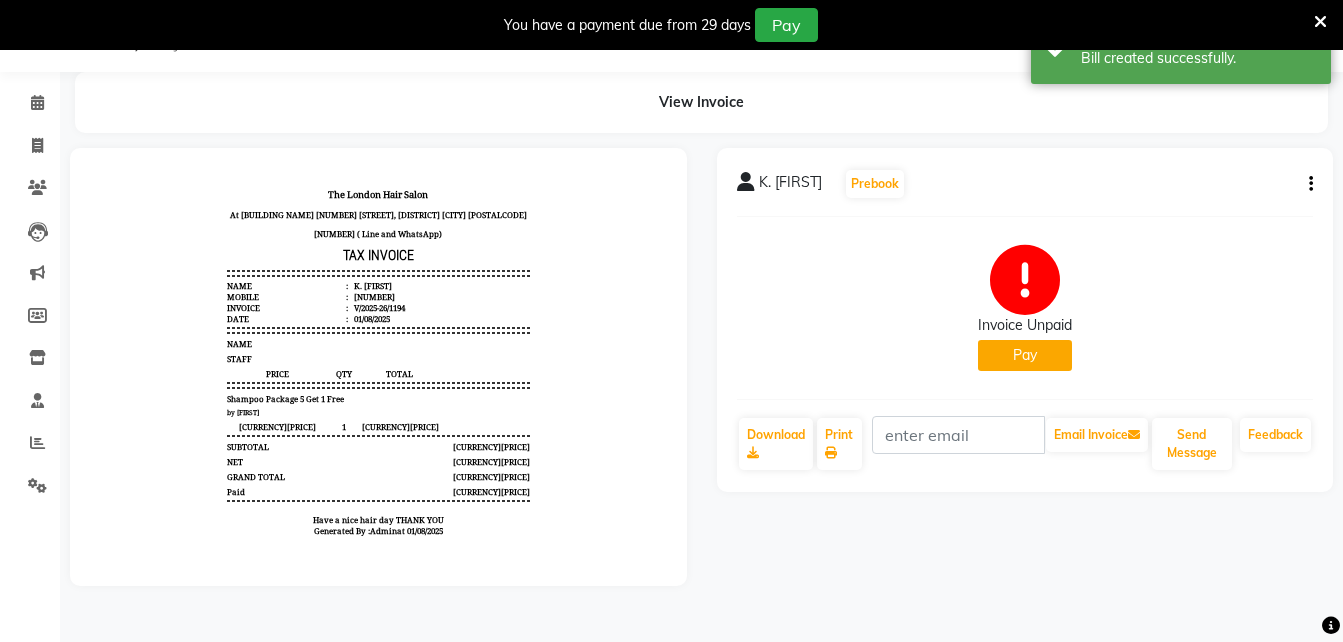 scroll, scrollTop: 0, scrollLeft: 0, axis: both 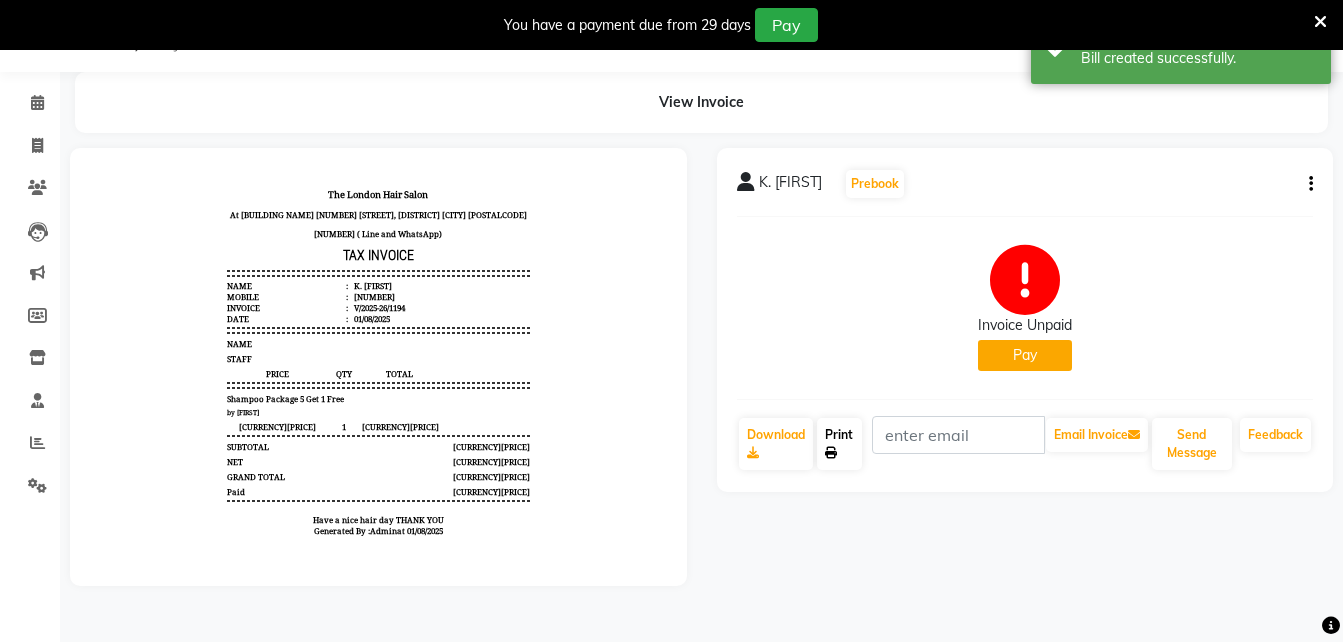 click on "Print" 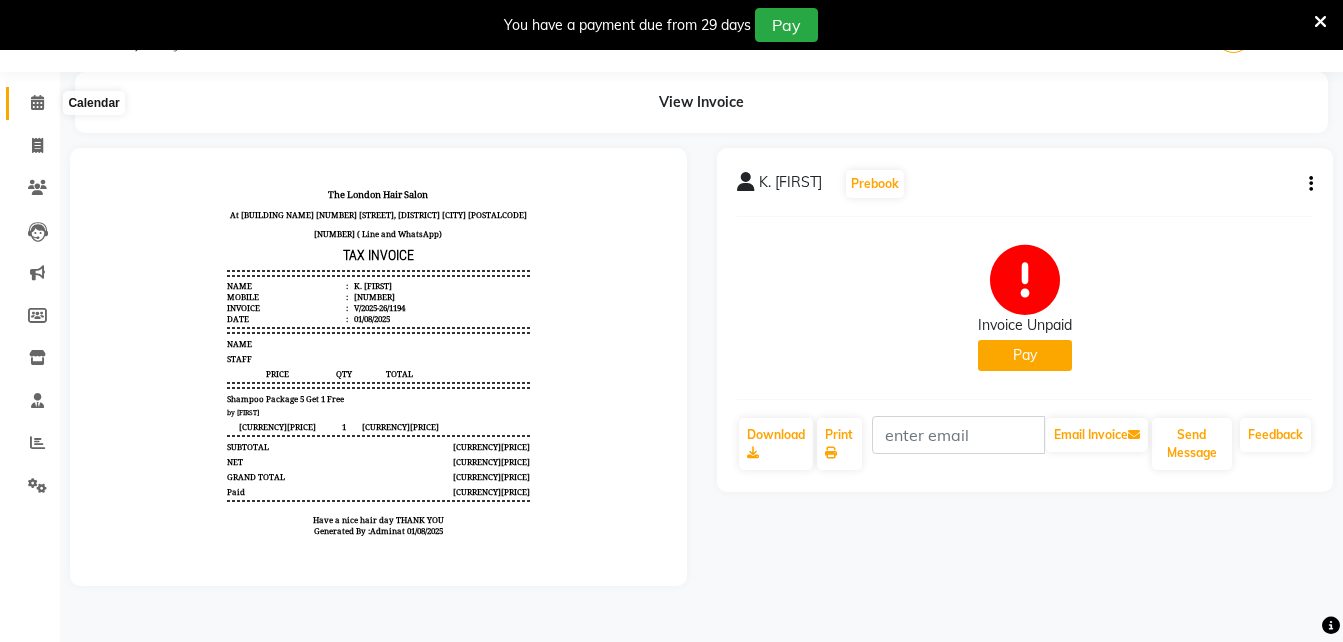 click 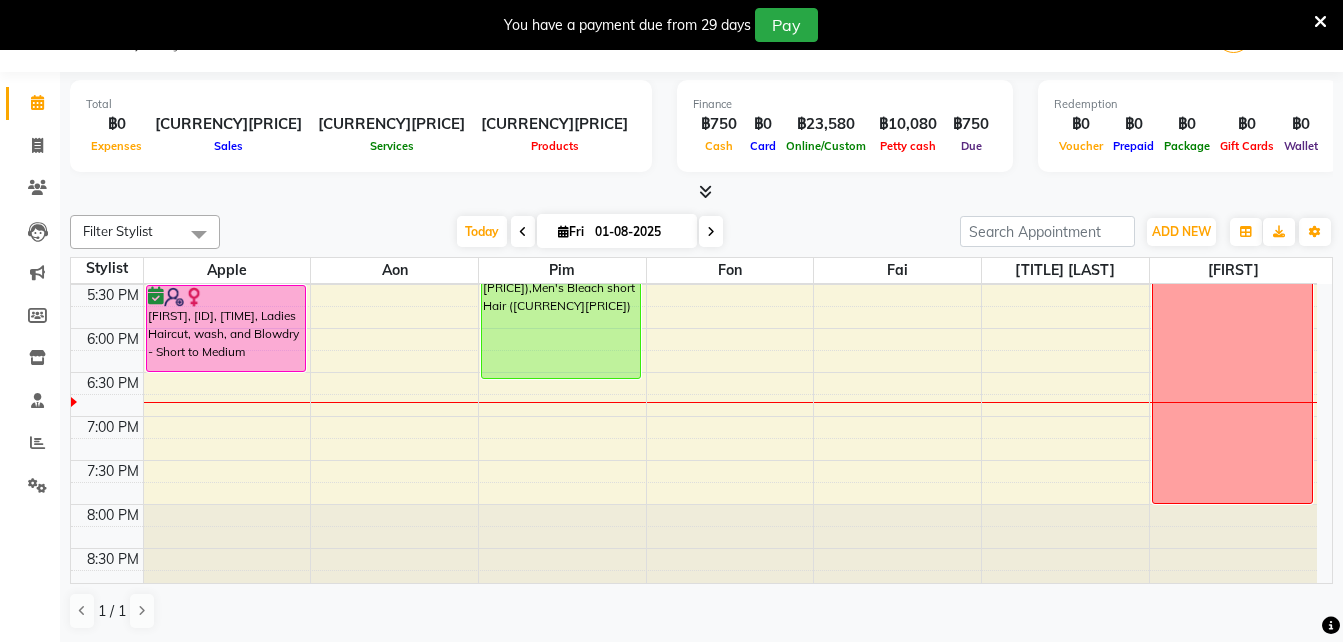 scroll, scrollTop: 748, scrollLeft: 0, axis: vertical 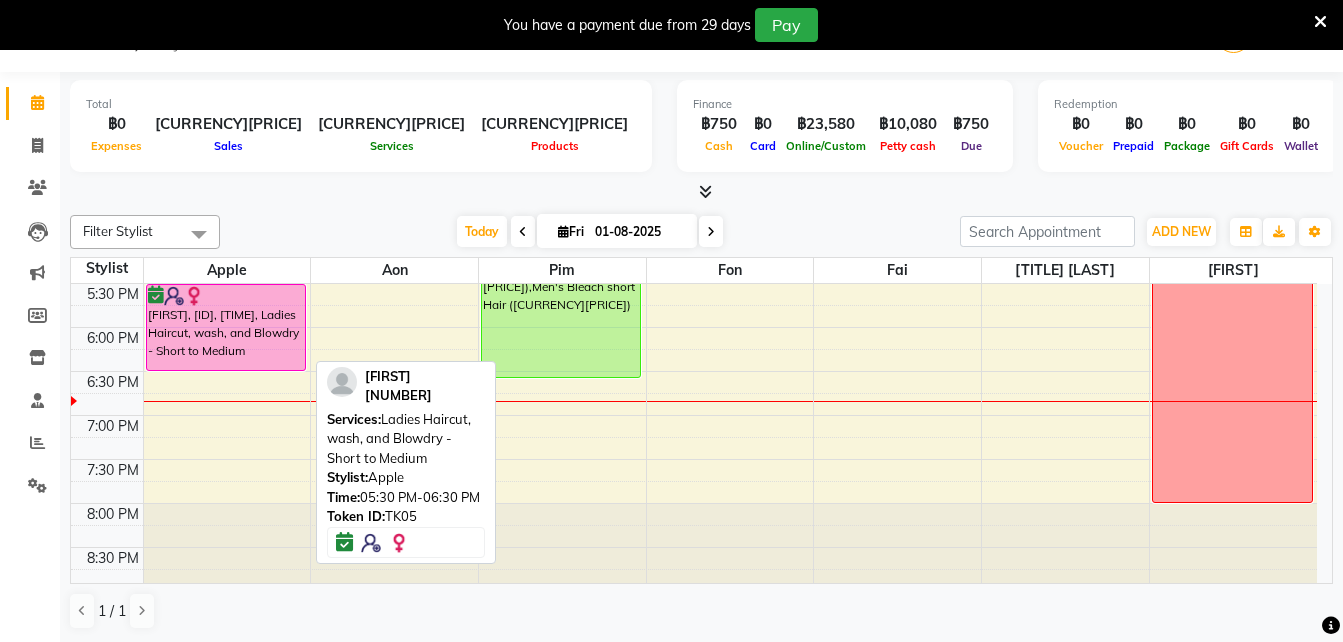 click on "[FIRST], [ID], [TIME], Ladies Haircut, wash, and Blowdry - Short to Medium" at bounding box center (226, 327) 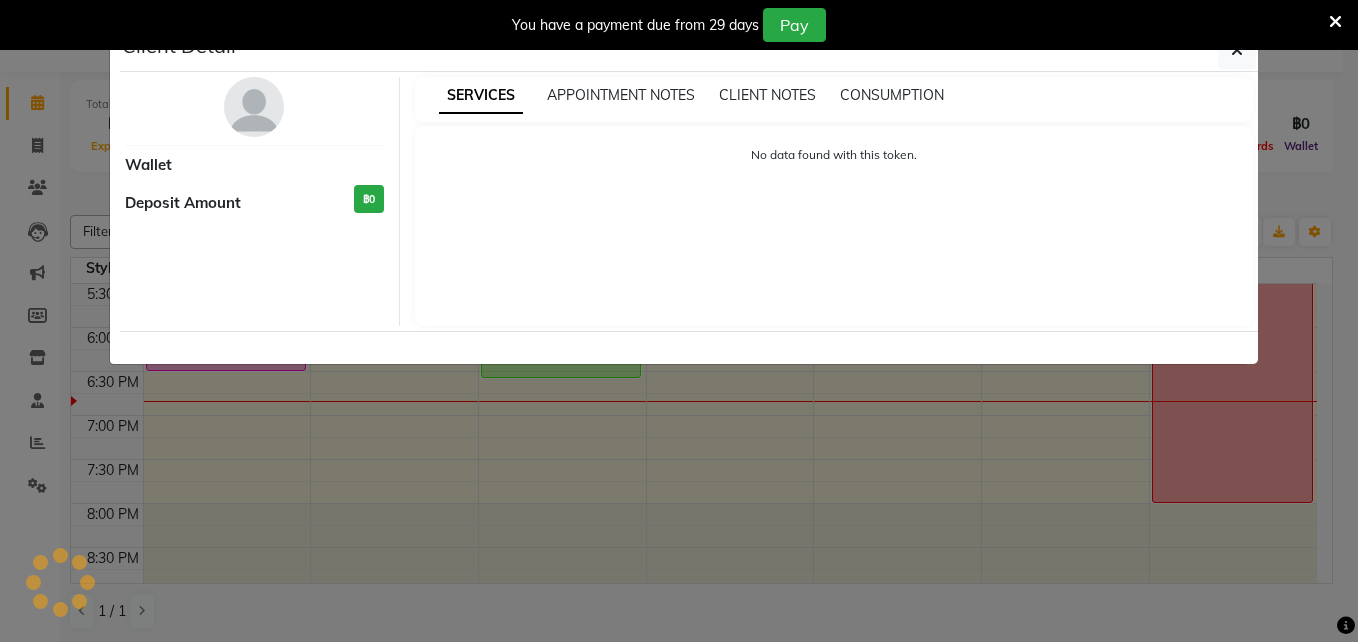 select on "6" 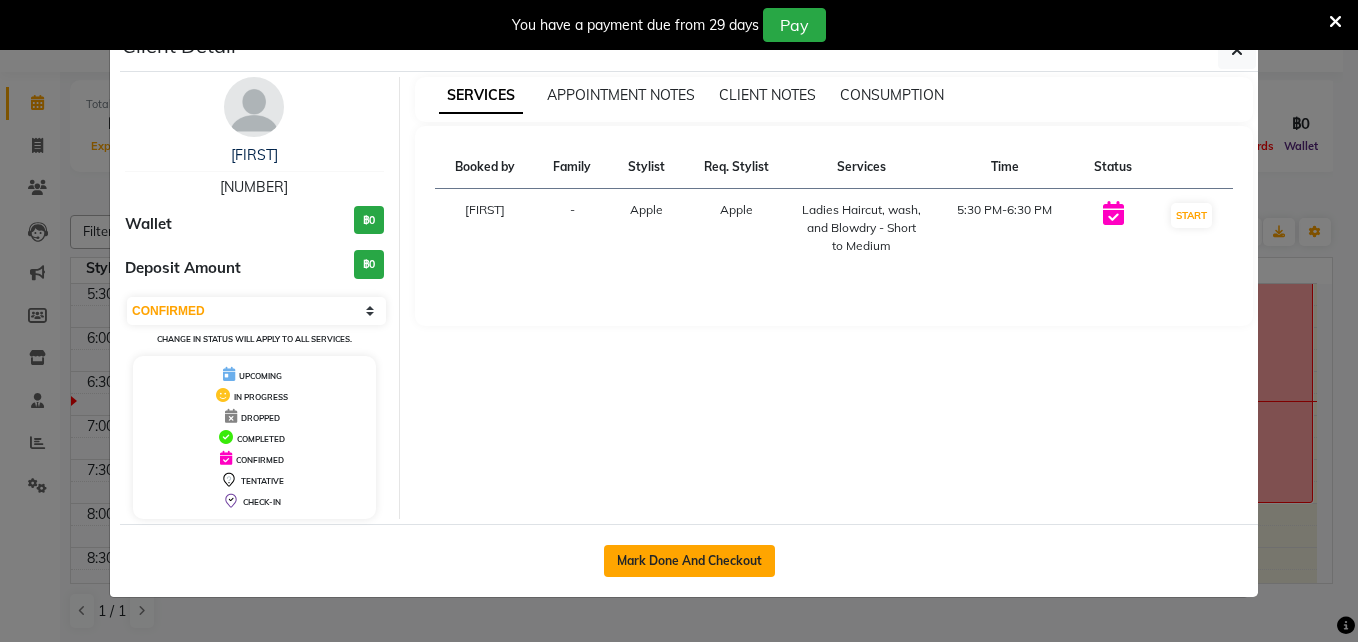 click on "Mark Done And Checkout" 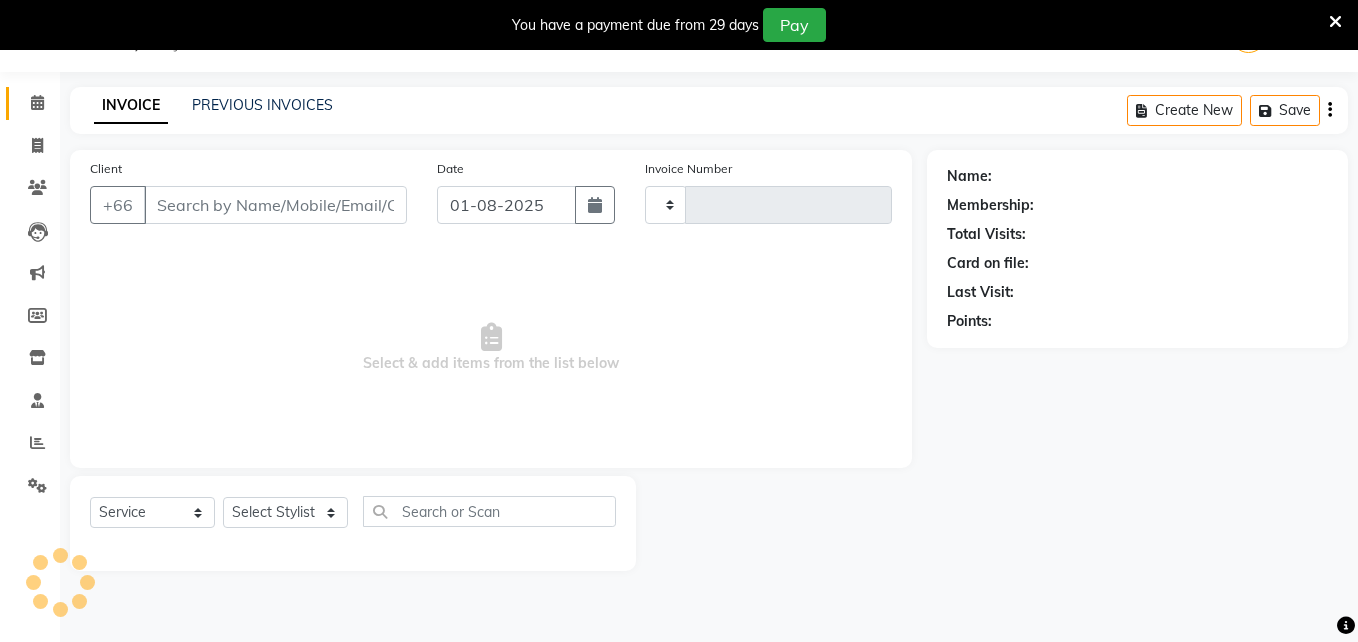 type on "1195" 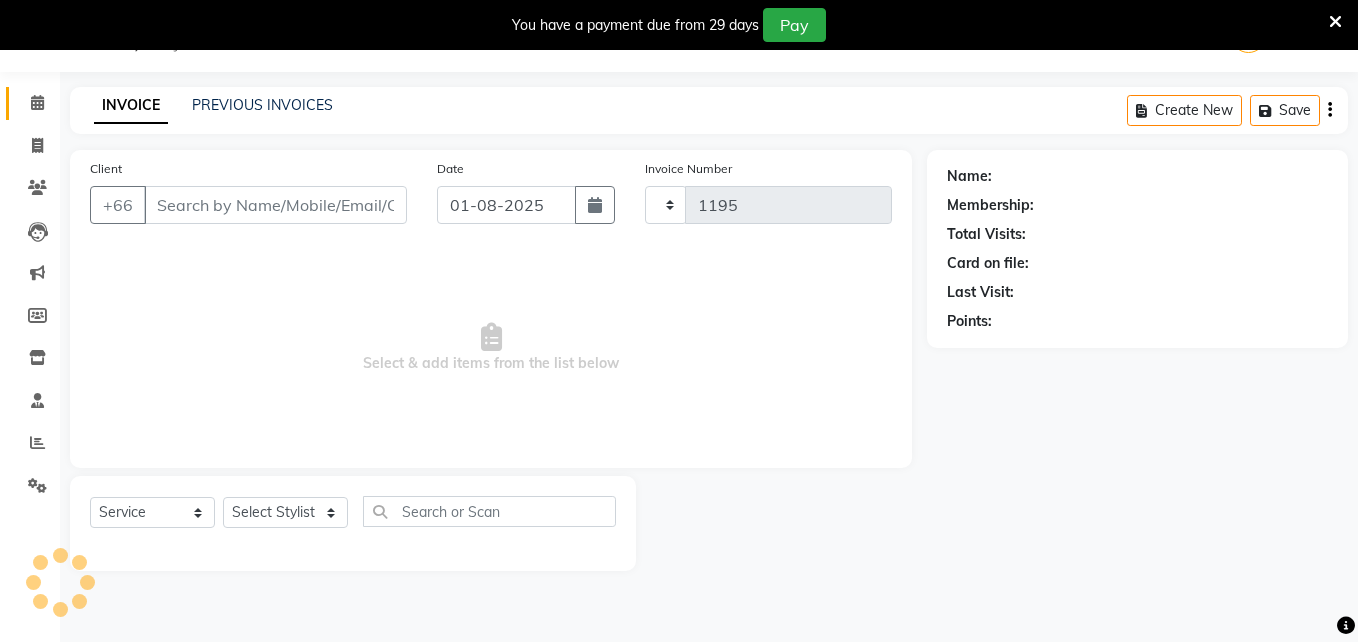 select on "6977" 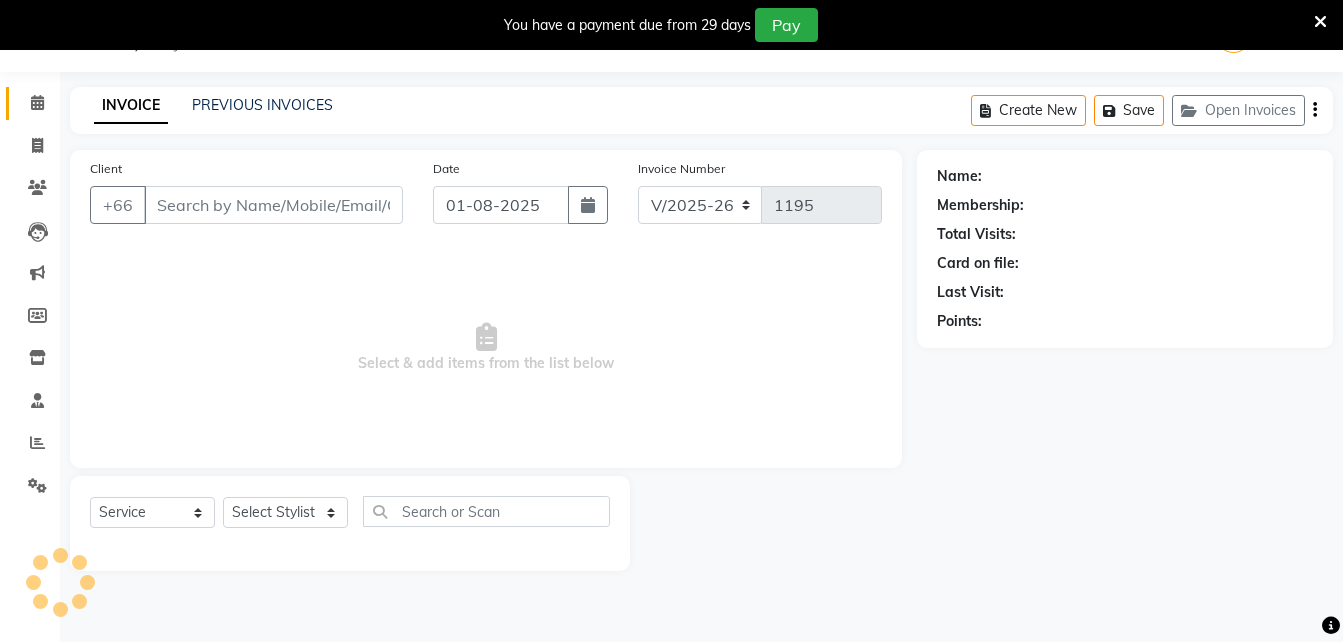 type on "[NUMBER]" 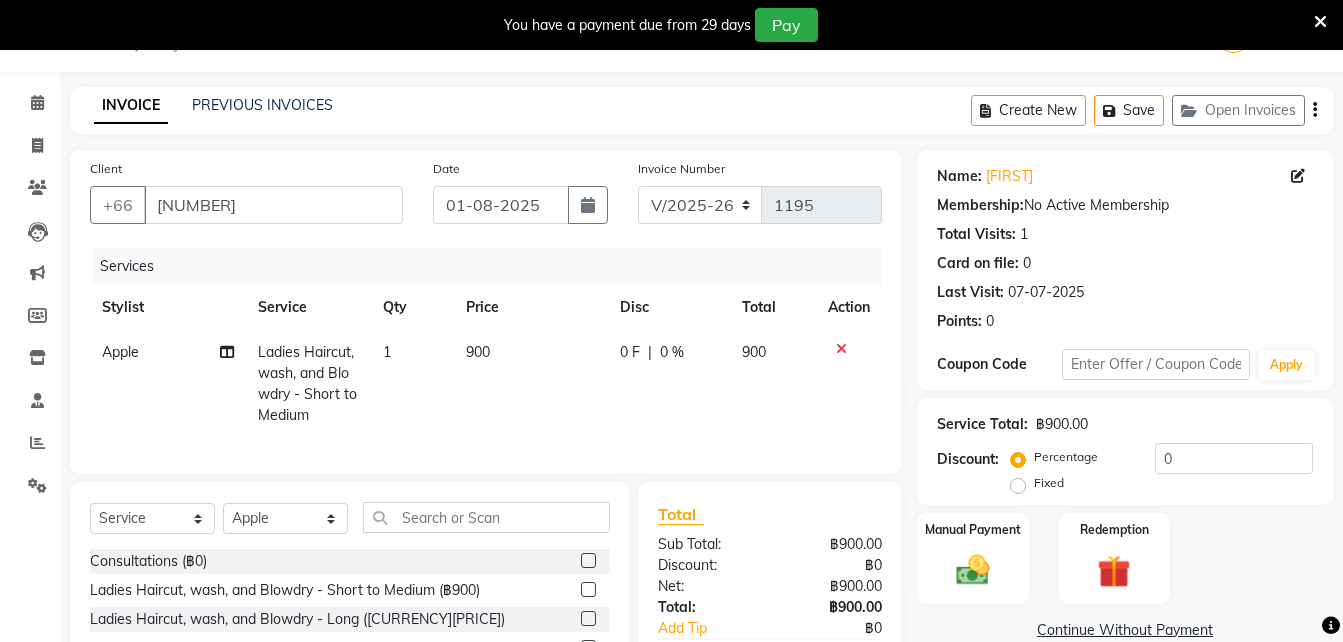 click on "900" 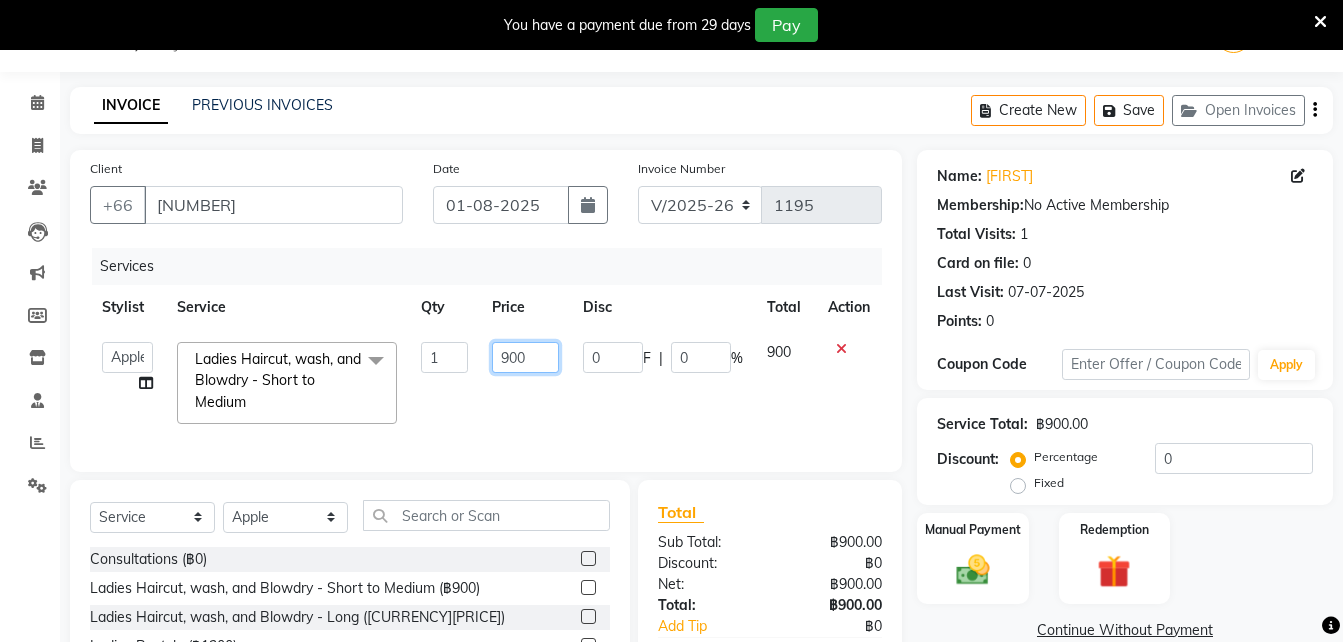 click on "900" 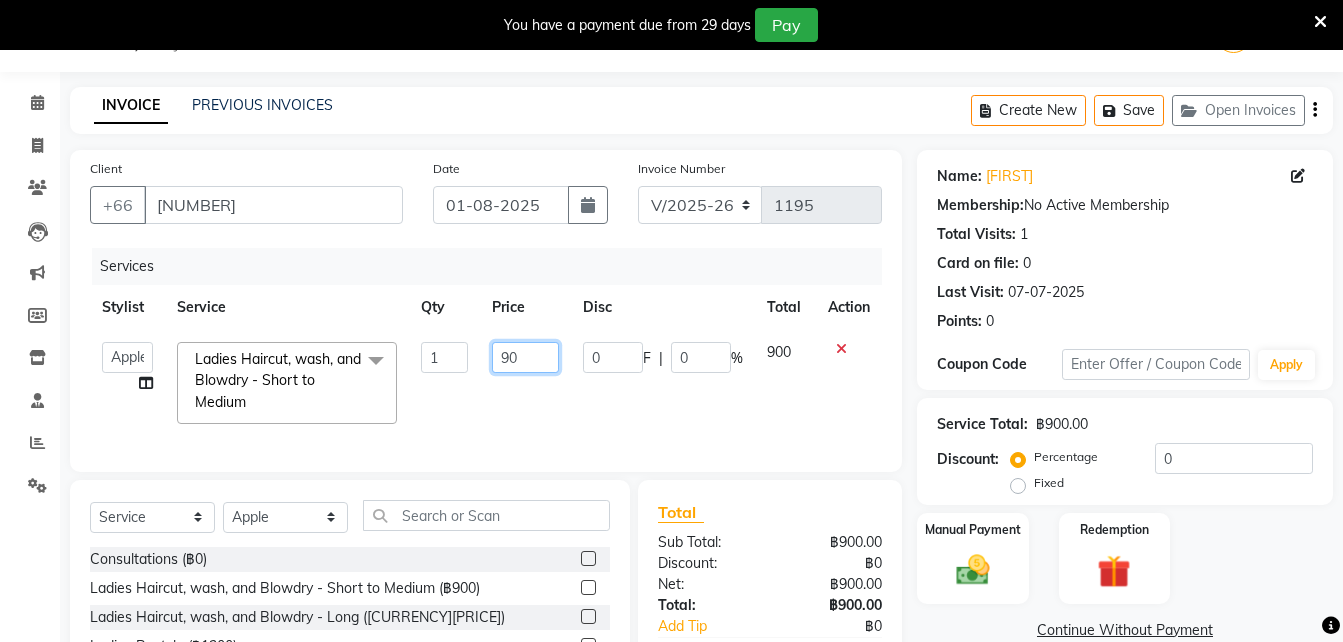 type on "9" 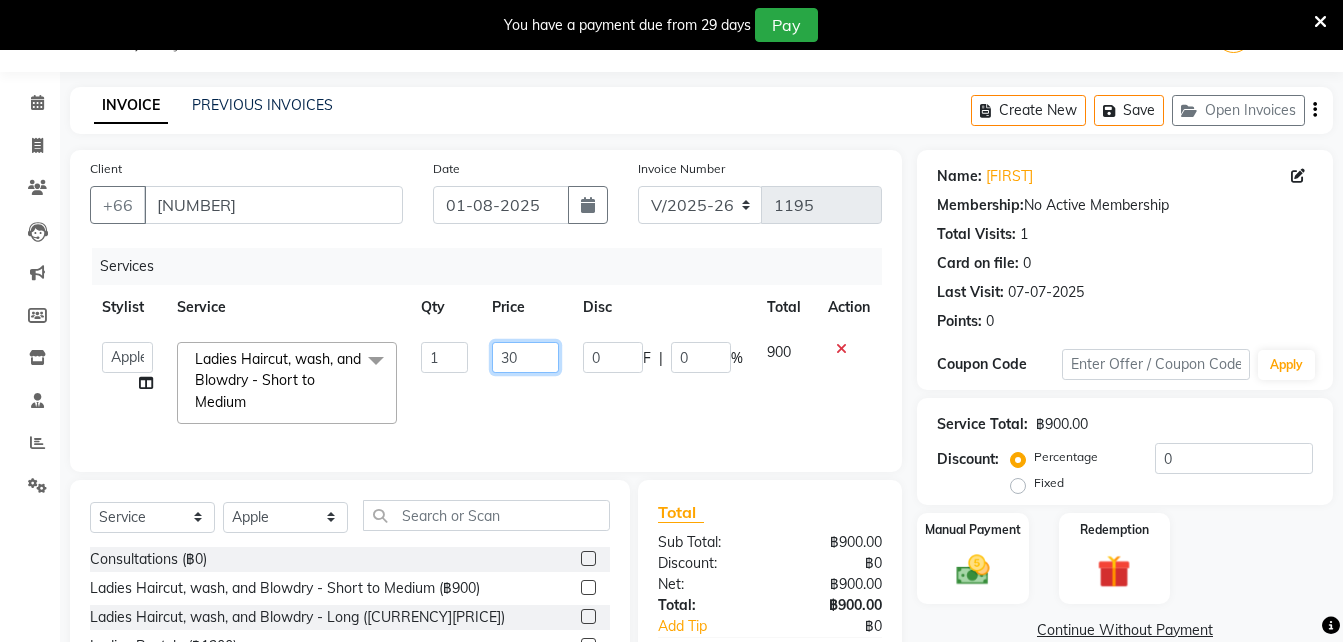 type on "300" 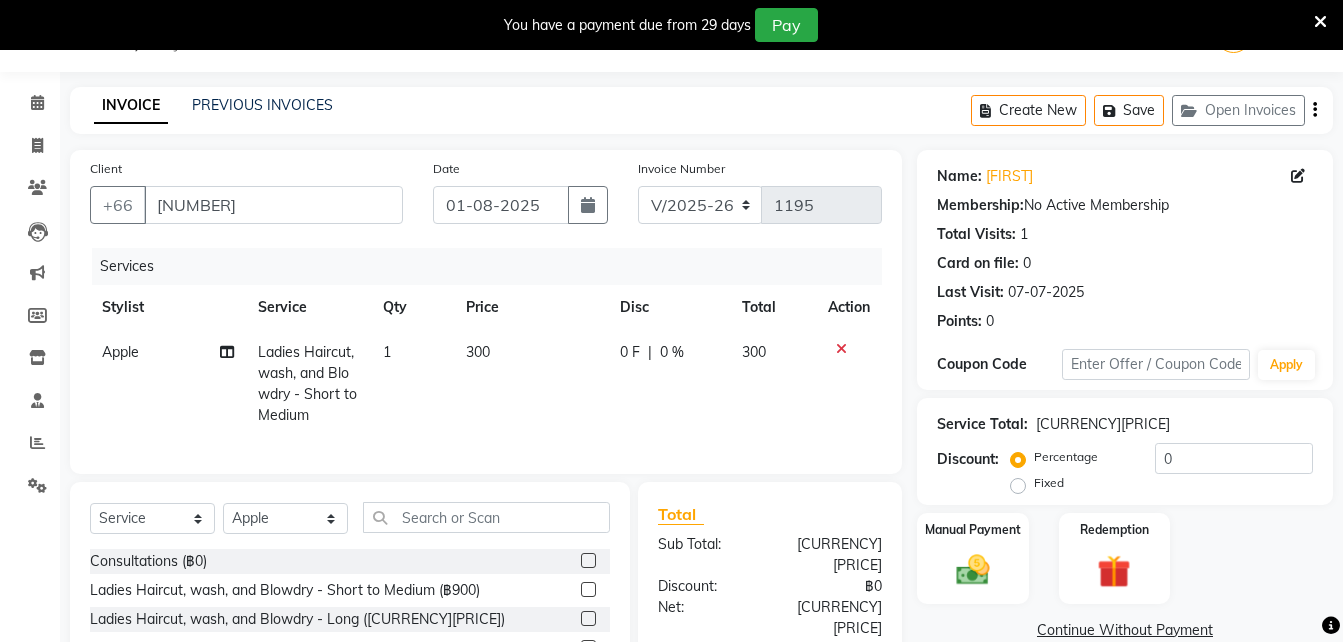 click on "Apple   Ladies Haircut, wash, and Blowdry - Short to Medium [PRICE] [CURRENCY] [PRICE]" 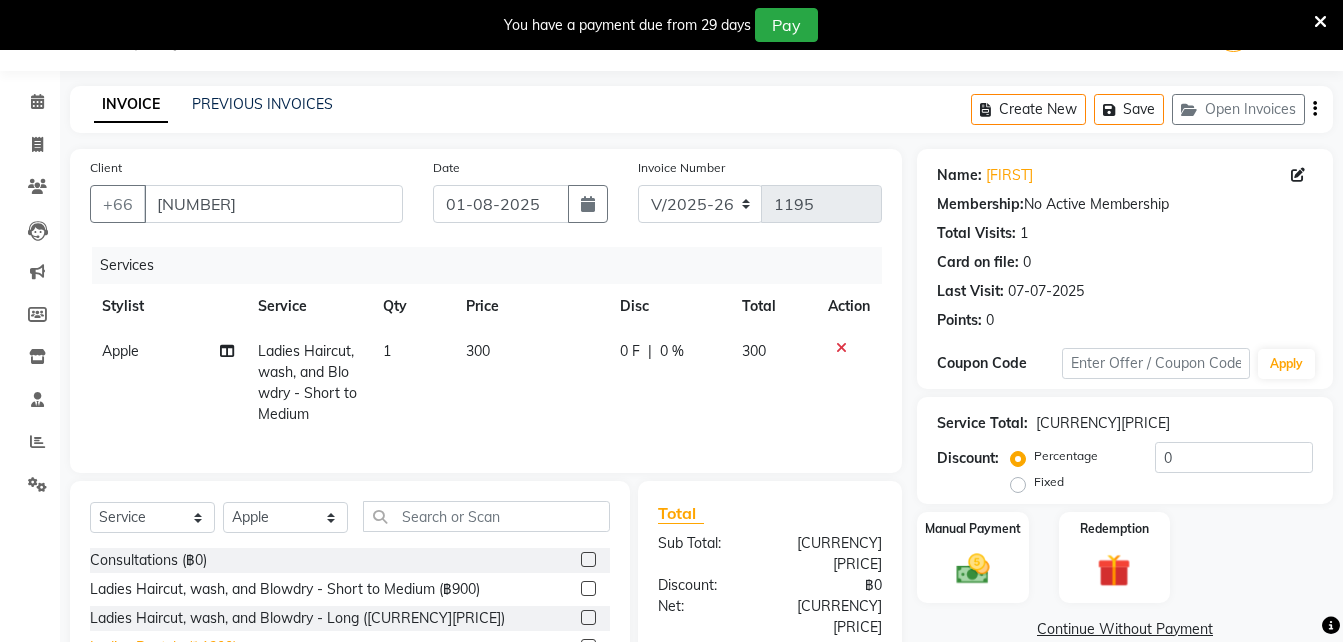 scroll, scrollTop: 172, scrollLeft: 0, axis: vertical 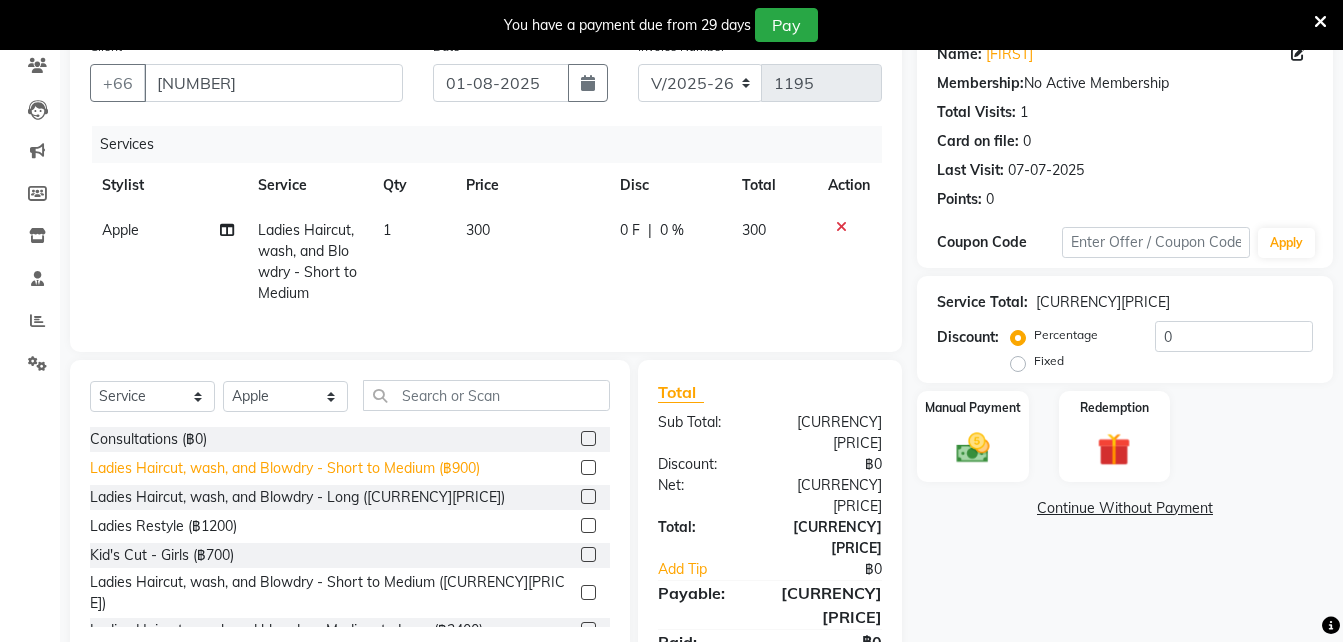 click on "Ladies Haircut, wash, and Blowdry - Short to Medium (฿900)" 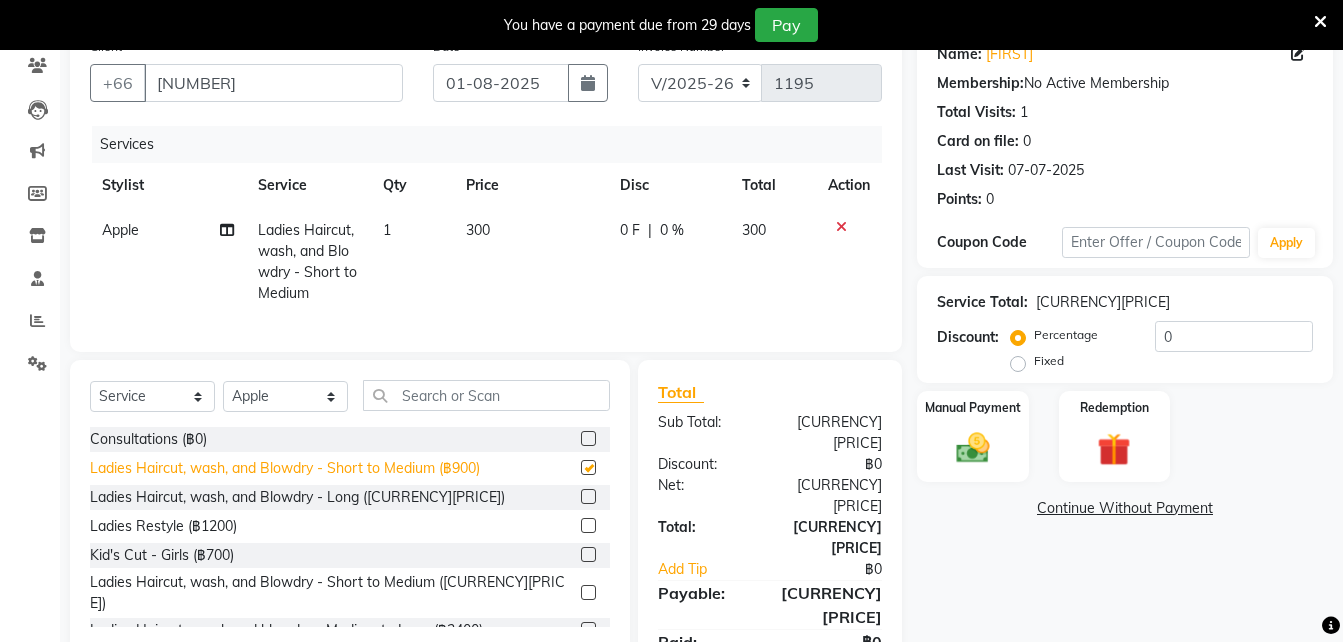 checkbox on "false" 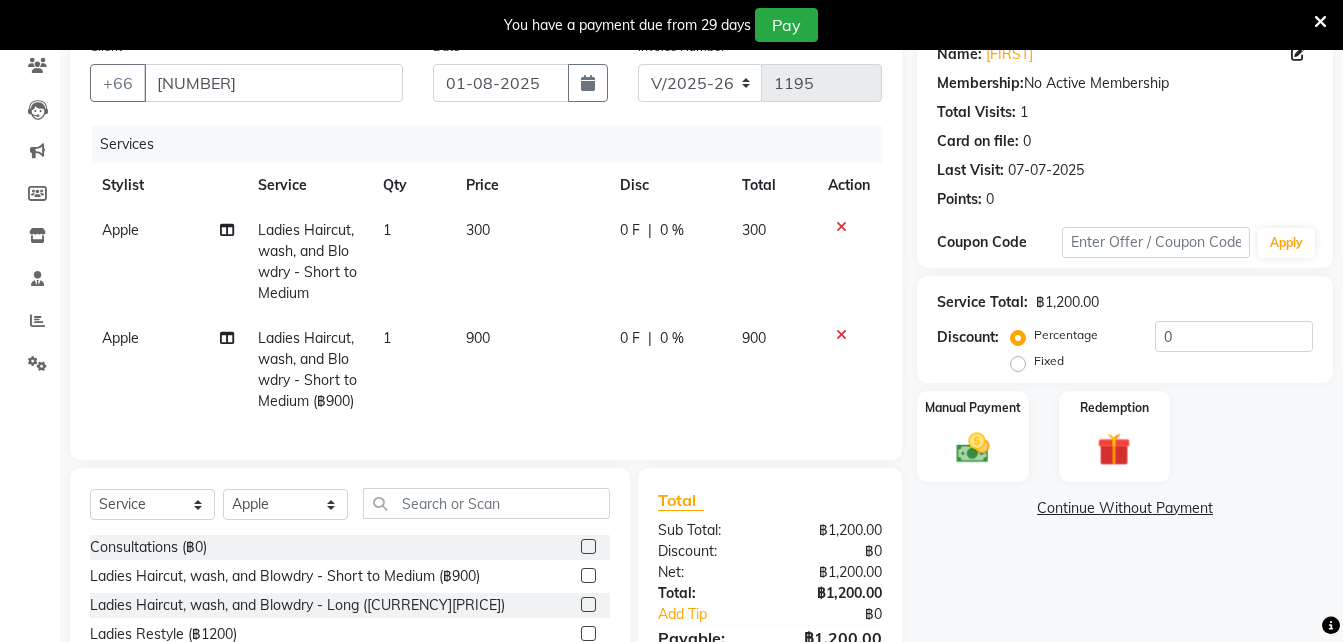 click on "900" 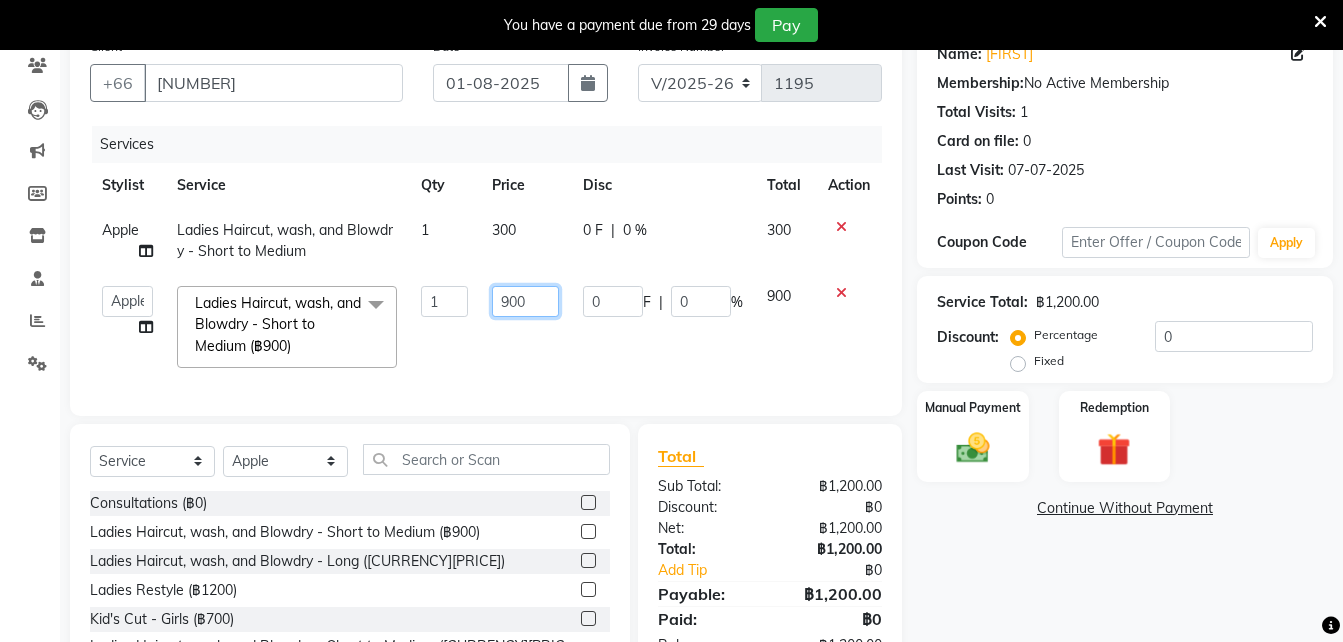 click on "900" 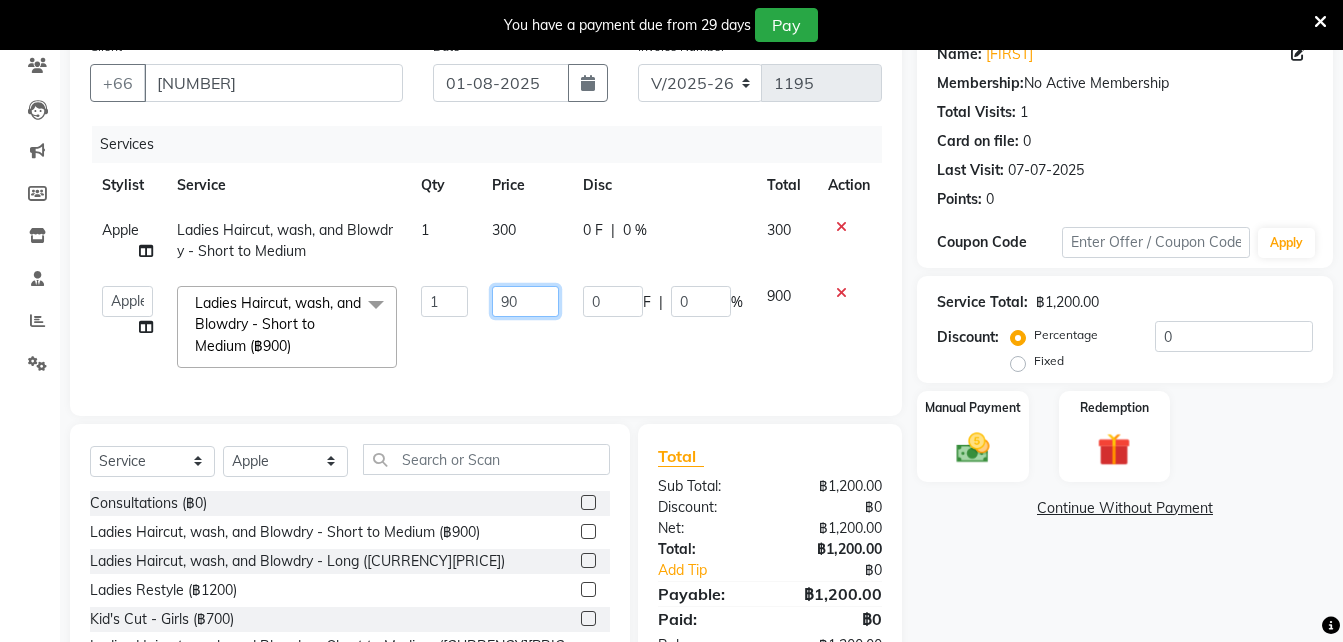type on "9" 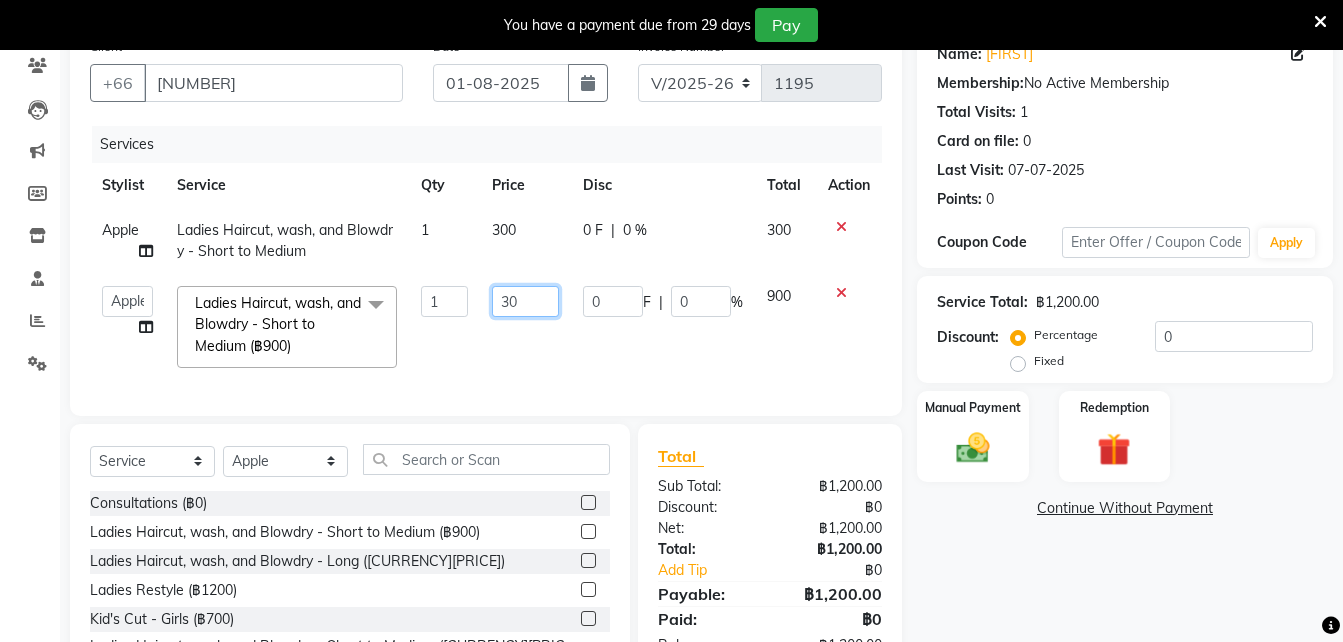 type on "300" 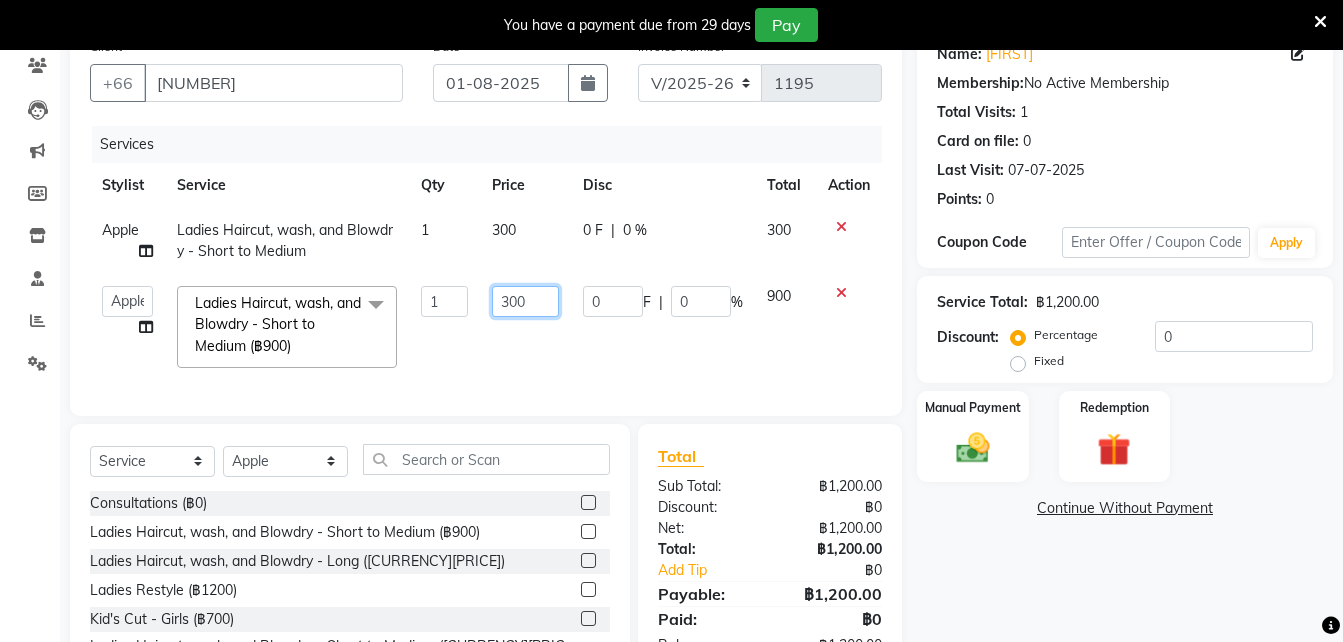 scroll, scrollTop: 0, scrollLeft: 0, axis: both 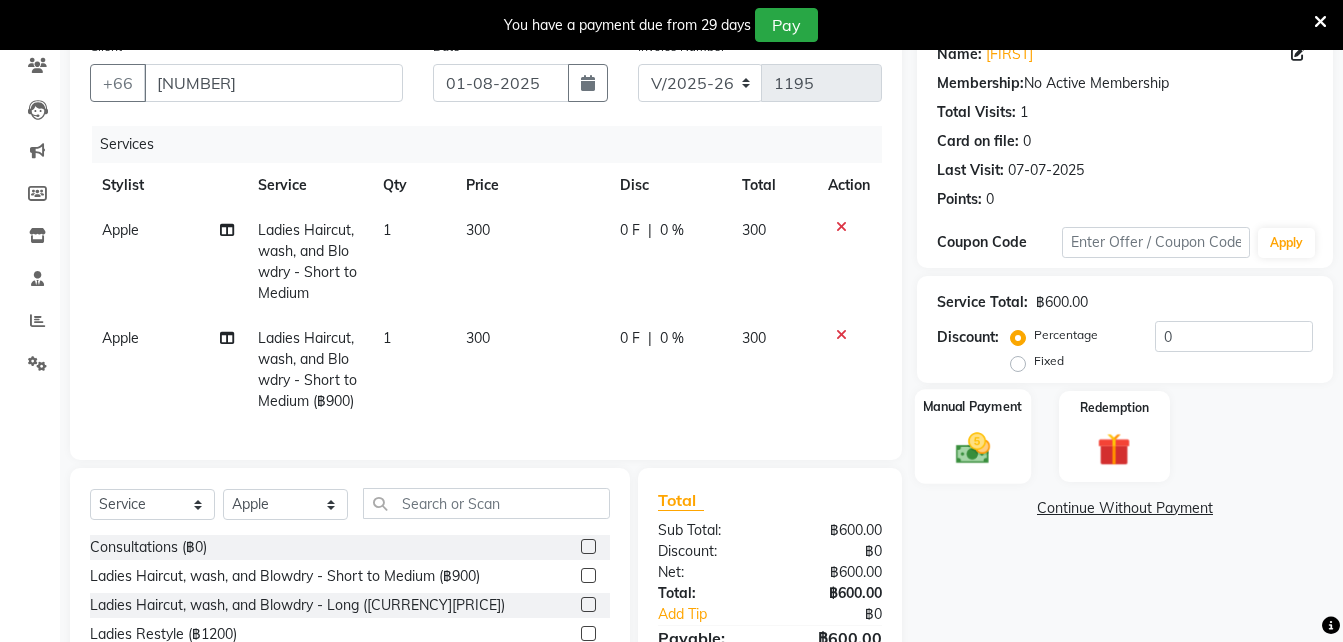 click on "Manual Payment" 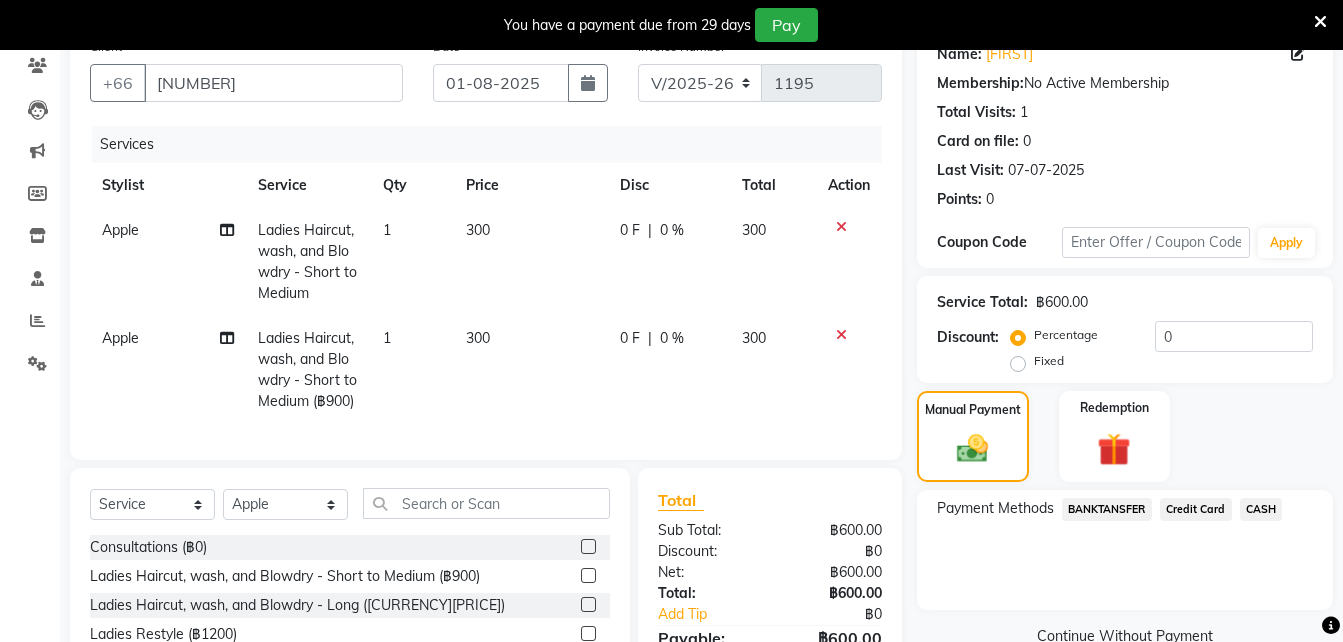 click on "CASH" 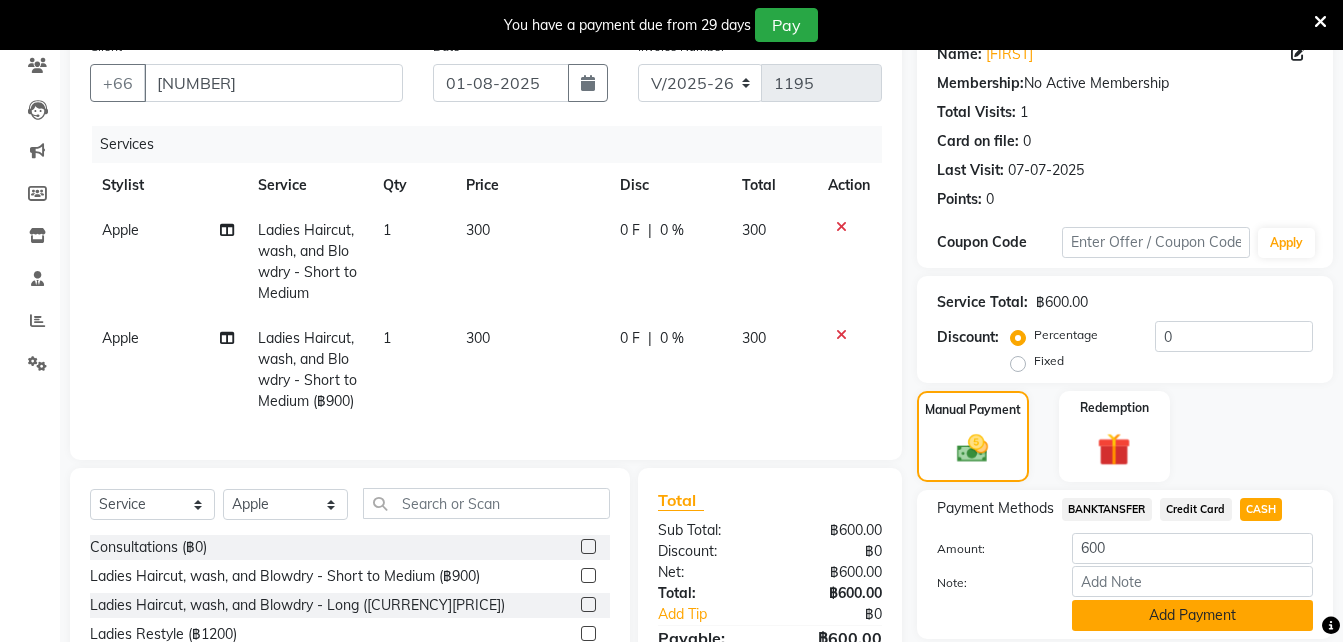 scroll, scrollTop: 293, scrollLeft: 0, axis: vertical 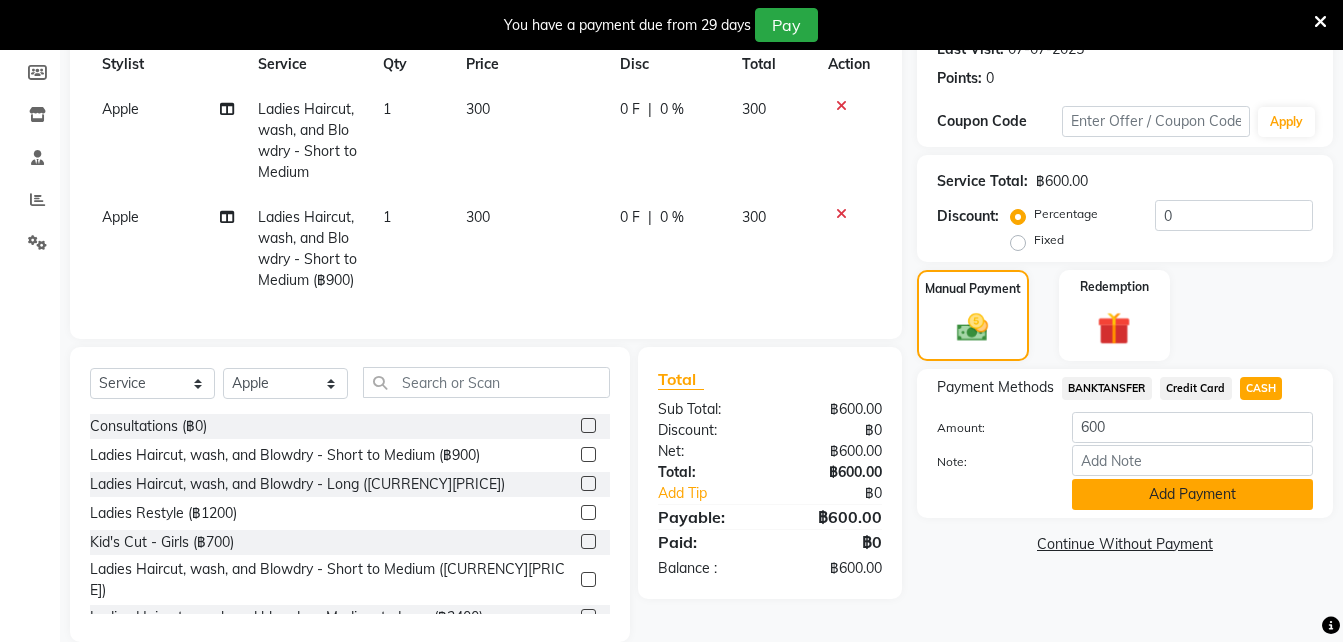 click on "Add Payment" 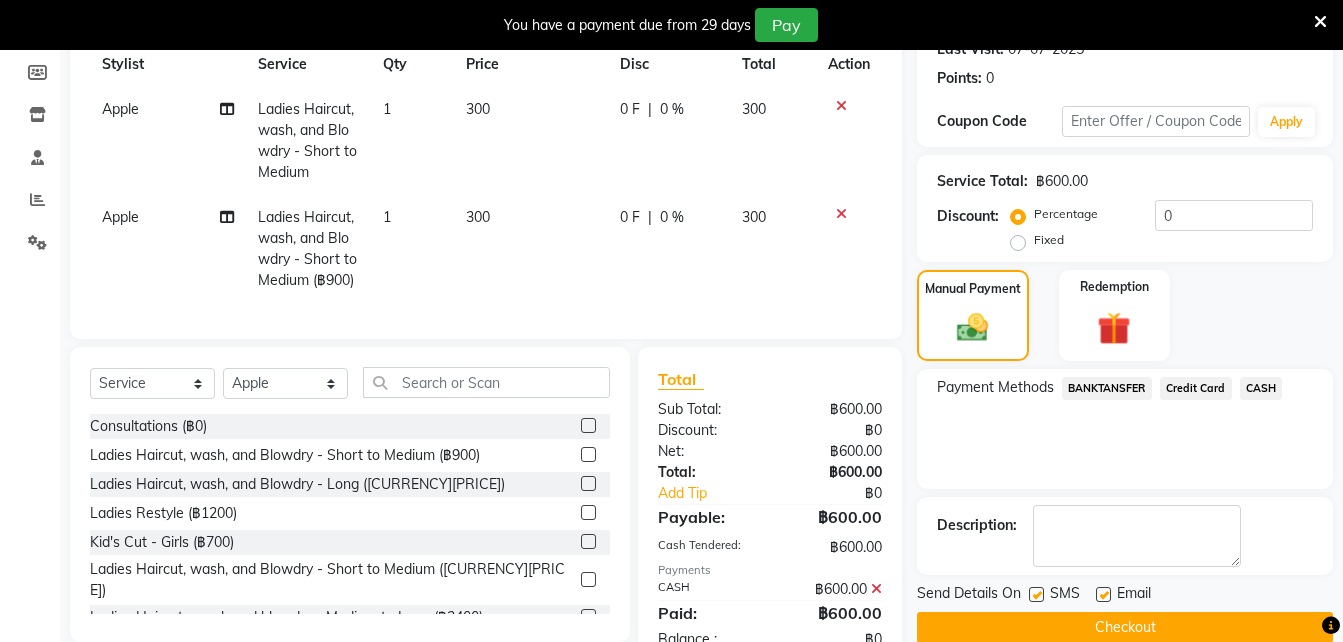 scroll, scrollTop: 366, scrollLeft: 0, axis: vertical 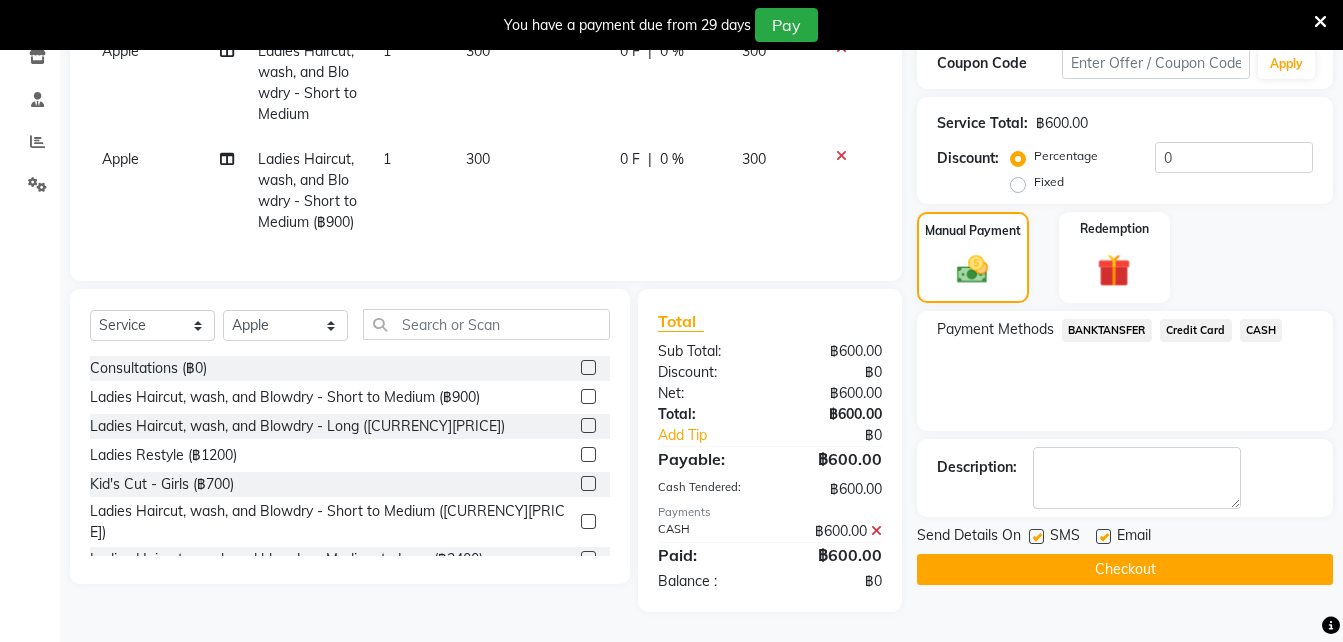 click on "Checkout" 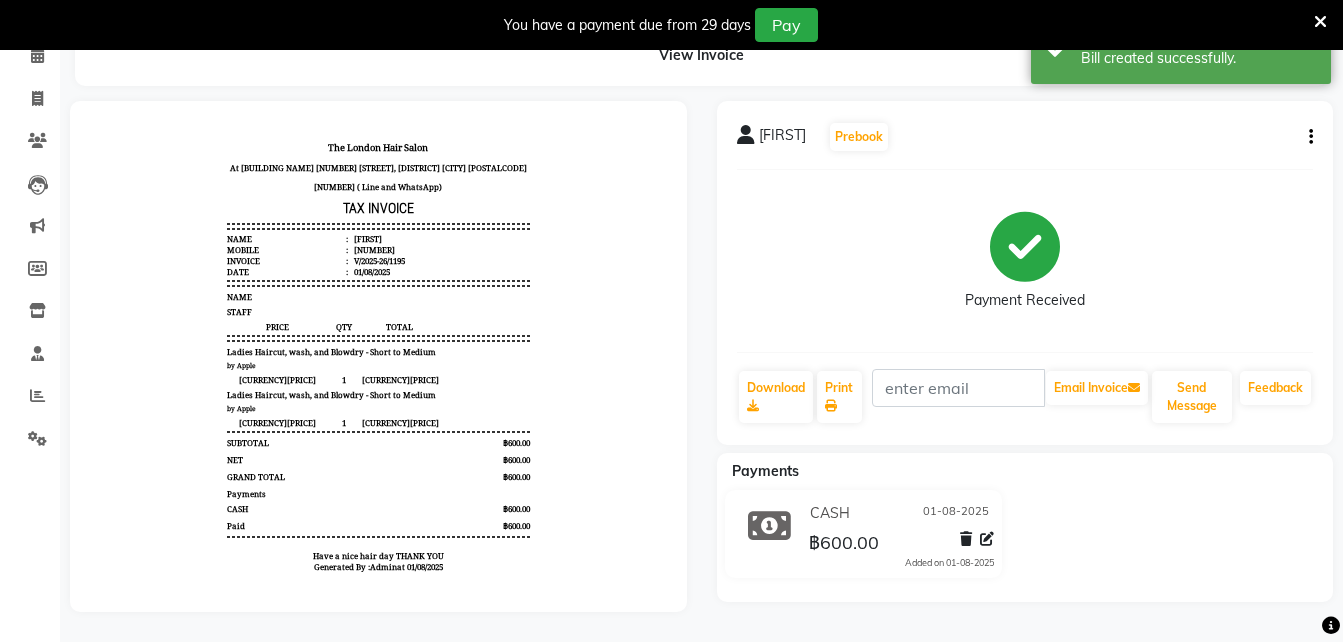 scroll, scrollTop: 0, scrollLeft: 0, axis: both 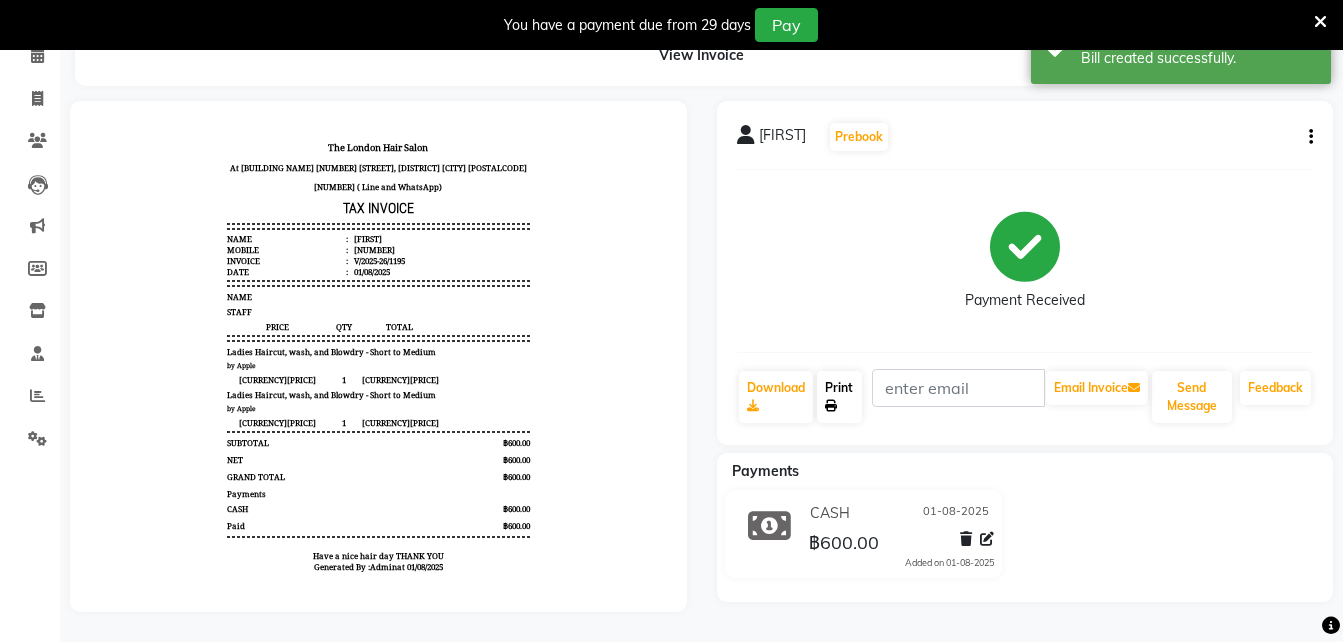click on "Print" 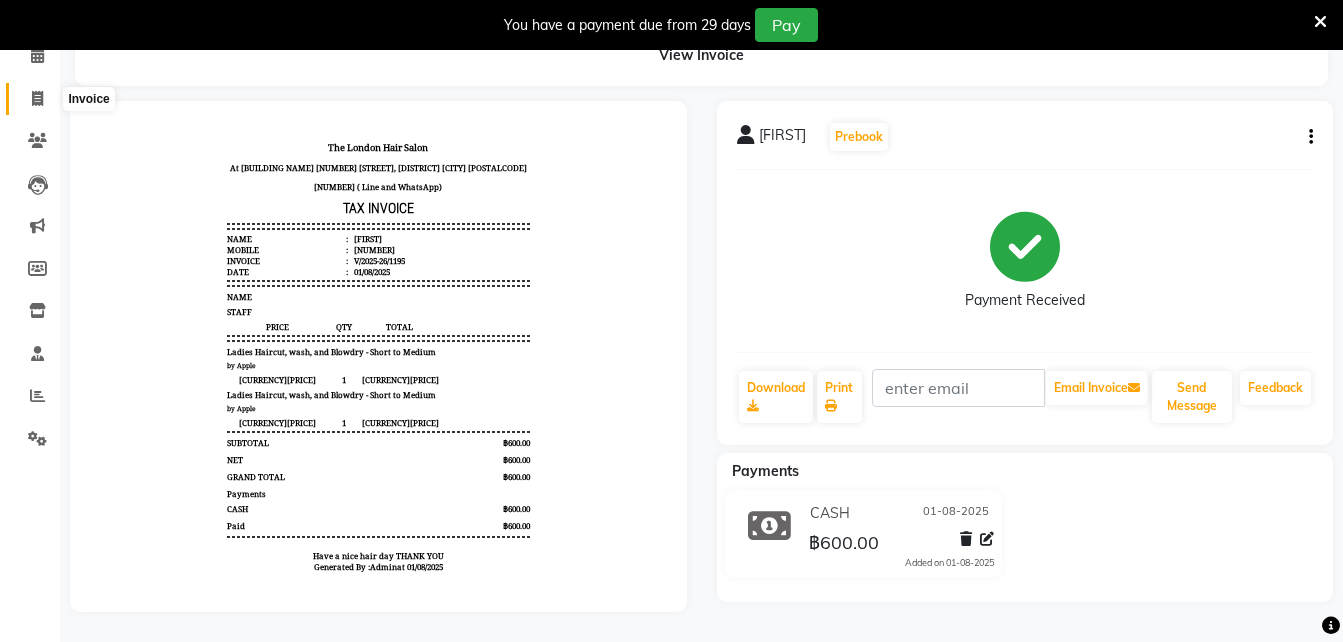 drag, startPoint x: 40, startPoint y: 92, endPoint x: 67, endPoint y: 59, distance: 42.638012 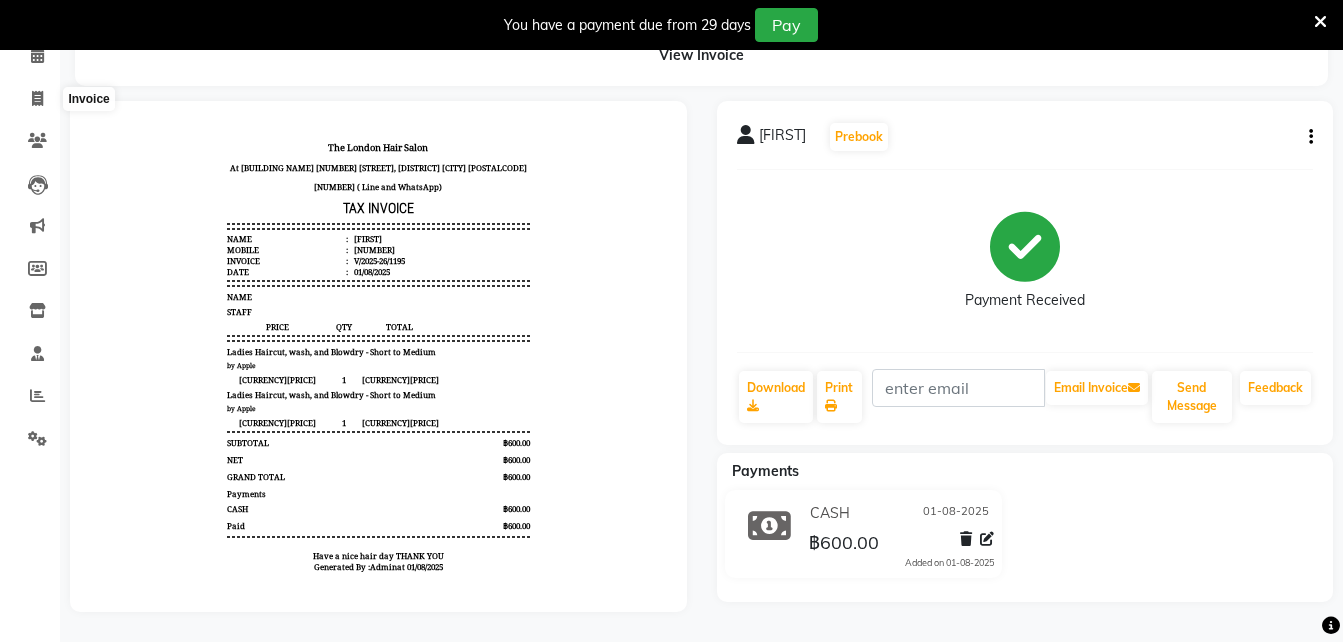 select on "service" 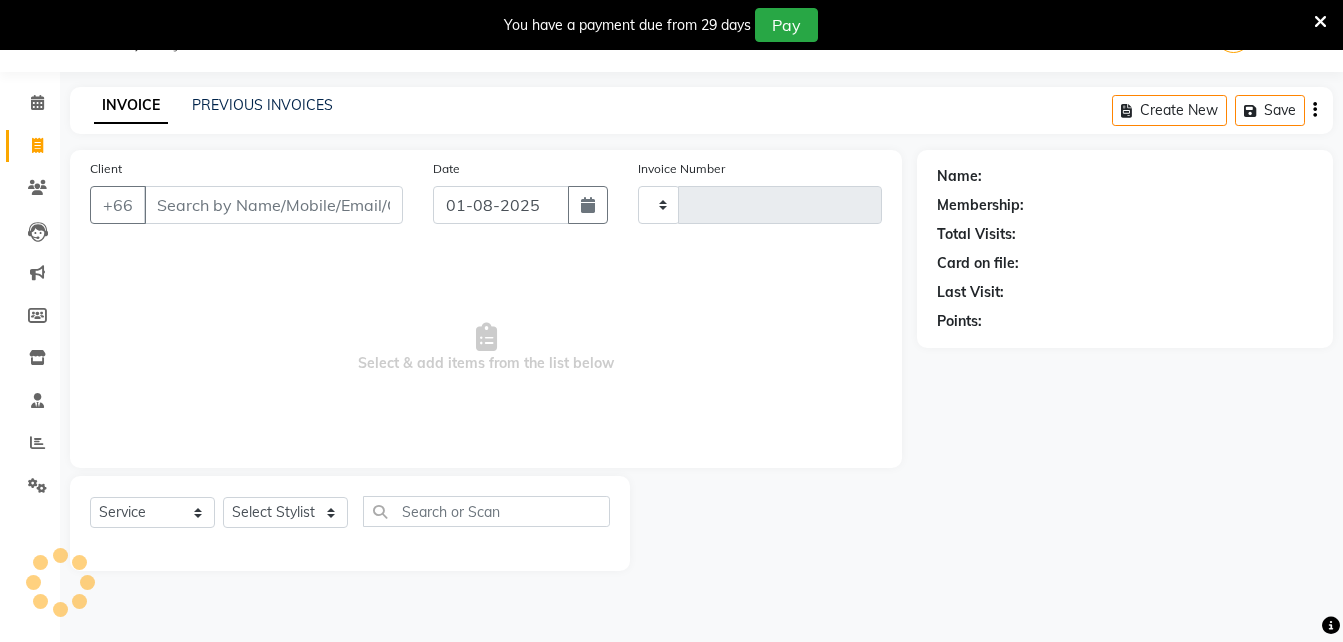 scroll, scrollTop: 50, scrollLeft: 0, axis: vertical 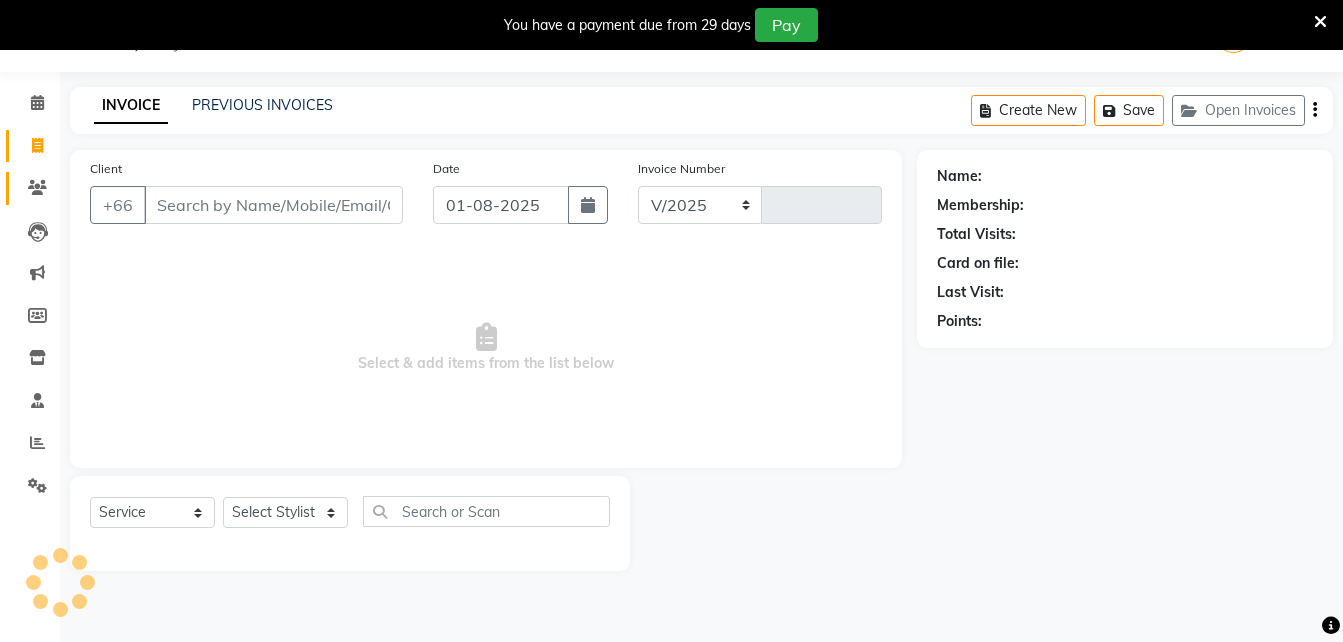select on "6977" 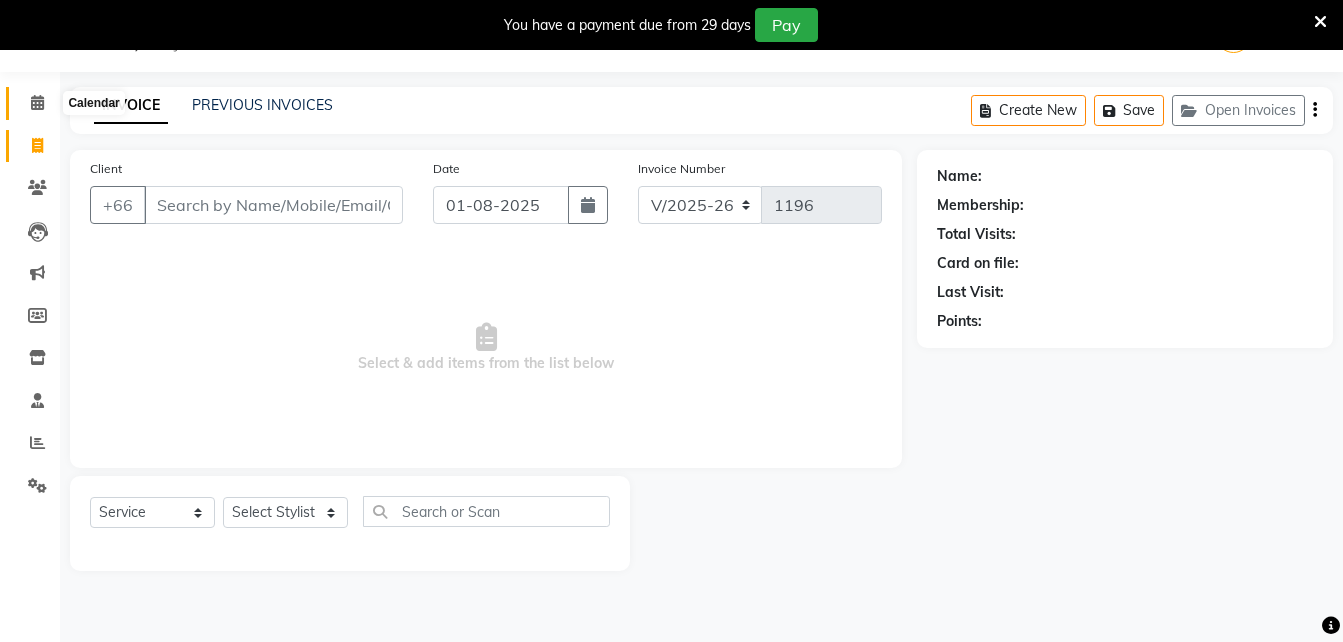 click 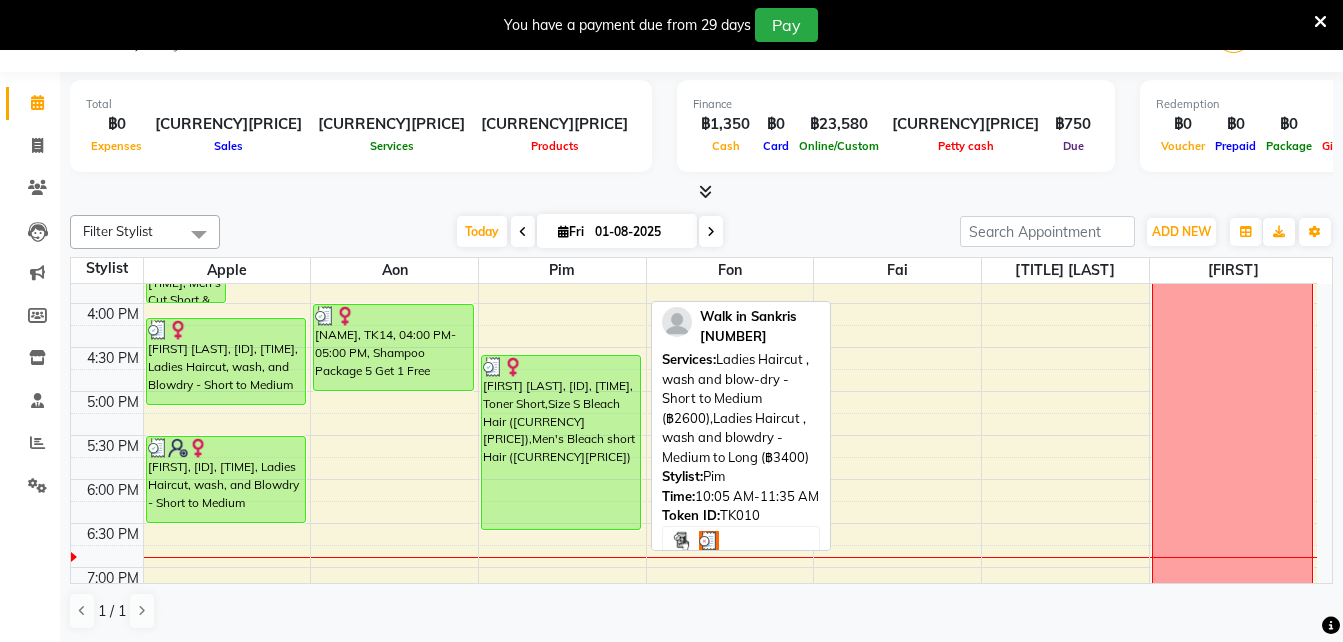 scroll, scrollTop: 756, scrollLeft: 0, axis: vertical 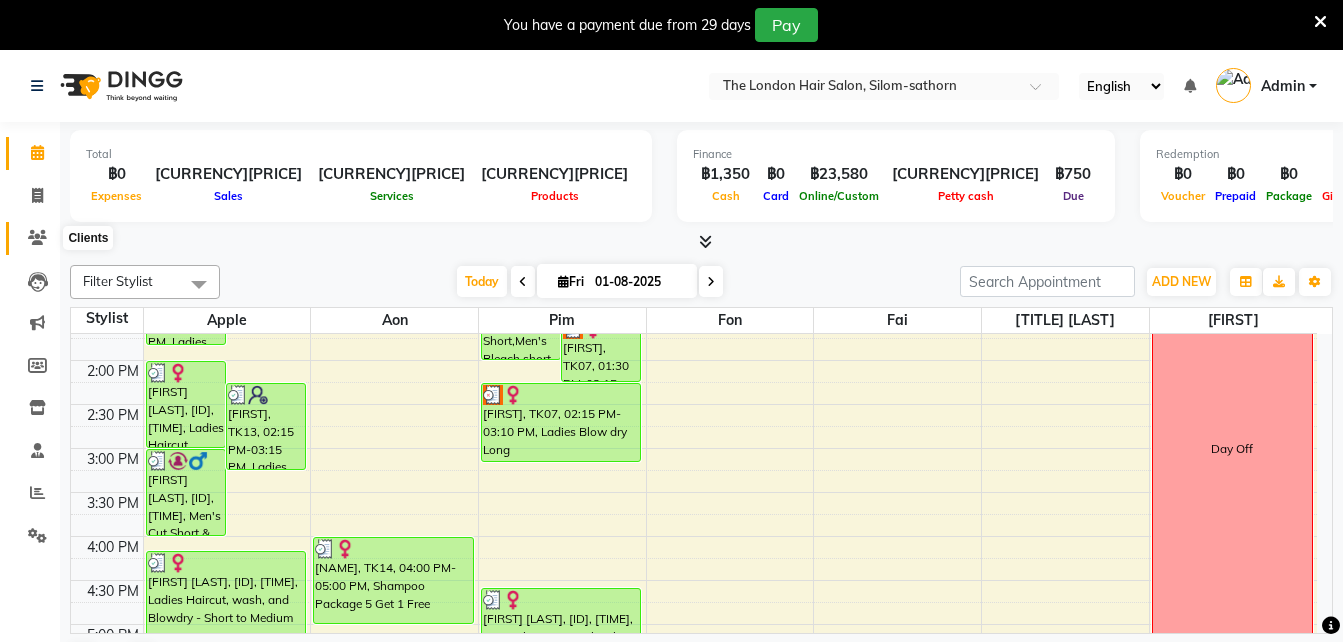 click 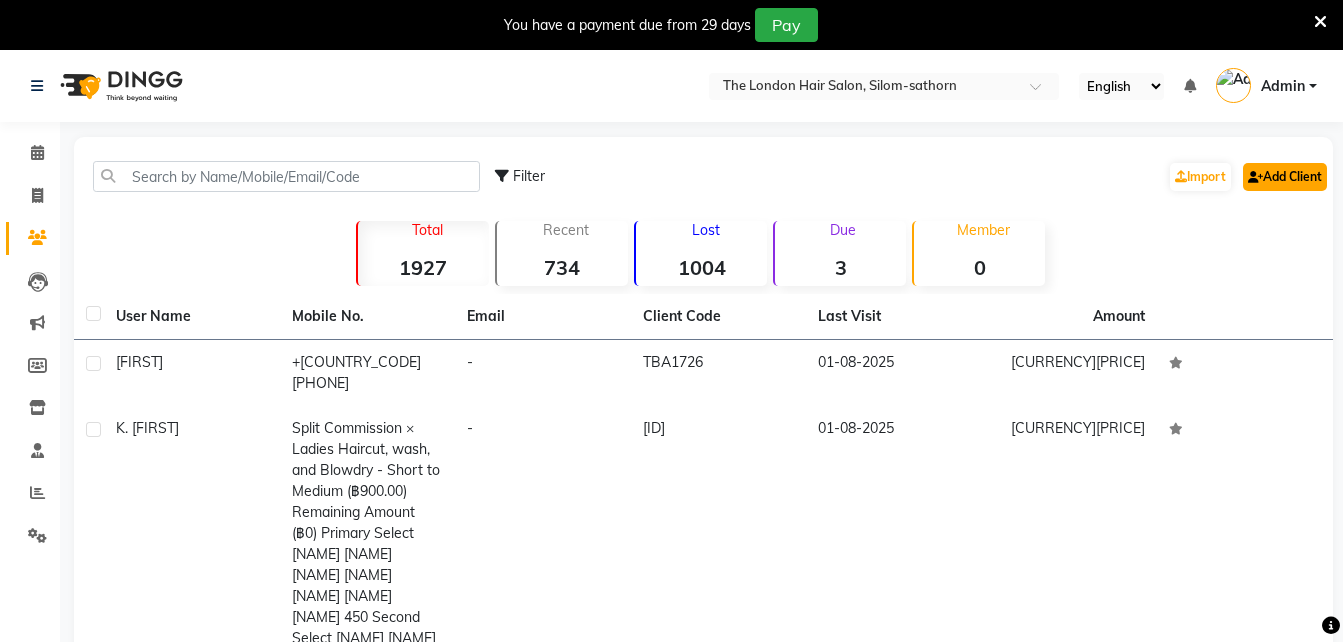 click on "Add Client" 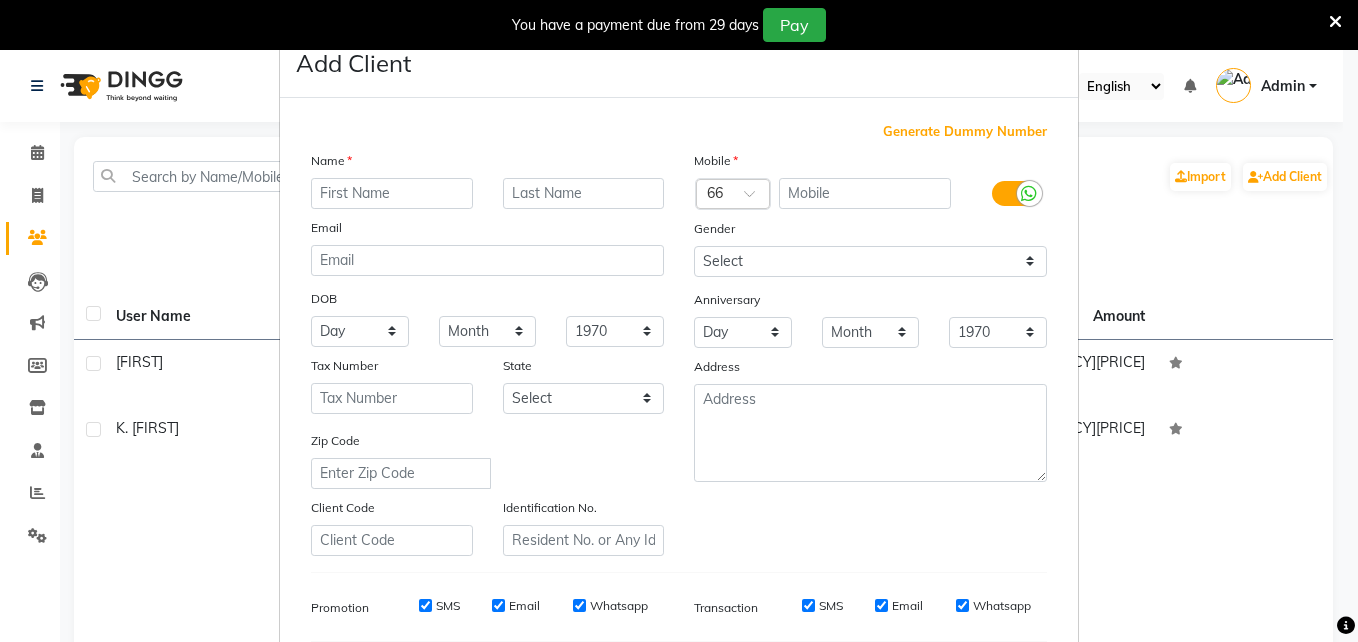 click at bounding box center [392, 193] 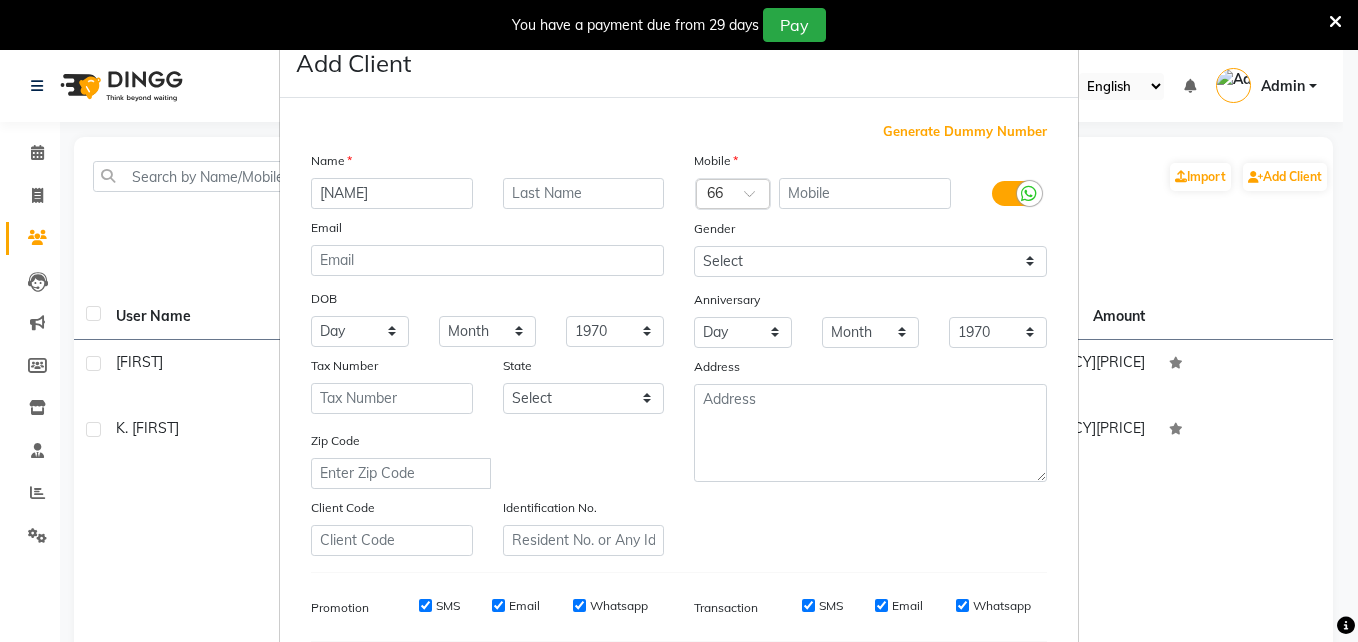 type on "[NAME]" 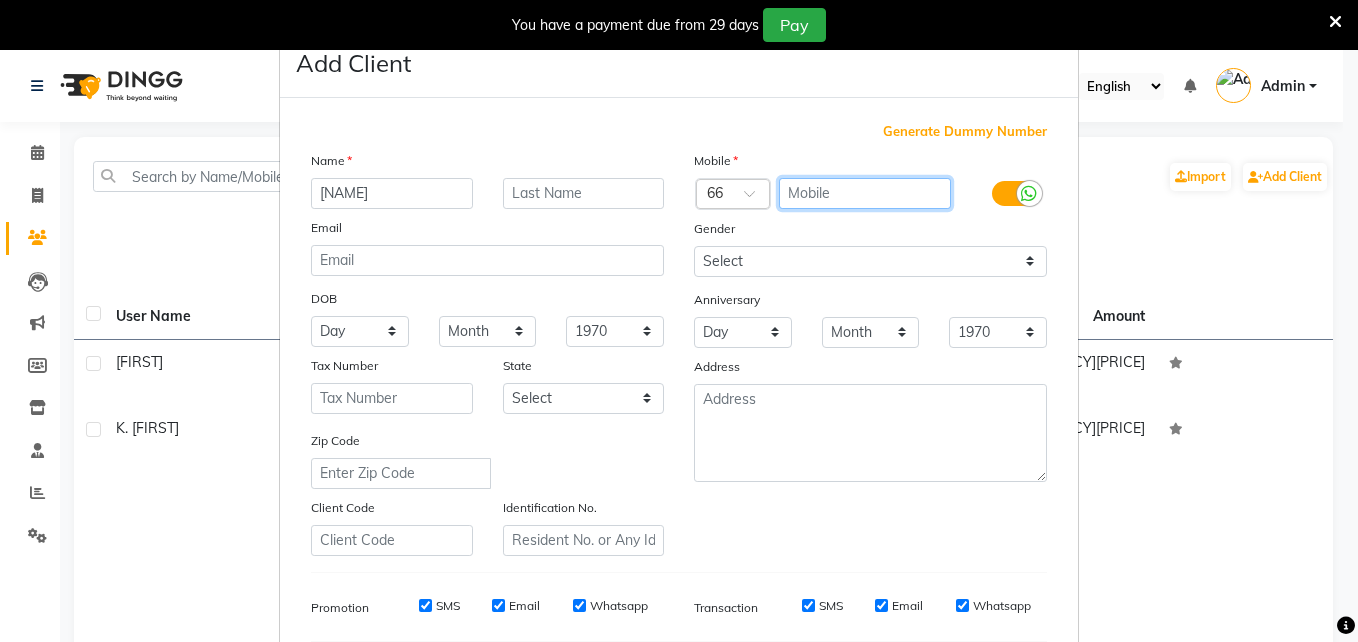 click at bounding box center (865, 193) 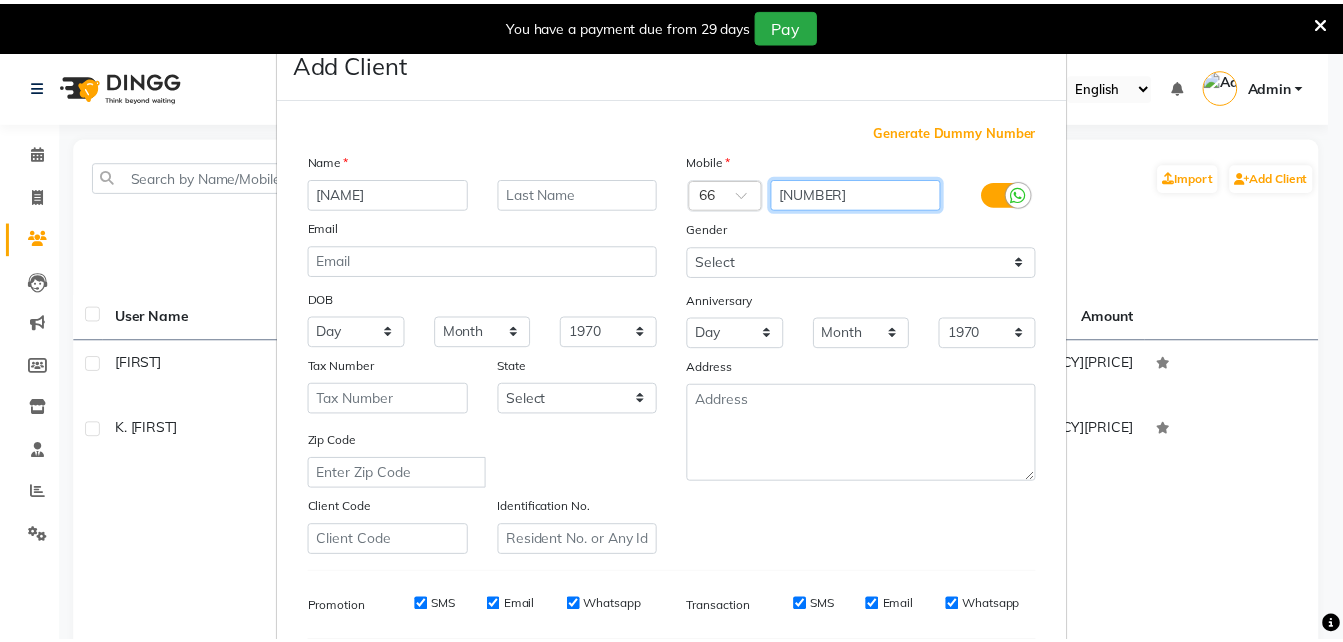 scroll, scrollTop: 281, scrollLeft: 0, axis: vertical 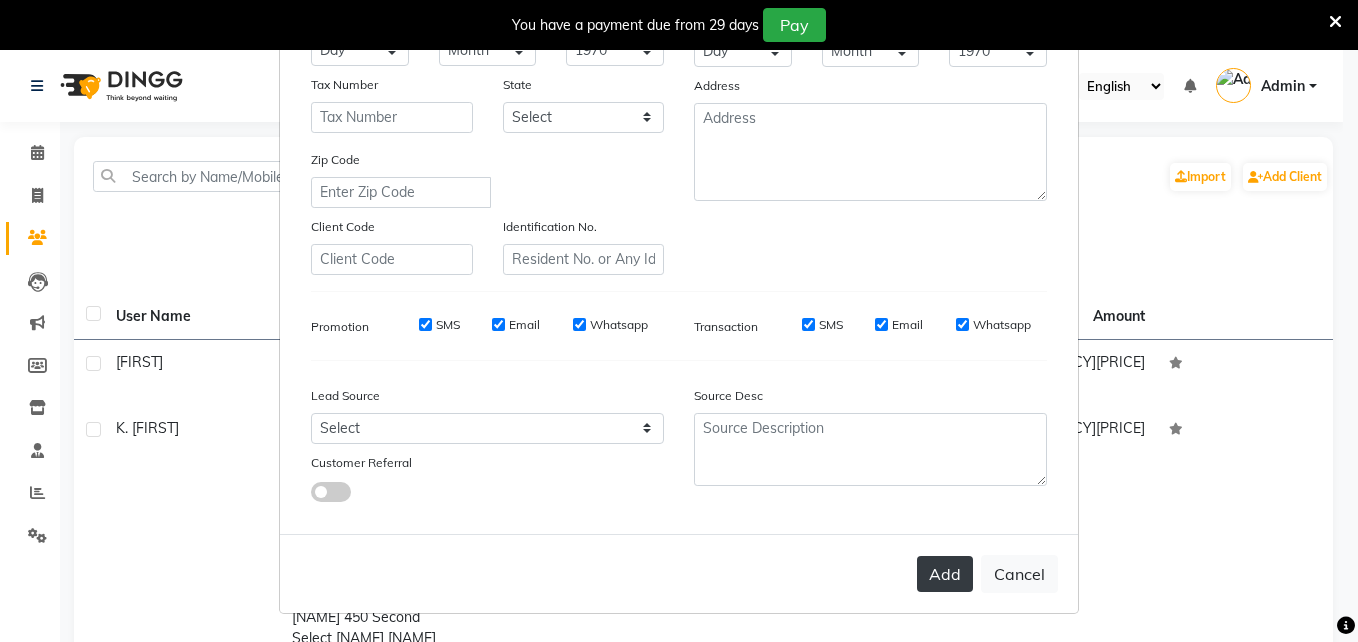 type on "[NUMBER]" 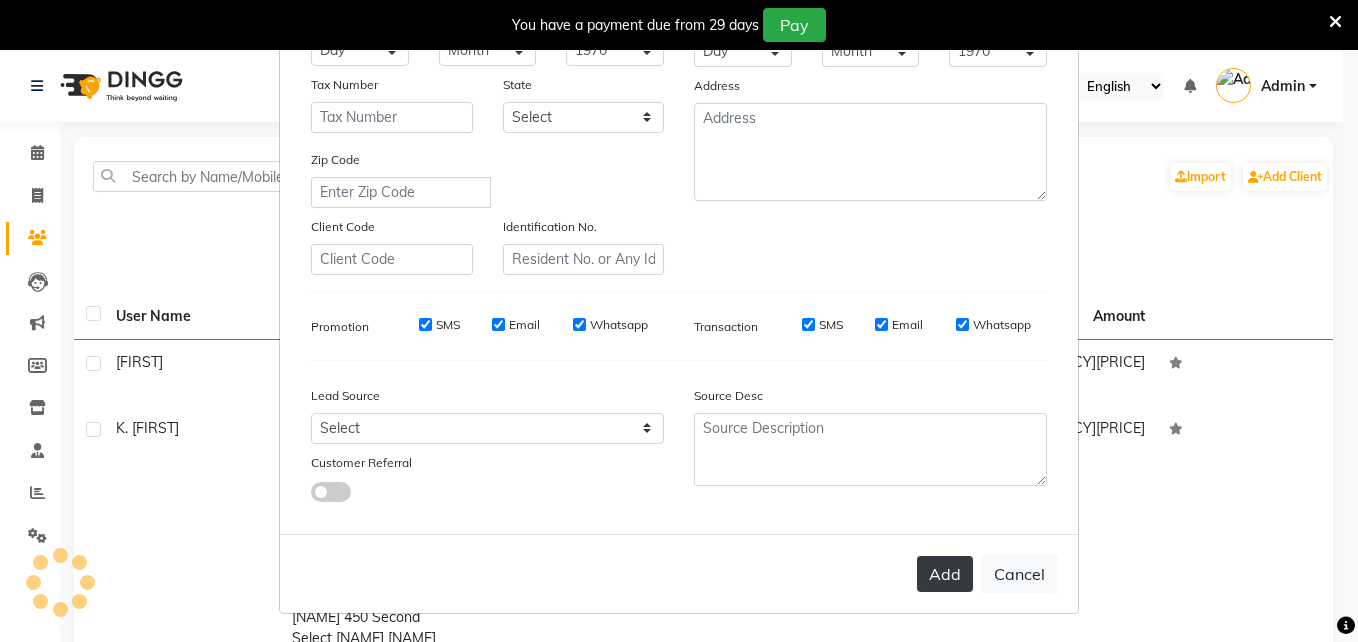 click on "Add" at bounding box center (945, 574) 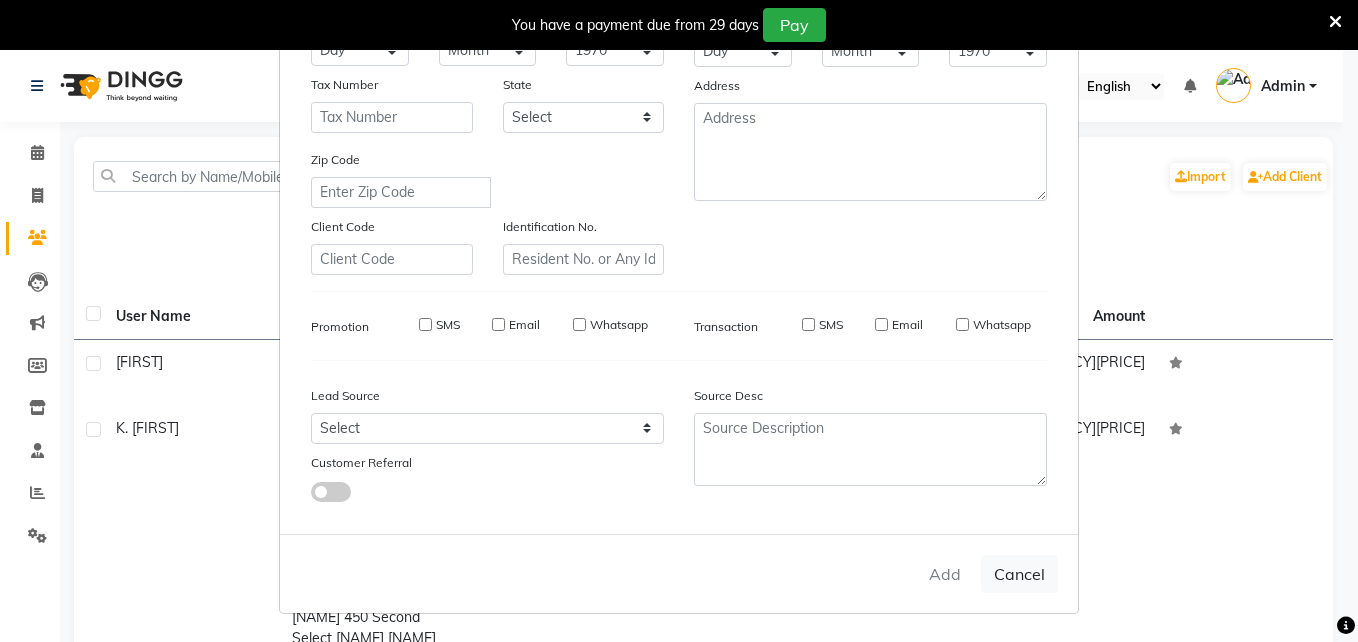 type 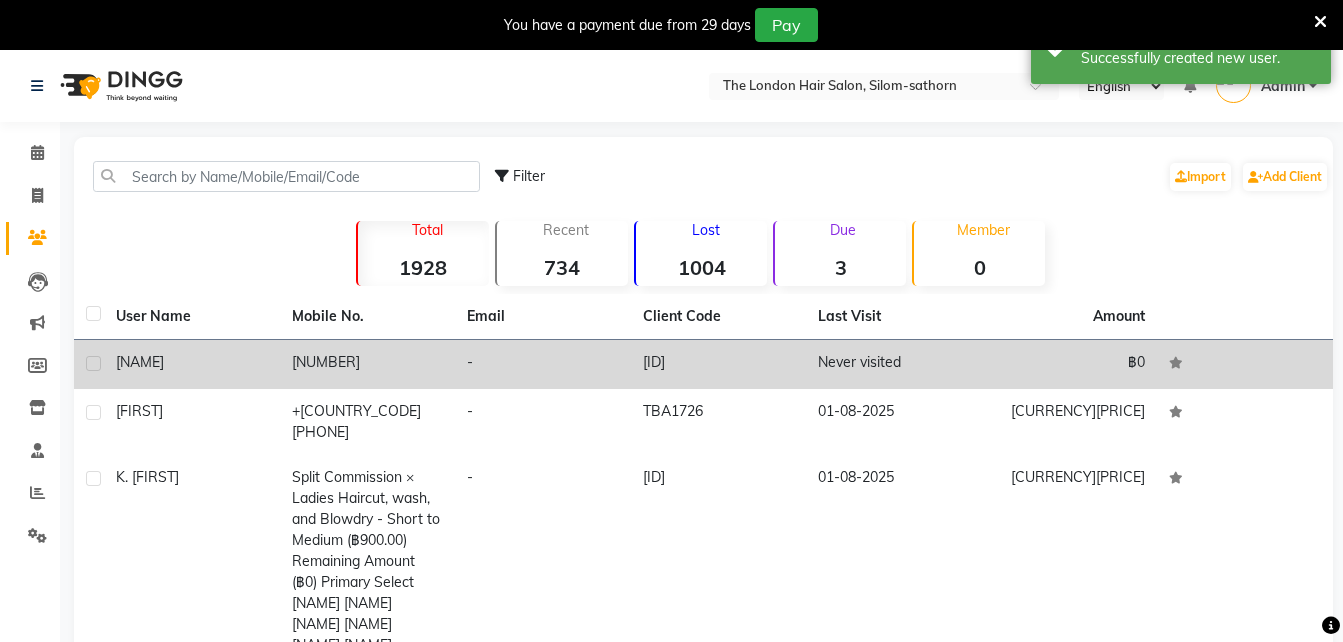 click on "[NAME]" 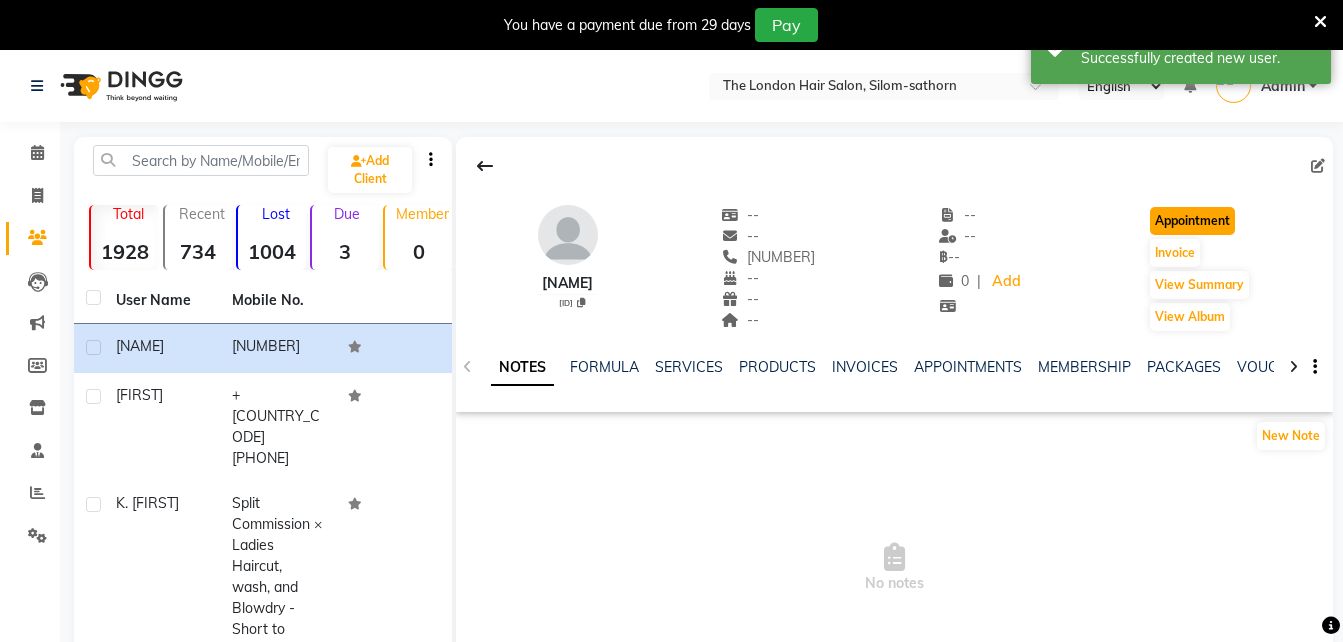 click on "Appointment" 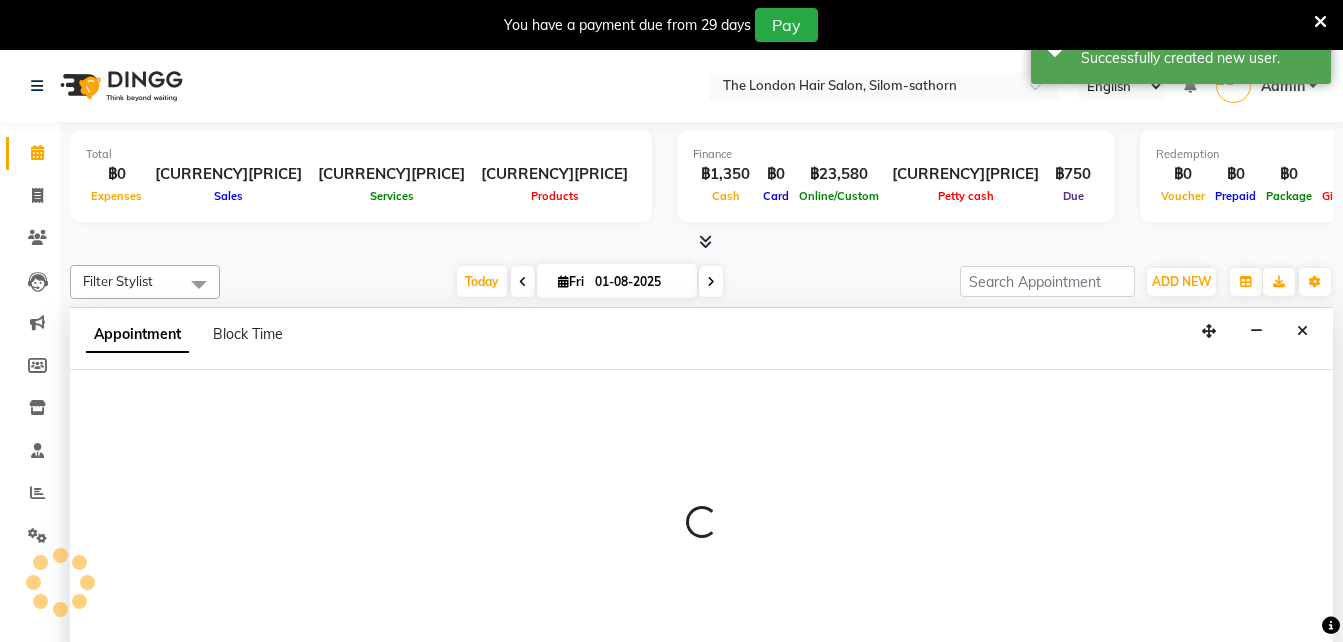 scroll, scrollTop: 0, scrollLeft: 0, axis: both 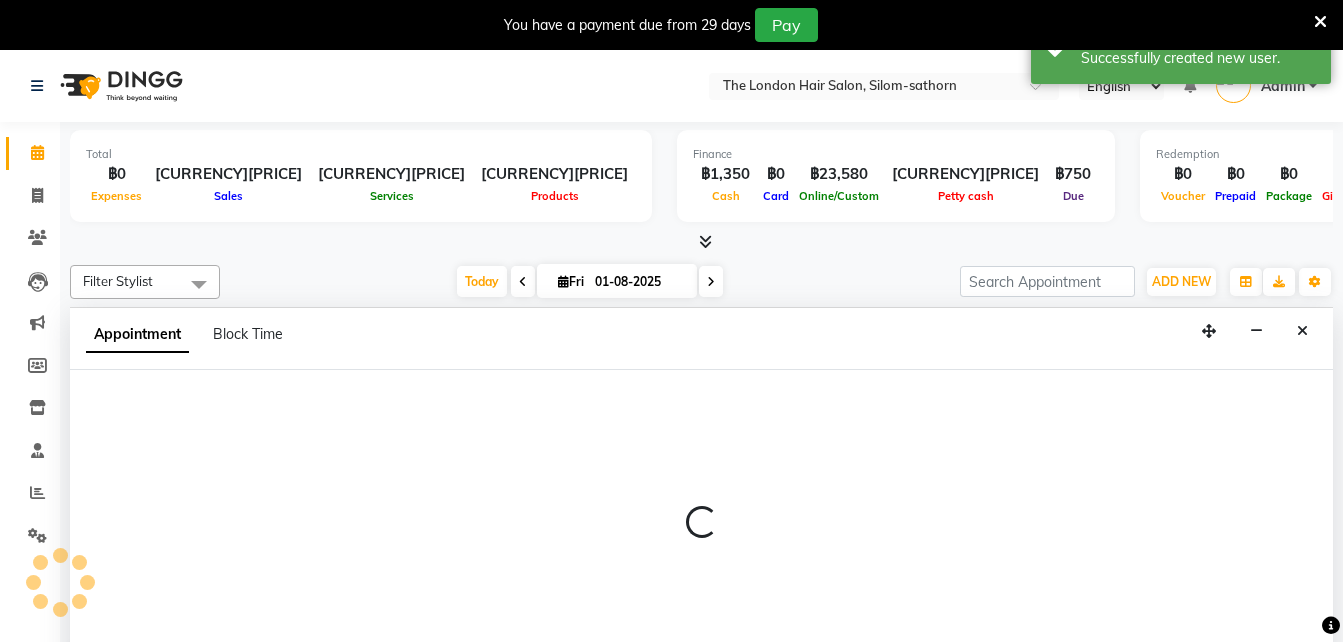 select on "tentative" 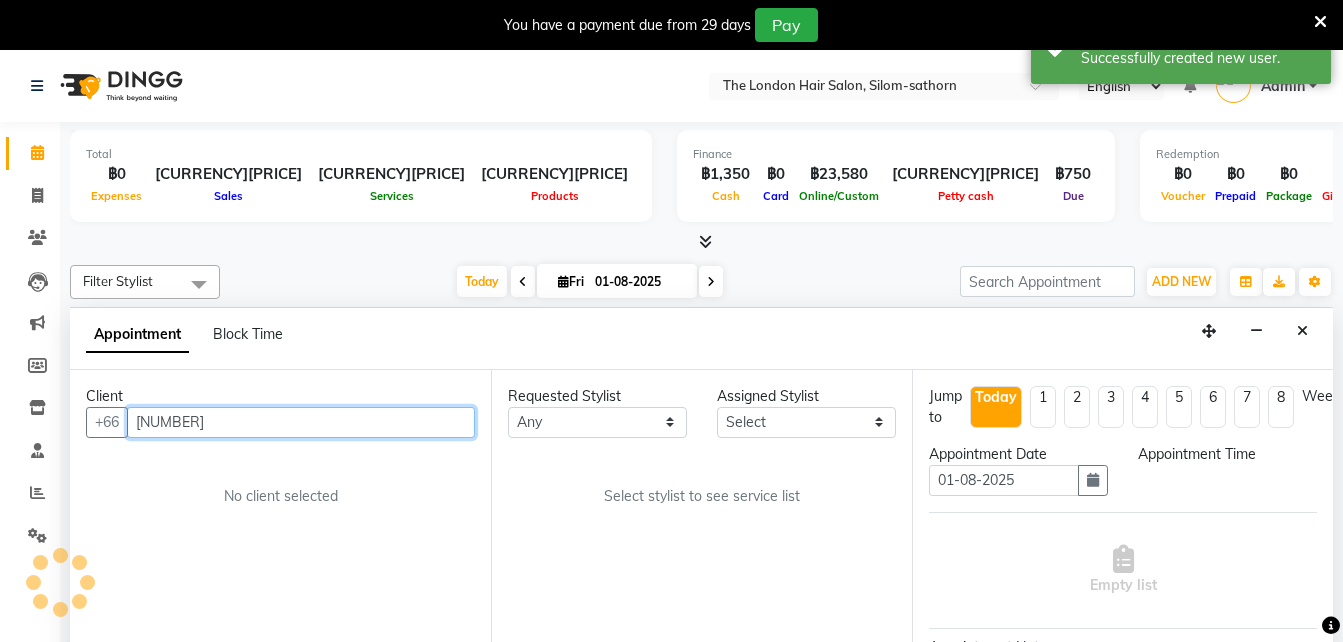 select on "600" 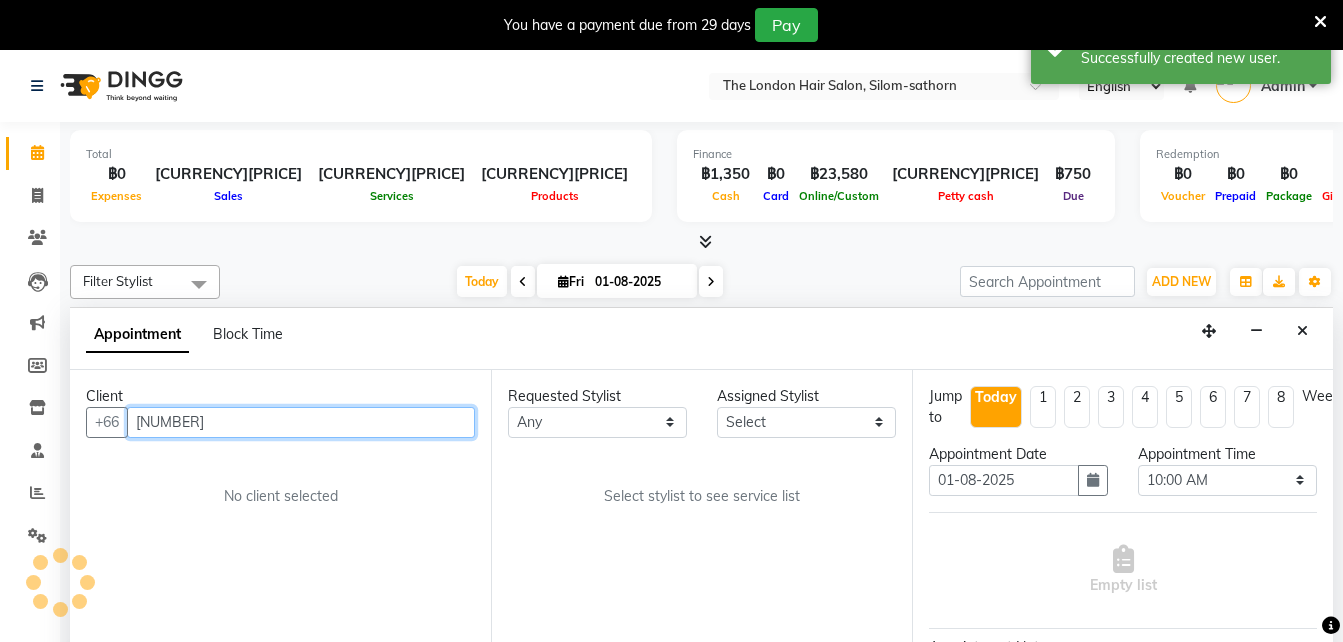 scroll, scrollTop: 51, scrollLeft: 0, axis: vertical 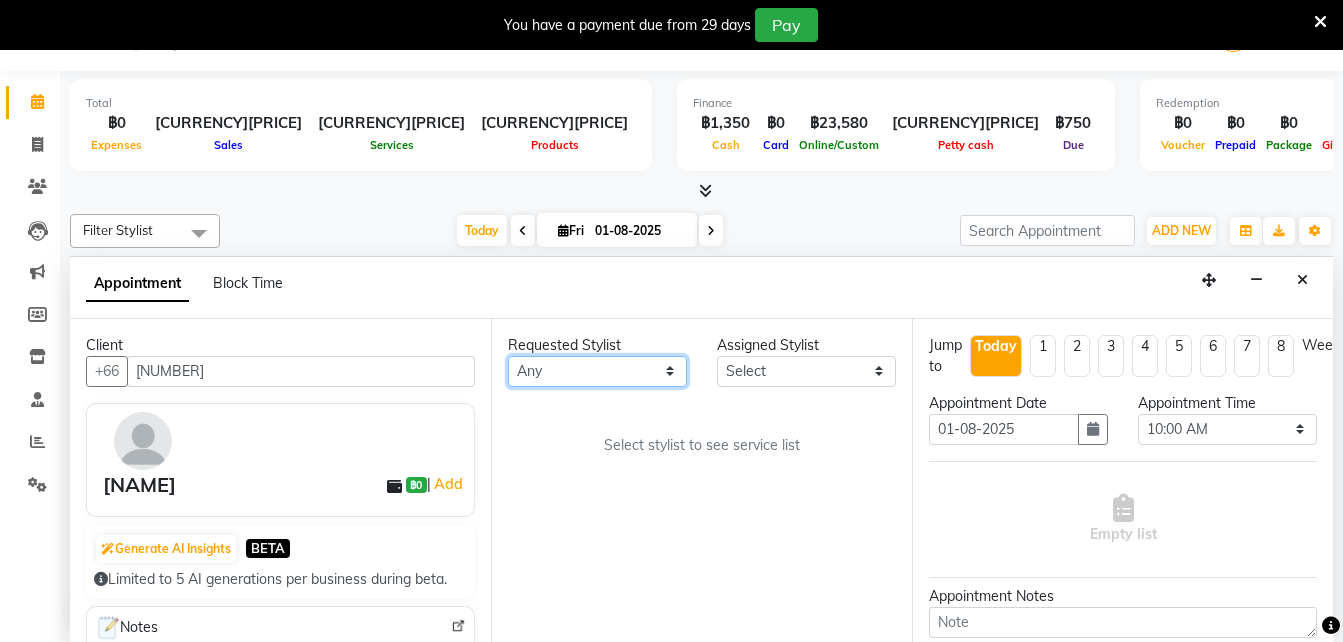 click on "Any [NAME] [NAME]   [NAME] [NAME]  [NAME]   [NAME]  [NAME]" at bounding box center [597, 371] 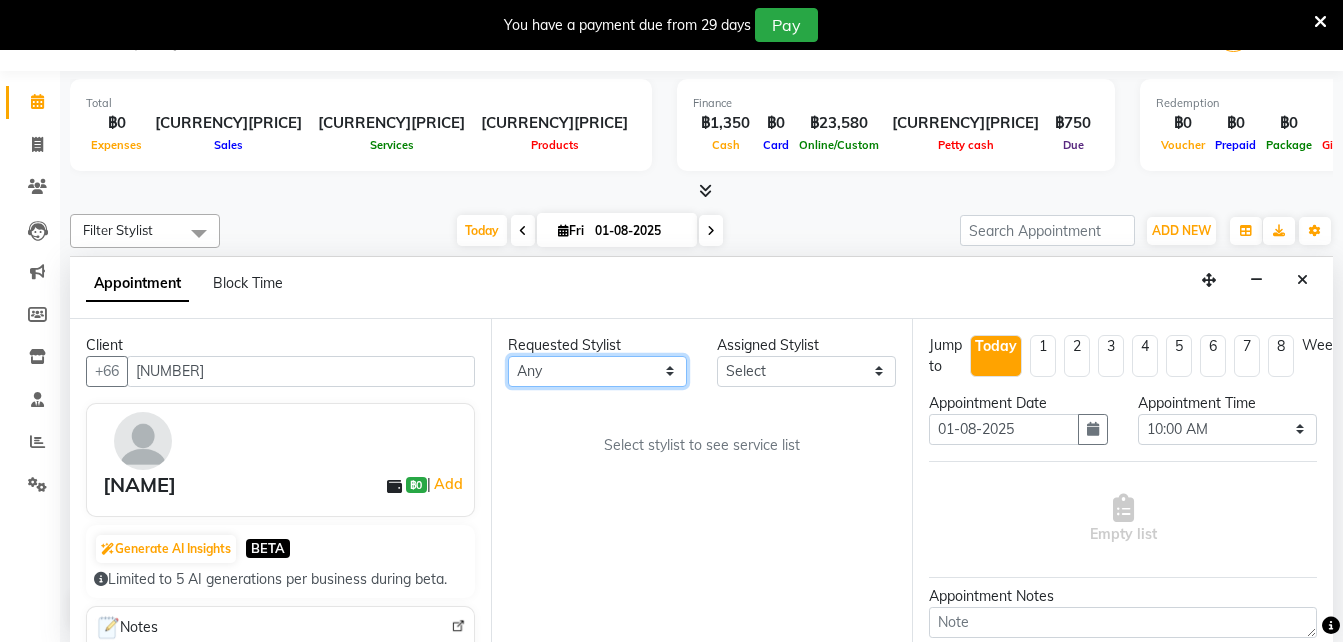 select on "56709" 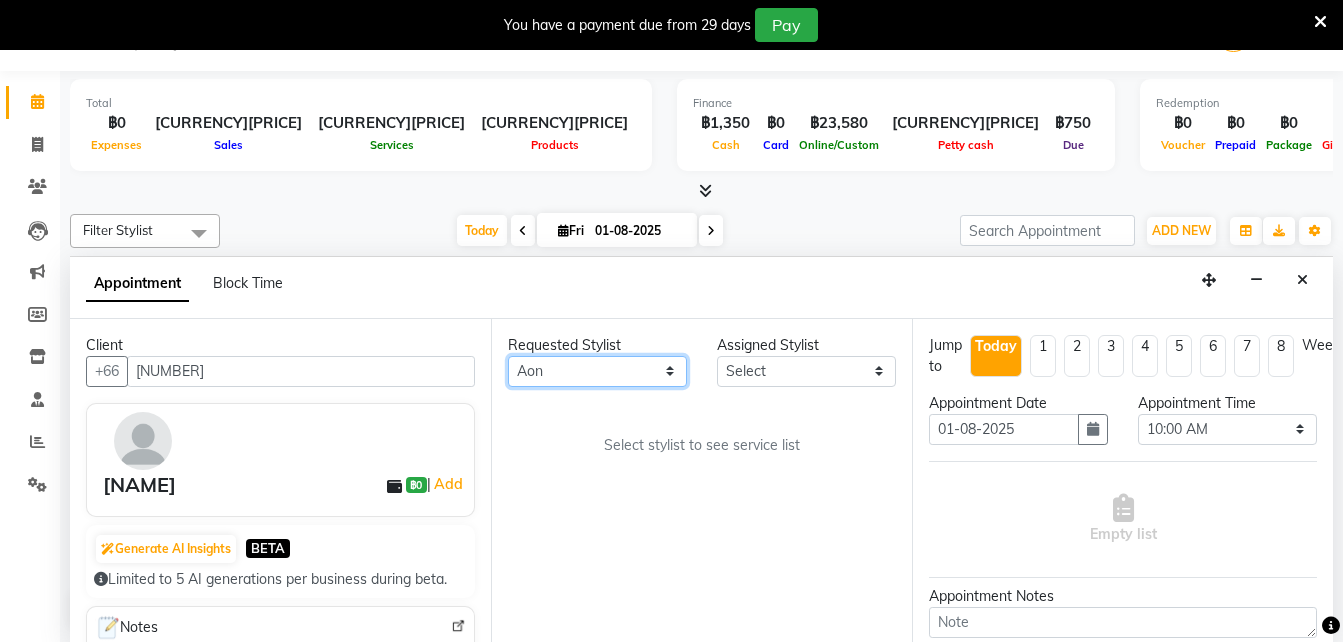click on "Any [NAME] [NAME]   [NAME] [NAME]  [NAME]   [NAME]  [NAME]" at bounding box center (597, 371) 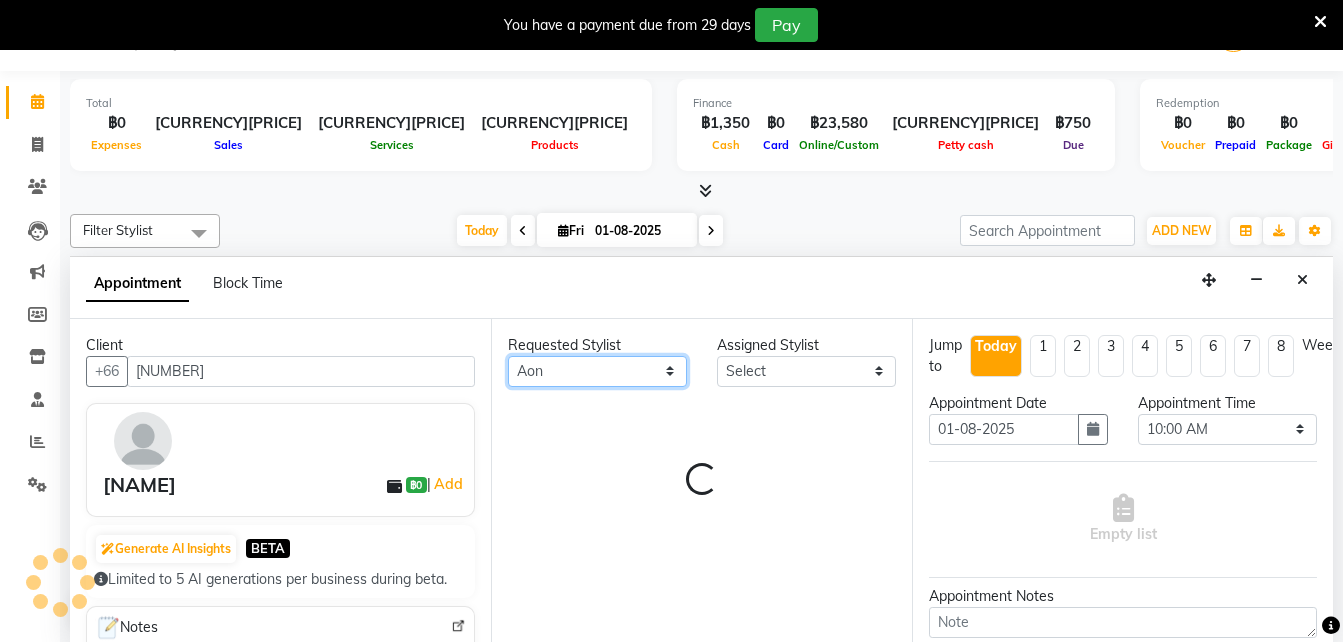 select on "56709" 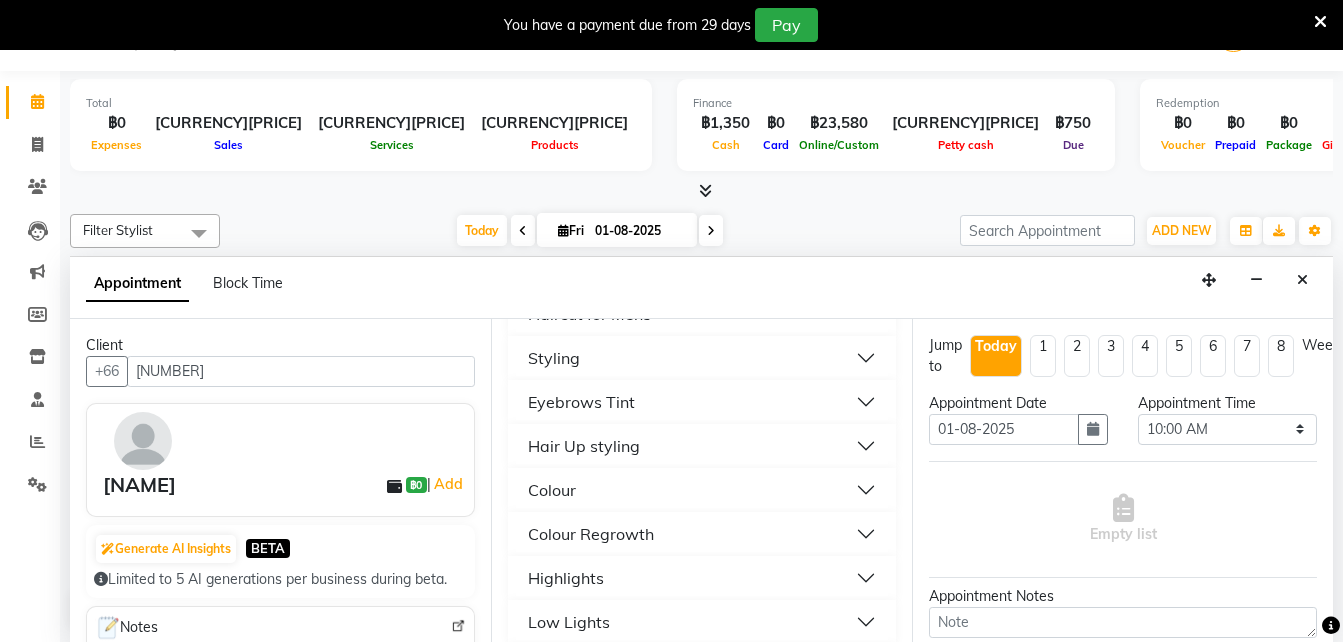 scroll, scrollTop: 296, scrollLeft: 0, axis: vertical 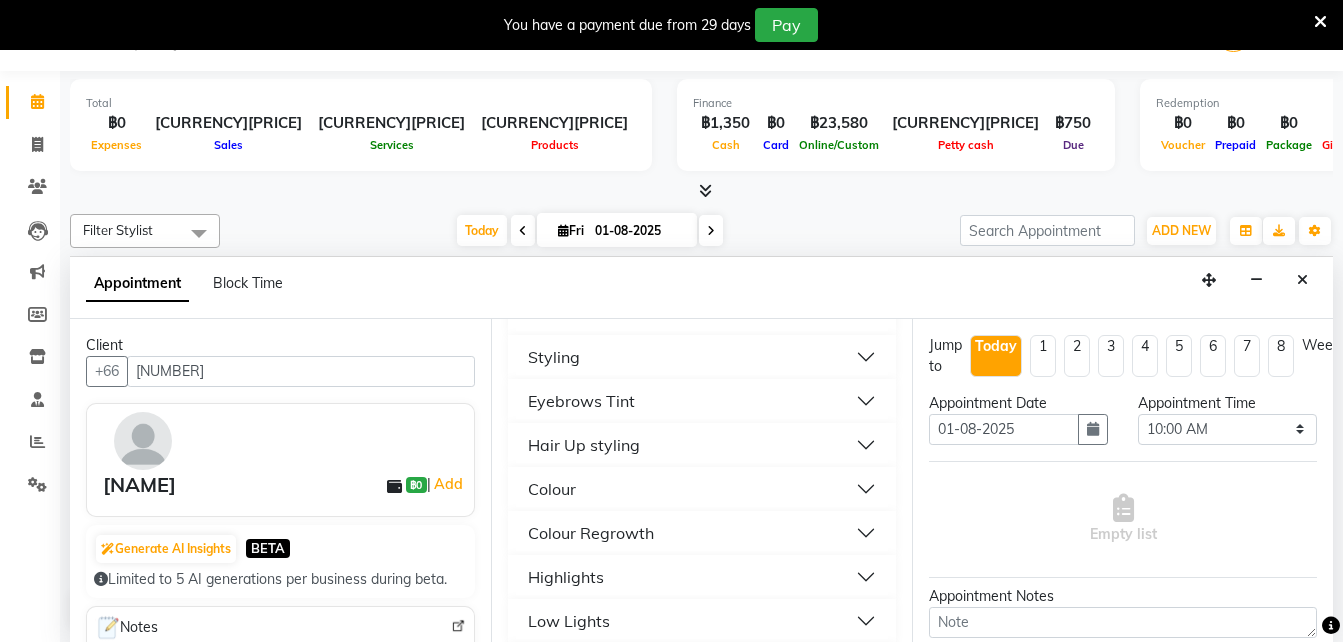 click on "Styling" at bounding box center (702, 357) 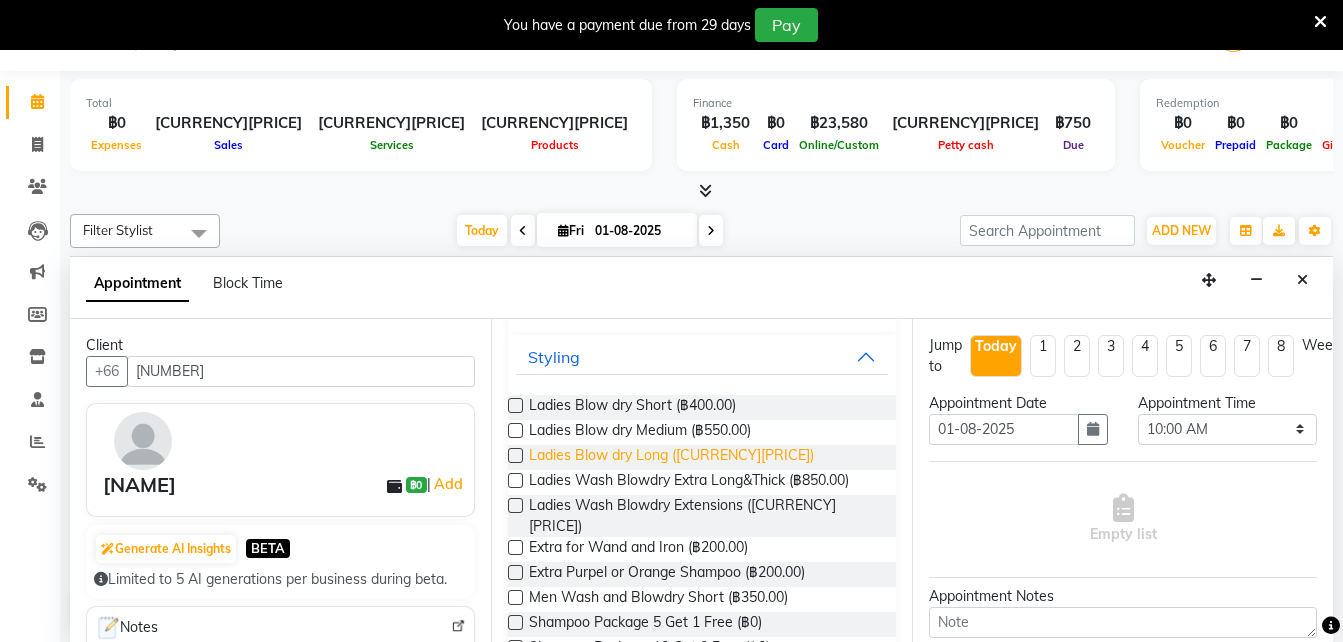 click on "Ladies Blow dry Long ([CURRENCY][PRICE])" at bounding box center (671, 457) 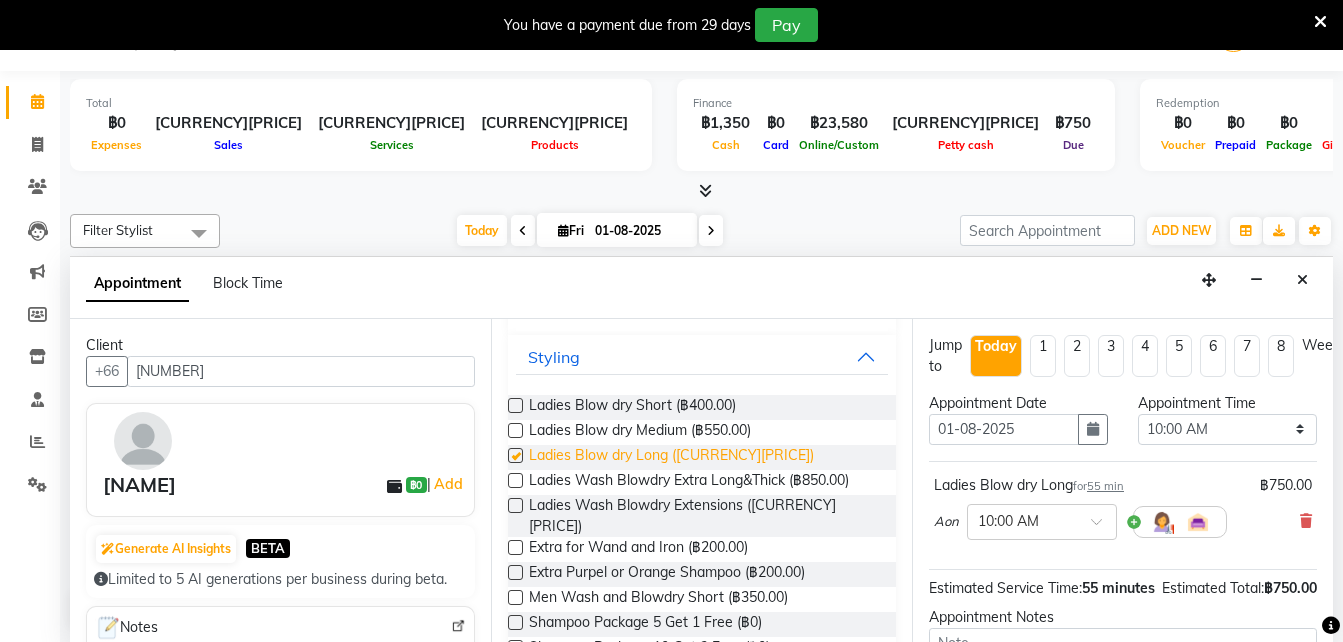 checkbox on "false" 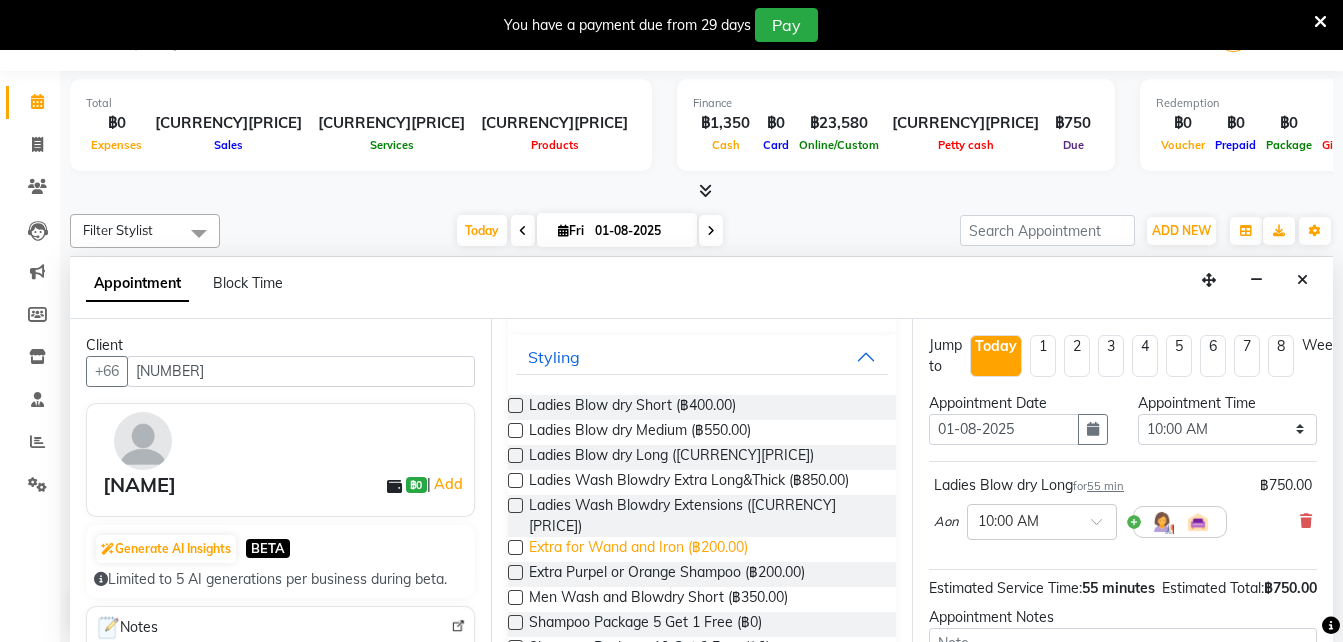 click on "Extra for Wand and Iron (฿200.00)" at bounding box center (638, 549) 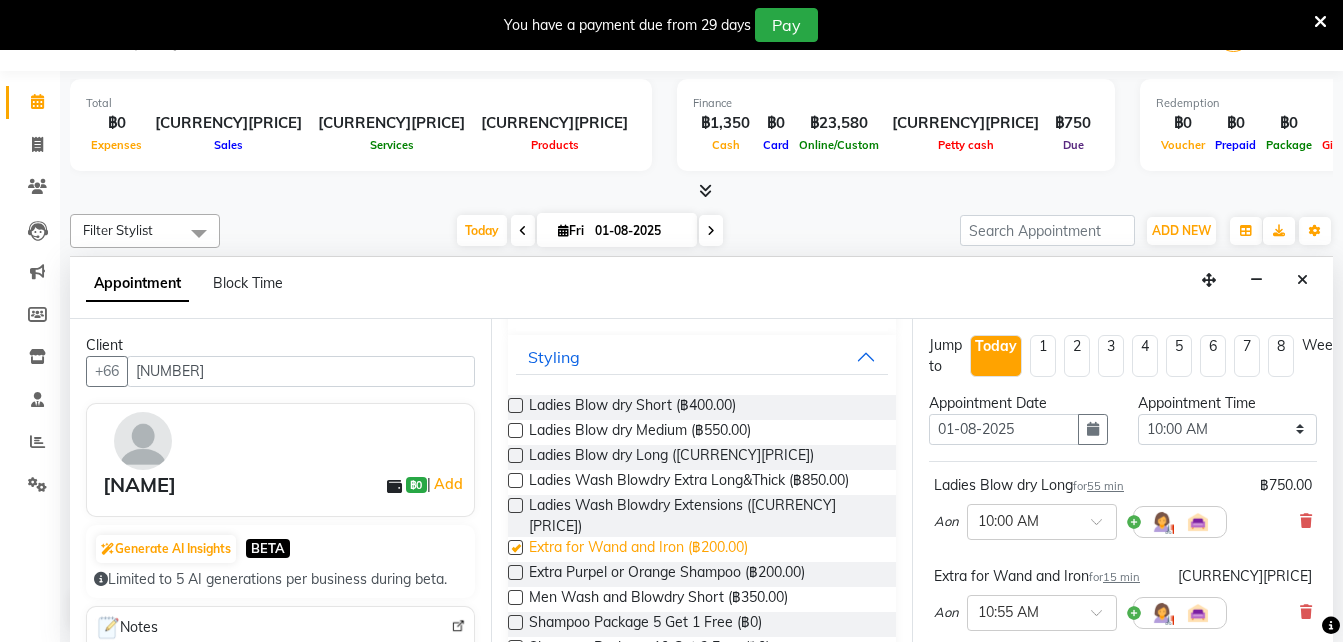checkbox on "false" 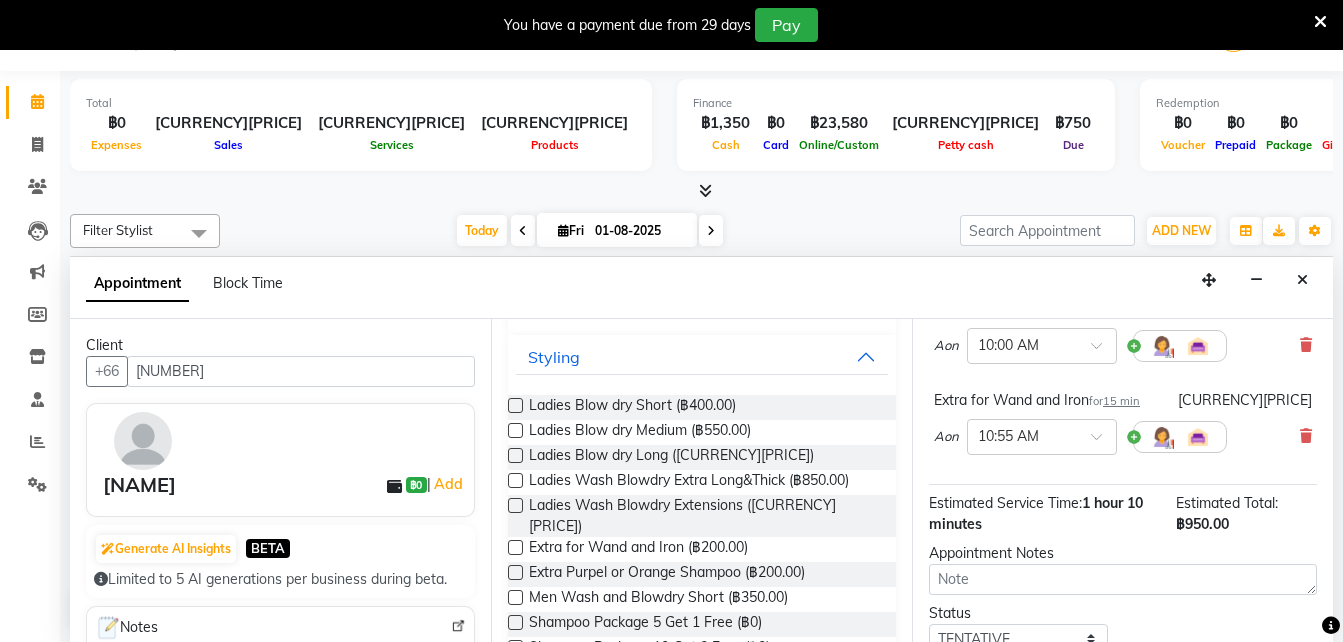 scroll, scrollTop: 175, scrollLeft: 0, axis: vertical 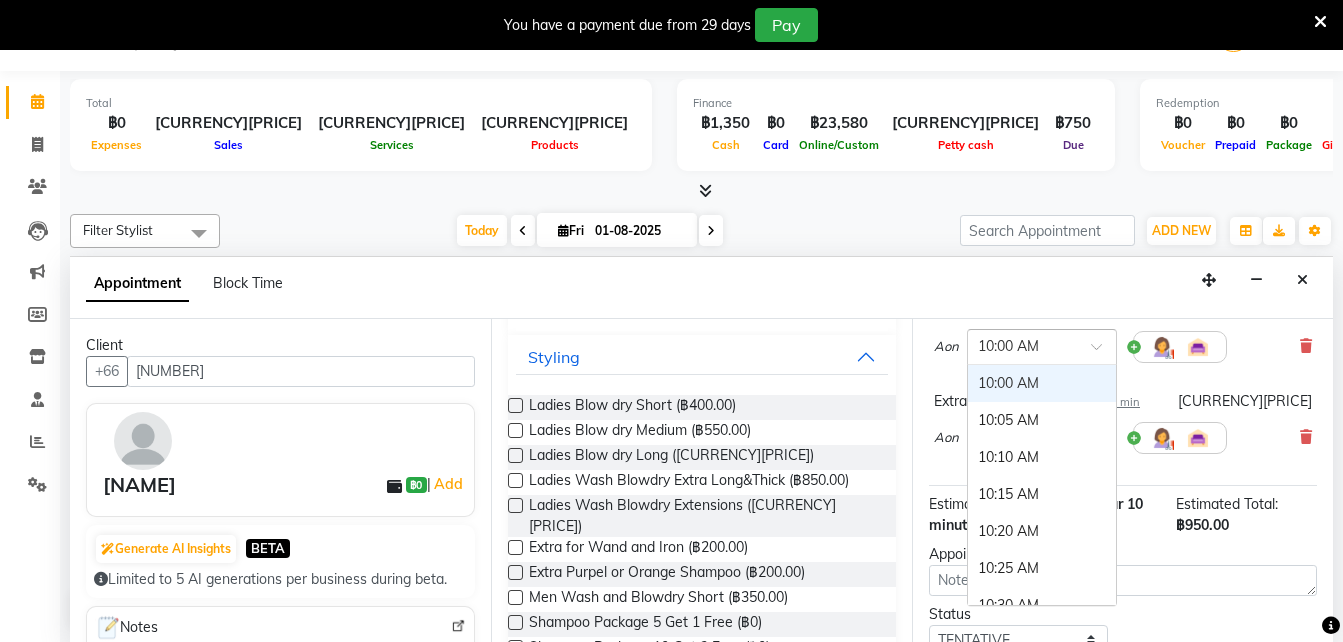 click at bounding box center (1022, 345) 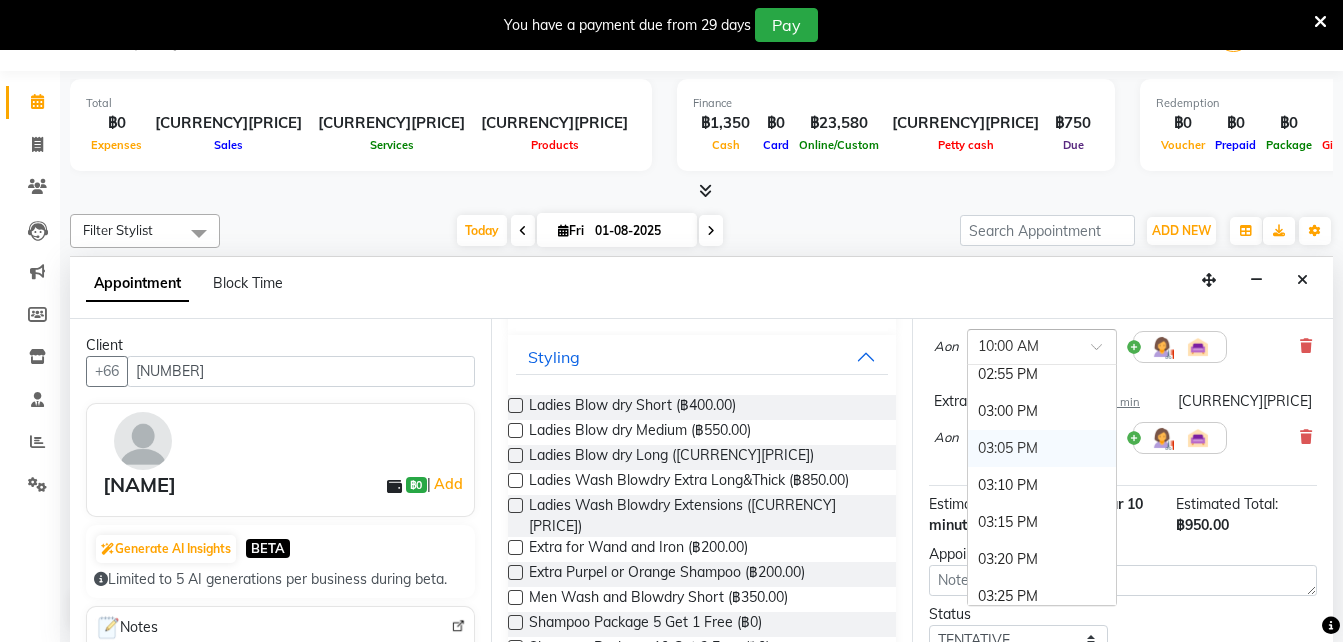 scroll, scrollTop: 2193, scrollLeft: 0, axis: vertical 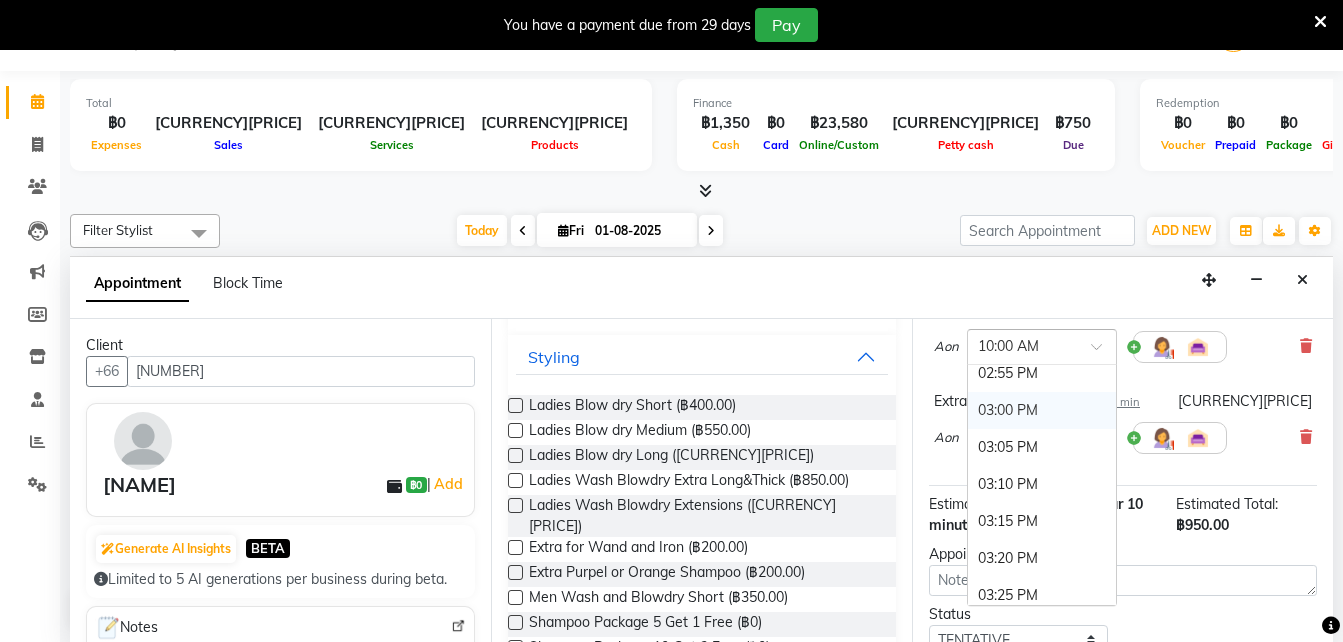click on "03:00 PM" at bounding box center (1042, 410) 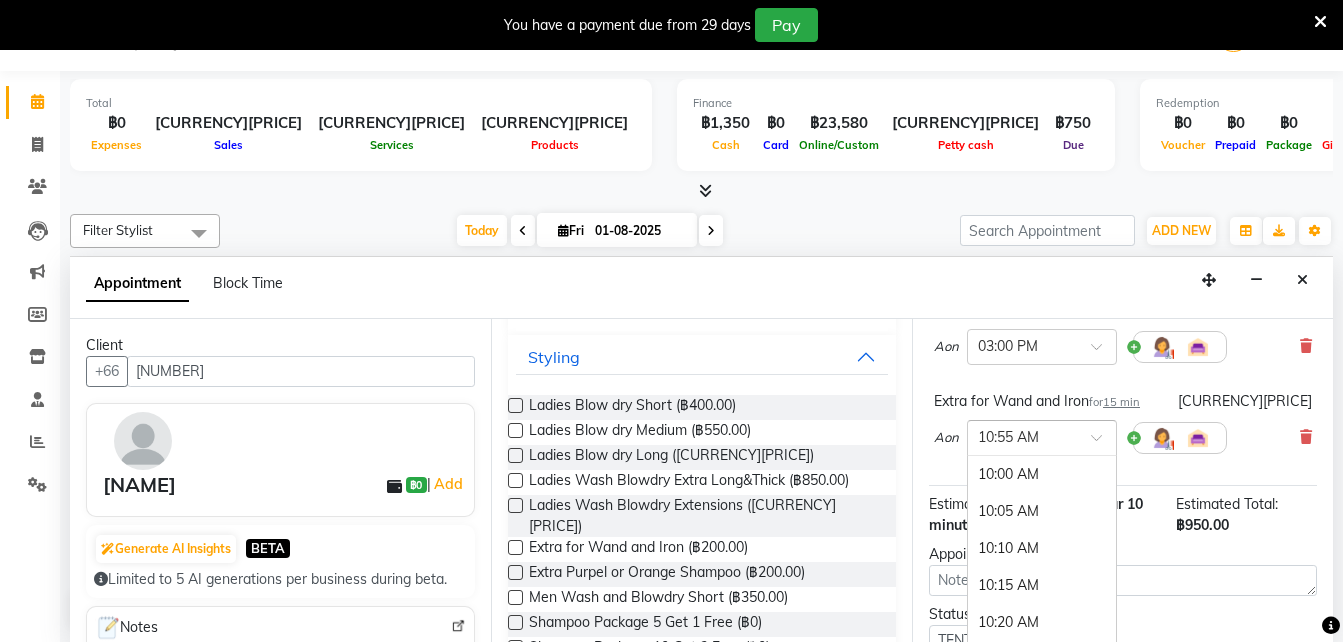click at bounding box center (1022, 436) 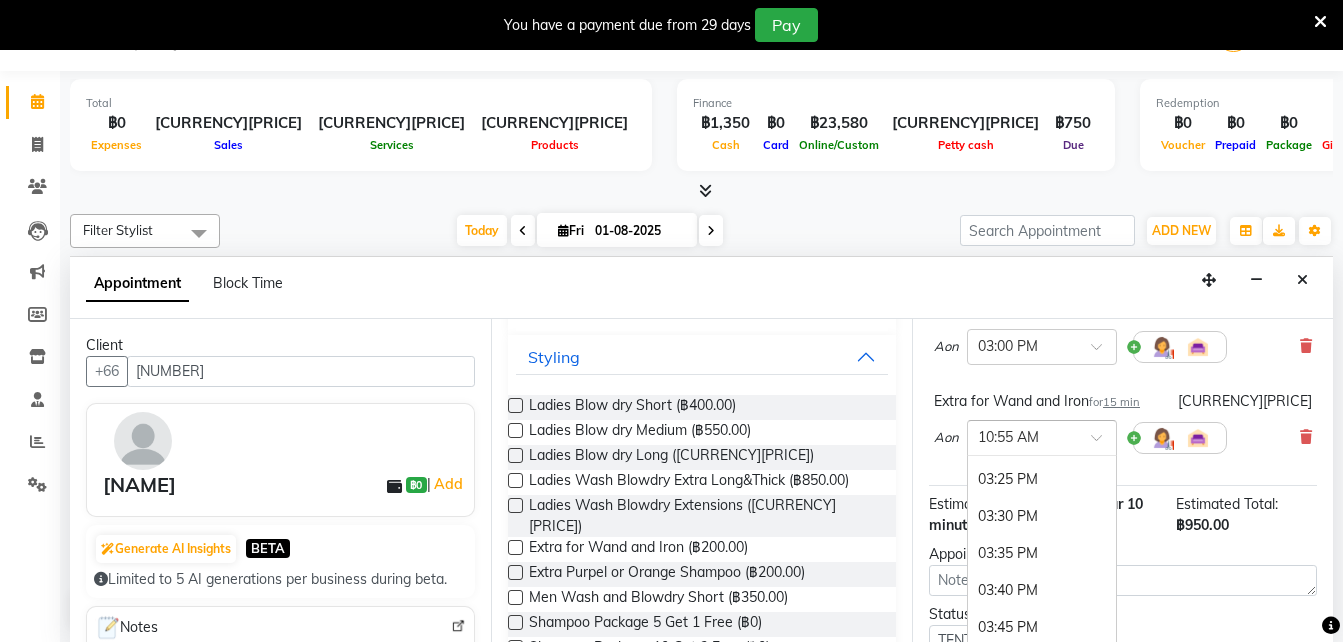 scroll, scrollTop: 2398, scrollLeft: 0, axis: vertical 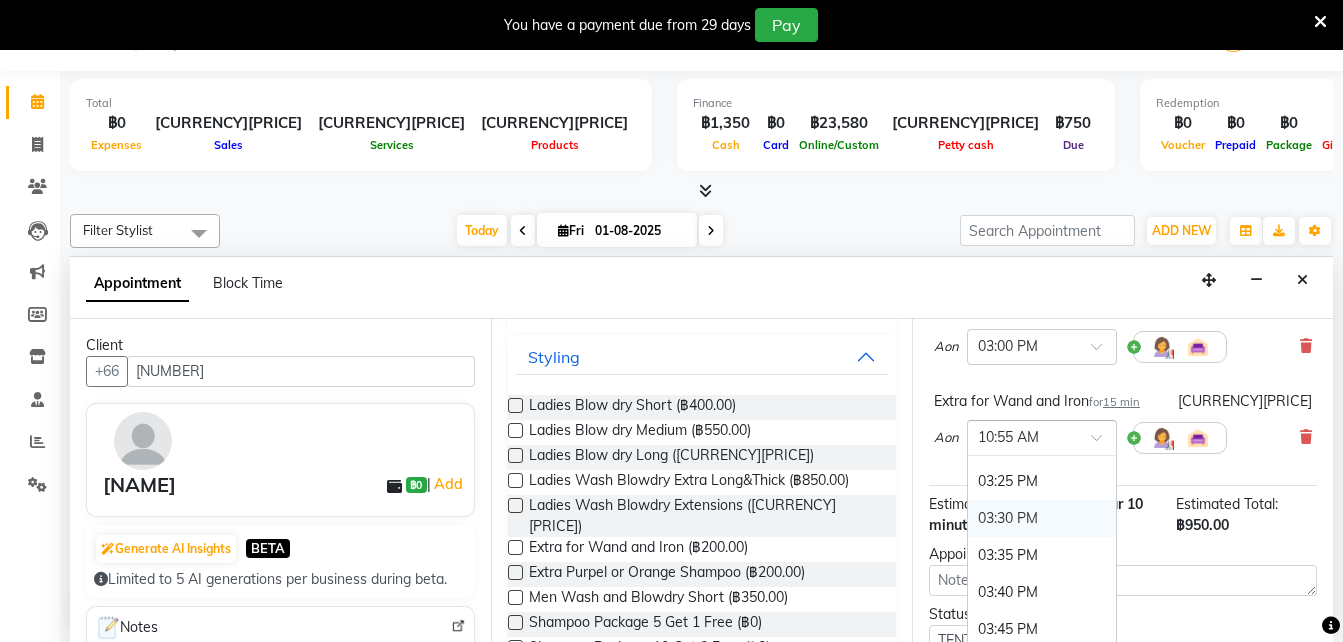 click on "03:30 PM" at bounding box center (1042, 518) 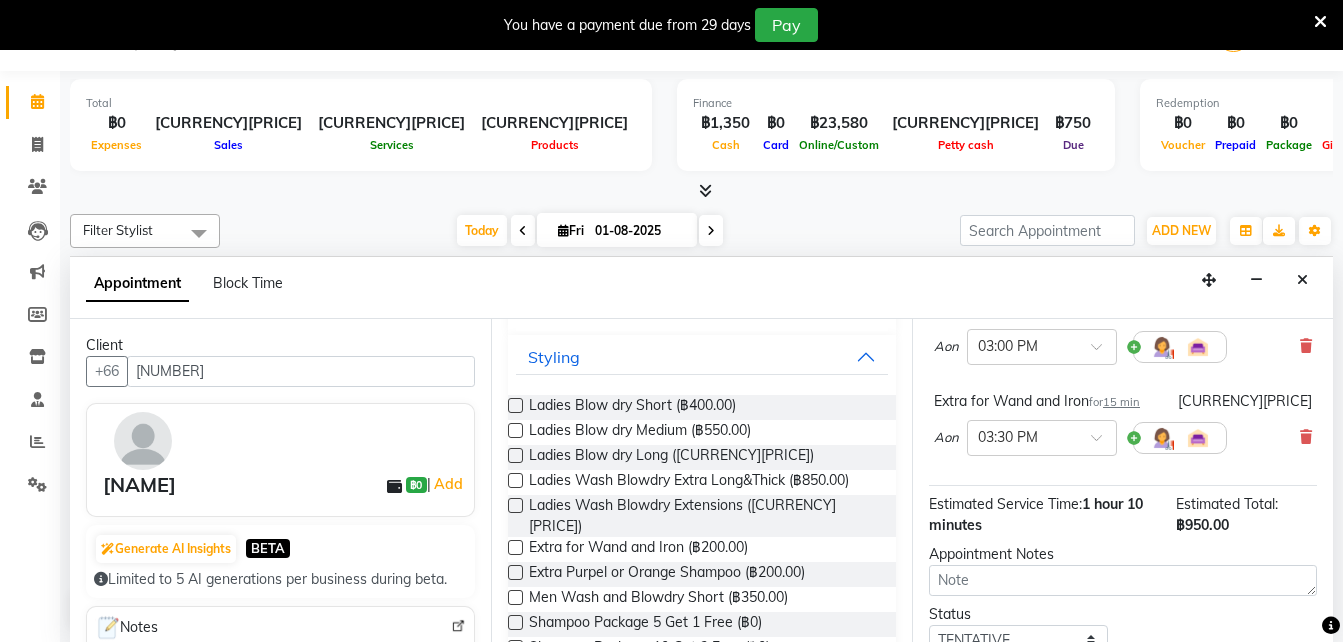 click on "Estimated Service Time:  1 hour 10 minutes" at bounding box center [1052, 515] 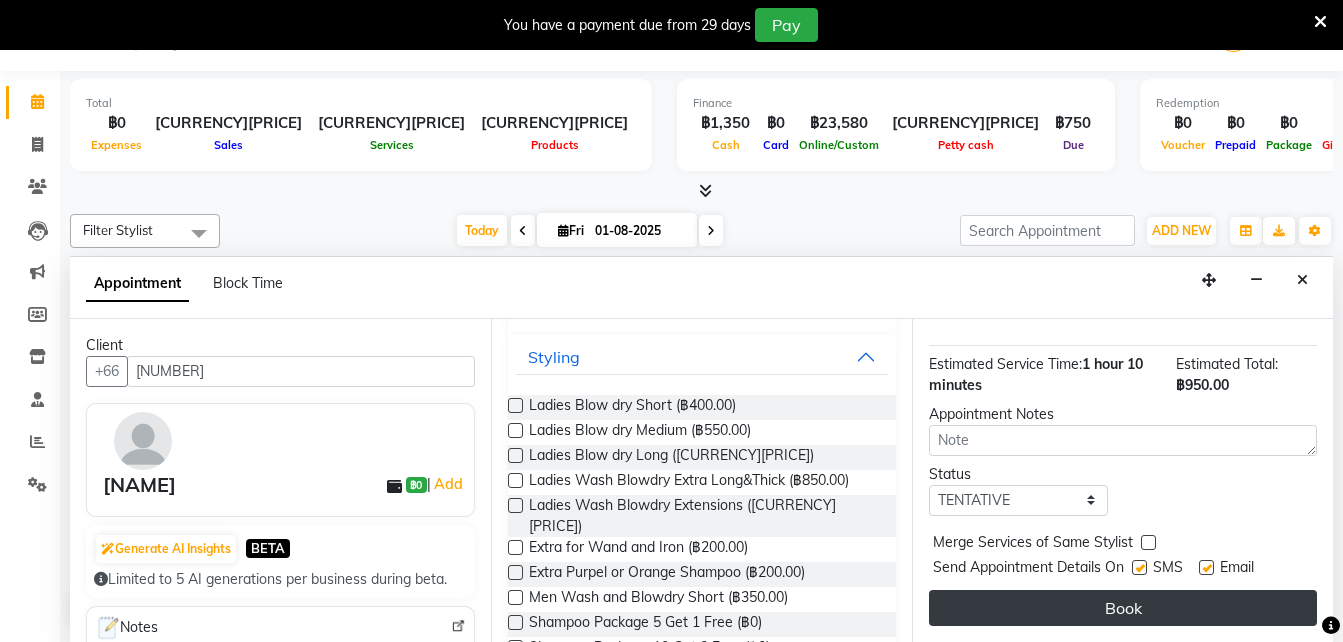 click on "Book" at bounding box center (1123, 608) 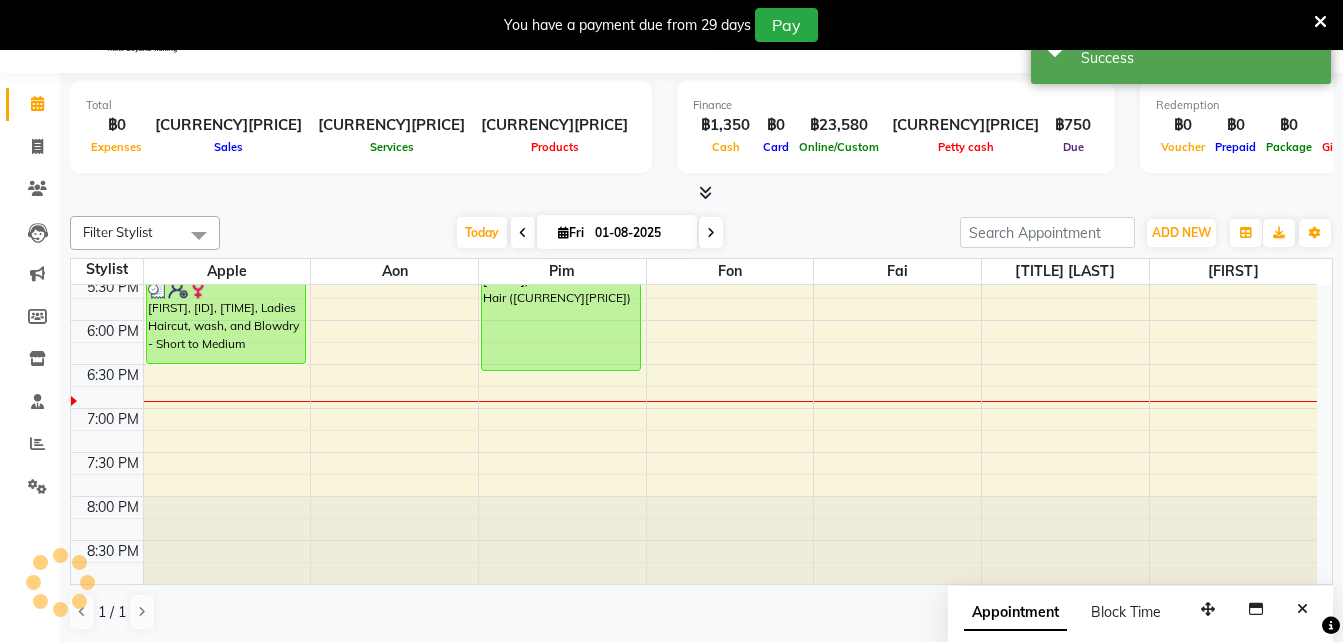 scroll, scrollTop: 0, scrollLeft: 0, axis: both 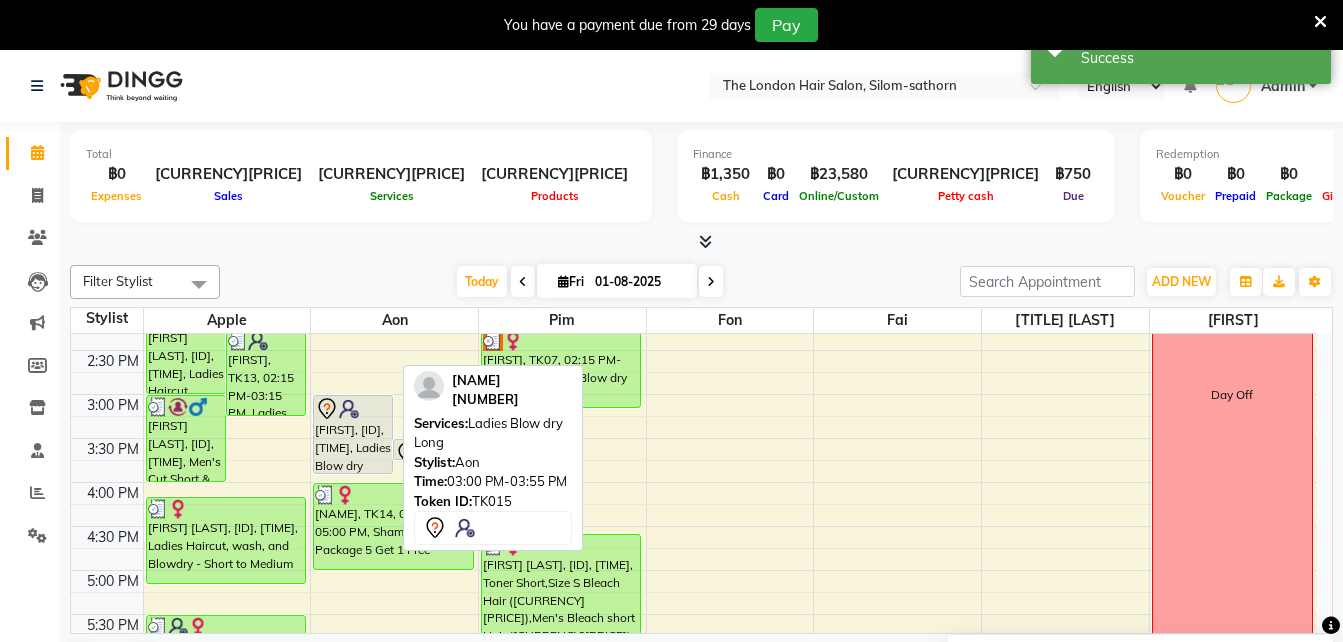 click on "[FIRST], [ID], [TIME], Ladies Blow dry Long" at bounding box center (353, 434) 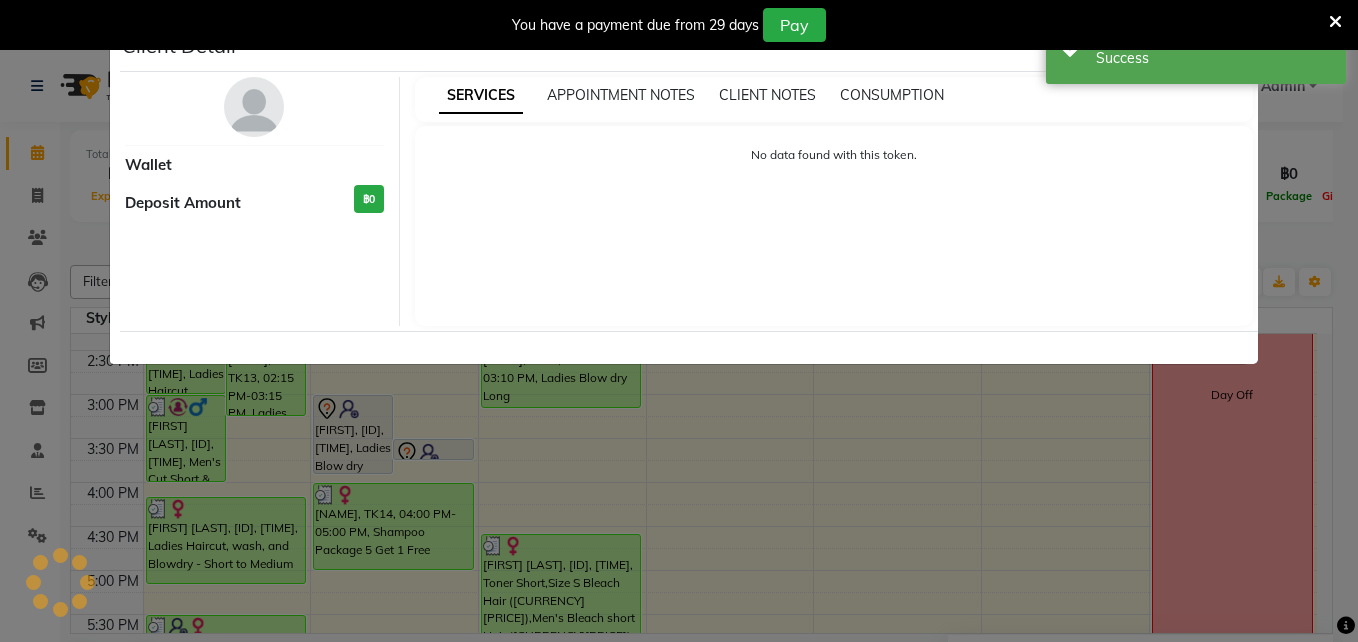 select on "7" 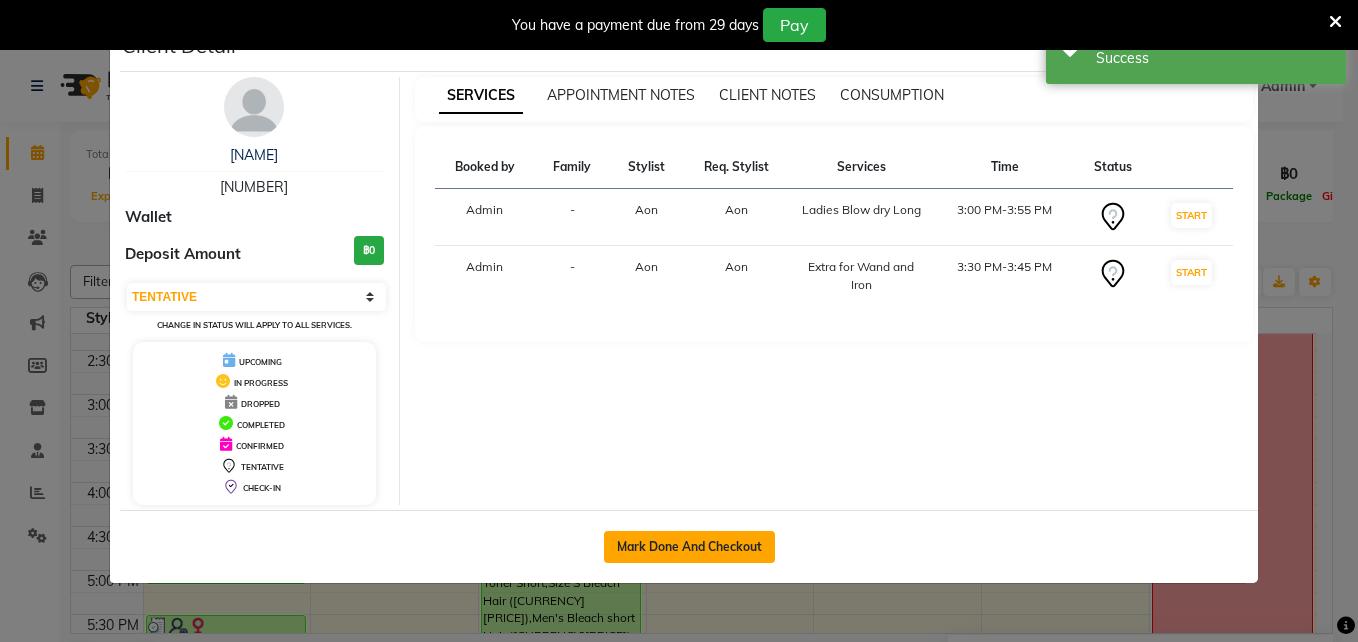 click on "Mark Done And Checkout" 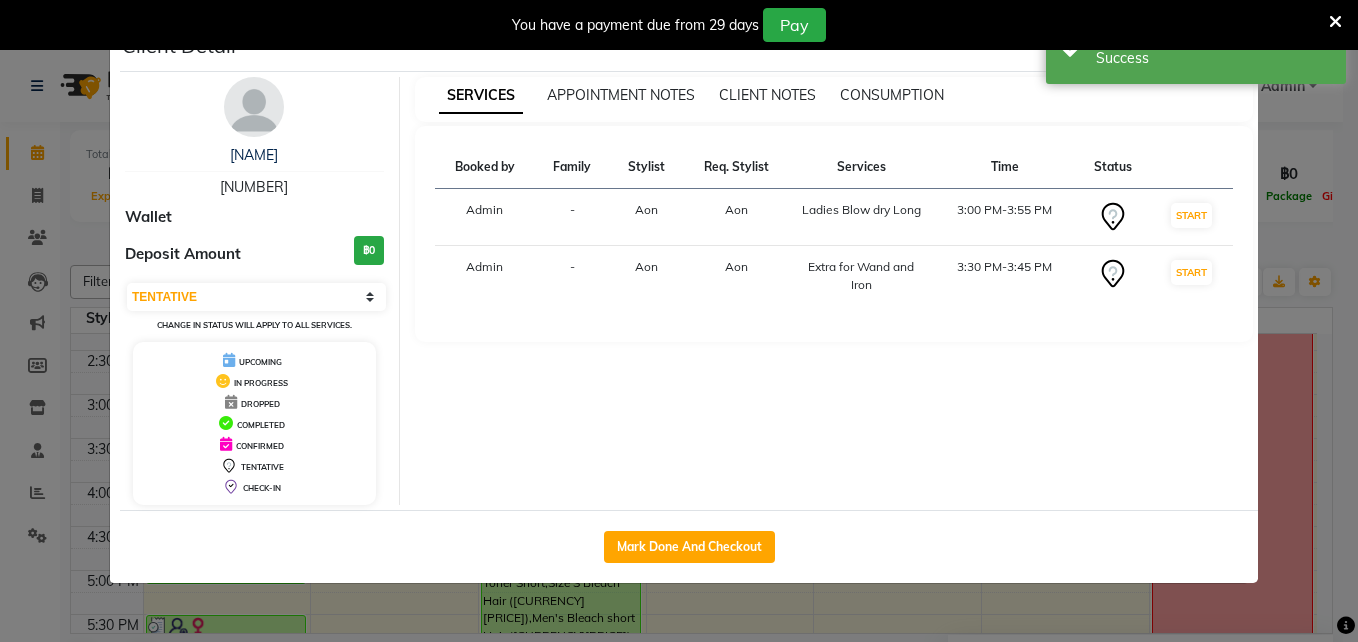 select on "service" 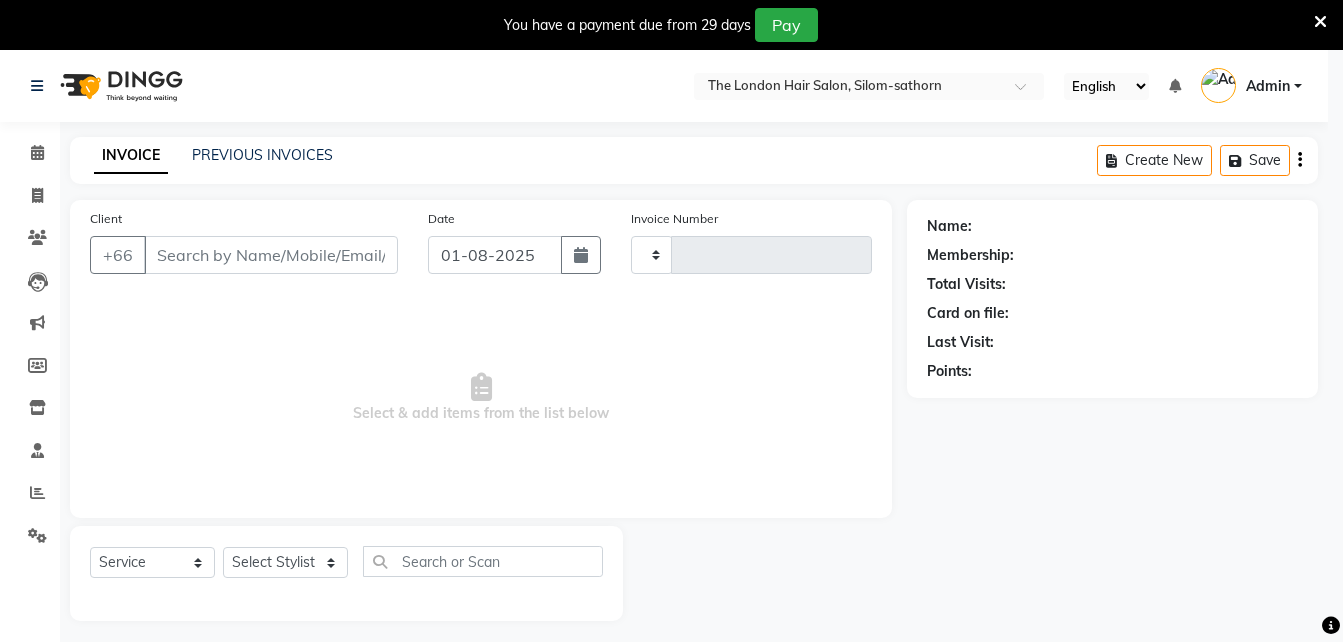 type on "1196" 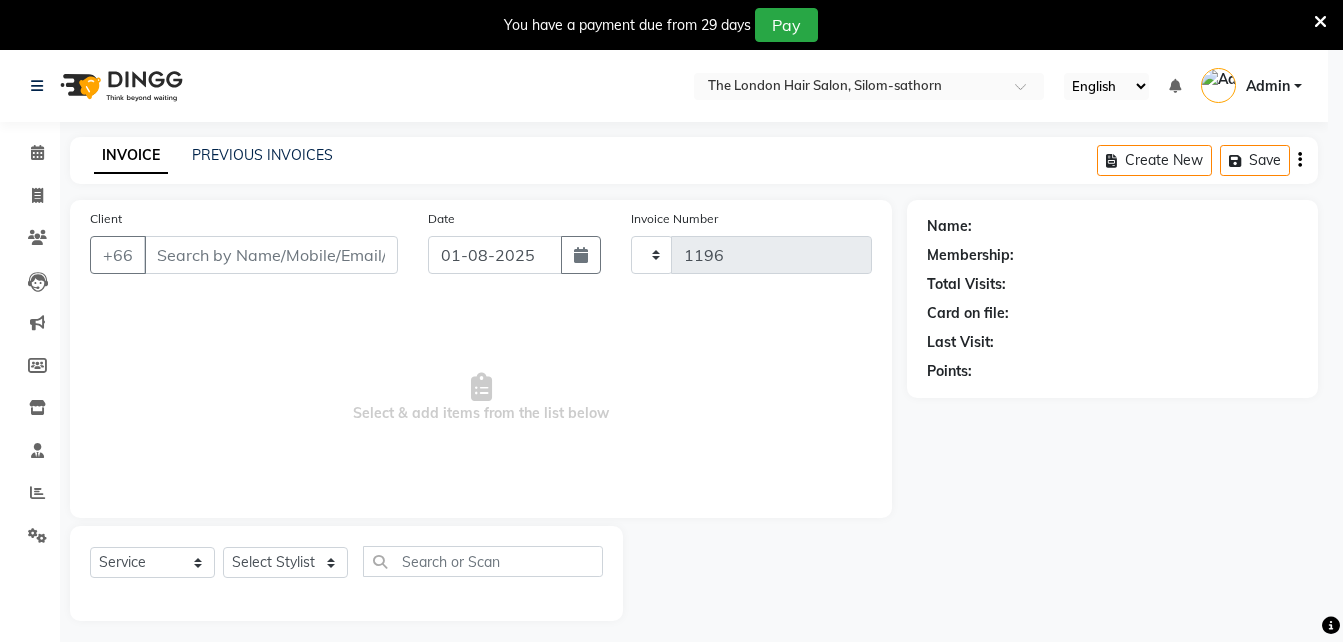 select on "6977" 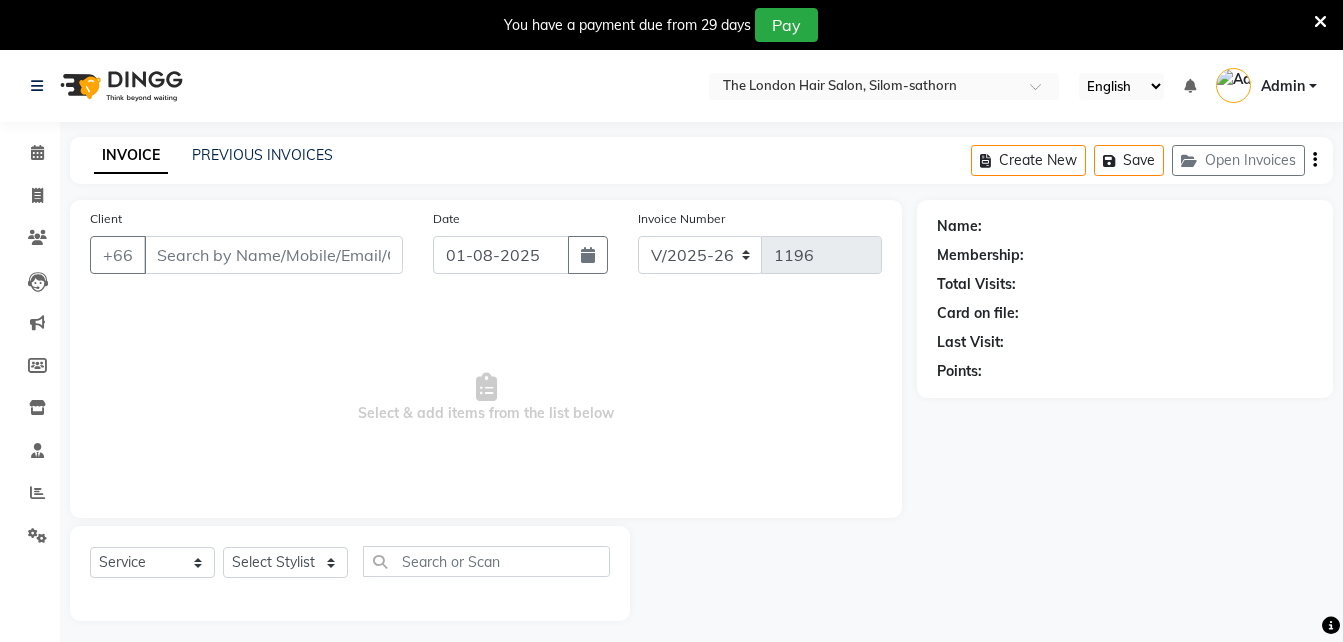 type on "[NUMBER]" 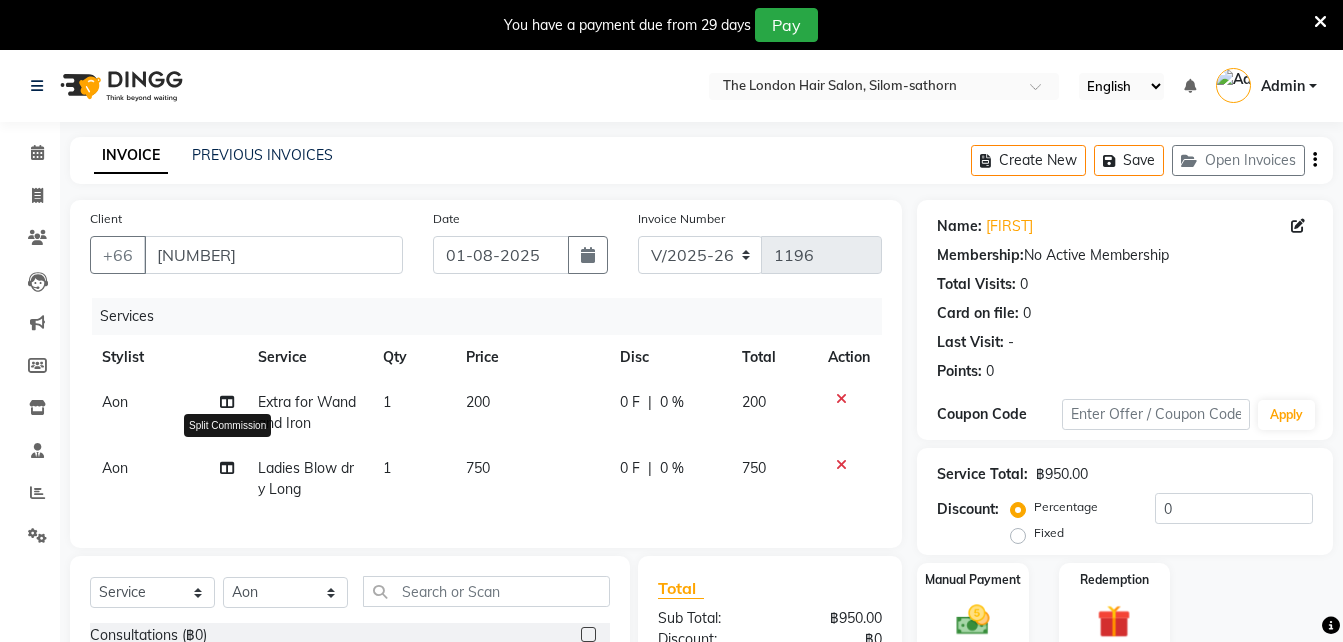 click 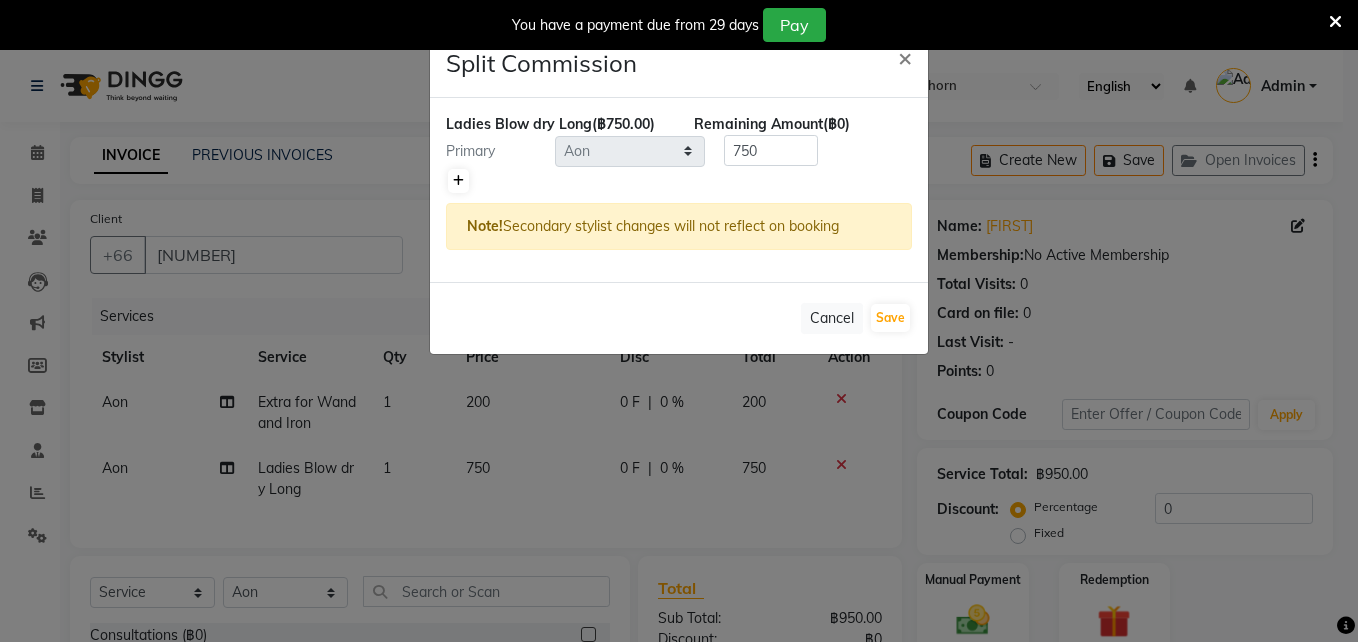 click 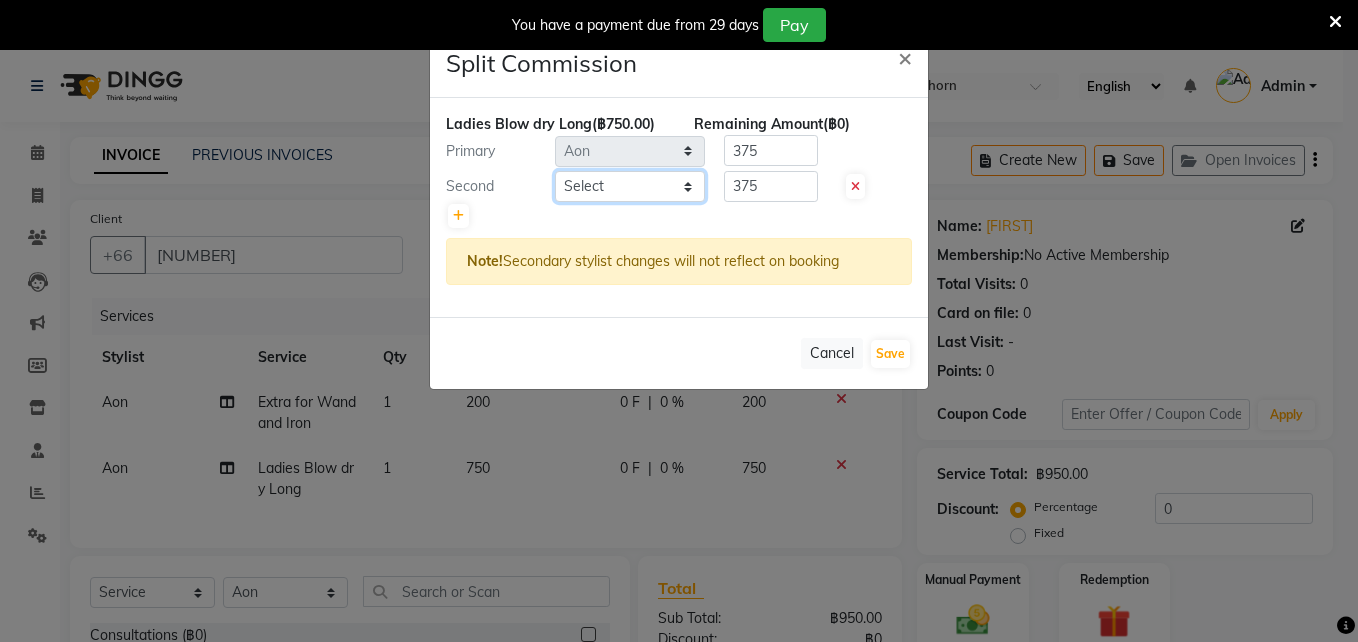 click on "Select  [FIRST]   [BRAND]     [TITLE] [LAST]   [FIRST]    [FIRST]   [FIRST]    [FIRST]" 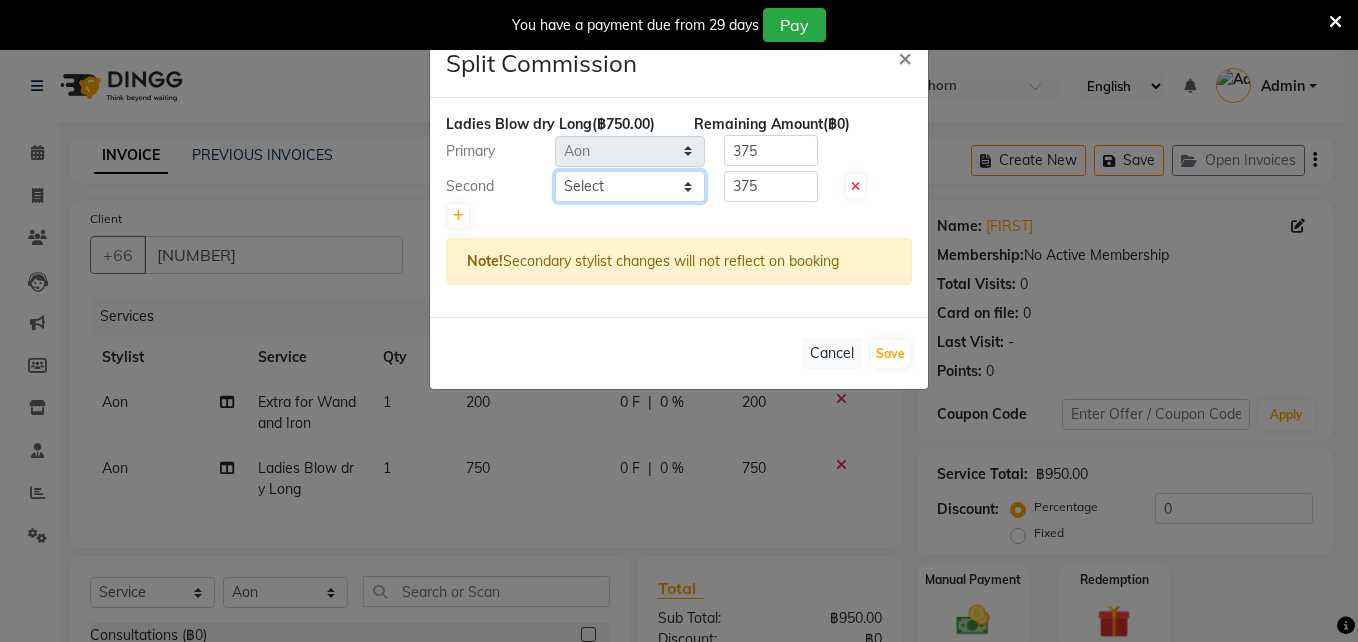 select on "83403" 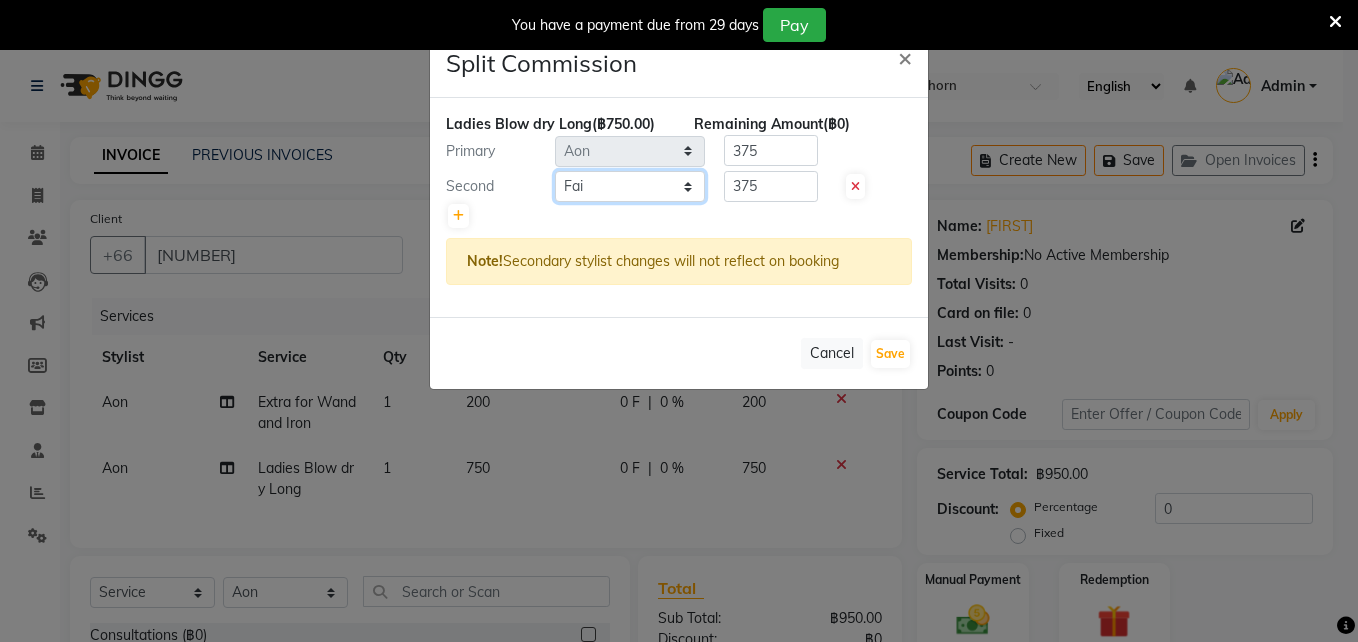 click on "Select  [FIRST]   [BRAND]     [TITLE] [LAST]   [FIRST]    [FIRST]   [FIRST]    [FIRST]" 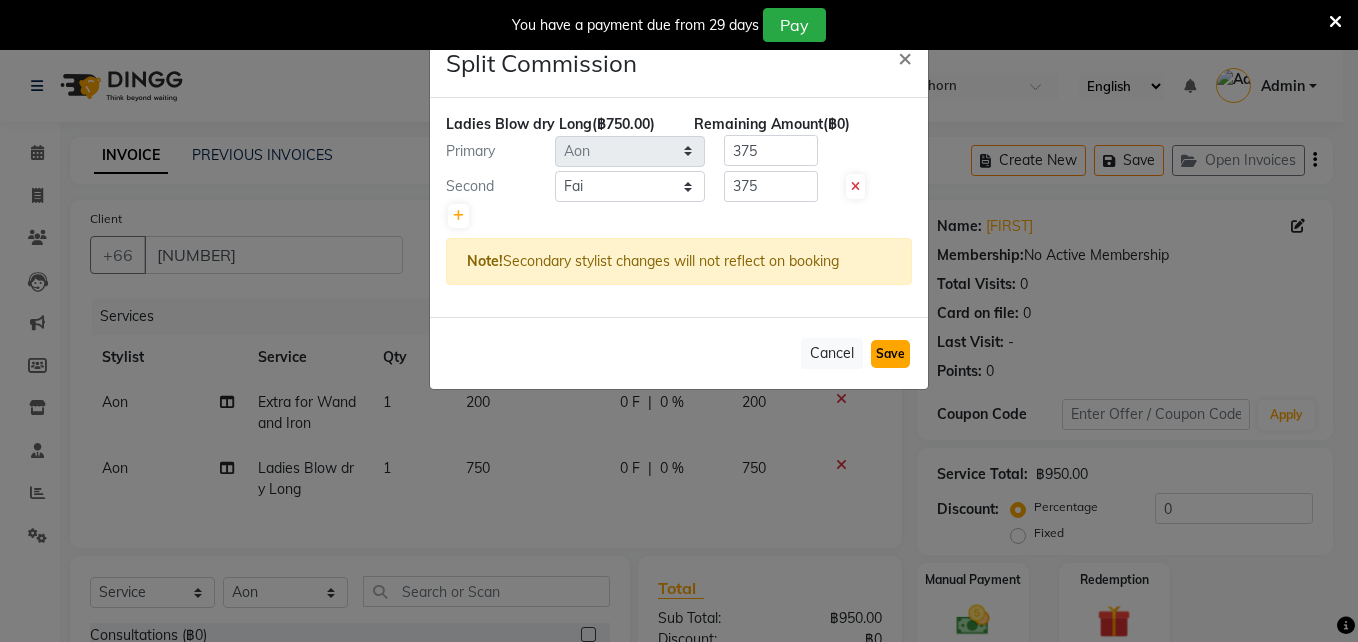 click on "Save" 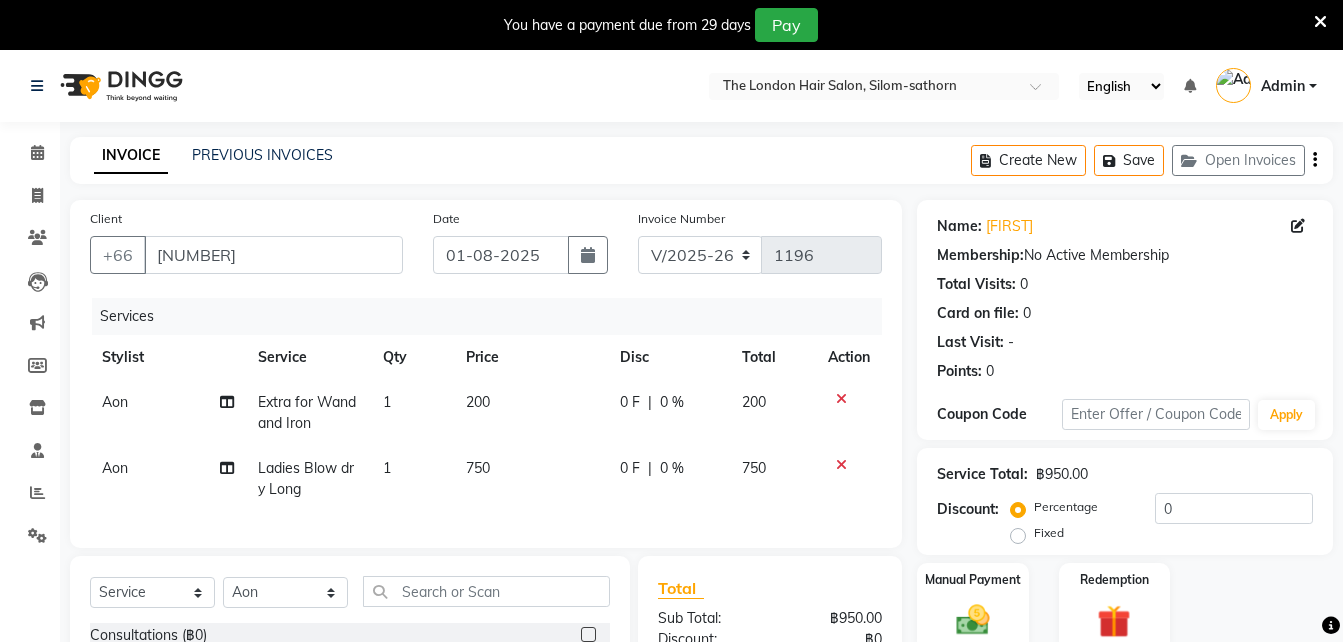 scroll, scrollTop: 52, scrollLeft: 0, axis: vertical 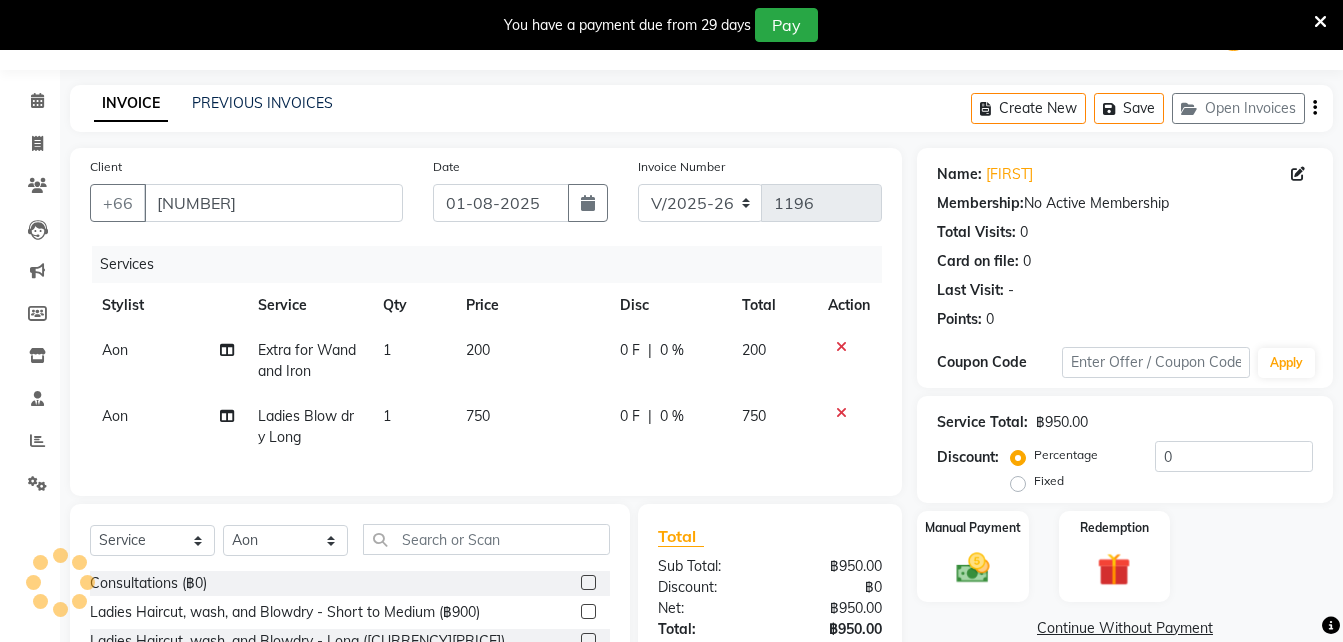 click on "[FIRST] Split Commission" 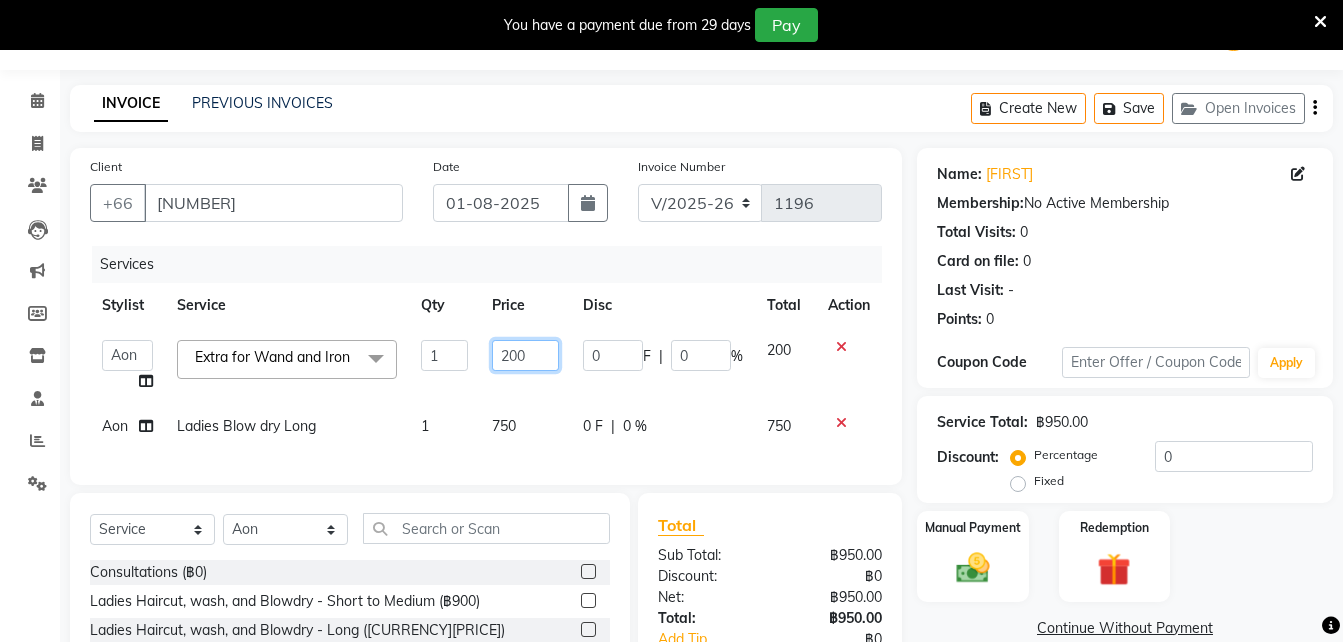 click on "200" 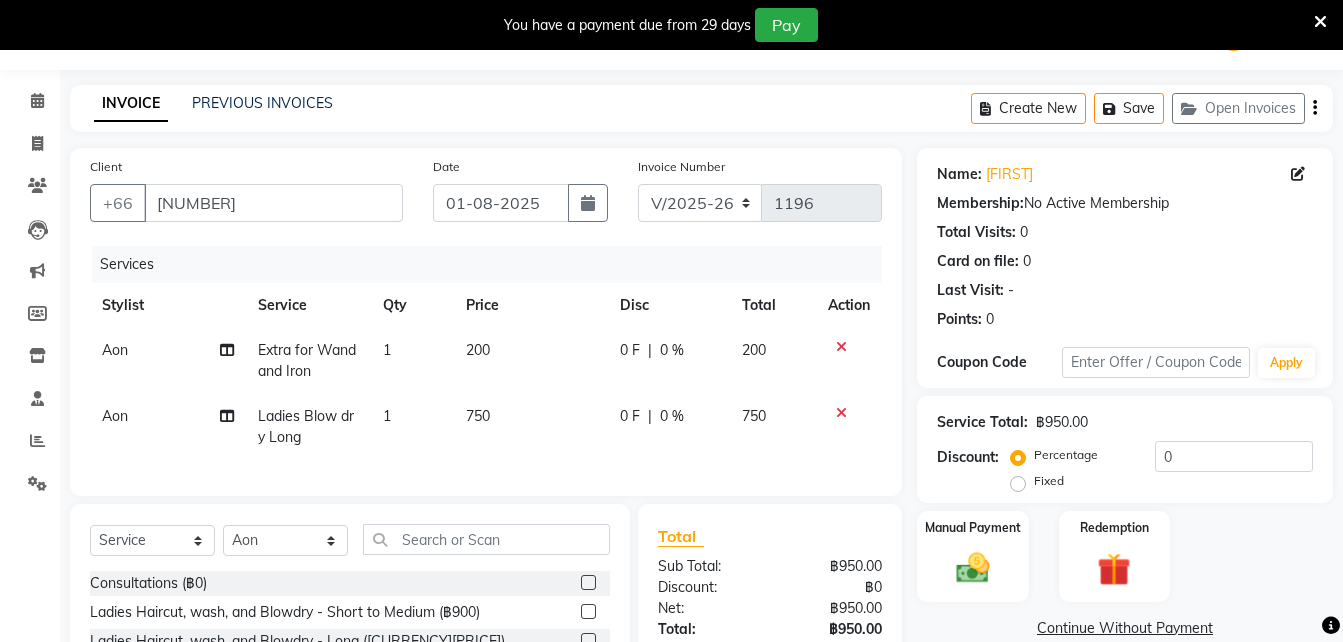 click on "Aon" 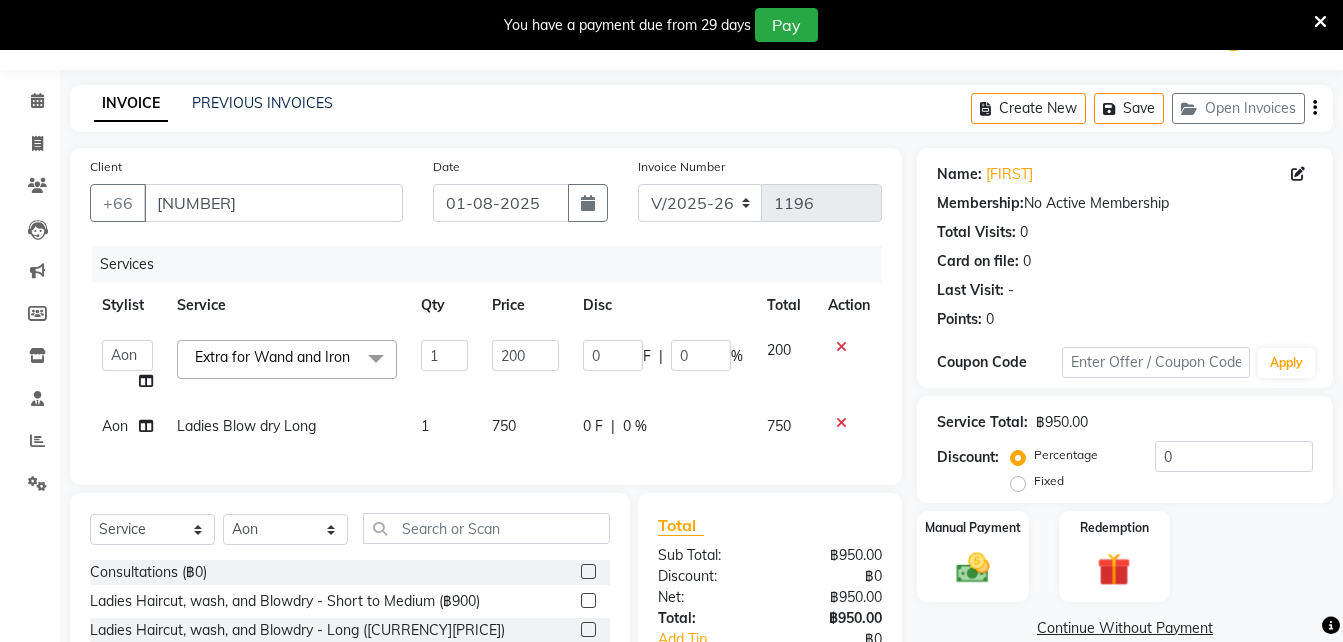 scroll, scrollTop: 252, scrollLeft: 0, axis: vertical 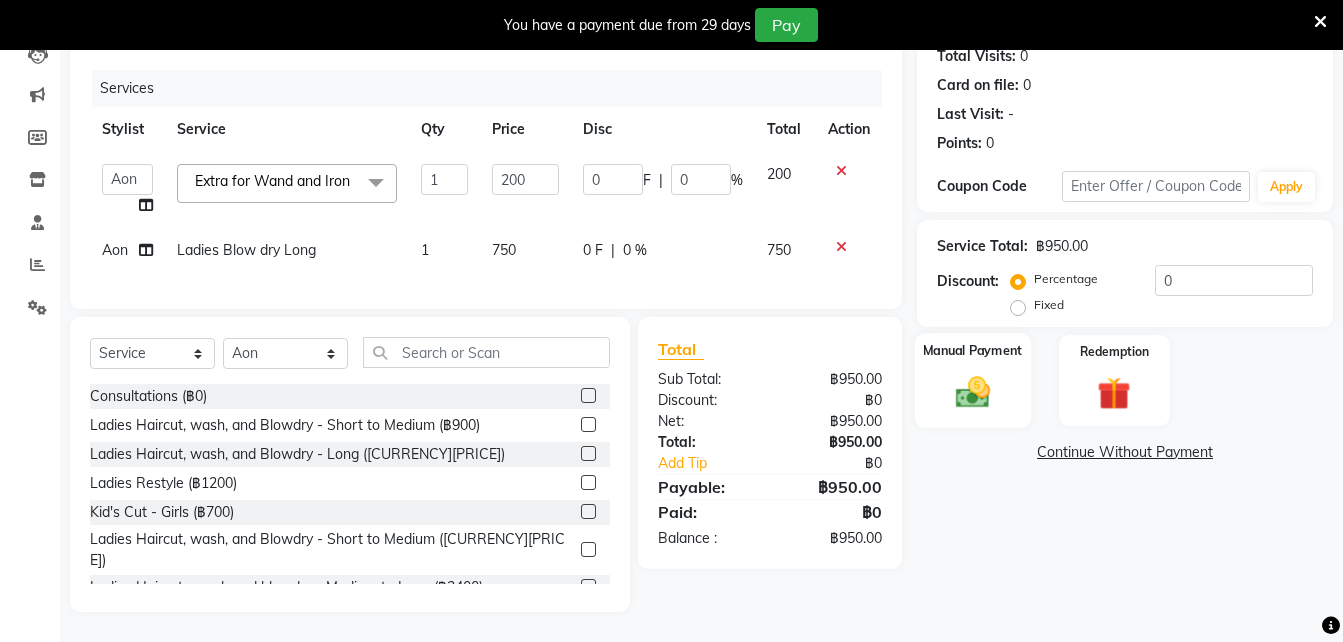click on "Manual Payment" 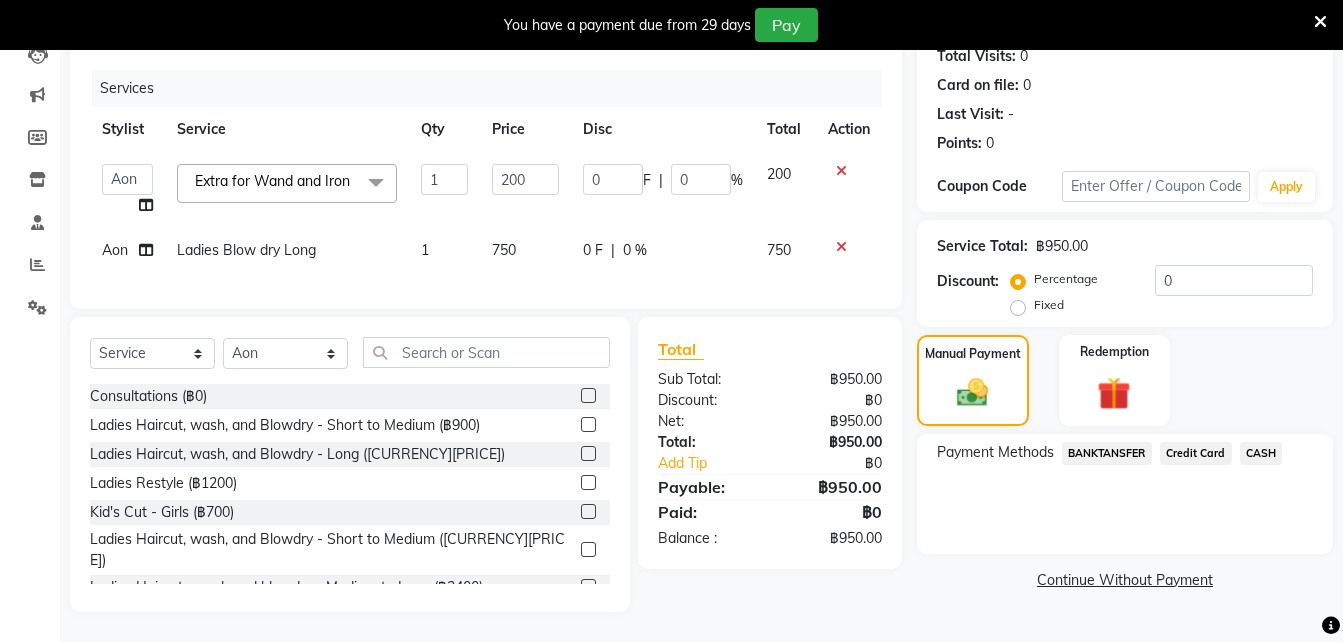 click on "Credit Card" 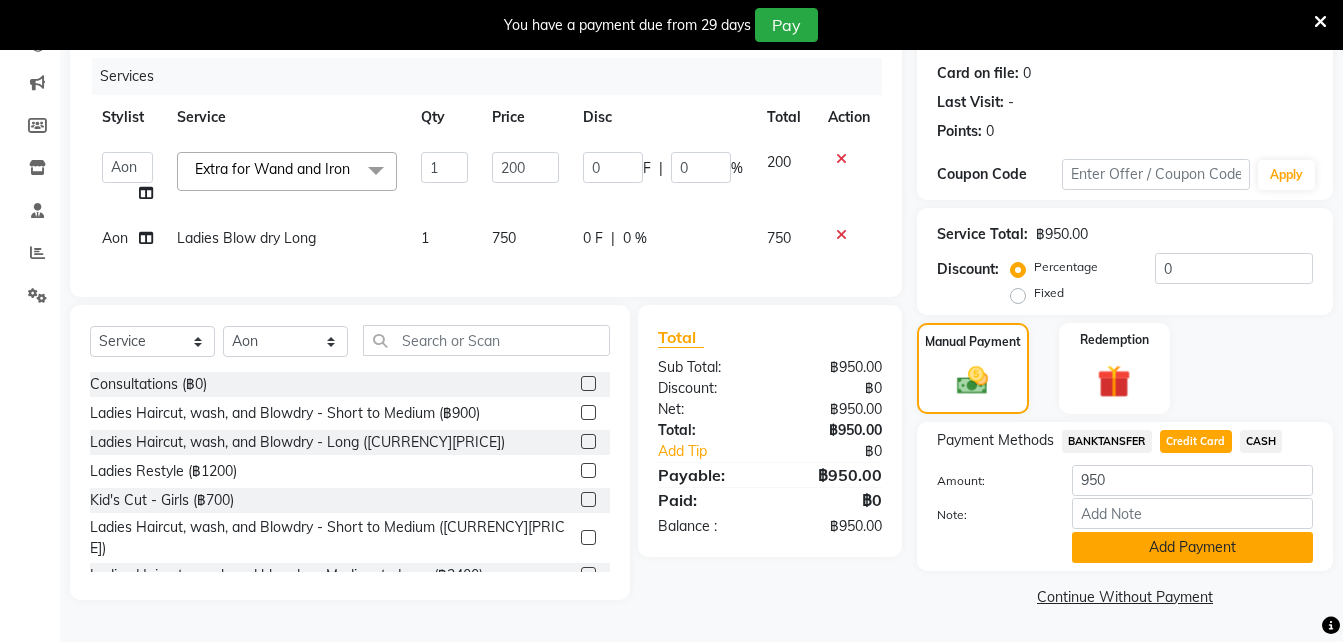 click on "Add Payment" 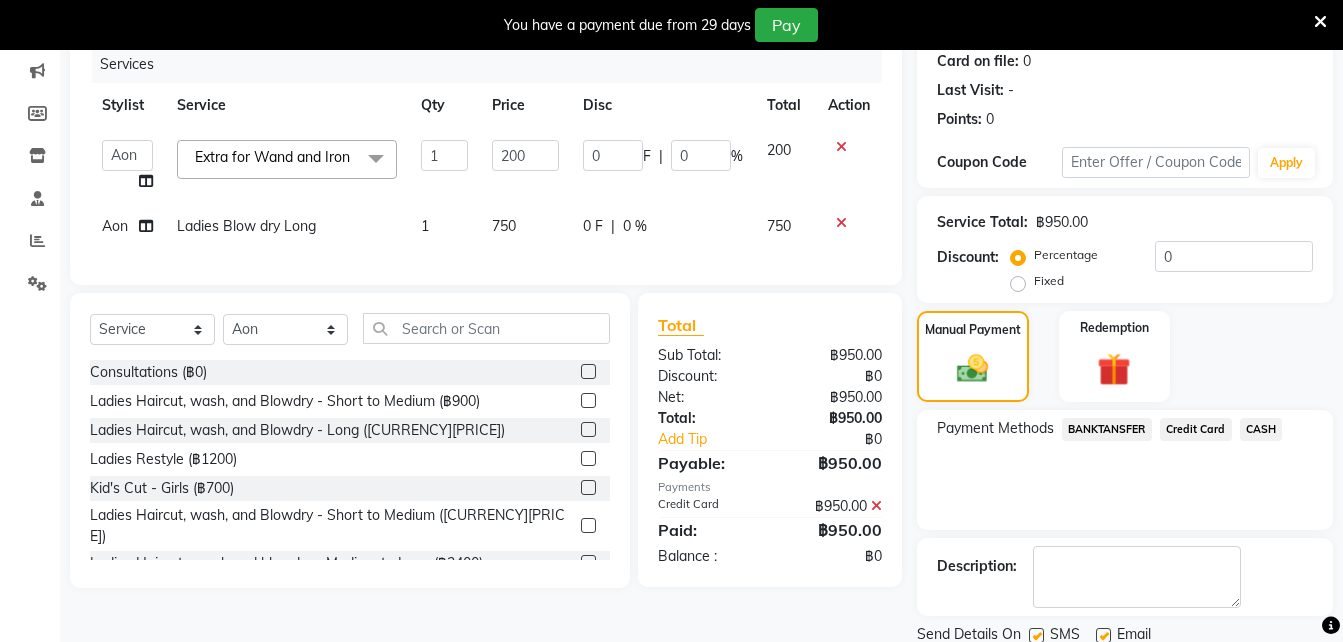 scroll, scrollTop: 324, scrollLeft: 0, axis: vertical 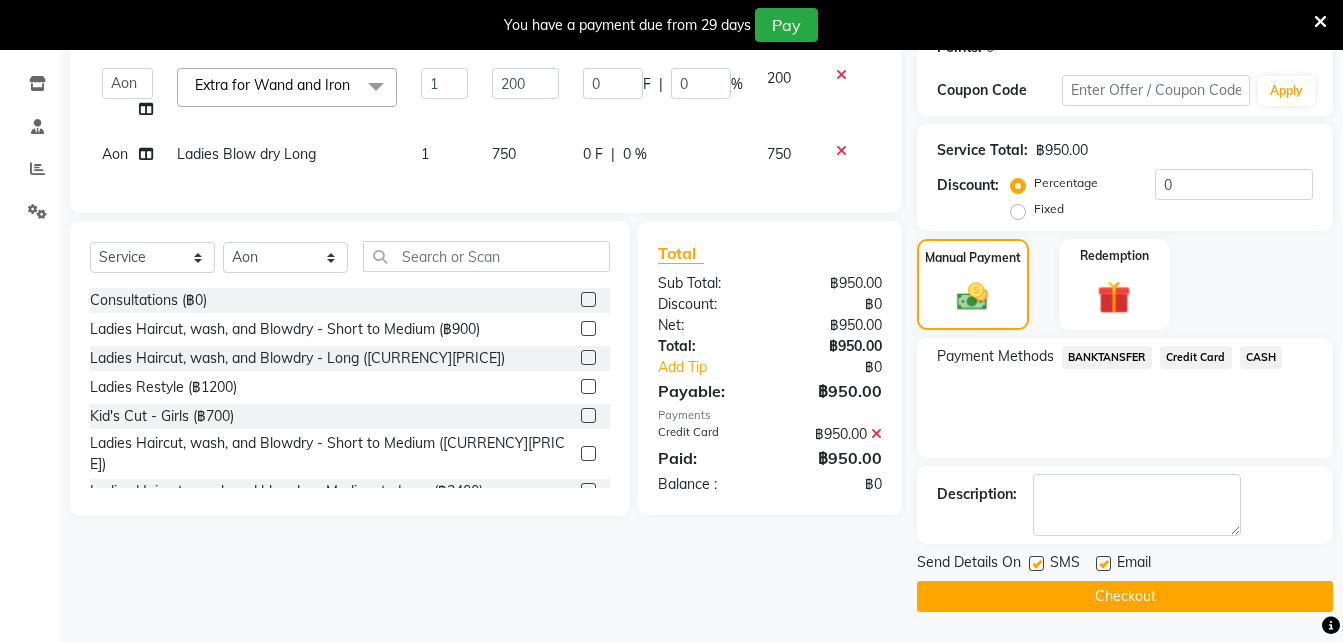 click on "Credit Card" 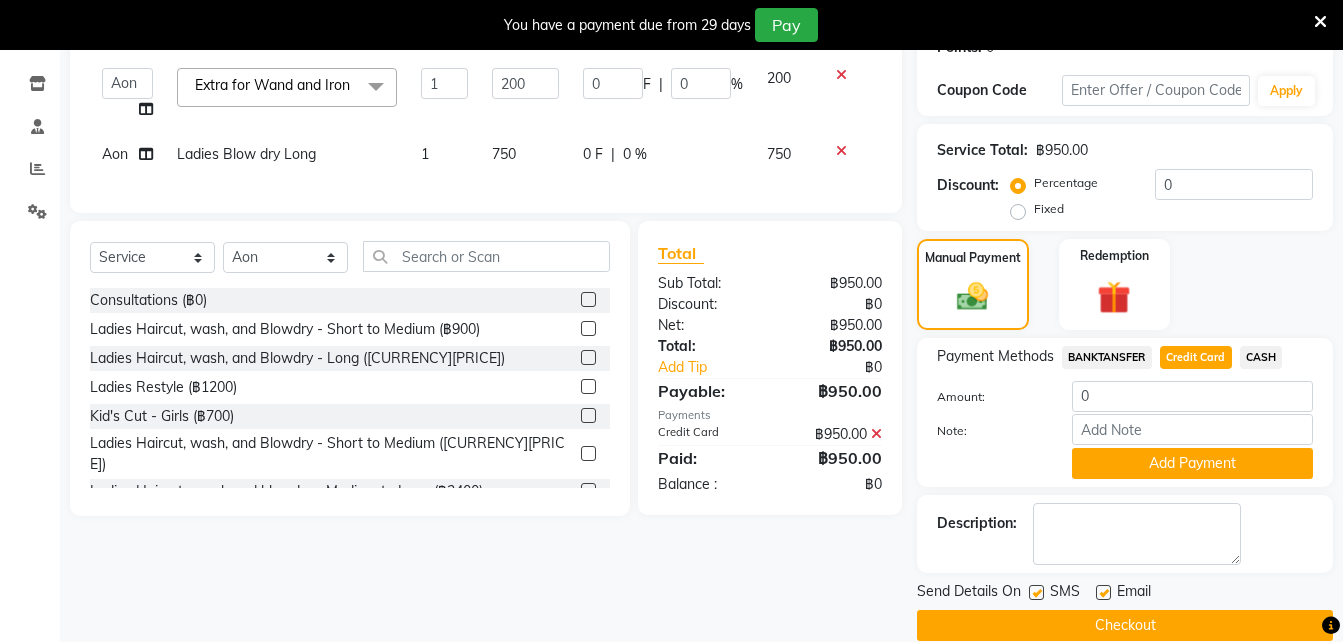 scroll, scrollTop: 353, scrollLeft: 0, axis: vertical 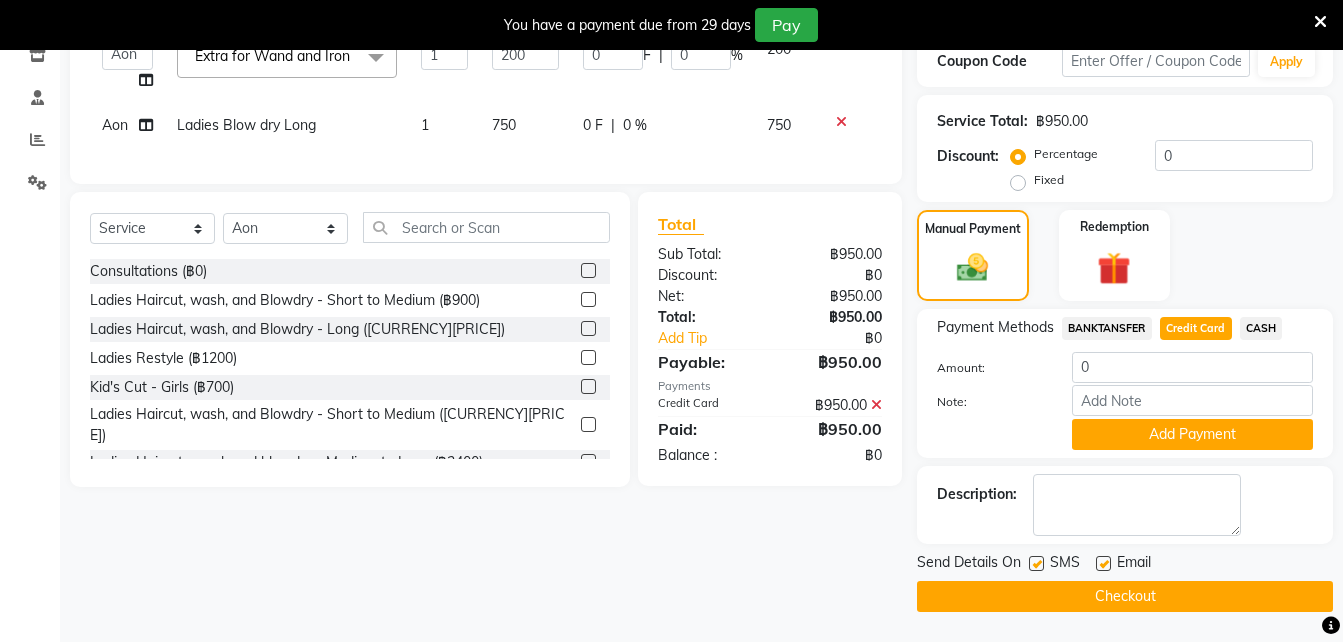 click on "Checkout" 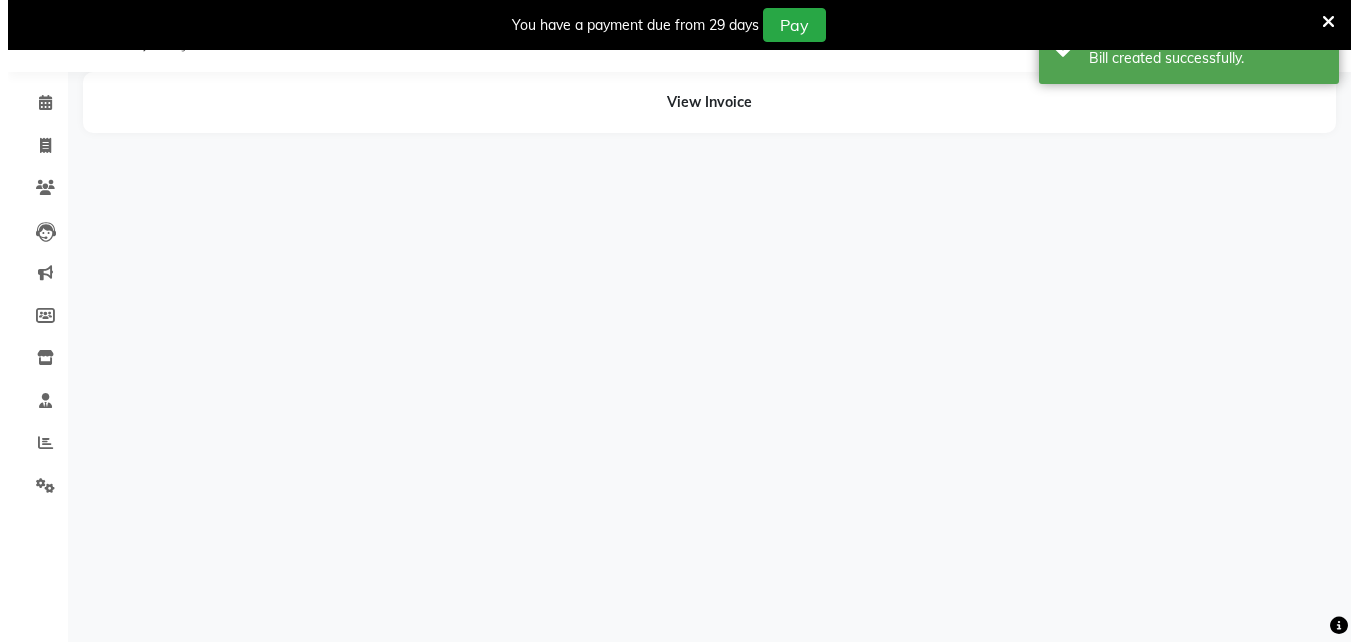 scroll, scrollTop: 50, scrollLeft: 0, axis: vertical 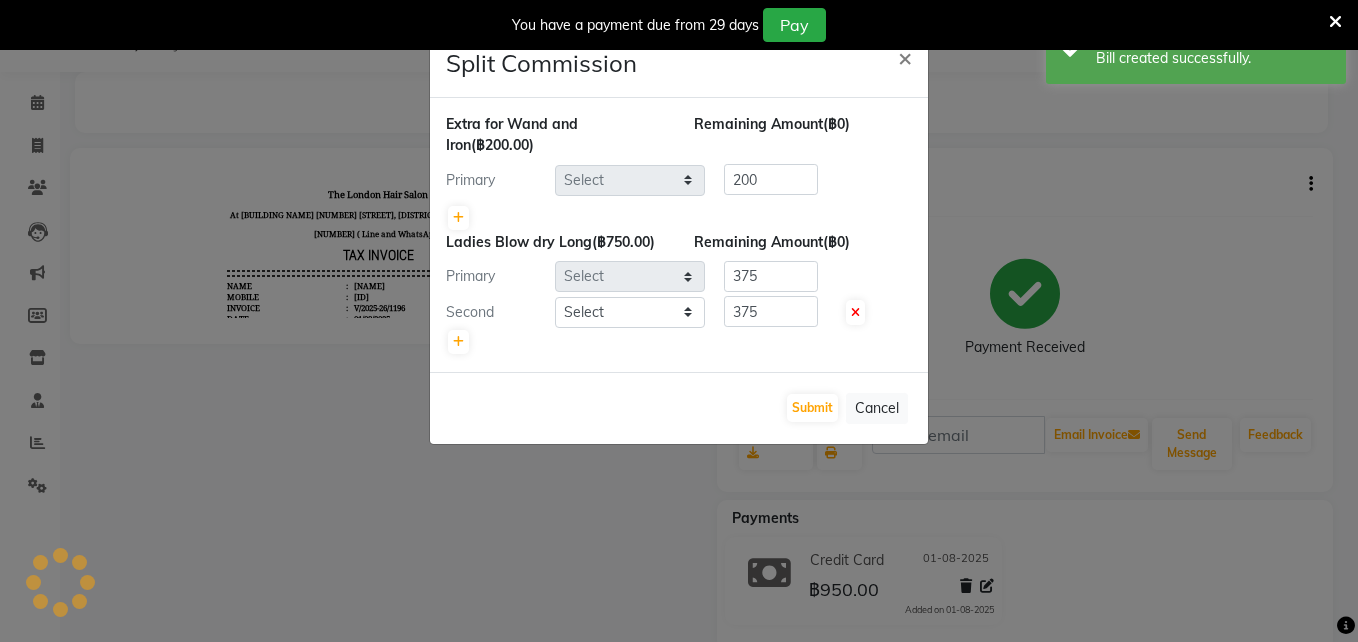 select on "56709" 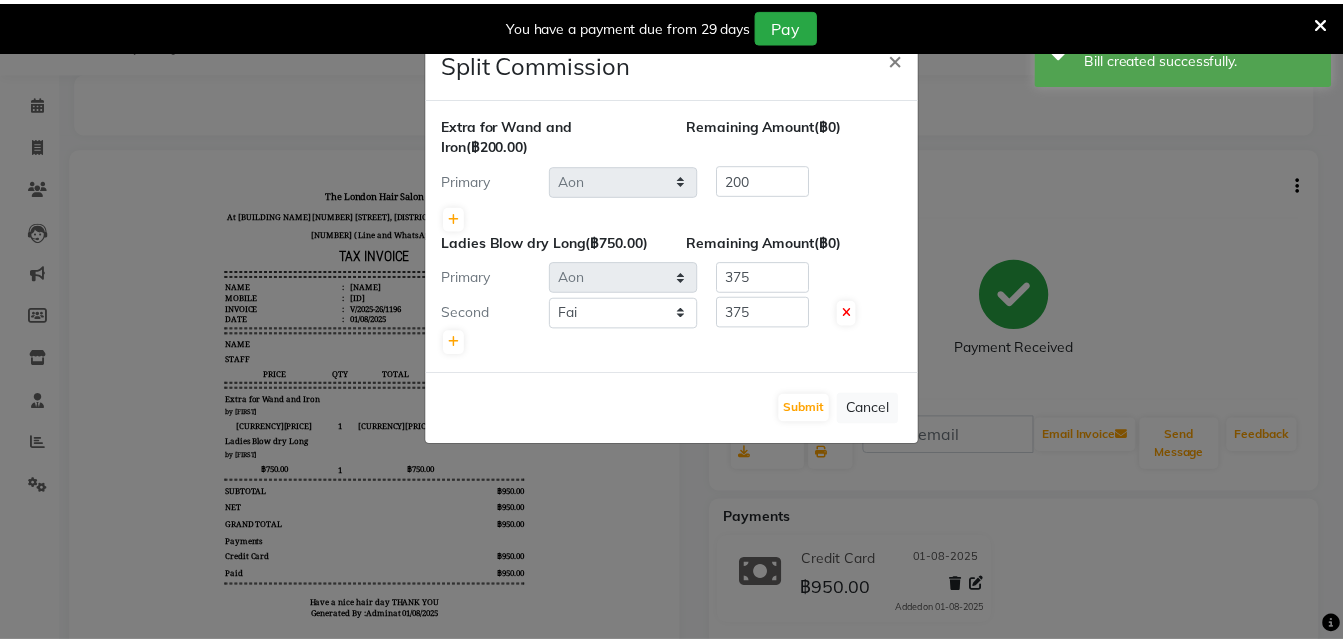 scroll, scrollTop: 0, scrollLeft: 0, axis: both 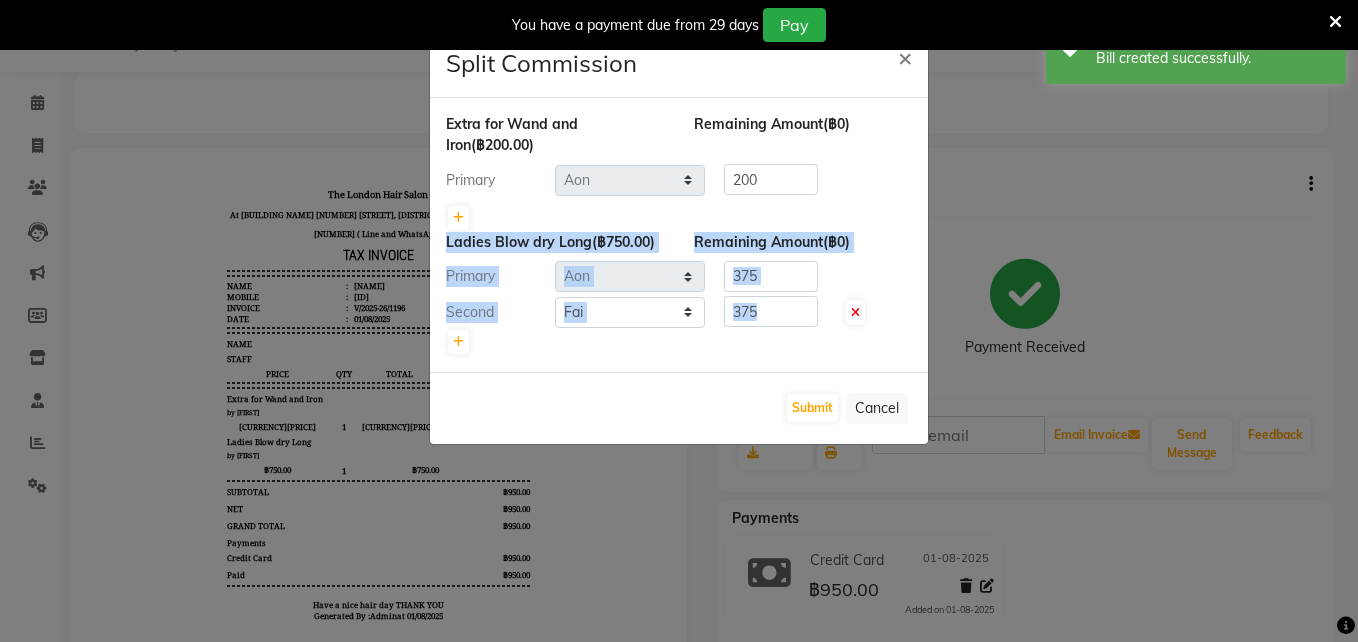 drag, startPoint x: 856, startPoint y: 327, endPoint x: 888, endPoint y: 224, distance: 107.856384 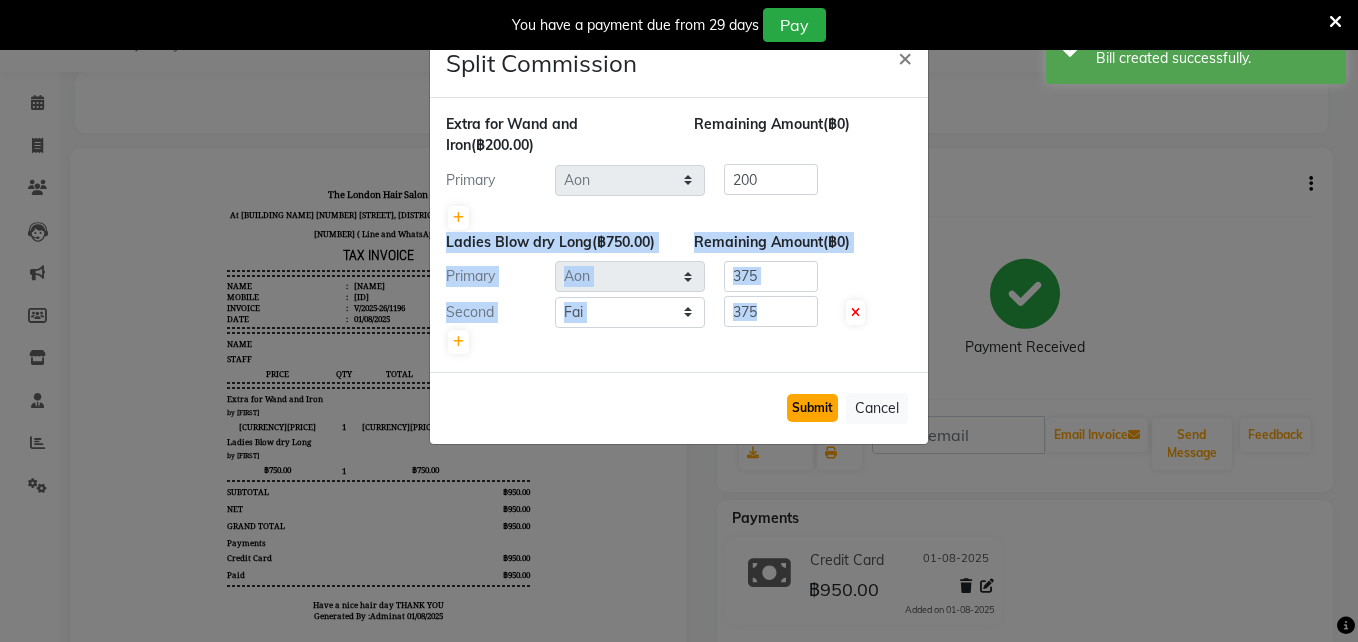 click on "Submit" 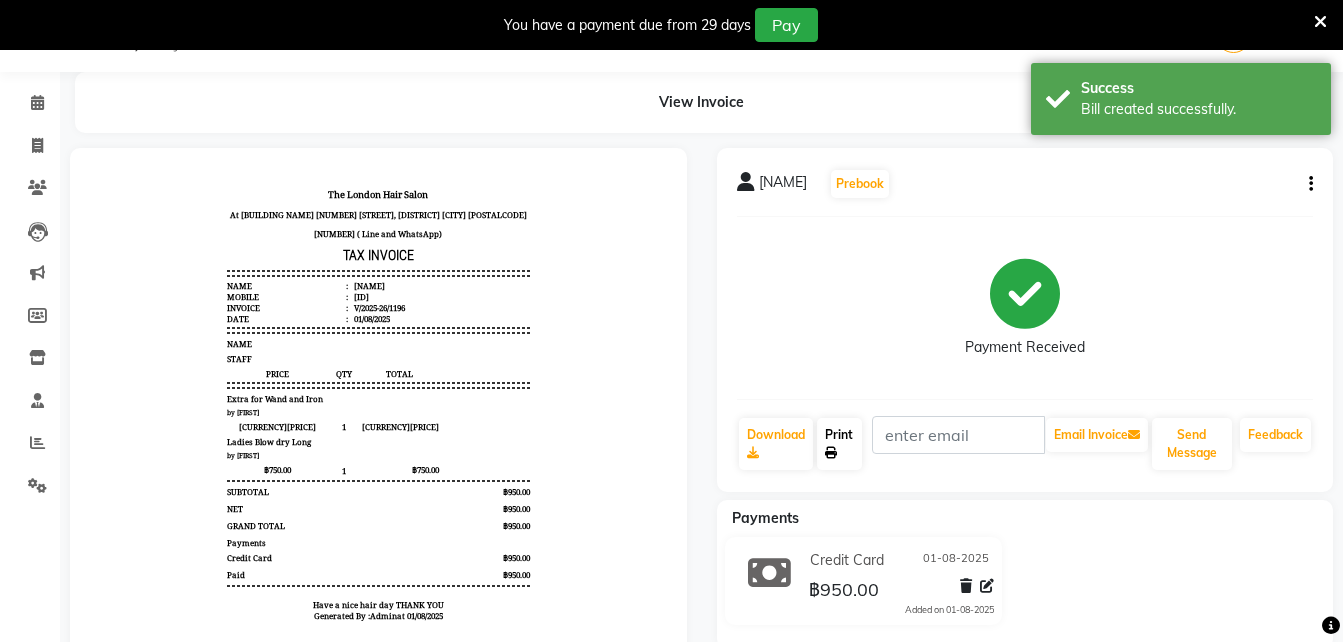 click on "Print" 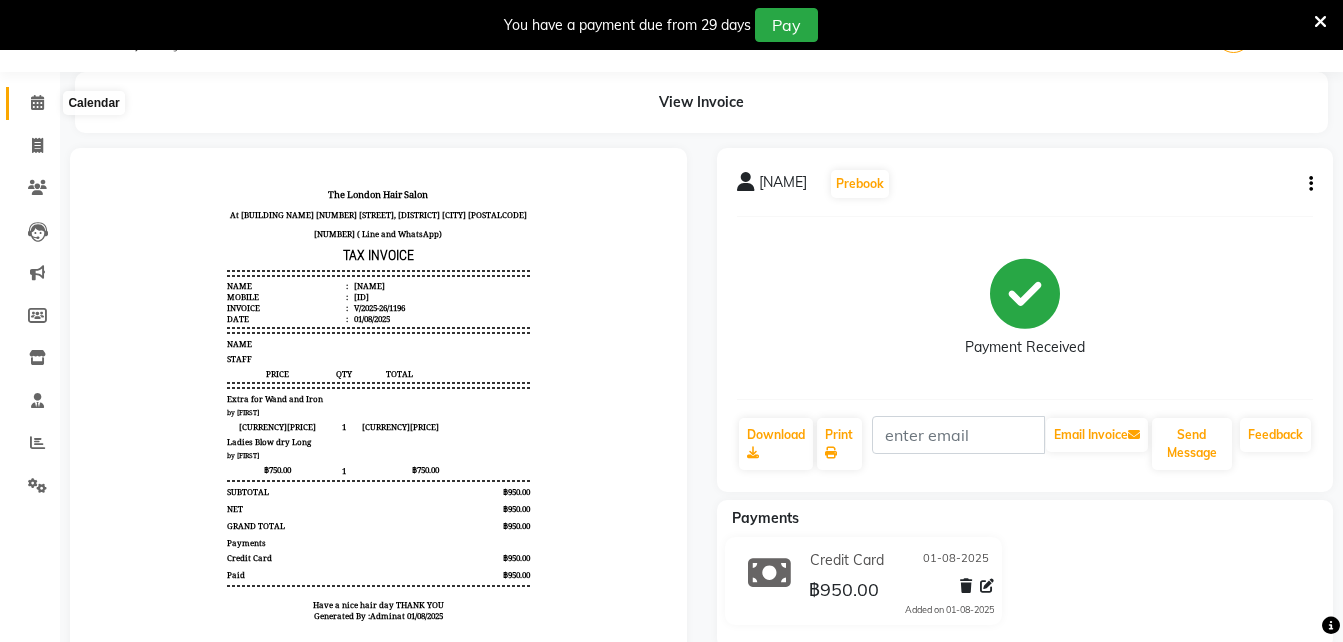 click 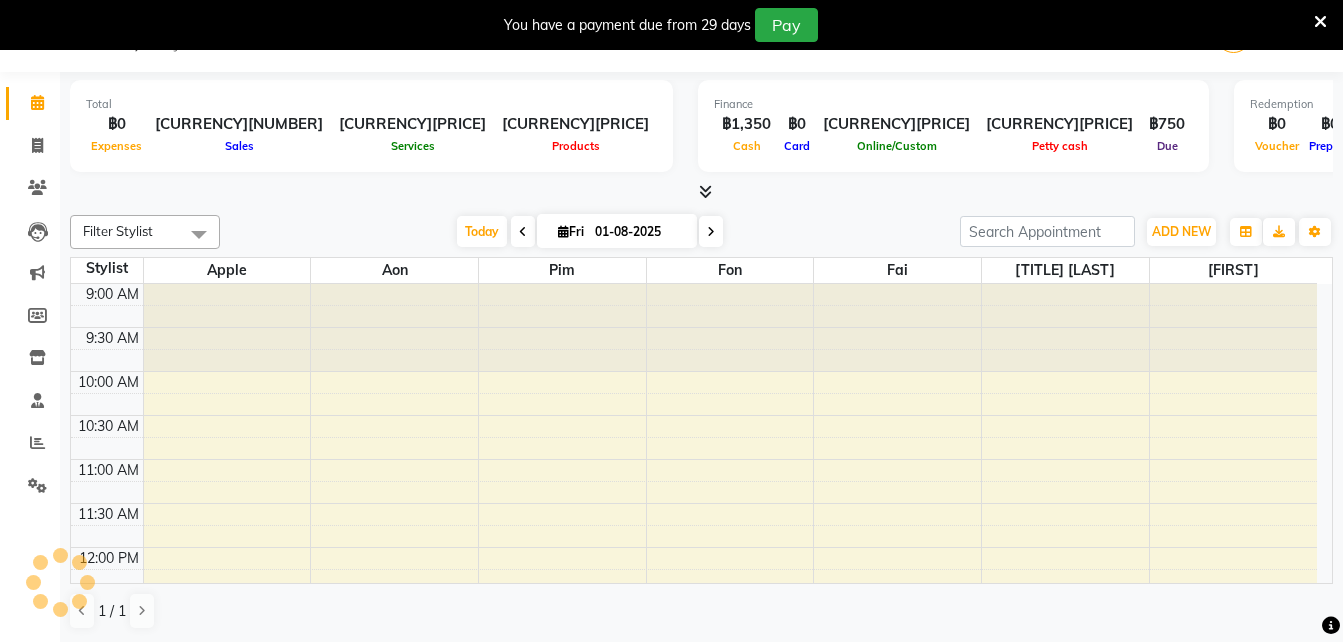 scroll, scrollTop: 0, scrollLeft: 0, axis: both 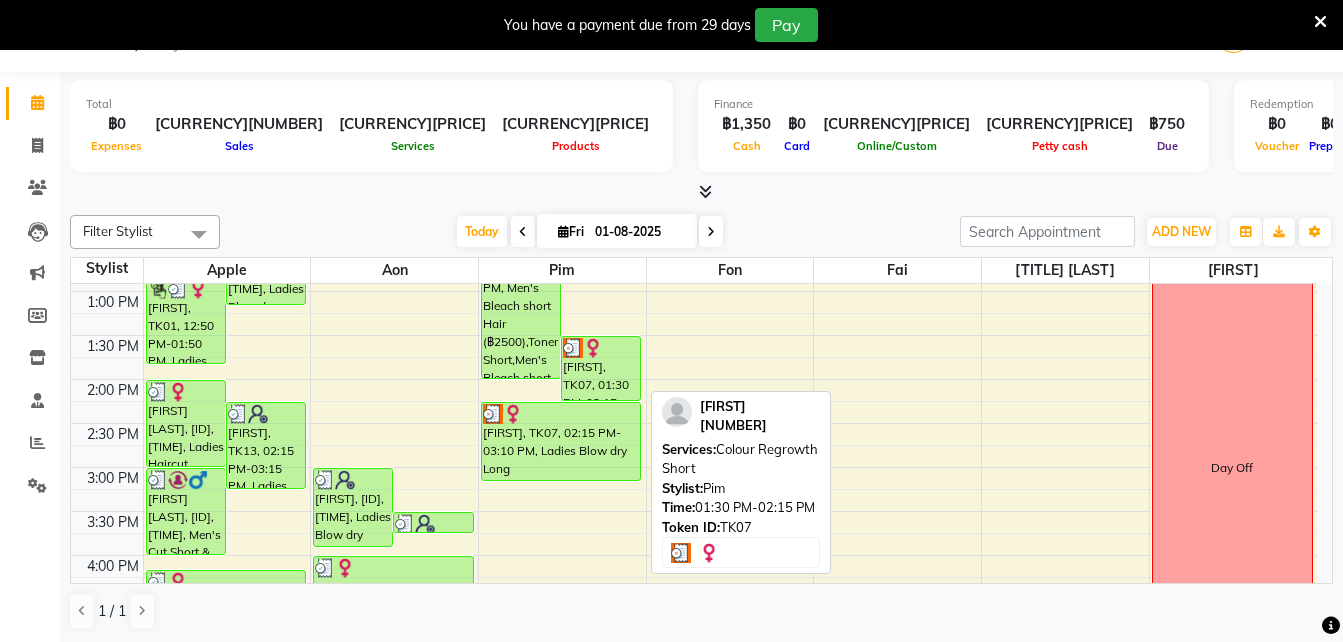click on "[FIRST], TK07, 01:30 PM-02:15 PM, Colour Regrowth Short" at bounding box center (601, 368) 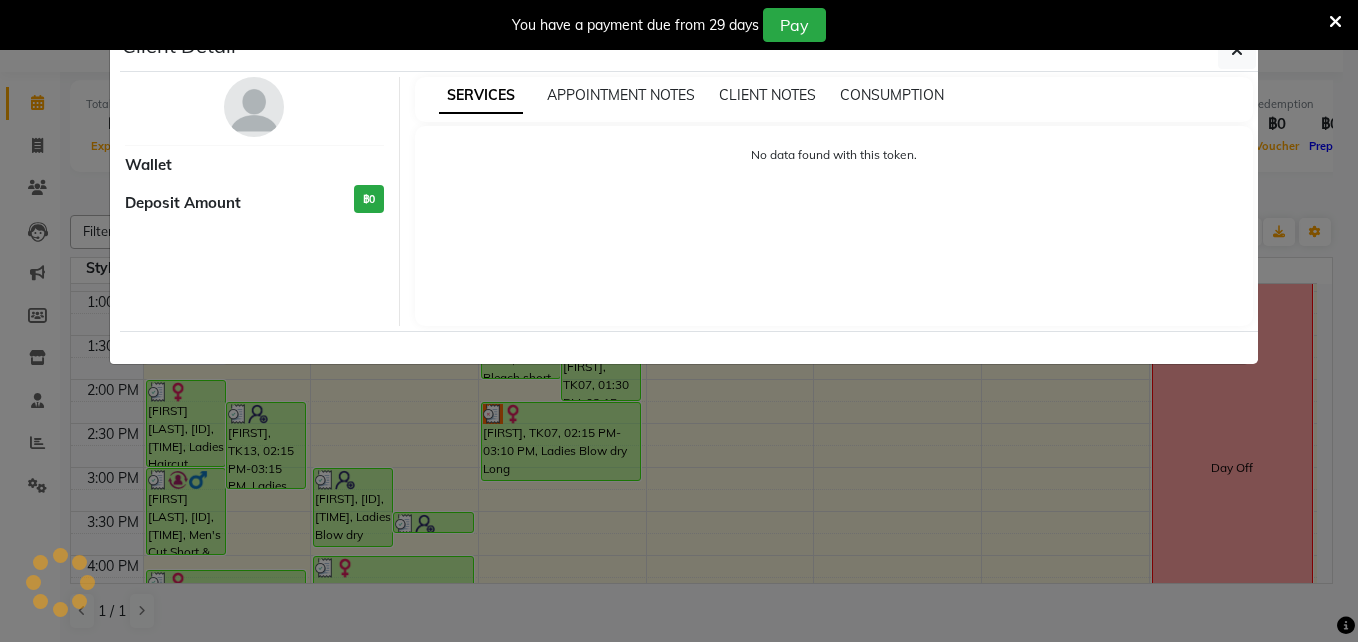 select on "3" 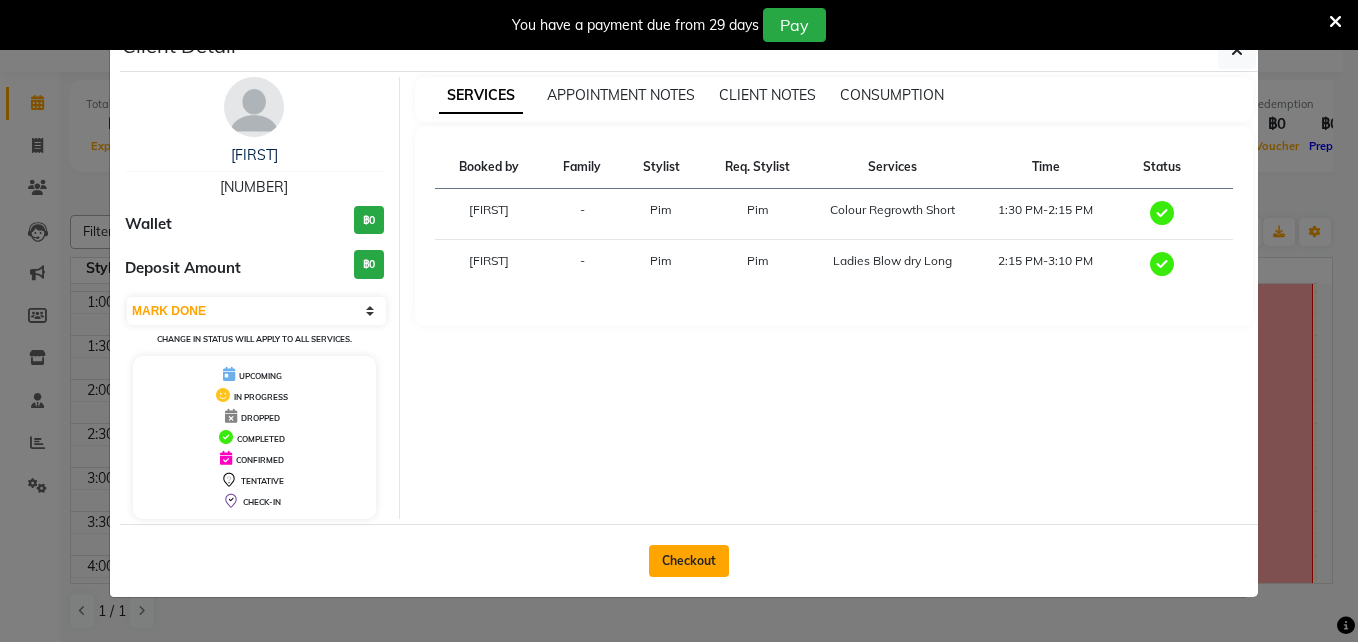 click on "Checkout" 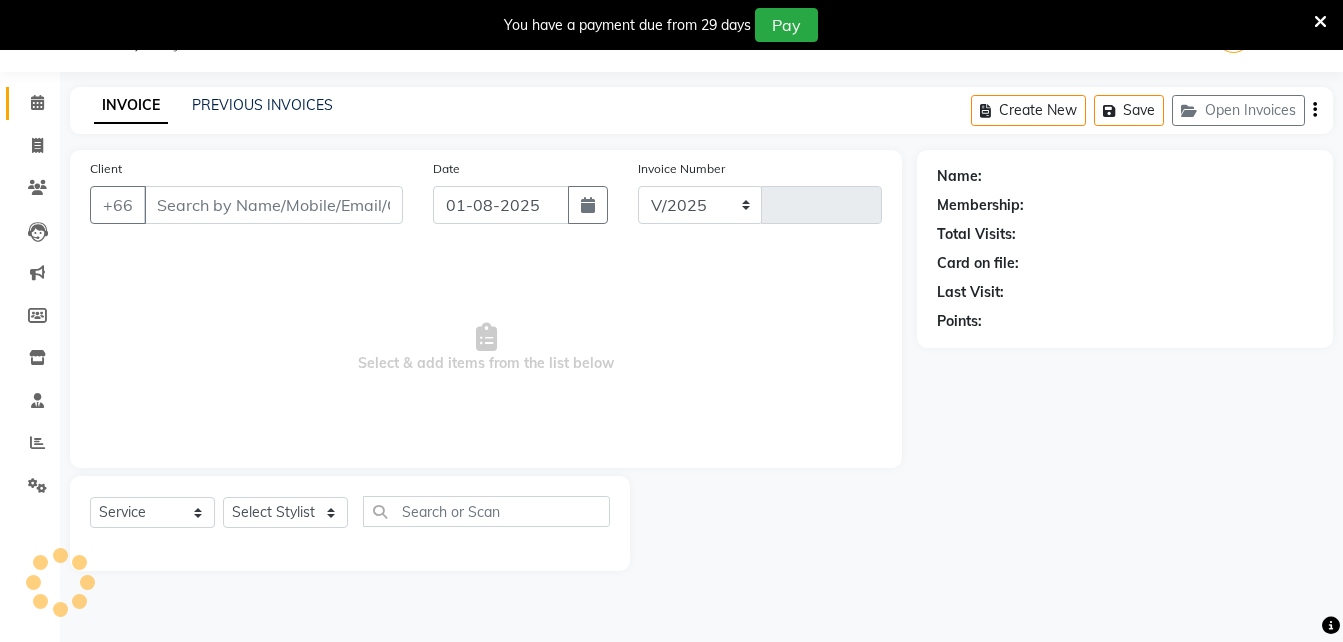 select on "6977" 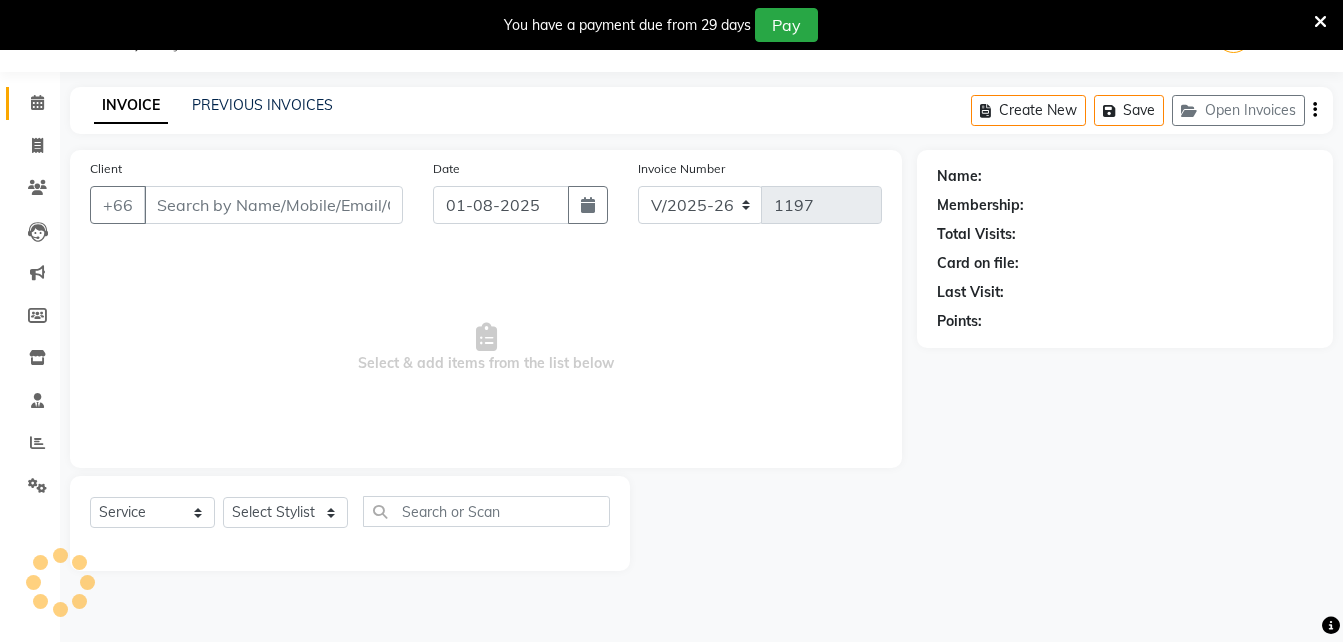 type on "[NUMBER]" 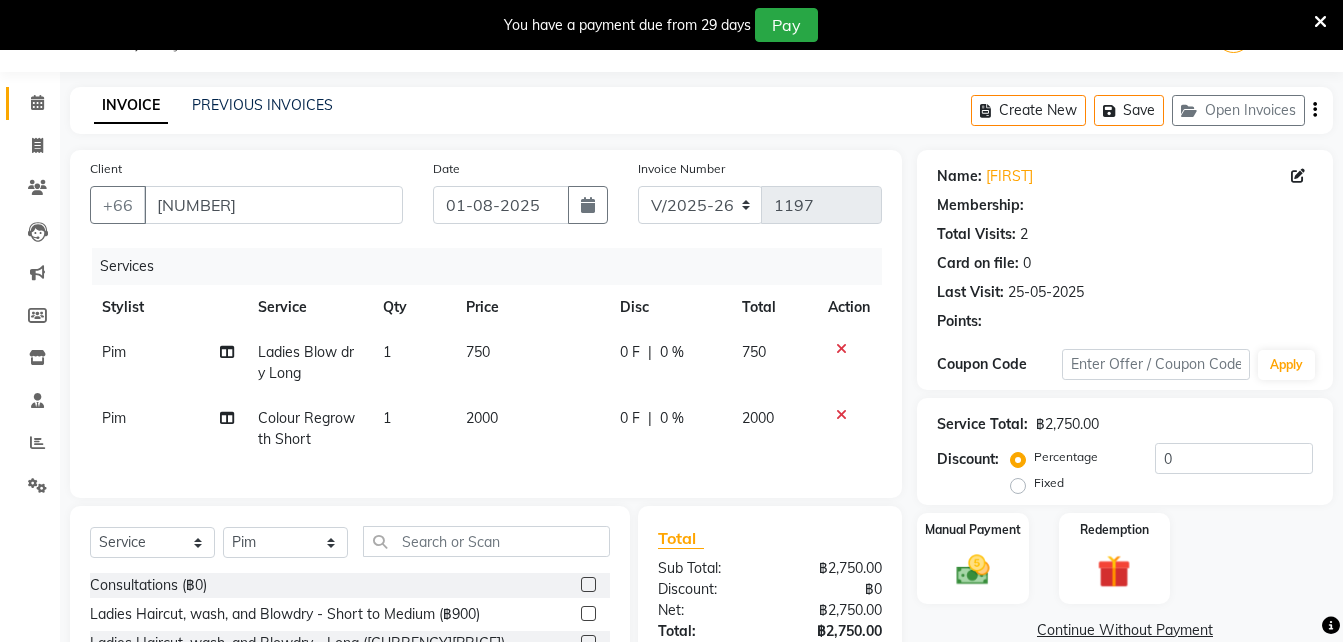 scroll, scrollTop: 0, scrollLeft: 0, axis: both 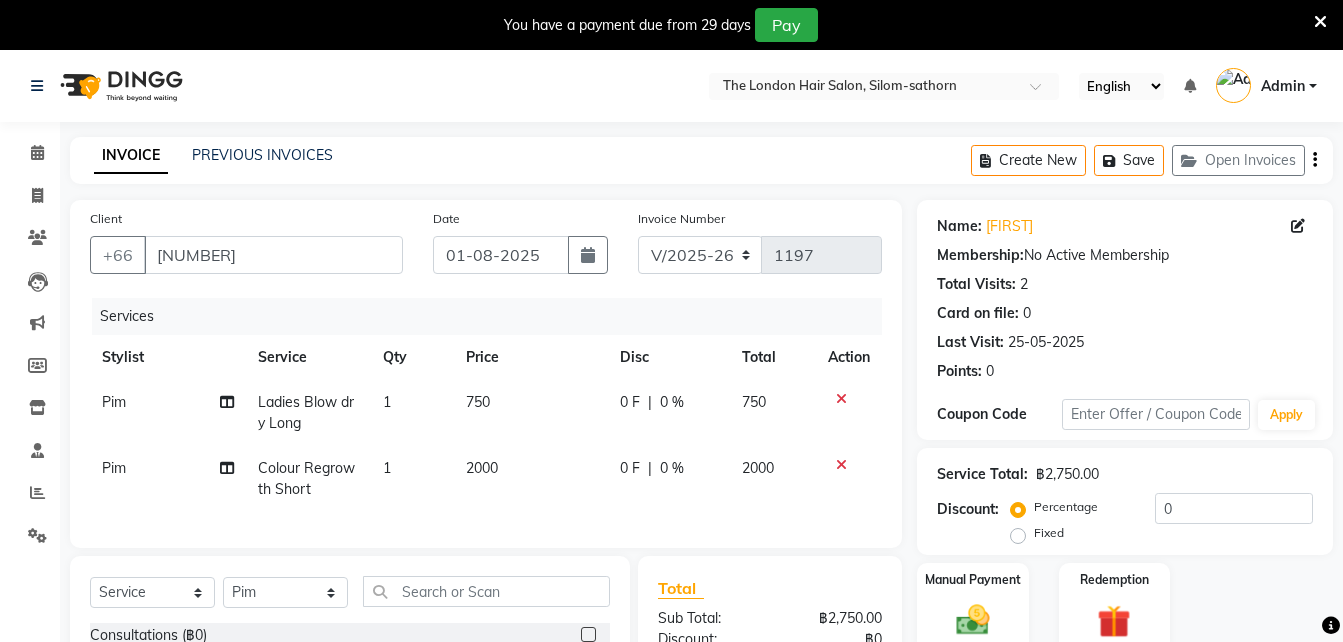 click on "2000" 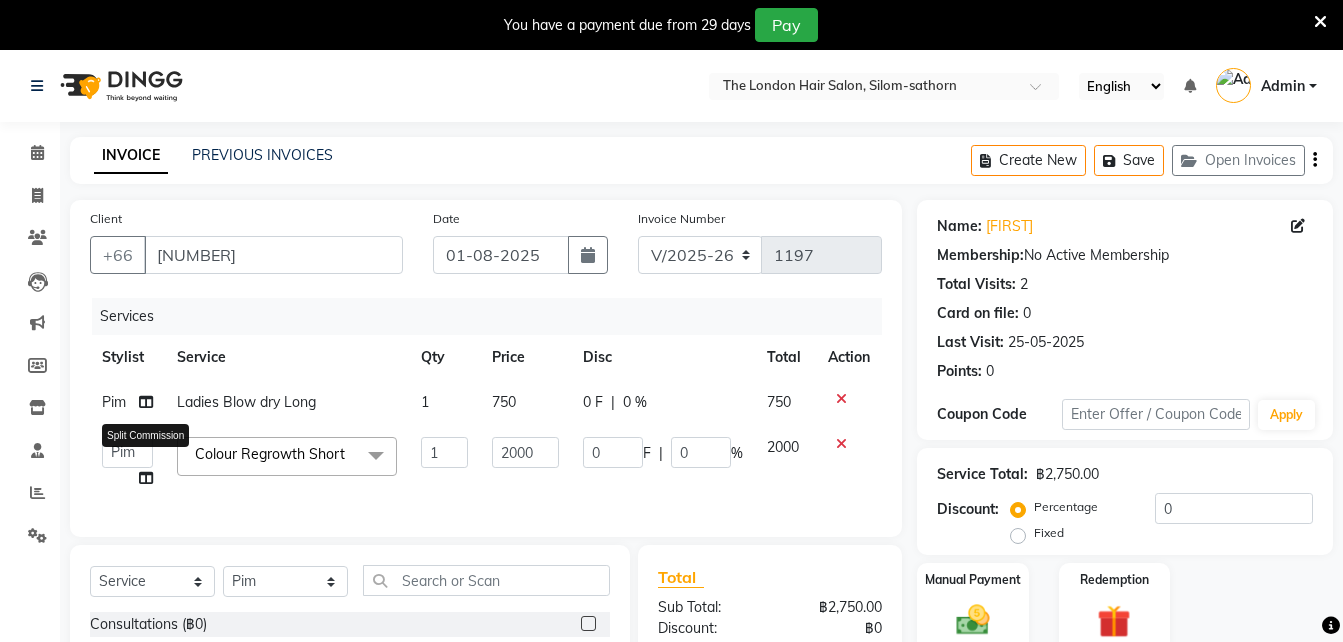 click 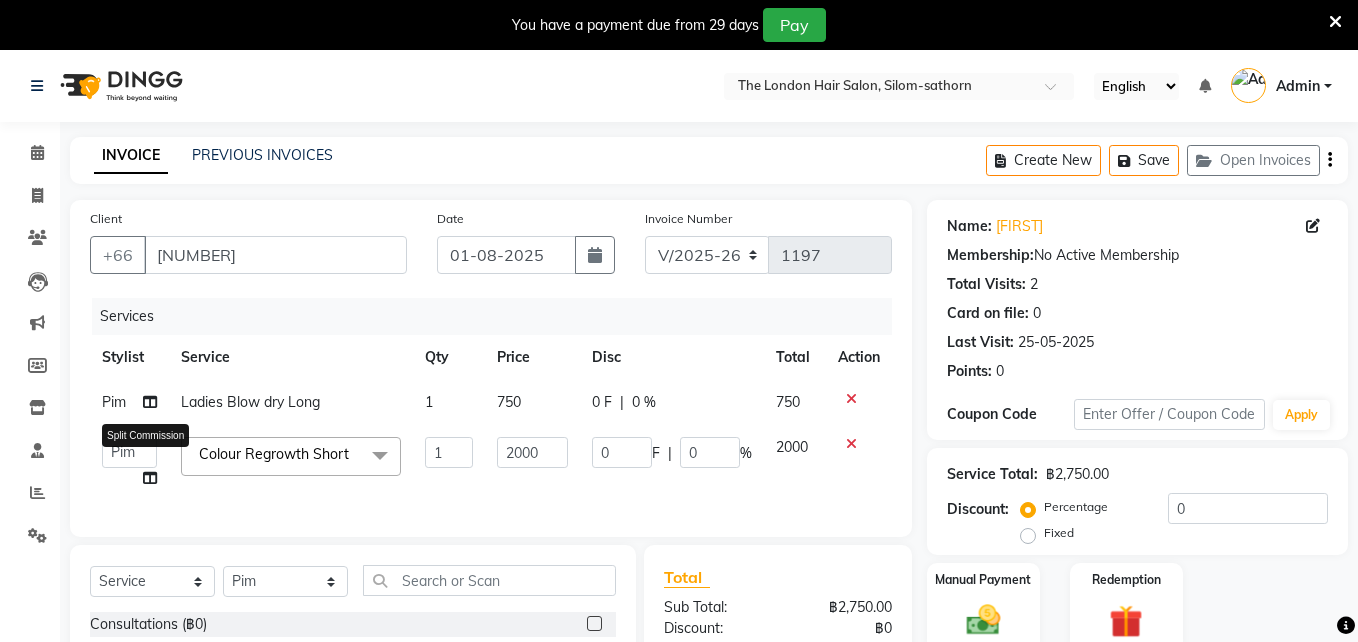 select on "65351" 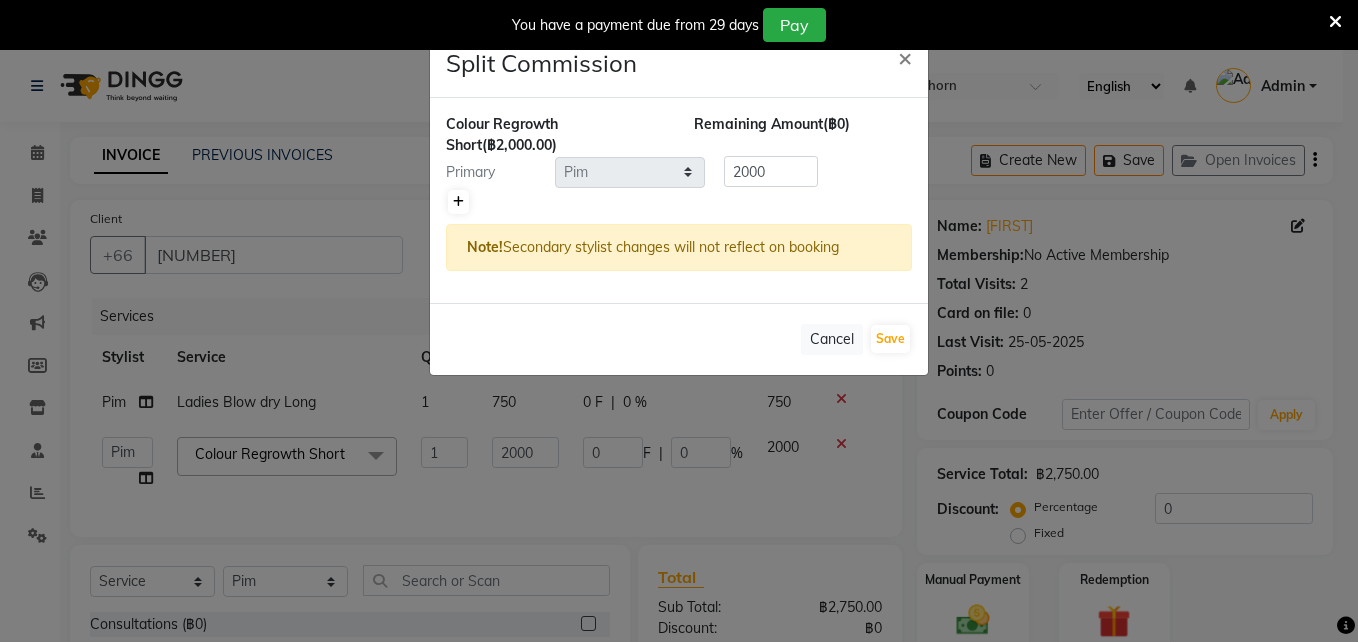 click 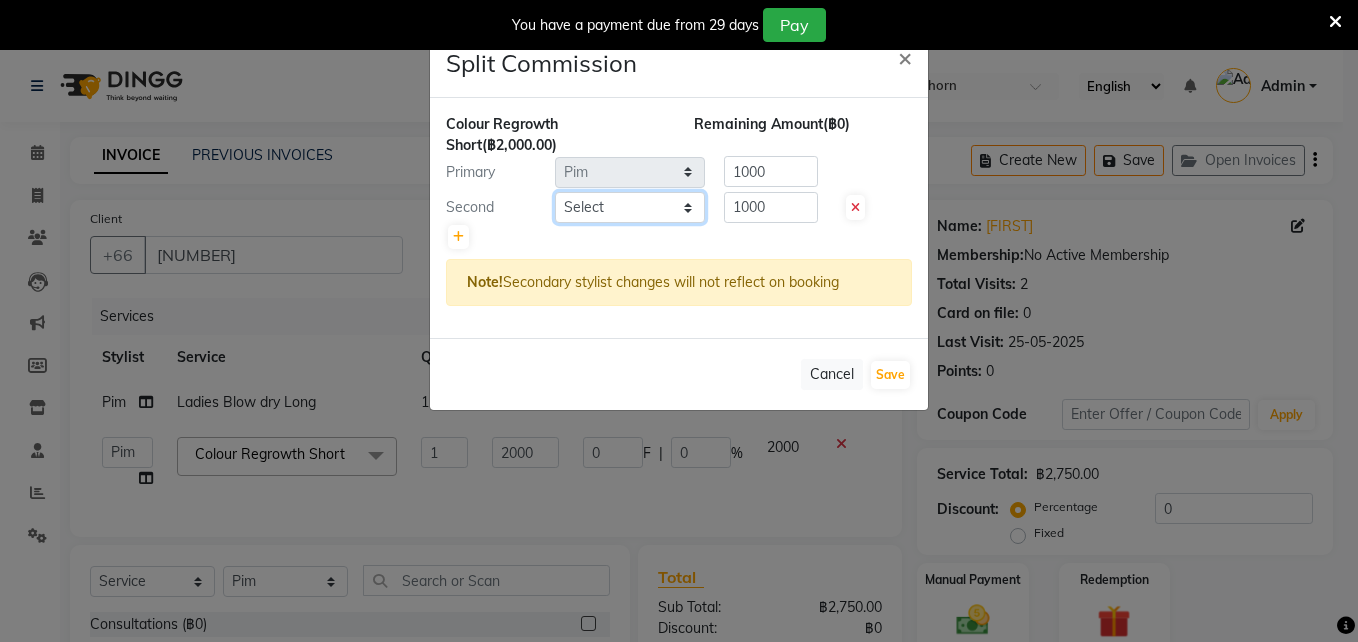 click on "Select  [FIRST]   [BRAND]     [TITLE] [LAST]   [FIRST]    [FIRST]   [FIRST]    [FIRST]" 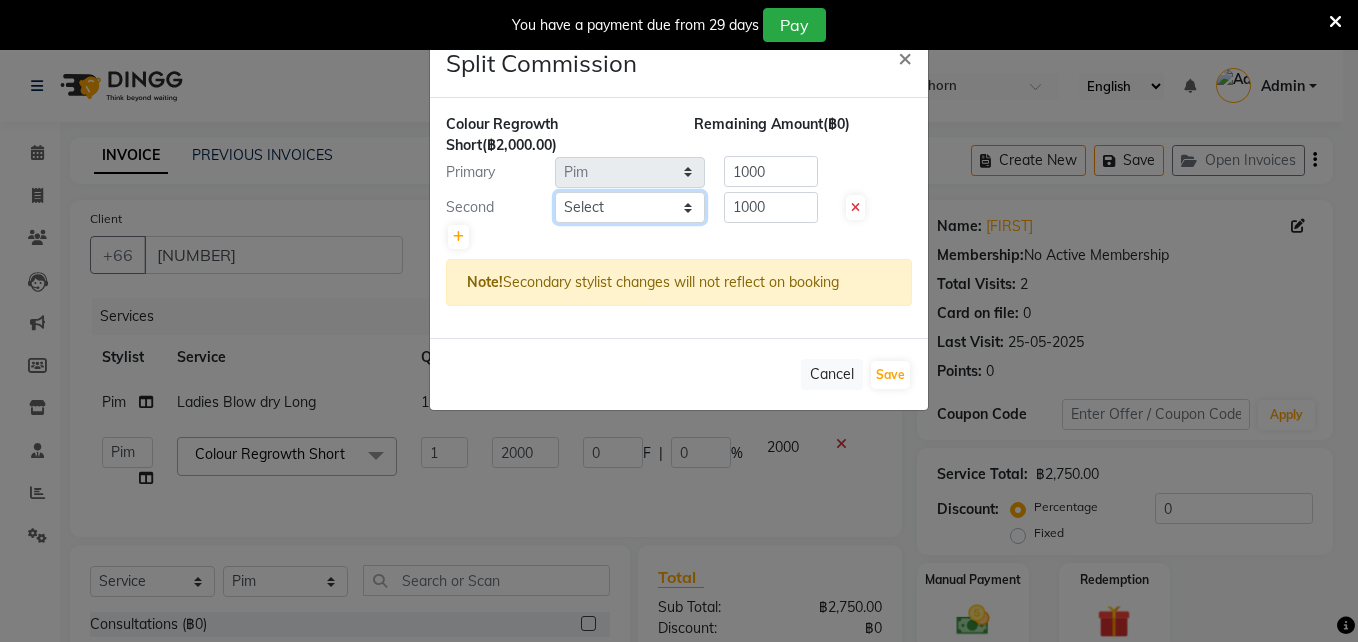 select on "56711" 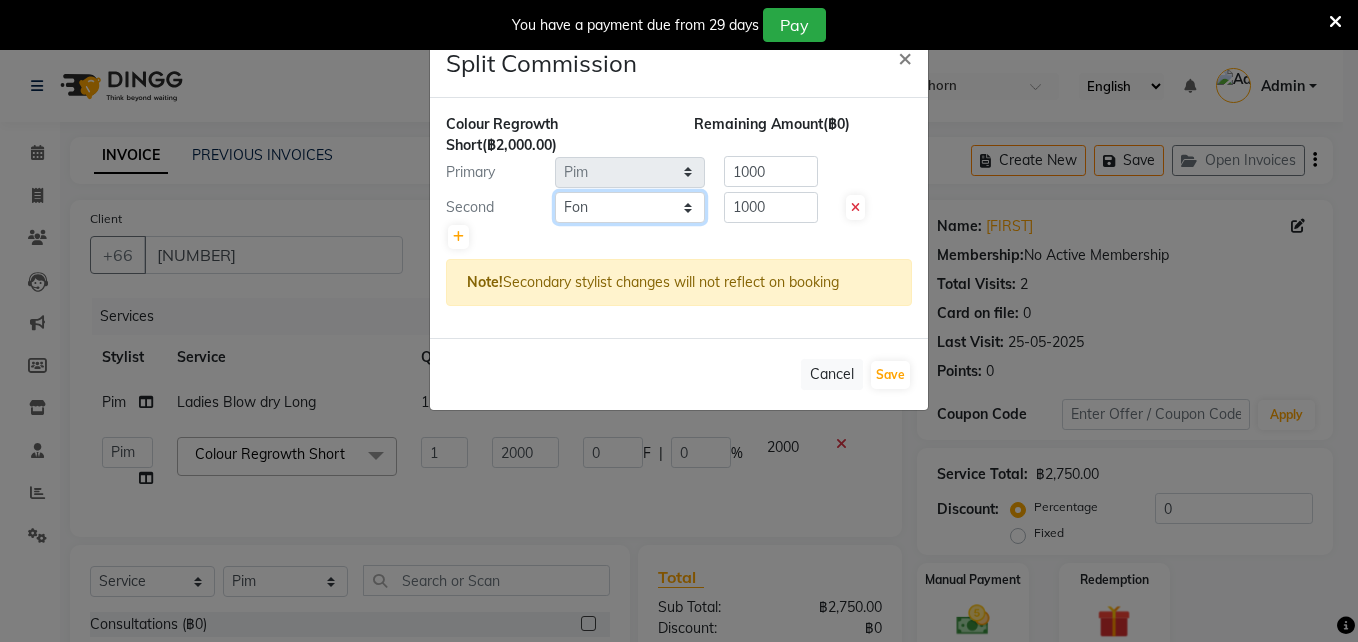 click on "Select  [FIRST]   [BRAND]     [TITLE] [LAST]   [FIRST]    [FIRST]   [FIRST]    [FIRST]" 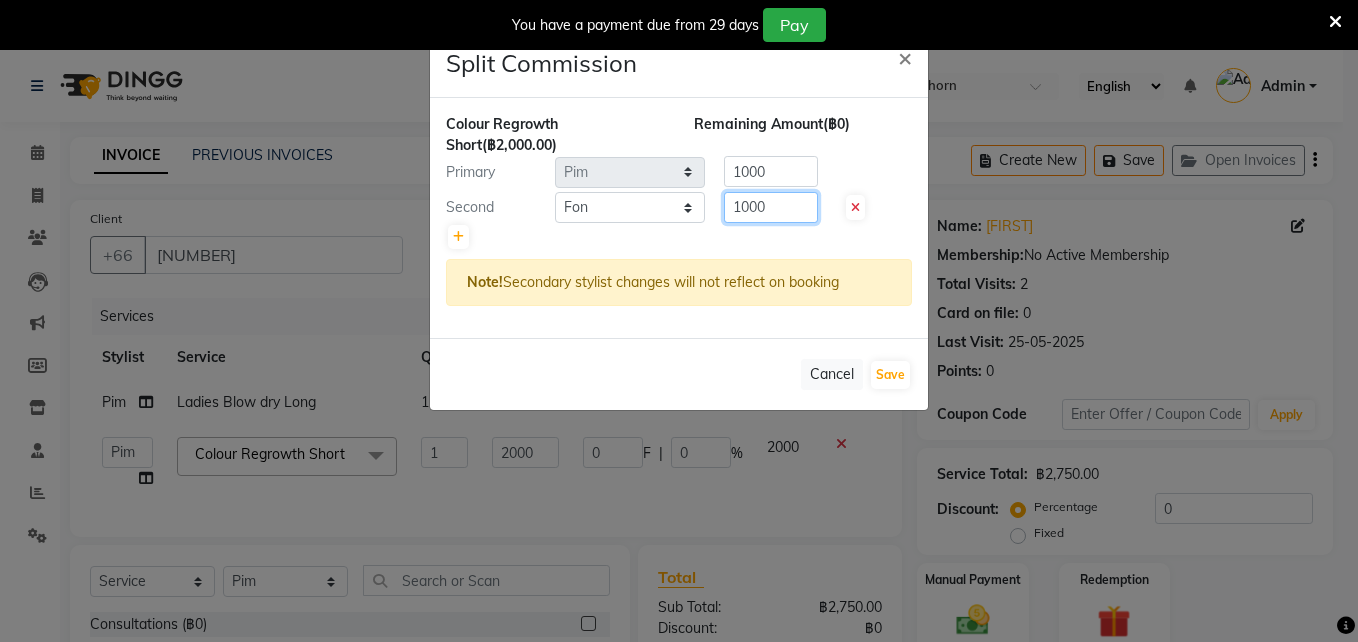click on "1000" 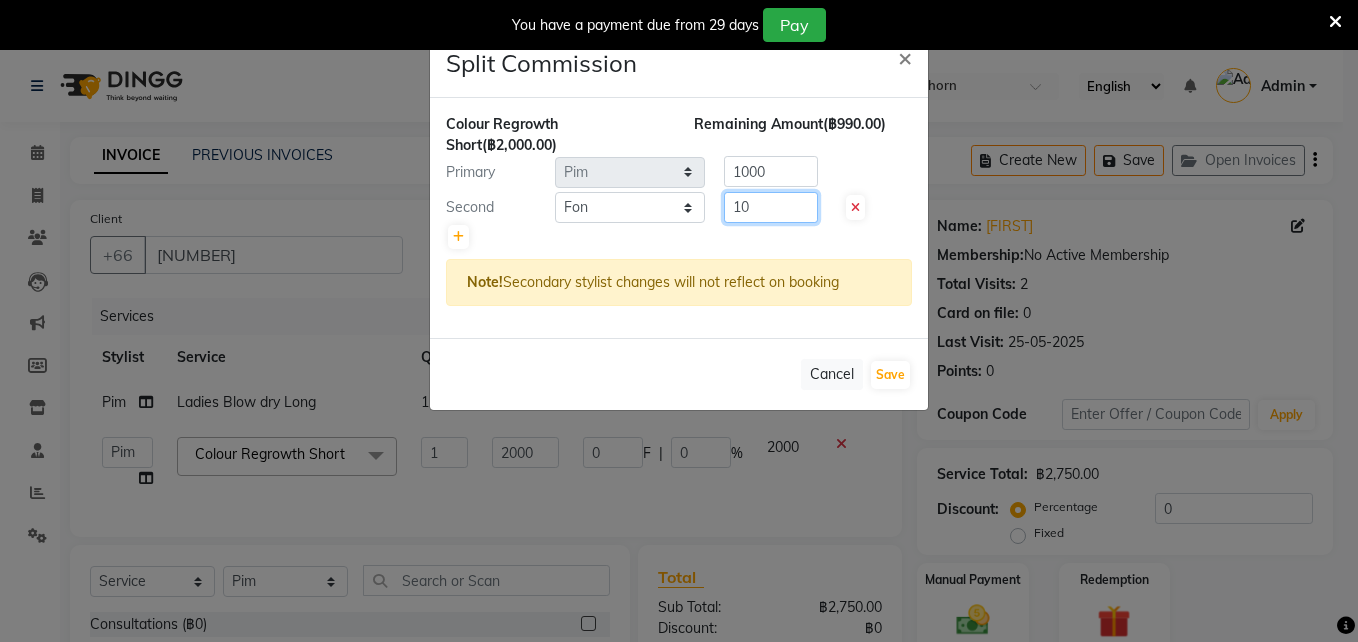 type on "1" 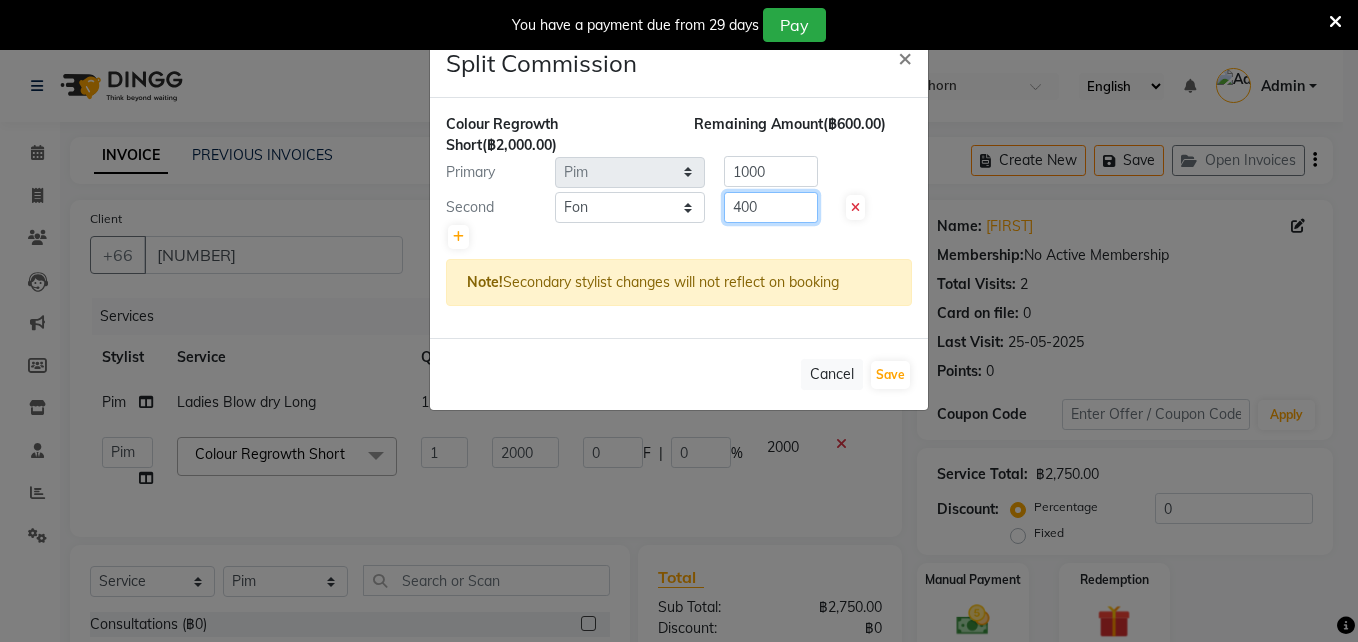 type on "400" 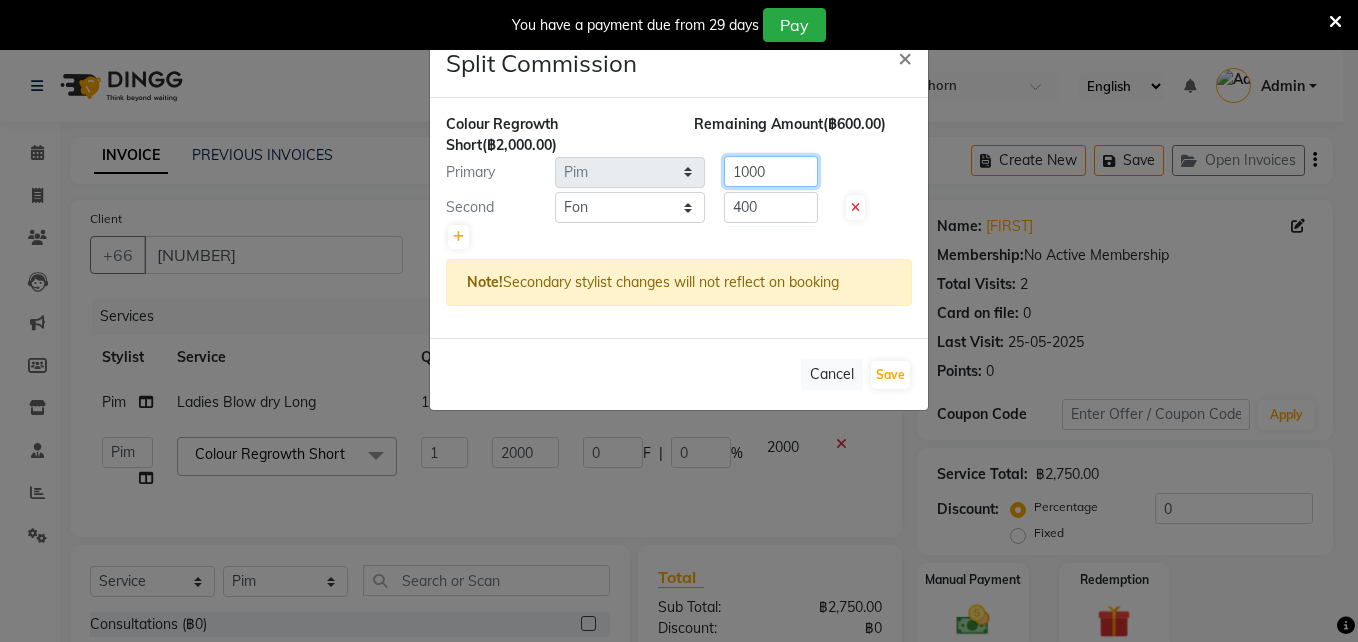 click on "1000" 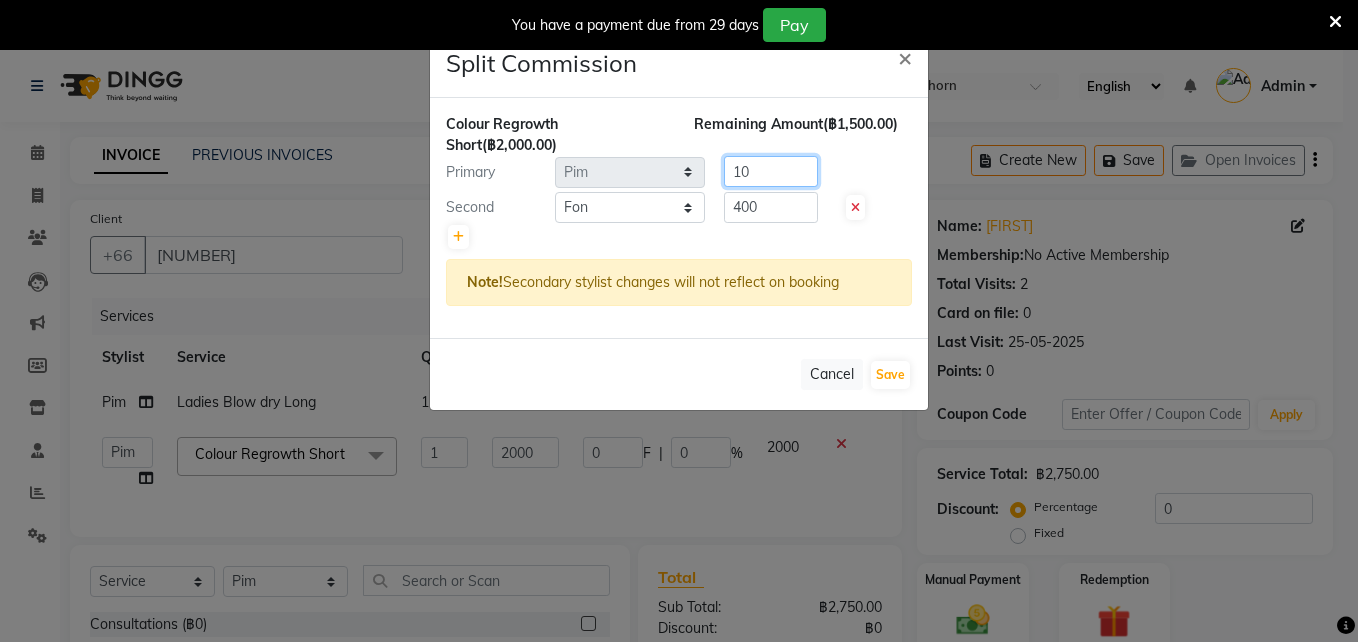 type on "1" 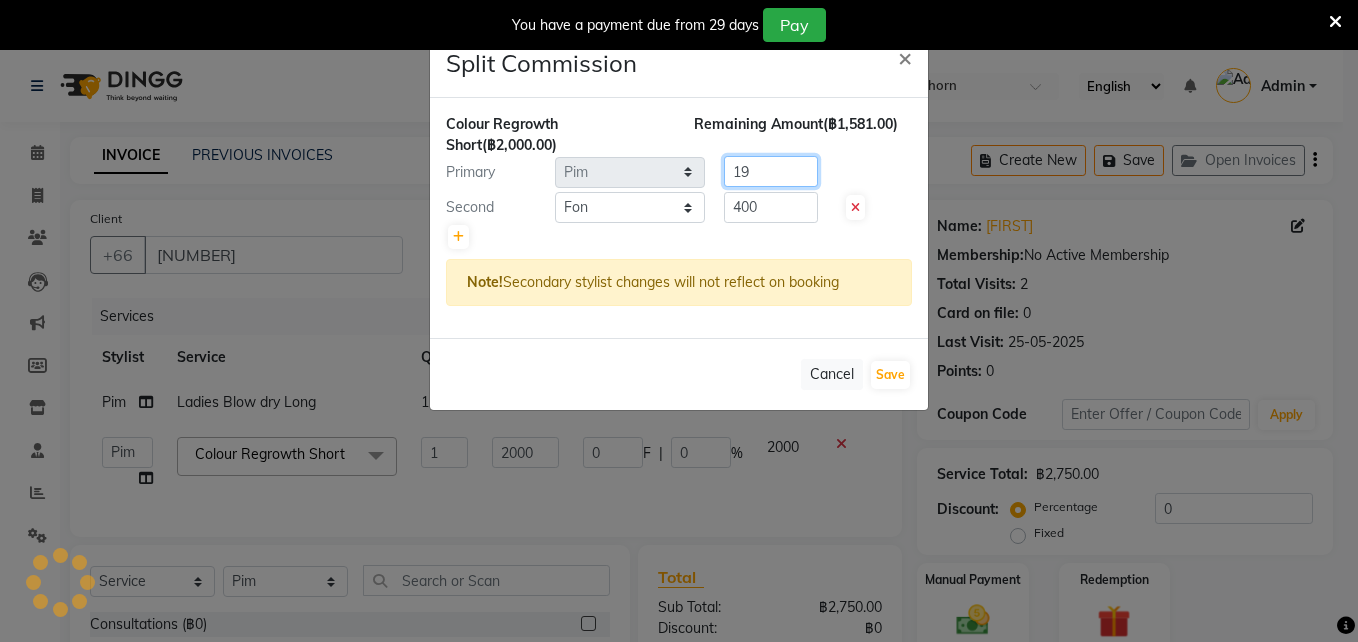type on "1" 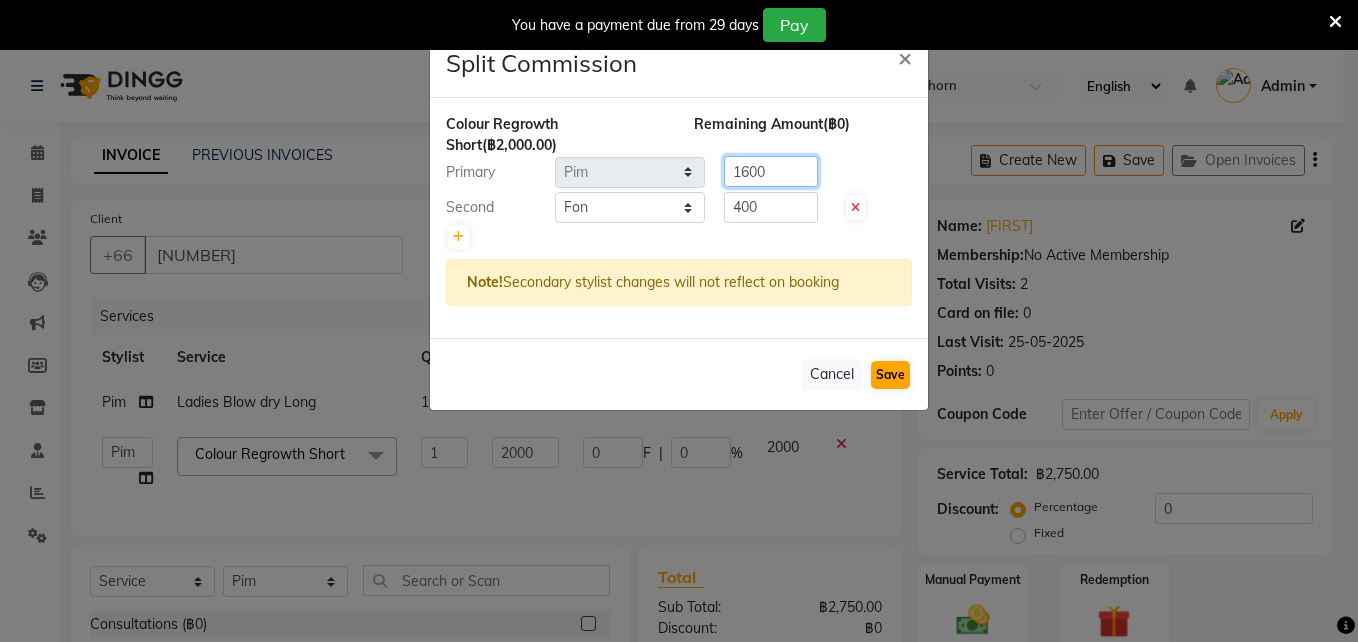 type on "1600" 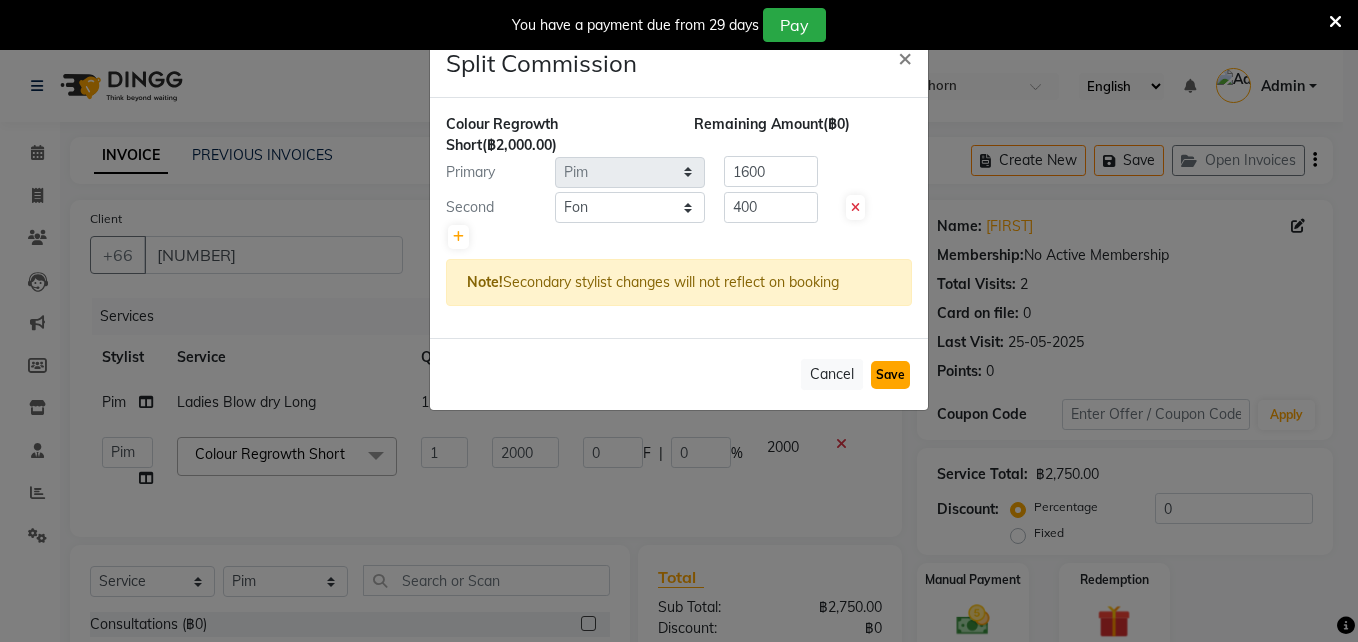 click on "Save" 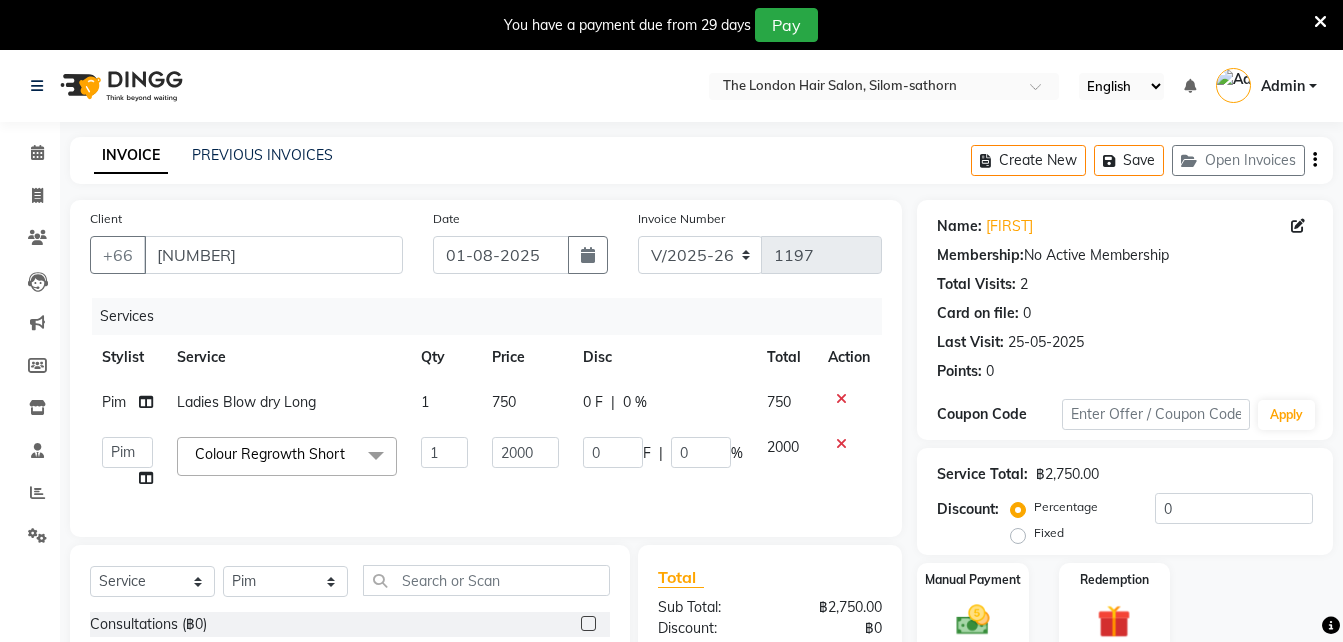 scroll, scrollTop: 243, scrollLeft: 0, axis: vertical 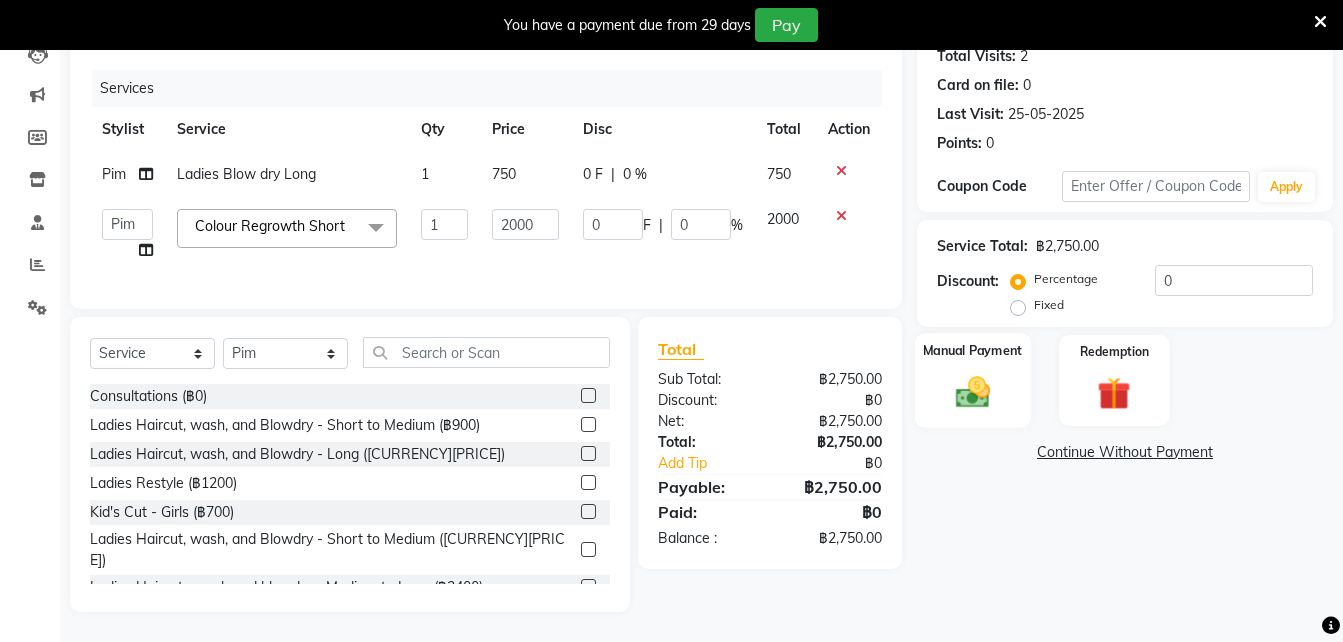 click on "Manual Payment" 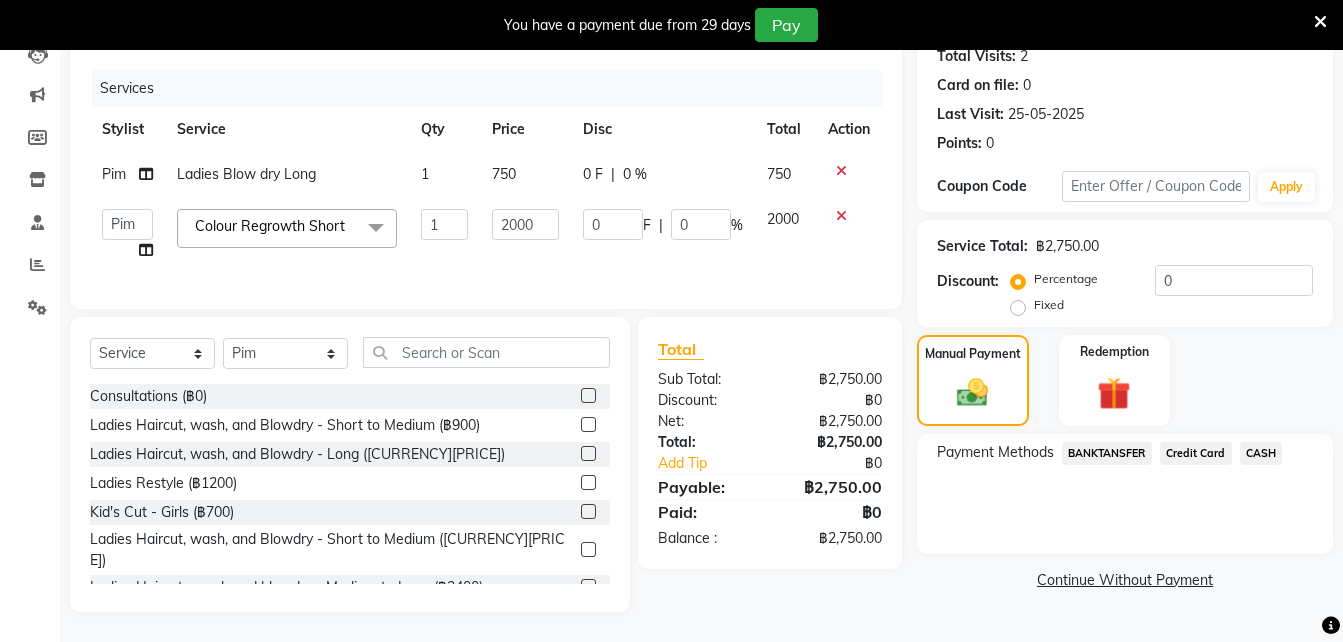 drag, startPoint x: 1201, startPoint y: 444, endPoint x: 1176, endPoint y: 519, distance: 79.05694 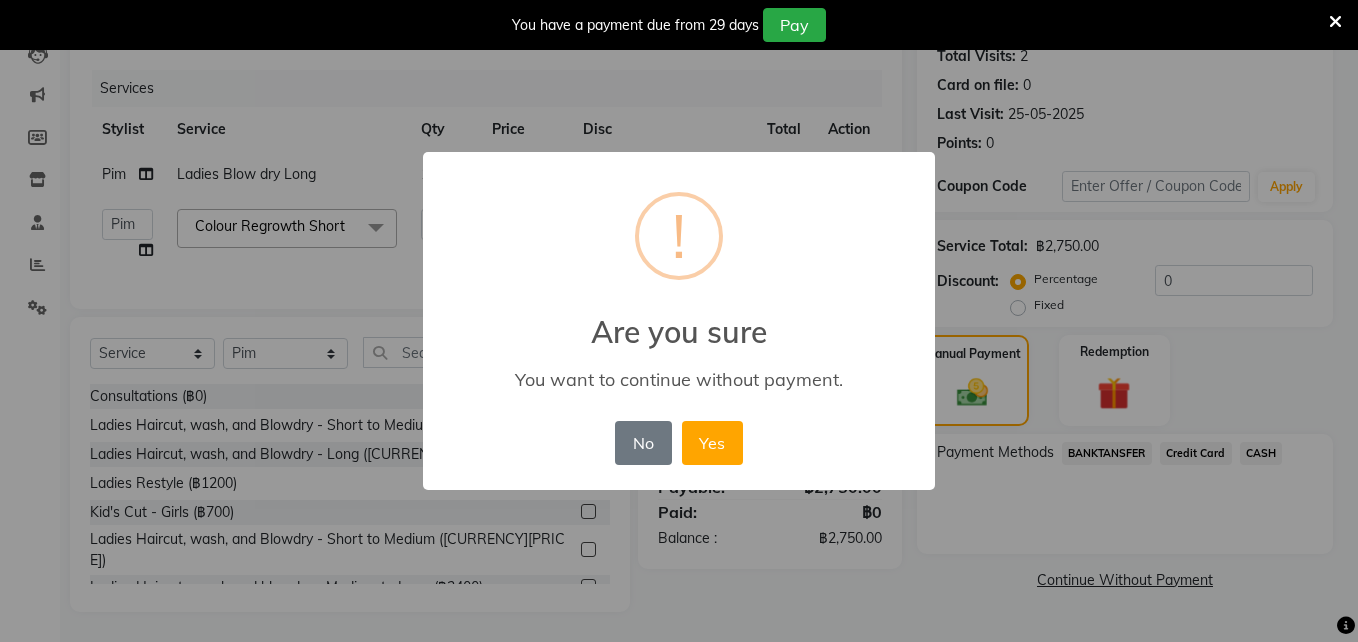 click on "× ! Are you sure You want to continue without payment. No No Yes" at bounding box center (679, 321) 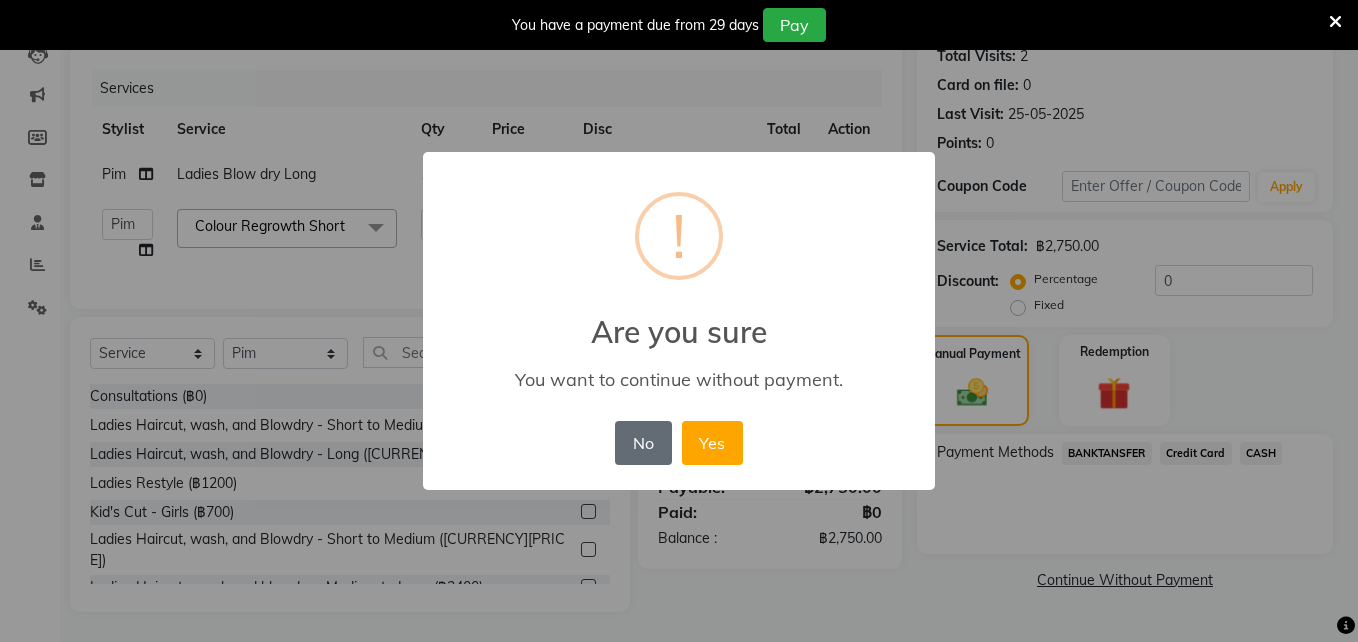 click on "No" at bounding box center (643, 443) 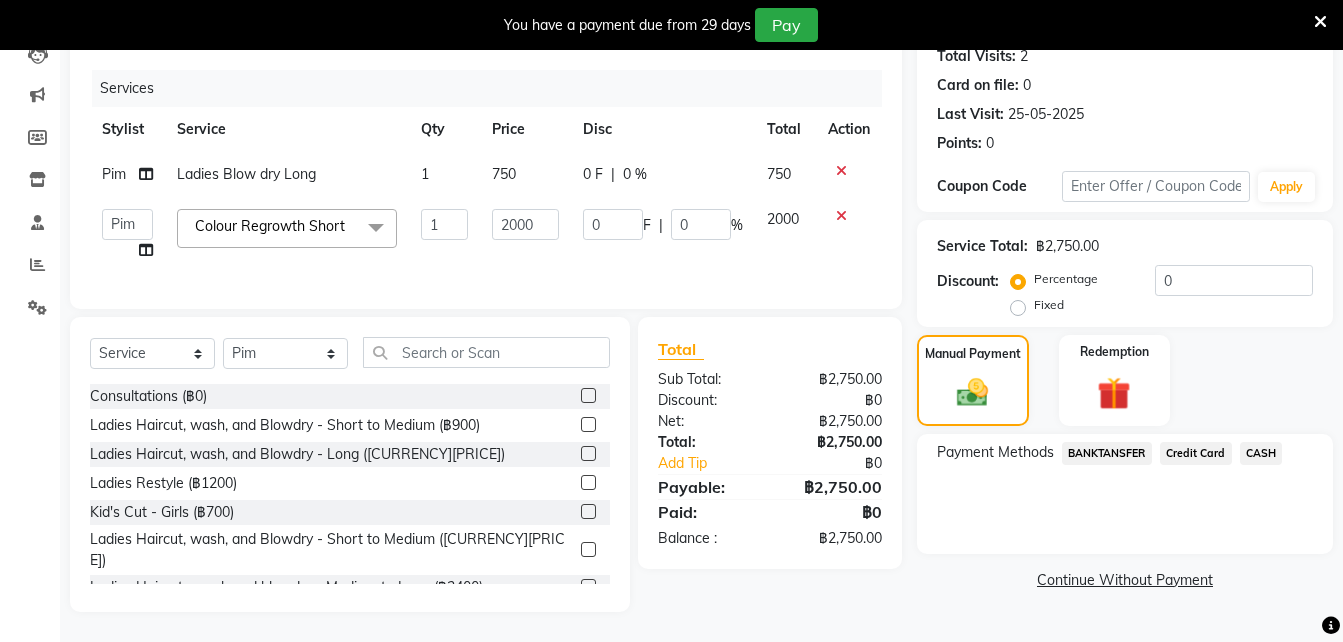 click on "Credit Card" 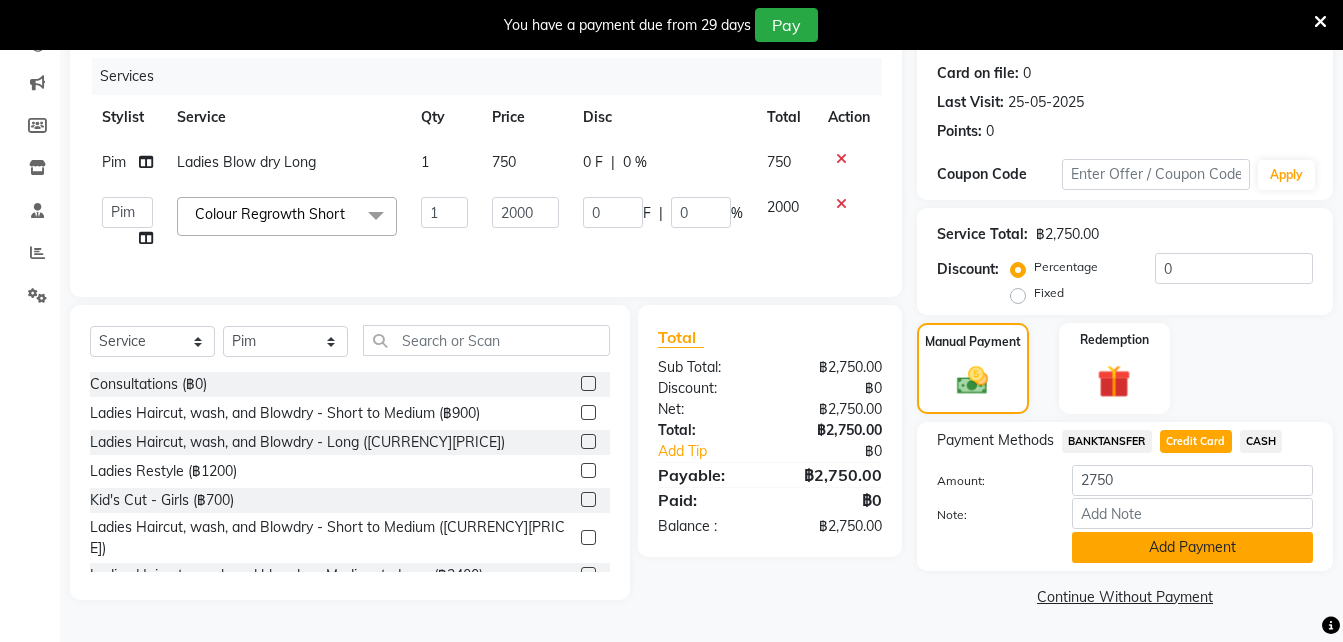 click on "Add Payment" 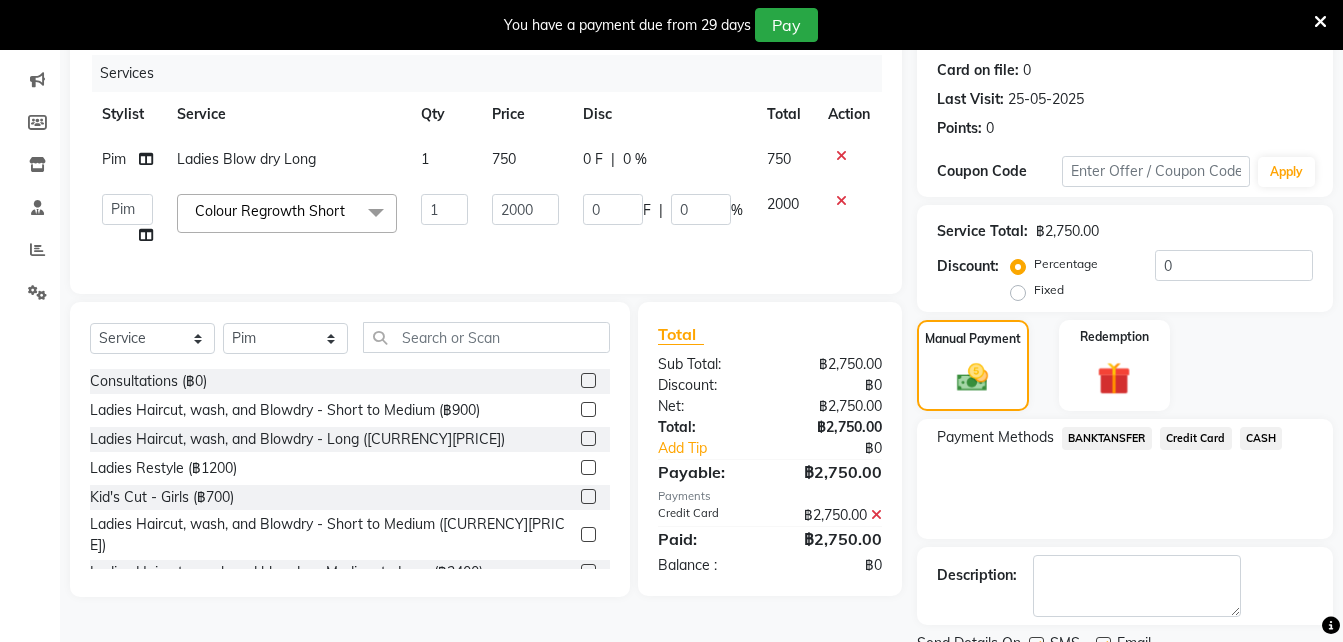 scroll, scrollTop: 324, scrollLeft: 0, axis: vertical 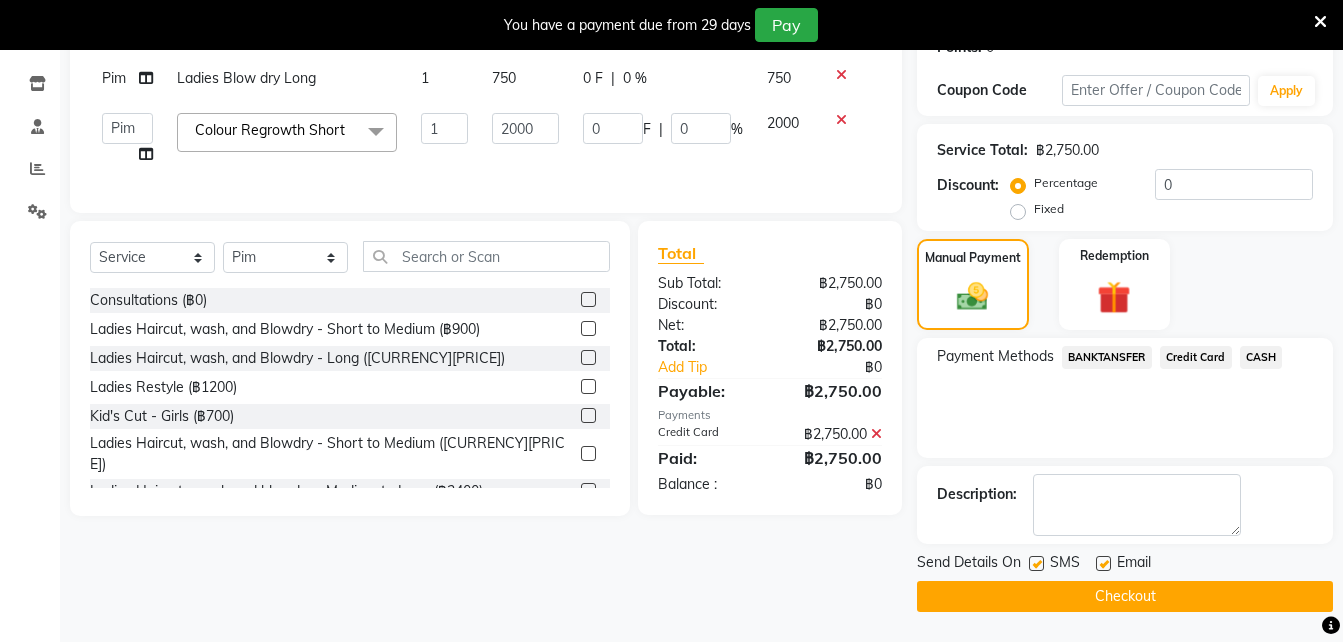 click on "Checkout" 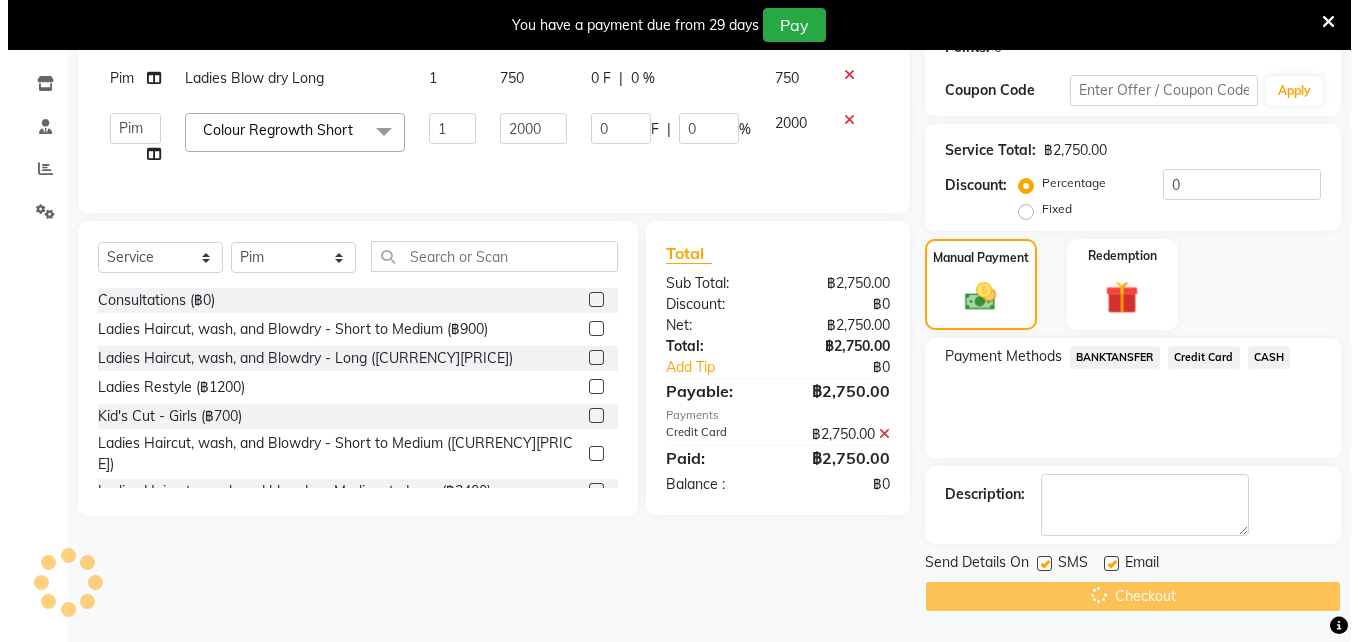 scroll, scrollTop: 50, scrollLeft: 0, axis: vertical 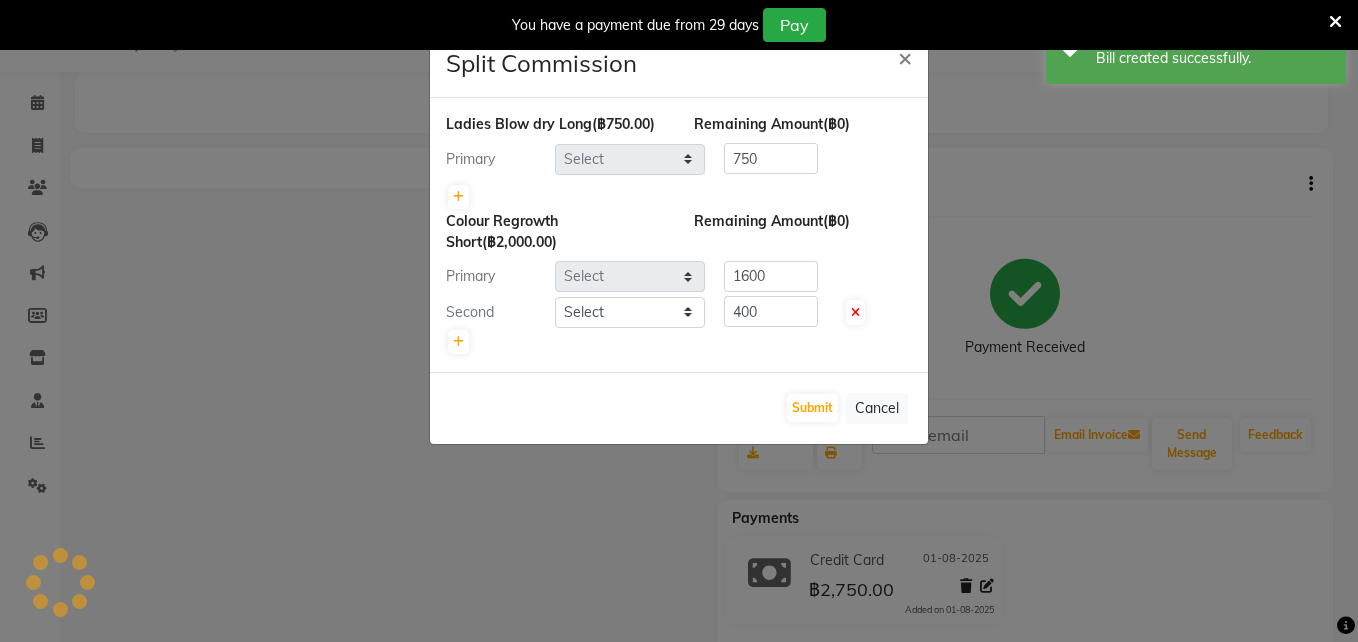 select on "65351" 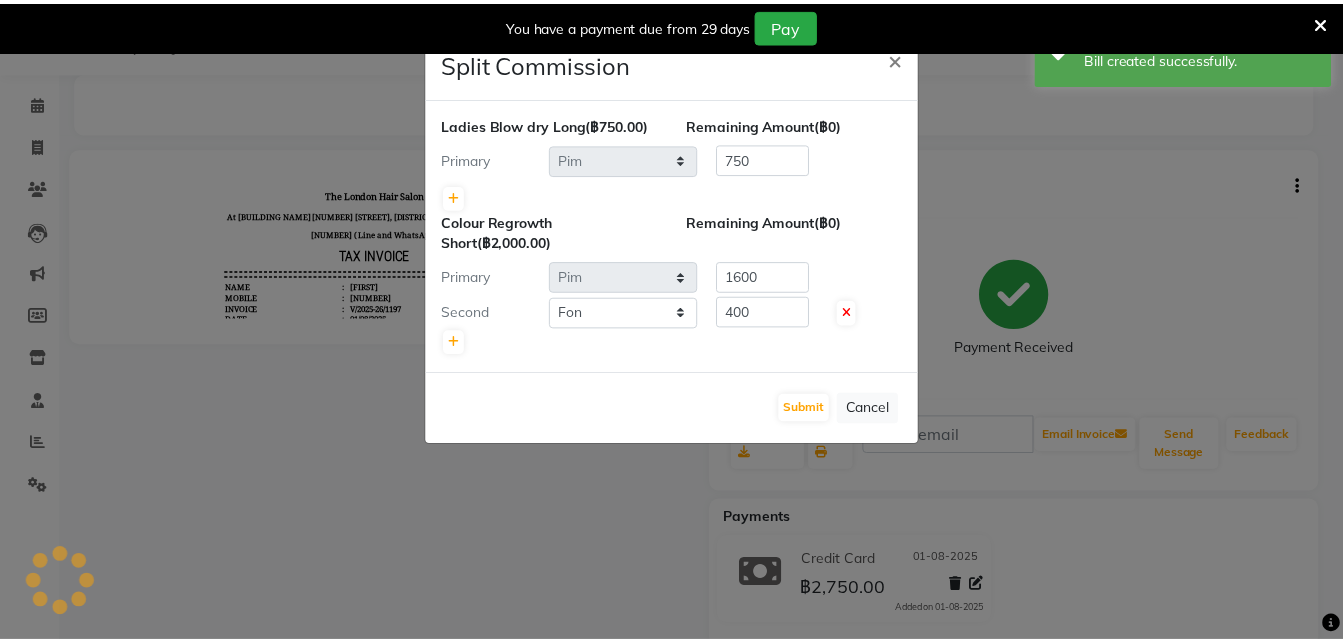 scroll, scrollTop: 0, scrollLeft: 0, axis: both 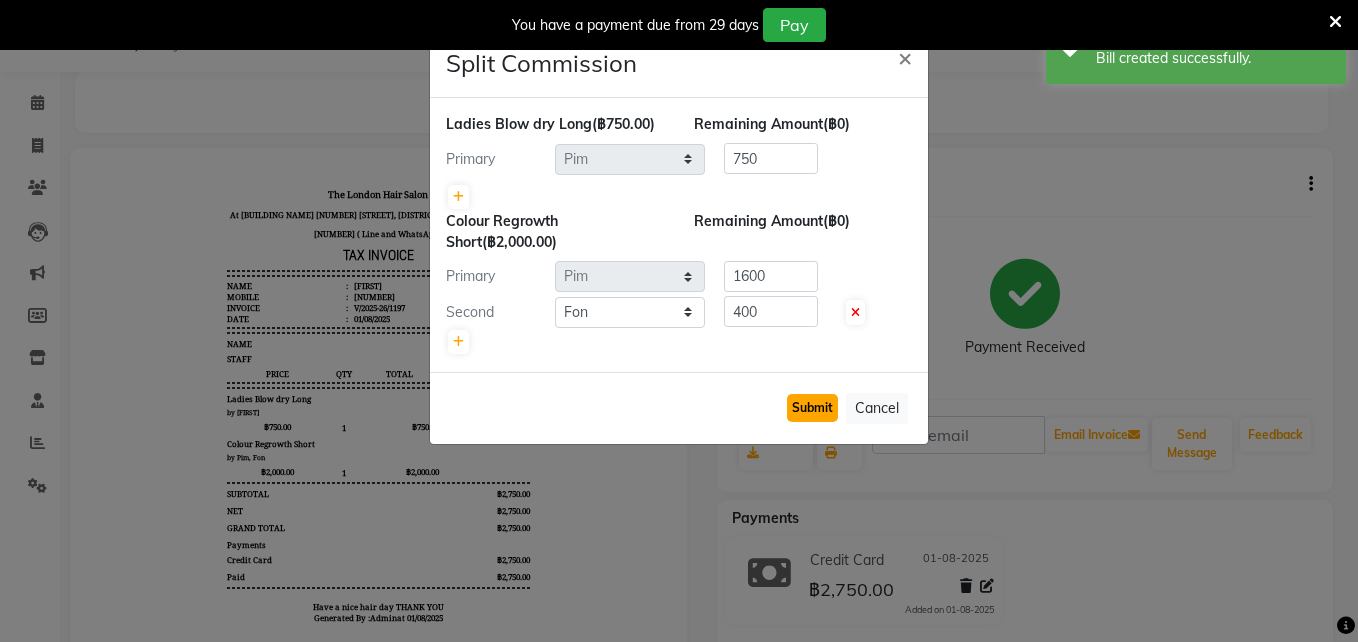 click on "Submit" 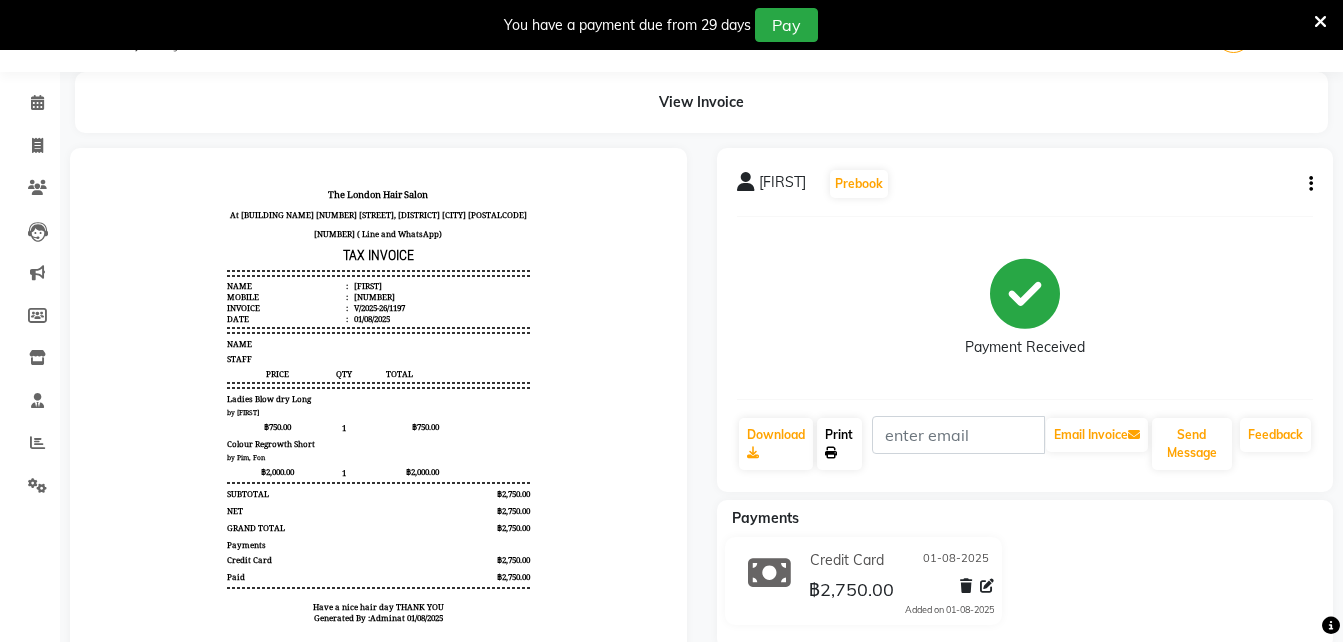 click 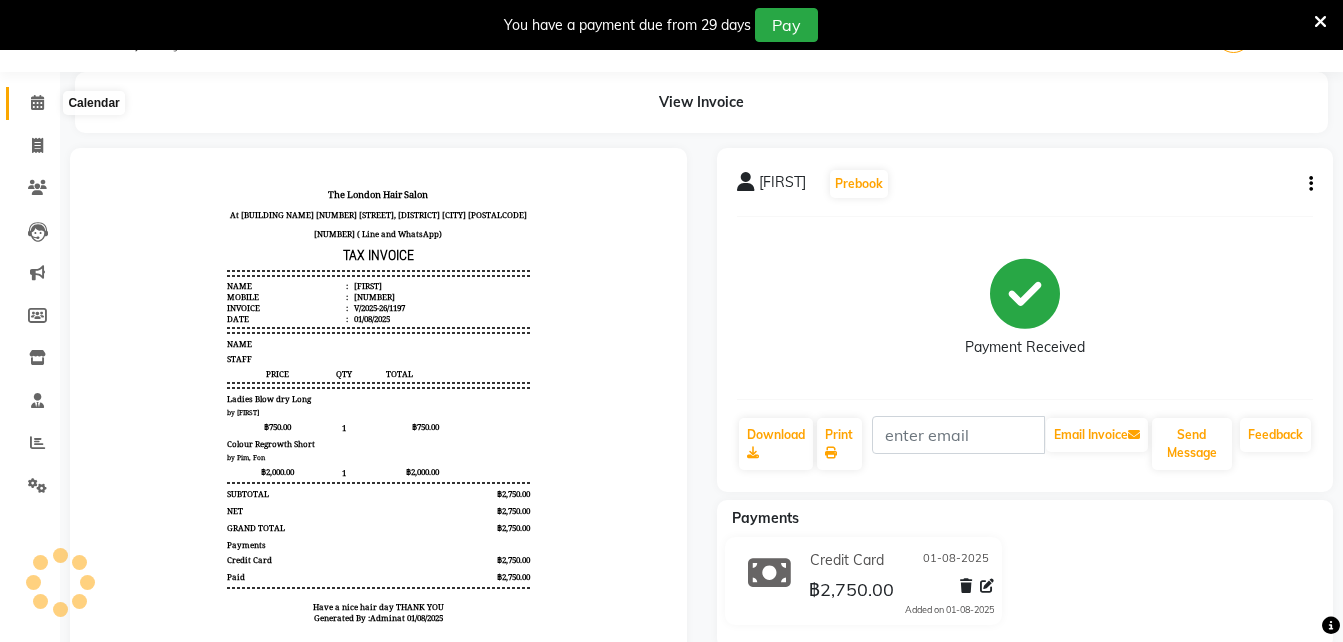 click 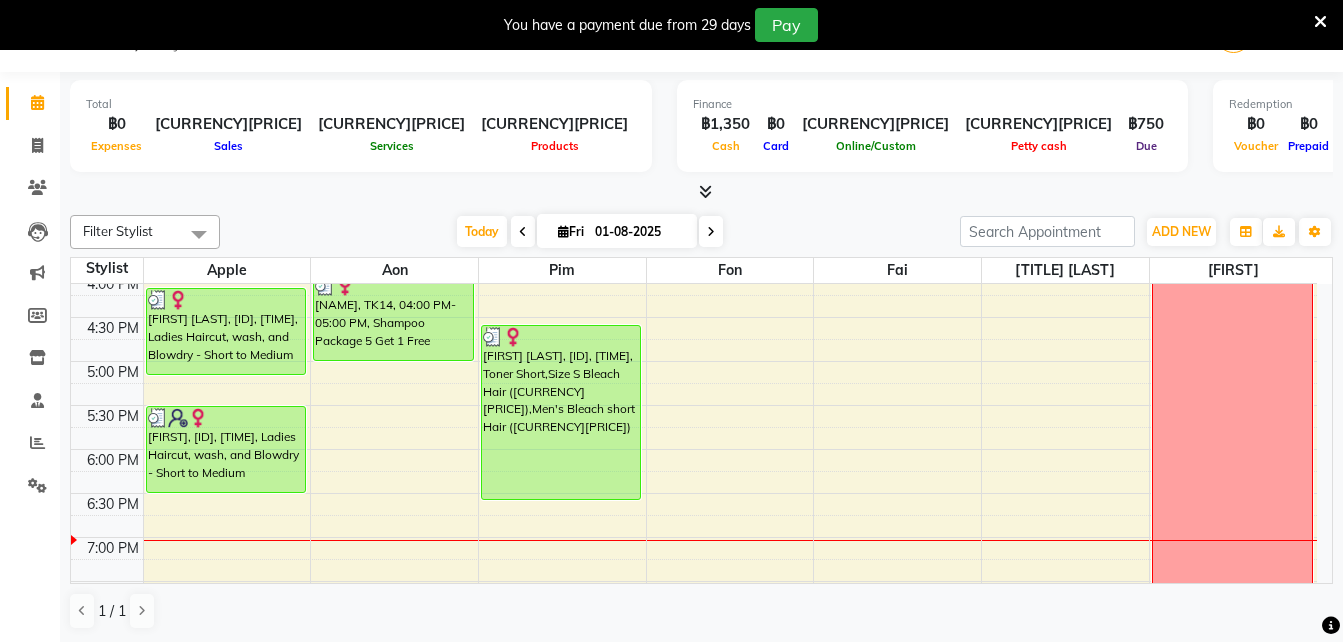 scroll, scrollTop: 756, scrollLeft: 0, axis: vertical 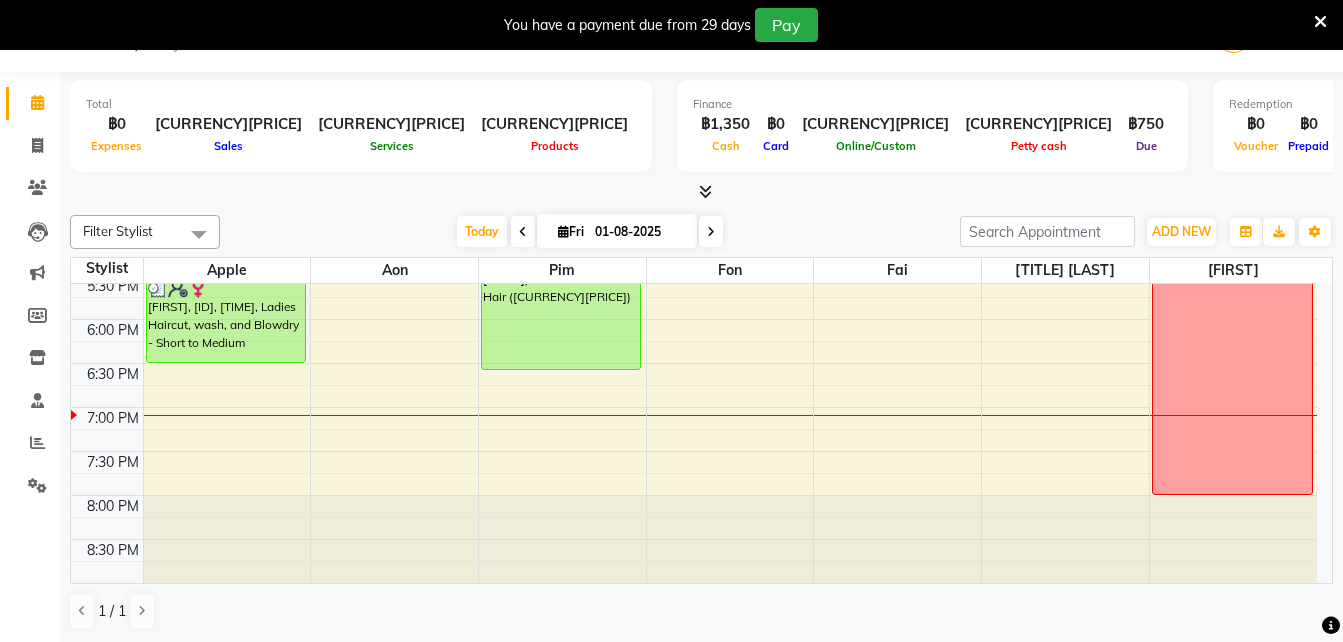 click at bounding box center (562, 539) 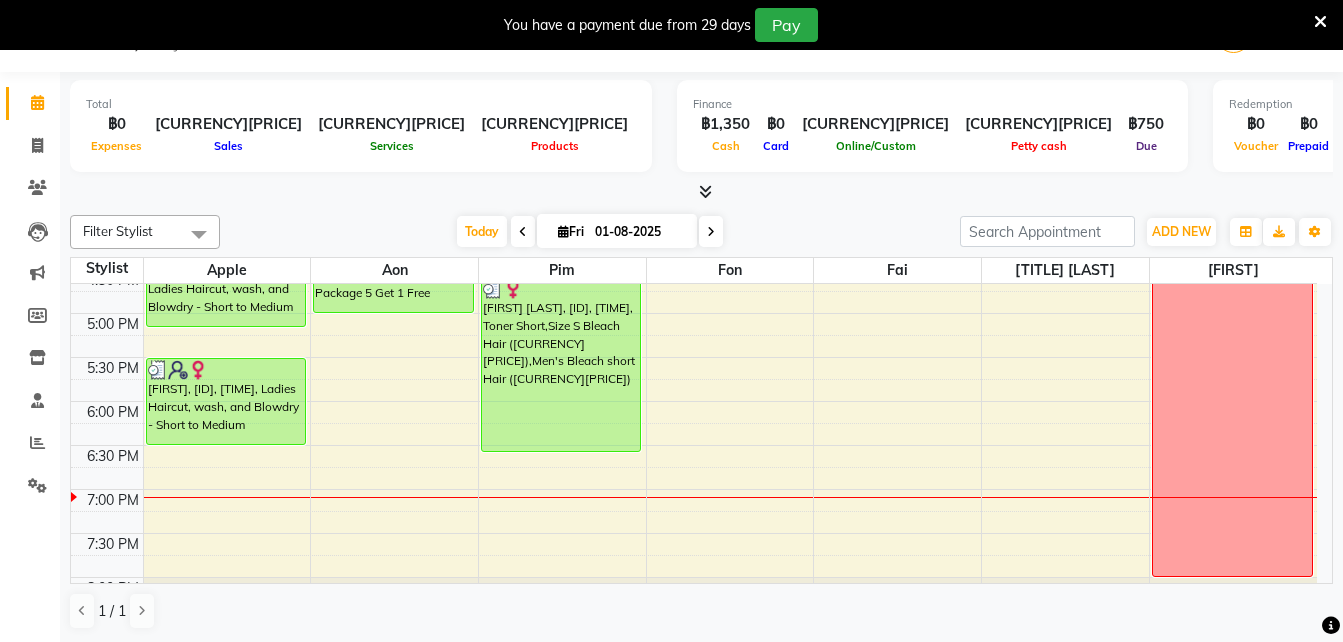 scroll, scrollTop: 756, scrollLeft: 0, axis: vertical 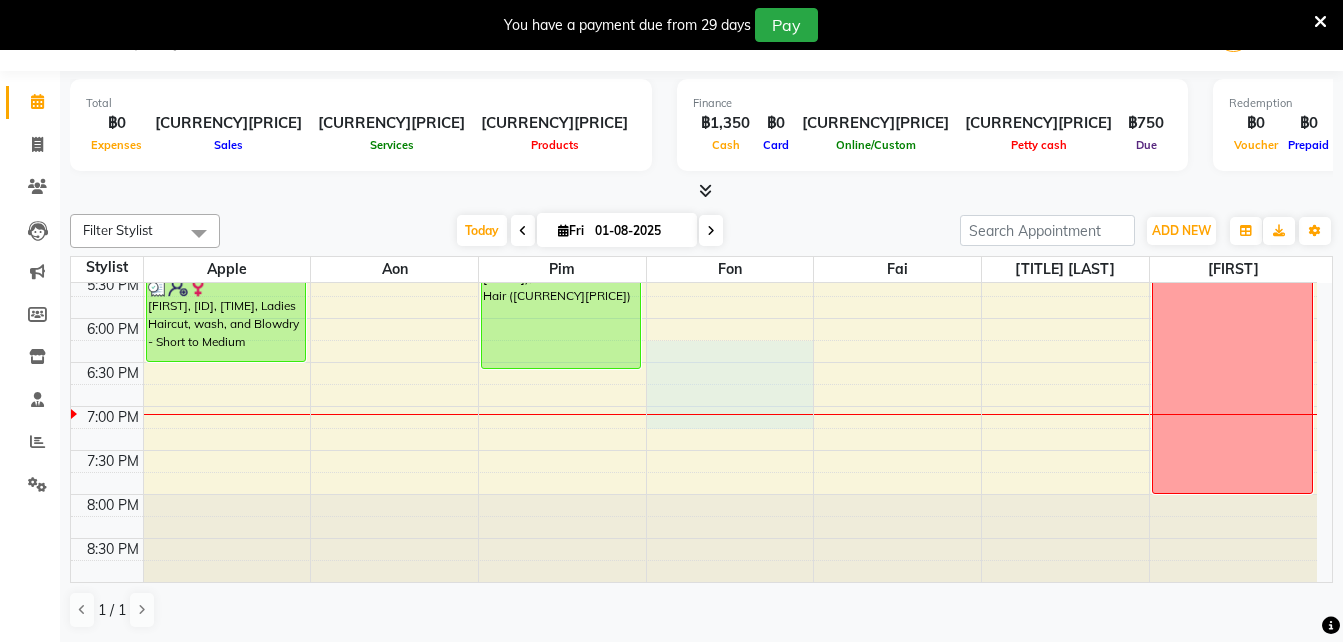 drag, startPoint x: 726, startPoint y: 409, endPoint x: 889, endPoint y: 352, distance: 172.6789 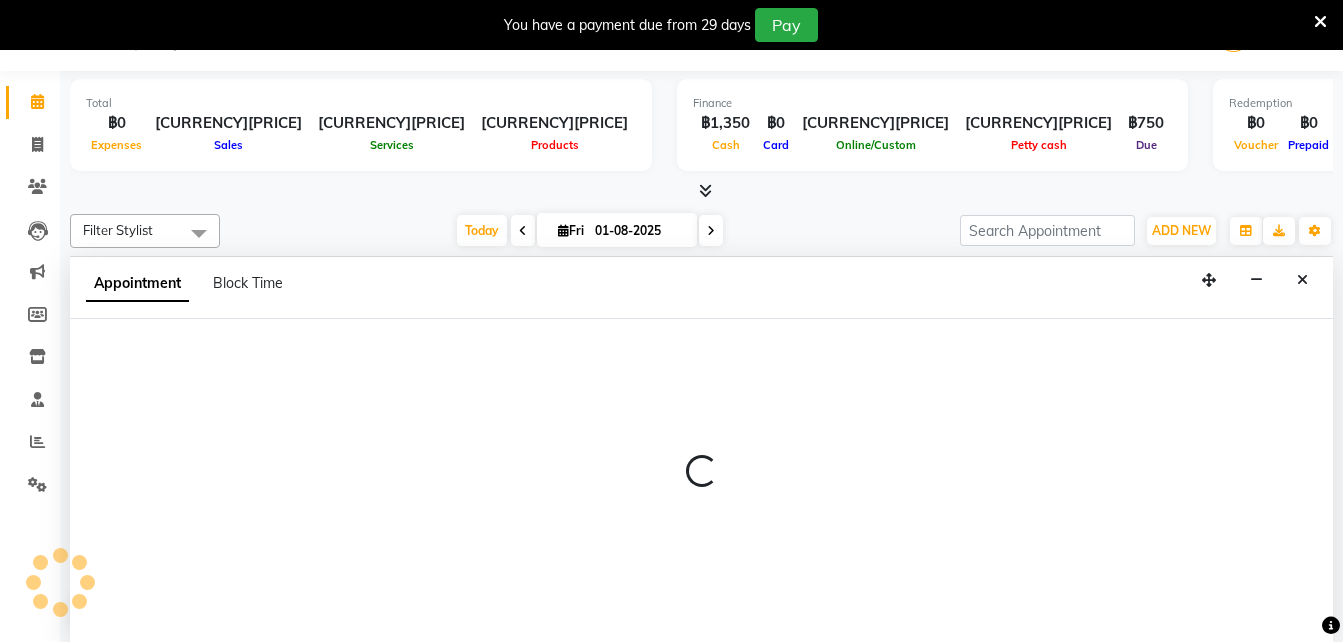 scroll, scrollTop: 0, scrollLeft: 0, axis: both 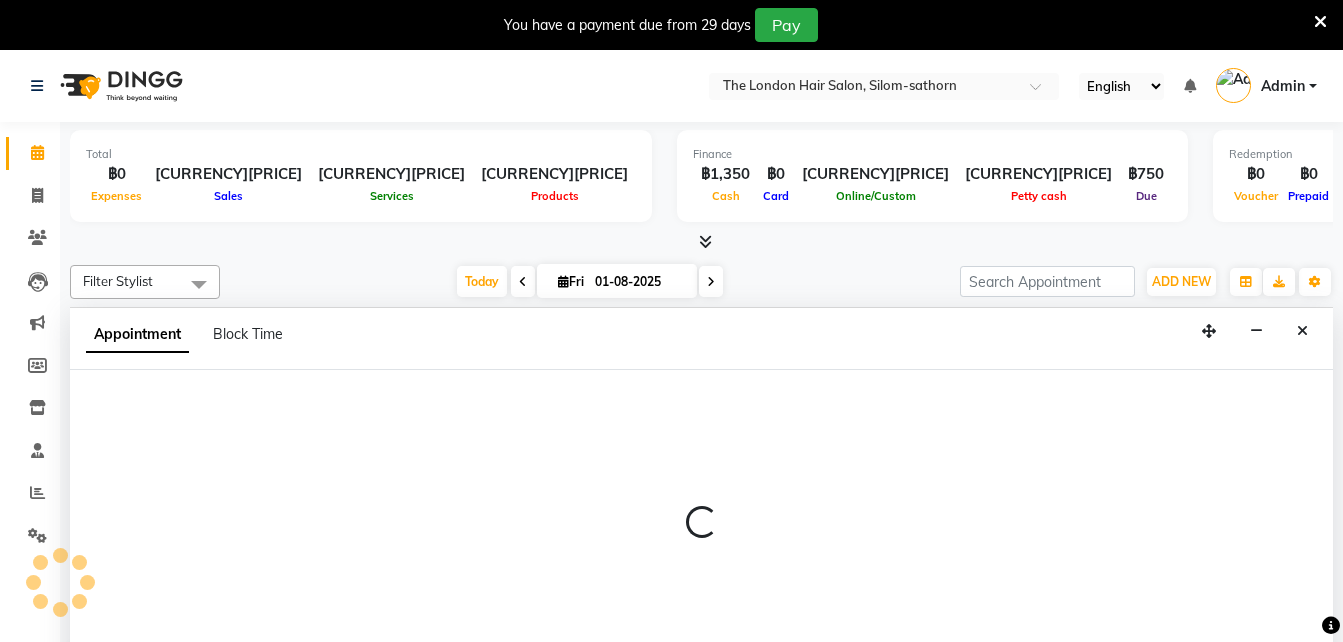 select on "56711" 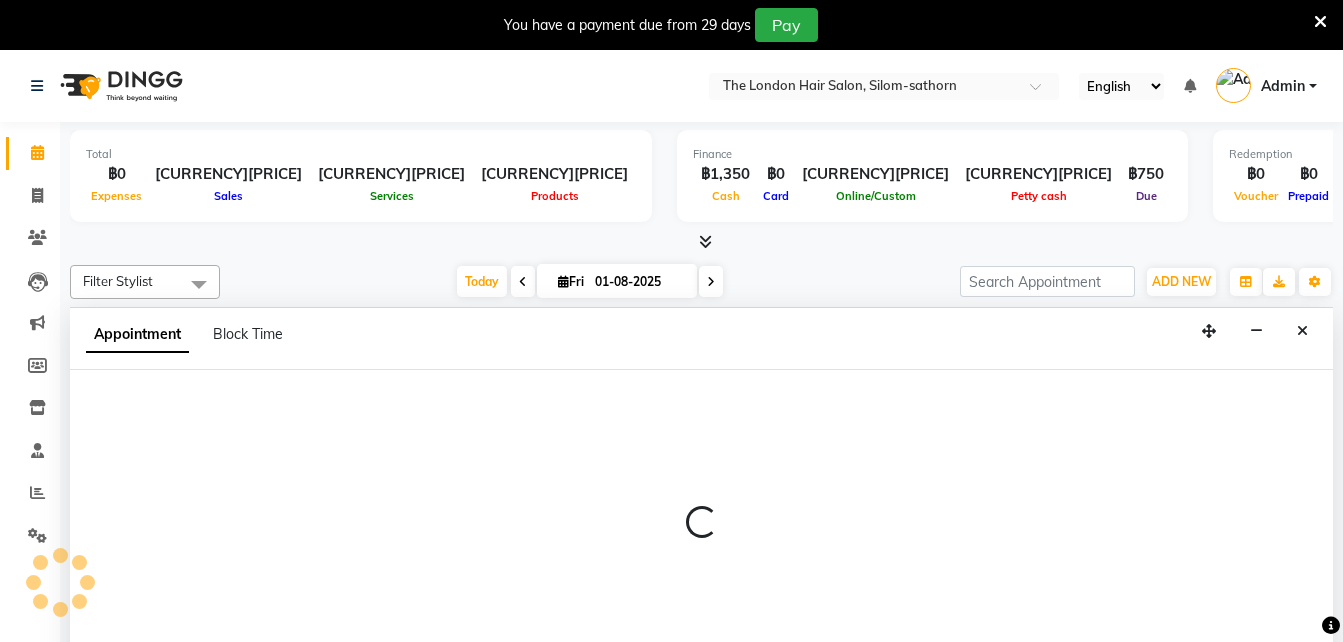 select on "1095" 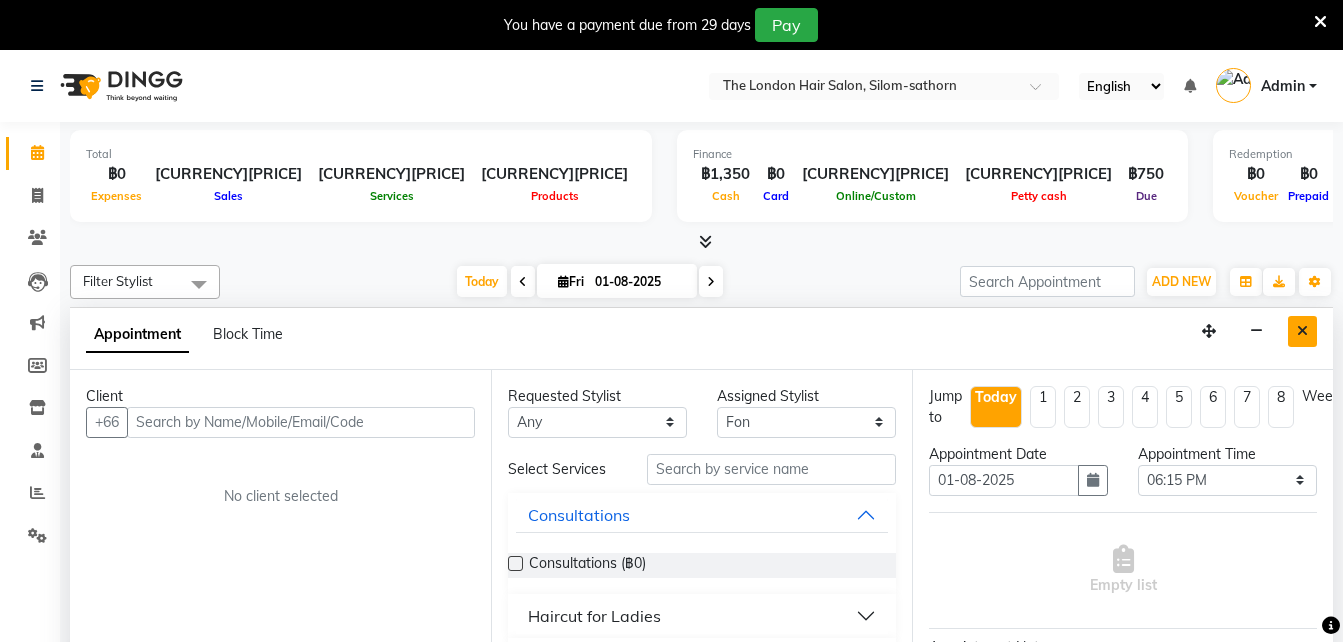 click at bounding box center (1302, 331) 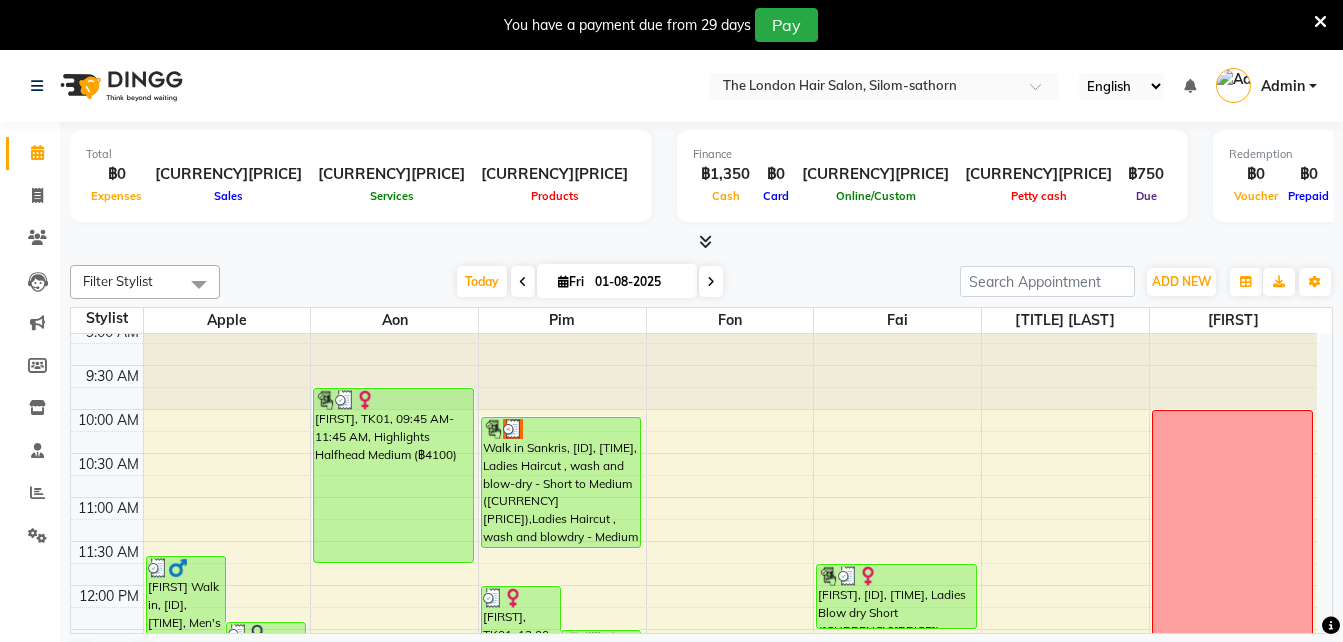 scroll, scrollTop: 0, scrollLeft: 0, axis: both 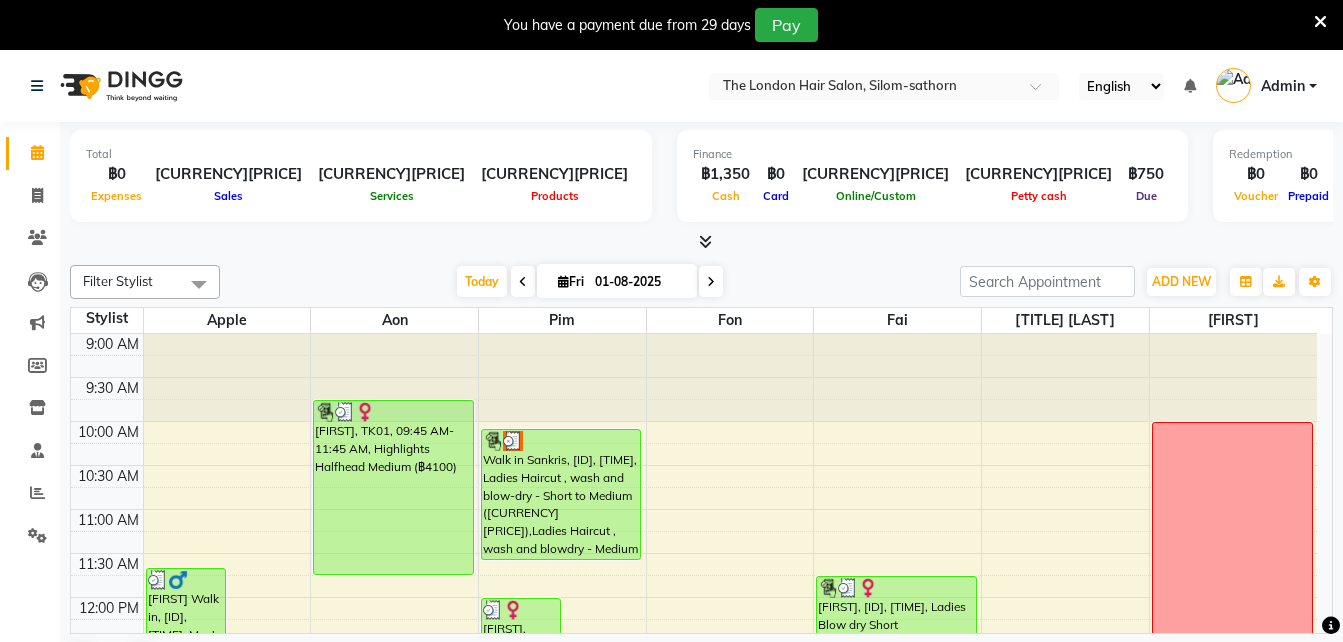 click at bounding box center [711, 281] 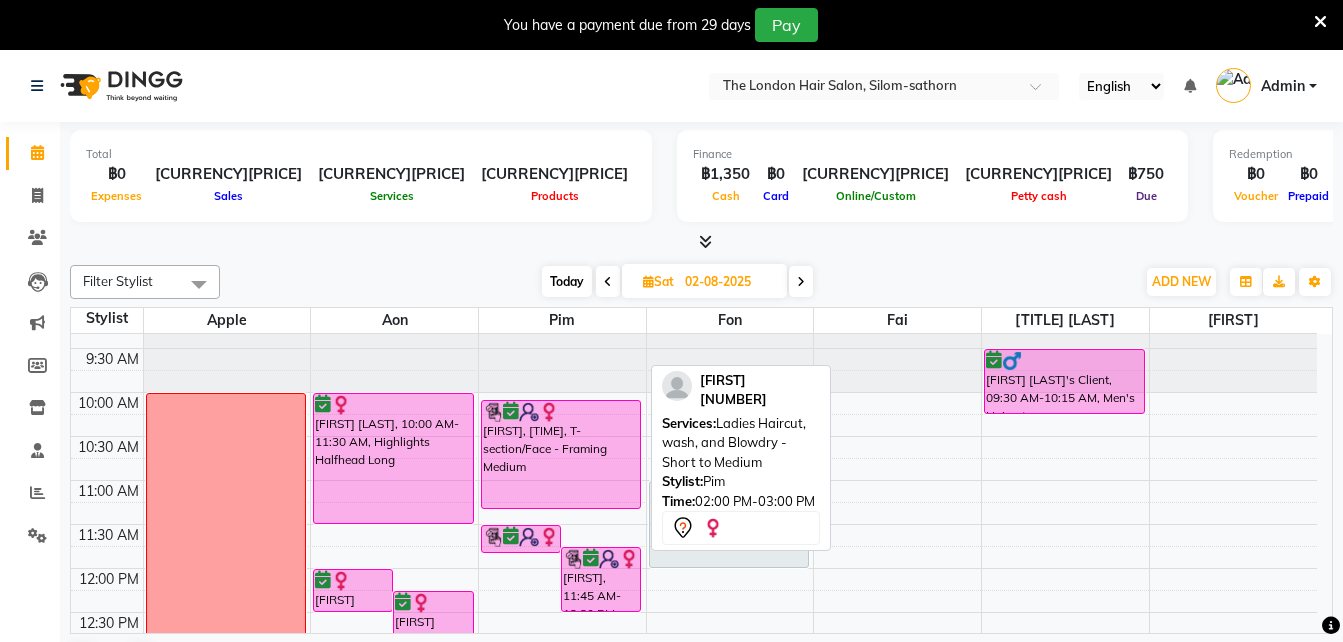 scroll, scrollTop: 0, scrollLeft: 0, axis: both 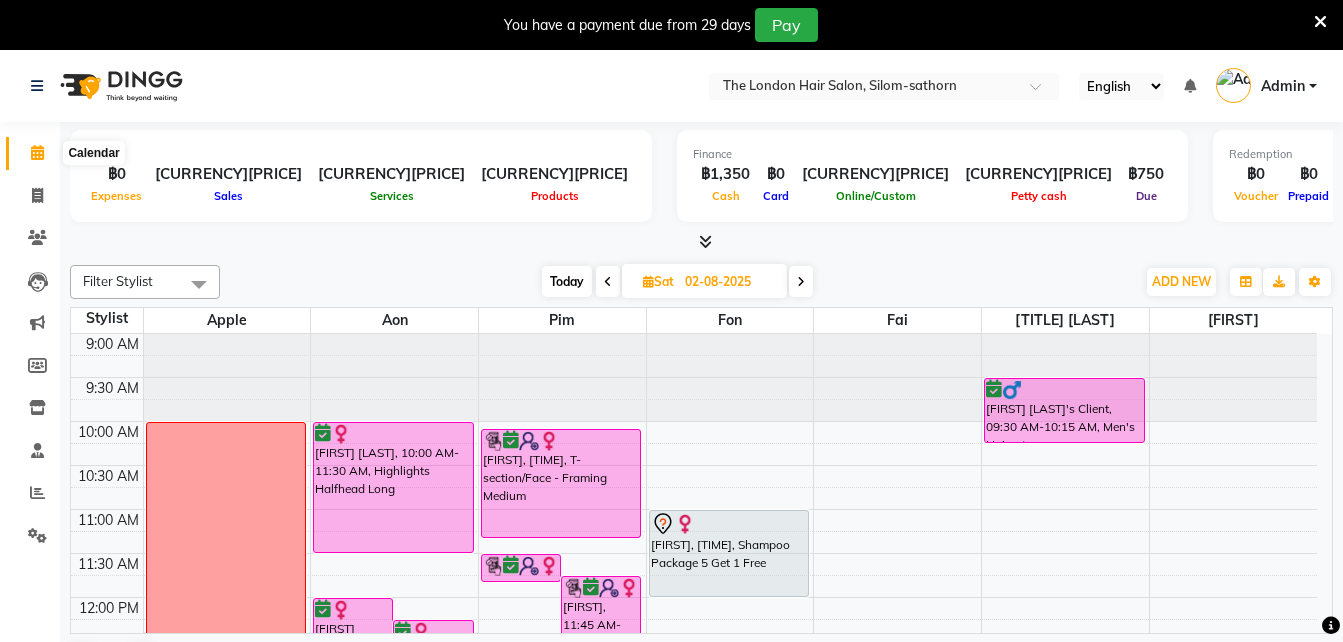 drag, startPoint x: 41, startPoint y: 191, endPoint x: 25, endPoint y: 161, distance: 34 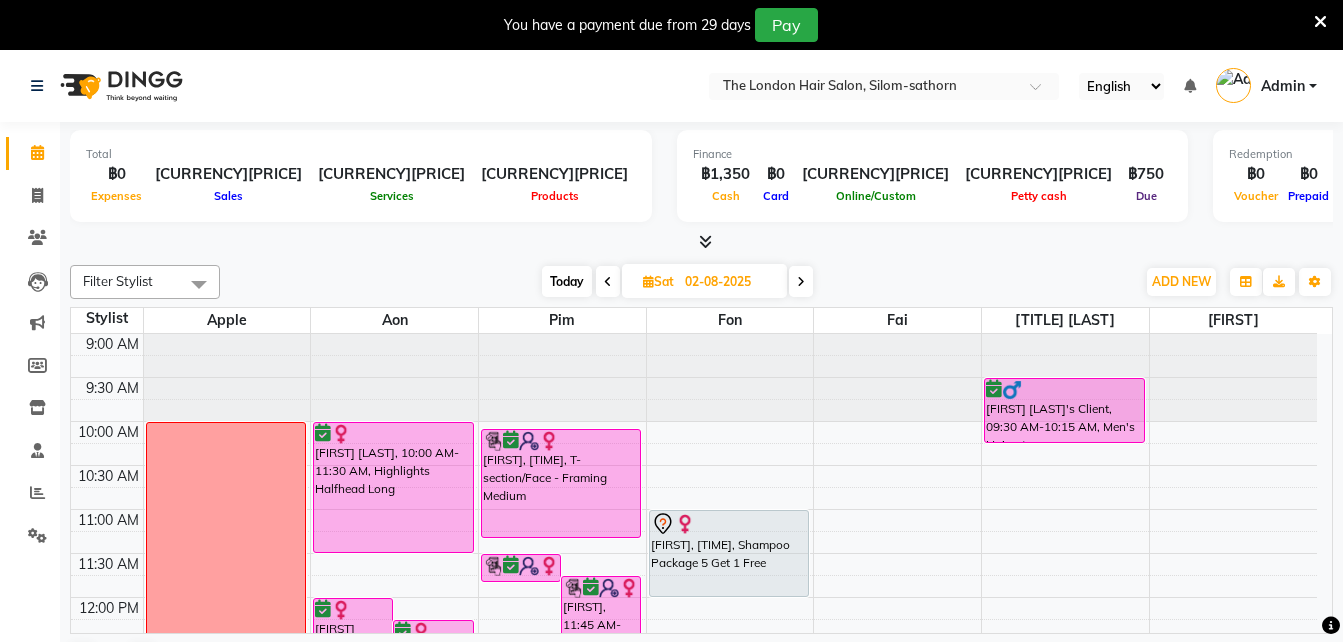 drag, startPoint x: 25, startPoint y: 161, endPoint x: 360, endPoint y: 273, distance: 353.22656 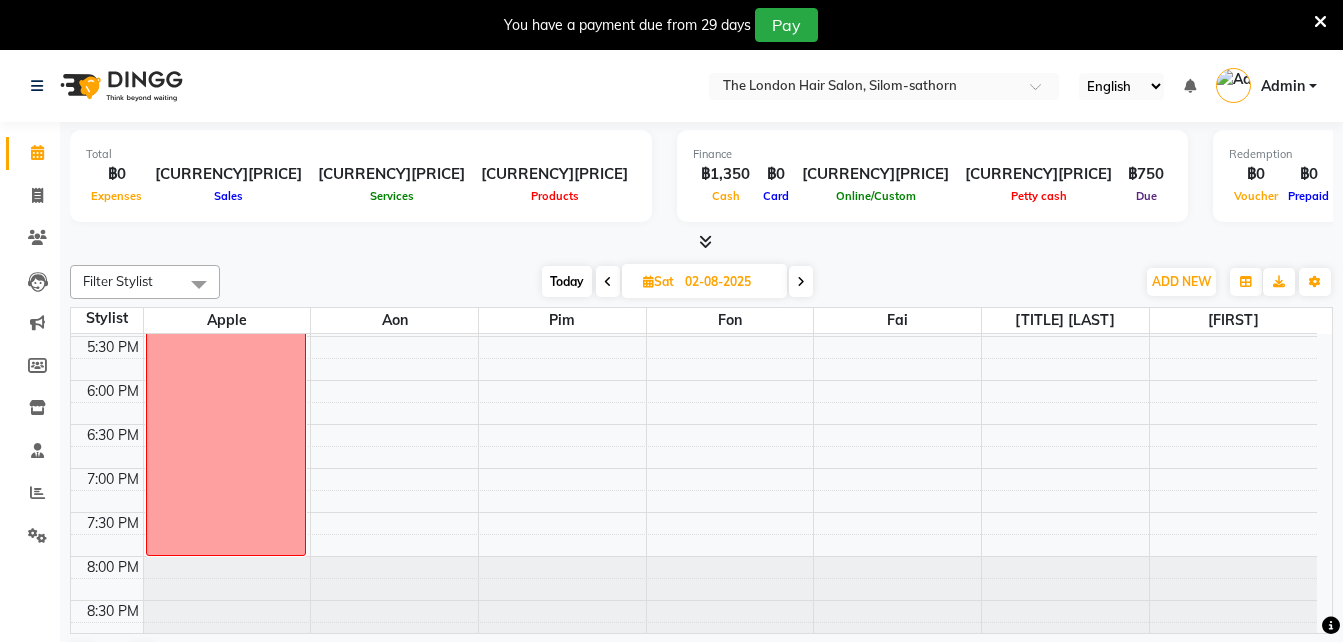 scroll, scrollTop: 756, scrollLeft: 0, axis: vertical 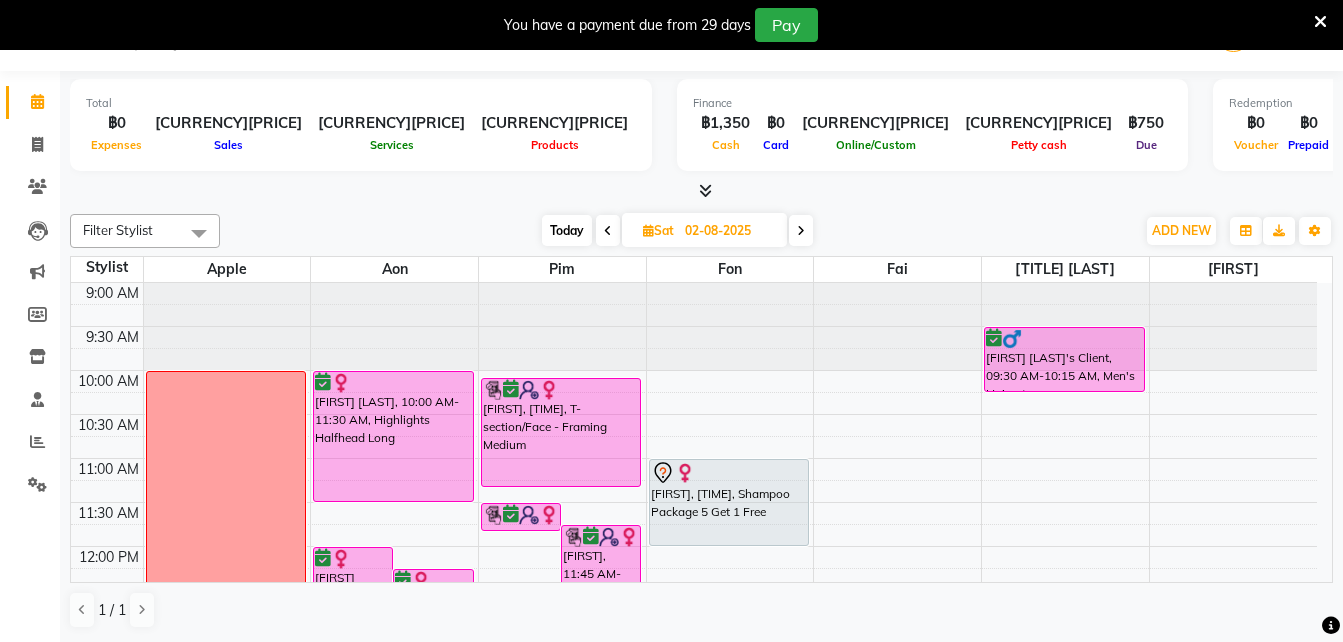 click on "Today" at bounding box center (567, 230) 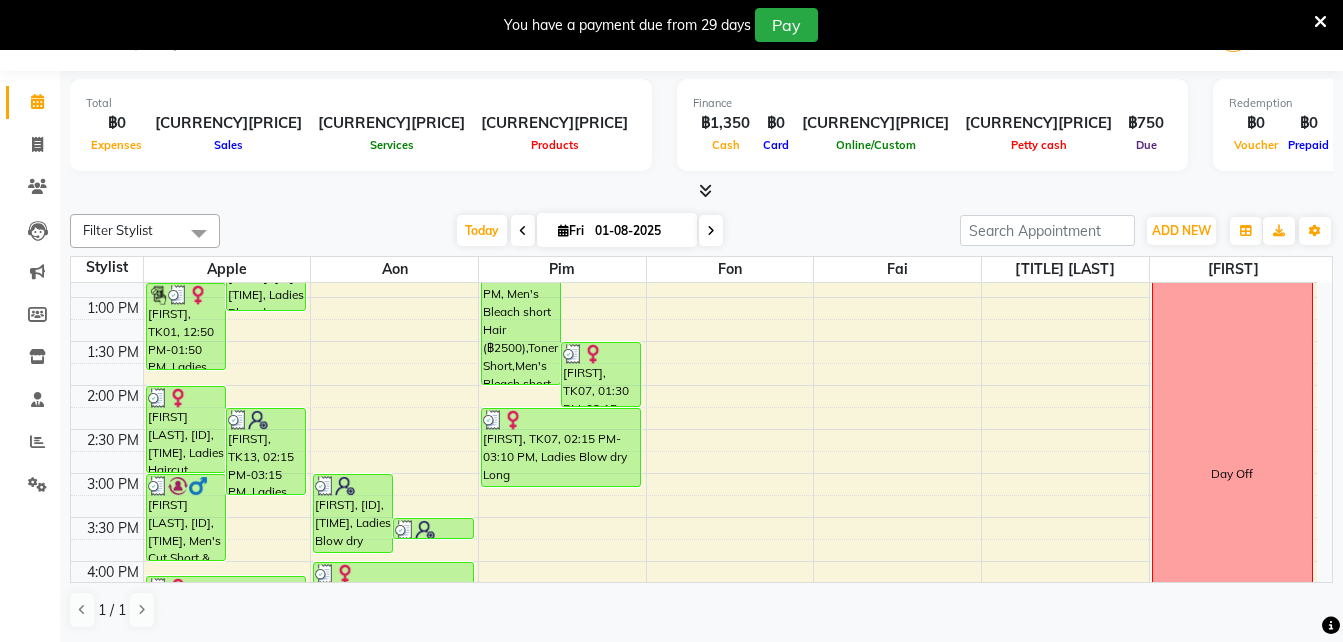 scroll, scrollTop: 0, scrollLeft: 0, axis: both 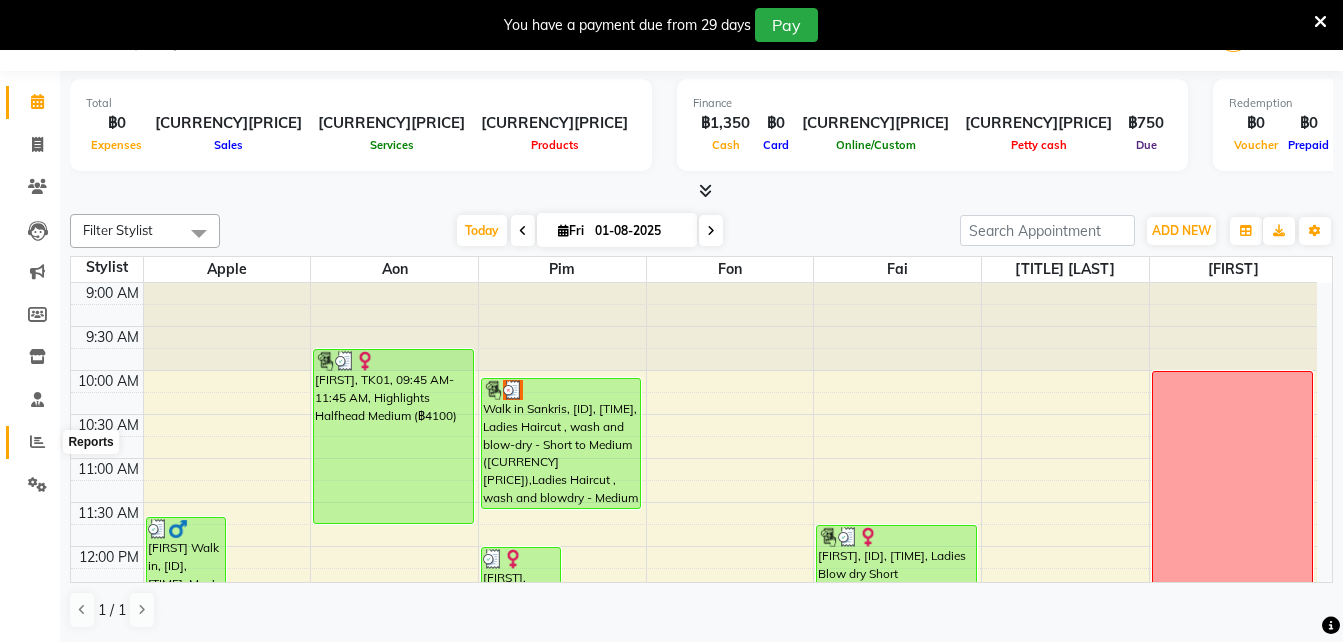 click 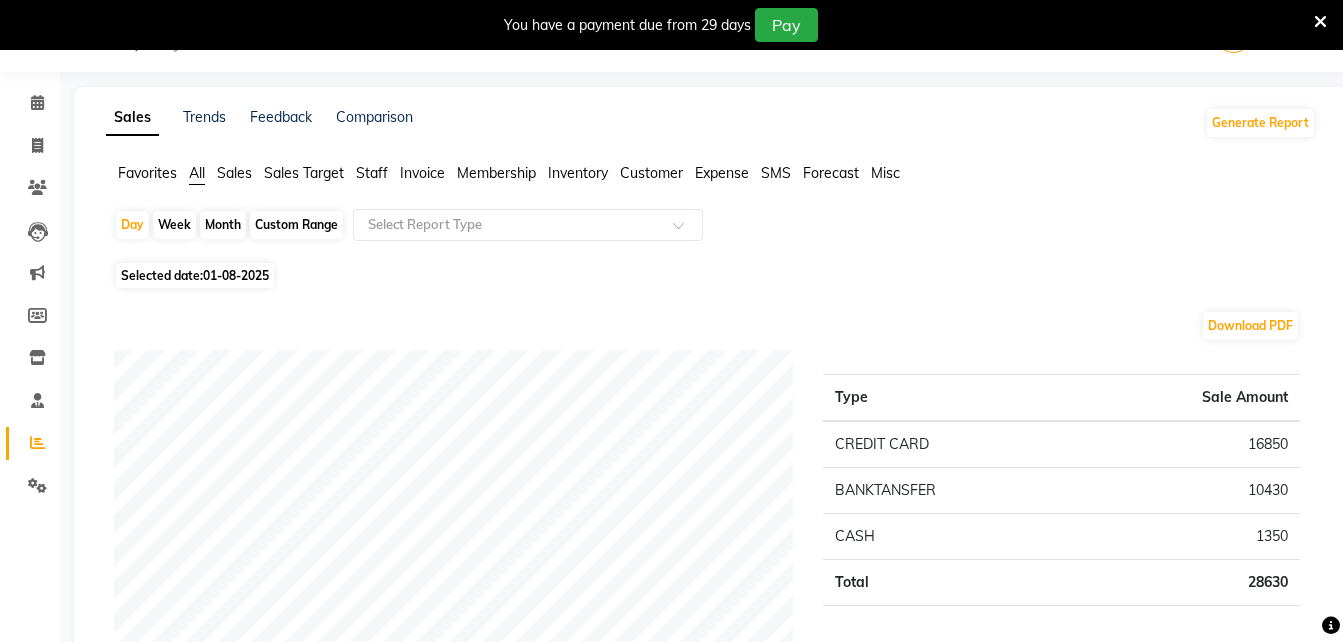 scroll, scrollTop: 51, scrollLeft: 0, axis: vertical 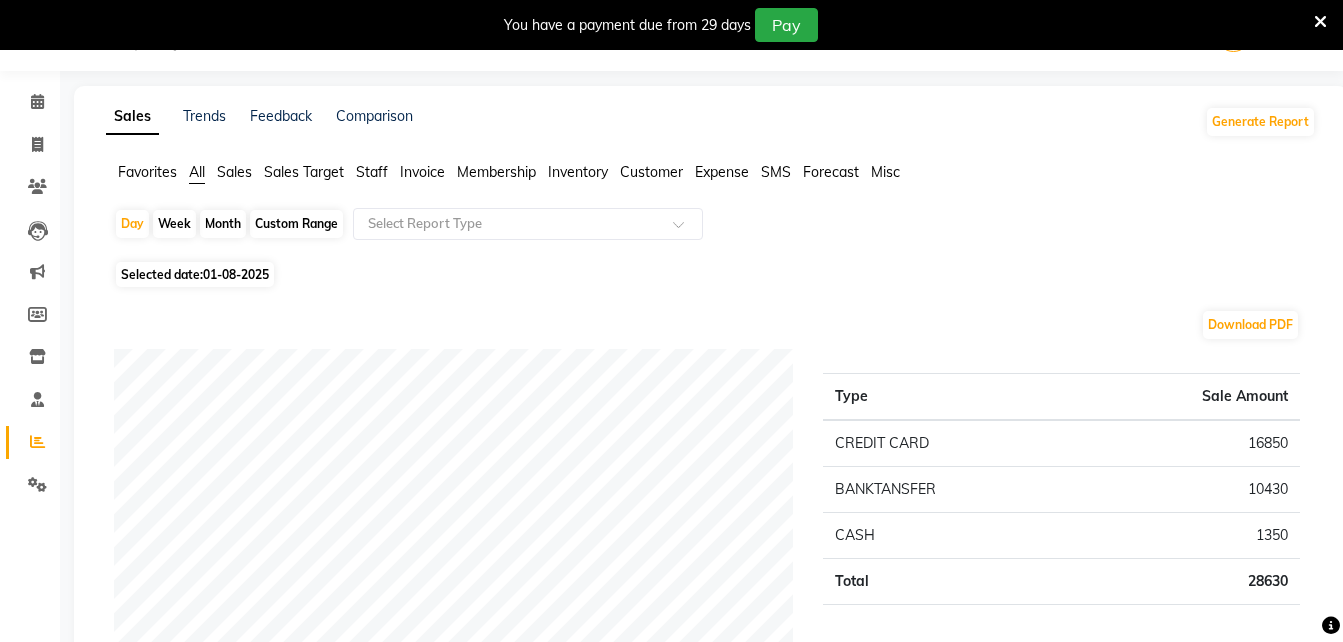 drag, startPoint x: 35, startPoint y: 106, endPoint x: 452, endPoint y: 153, distance: 419.64032 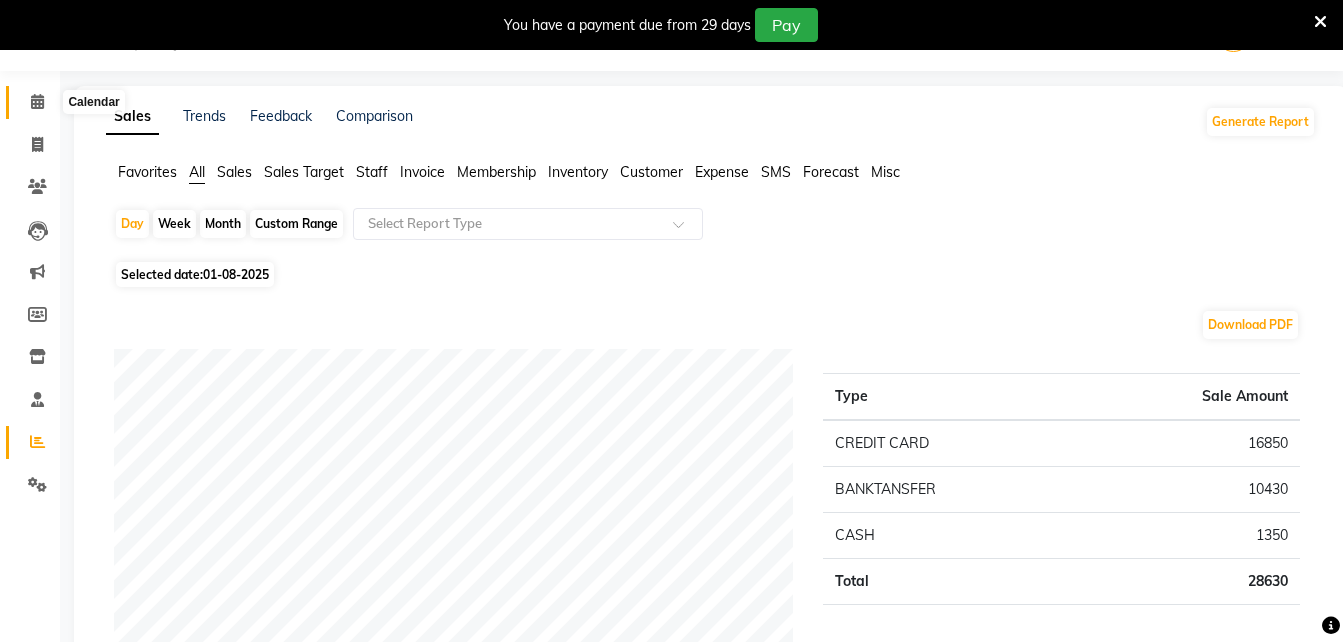 click 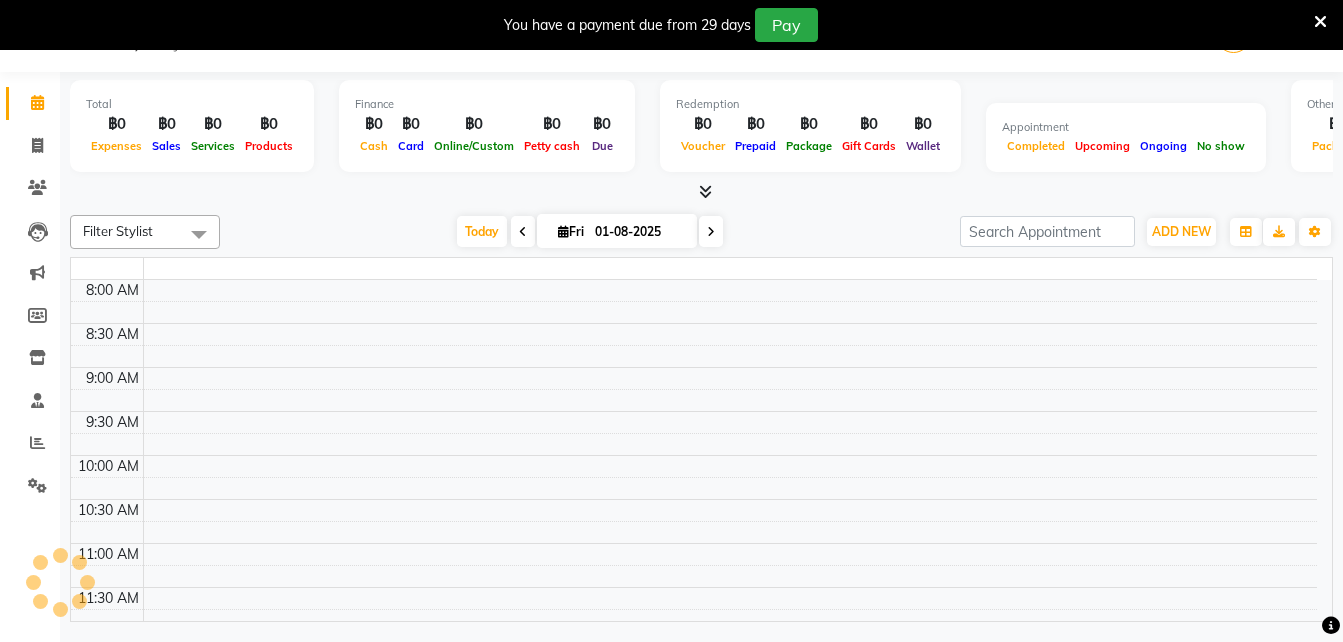 scroll, scrollTop: 50, scrollLeft: 0, axis: vertical 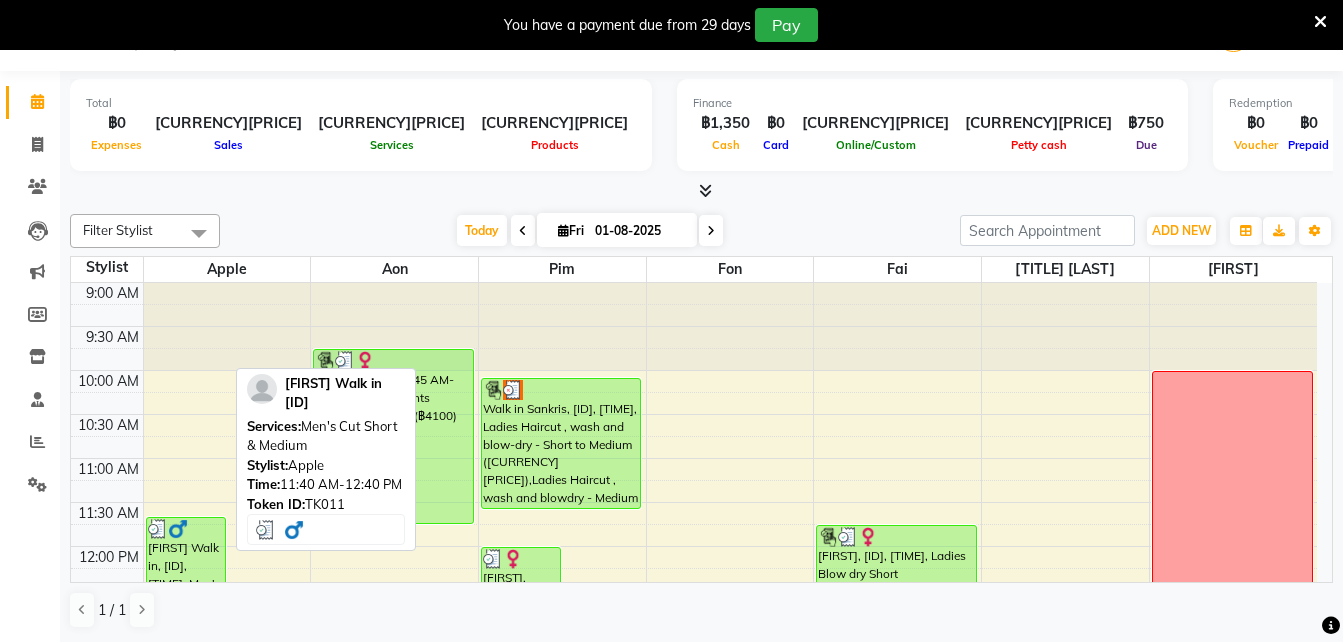 click at bounding box center [178, 529] 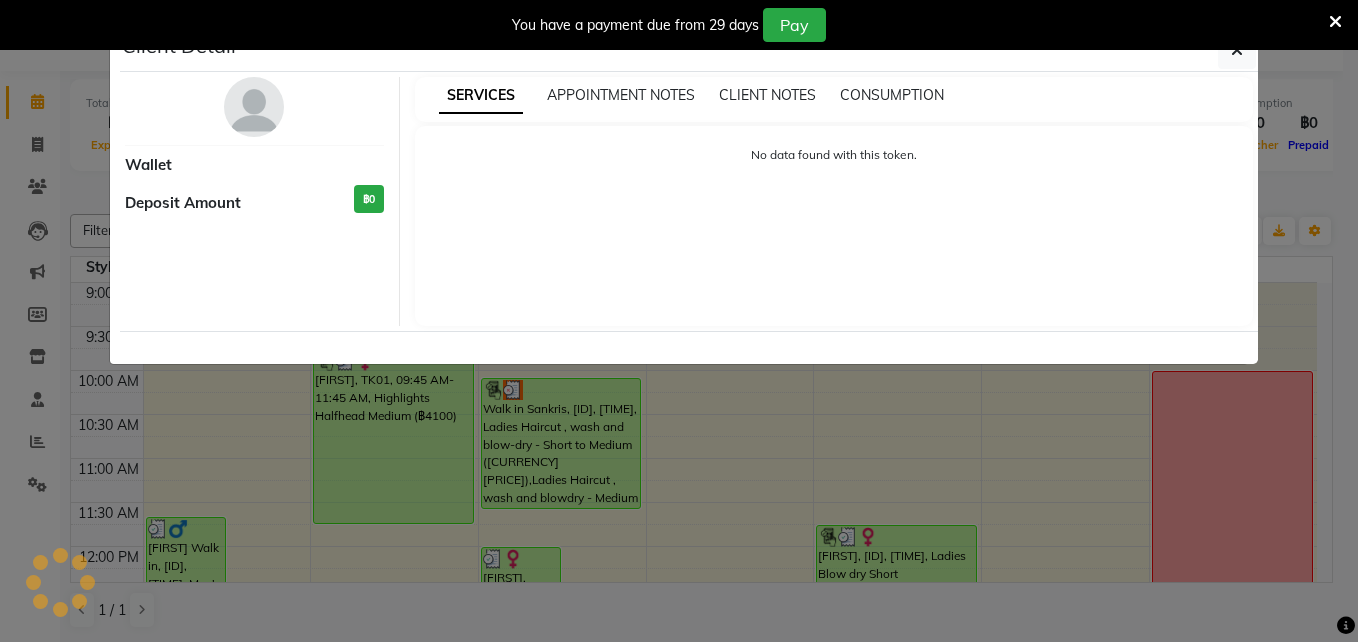 select on "3" 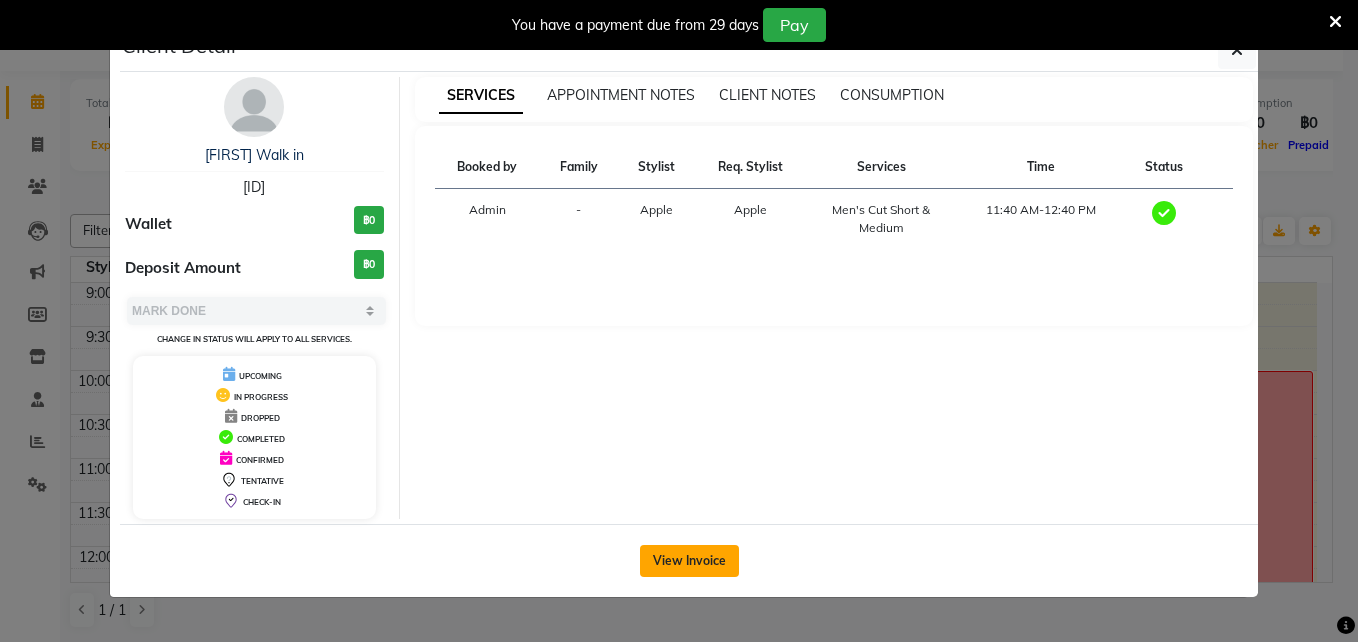 click on "View Invoice" 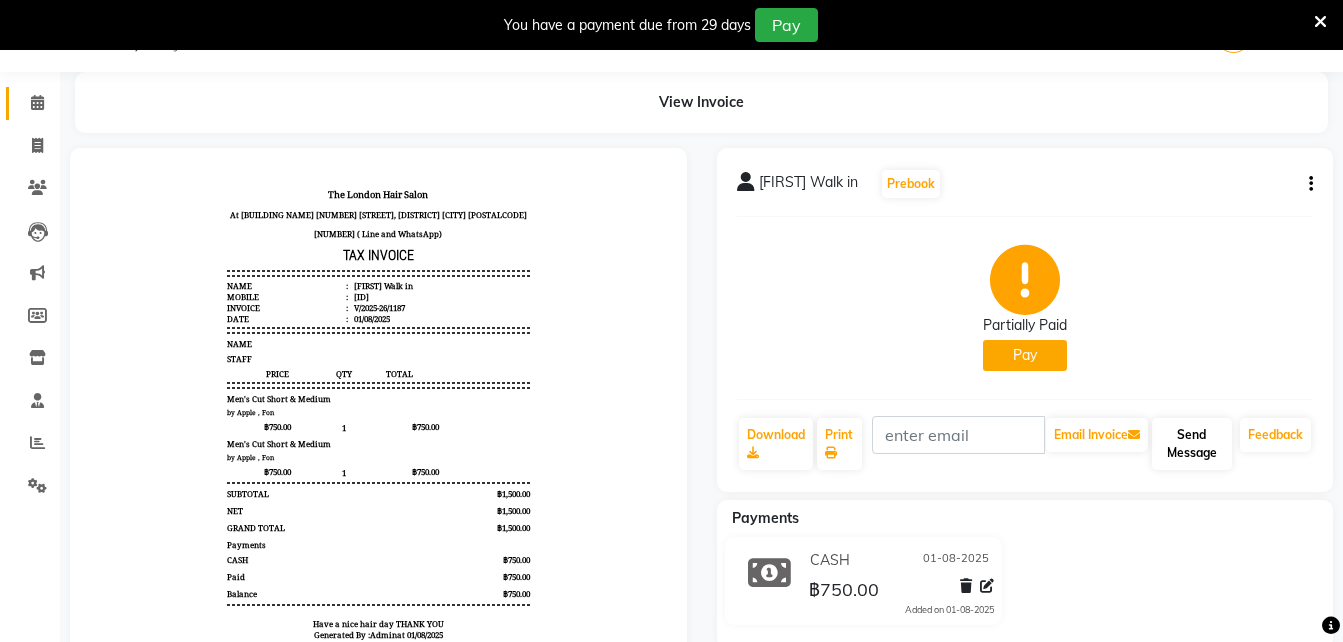 scroll, scrollTop: 0, scrollLeft: 0, axis: both 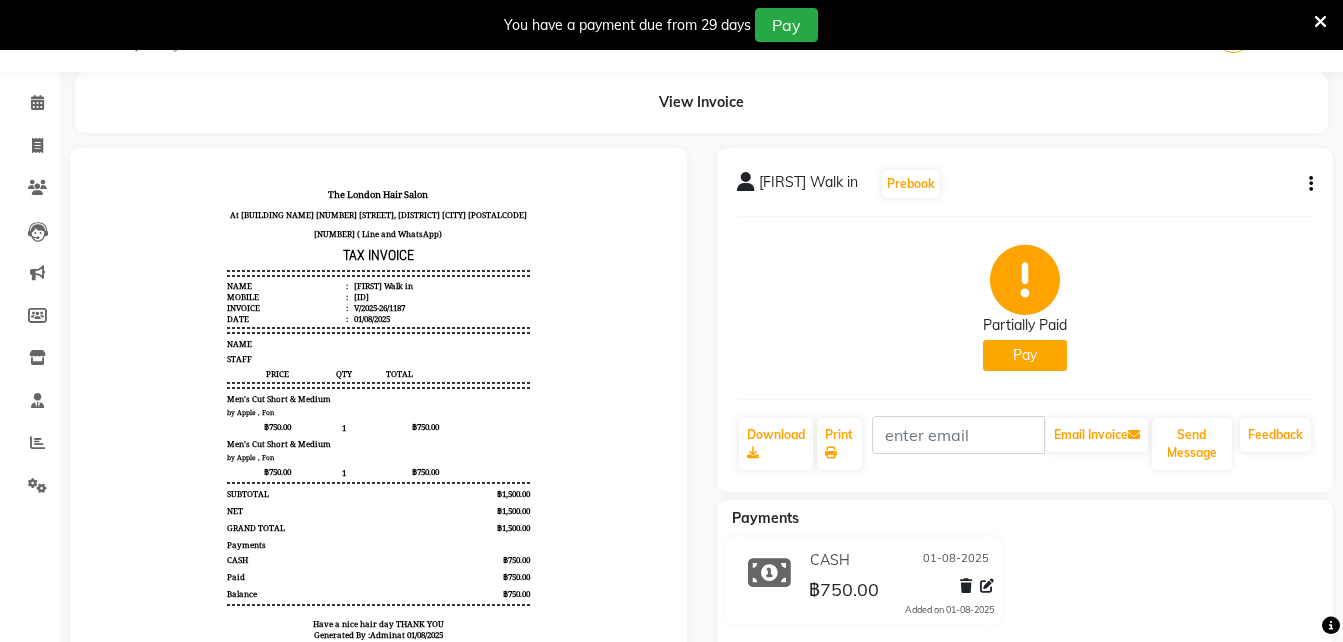 click 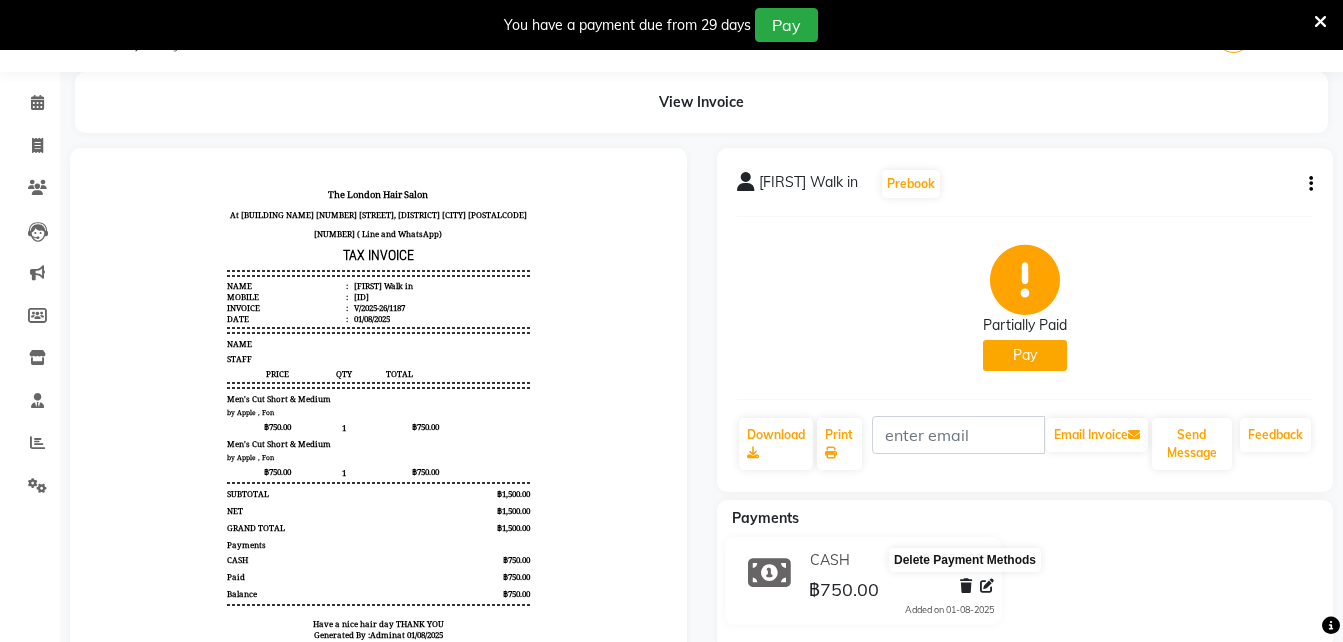 drag, startPoint x: 962, startPoint y: 587, endPoint x: 883, endPoint y: 571, distance: 80.60397 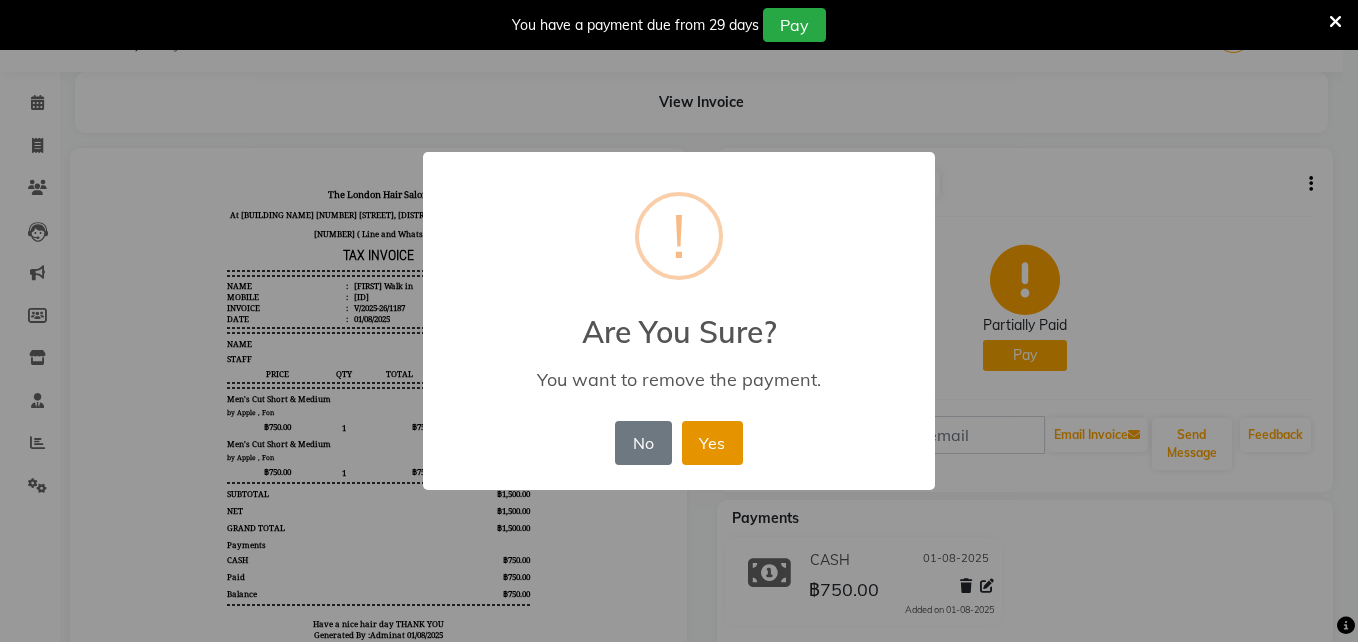 click on "Yes" at bounding box center [712, 443] 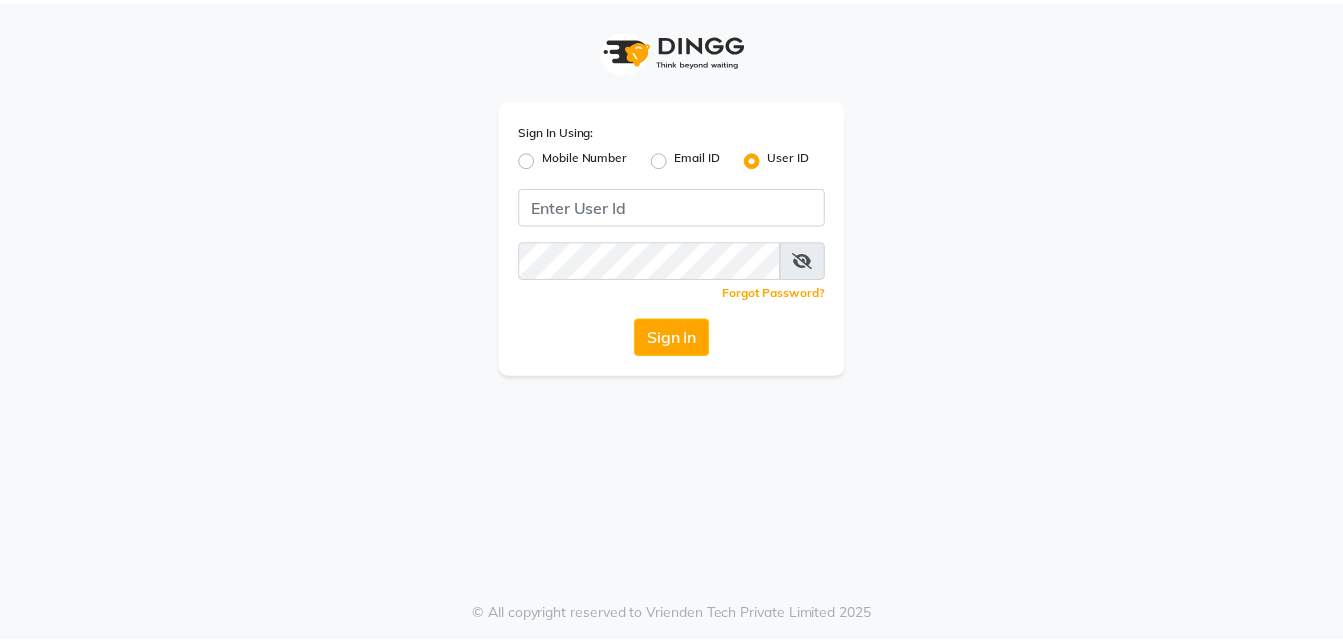 scroll, scrollTop: 0, scrollLeft: 0, axis: both 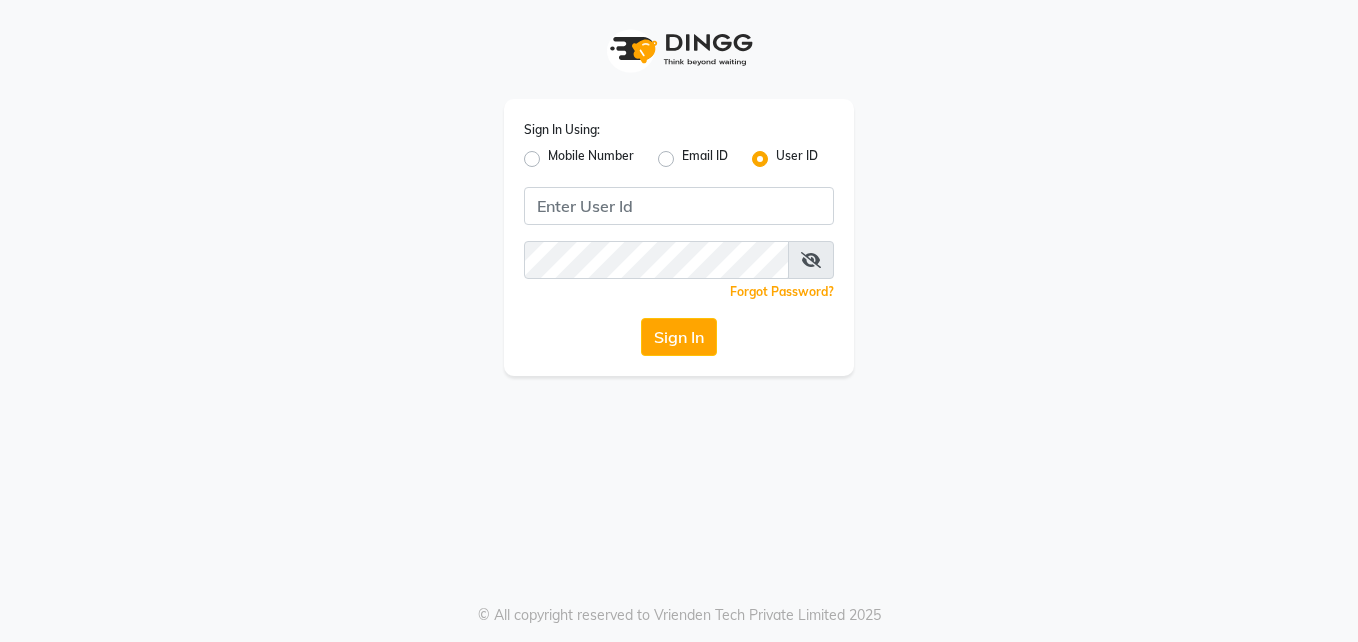 click on "Sign In Using: Mobile Number Email ID User ID  Remember me Forgot Password?  Sign In" 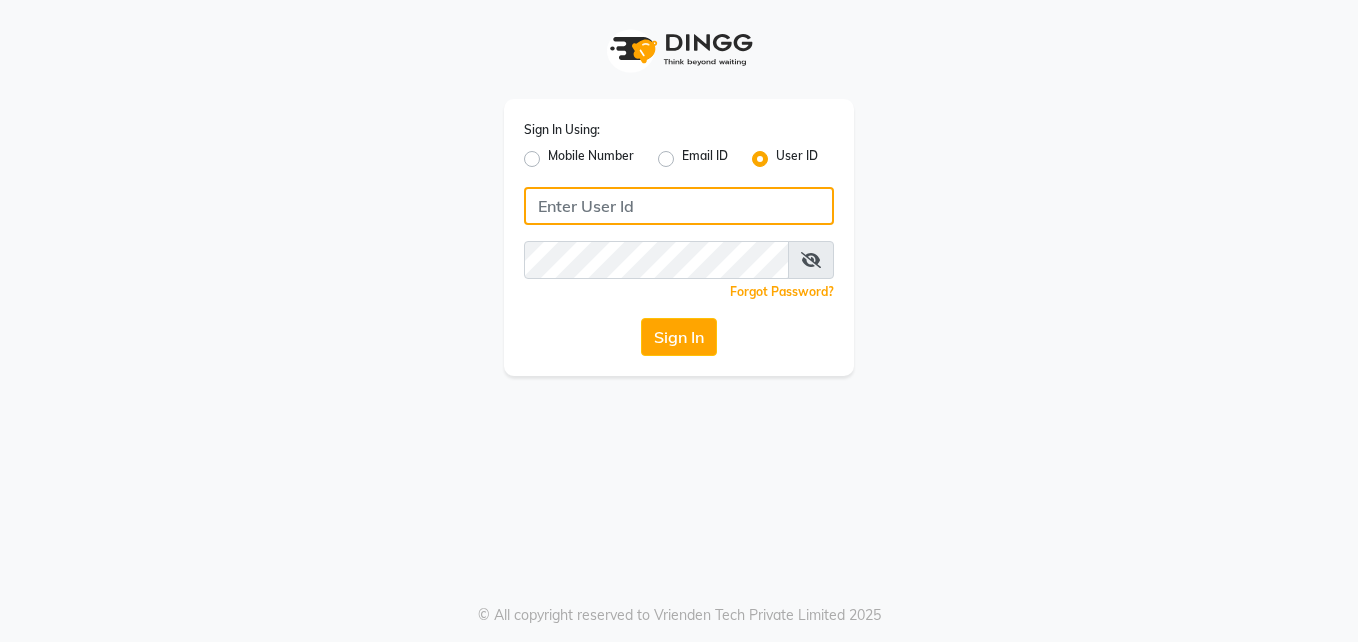 click 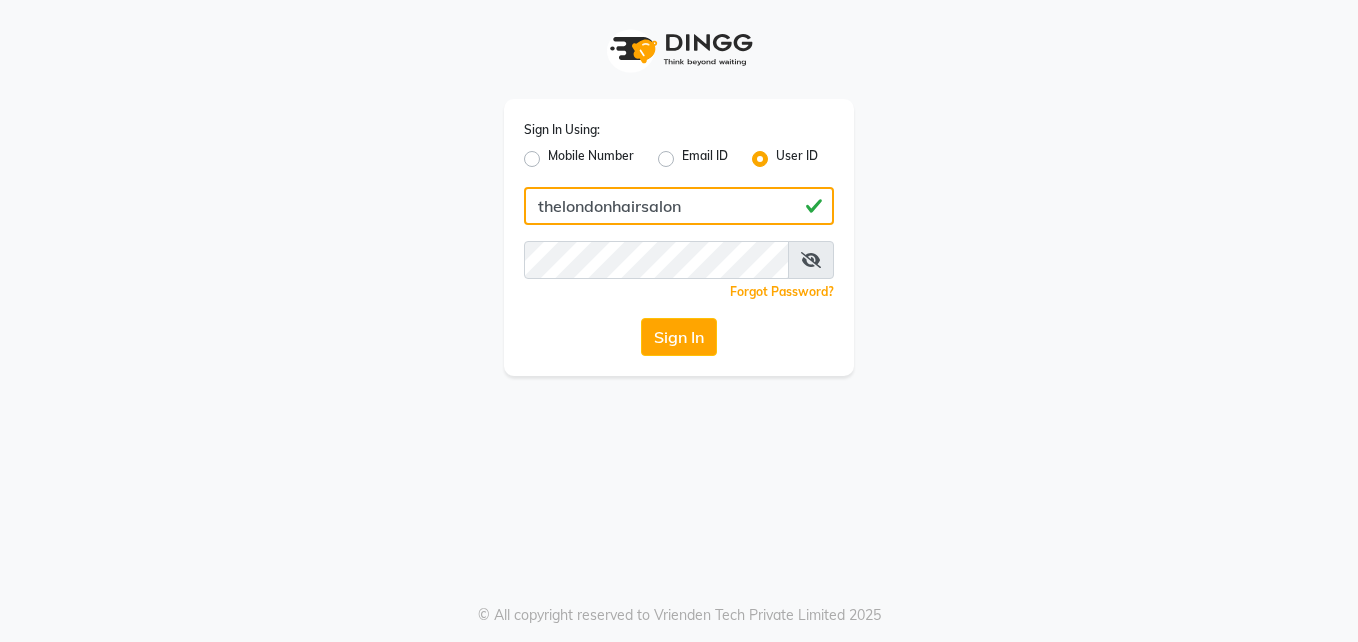 type on "thelondonhairsalon" 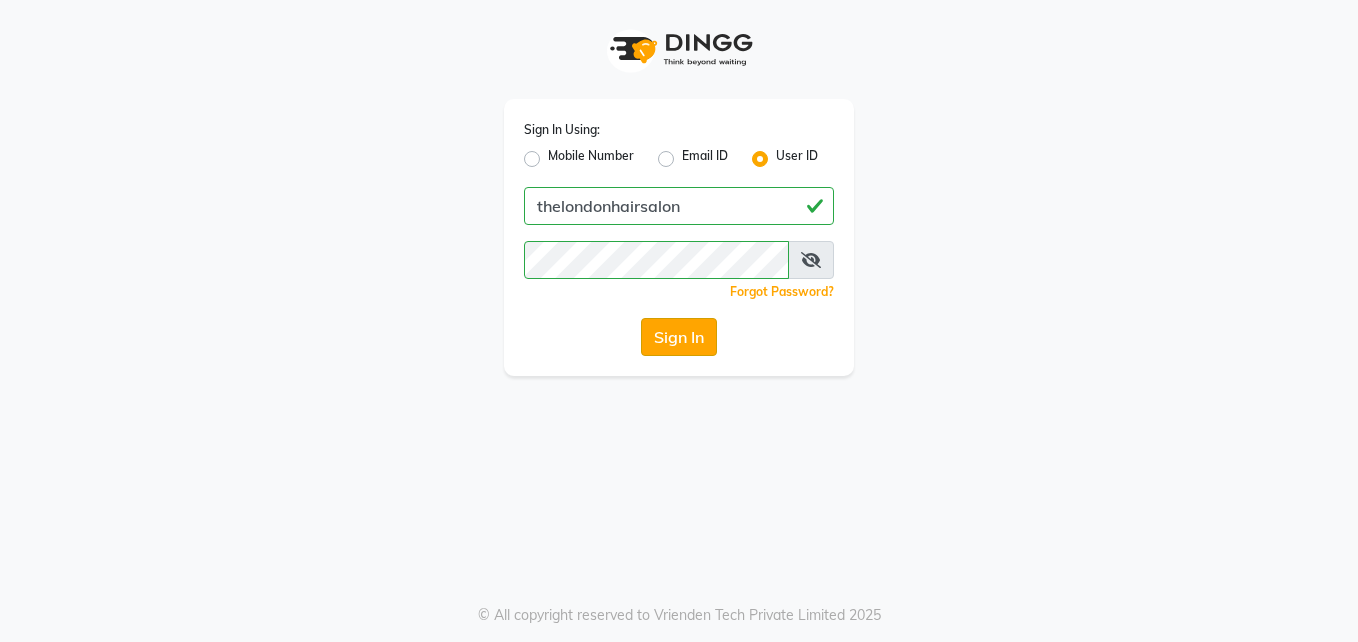 click on "Sign In" 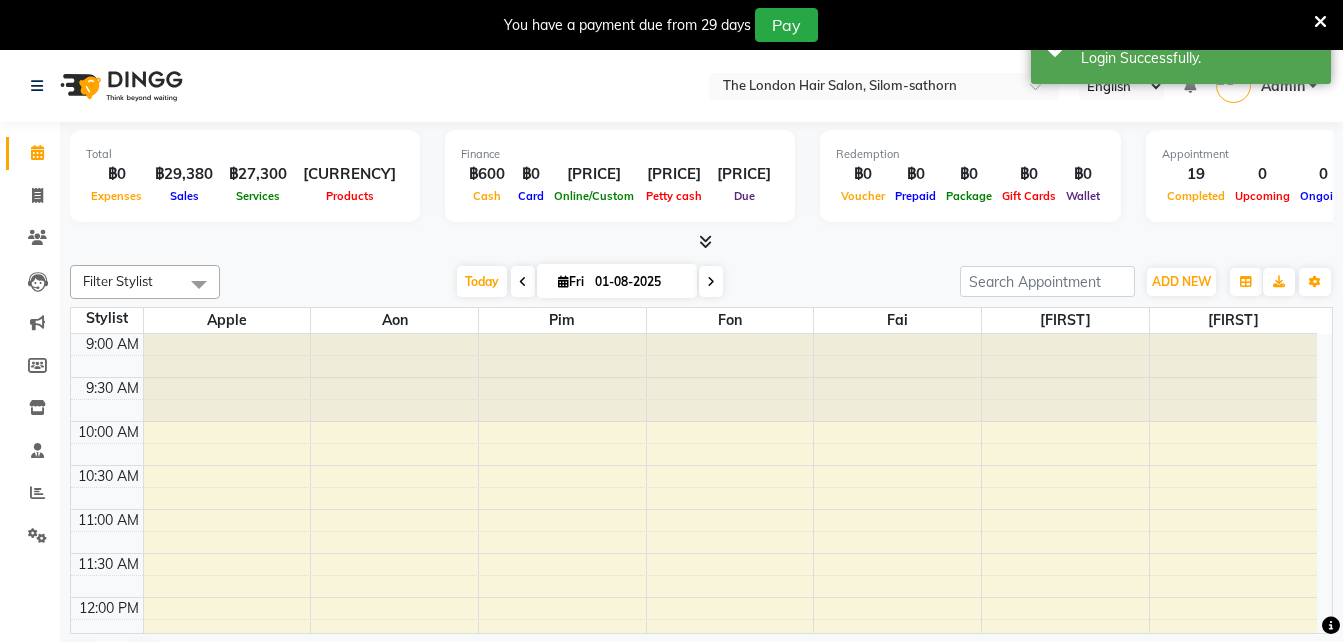 select on "en" 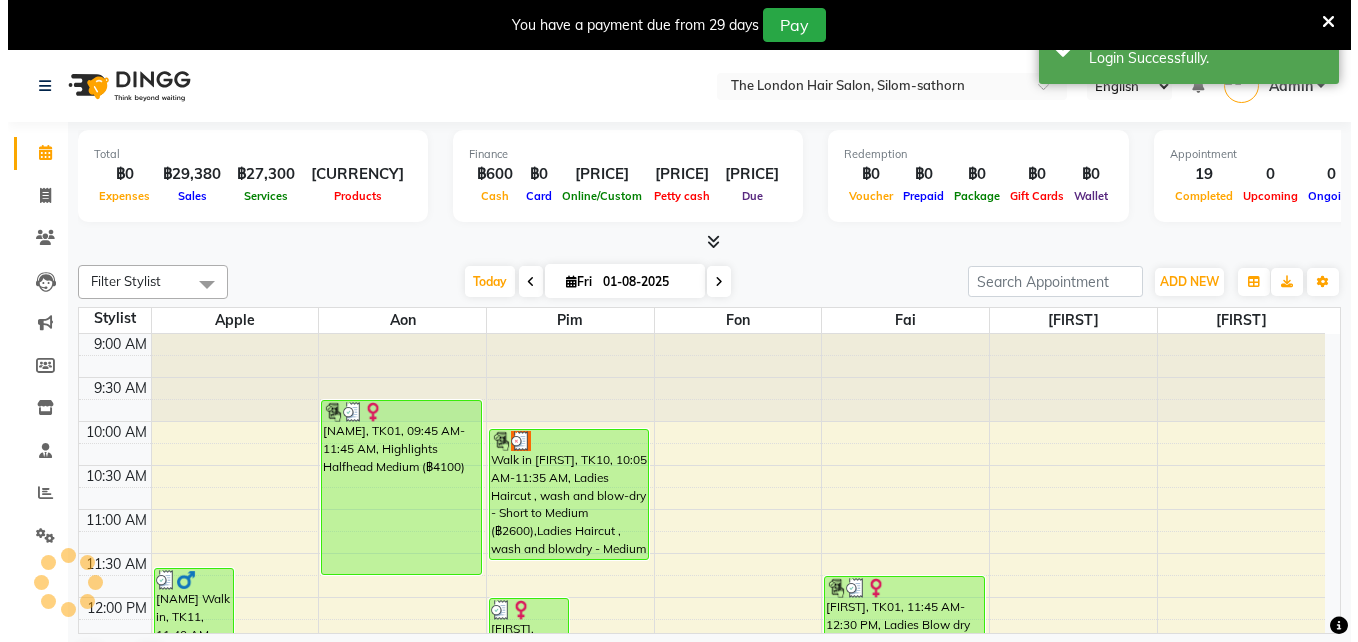 scroll, scrollTop: 0, scrollLeft: 0, axis: both 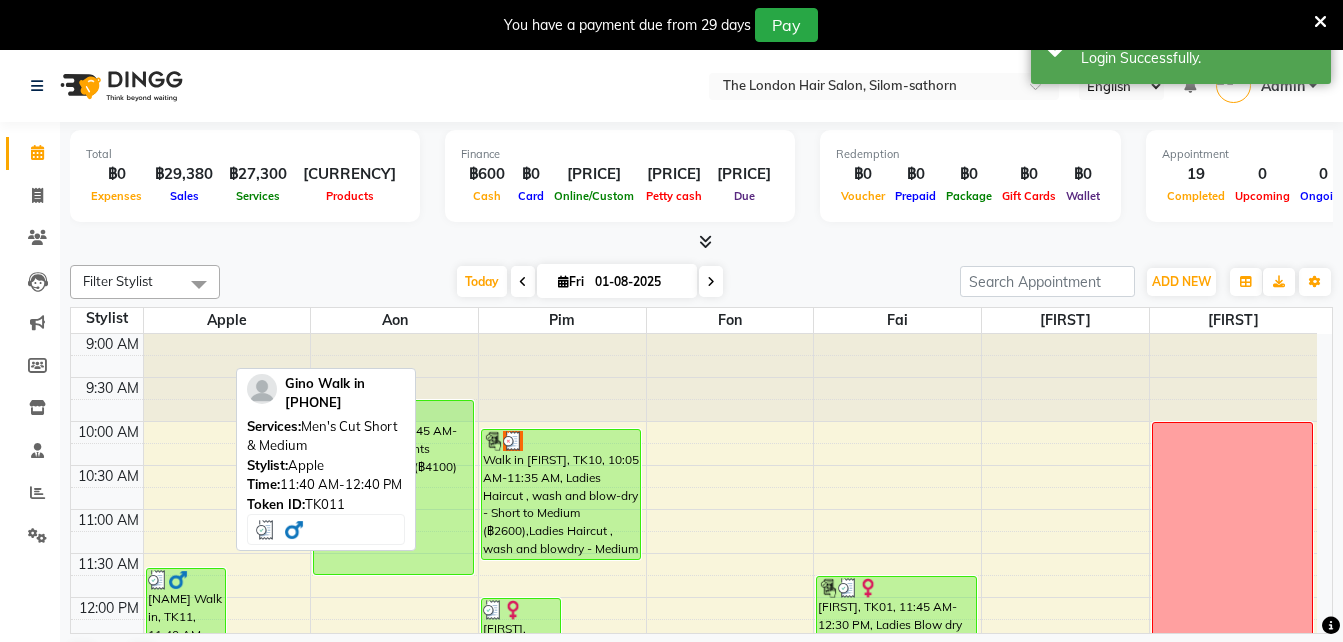 click on "[FIRST] Walk in, [ID], [TIME], Men's Cut Short & Medium" at bounding box center [186, 611] 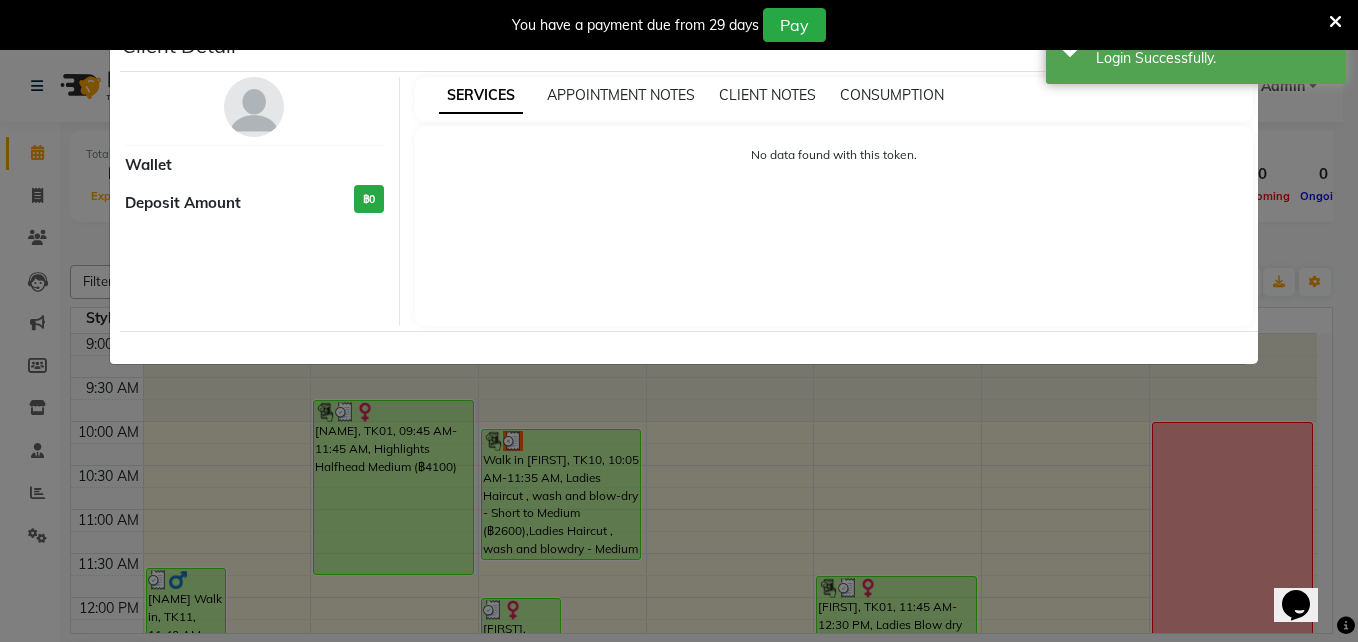 select on "3" 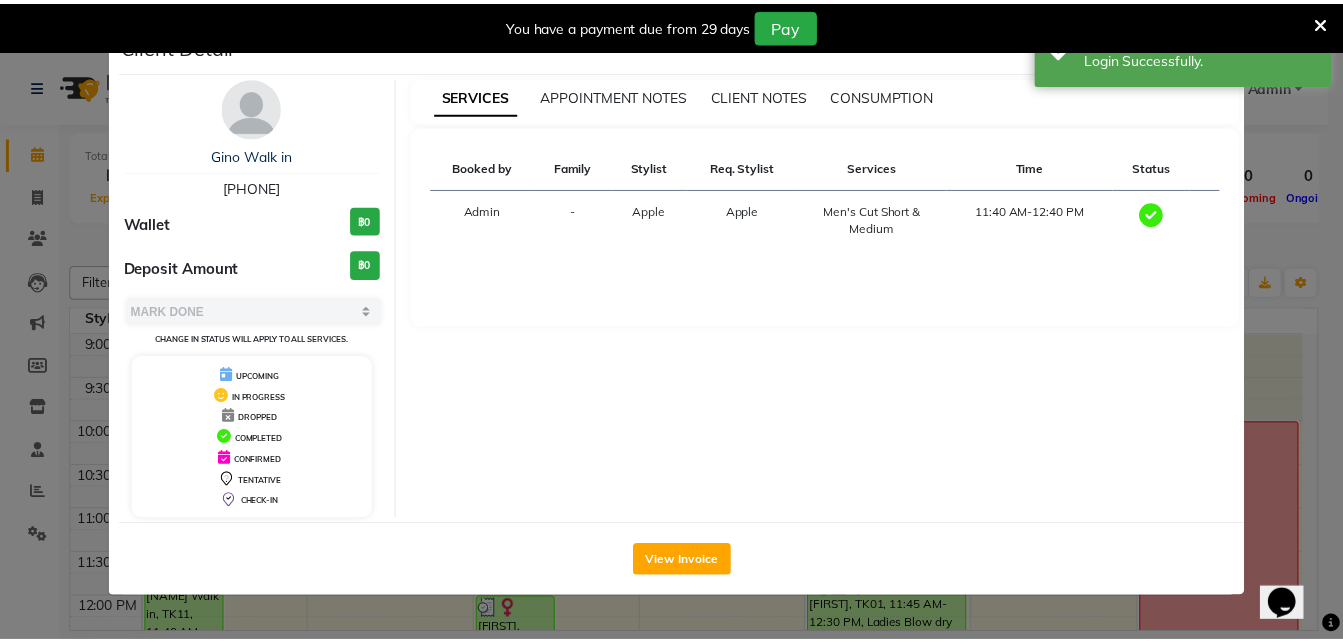 scroll, scrollTop: 0, scrollLeft: 0, axis: both 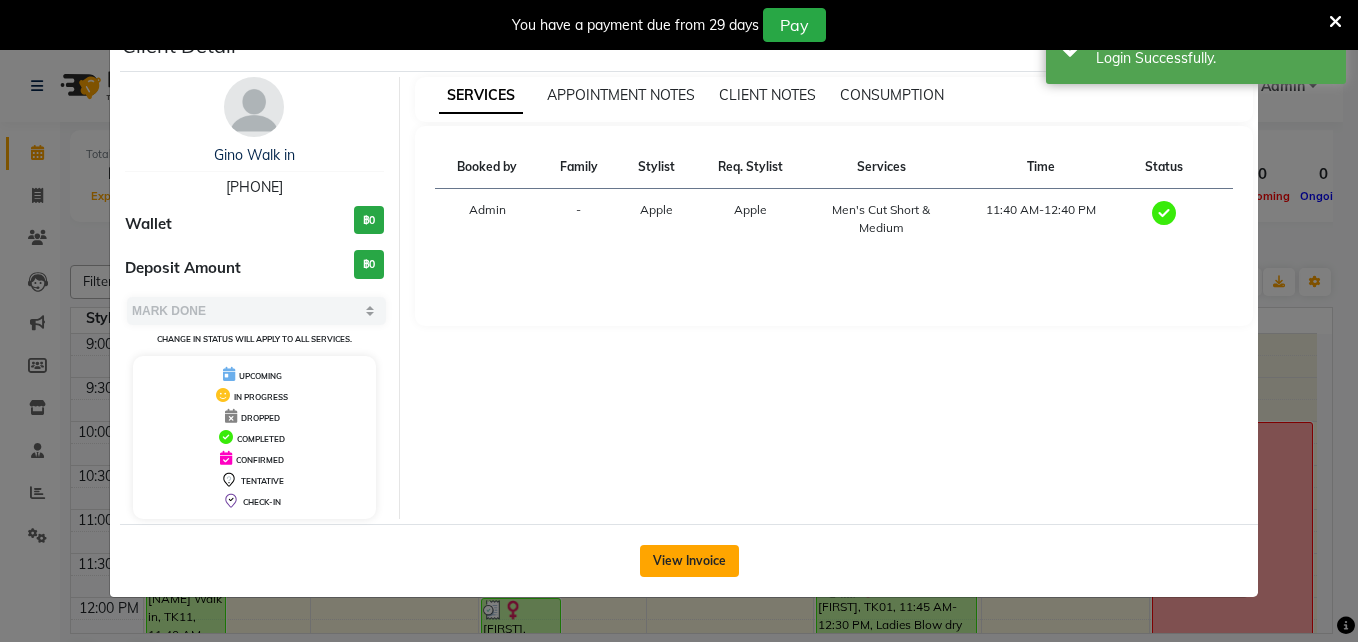 click on "View Invoice" 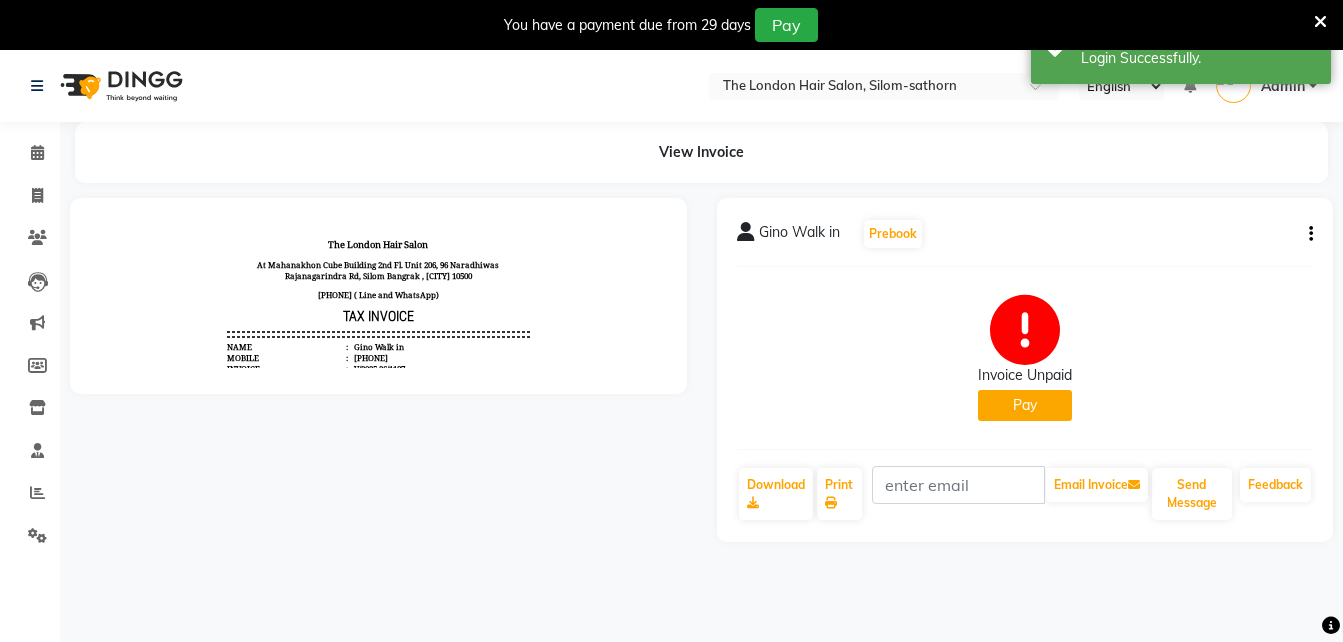 scroll, scrollTop: 0, scrollLeft: 0, axis: both 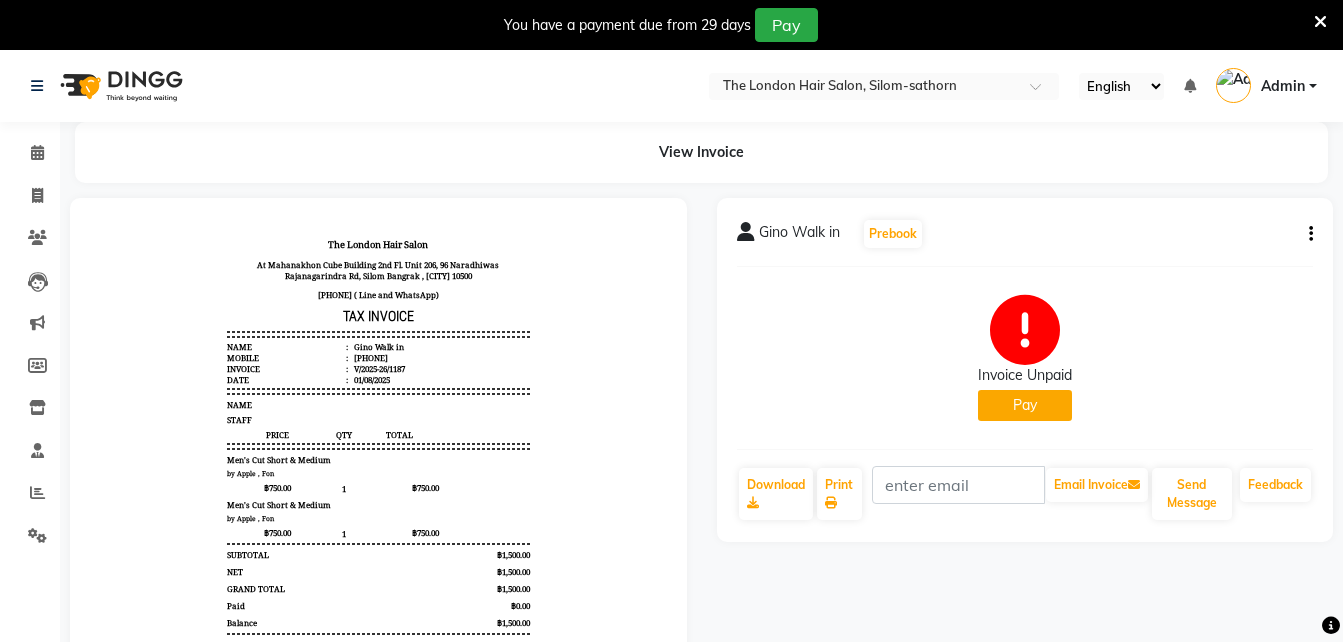 click 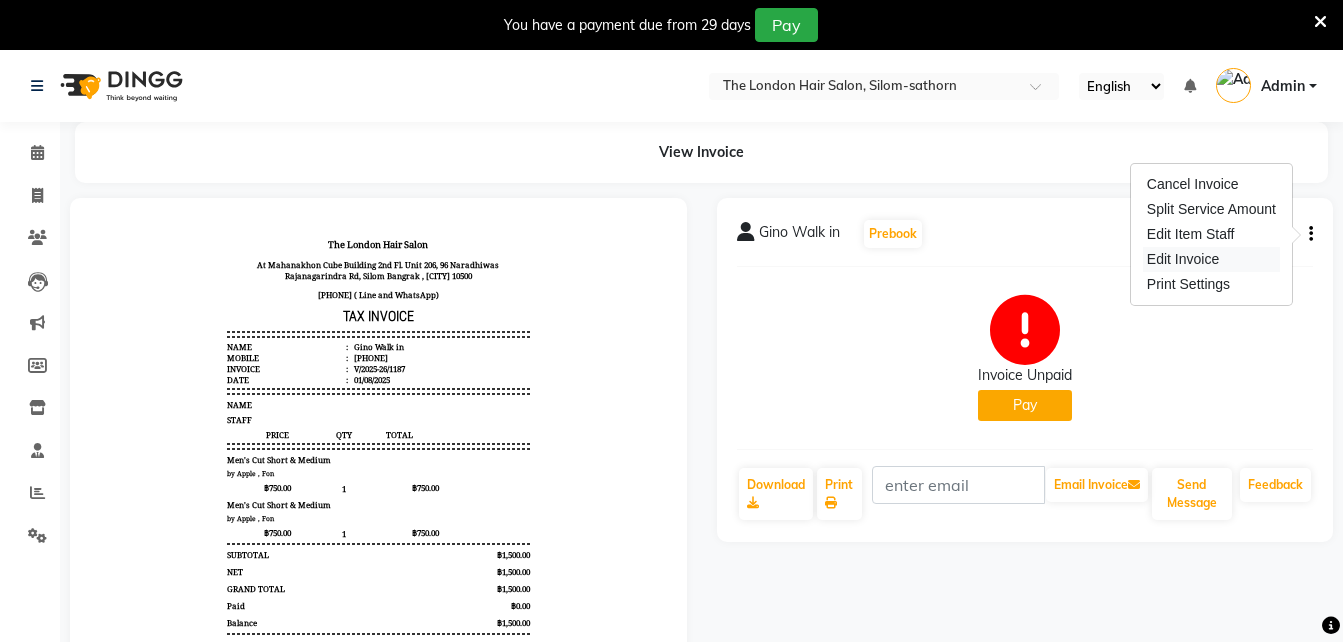 click on "Edit Invoice" at bounding box center [1211, 259] 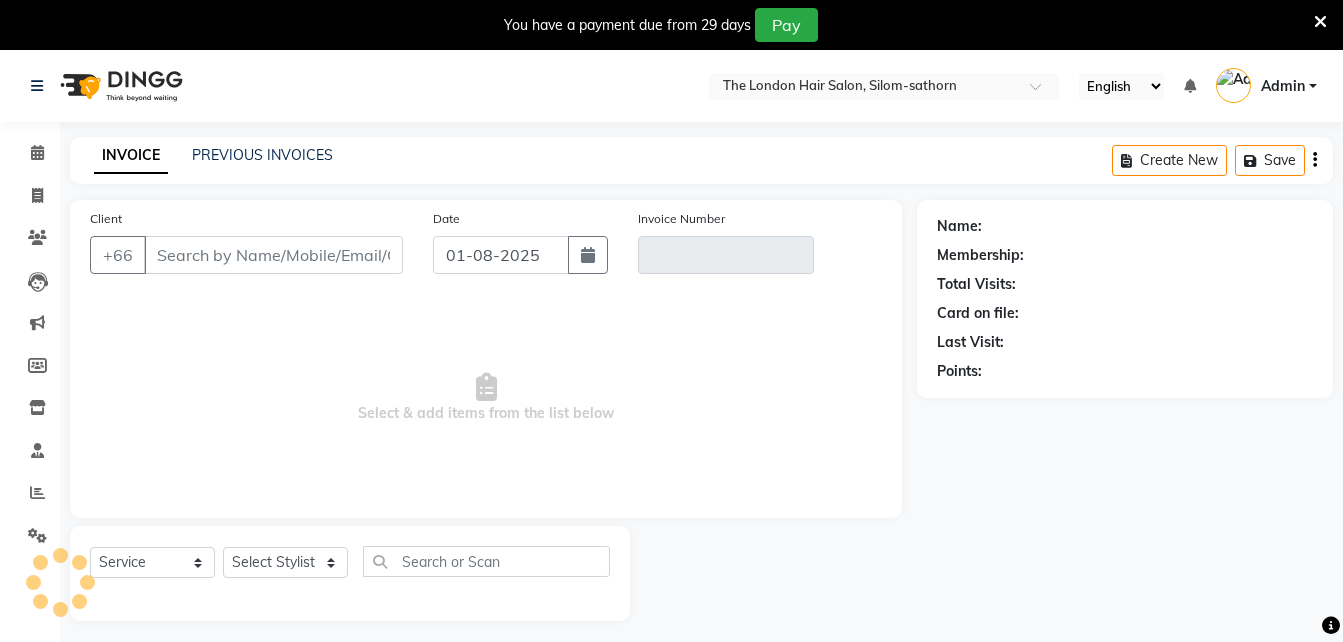 scroll, scrollTop: 50, scrollLeft: 0, axis: vertical 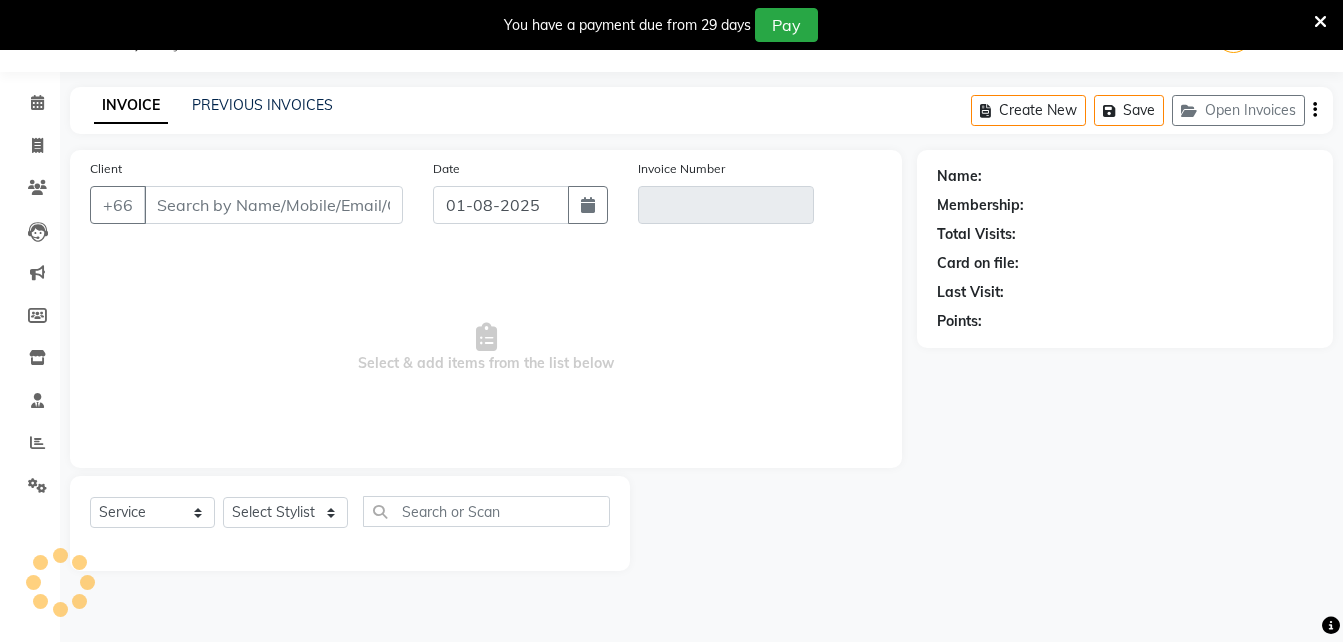 type on "[ID]" 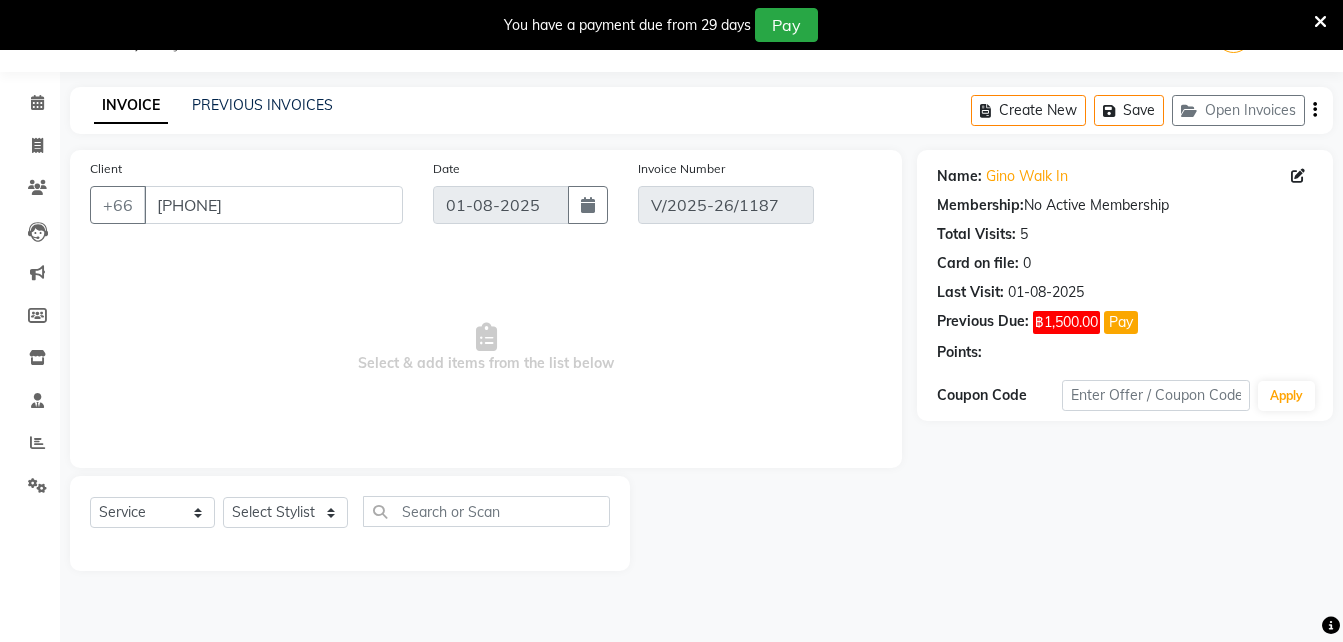 select on "select" 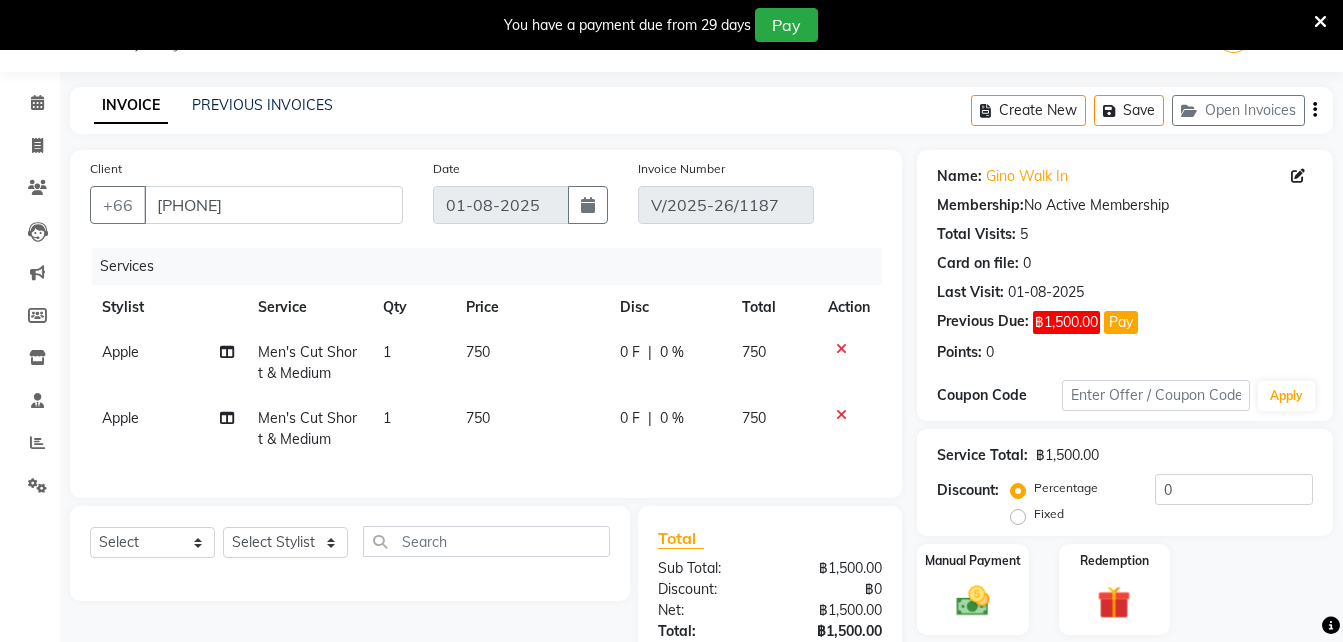 scroll, scrollTop: 211, scrollLeft: 0, axis: vertical 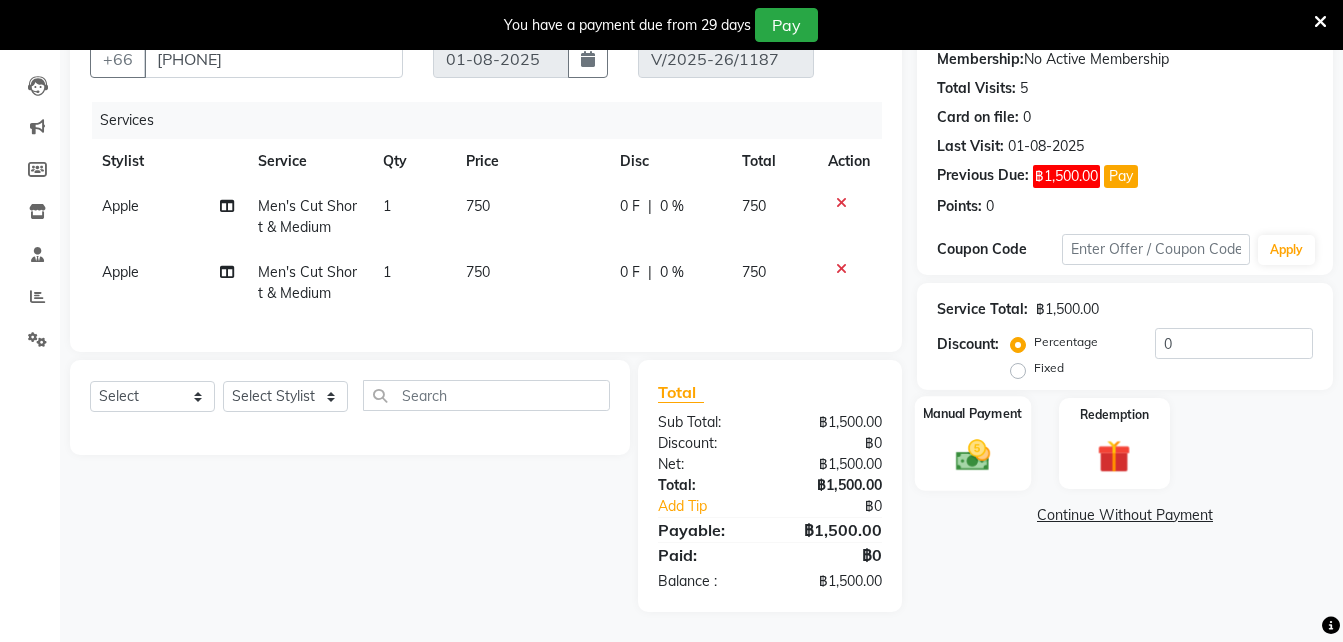 click 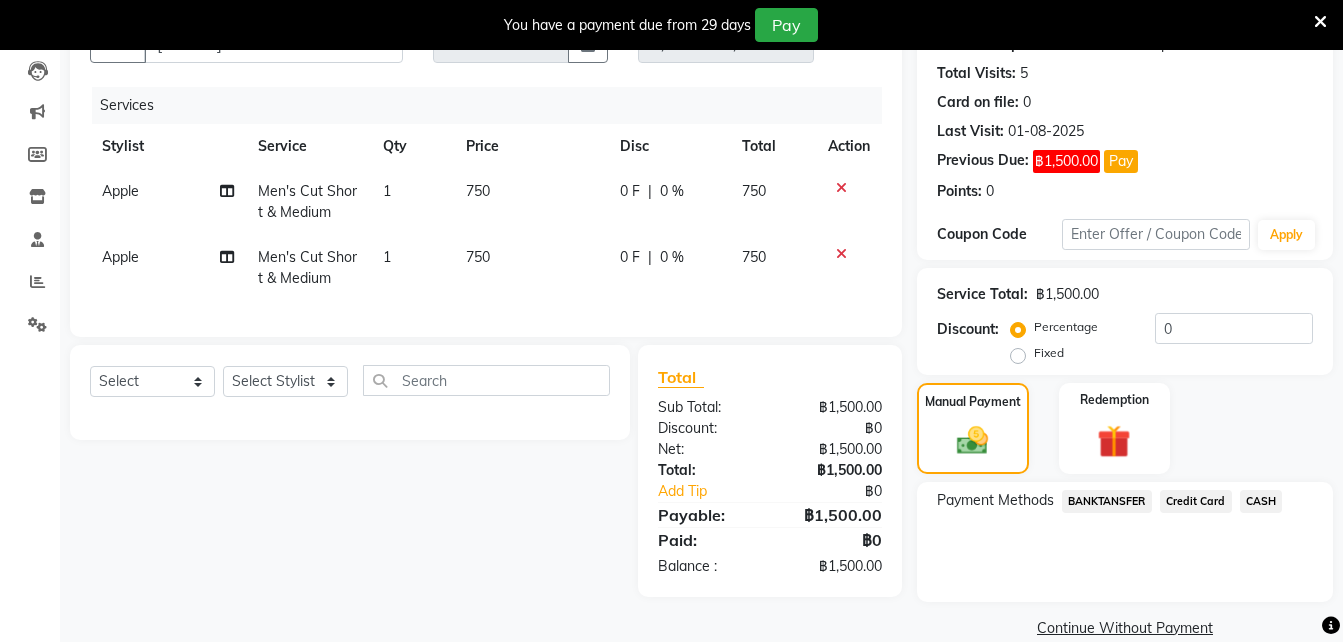 click on "CASH" 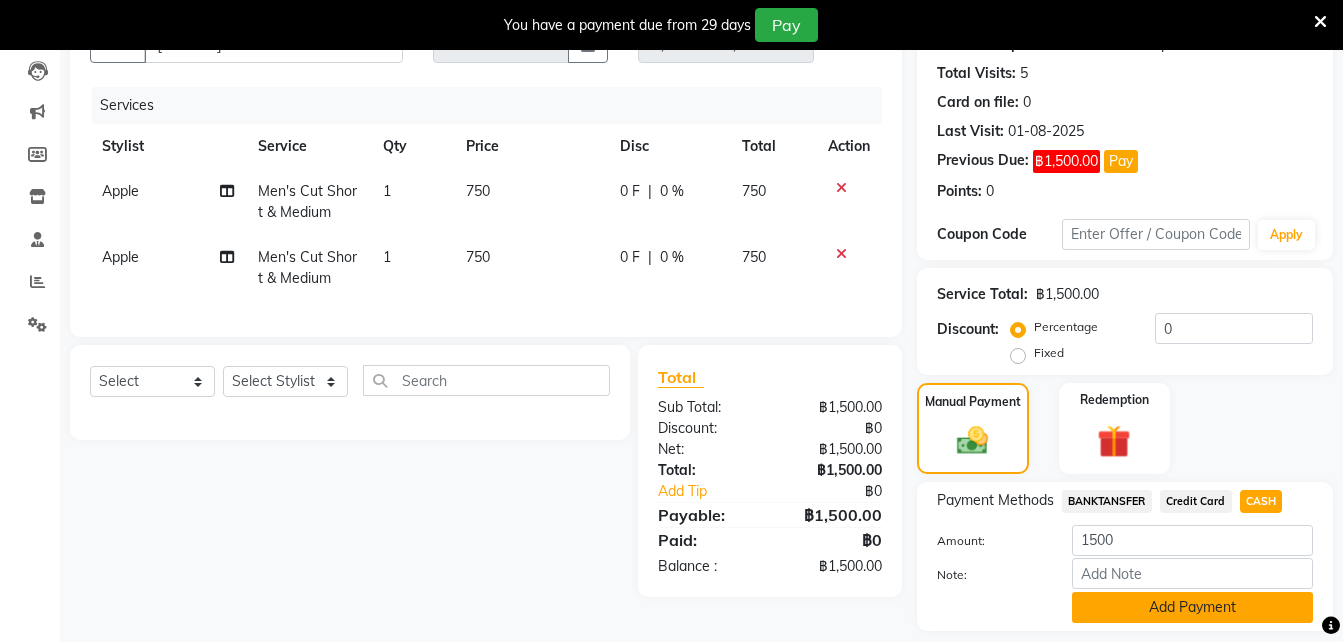 drag, startPoint x: 1272, startPoint y: 493, endPoint x: 1244, endPoint y: 611, distance: 121.27654 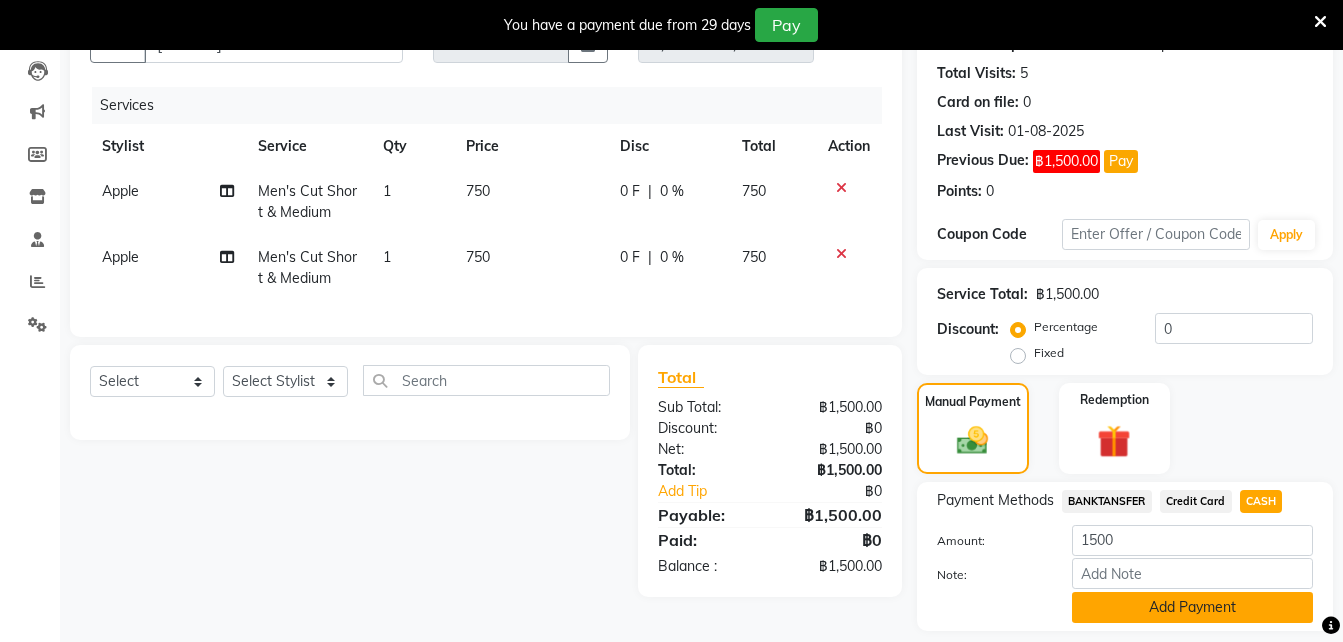 click on "Payment Methods  BANKTANSFER   Credit Card   CASH  Amount: 1500 Note: Add Payment" 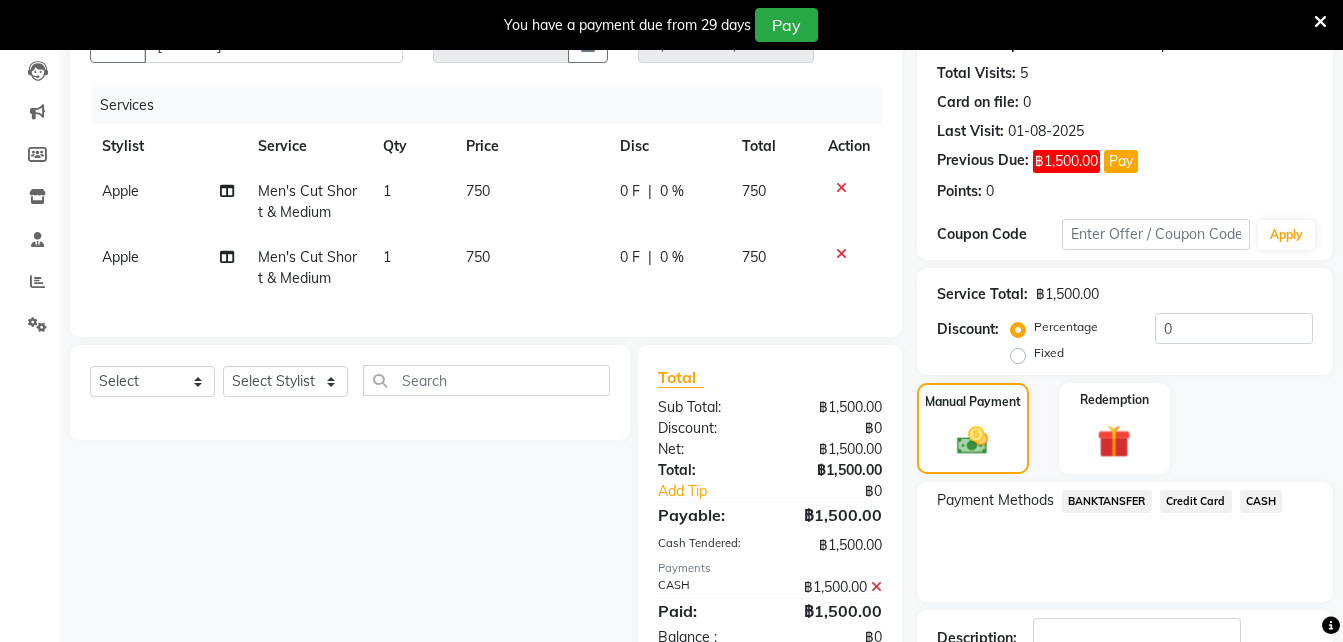 scroll, scrollTop: 326, scrollLeft: 0, axis: vertical 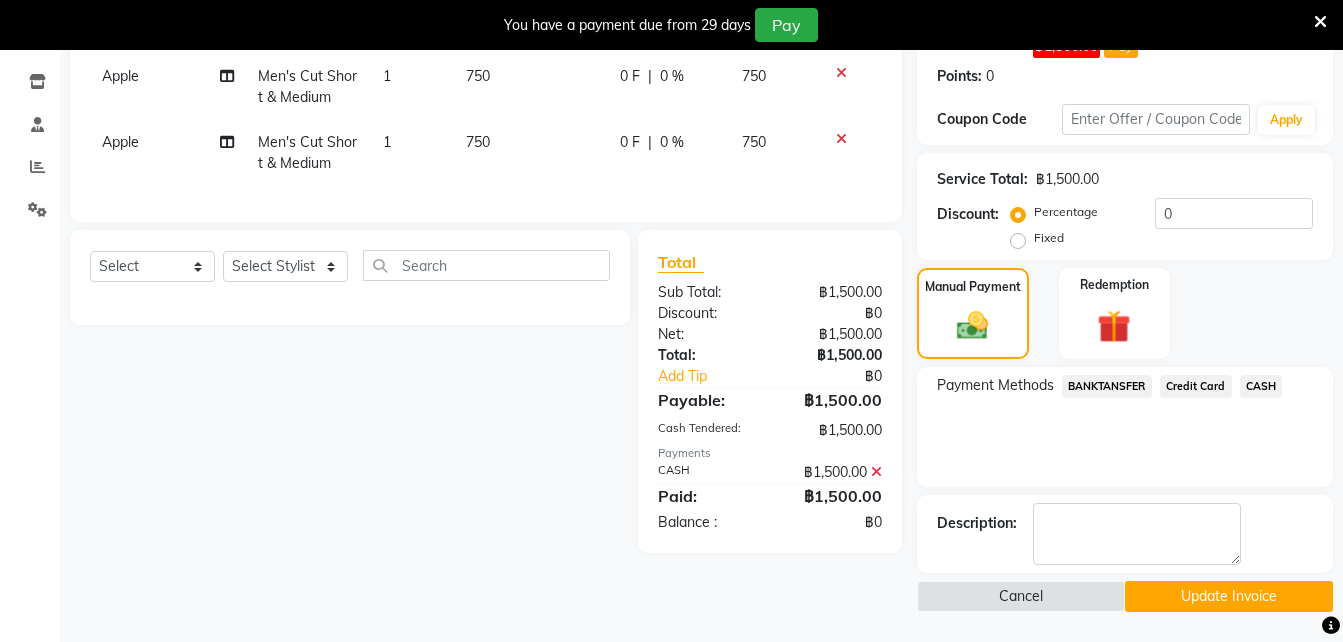 click on "Name: Gino Walk In Membership:  No Active Membership  Total Visits:  5 Card on file:  0 Last Visit:   01-08-2025 Previous Due:  ฿1,500.00 Pay Points:   0  Coupon Code Apply Service Total:  ฿1,500.00  Discount:  Percentage   Fixed  0 Manual Payment Redemption Payment Methods  BANKTANSFER   Credit Card   CASH  Description:                   Cancel   Update Invoice" 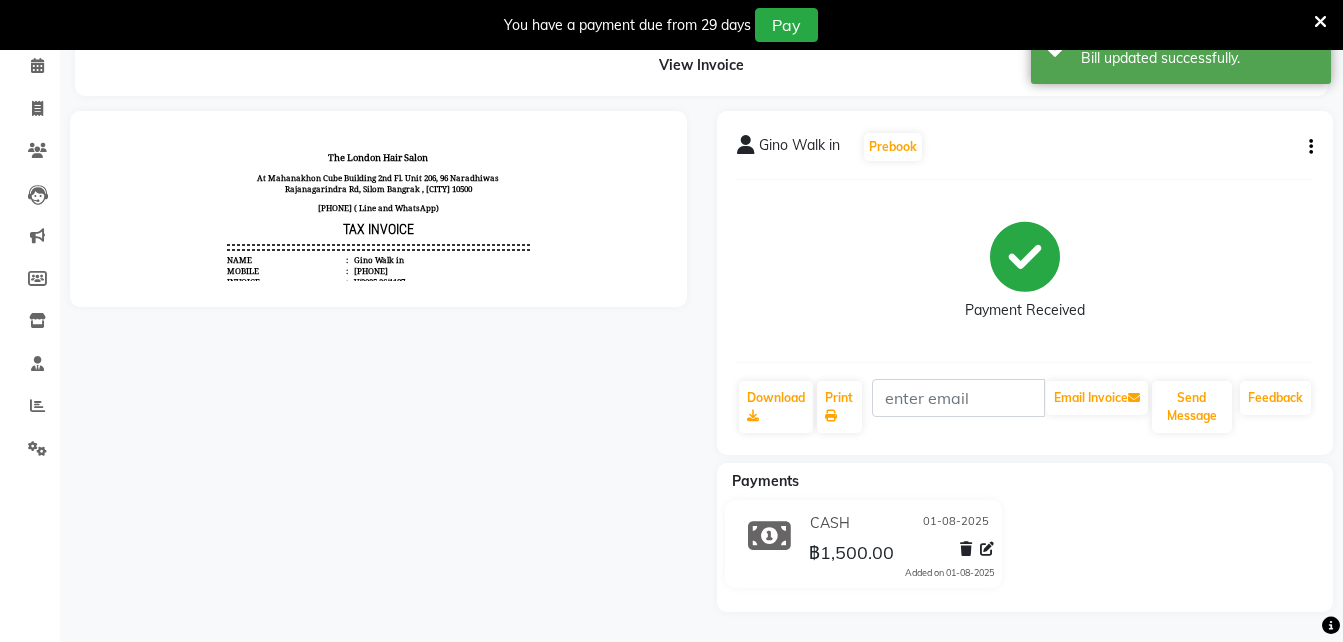 scroll, scrollTop: 0, scrollLeft: 0, axis: both 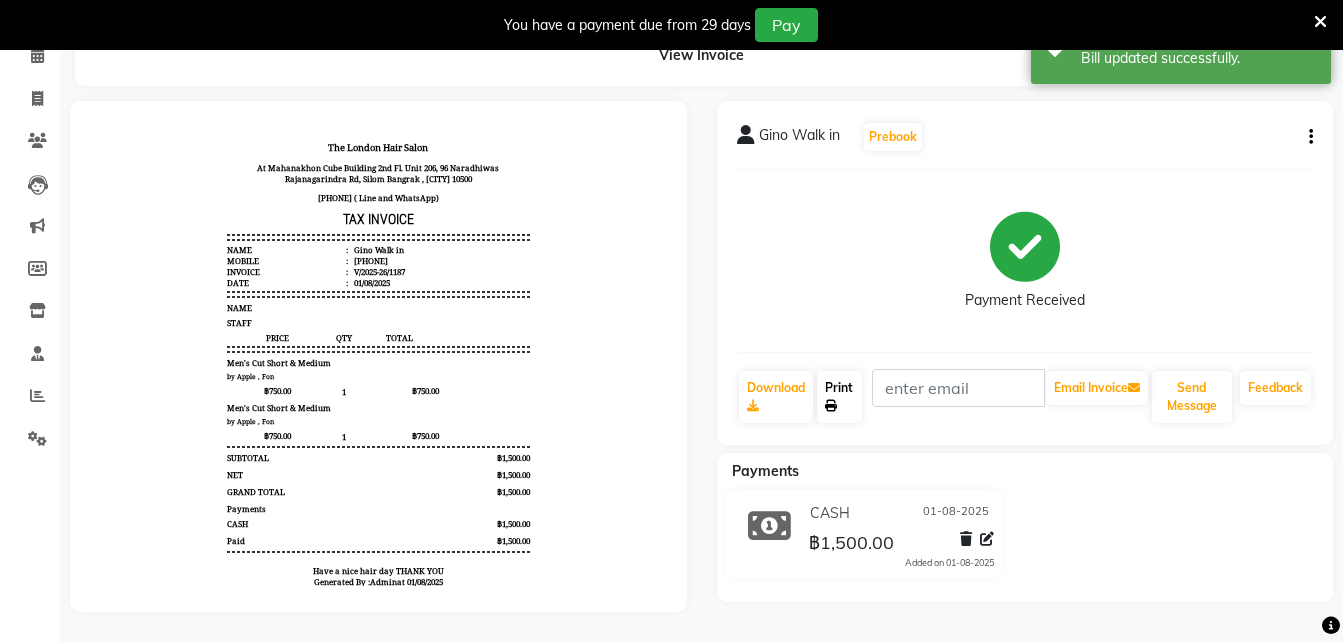 click 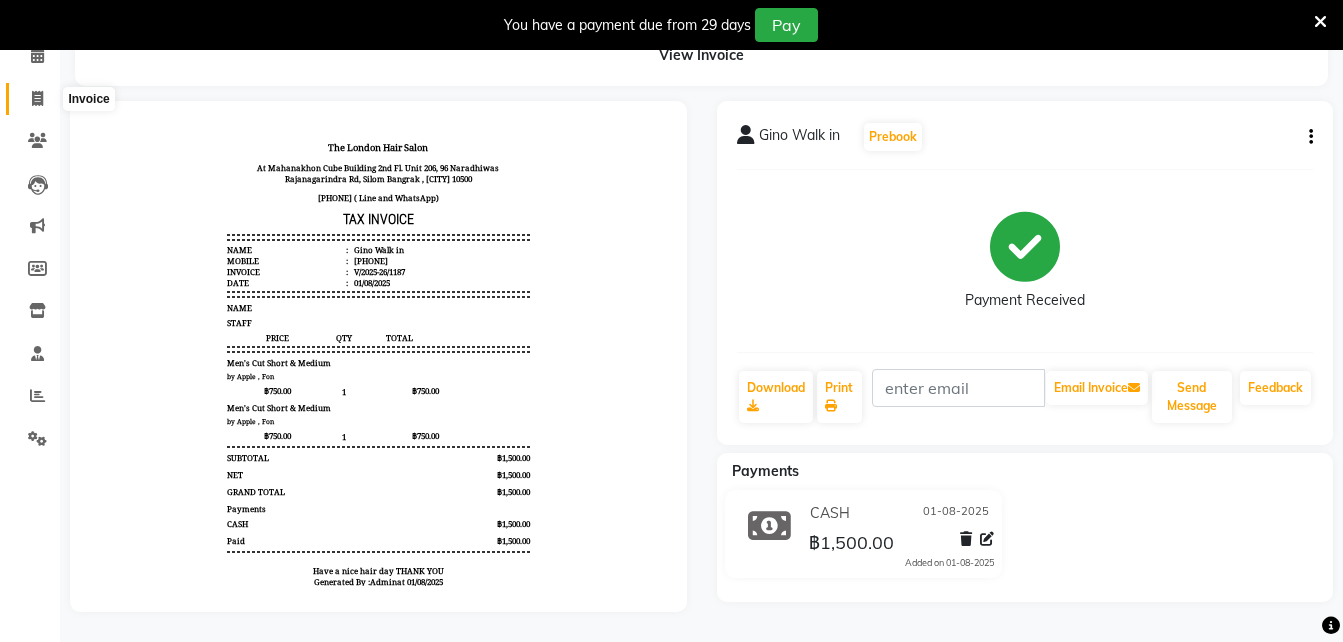 click 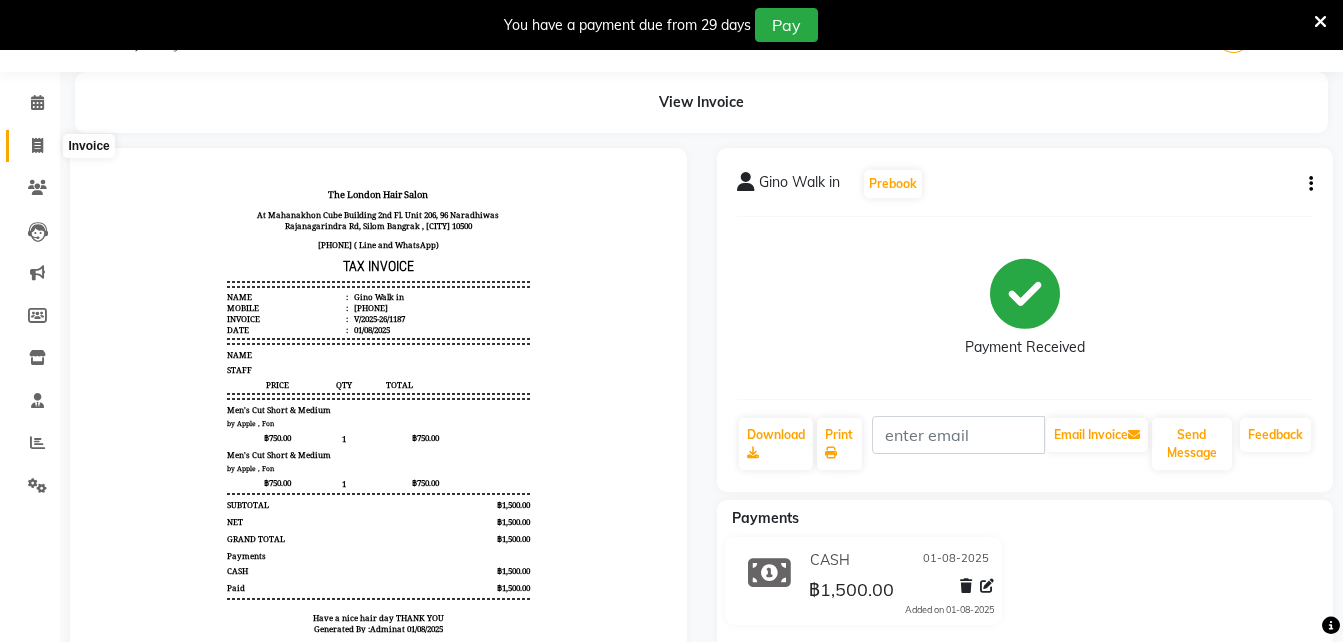 select on "service" 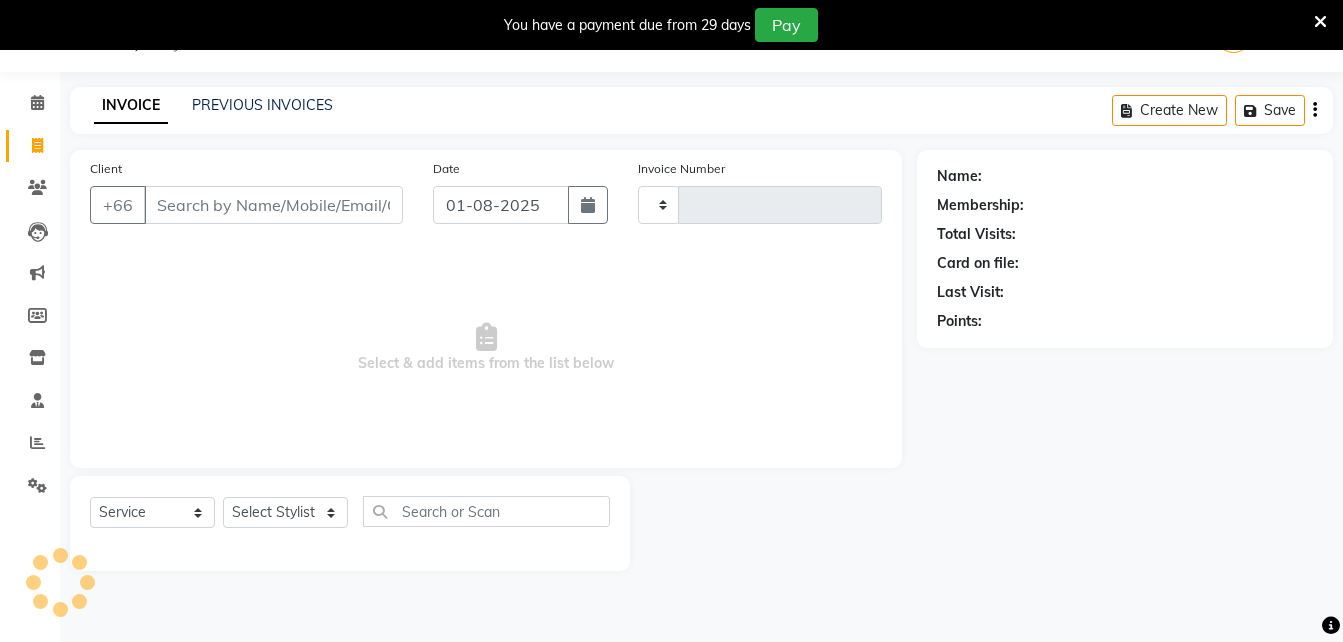 type on "1198" 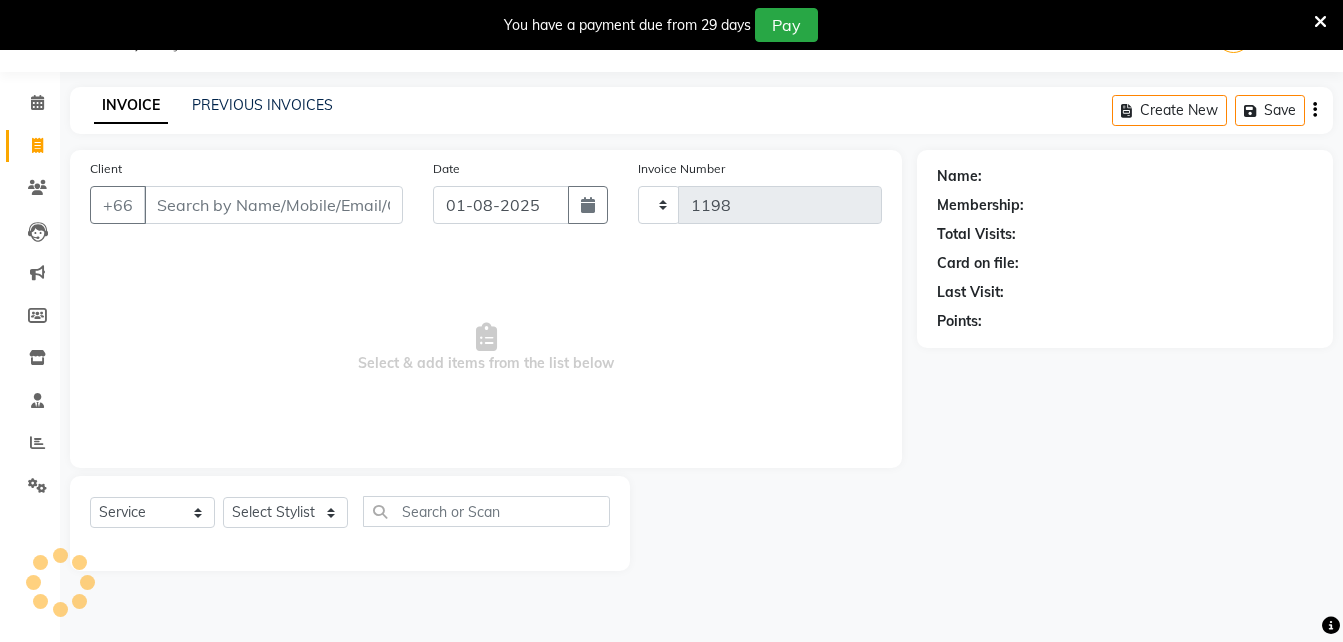 select on "6977" 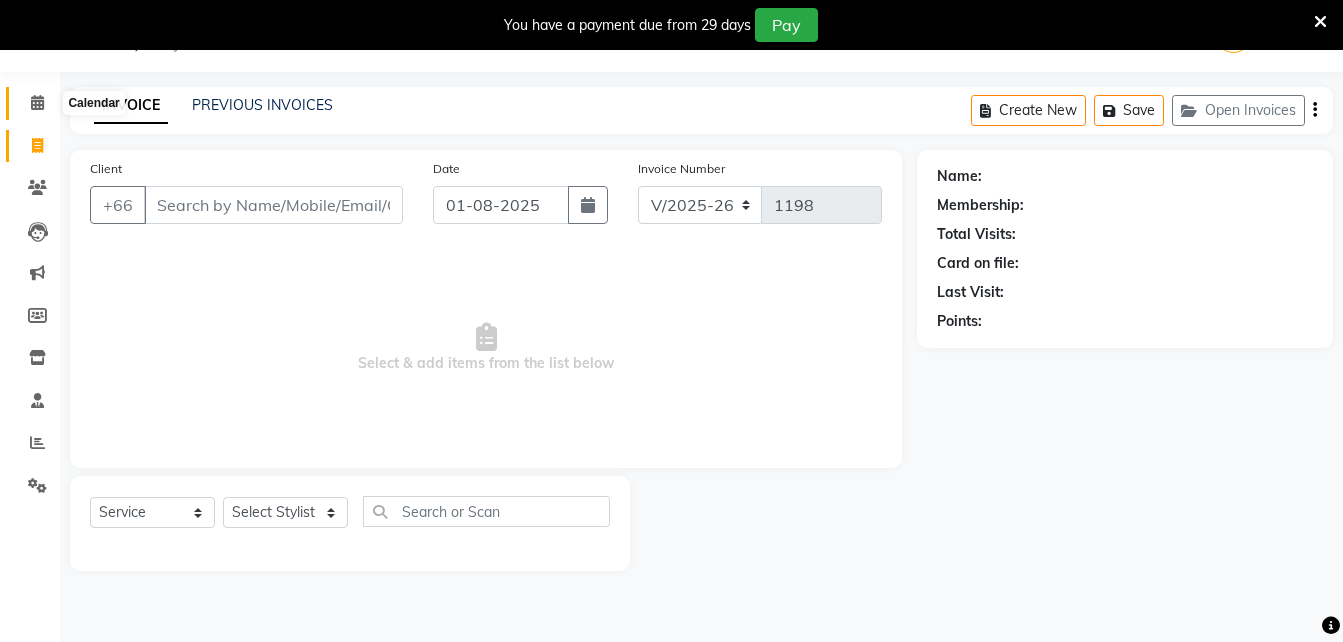 click 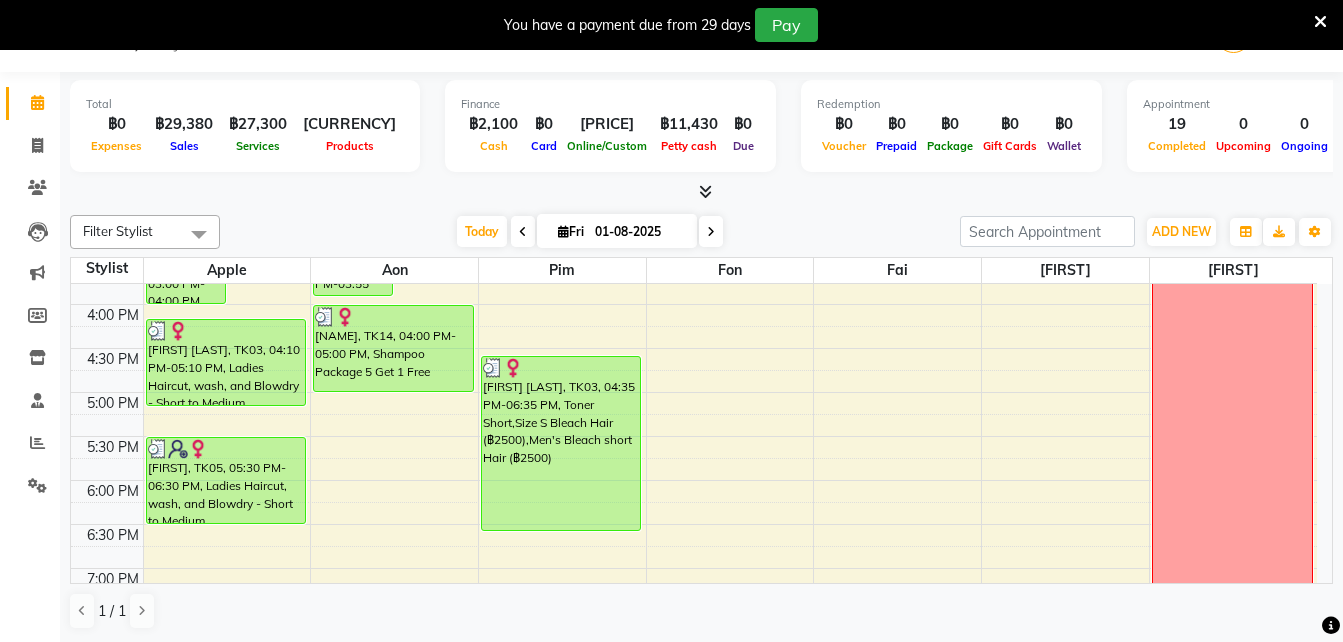 scroll, scrollTop: 594, scrollLeft: 0, axis: vertical 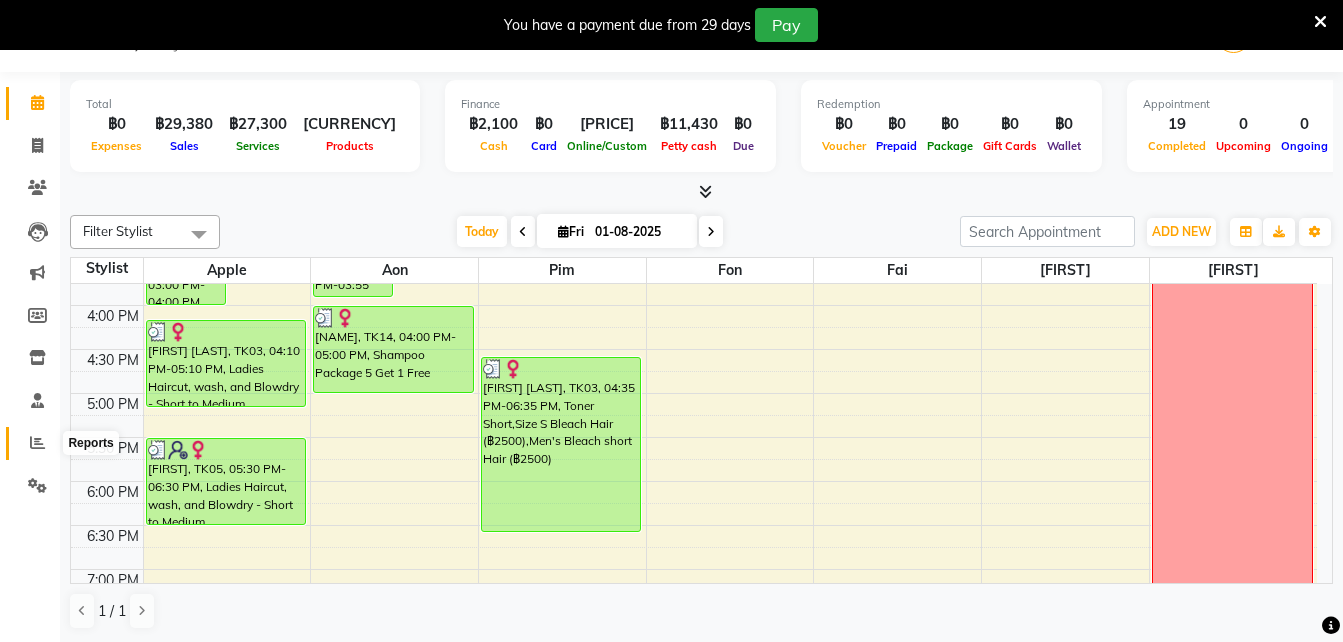 click 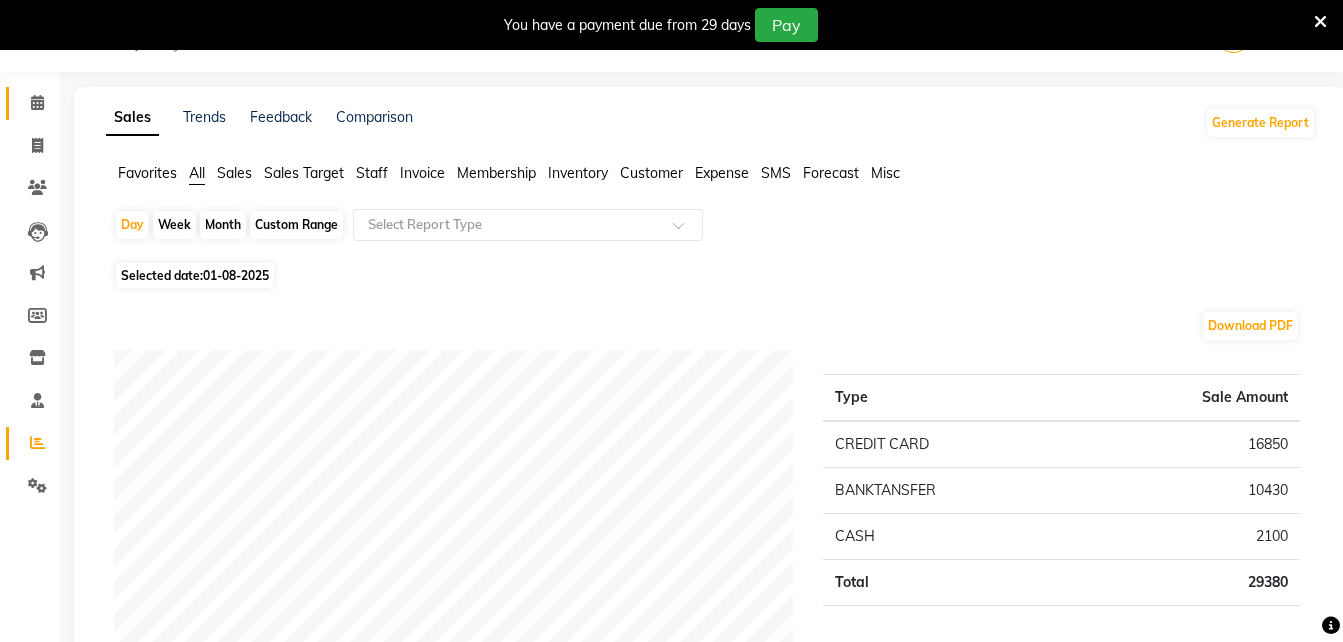 click 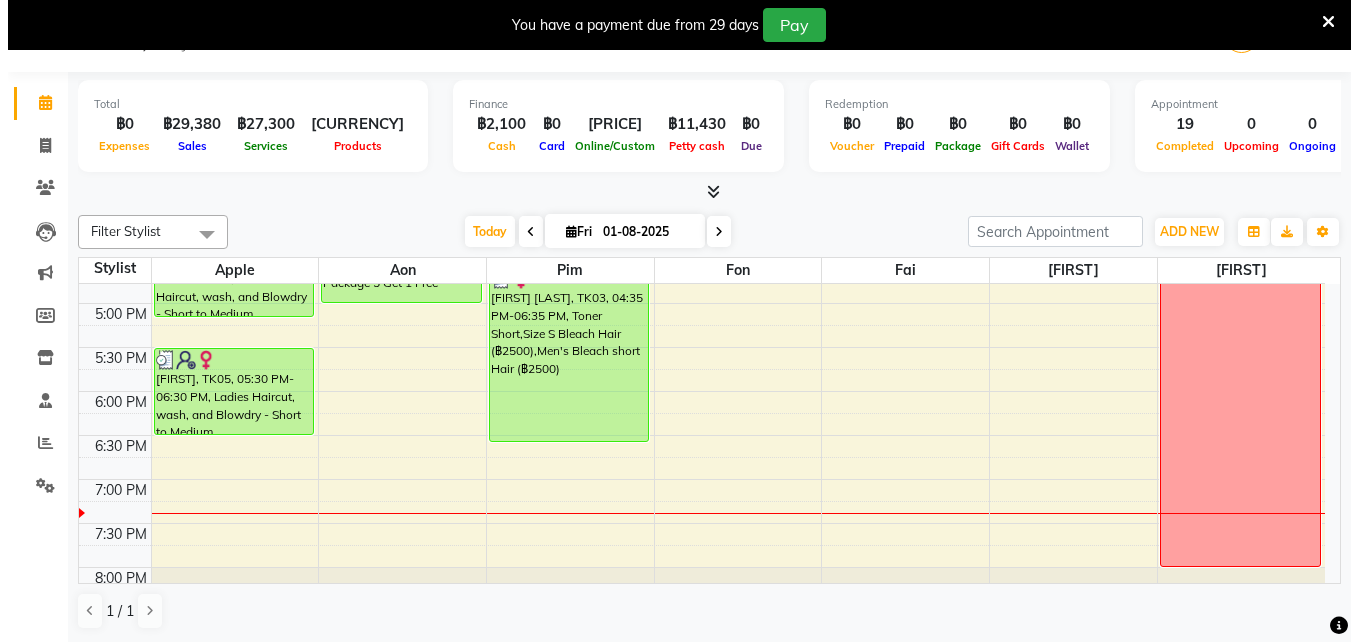 scroll, scrollTop: 756, scrollLeft: 0, axis: vertical 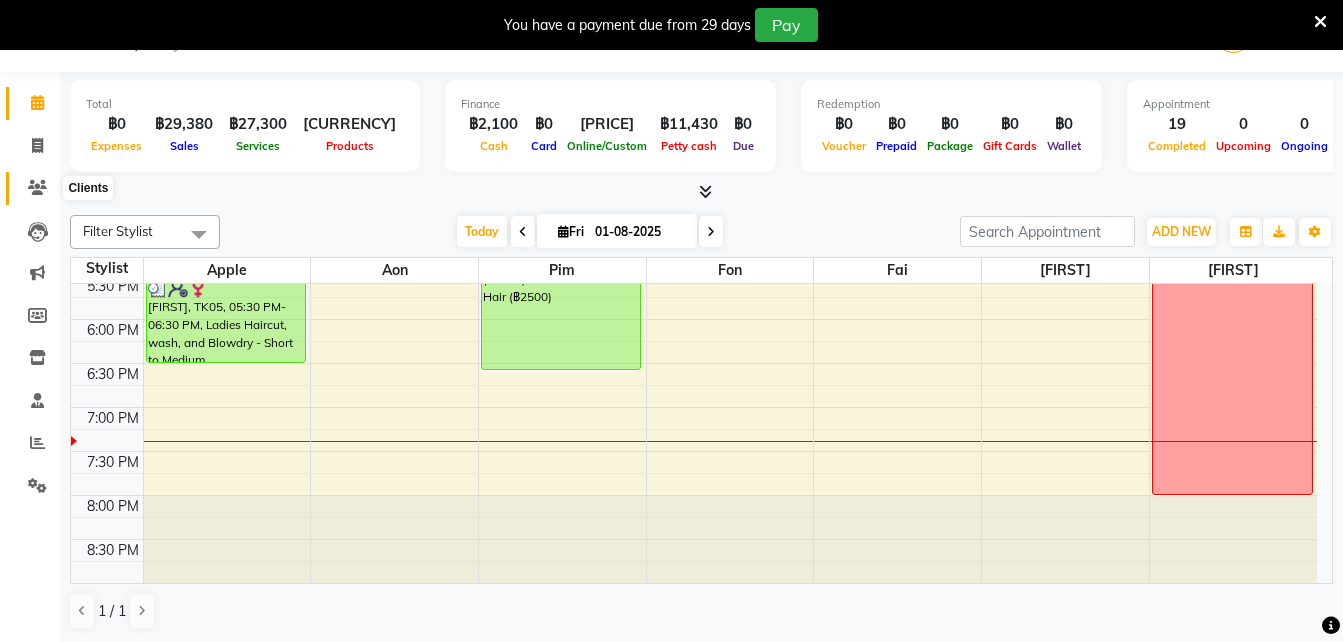 click 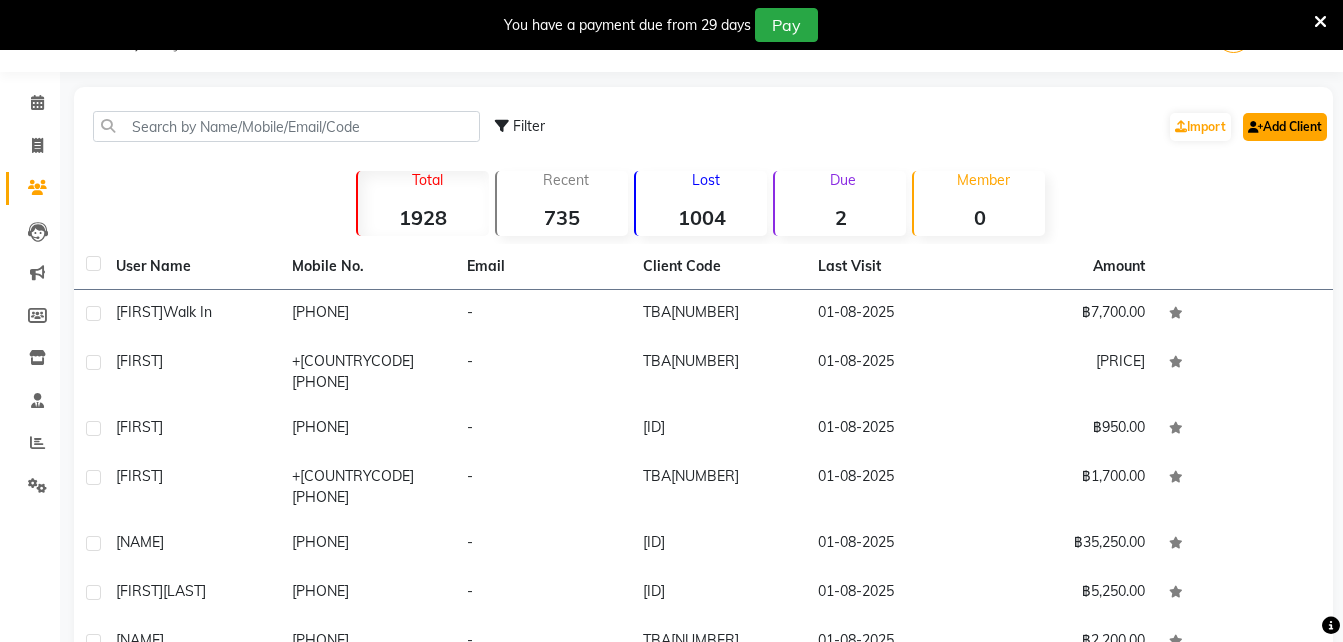 click on "Add Client" 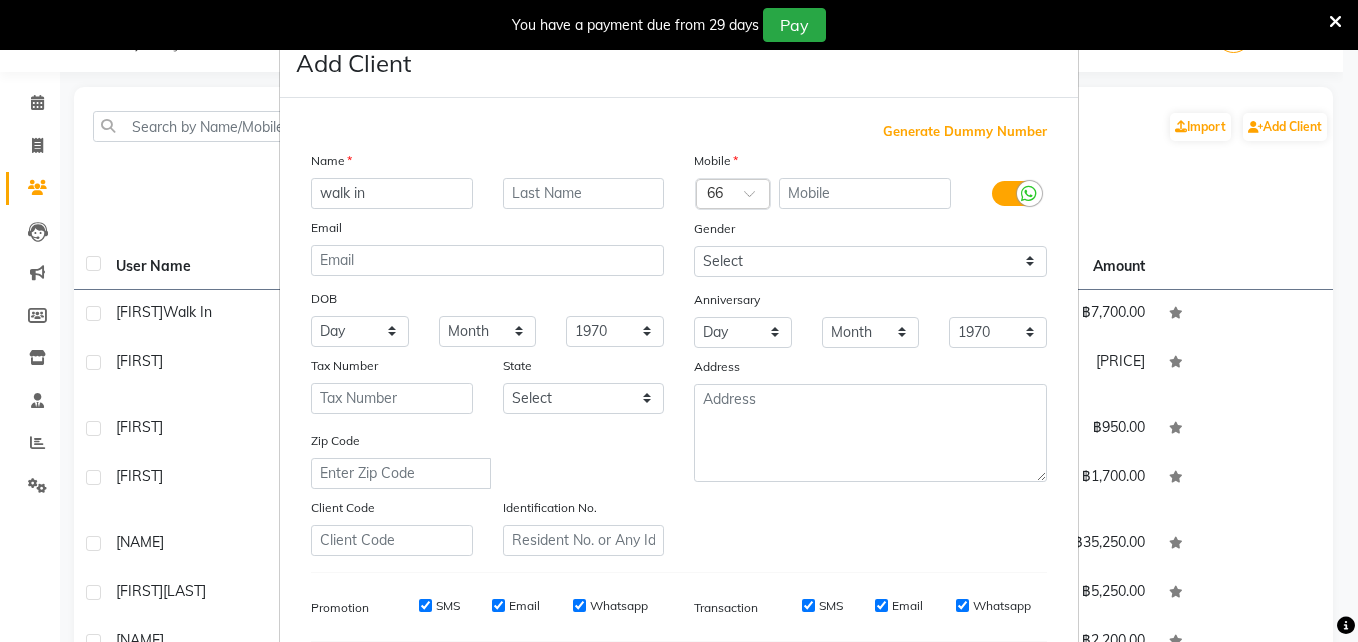 type on "walk in" 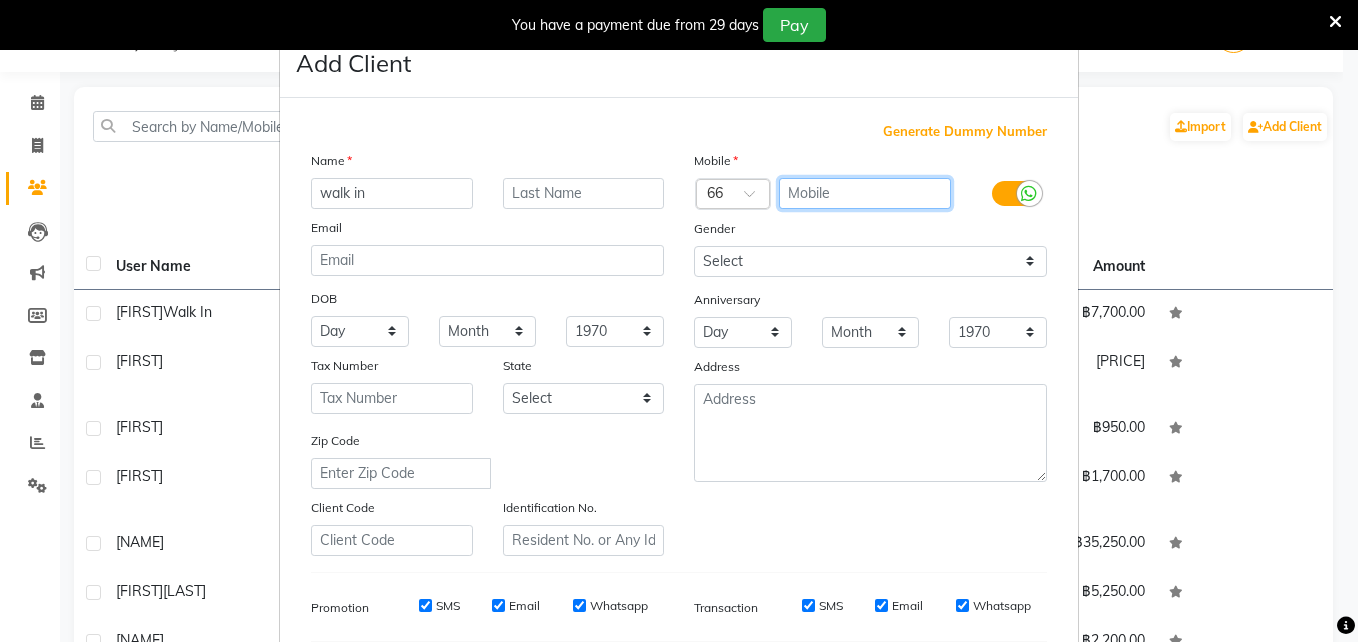 click at bounding box center [865, 193] 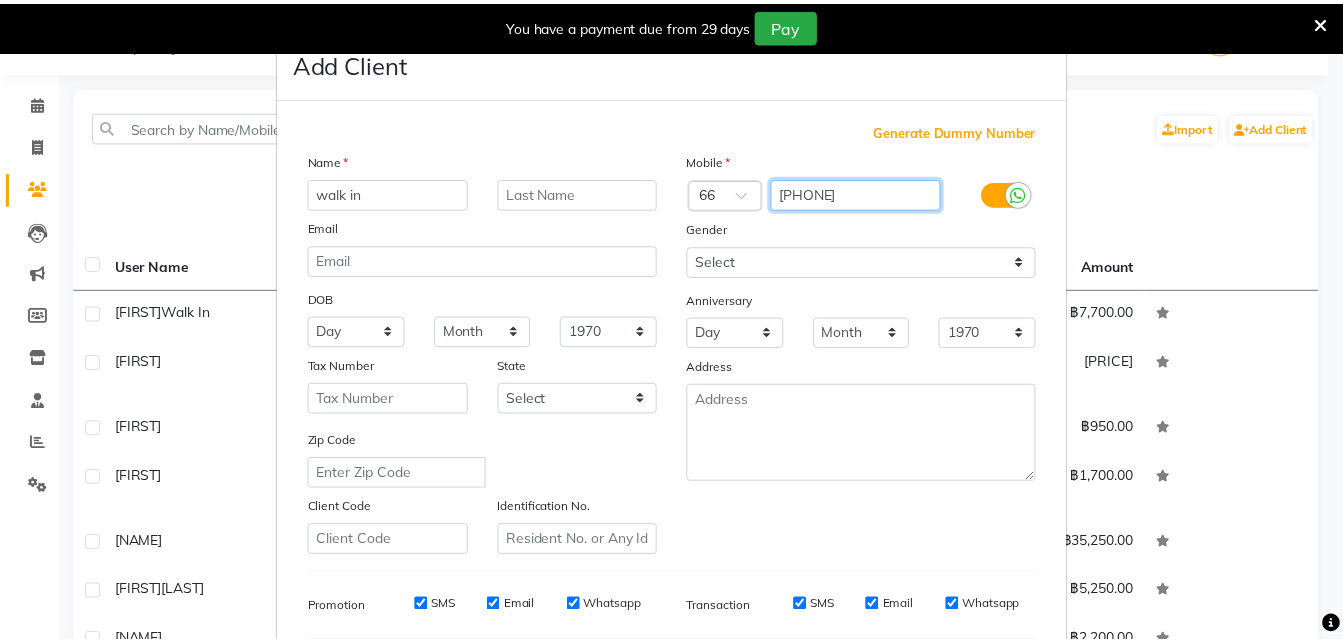 scroll, scrollTop: 281, scrollLeft: 0, axis: vertical 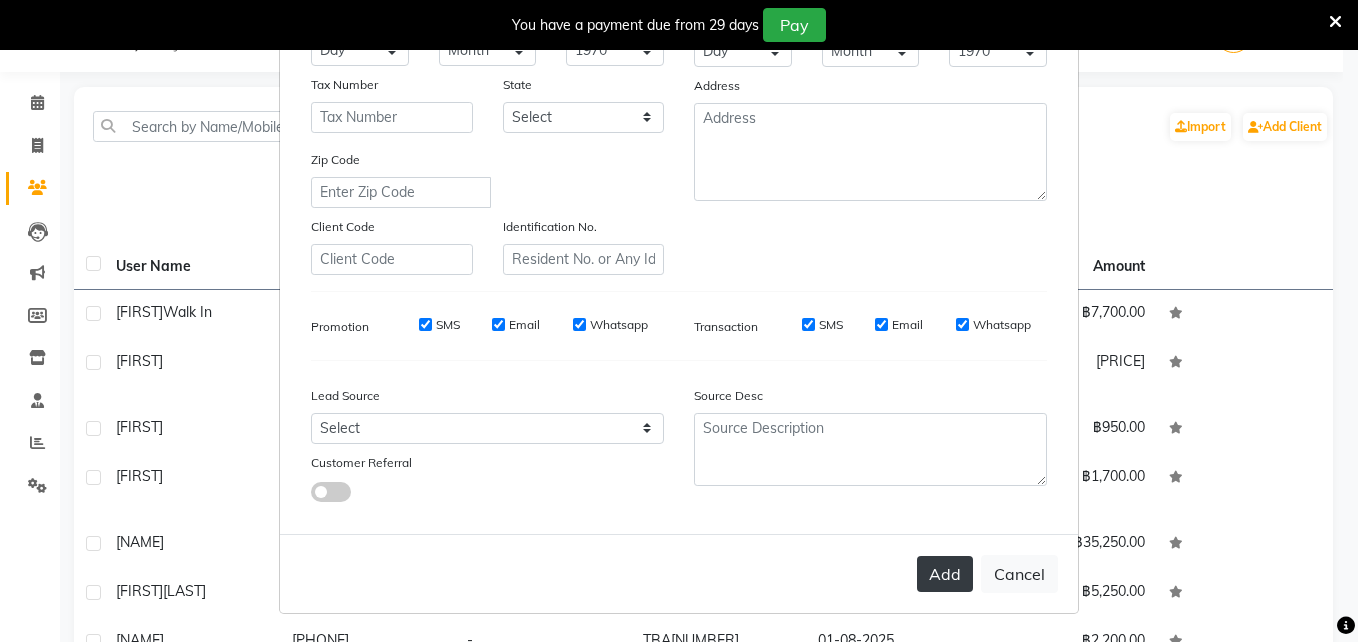 type on "12989958" 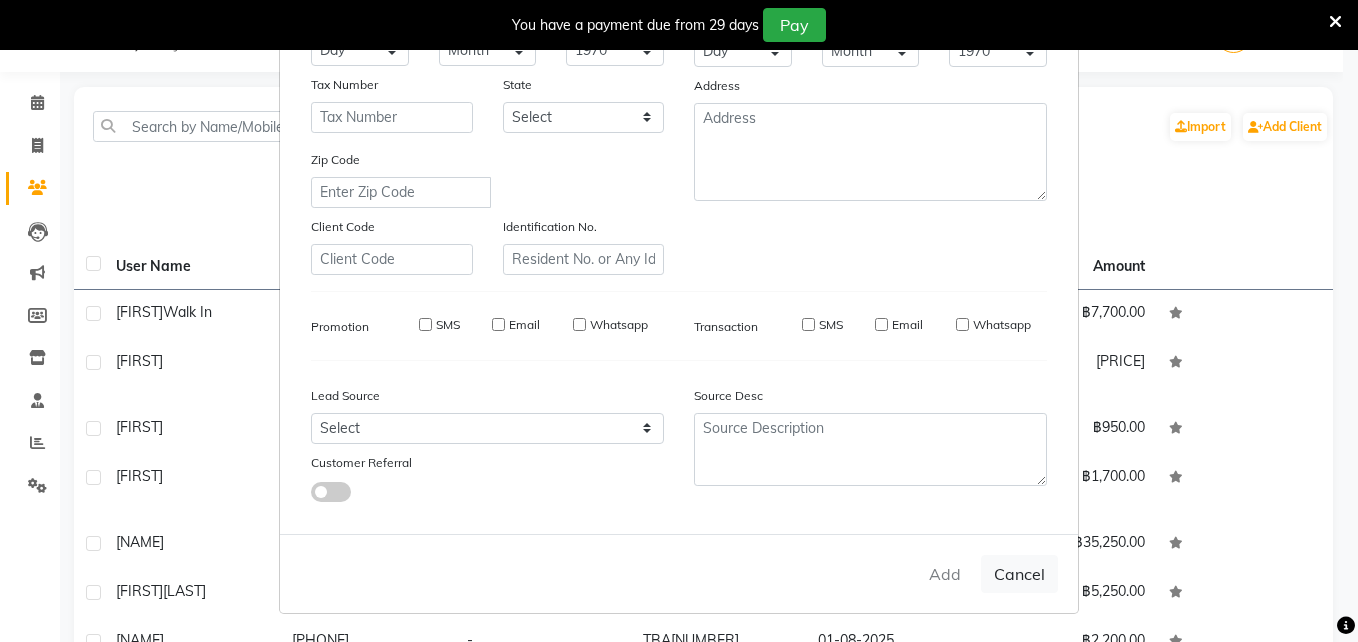 type 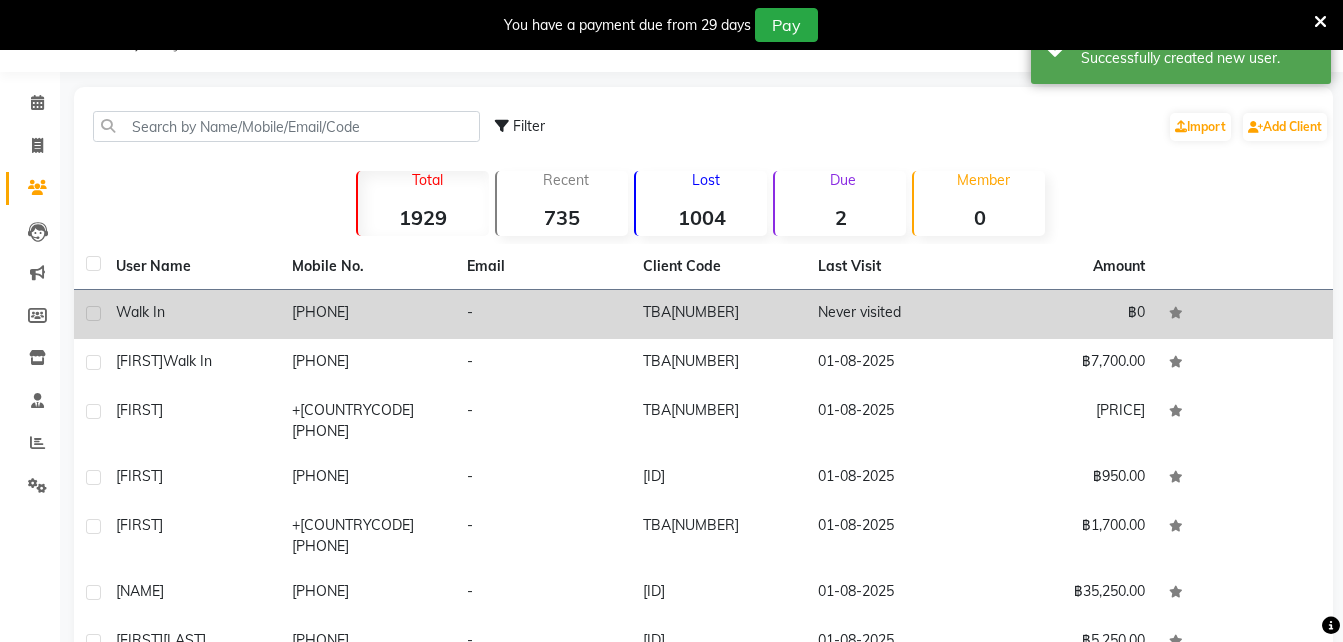 click on "12989958" 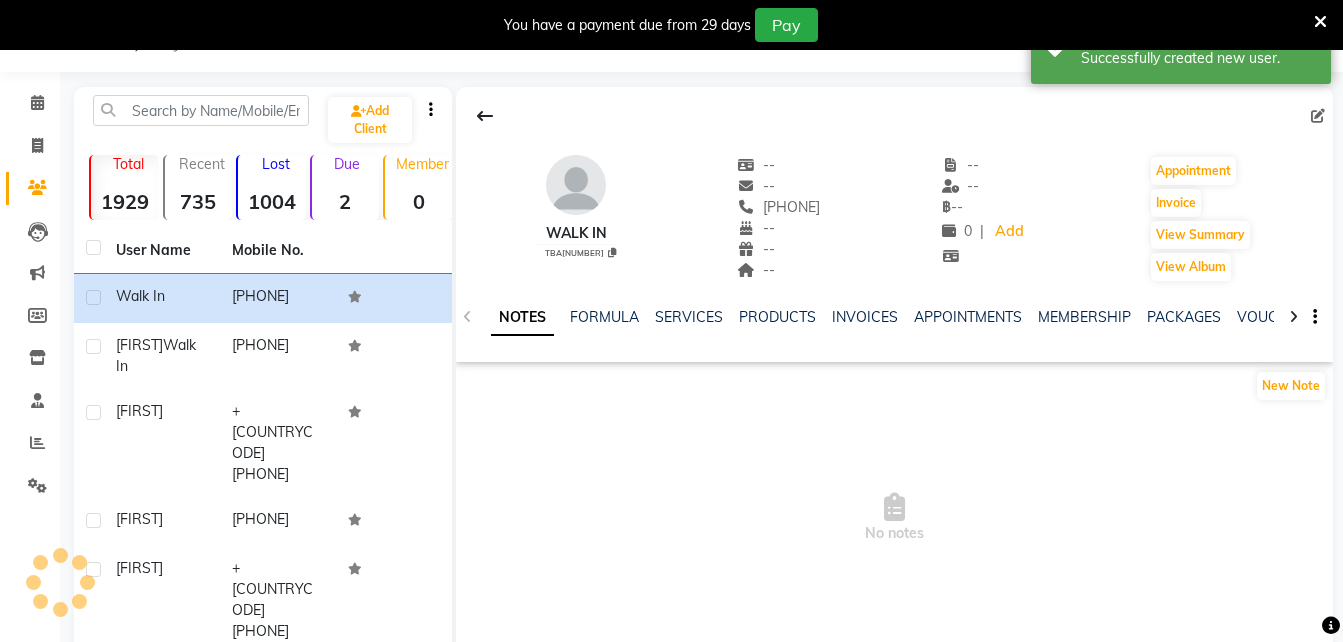 click on "walk in    TBA1934   --   --   12989958  --  --  --  -- -- ฿    -- 0 |  Add   Appointment   Invoice  View Summary  View Album" 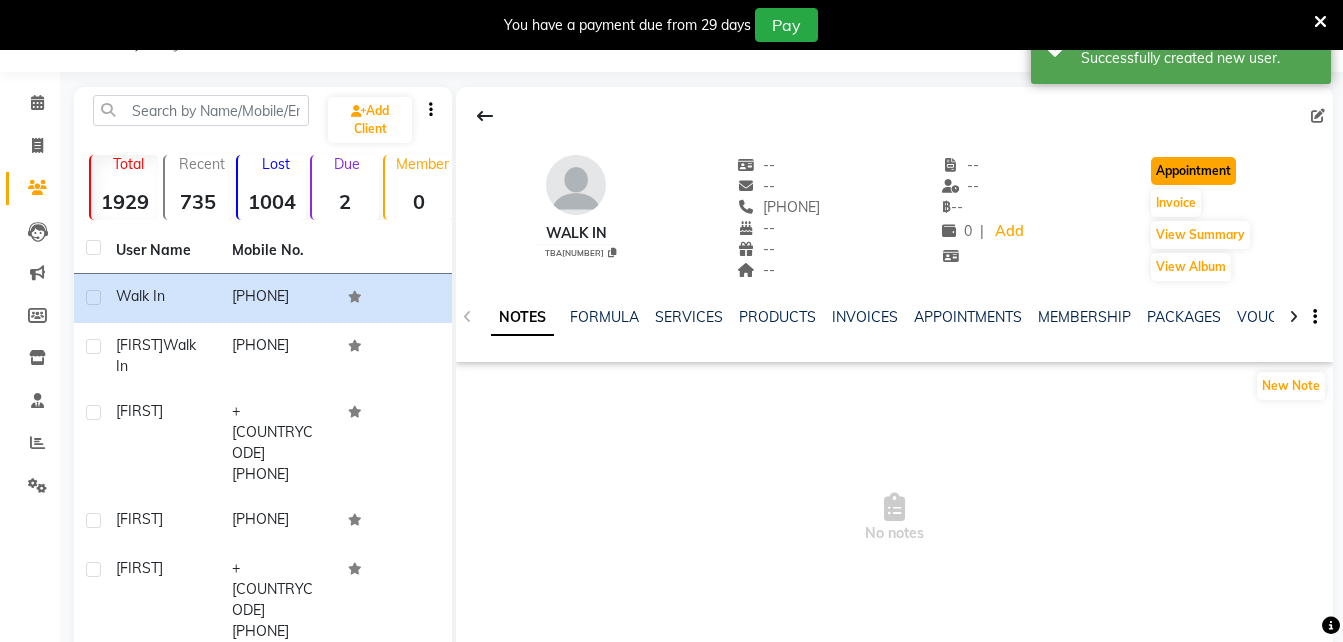 click on "Appointment" 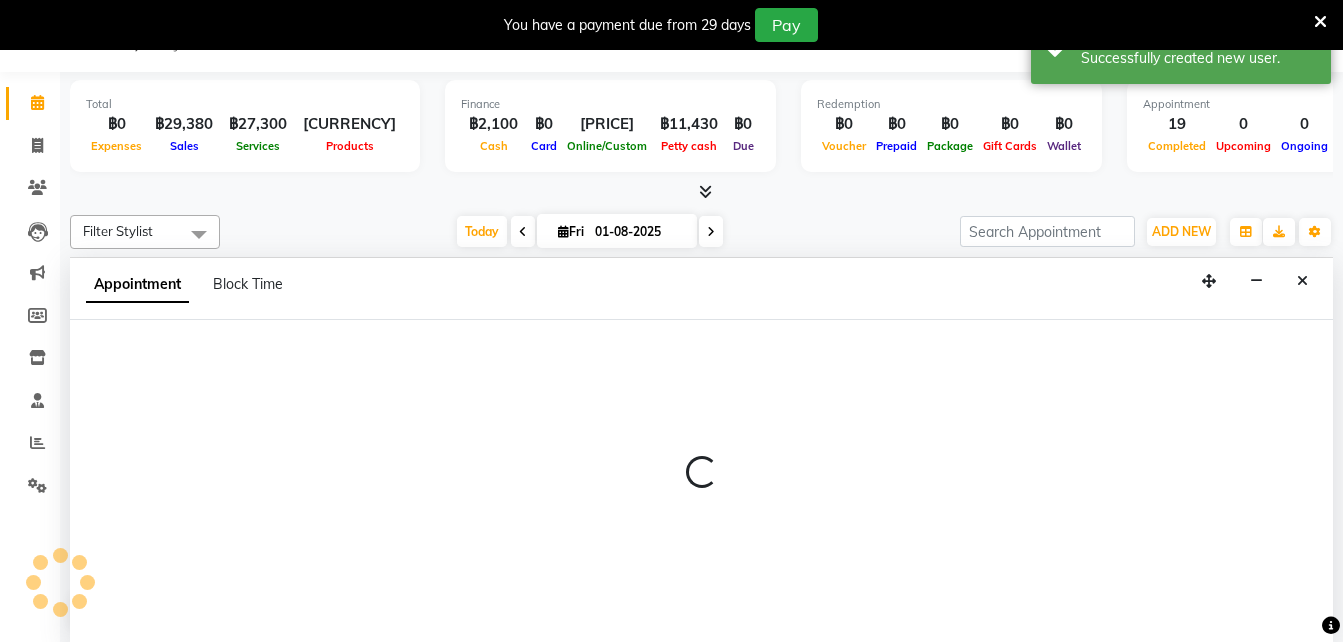 scroll, scrollTop: 0, scrollLeft: 0, axis: both 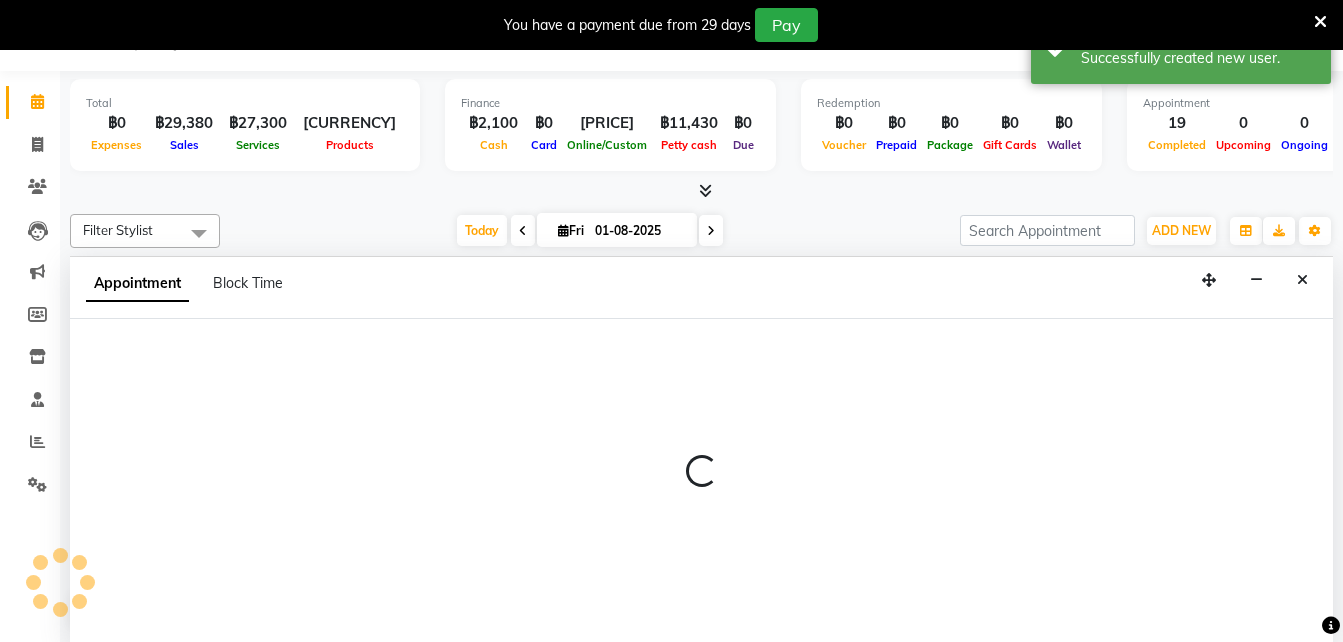 select on "600" 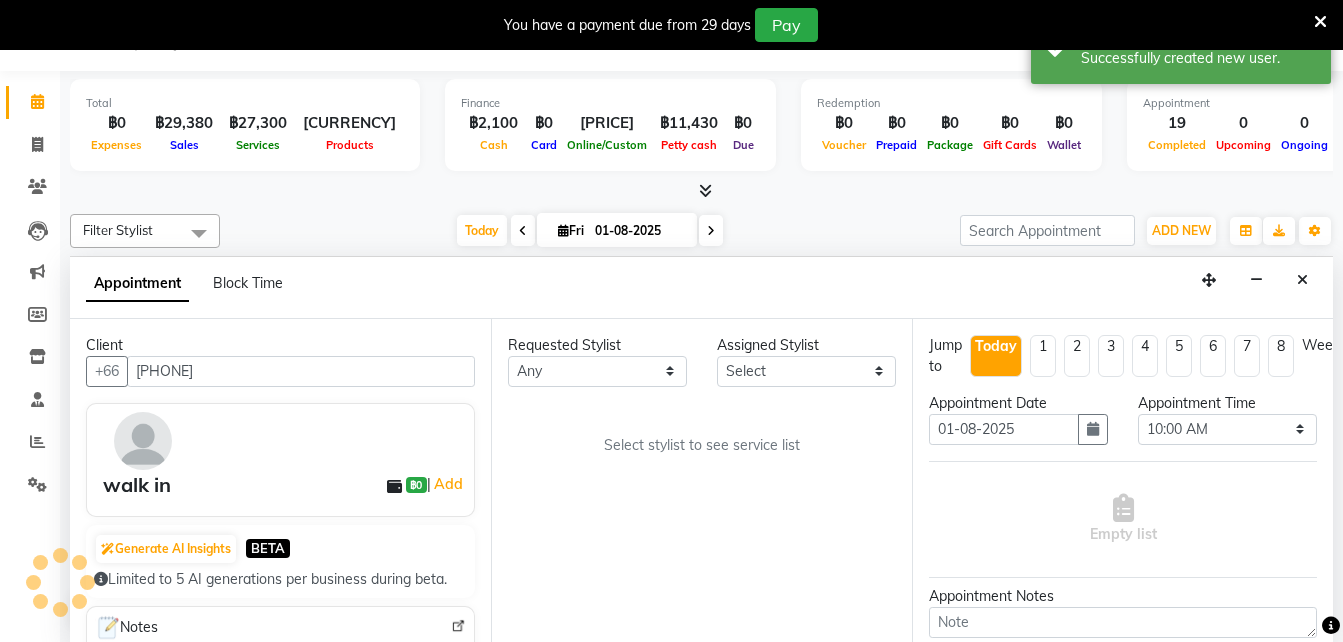 scroll, scrollTop: 756, scrollLeft: 0, axis: vertical 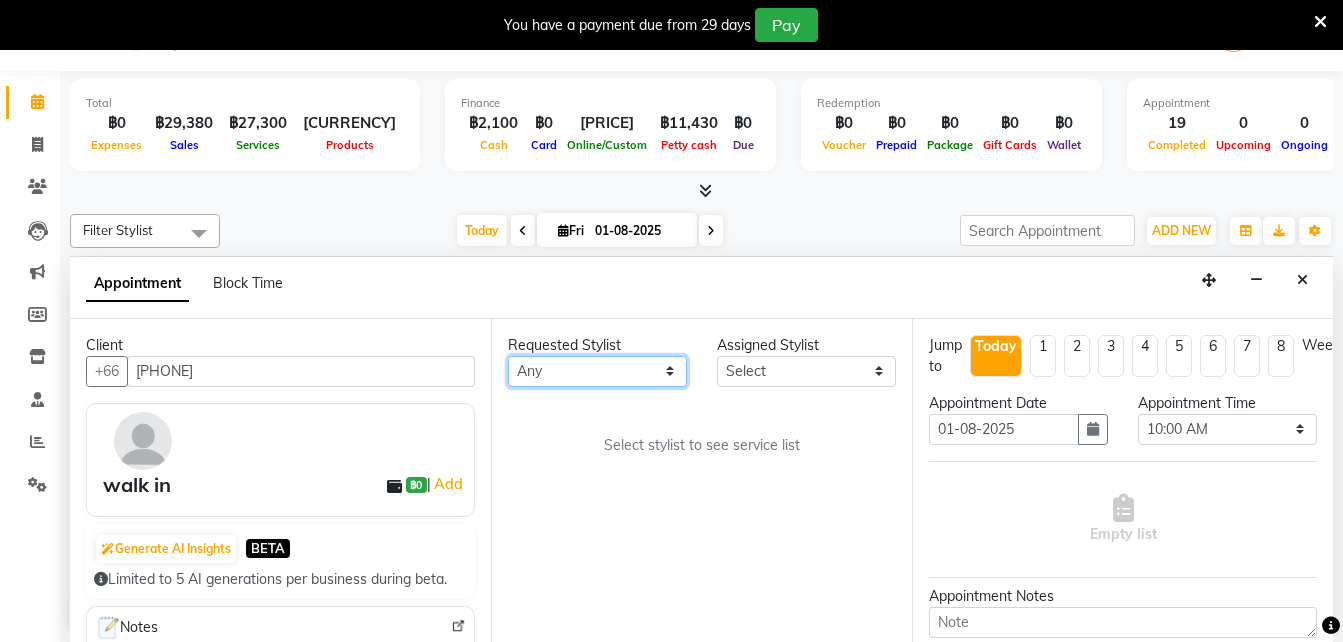 drag, startPoint x: 653, startPoint y: 356, endPoint x: 537, endPoint y: 363, distance: 116.21101 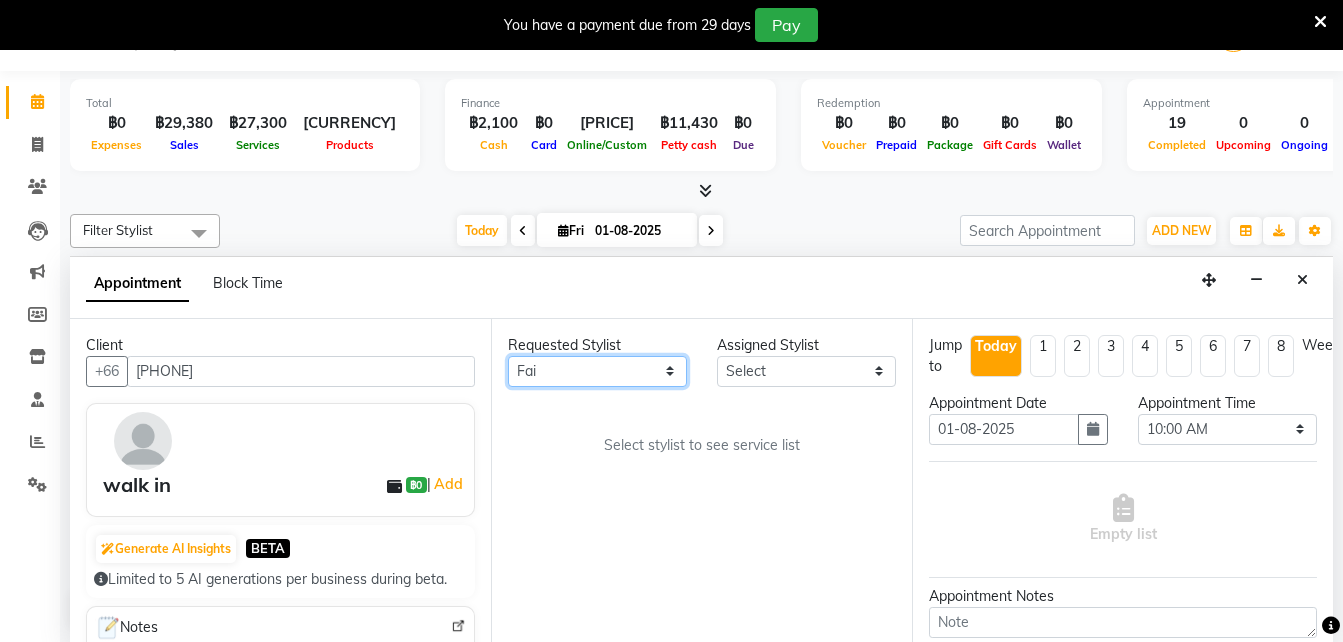 click on "Any [NAME] [NAME]   [NAME] [NAME]  [NAME]   [NAME]  [NAME]" at bounding box center [597, 371] 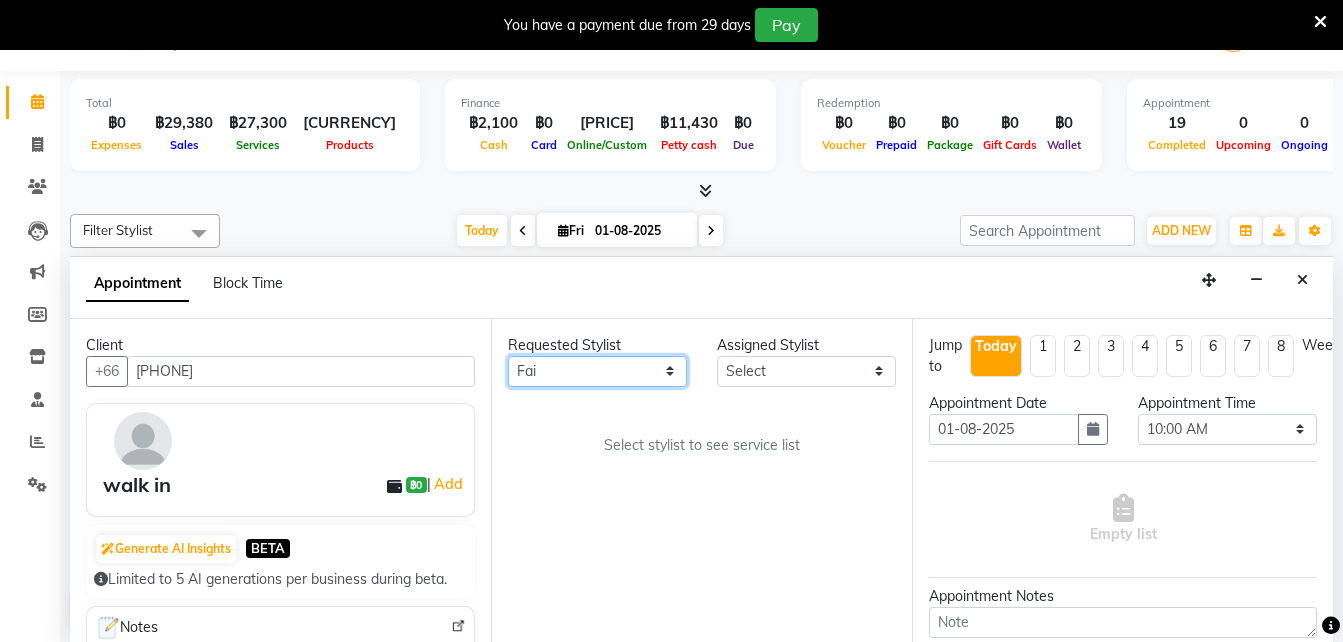 select on "83403" 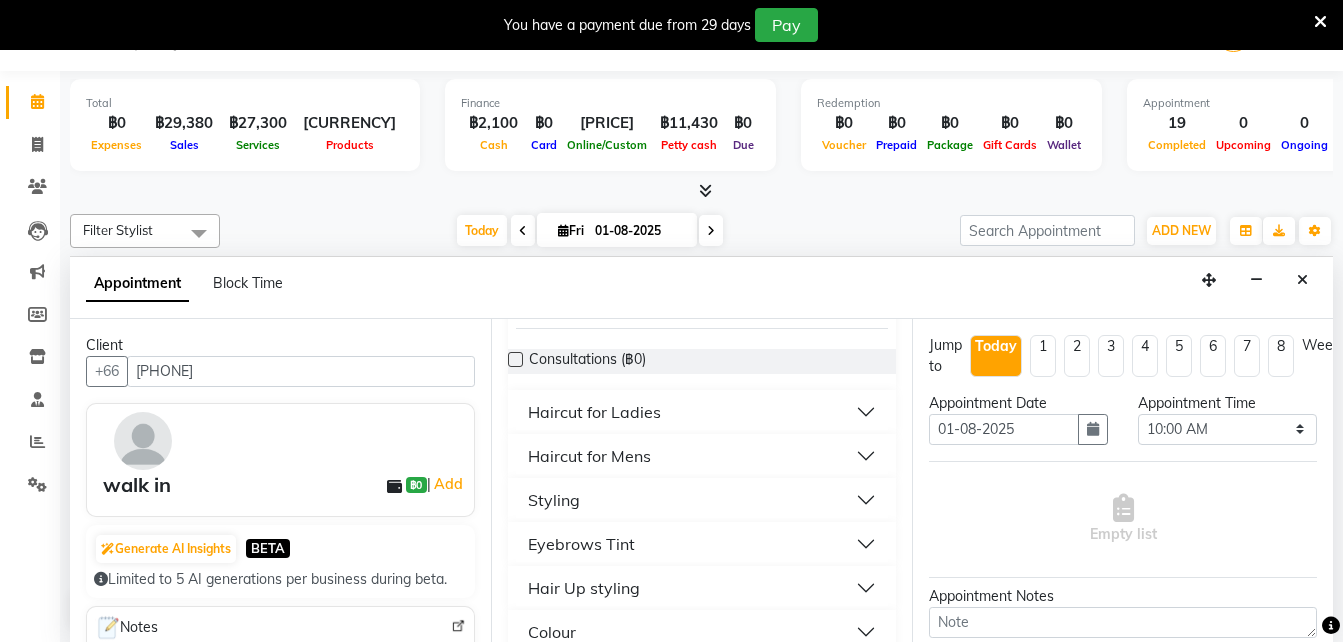 scroll, scrollTop: 152, scrollLeft: 0, axis: vertical 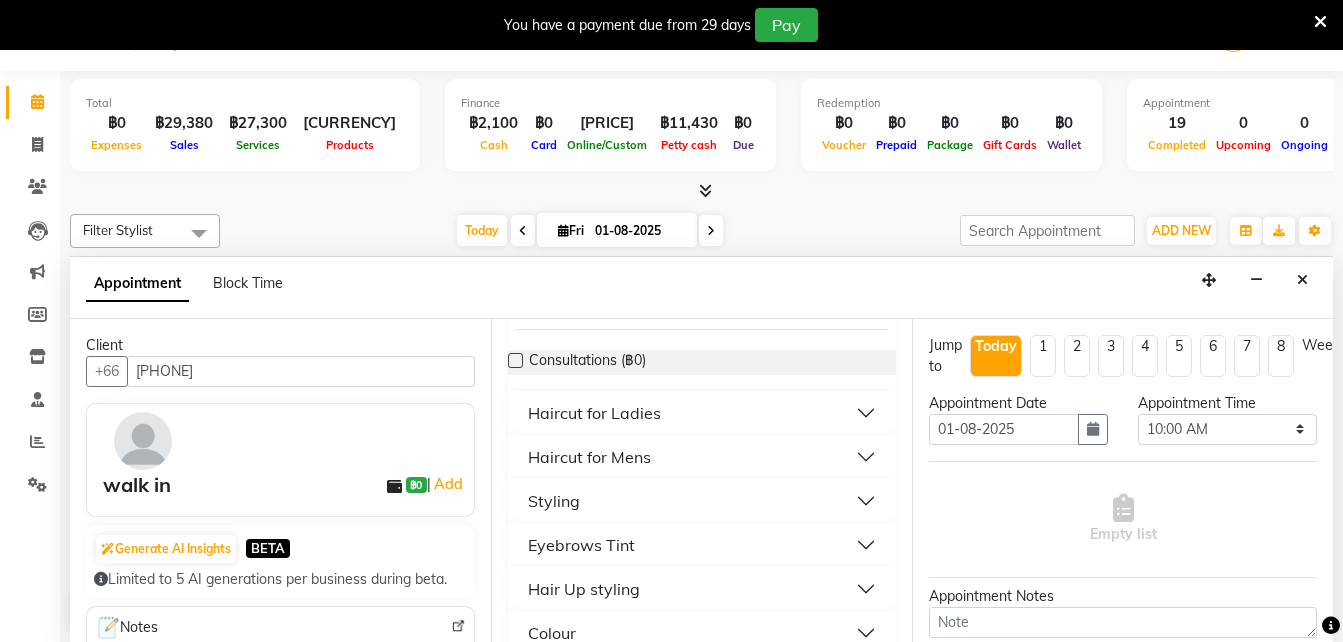 drag, startPoint x: 687, startPoint y: 503, endPoint x: 569, endPoint y: 495, distance: 118.270874 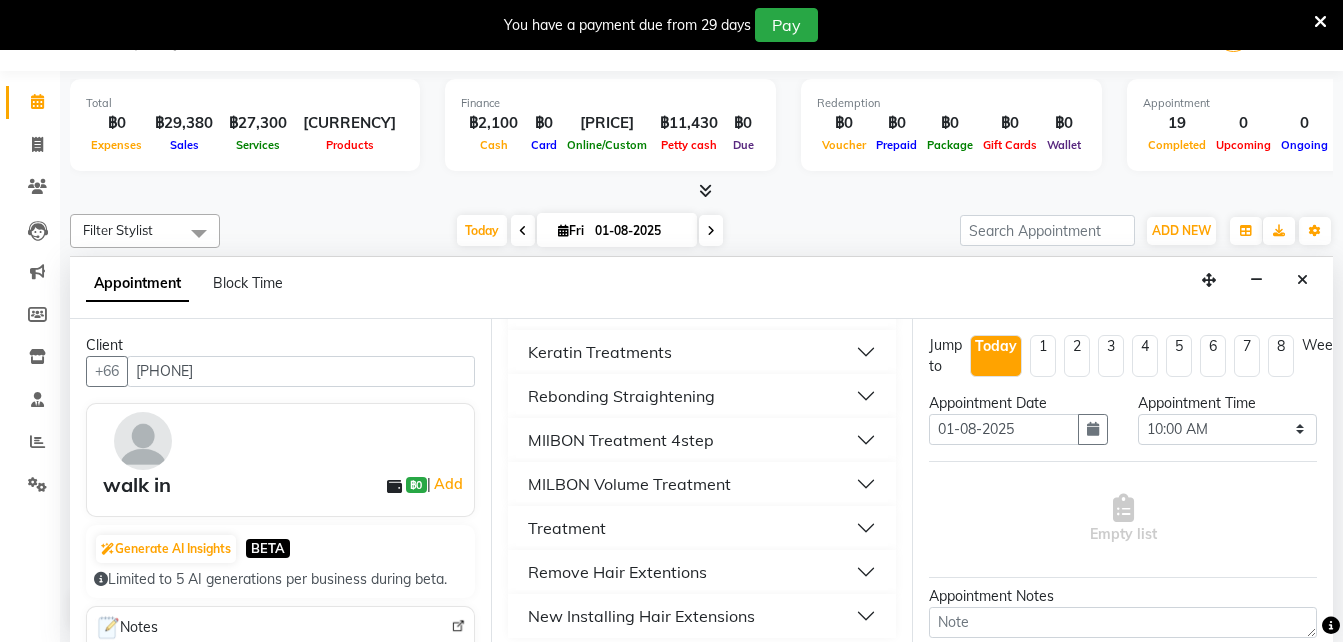 scroll, scrollTop: 1167, scrollLeft: 0, axis: vertical 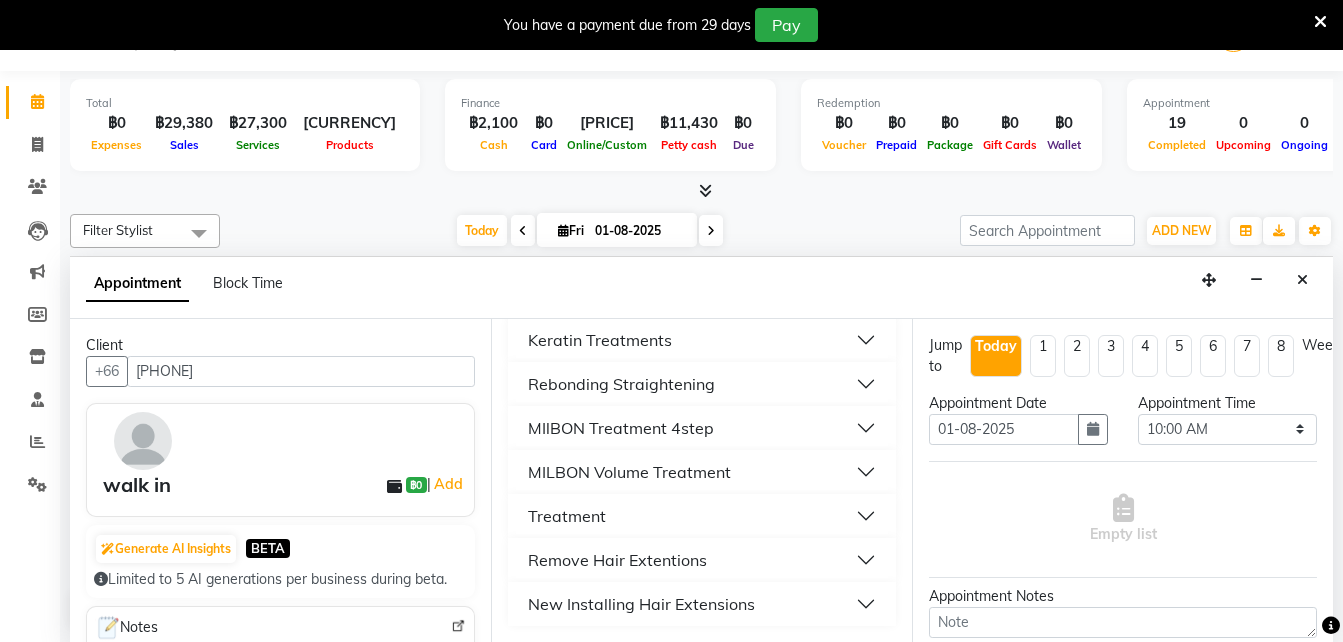 click on "Treatment" at bounding box center (702, 516) 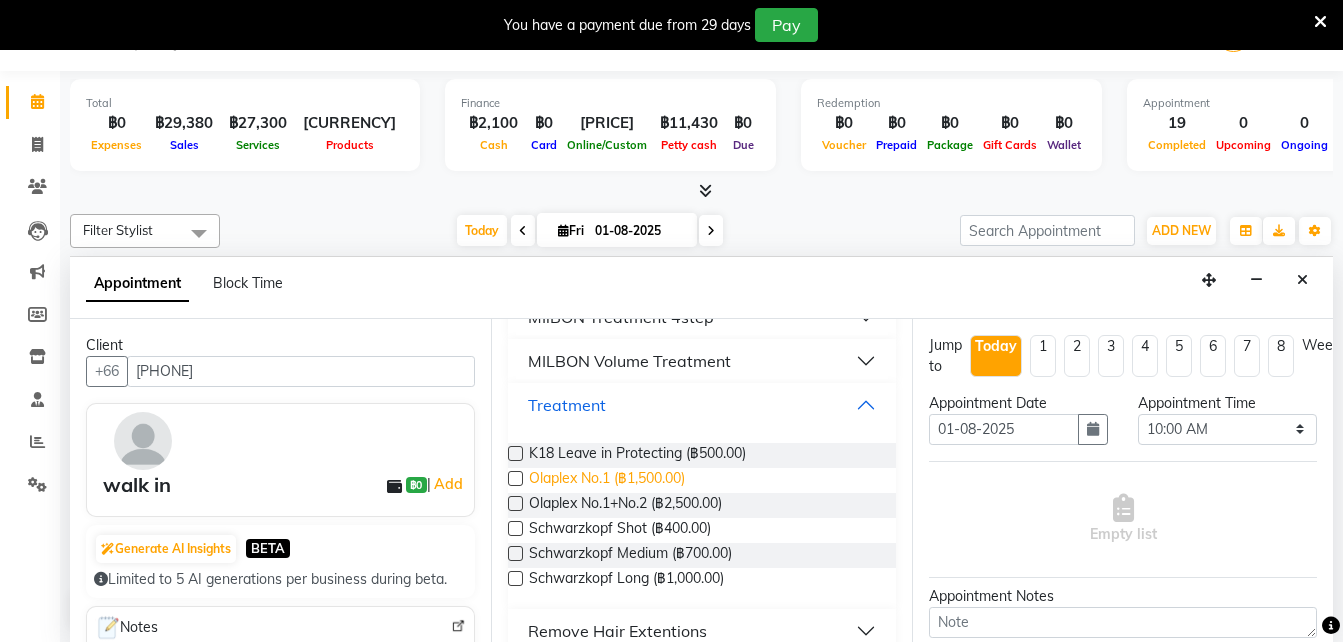scroll, scrollTop: 1277, scrollLeft: 0, axis: vertical 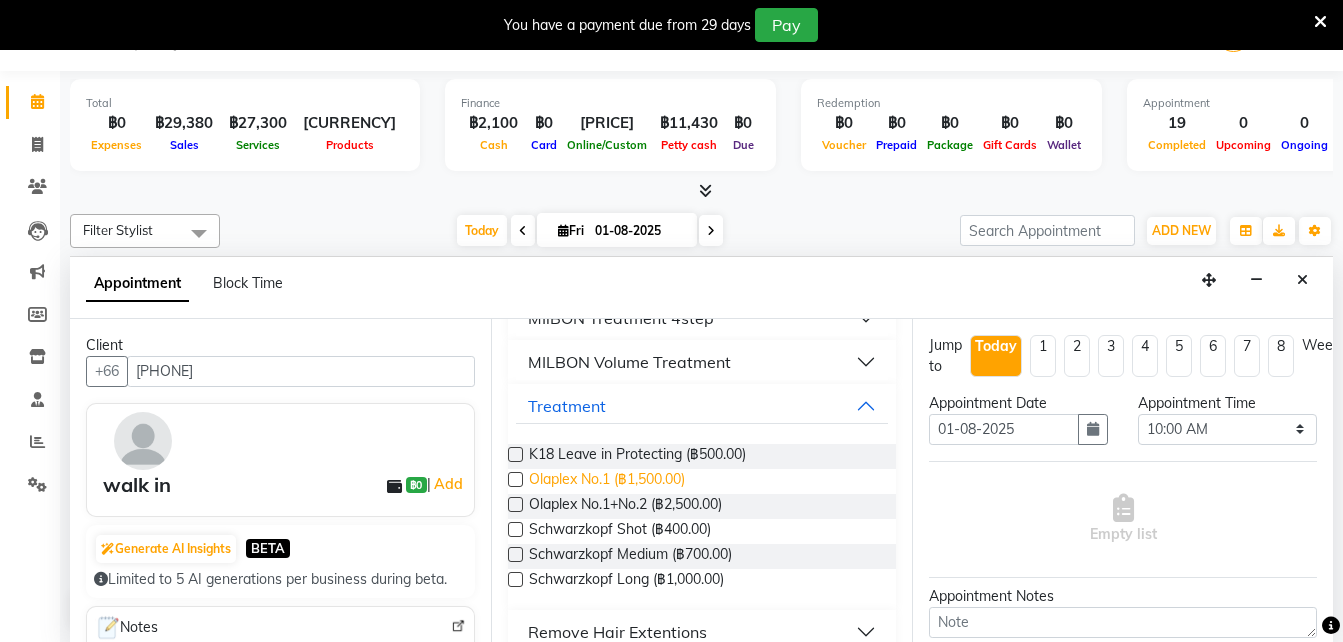 click on "Olaplex No.1  (฿1,500.00)" at bounding box center (607, 481) 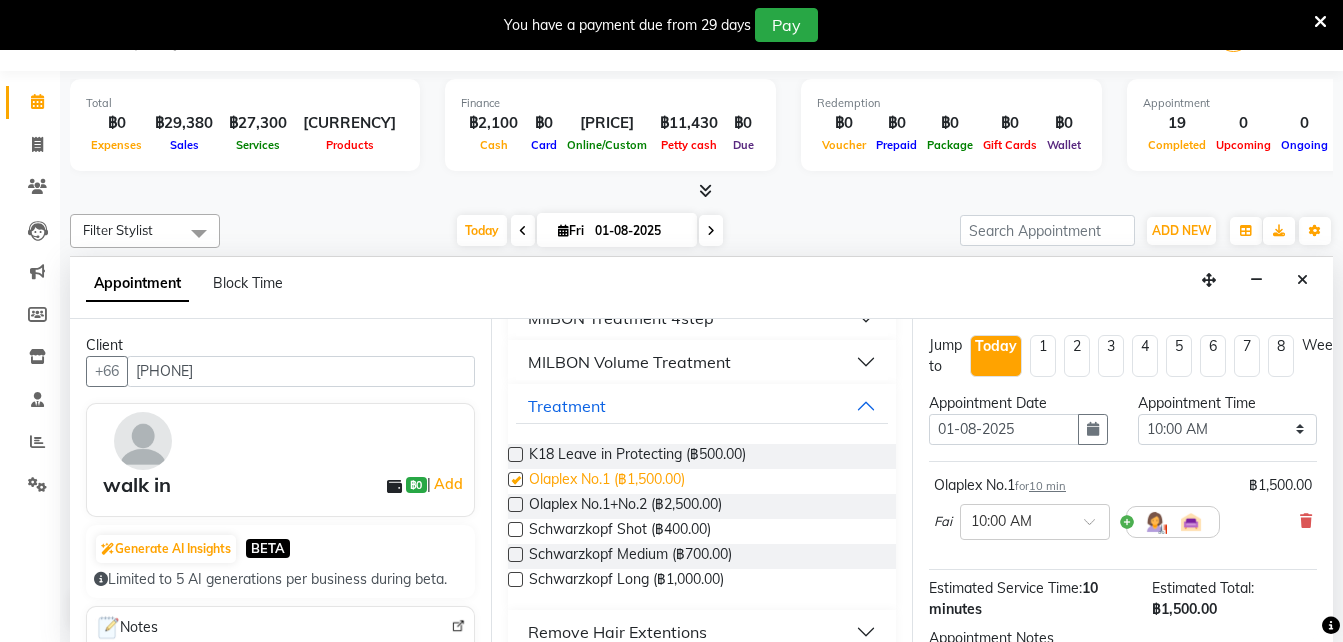 checkbox on "false" 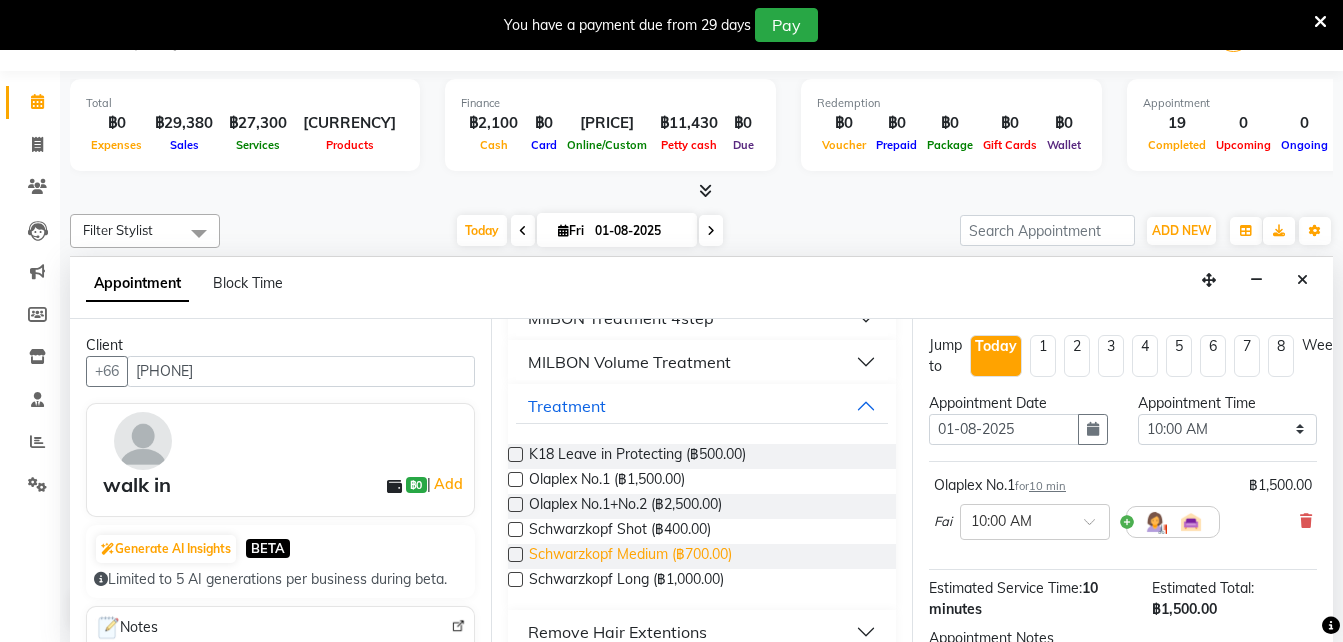 click on "Schwarzkopf Medium  (฿700.00)" at bounding box center [630, 556] 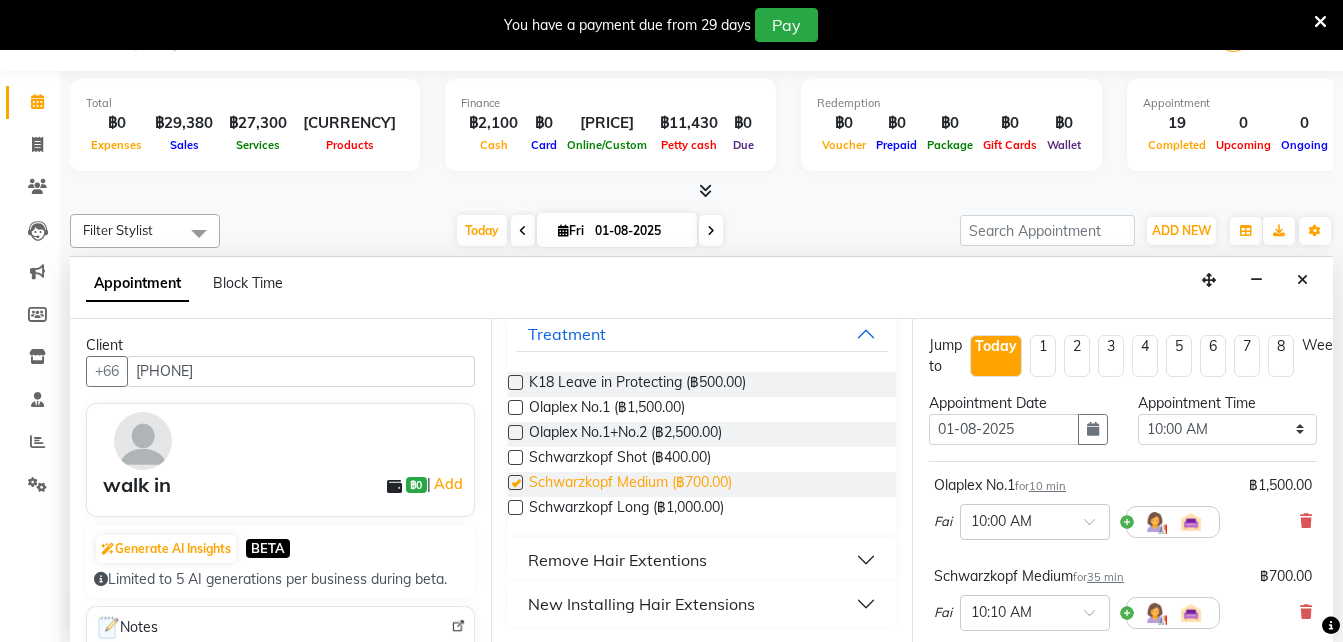 checkbox on "false" 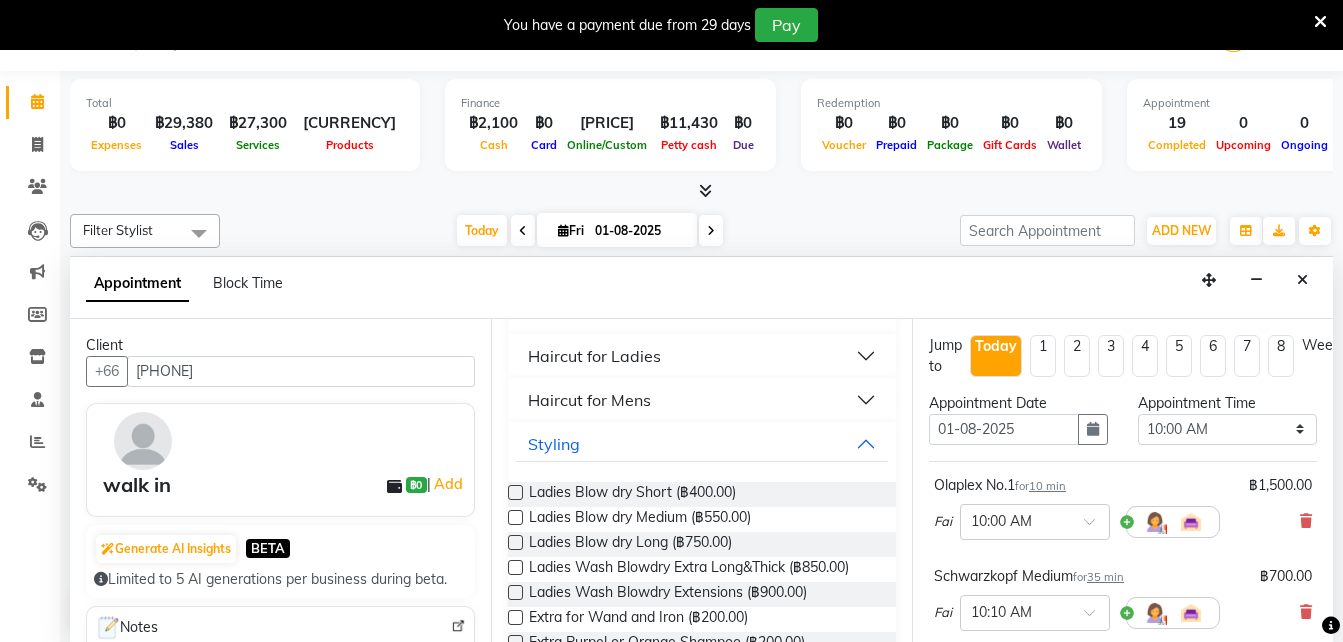 scroll, scrollTop: 210, scrollLeft: 0, axis: vertical 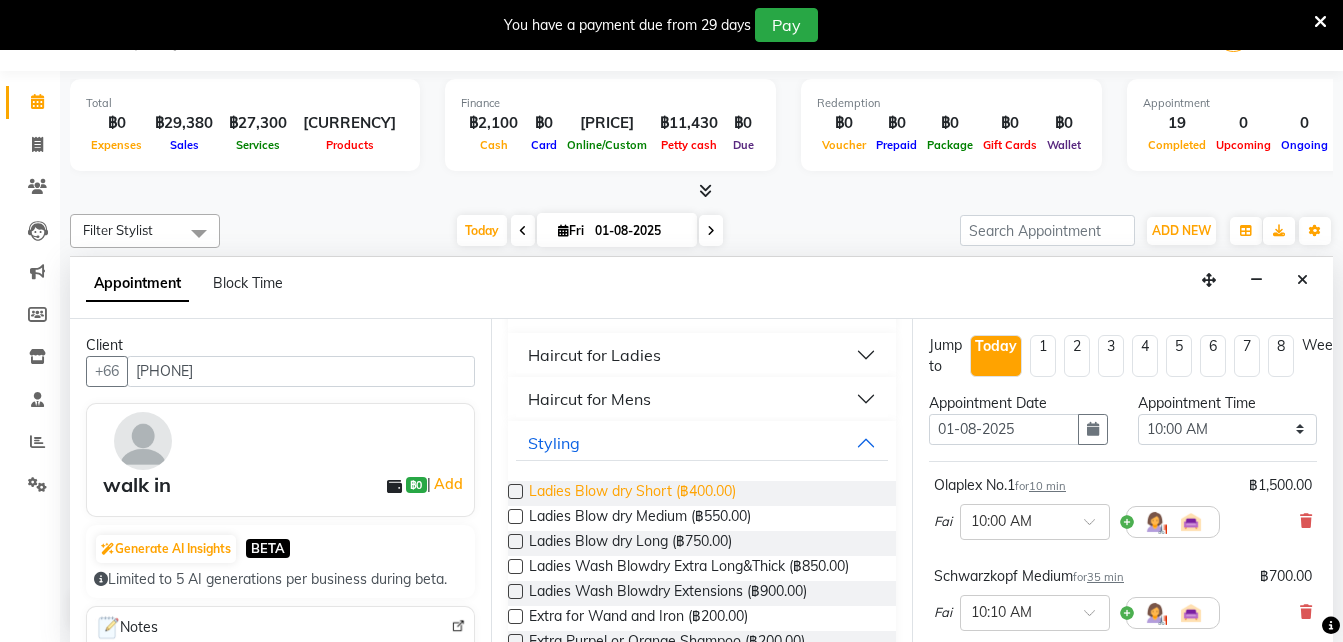 click on "Ladies Blow dry Short (฿400.00)" at bounding box center (632, 493) 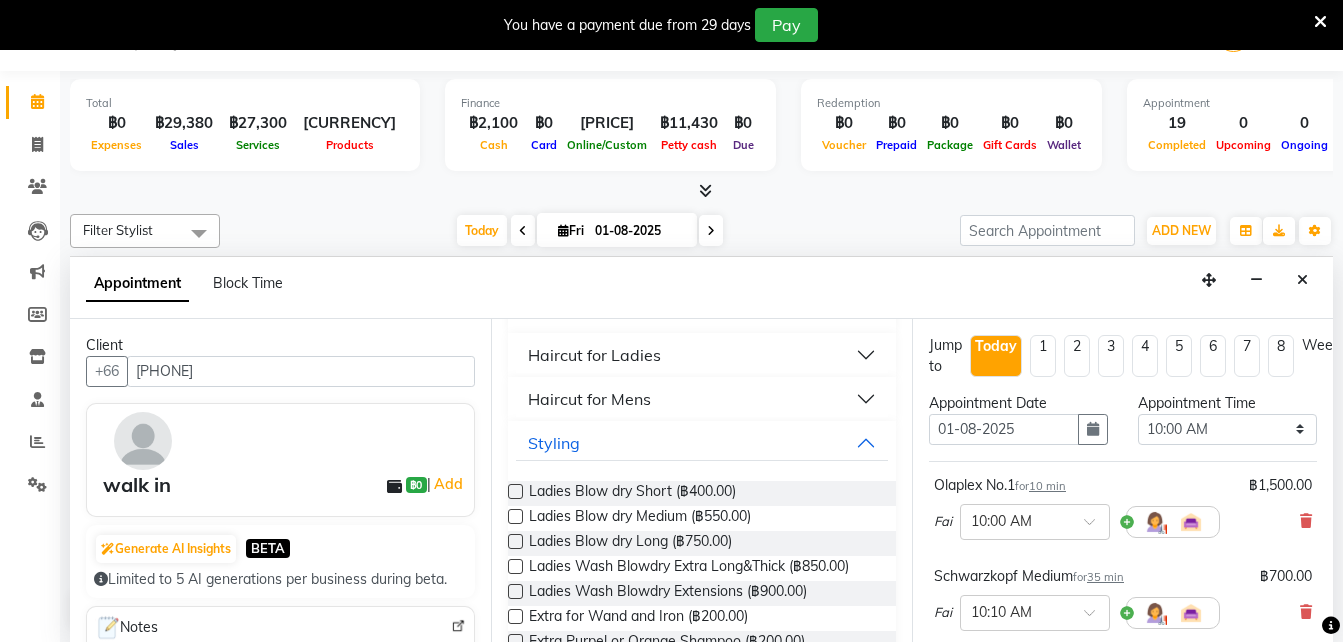 drag, startPoint x: 623, startPoint y: 483, endPoint x: 518, endPoint y: 483, distance: 105 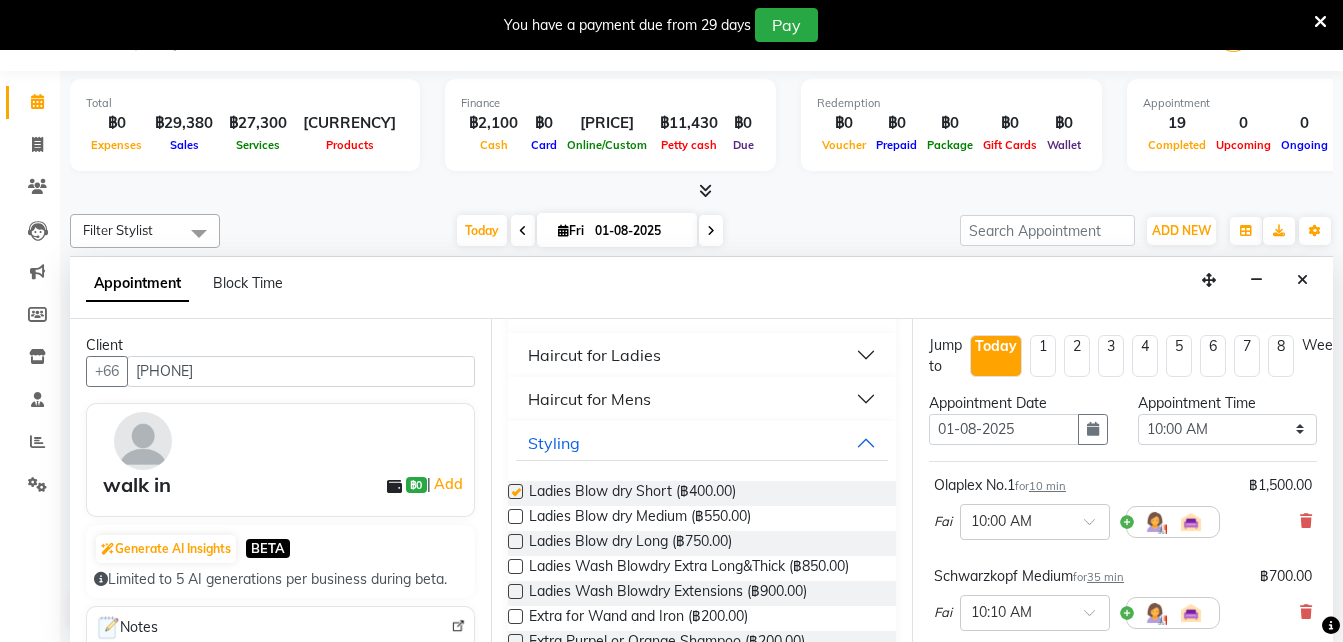 checkbox on "false" 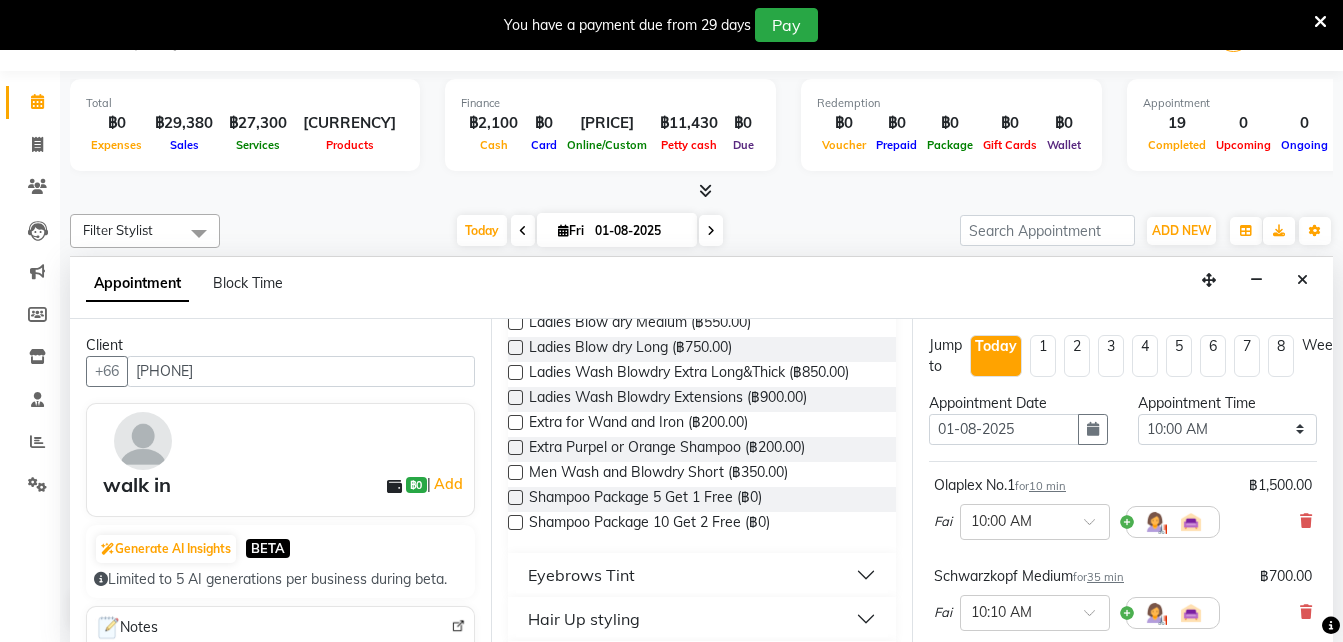 scroll, scrollTop: 405, scrollLeft: 0, axis: vertical 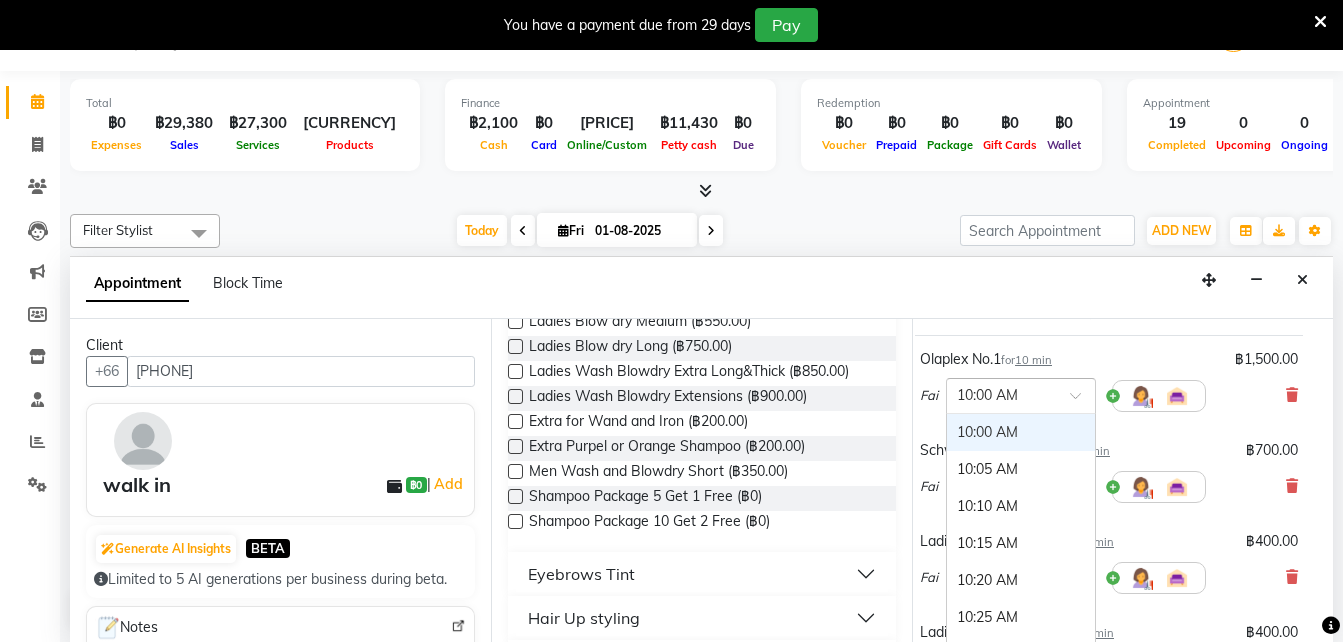 click at bounding box center (1001, 394) 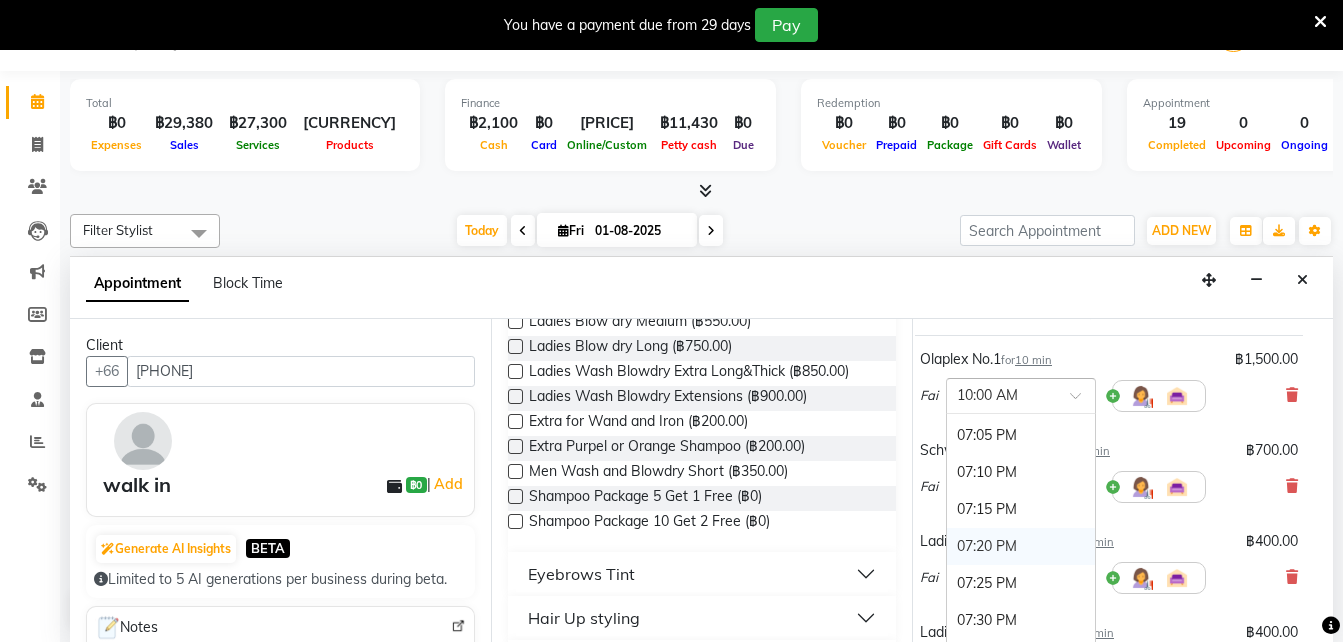 scroll, scrollTop: 4049, scrollLeft: 0, axis: vertical 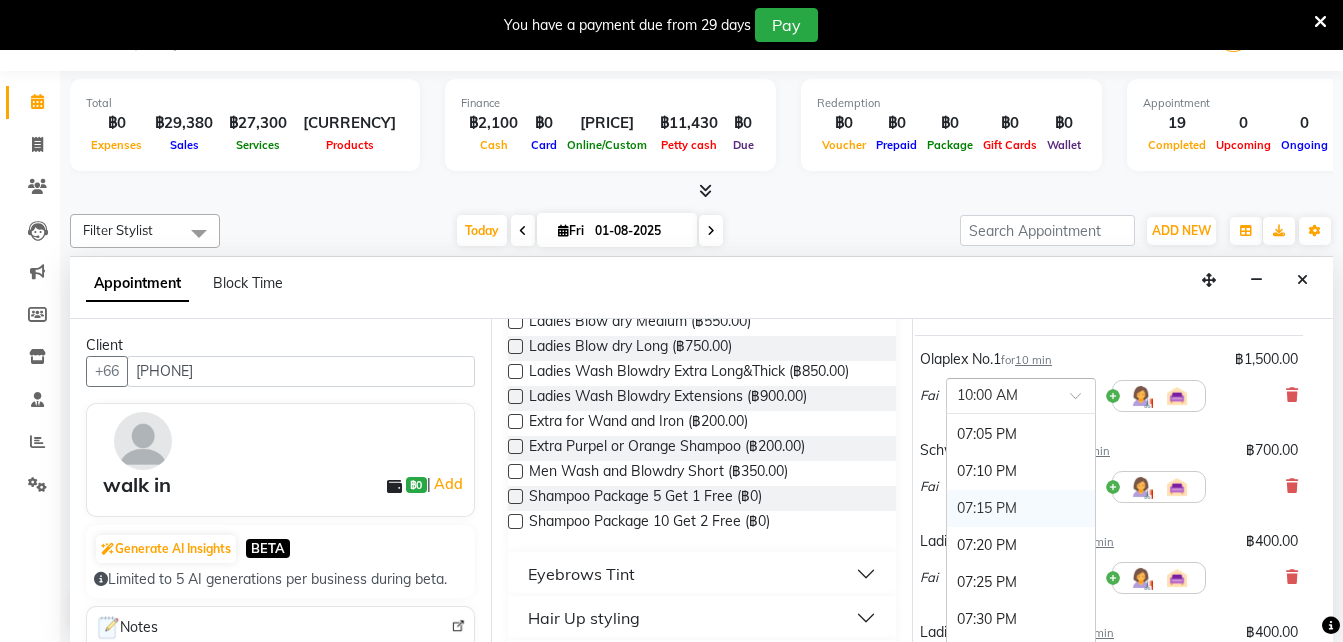 click on "07:15 PM" at bounding box center [1021, 508] 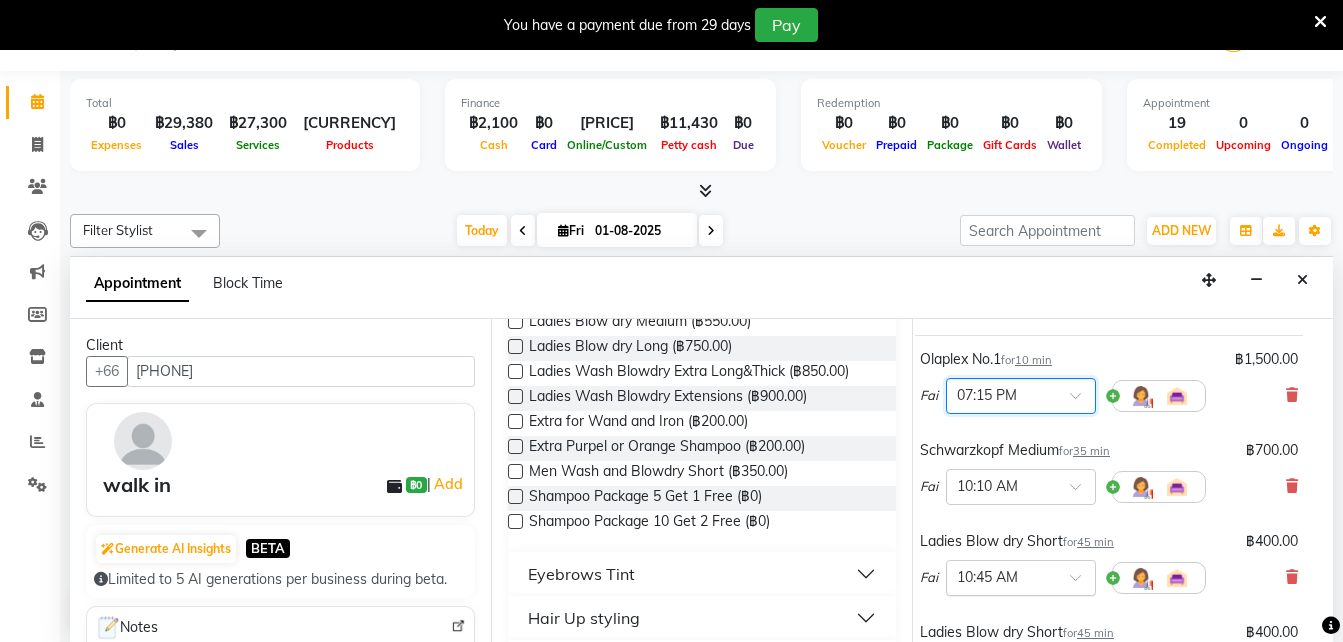 click at bounding box center (1001, 576) 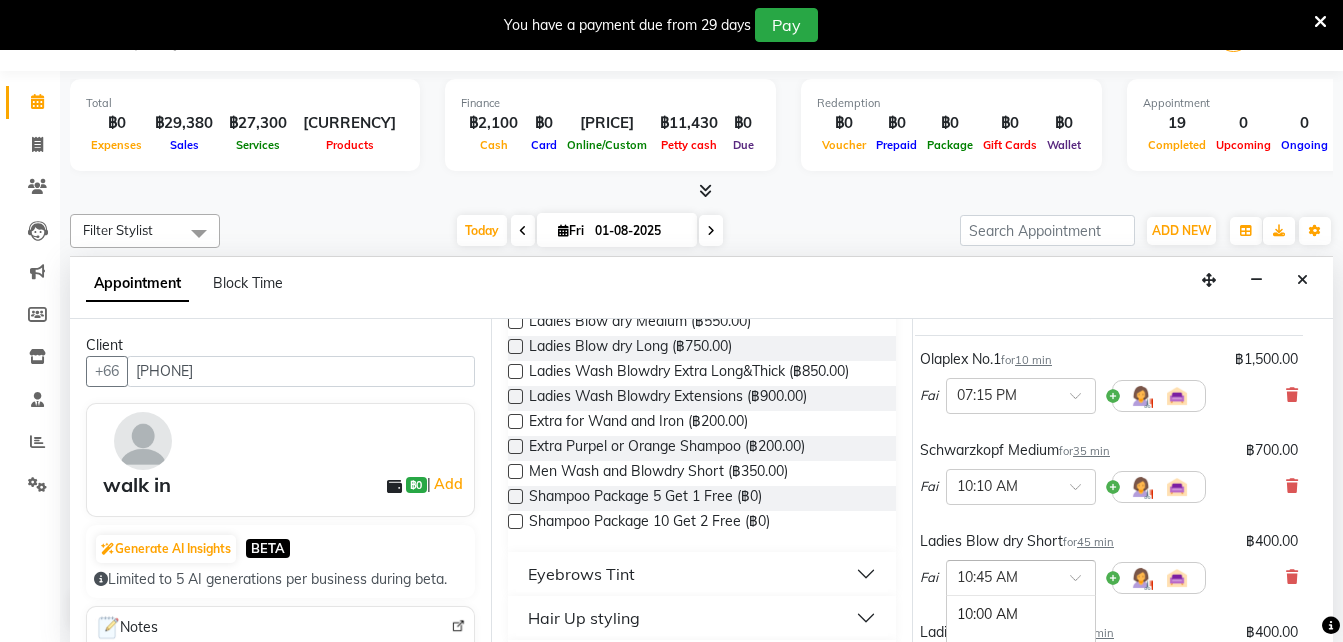 scroll, scrollTop: 333, scrollLeft: 0, axis: vertical 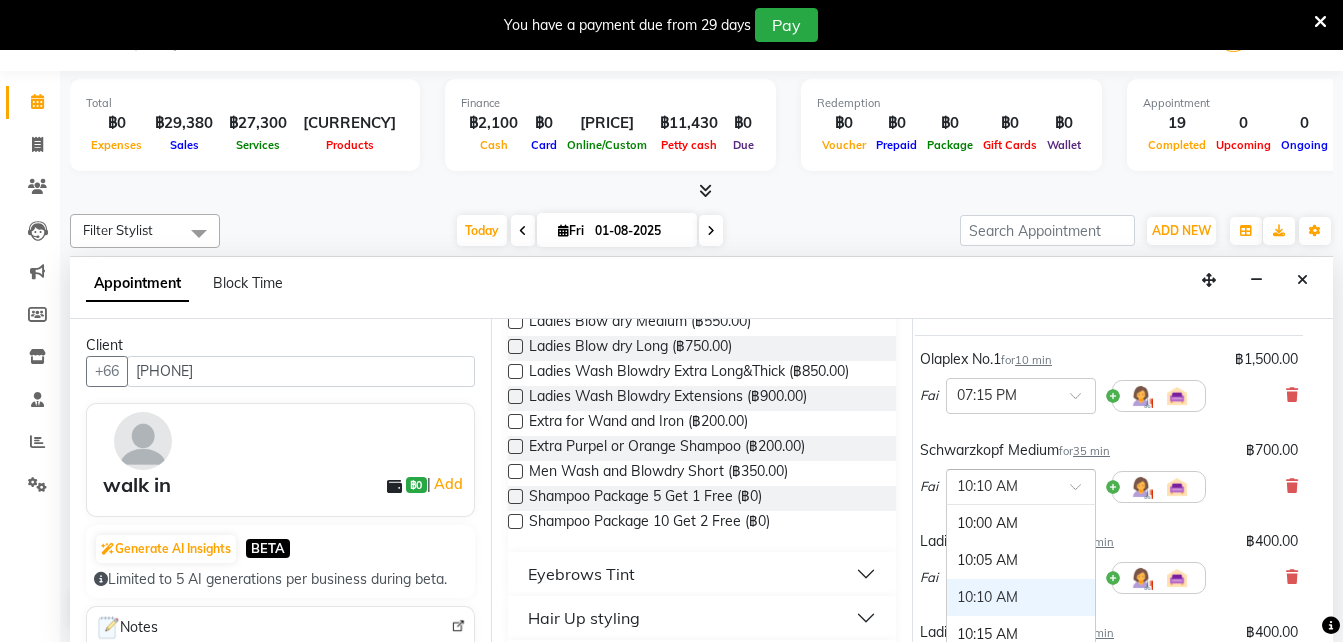 click at bounding box center (1001, 485) 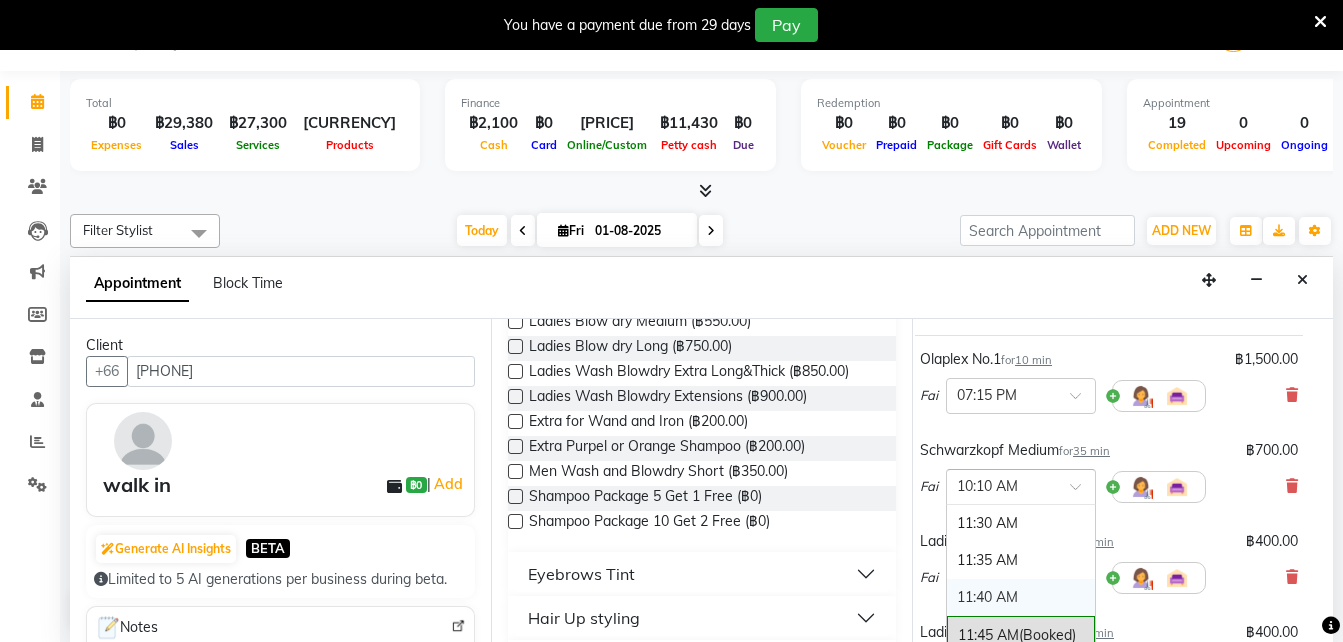 scroll, scrollTop: 666, scrollLeft: 0, axis: vertical 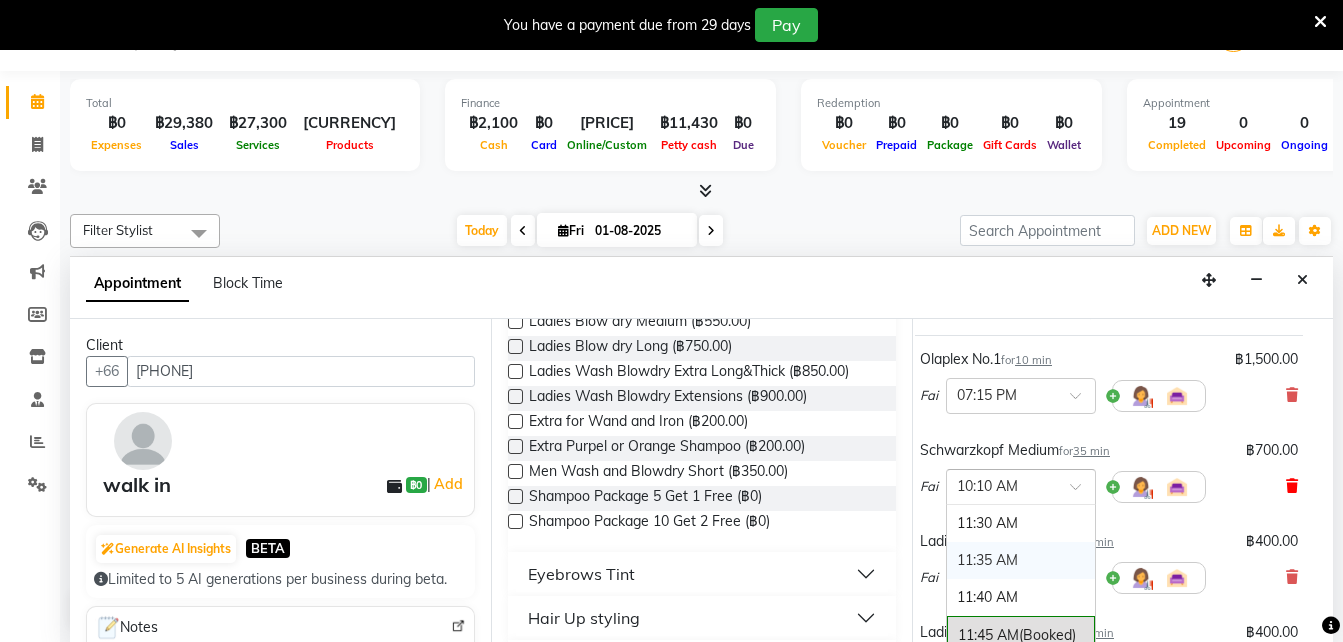 click at bounding box center [1292, 486] 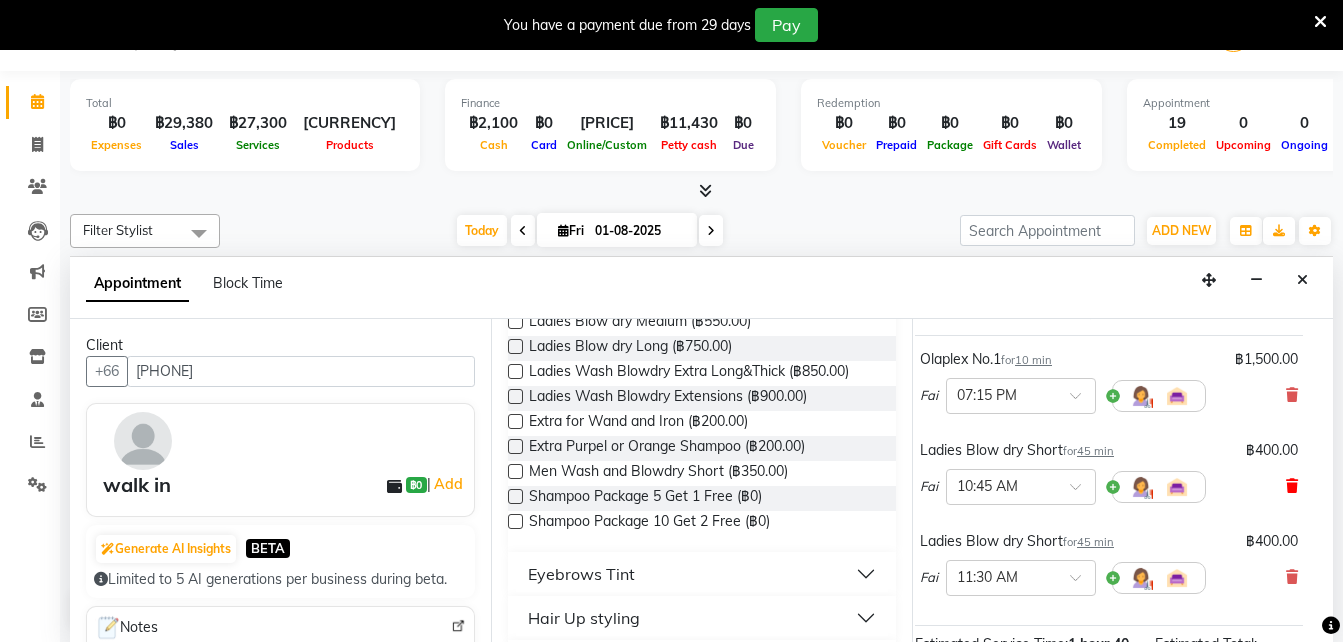click at bounding box center [1292, 486] 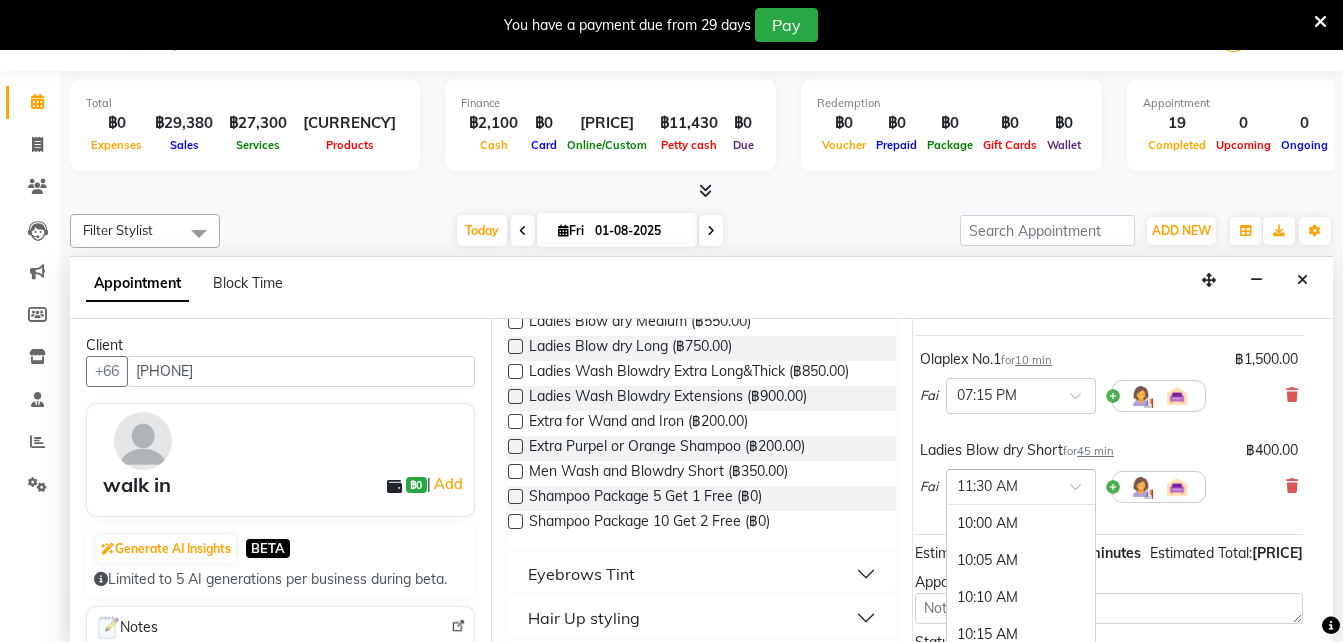 click at bounding box center [1001, 485] 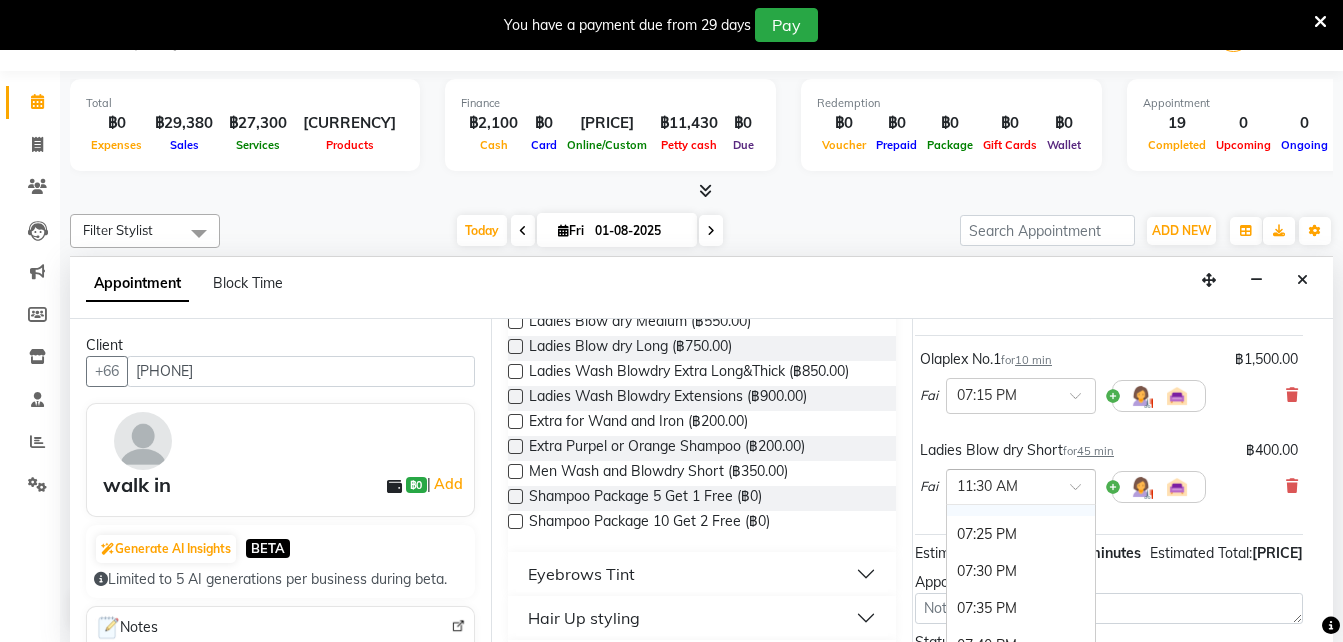 scroll, scrollTop: 4188, scrollLeft: 0, axis: vertical 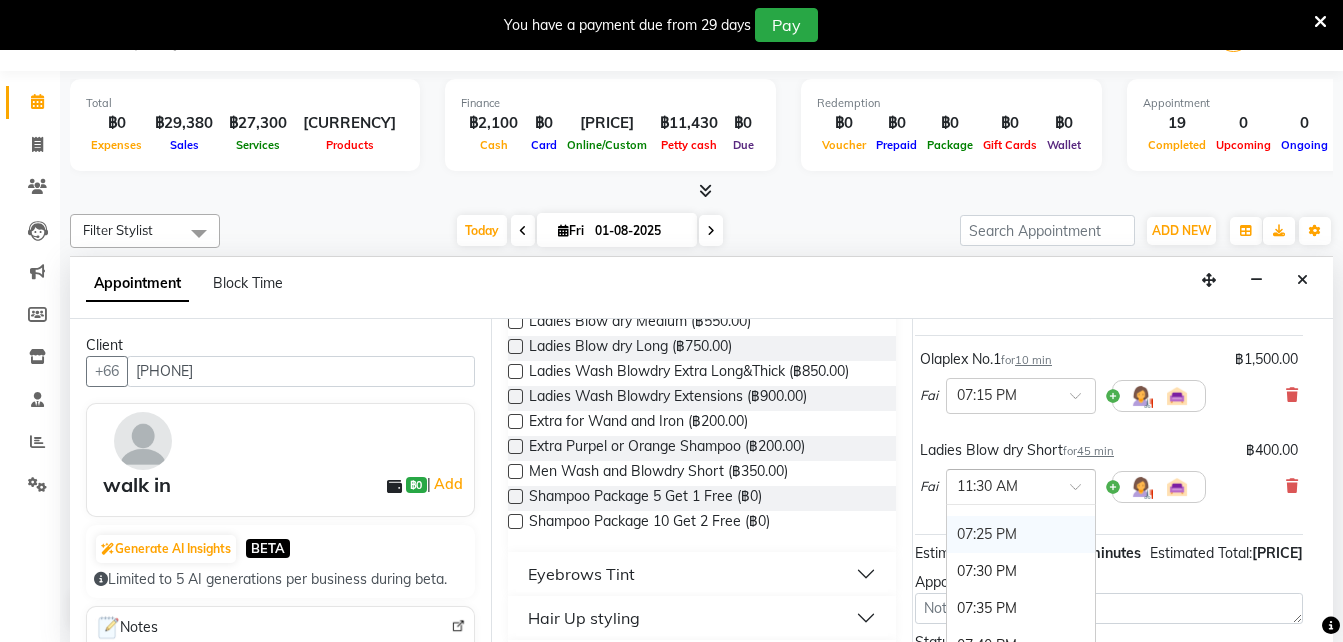 click on "07:25 PM" at bounding box center [1021, 534] 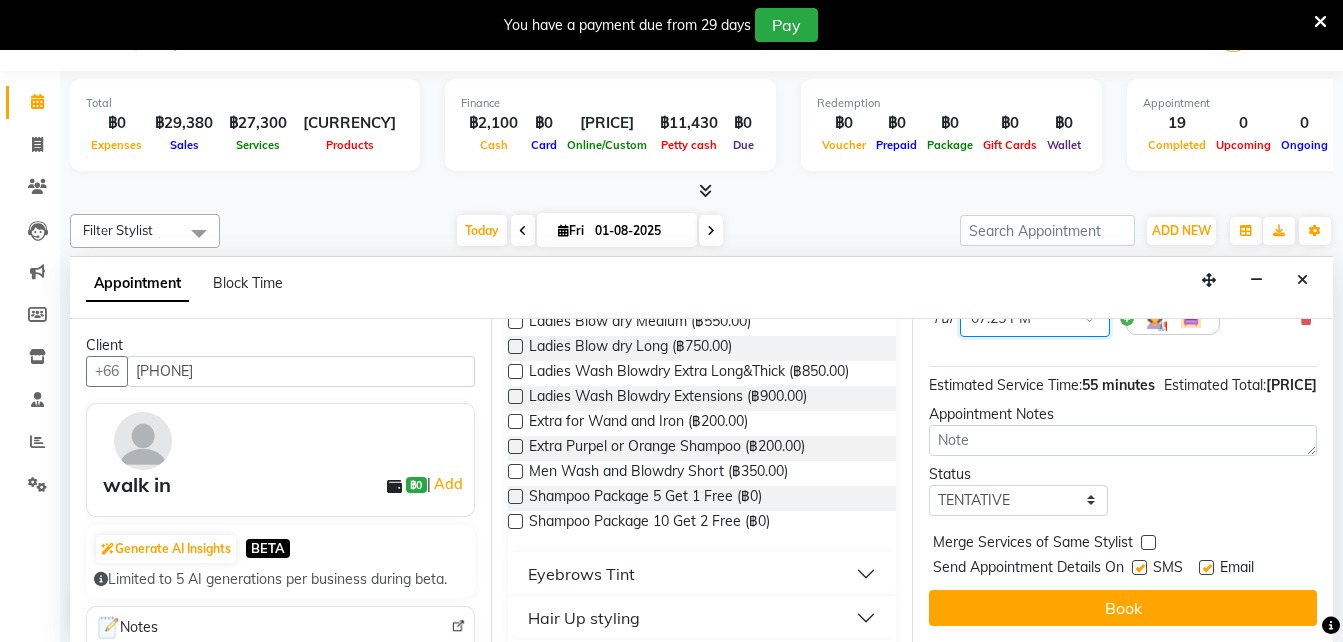 scroll, scrollTop: 330, scrollLeft: 0, axis: vertical 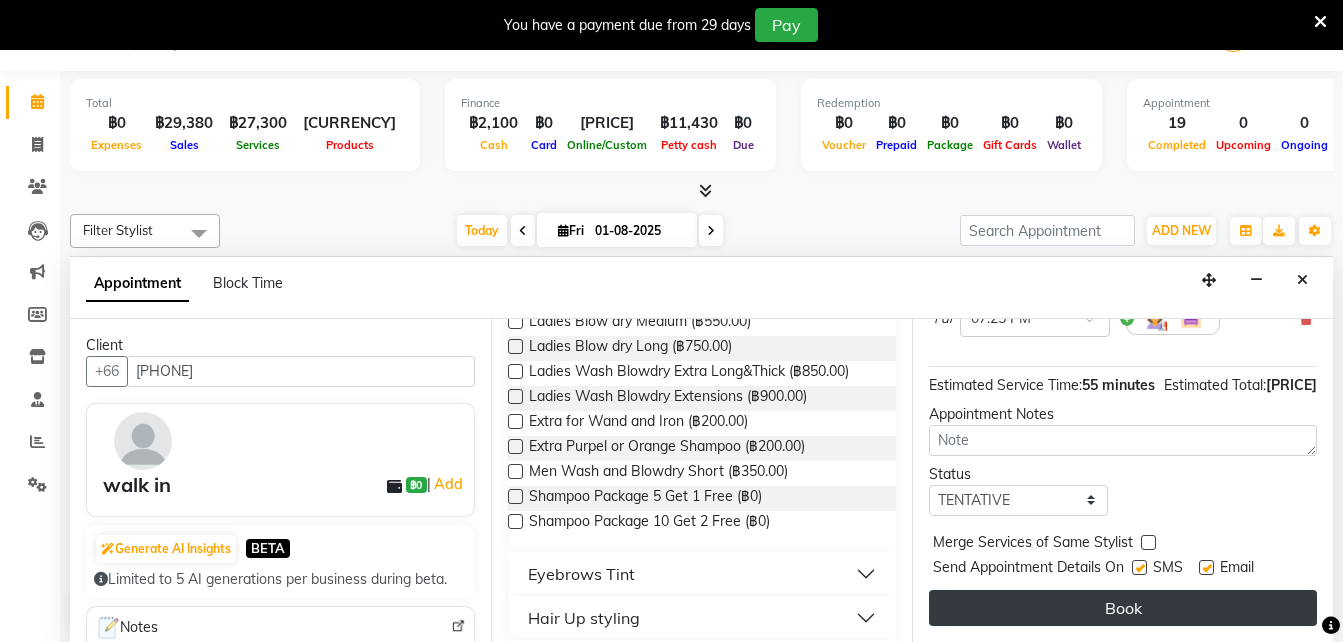 click on "Book" at bounding box center (1123, 608) 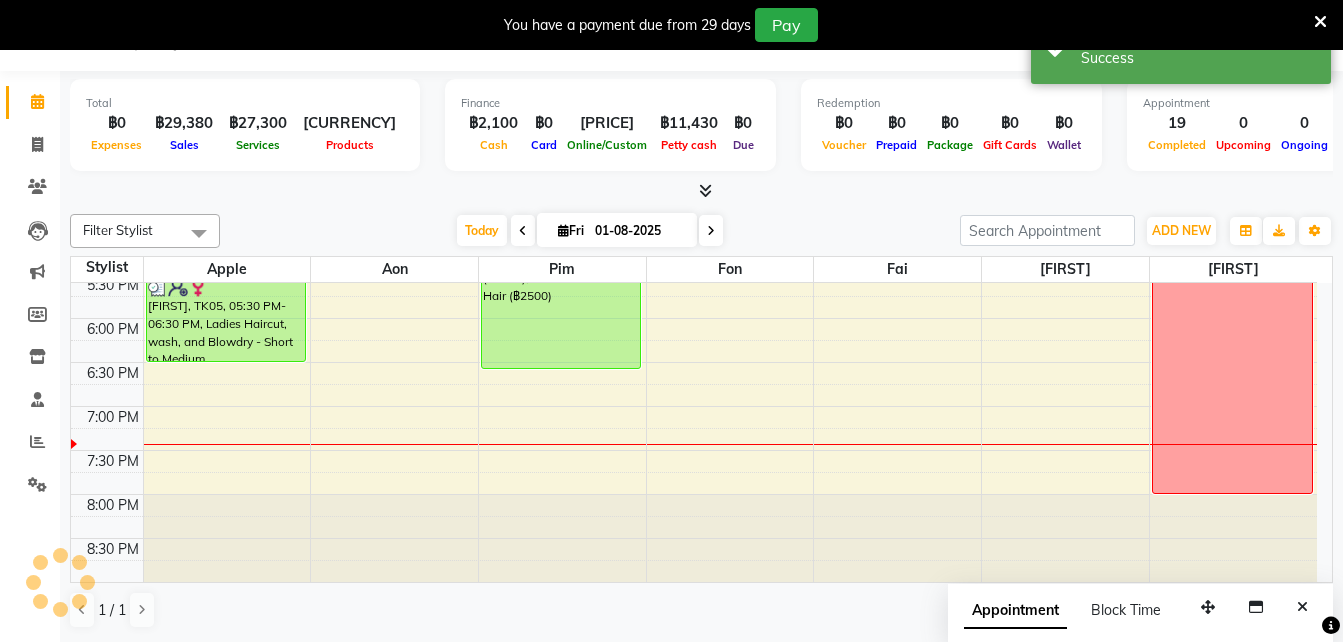 scroll, scrollTop: 0, scrollLeft: 0, axis: both 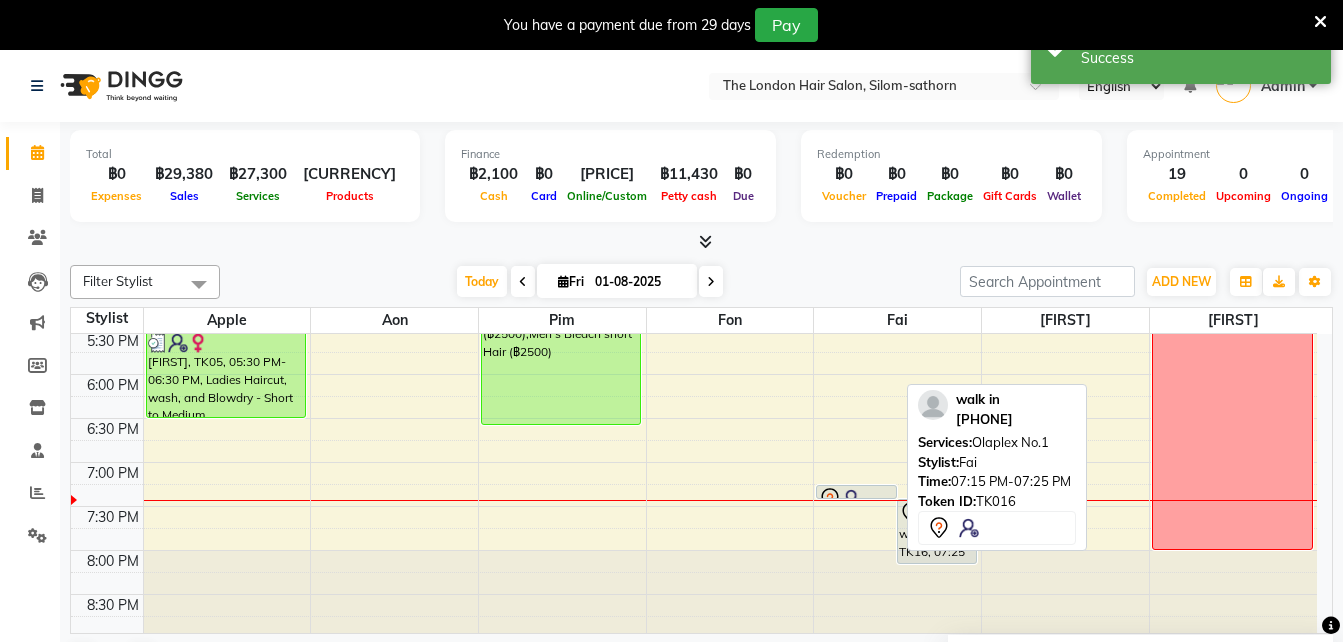 click at bounding box center [852, 499] 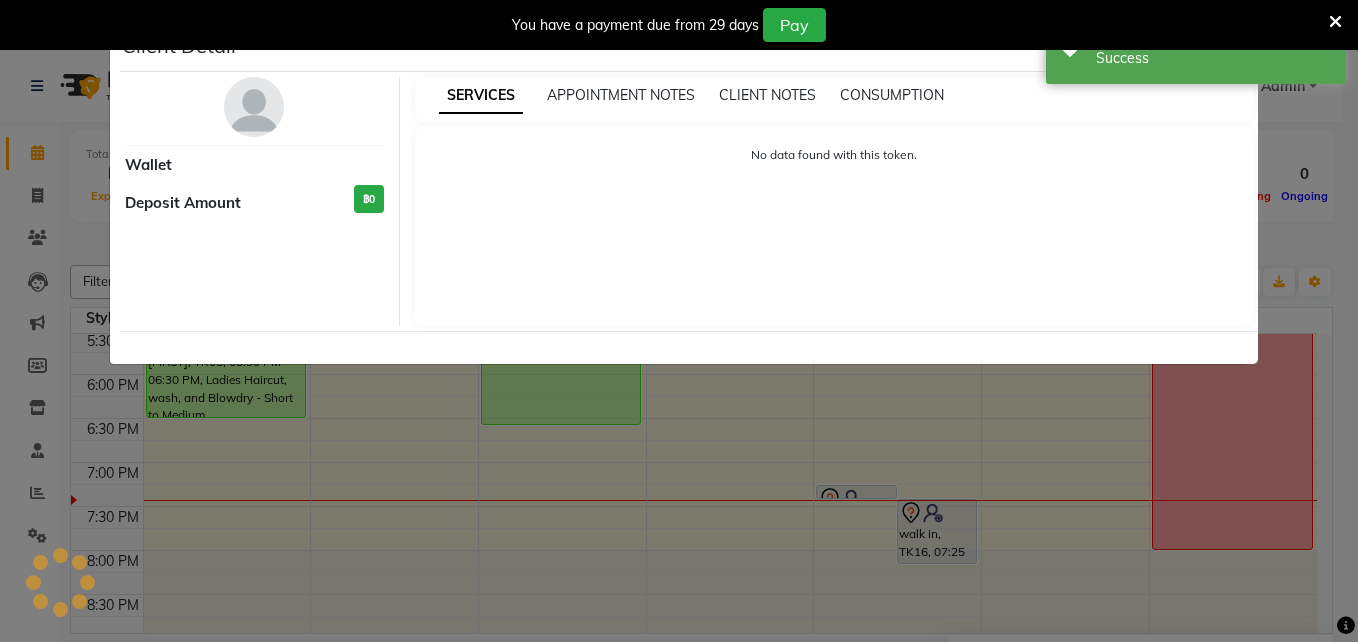 select on "7" 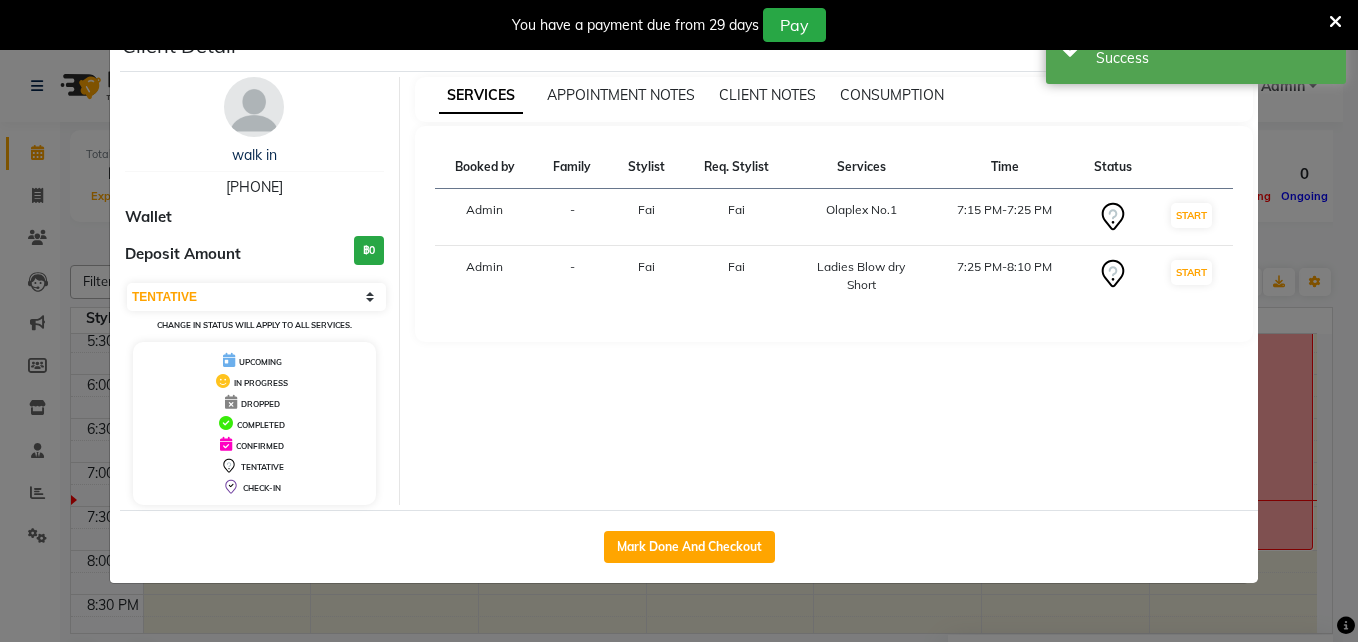 click on "Client Detail  walk in    12989958 Wallet Deposit Amount  ฿0  Select IN SERVICE CONFIRMED TENTATIVE CHECK IN MARK DONE DROPPED UPCOMING Change in status will apply to all services. UPCOMING IN PROGRESS DROPPED COMPLETED CONFIRMED TENTATIVE CHECK-IN SERVICES APPOINTMENT NOTES CLIENT NOTES CONSUMPTION Booked by Family Stylist Req. Stylist Services Time Status  Admin  - Fai  Fai   Olaplex No.1    7:15 PM-7:25 PM   START   Admin  - Fai  Fai   Ladies Blow dry Short   7:25 PM-8:10 PM   START   Mark Done And Checkout" 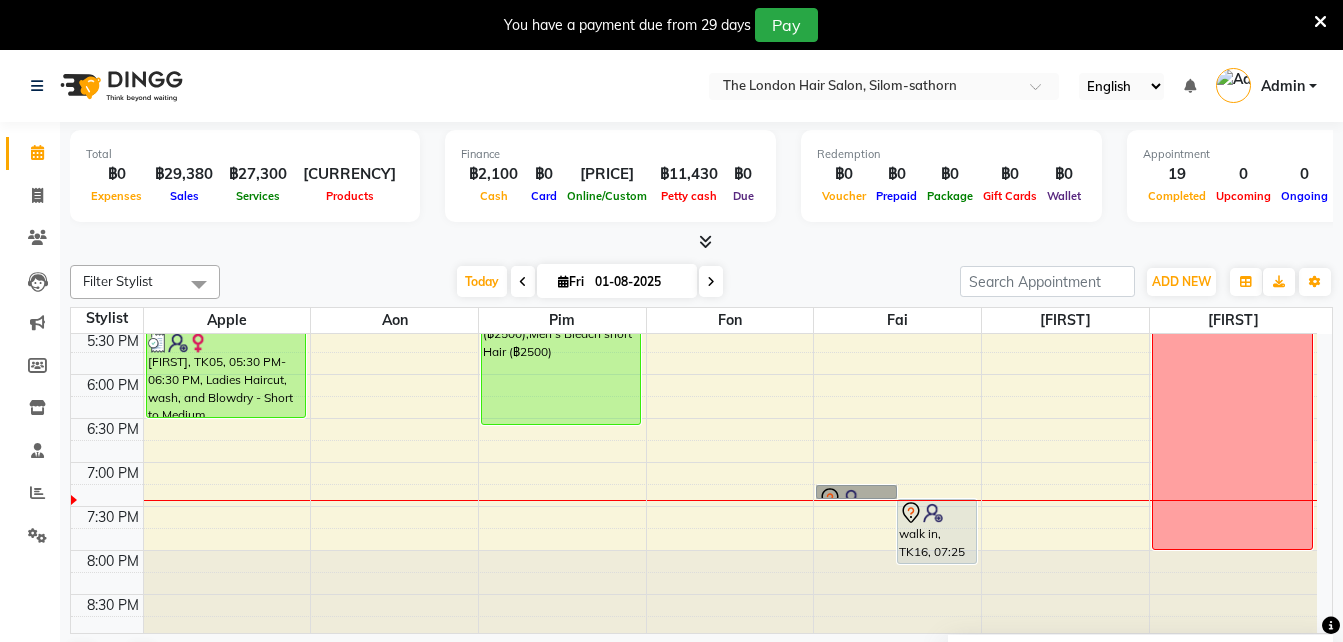 drag, startPoint x: 885, startPoint y: 490, endPoint x: 884, endPoint y: 500, distance: 10.049875 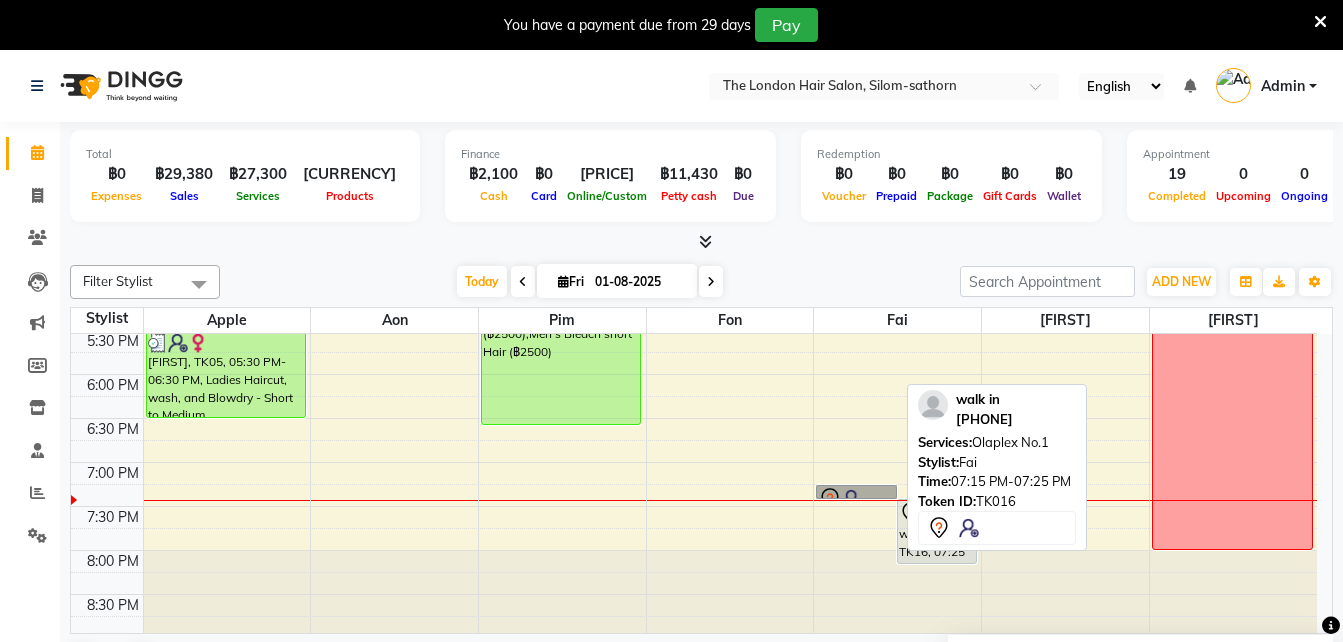 drag, startPoint x: 847, startPoint y: 458, endPoint x: 856, endPoint y: 494, distance: 37.107952 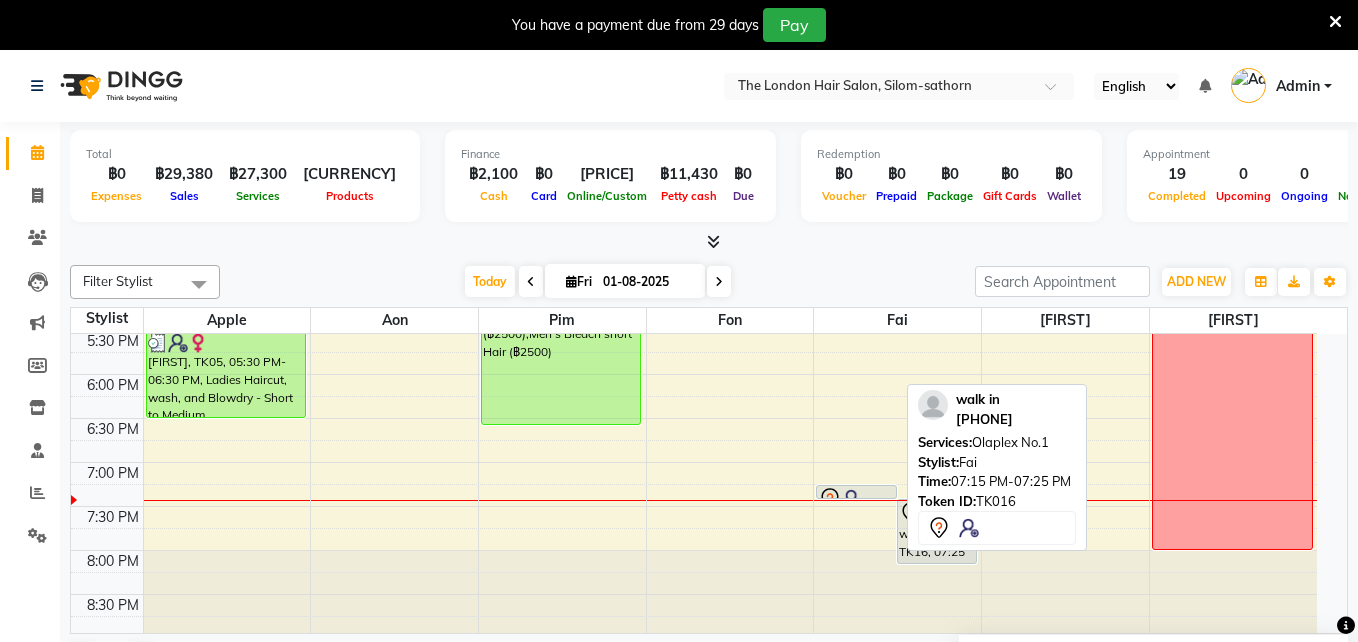 select on "7" 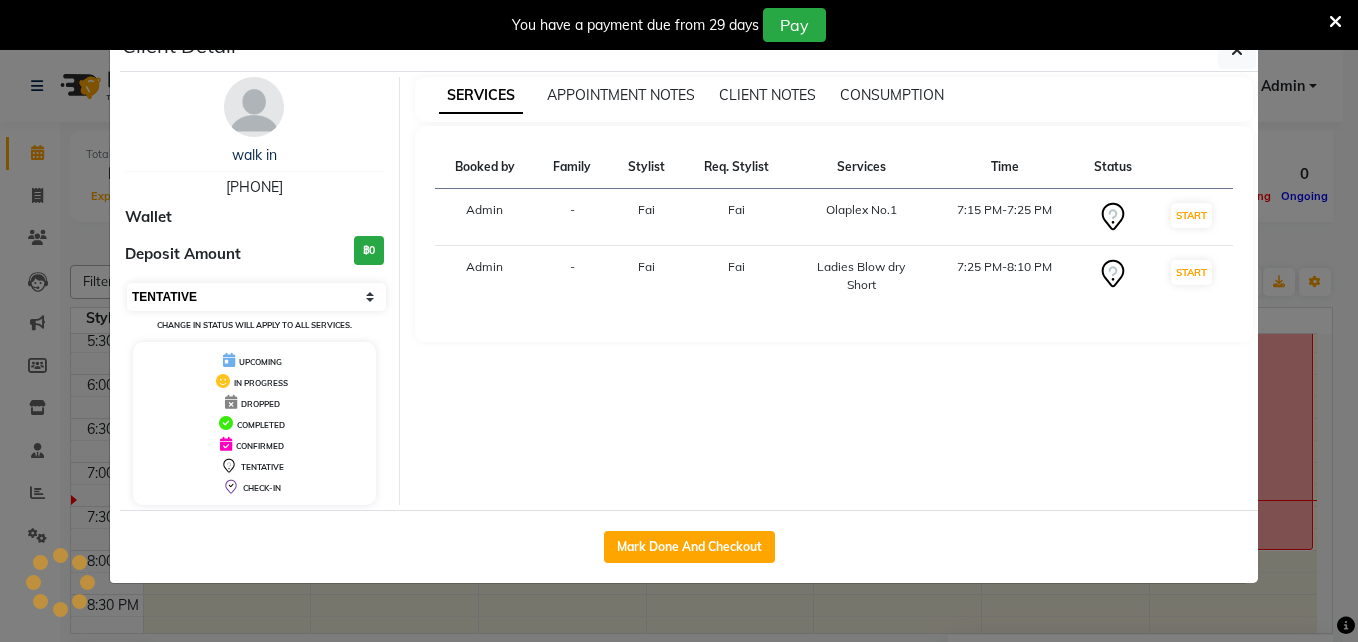 click on "Select IN SERVICE CONFIRMED TENTATIVE CHECK IN MARK DONE DROPPED UPCOMING" at bounding box center [256, 297] 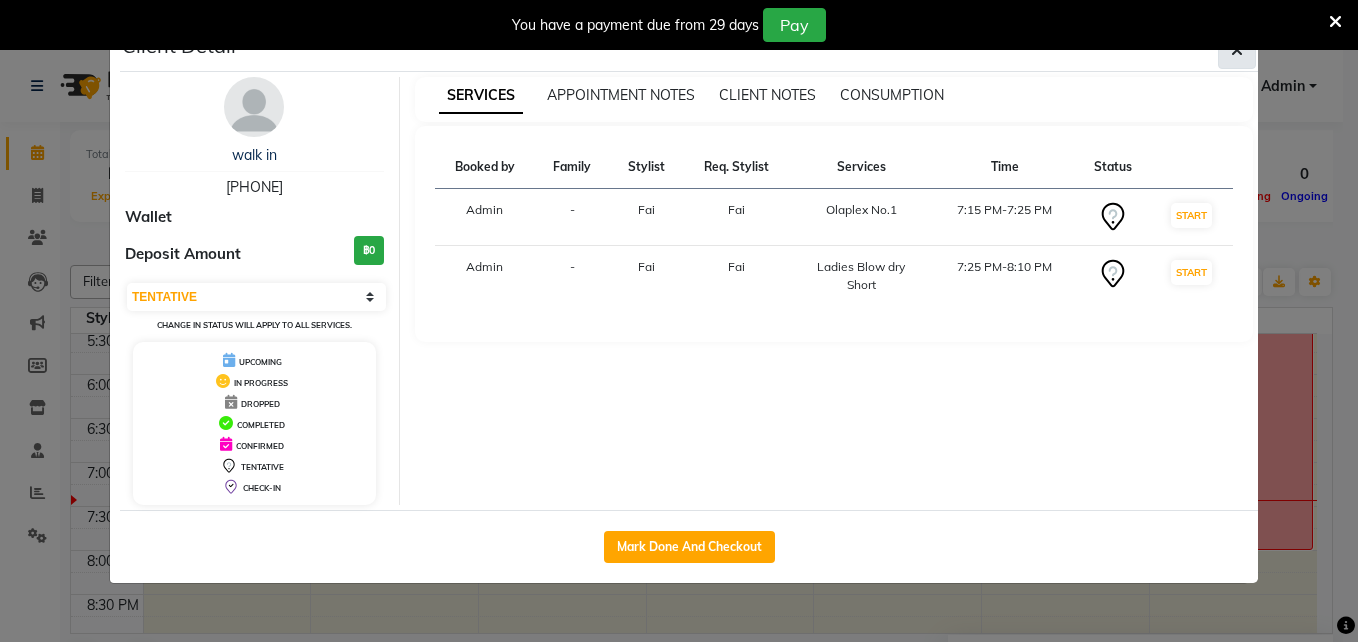 click 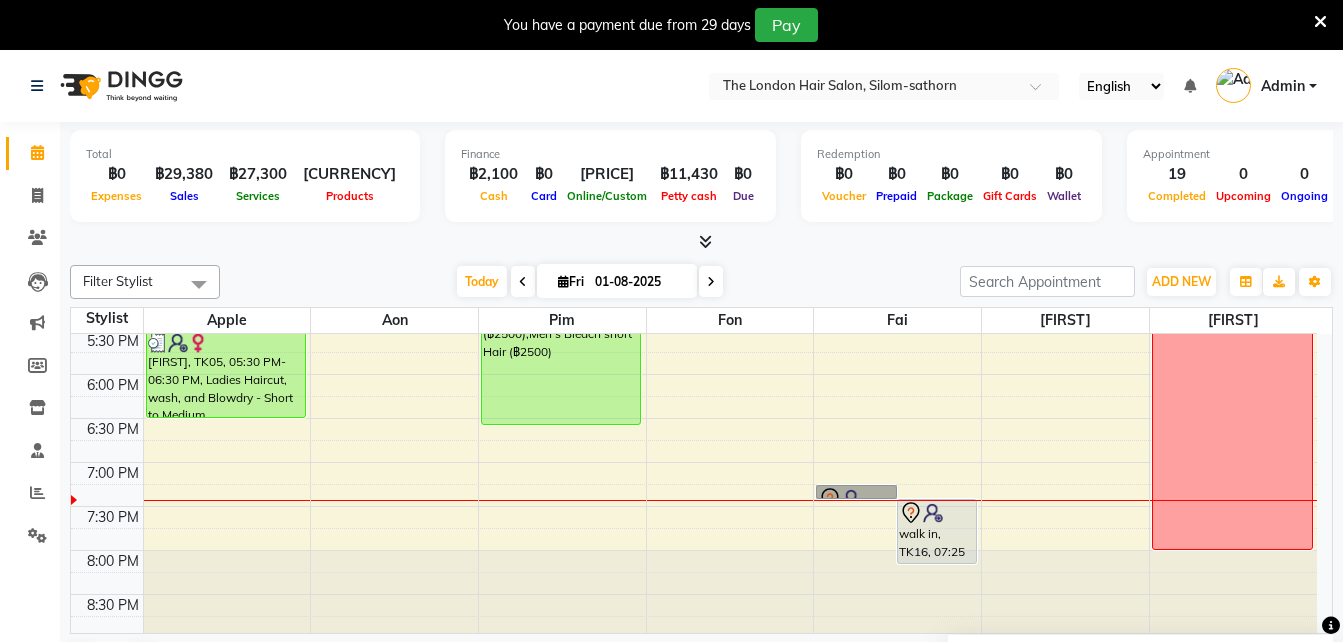 scroll, scrollTop: 51, scrollLeft: 0, axis: vertical 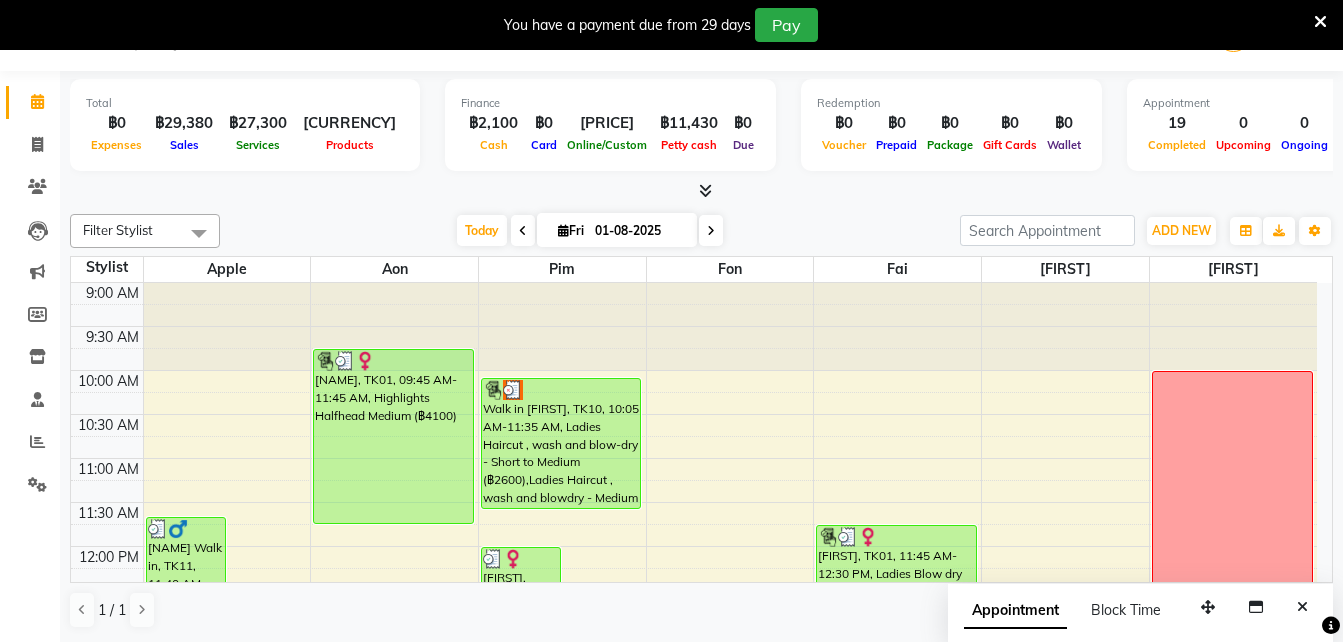 click on "Total  ฿0  Expenses ฿29,380  Sales ฿27,300  Services ฿2,080  Products Finance  ฿2,100  Cash ฿0  Card ฿27,280  Online/Custom ฿11,430 Petty cash ฿0 Due  Redemption  ฿0 Voucher ฿0 Prepaid ฿0 Package ฿0  Gift Cards ฿0  Wallet  Appointment  19 Completed 0 Upcoming 0 Ongoing 0 No show  Other sales  ฿0  Packages ฿0  Memberships ฿0  Vouchers ฿0  Prepaids ฿0  Gift Cards Filter Stylist Select All Apple   Aon Pim Fon Fai  Boss Luke Kate  Today  Fri 01-08-2025 Toggle Dropdown Add Appointment Add Invoice Add Expense Add Attendance Add Client Add Transaction Toggle Dropdown Add Appointment Add Invoice Add Expense Add Attendance Add Client ADD NEW Toggle Dropdown Add Appointment Add Invoice Add Expense Add Attendance Add Client Add Transaction Filter Stylist Select All Apple   Aon Pim Fon Fai  Boss Luke Kate  Group By  Staff View   Room View  View as Vertical  Vertical - Week View  Horizontal  Horizontal - Week View  List  Toggle Dropdown Calendar Settings Manage Tags   Reset Stylists" 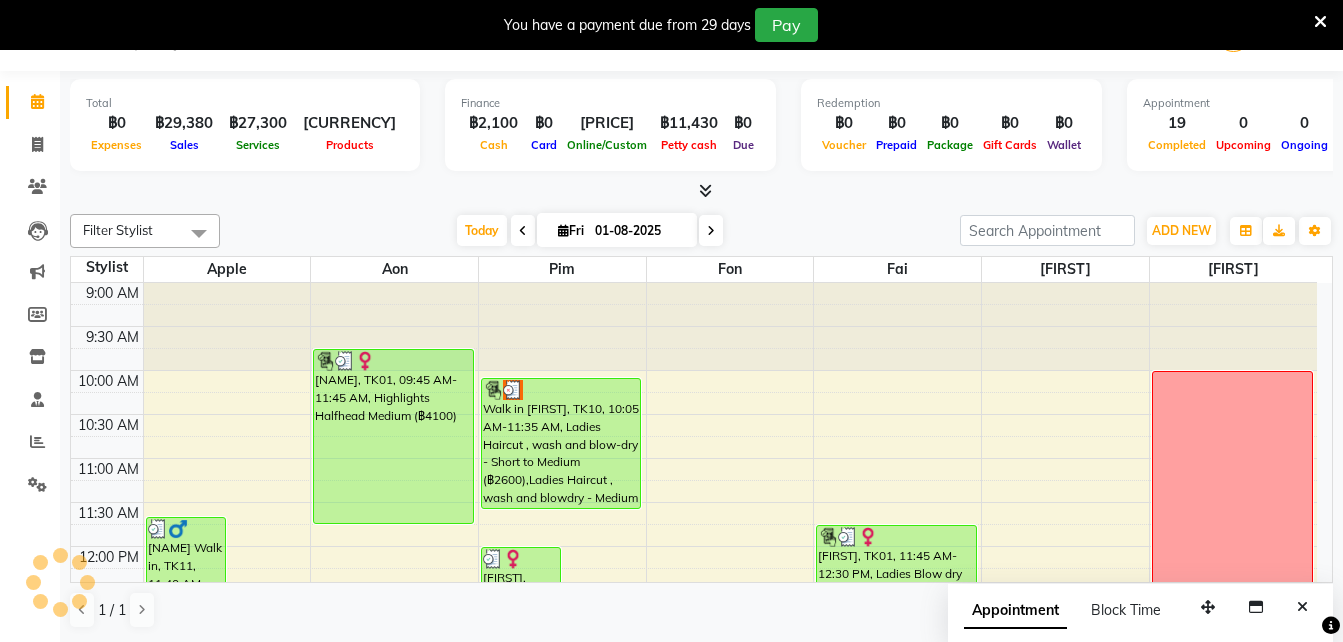 click on "01-08-2025" at bounding box center (639, 231) 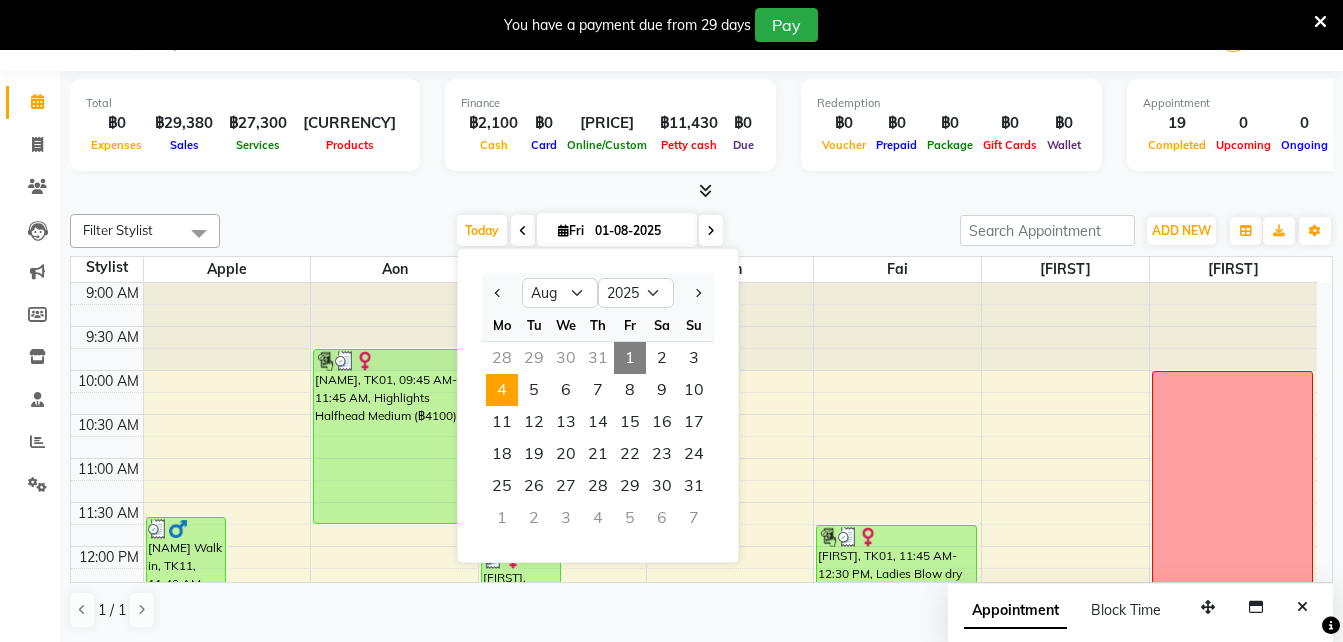 click on "4" at bounding box center (502, 390) 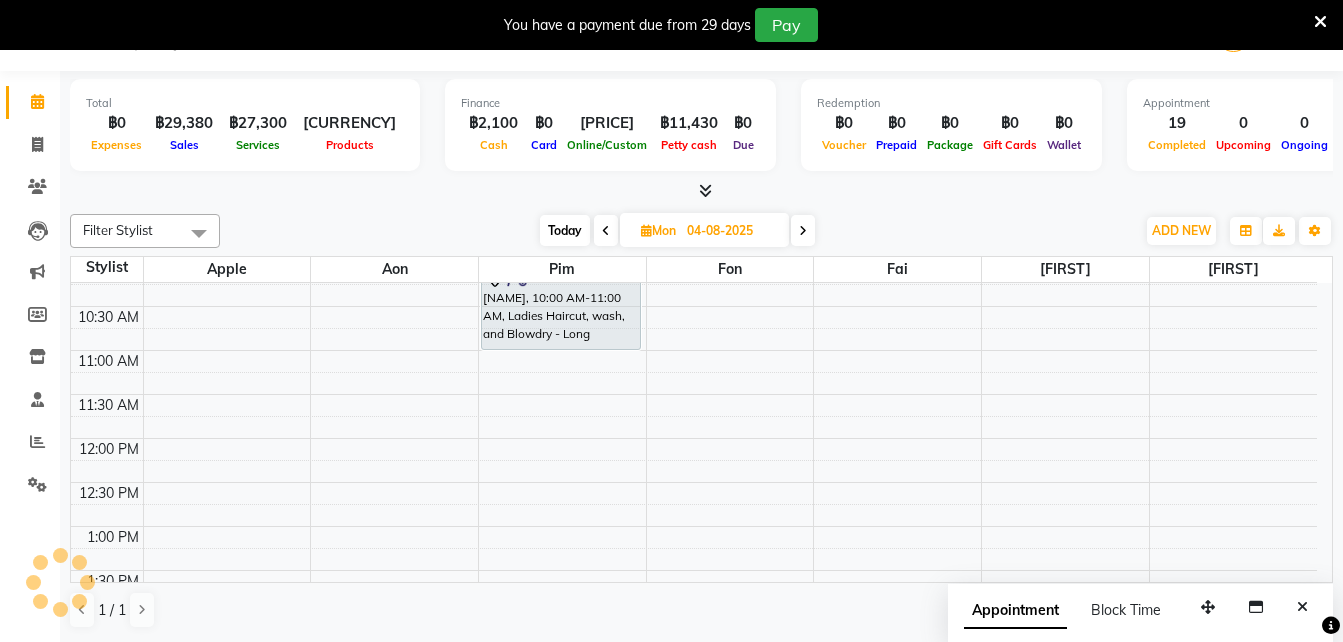 scroll, scrollTop: 0, scrollLeft: 0, axis: both 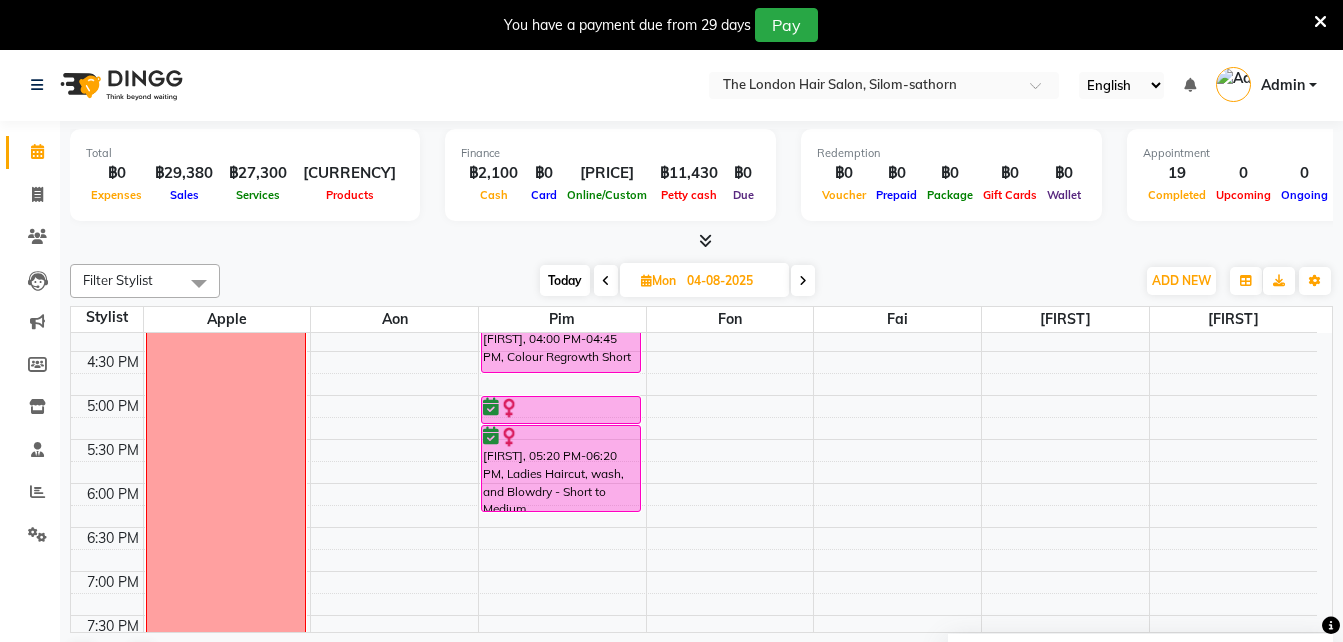 drag, startPoint x: 526, startPoint y: 521, endPoint x: 125, endPoint y: 218, distance: 502.6032 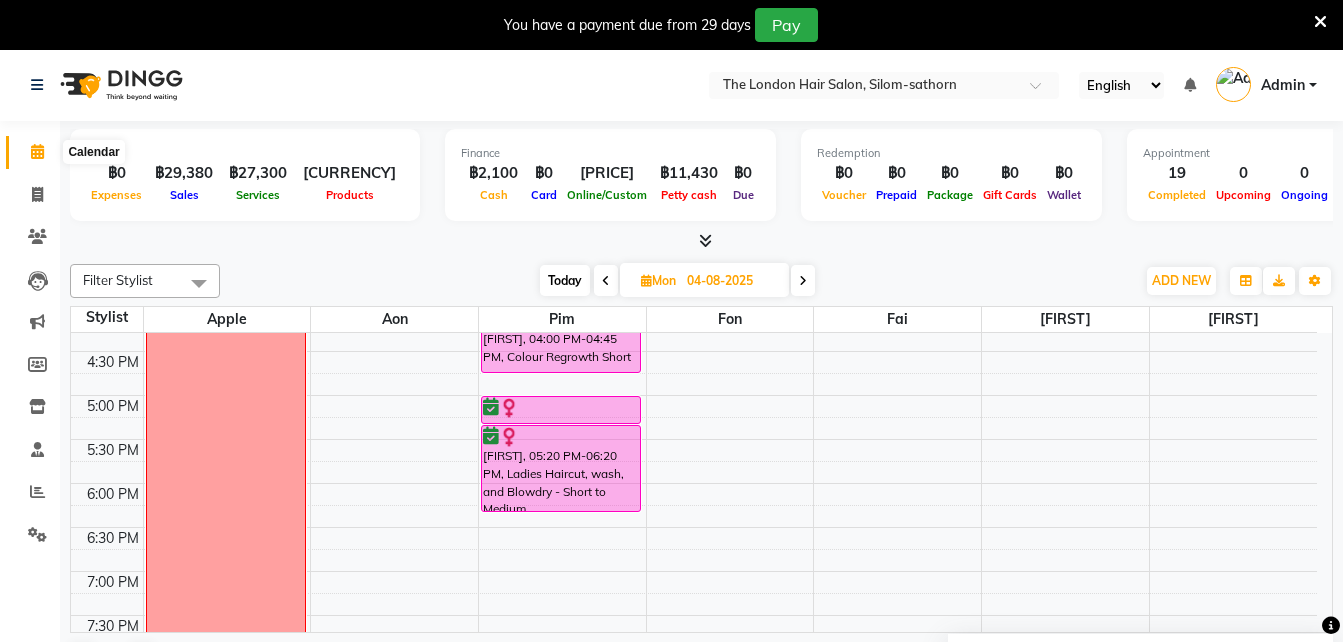 click 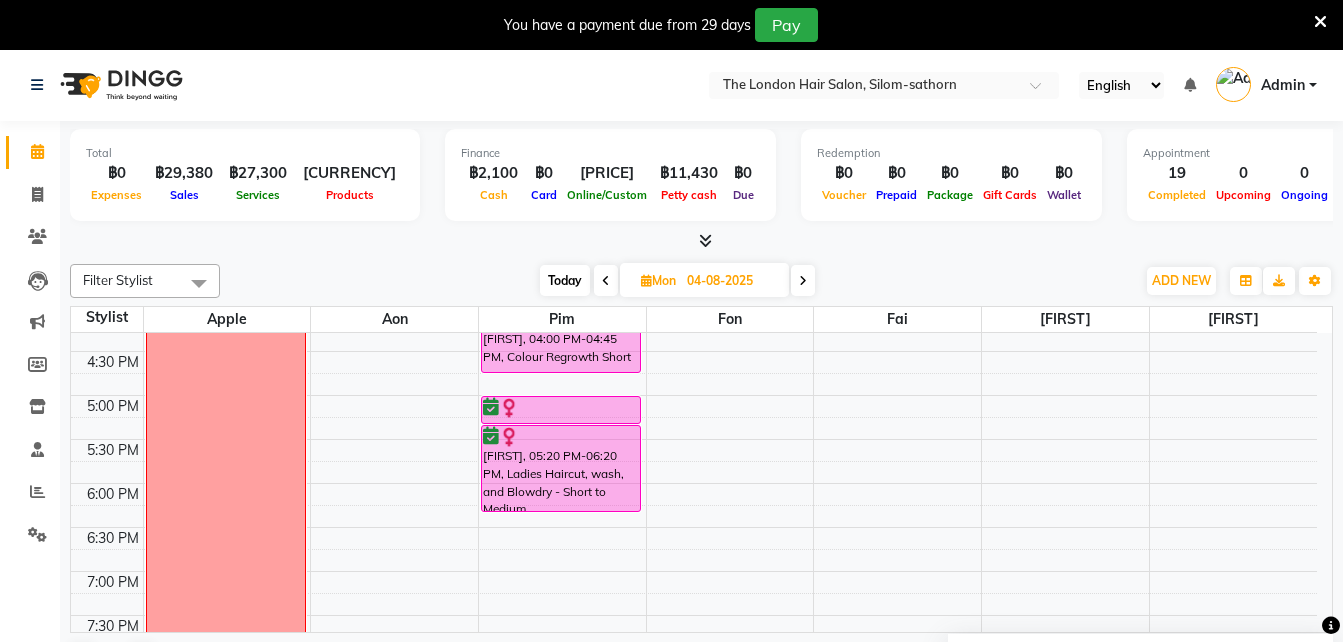 scroll, scrollTop: 0, scrollLeft: 0, axis: both 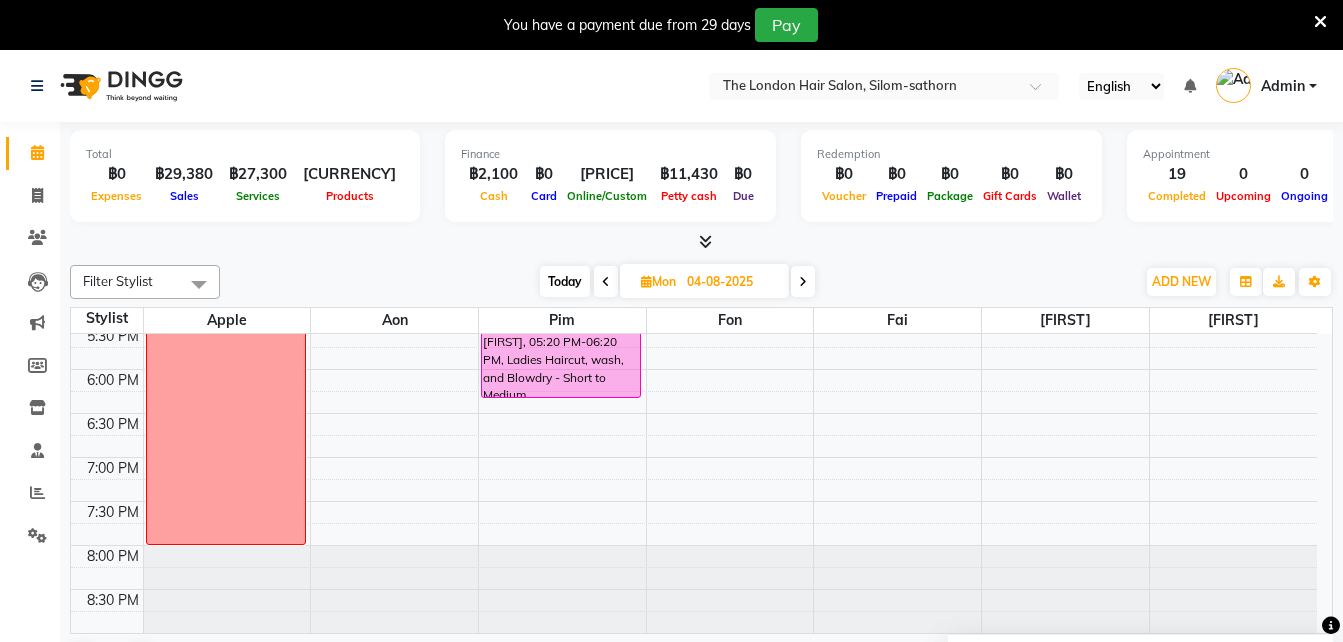 click on "Today" at bounding box center (565, 281) 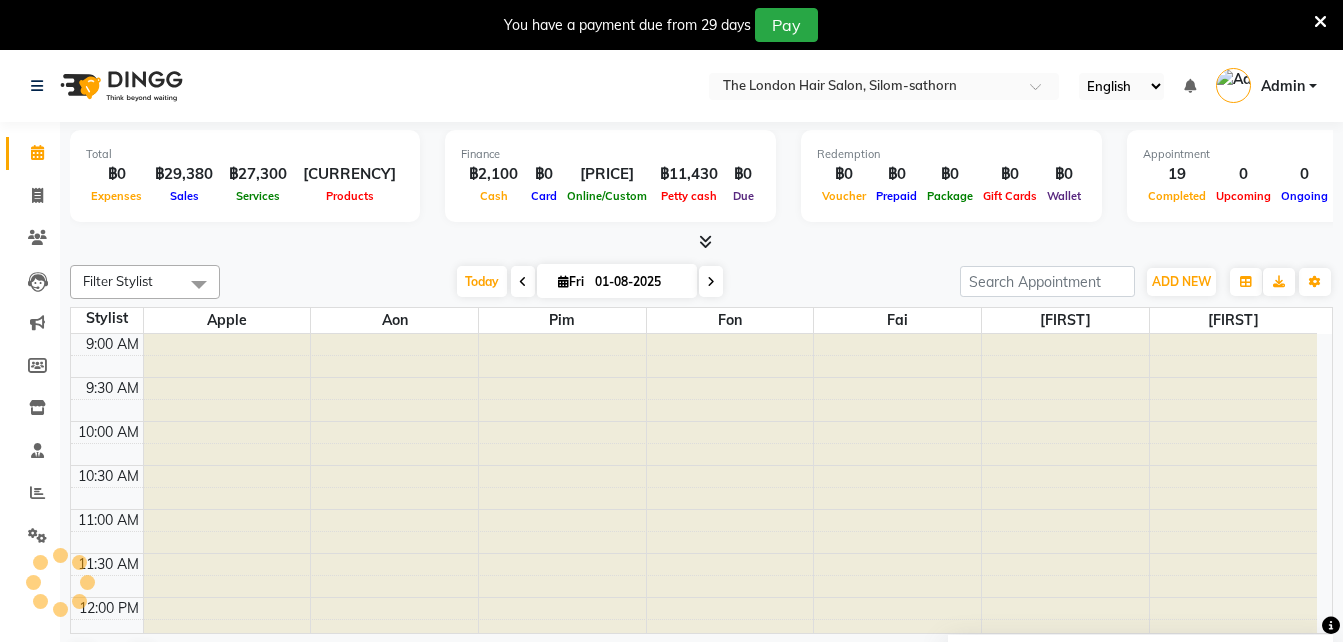 scroll, scrollTop: 756, scrollLeft: 0, axis: vertical 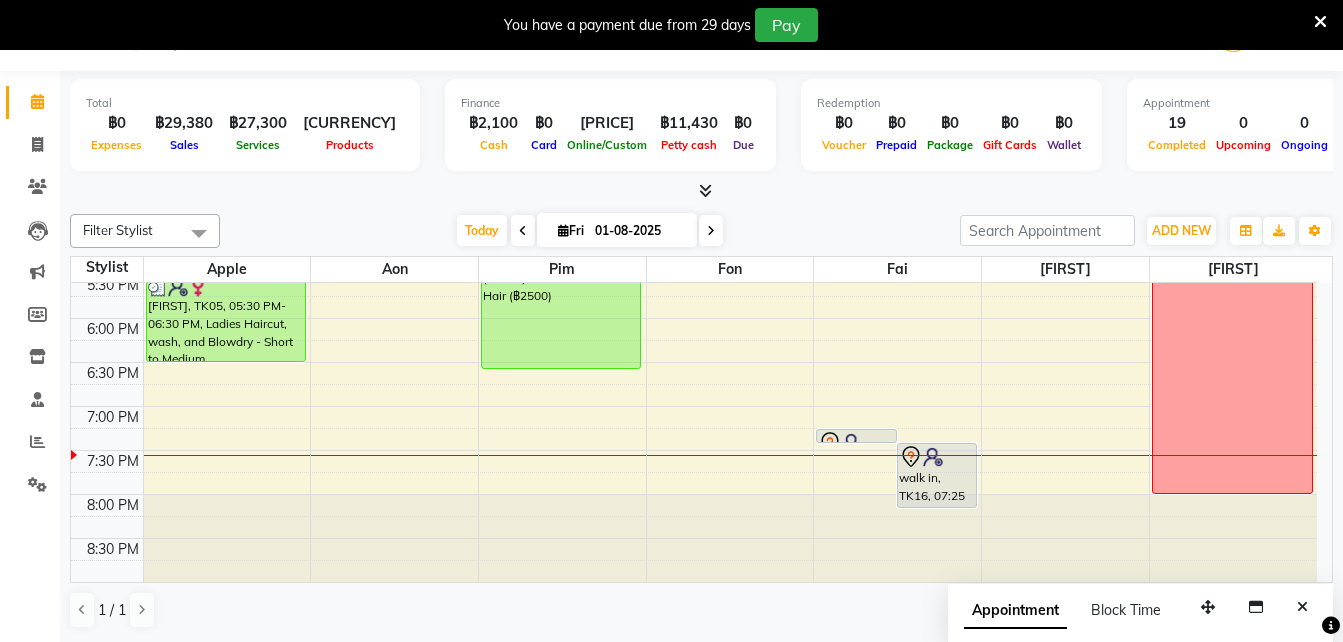 click at bounding box center (711, 230) 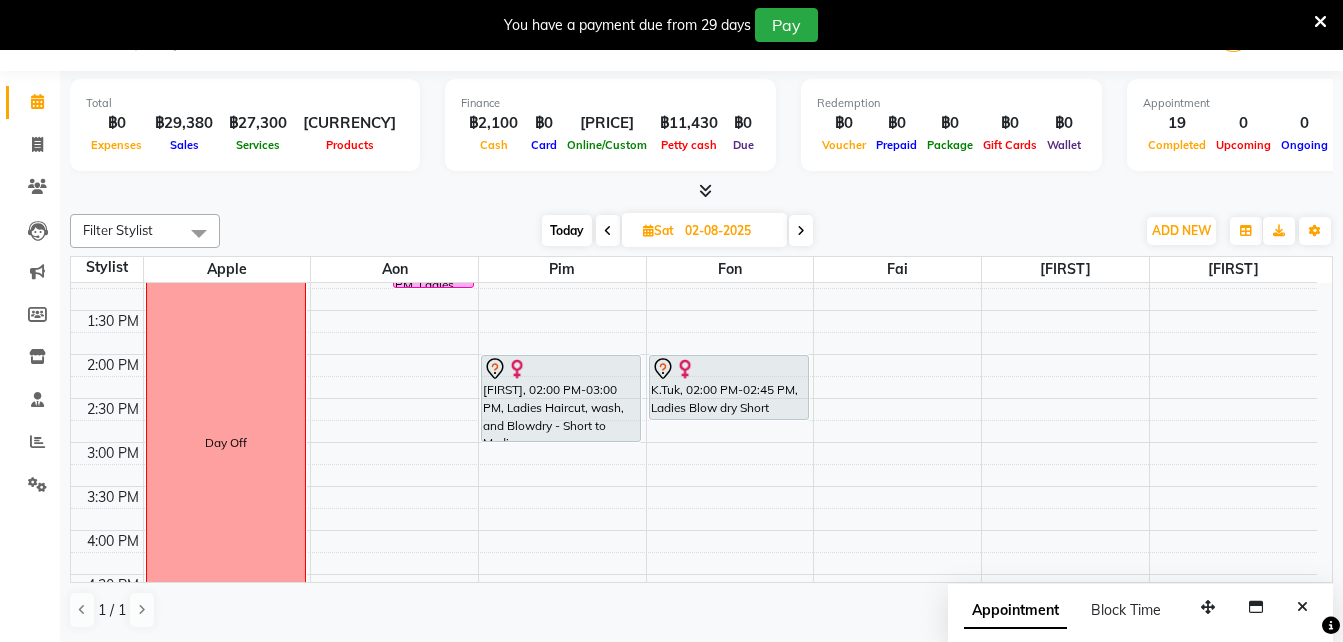 scroll, scrollTop: 411, scrollLeft: 0, axis: vertical 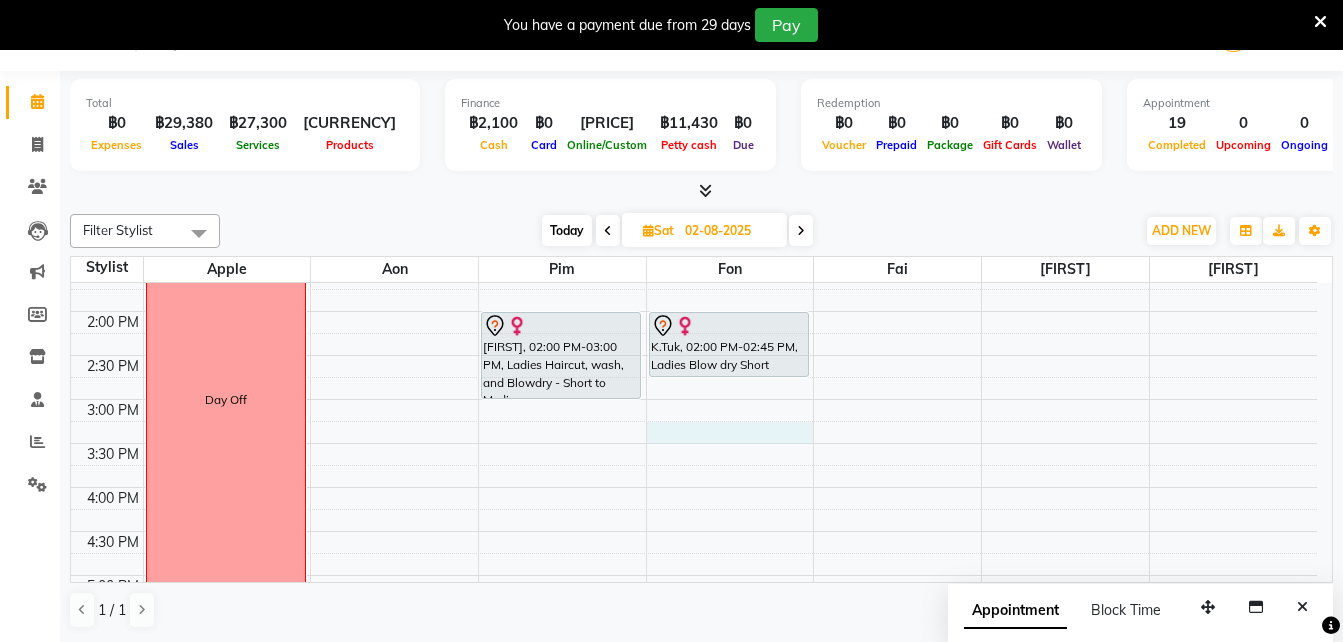 click on "9:00 AM 9:30 AM 10:00 AM 10:30 AM 11:00 AM 11:30 AM 12:00 PM 12:30 PM 1:00 PM 1:30 PM 2:00 PM 2:30 PM 3:00 PM 3:30 PM 4:00 PM 4:30 PM 5:00 PM 5:30 PM 6:00 PM 6:30 PM 7:00 PM 7:30 PM 8:00 PM 8:30 PM  Day Off      Keira Nesdale, 12:00 PM-12:30 PM, Toner Long     Keira Nesdale, 12:15 PM-01:15 PM, Ladies Haircut, wash, and Blowdry - Long     Keira Nesdale, 10:00 AM-11:30 AM, Highlights Halfhead Long     Mylene, 11:30 AM-11:50 AM, Toner Short     Mylene, 11:45 AM-12:30 PM, Ladies Haircut, wash, and Blowdry - Short to Medium     Mylene, 10:05 AM-11:20 AM, T-section/Face - Framing Medium             Sabrina, 02:00 PM-03:00 PM, Ladies Haircut, wash, and Blowdry - Short to Medium             Sandra, 11:00 AM-12:00 PM, Shampoo Package 5 Get 1 Free             K.Tuk, 02:00 PM-02:45 PM, Ladies Blow dry Short     Hammed Boss's Client, 09:30 AM-10:15 AM, Men's Haircut" at bounding box center [694, 399] 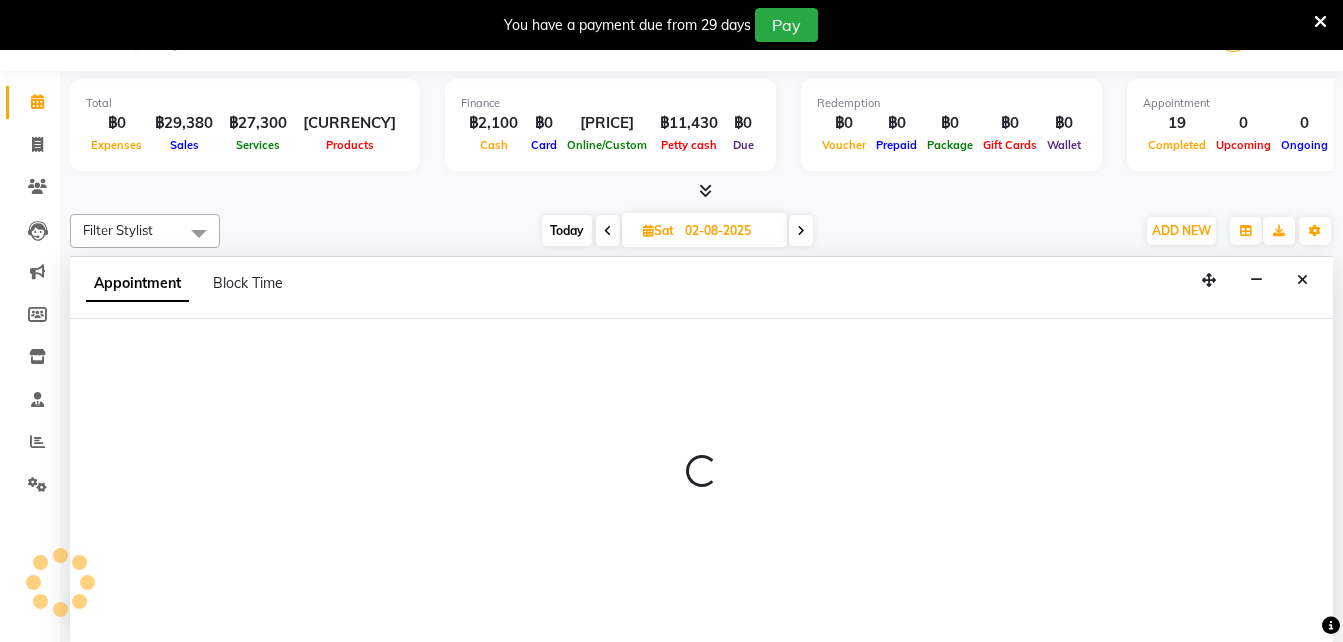 select on "56711" 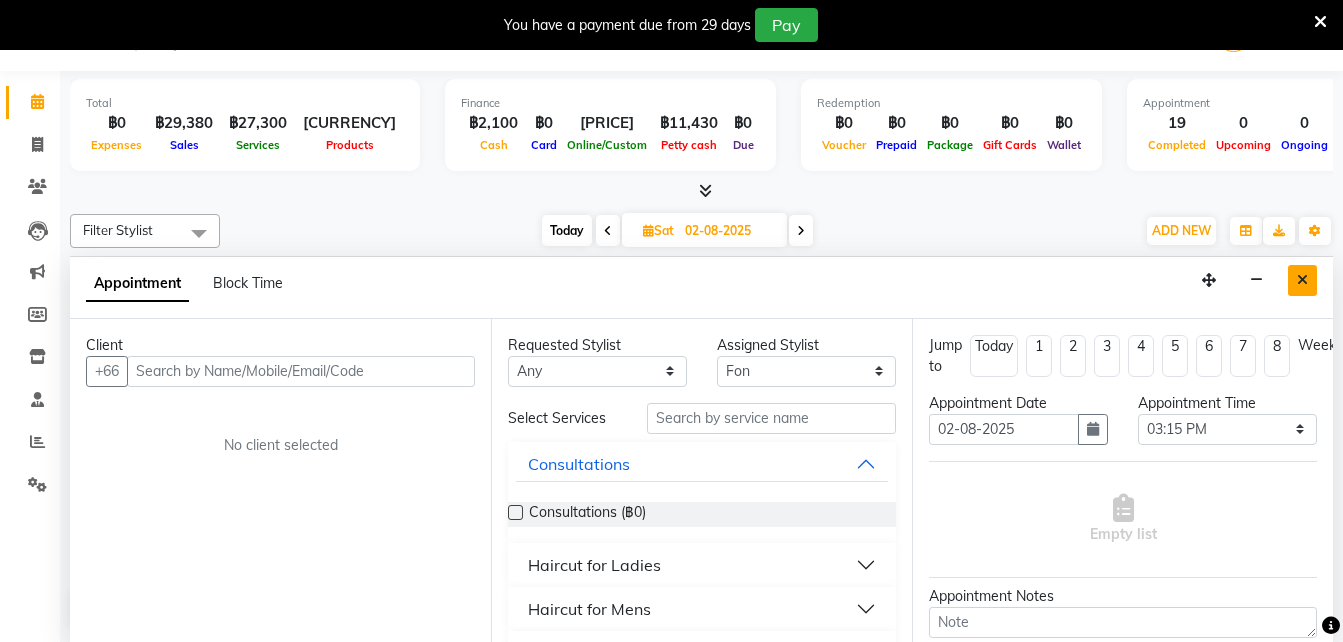 click at bounding box center [1302, 280] 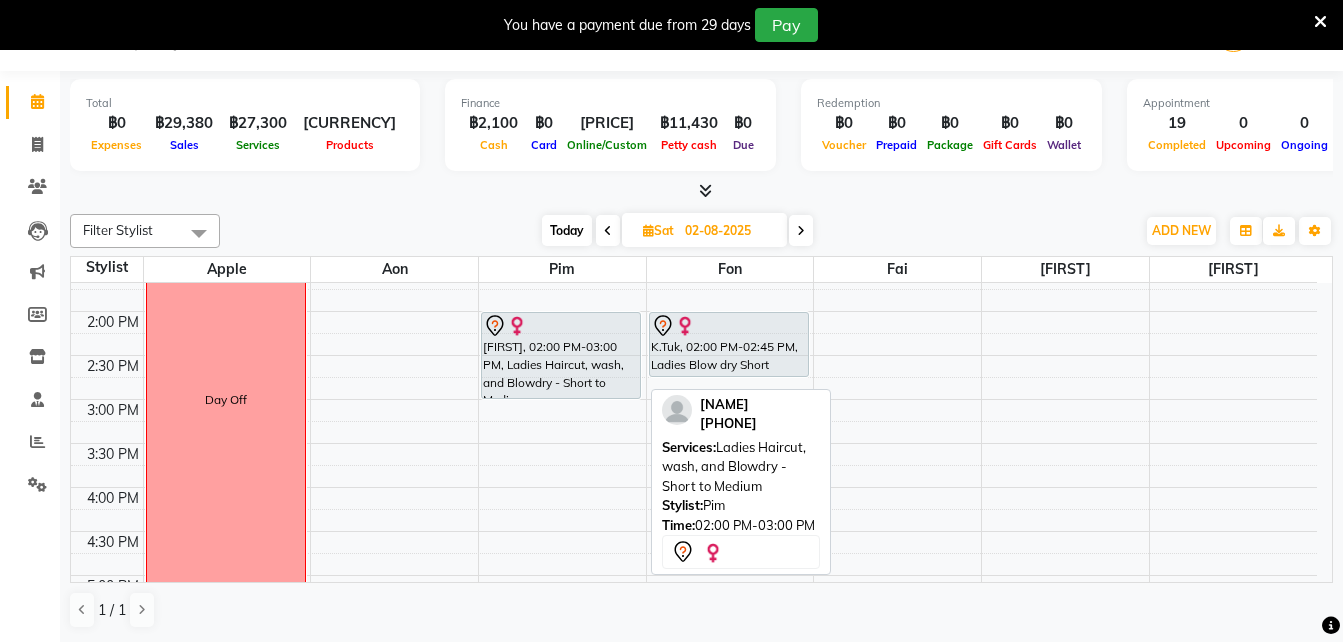 click on "[FIRST], [TIME], Ladies Haircut, wash, and Blowdry - Short to Medium" at bounding box center [561, 355] 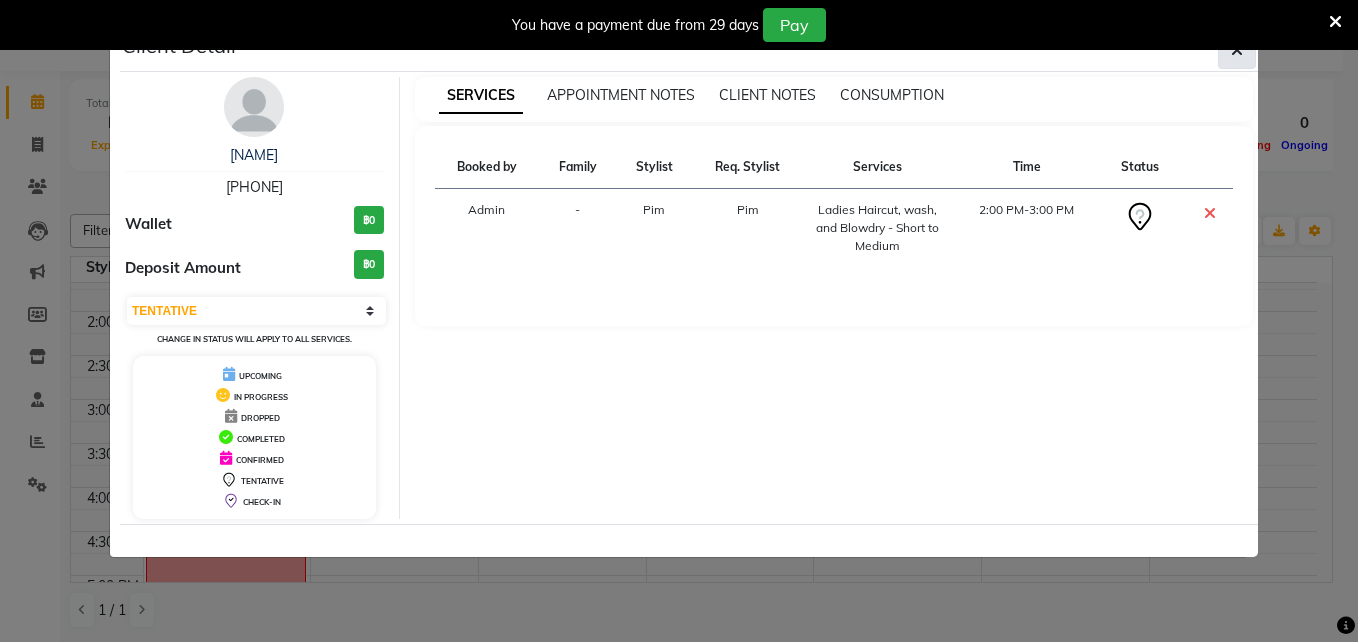 click 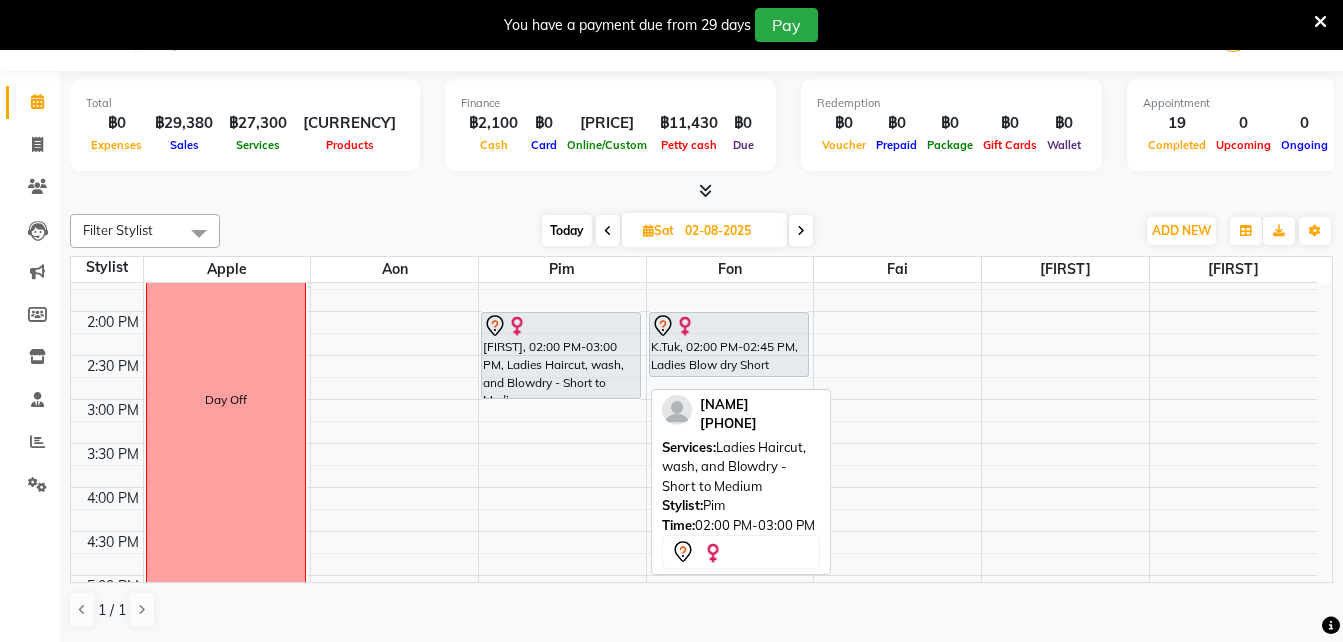 click on "[FIRST], [TIME], Ladies Haircut, wash, and Blowdry - Short to Medium" at bounding box center [561, 355] 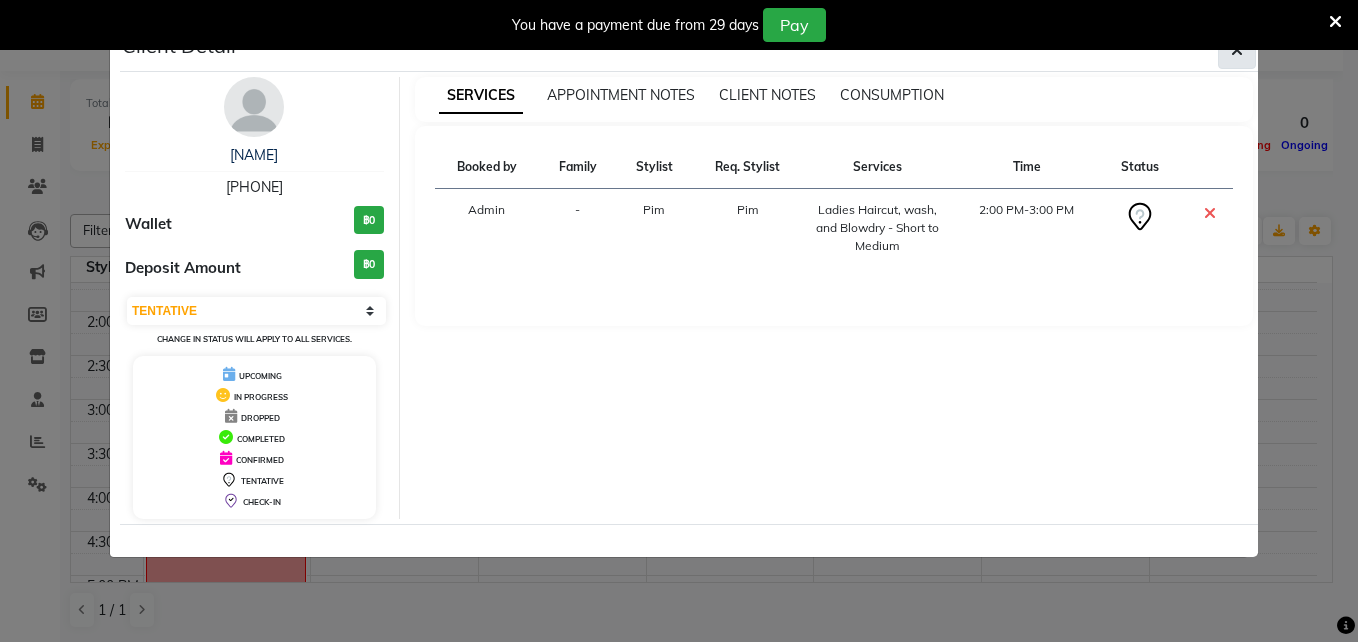 click 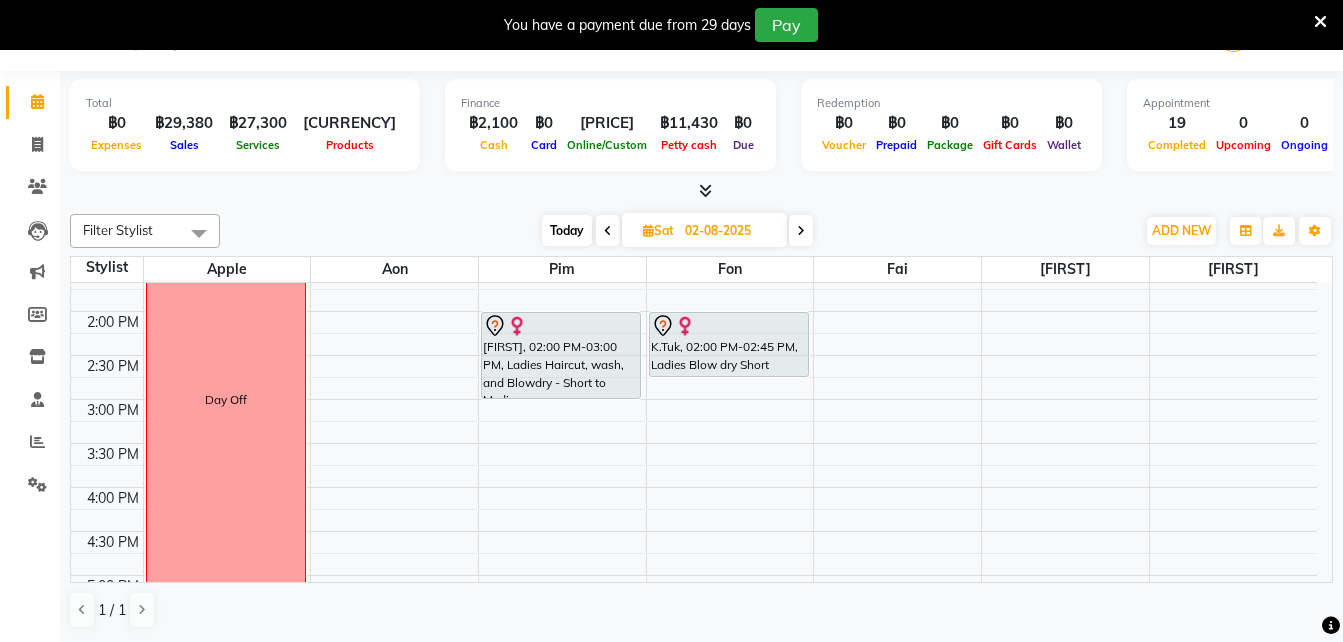 click on "Select Location × The London Hair Salon, Silom-sathorn  English ENGLISH Español العربية मराठी हिंदी ગુજરાતી தமிழ் 中文 Notifications nothing to show Admin Manage Profile Change Password Sign out  Version:3.15.11" 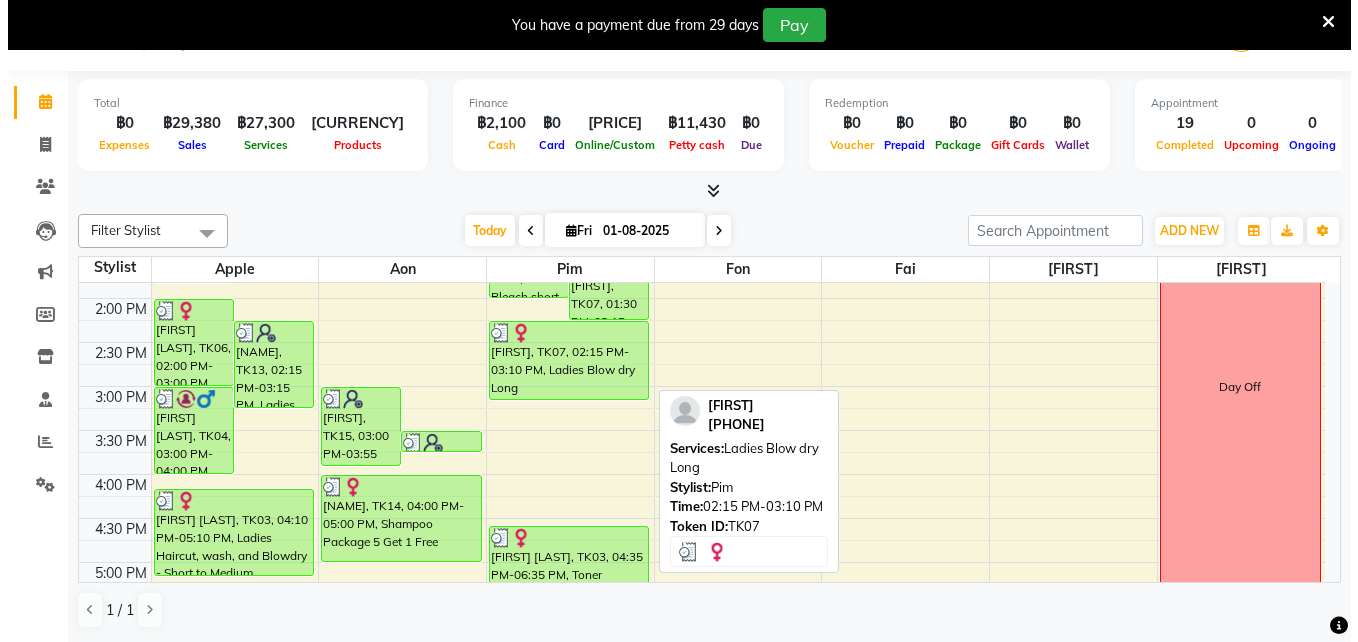scroll, scrollTop: 756, scrollLeft: 0, axis: vertical 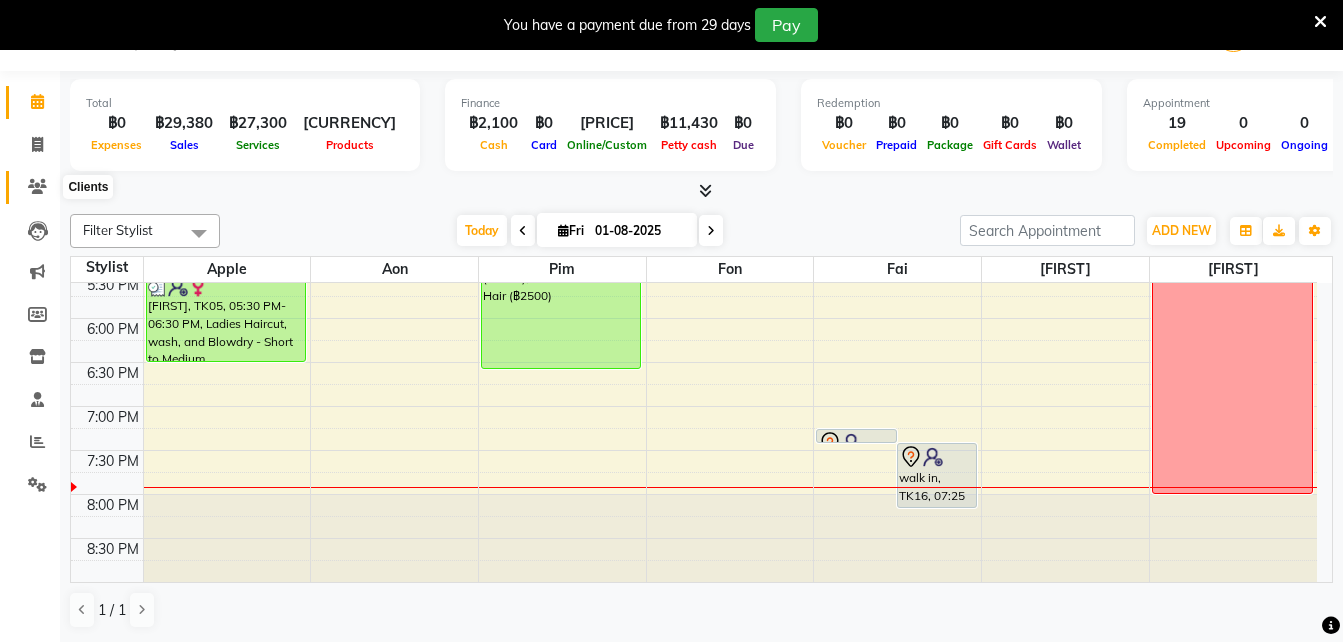click 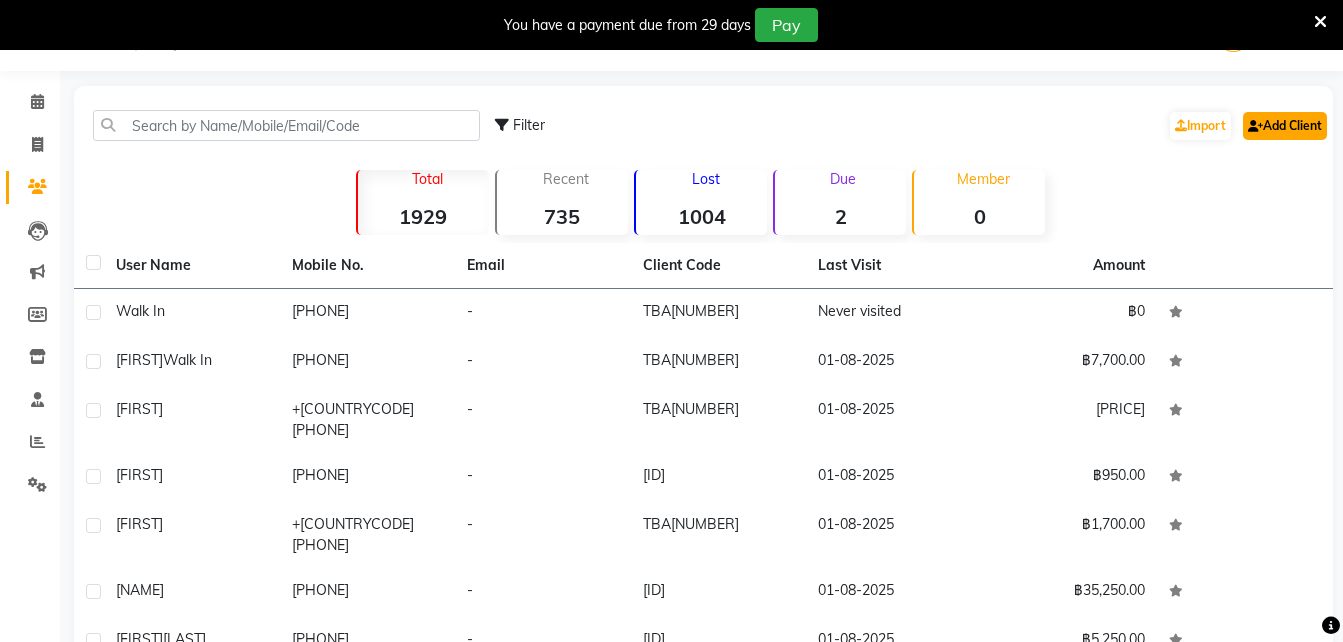 click on "Add Client" 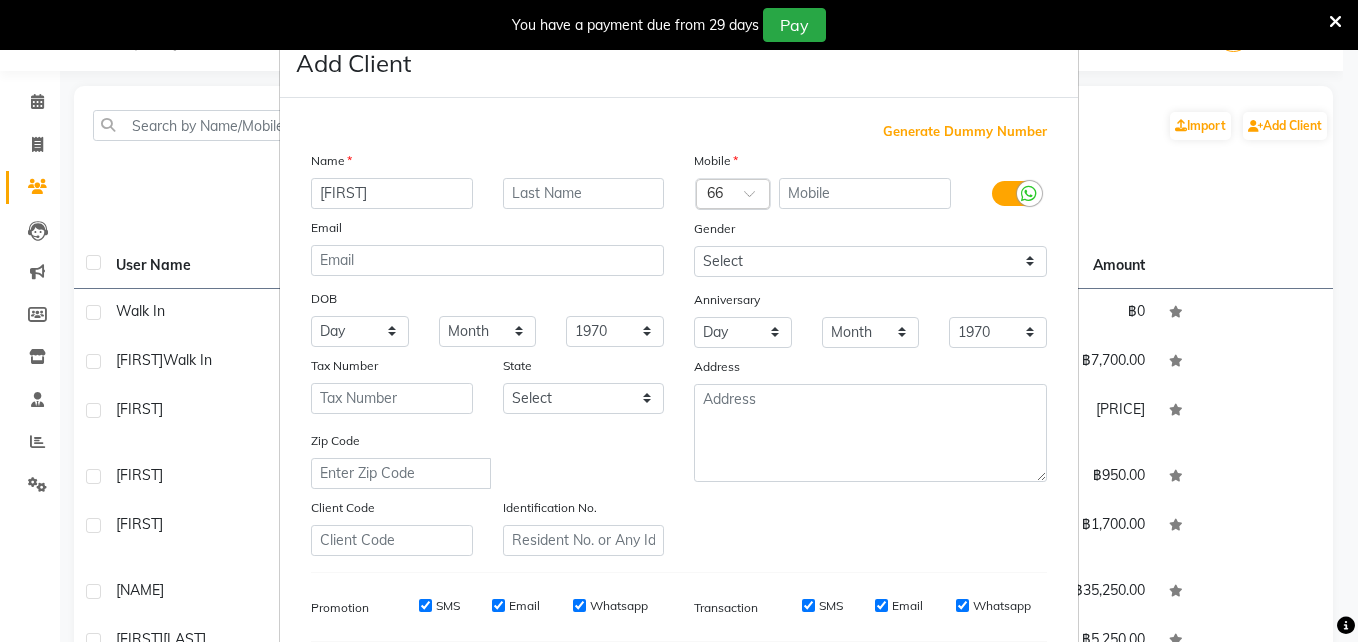 type on "donna" 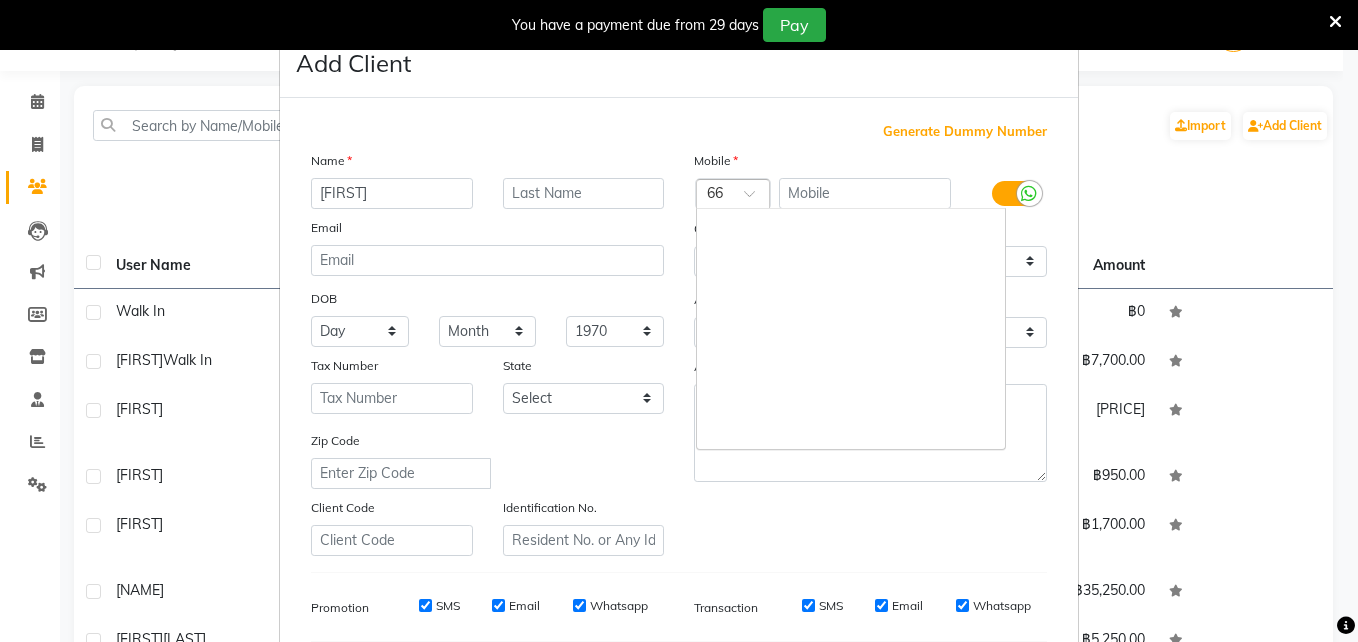 click at bounding box center [733, 195] 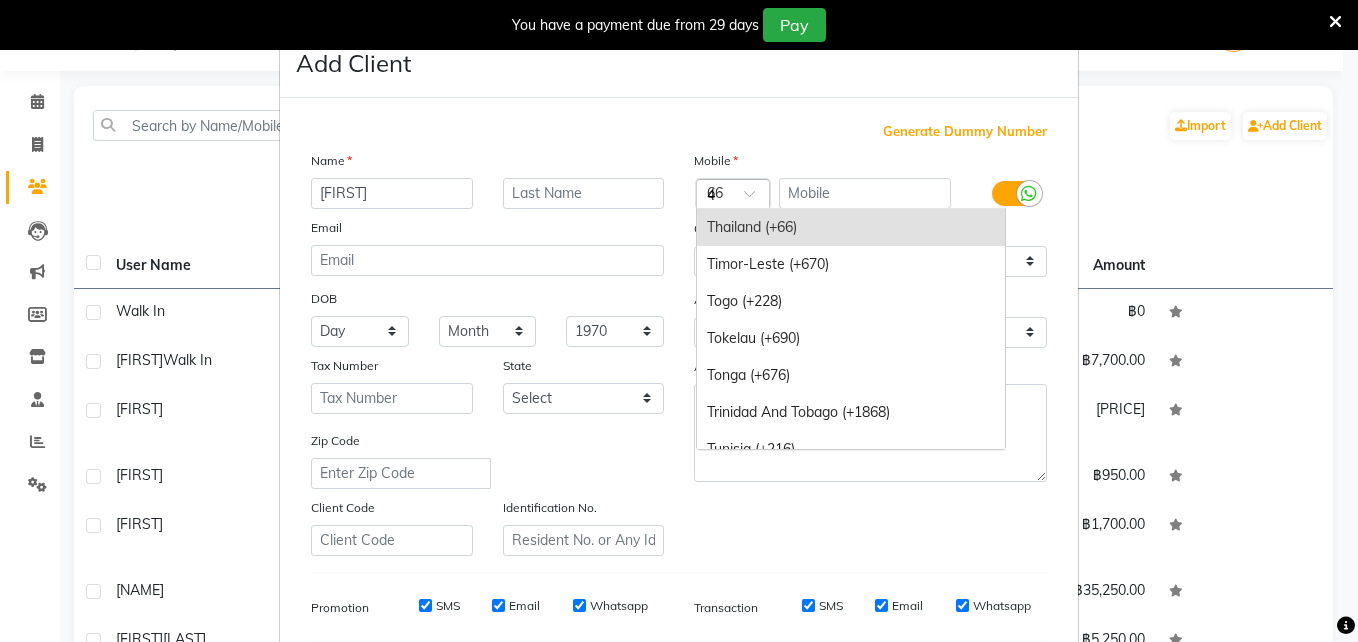 scroll, scrollTop: 1684, scrollLeft: 0, axis: vertical 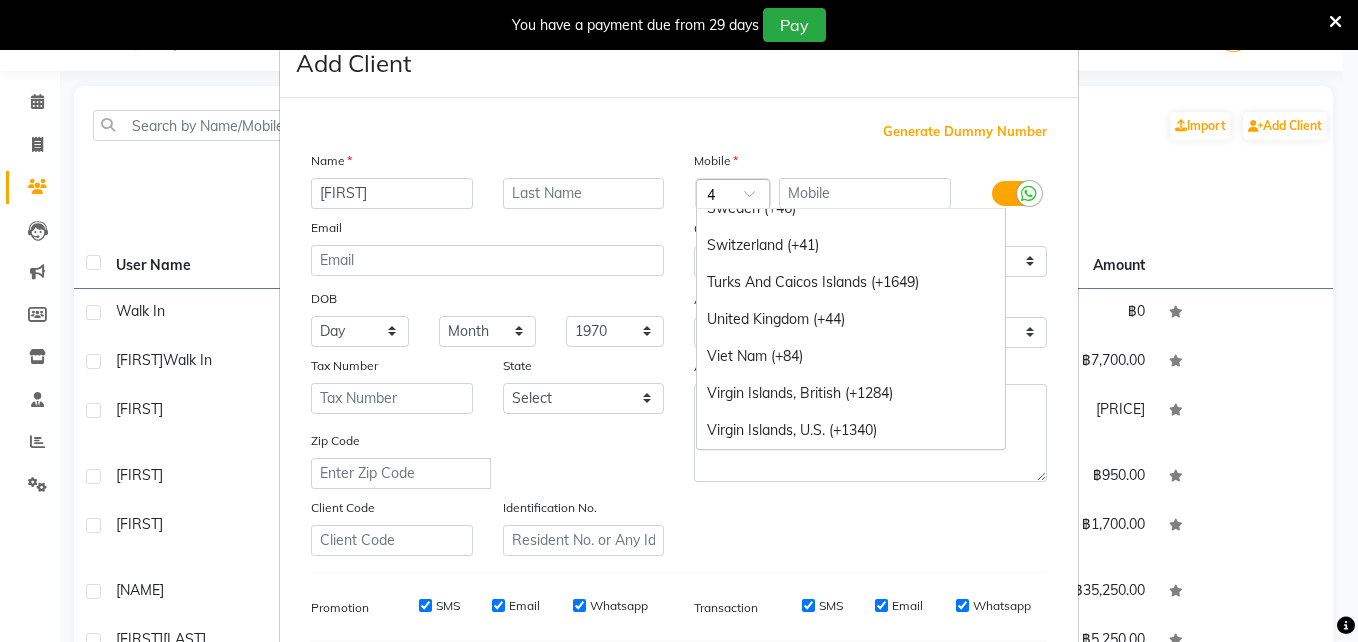 type on "41" 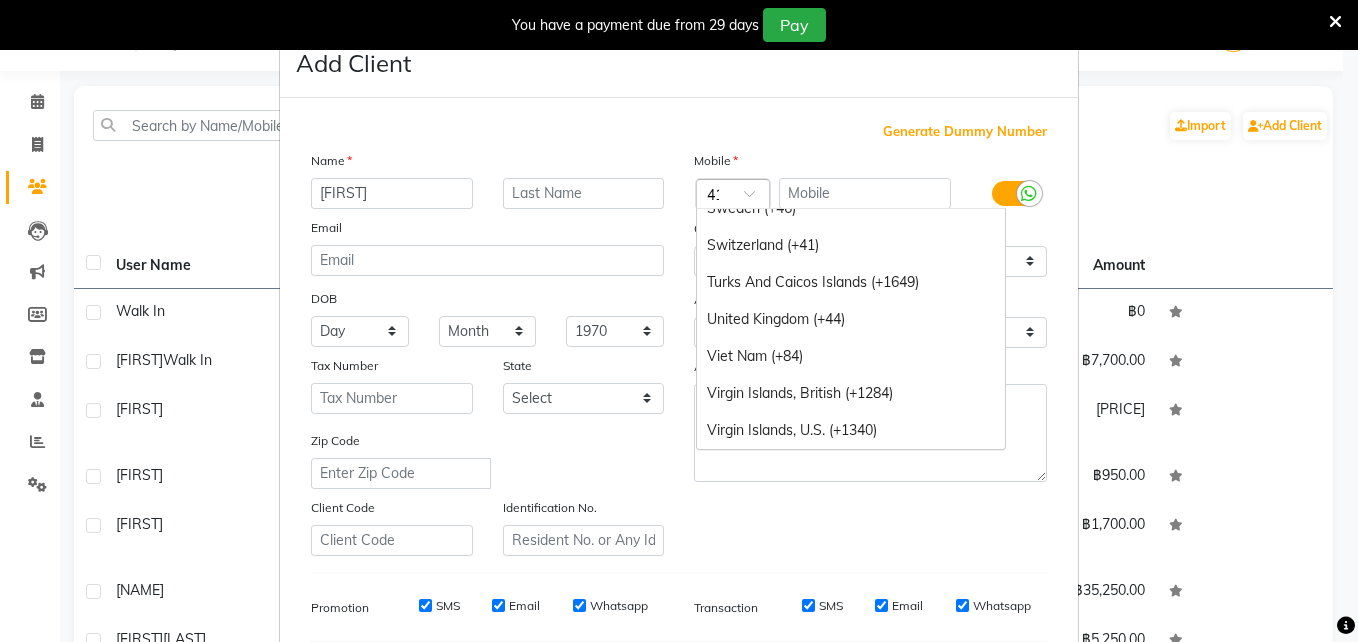 scroll, scrollTop: 0, scrollLeft: 5, axis: horizontal 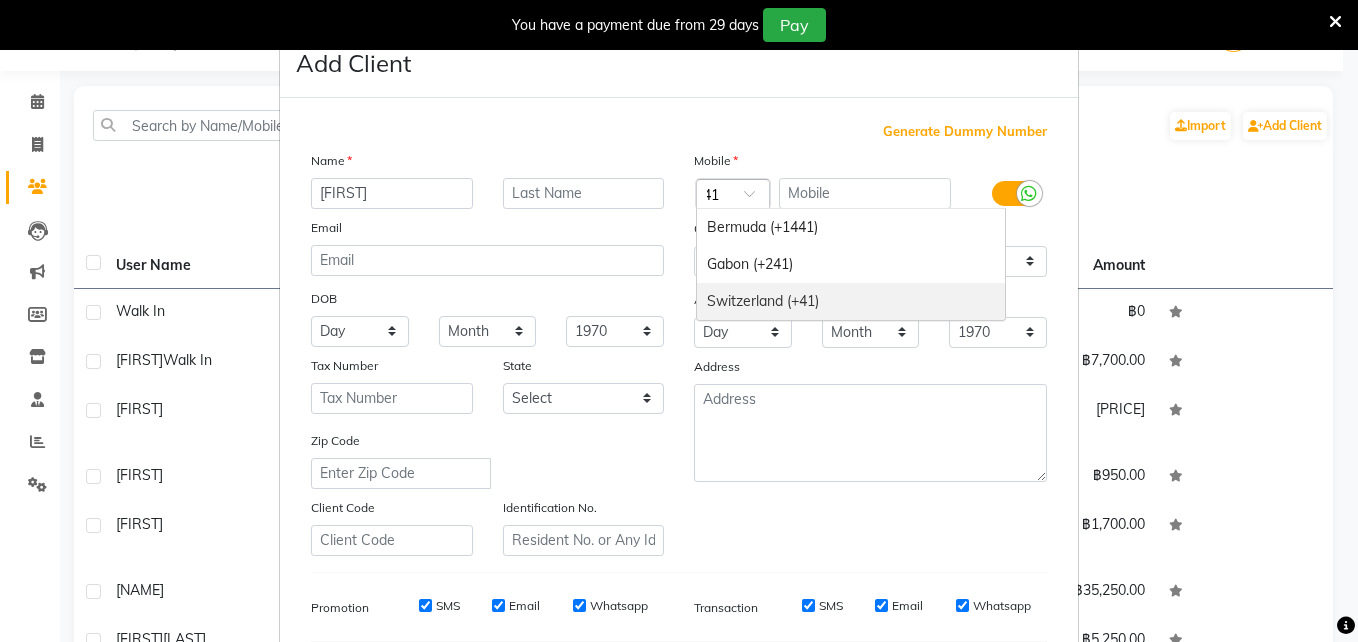 click on "Switzerland (+41)" at bounding box center (851, 301) 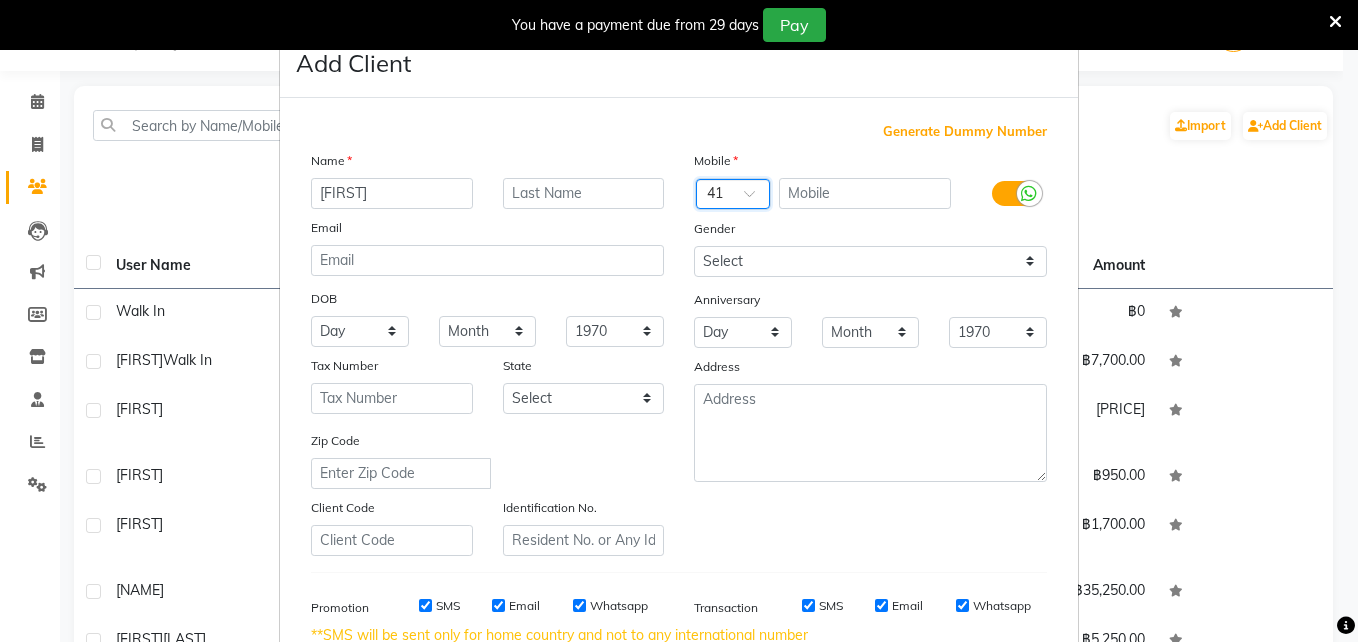 scroll, scrollTop: 0, scrollLeft: 0, axis: both 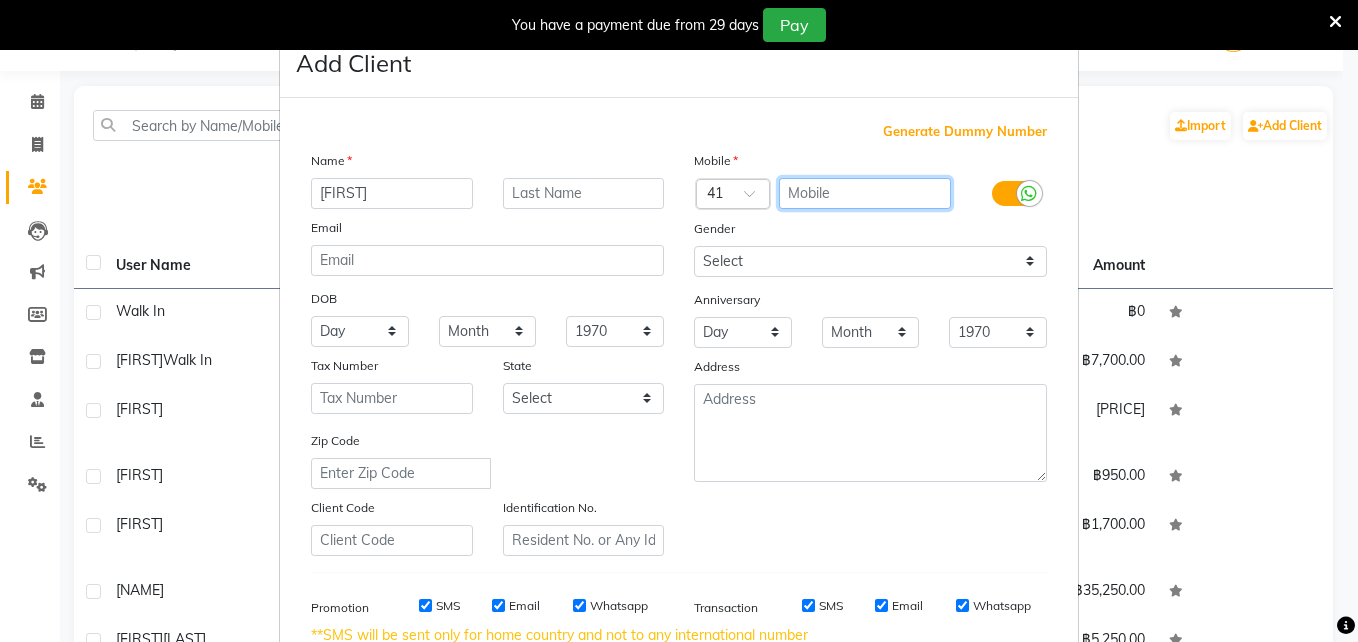 click at bounding box center (865, 193) 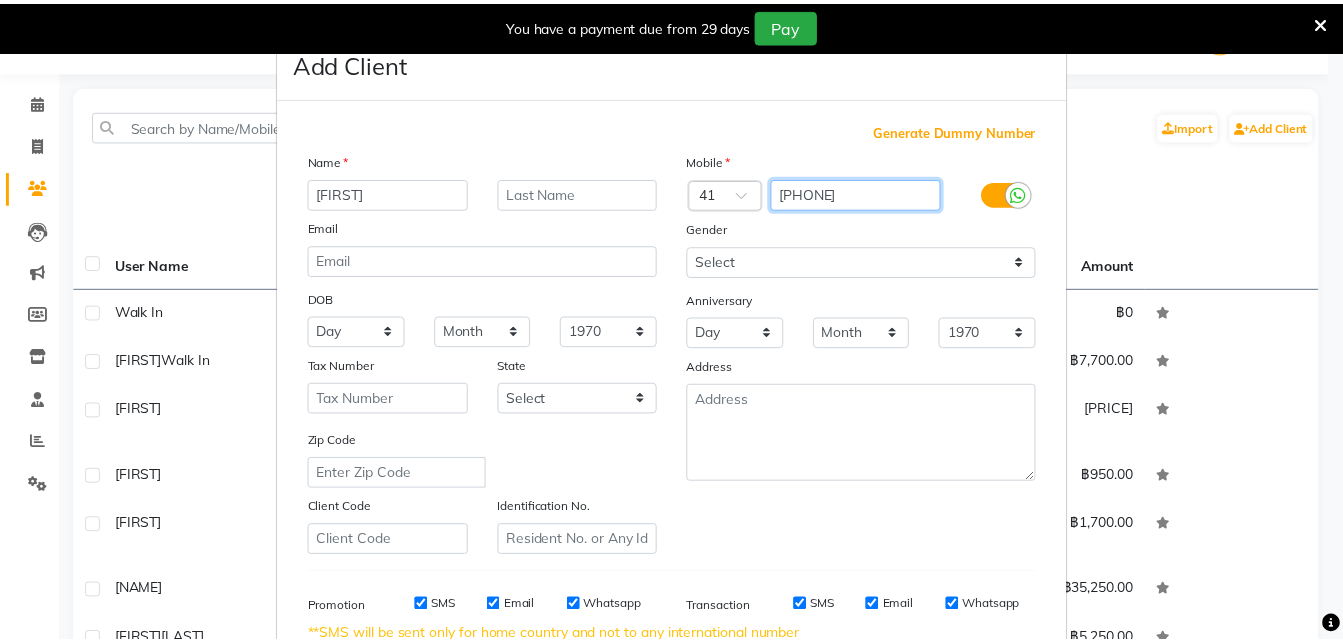 scroll, scrollTop: 302, scrollLeft: 0, axis: vertical 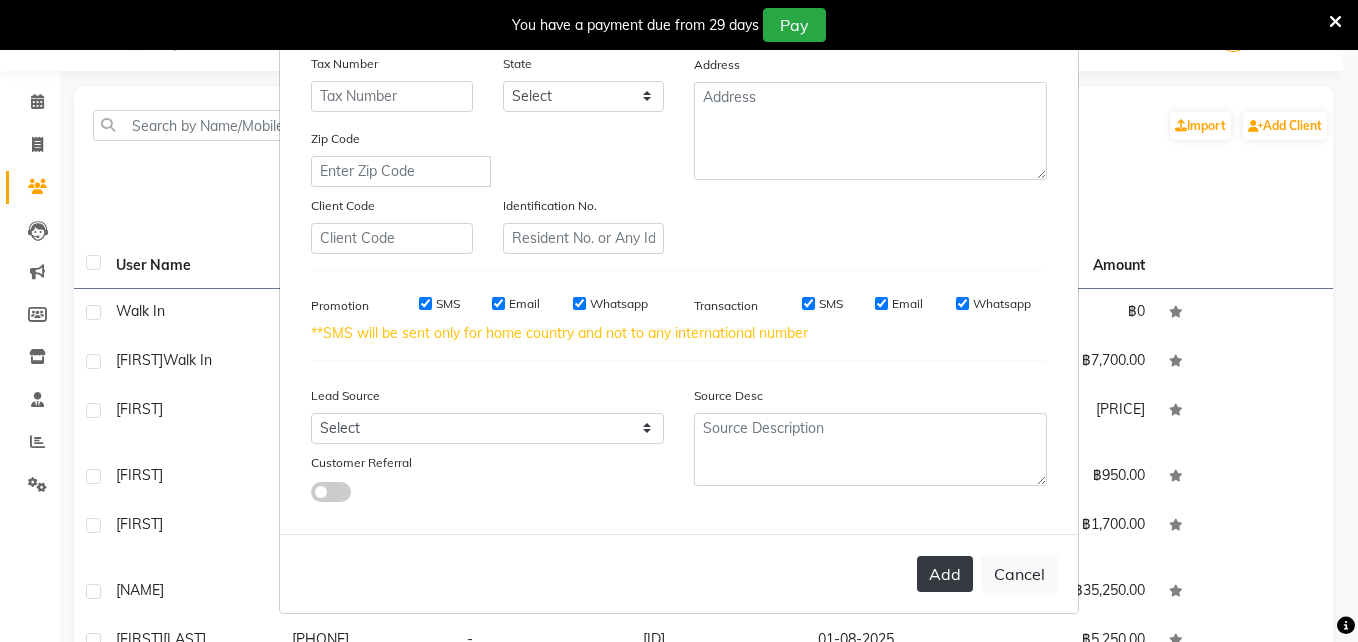 type on "764210099" 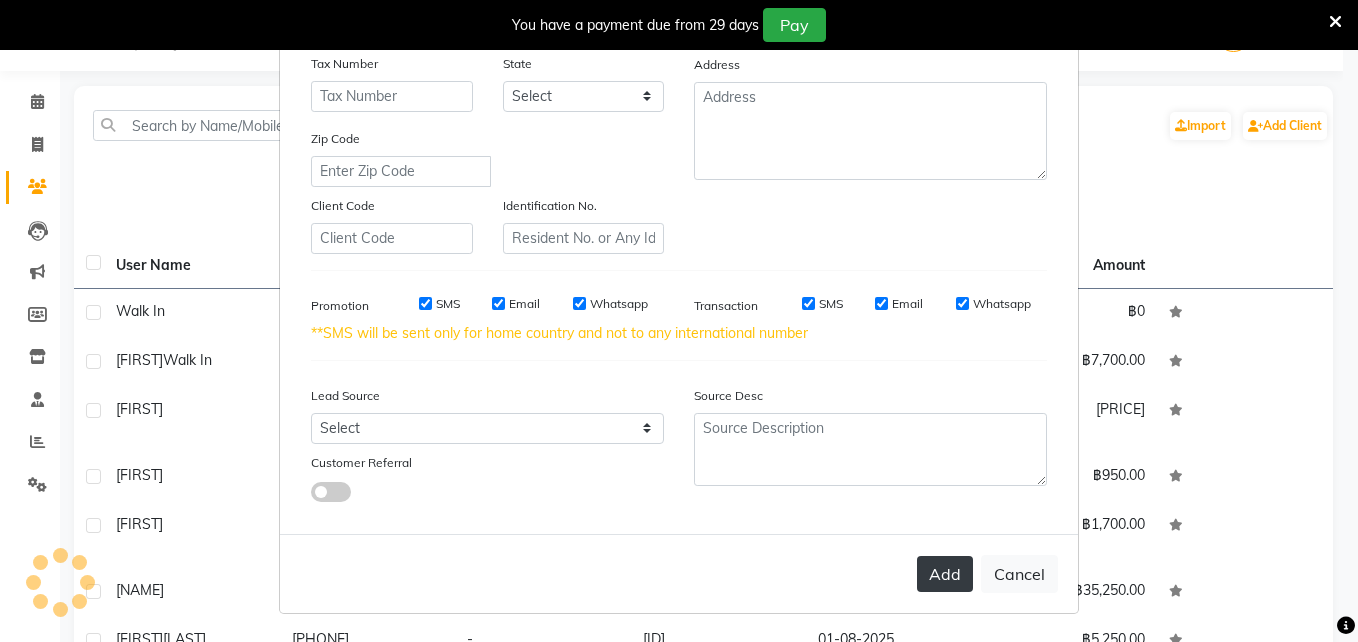 click on "Add" at bounding box center (945, 574) 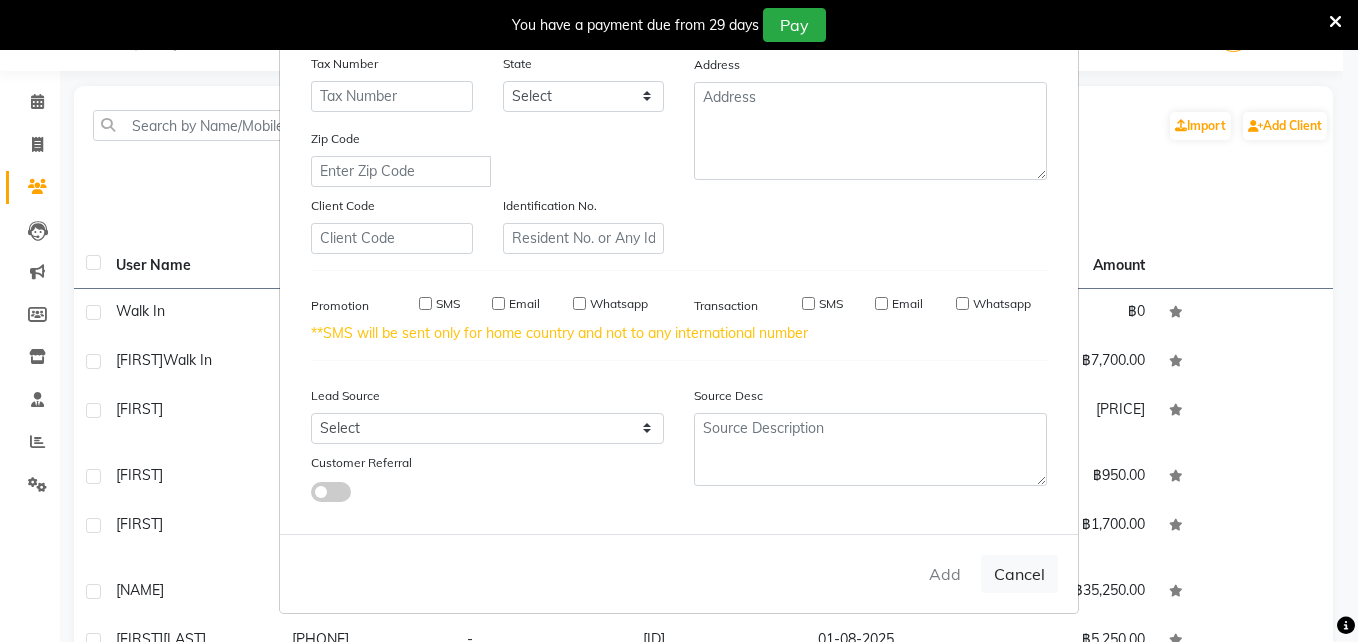 type 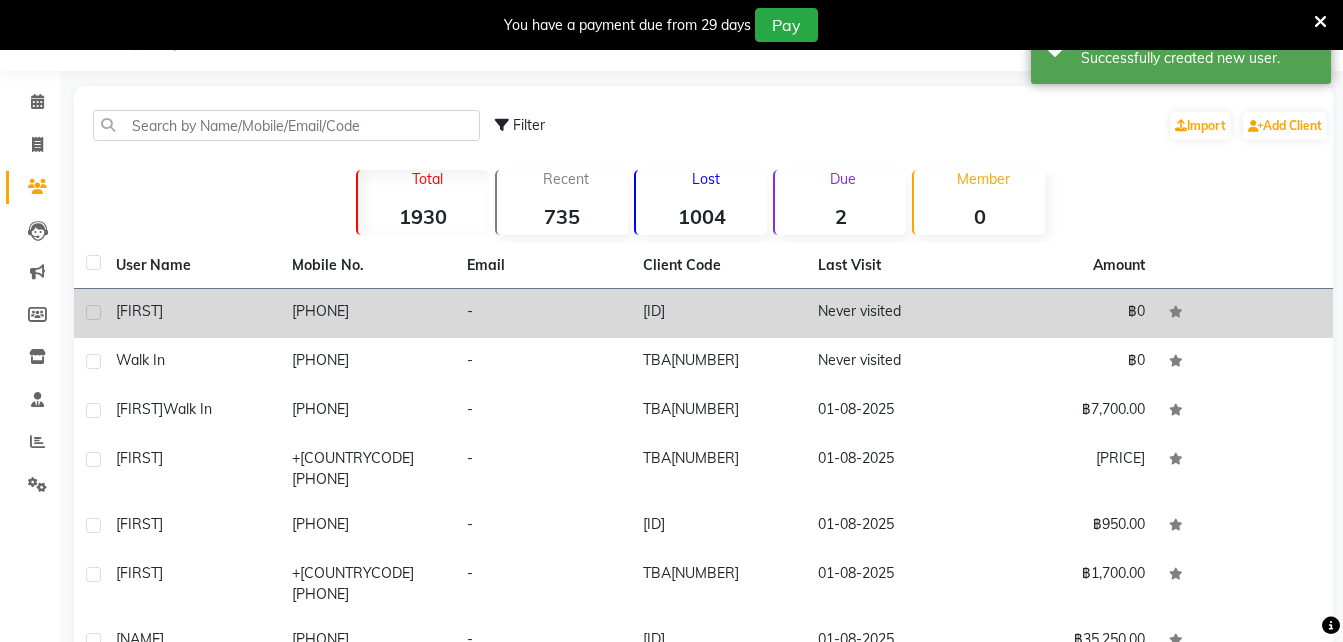 click on "donna" 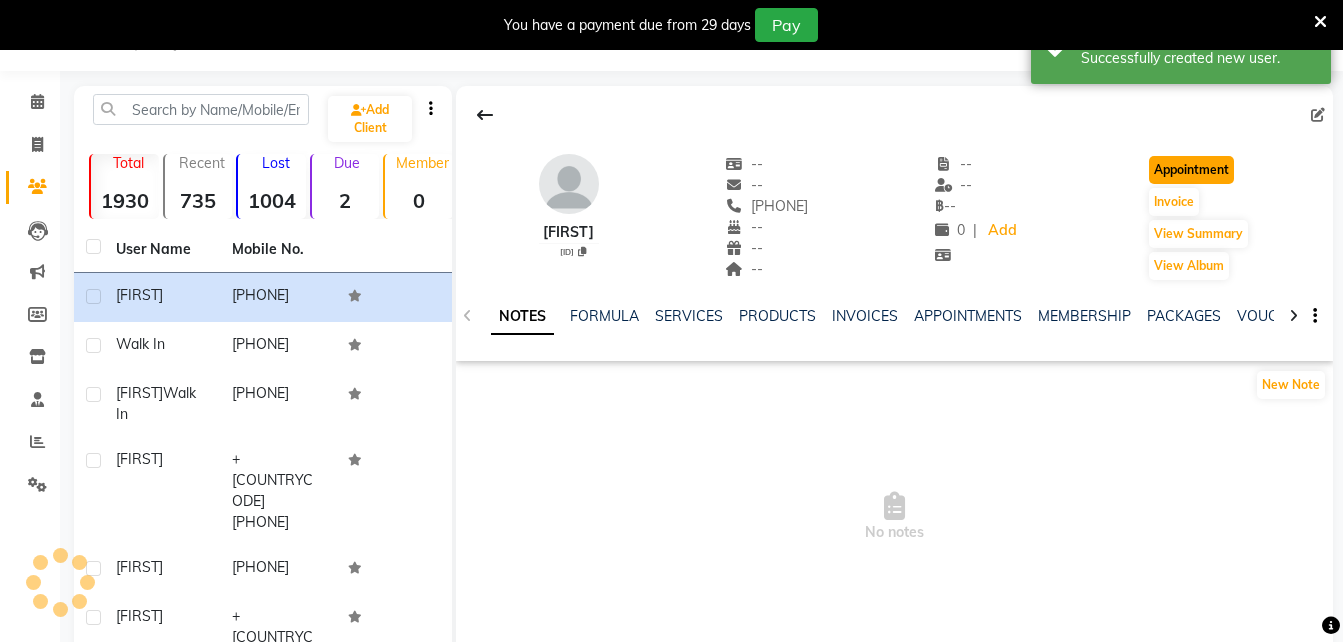 click on "Appointment" 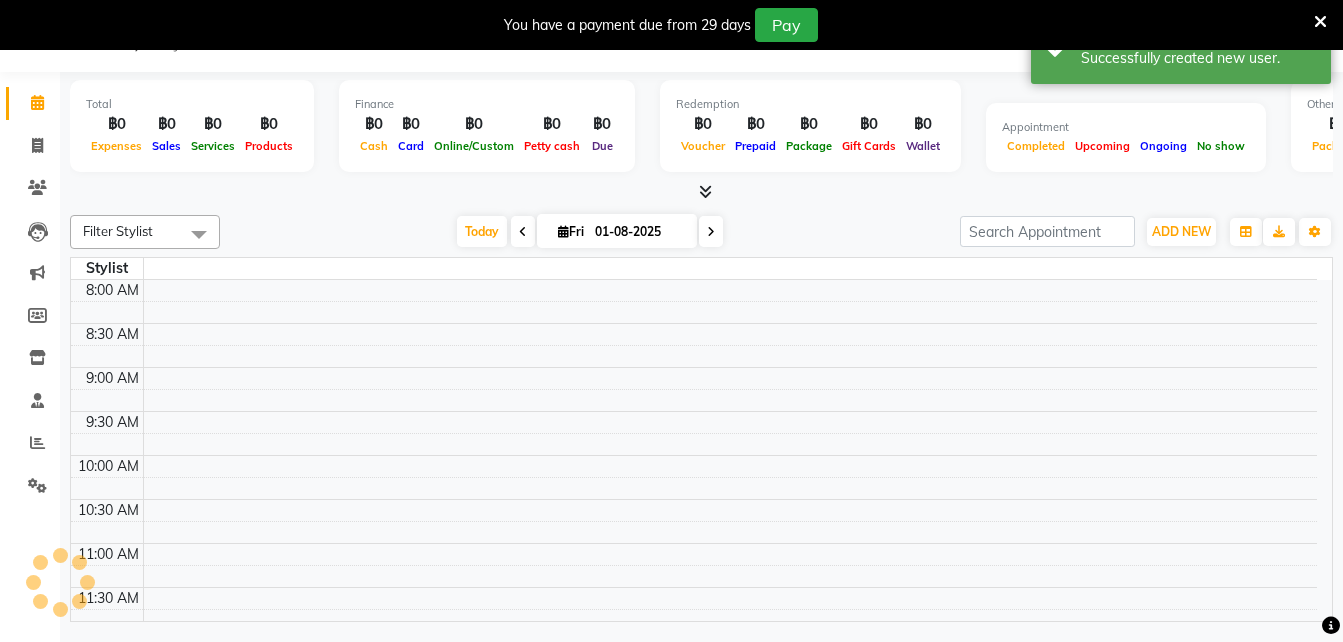 scroll, scrollTop: 50, scrollLeft: 0, axis: vertical 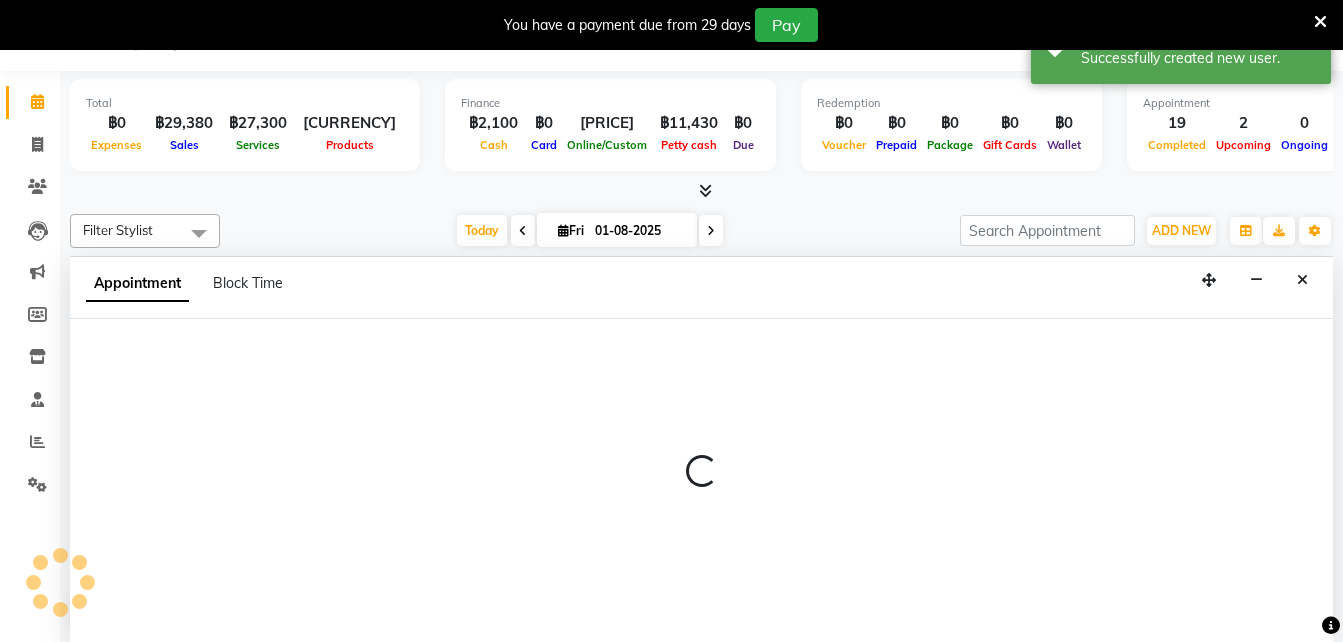 select on "600" 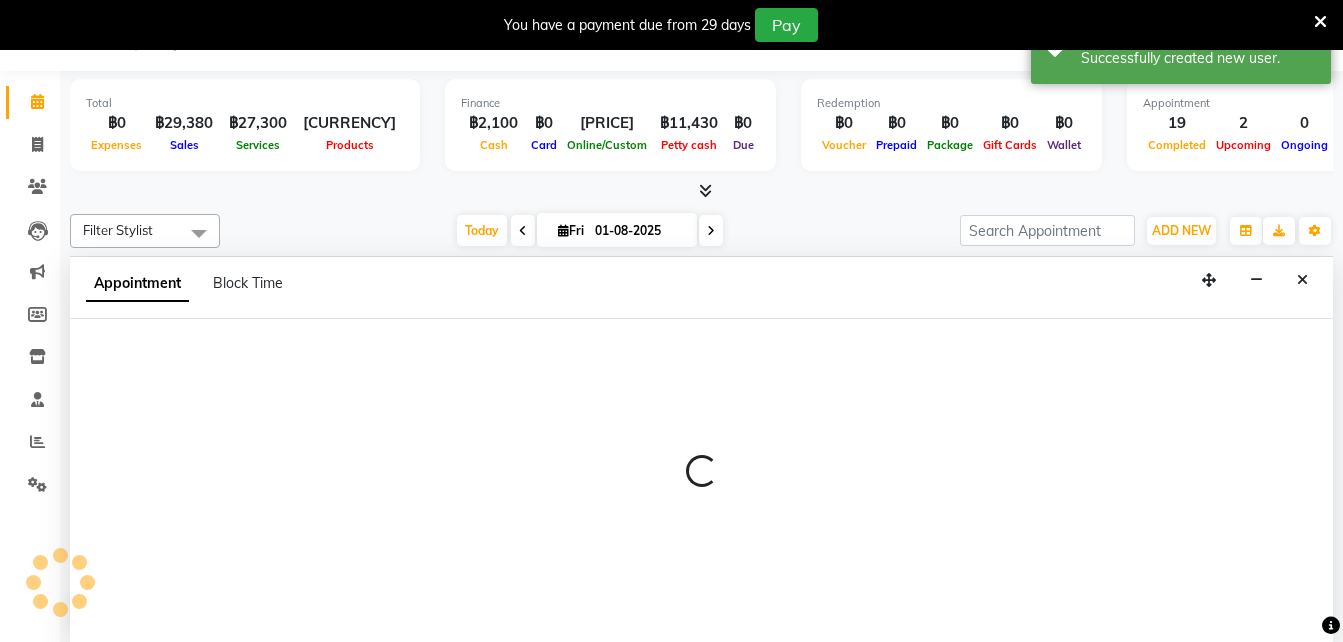 select on "tentative" 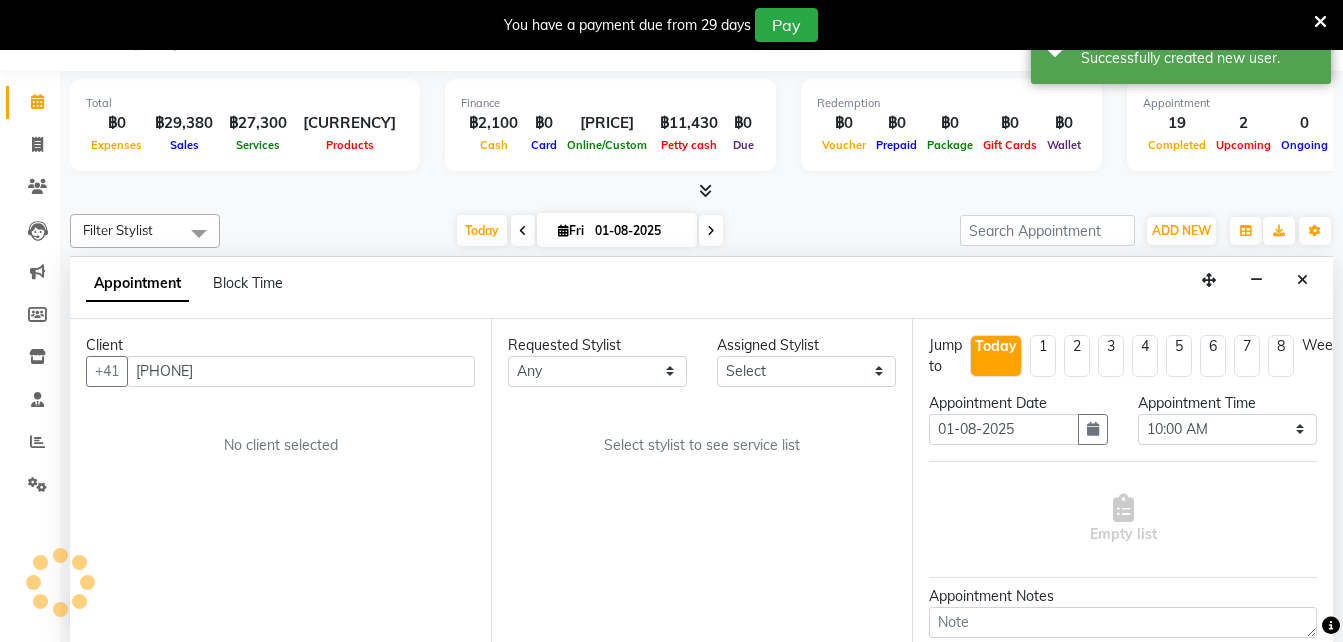 scroll, scrollTop: 756, scrollLeft: 0, axis: vertical 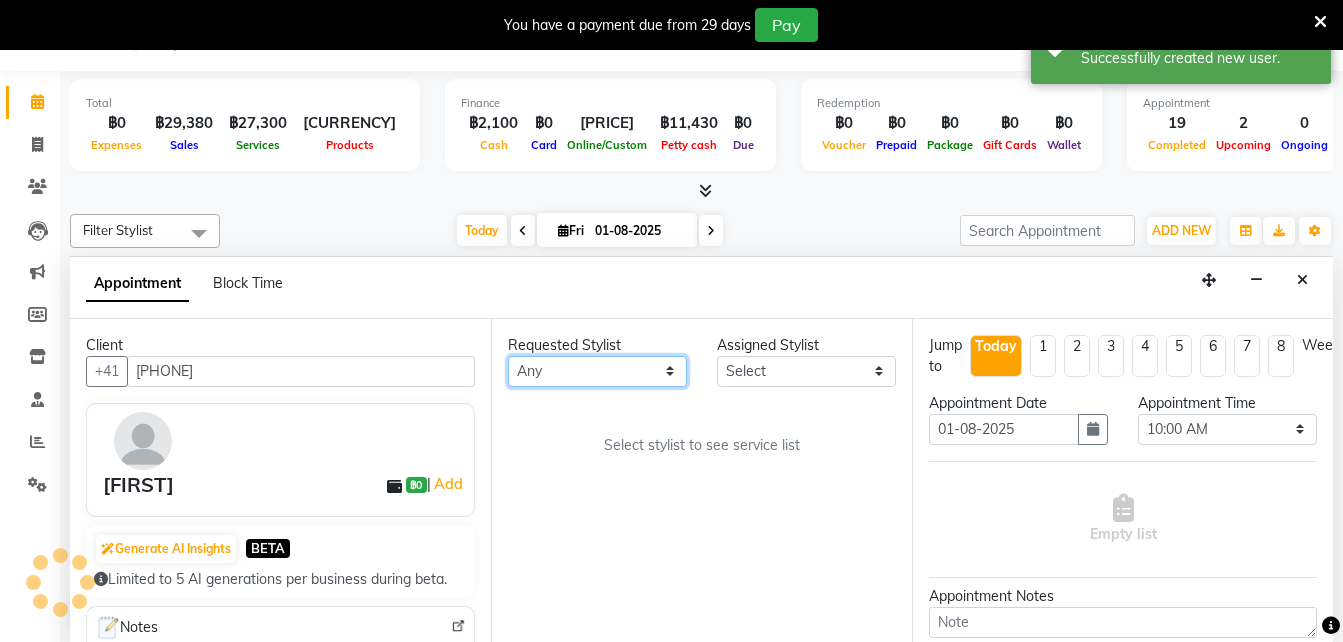 click on "Any [NAME] [NAME]   [NAME] [NAME]  [NAME]   [NAME]  [NAME]" at bounding box center (597, 371) 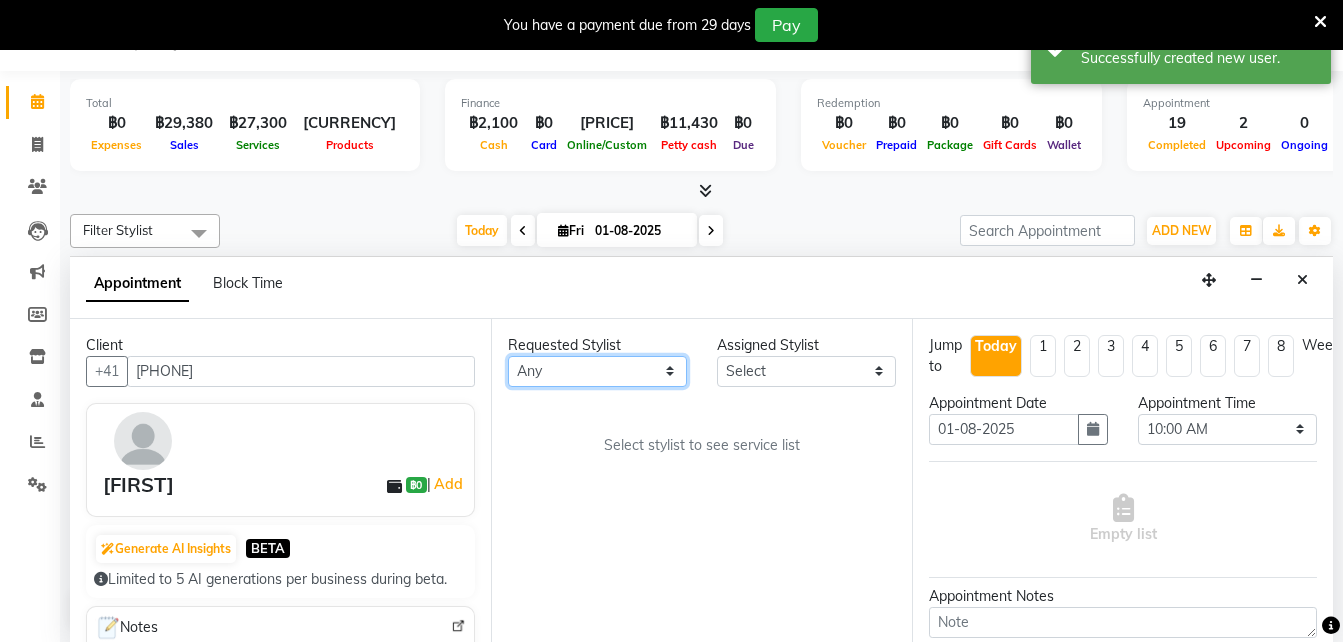 select on "56711" 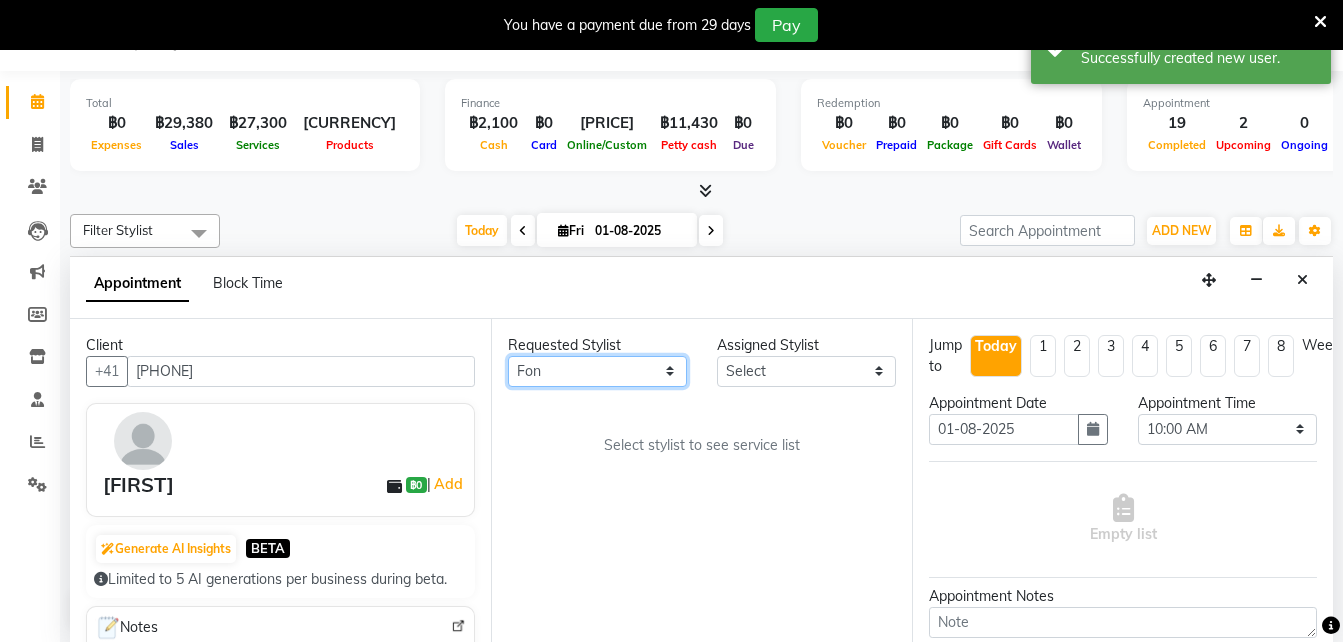 click on "Any [NAME] [NAME]   [NAME] [NAME]  [NAME]   [NAME]  [NAME]" at bounding box center [597, 371] 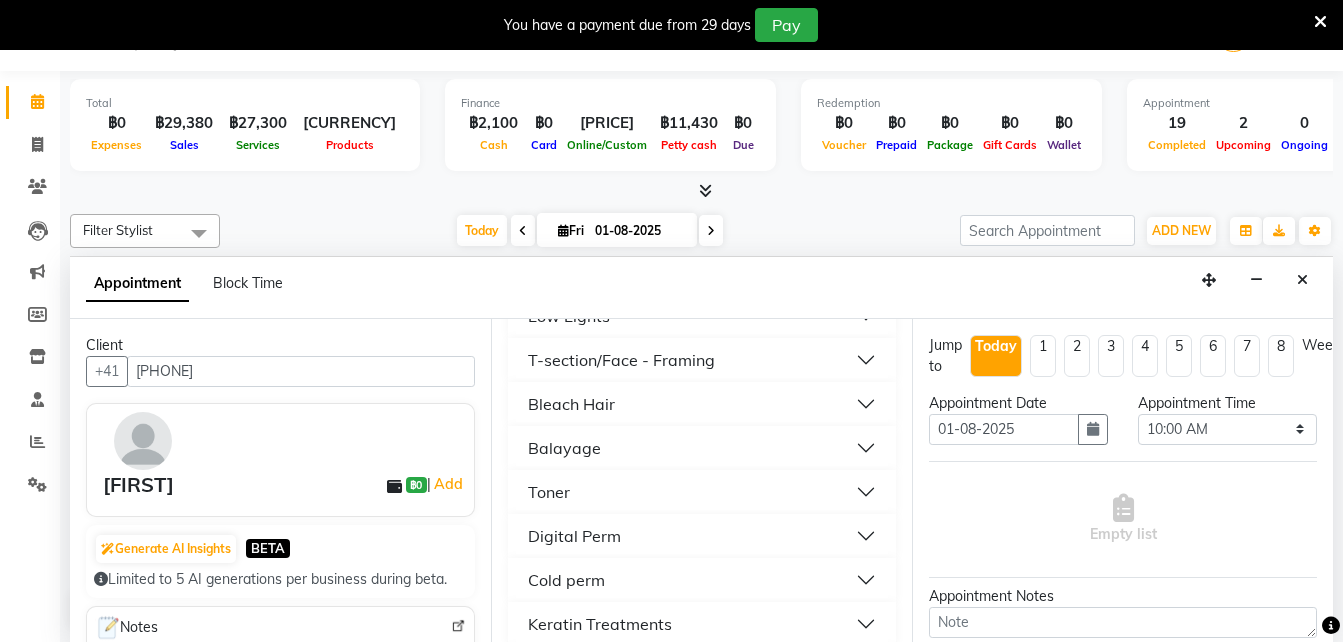 scroll, scrollTop: 885, scrollLeft: 0, axis: vertical 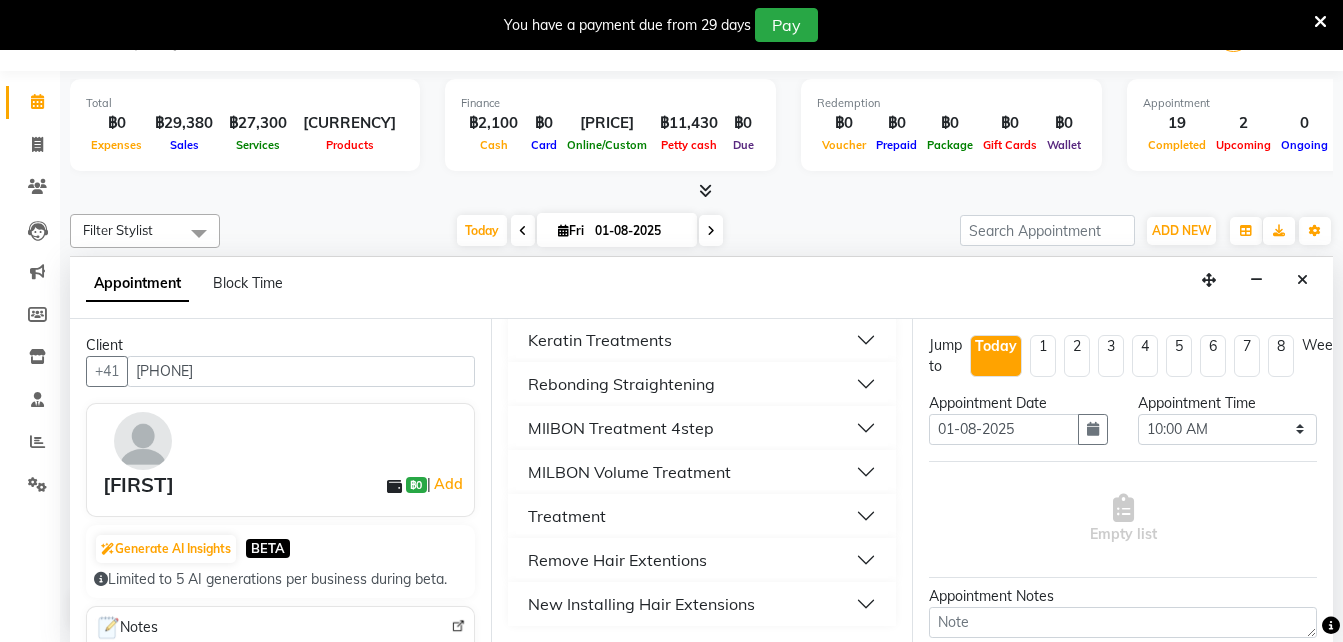 click on "Treatment" at bounding box center [702, 516] 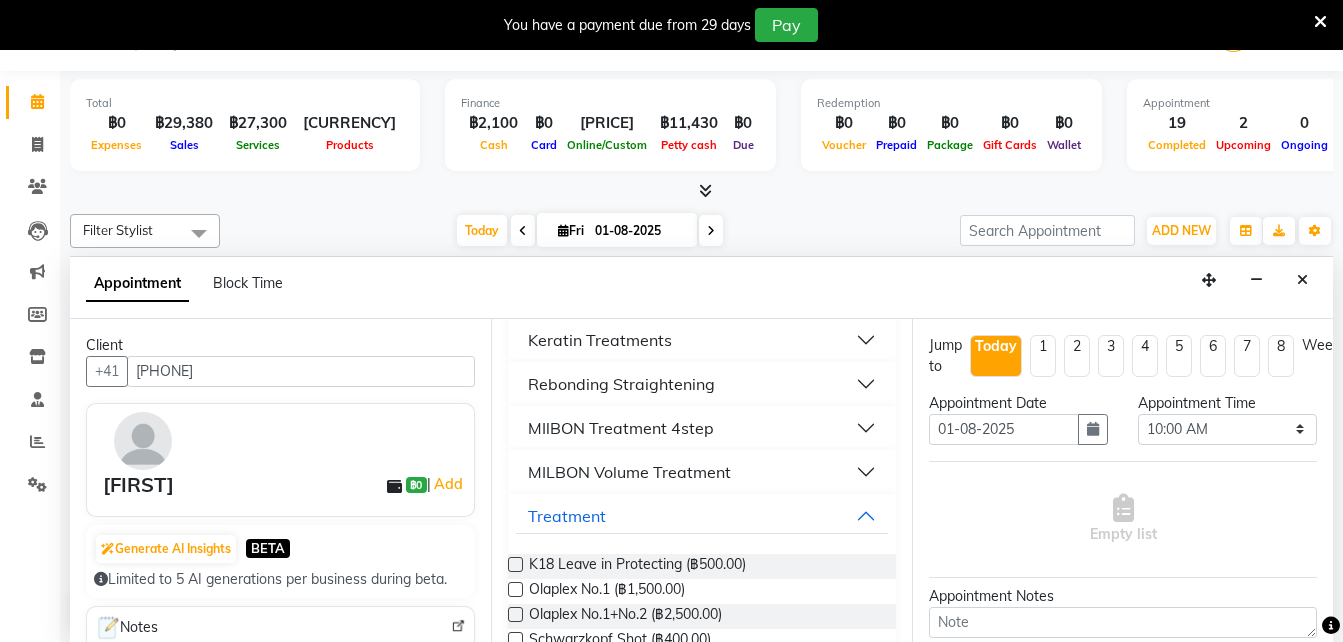click on "MIlBON Treatment 4step" at bounding box center [621, 428] 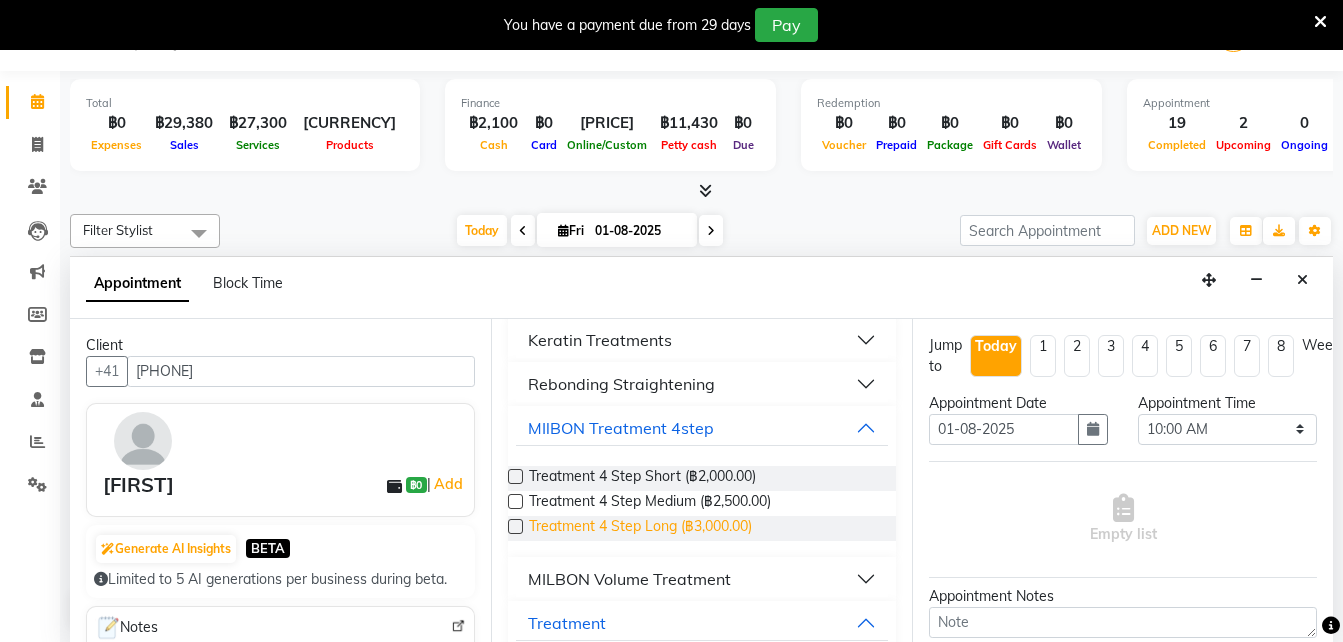 click on "Treatment 4 Step Long  (฿3,000.00)" at bounding box center (640, 528) 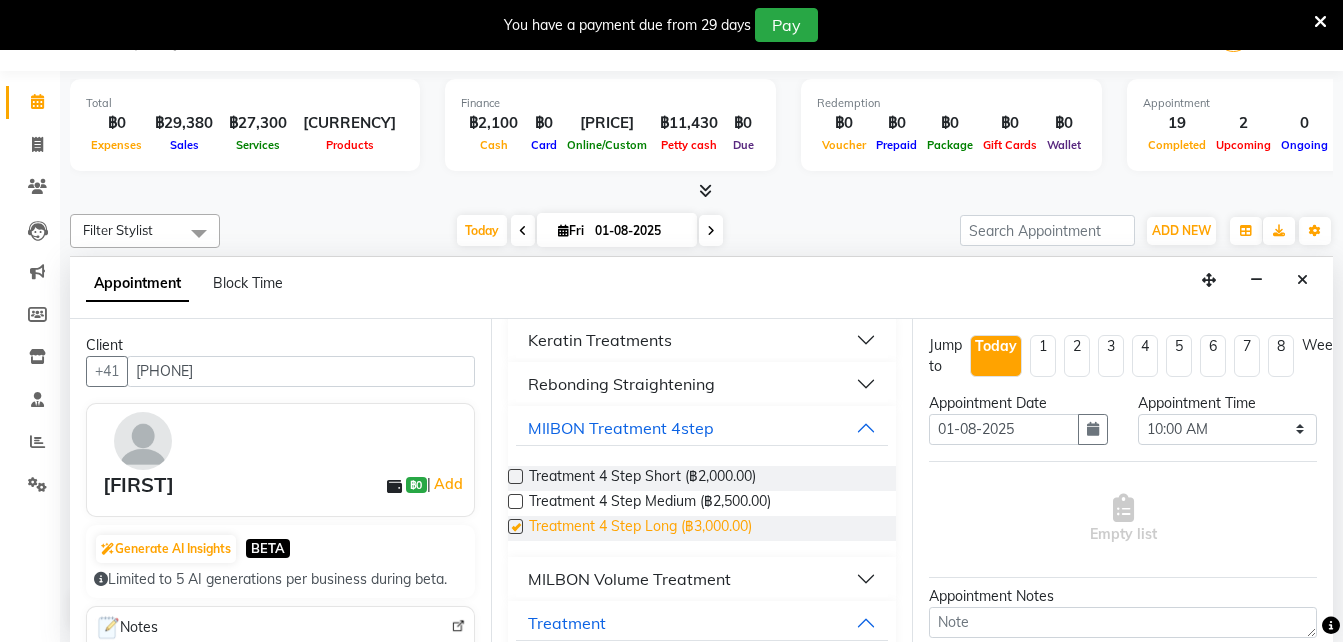 checkbox on "false" 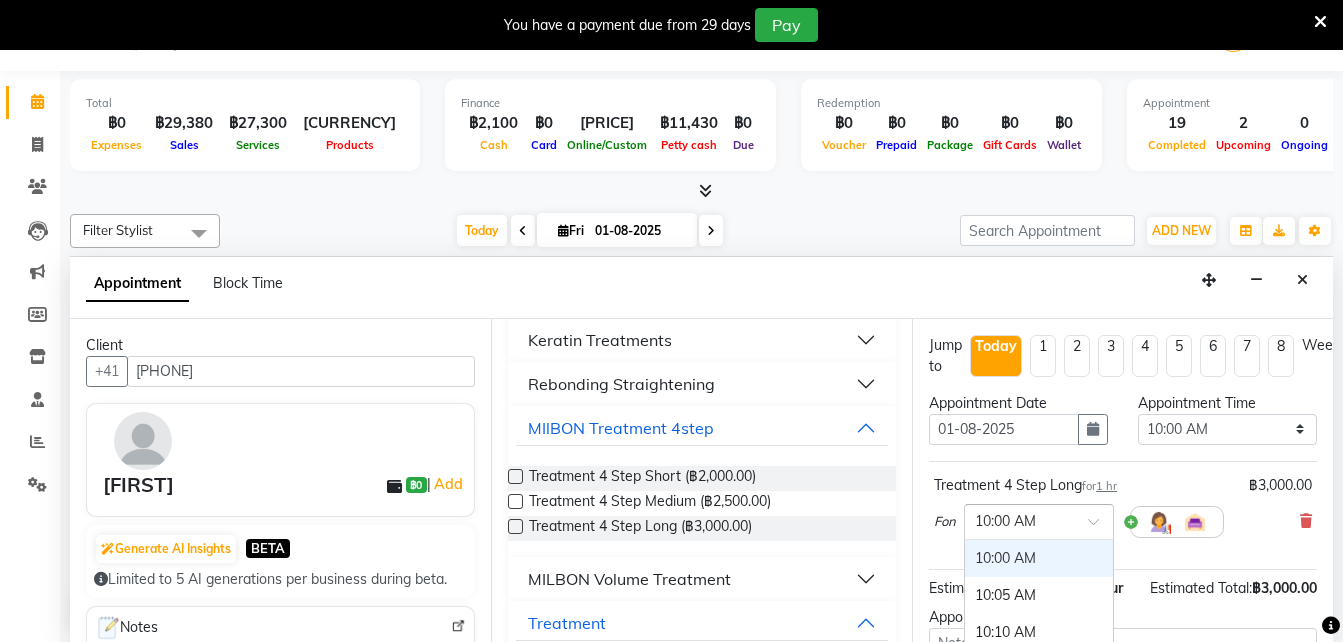 click on "× 10:00 AM  10:00 AM   10:05 AM   10:10 AM   10:15 AM   10:20 AM   10:25 AM   10:30 AM   10:35 AM   10:40 AM   10:45 AM   10:50 AM   10:55 AM   11:00 AM   11:05 AM   11:10 AM   11:15 AM   11:20 AM   11:25 AM   11:30 AM   11:35 AM   11:40 AM   11:45 AM   11:50 AM   11:55 AM   12:00 PM   12:05 PM   12:10 PM   12:15 PM   12:20 PM   12:25 PM   12:30 PM   12:35 PM   12:40 PM   12:45 PM   12:50 PM   12:55 PM   01:00 PM   01:05 PM   01:10 PM   01:15 PM   01:20 PM   01:25 PM   01:30 PM   01:35 PM   01:40 PM   01:45 PM   01:50 PM   01:55 PM   02:00 PM   02:05 PM   02:10 PM   02:15 PM   02:20 PM   02:25 PM   02:30 PM   02:35 PM   02:40 PM   02:45 PM   02:50 PM   02:55 PM   03:00 PM   03:05 PM   03:10 PM   03:15 PM   03:20 PM   03:25 PM   03:30 PM   03:35 PM   03:40 PM   03:45 PM   03:50 PM   03:55 PM   04:00 PM   04:05 PM   04:10 PM   04:15 PM   04:20 PM   04:25 PM   04:30 PM   04:35 PM   04:40 PM   04:45 PM   04:50 PM   04:55 PM   05:00 PM   05:05 PM   05:10 PM   05:15 PM   05:20 PM   05:25 PM   05:30 PM   05:35 PM" at bounding box center (1039, 522) 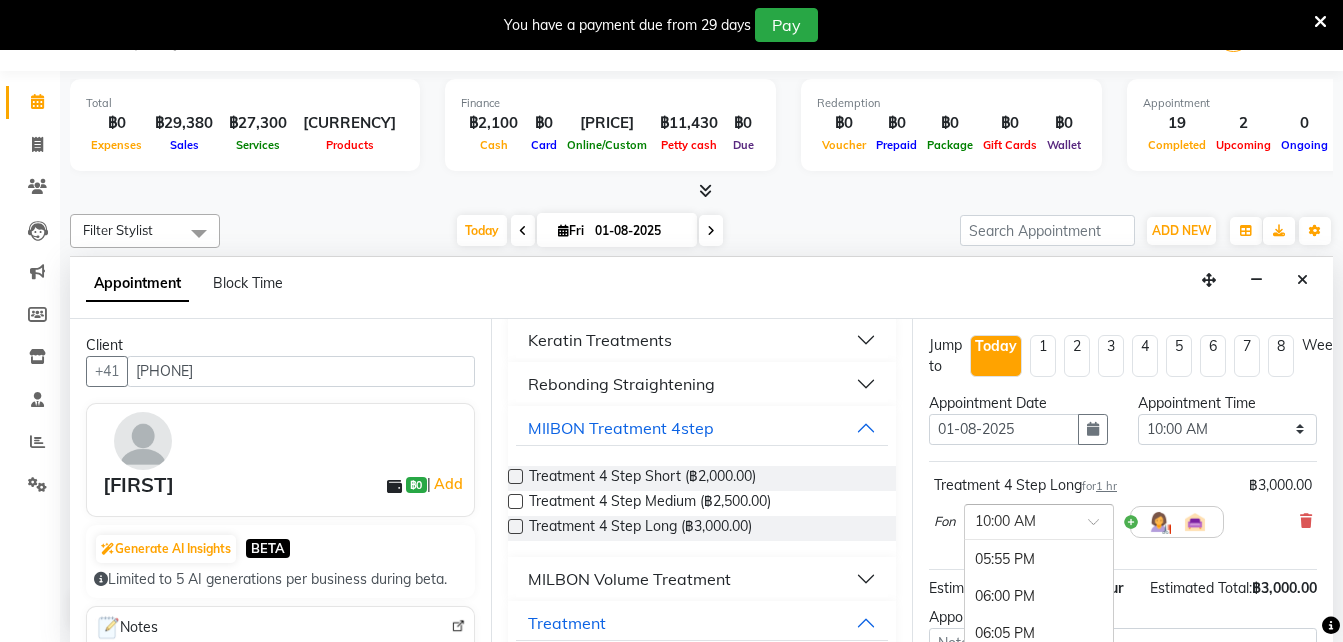scroll, scrollTop: 3524, scrollLeft: 0, axis: vertical 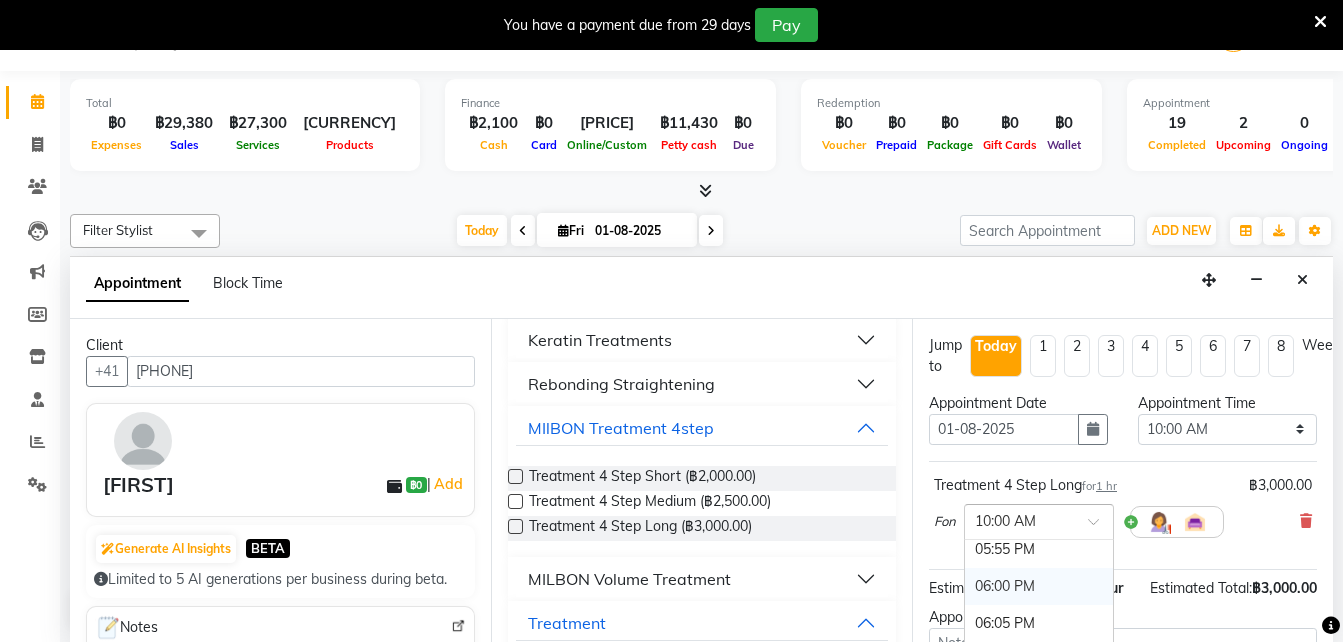 click on "06:00 PM" at bounding box center [1039, 586] 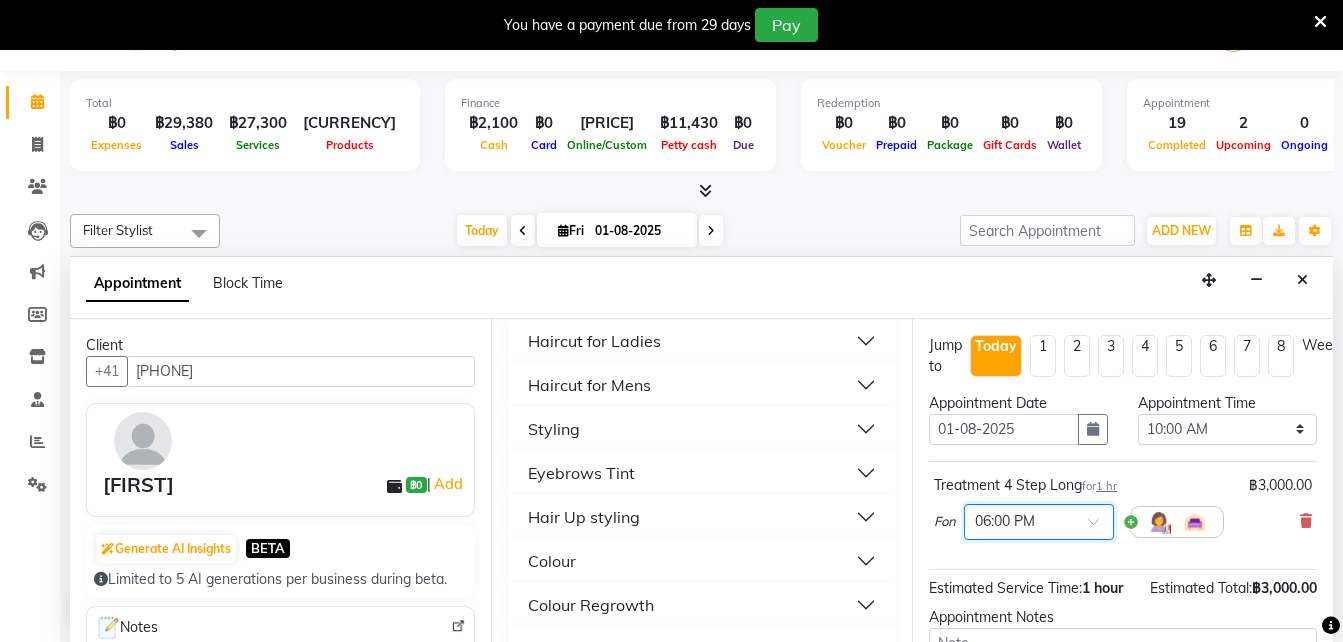 scroll, scrollTop: 0, scrollLeft: 0, axis: both 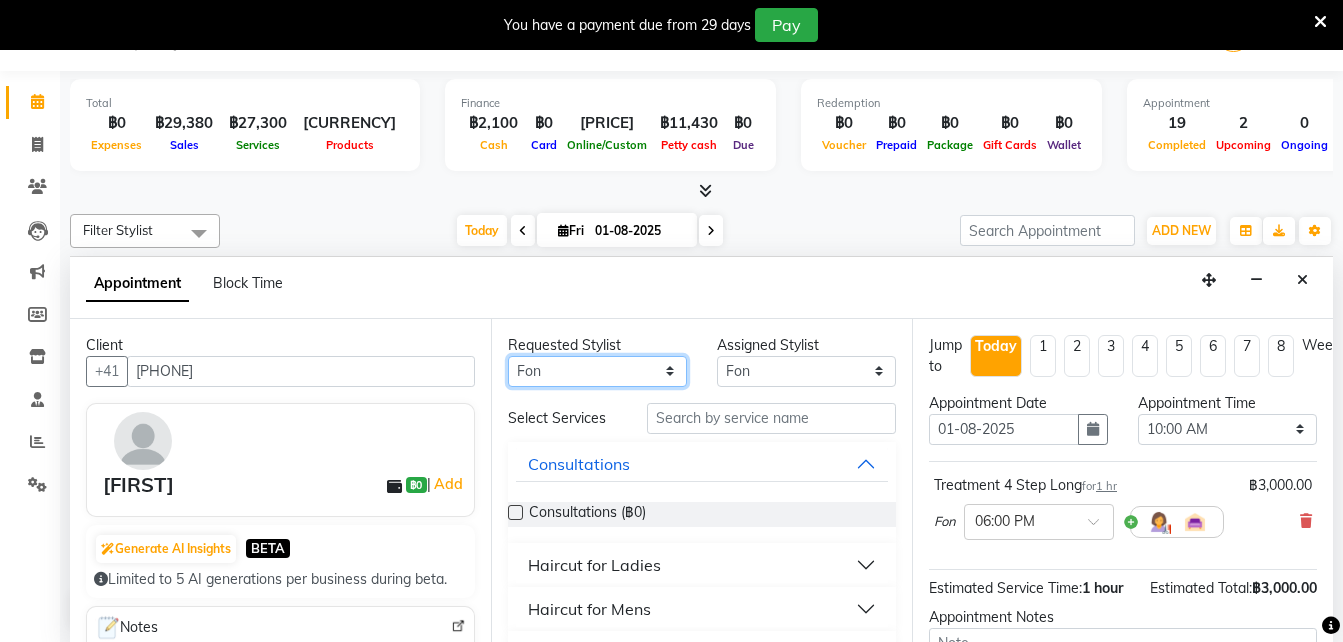 click on "Any [NAME] [NAME]   [NAME] [NAME]  [NAME]   [NAME]  [NAME]" at bounding box center [597, 371] 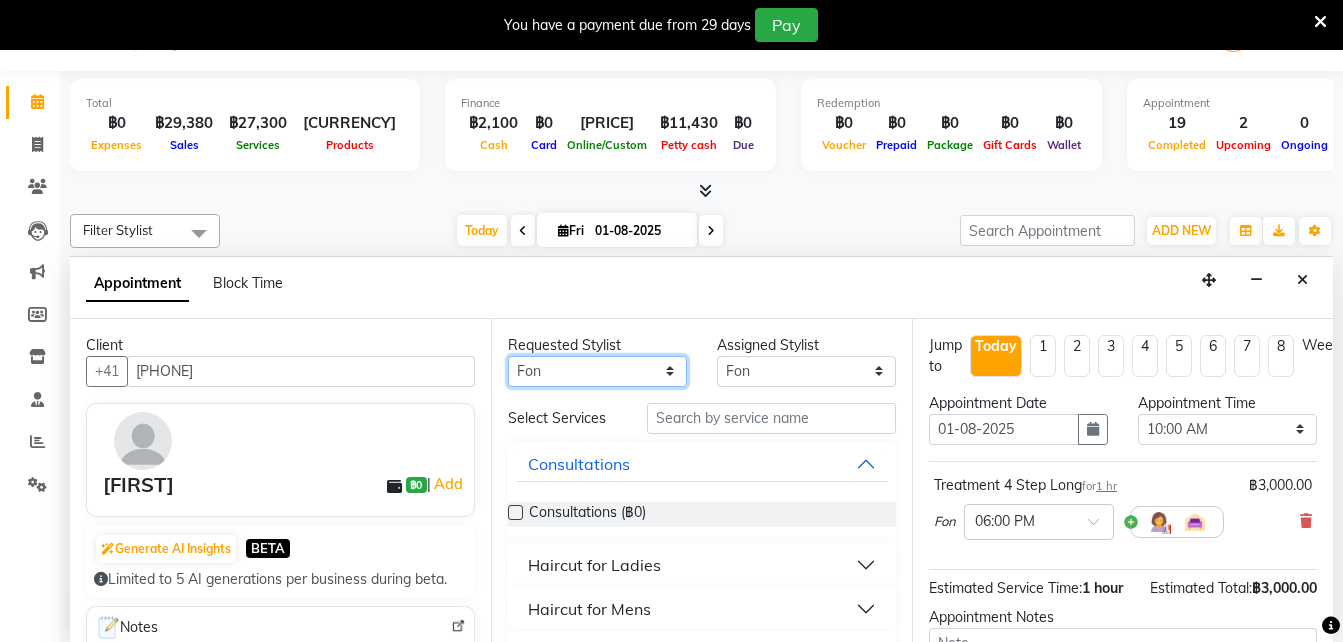 select on "56710" 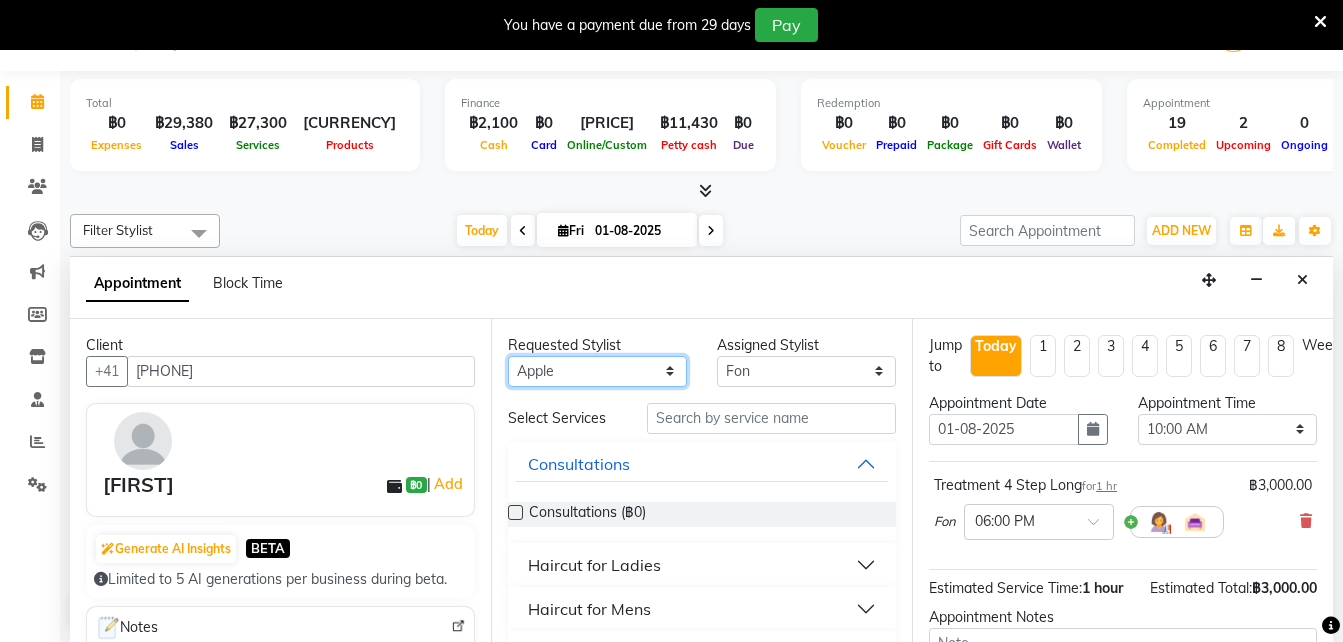 click on "Any [NAME] [NAME]   [NAME] [NAME]  [NAME]   [NAME]  [NAME]" at bounding box center (597, 371) 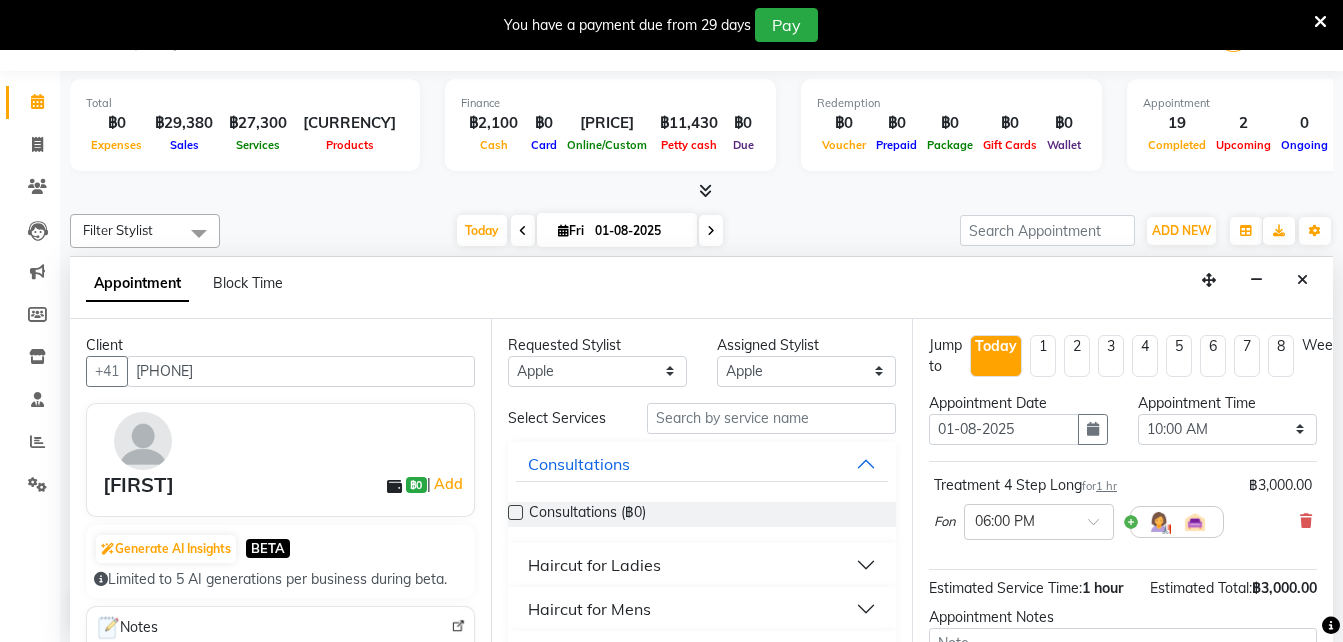 click on "Haircut for Ladies" at bounding box center (594, 565) 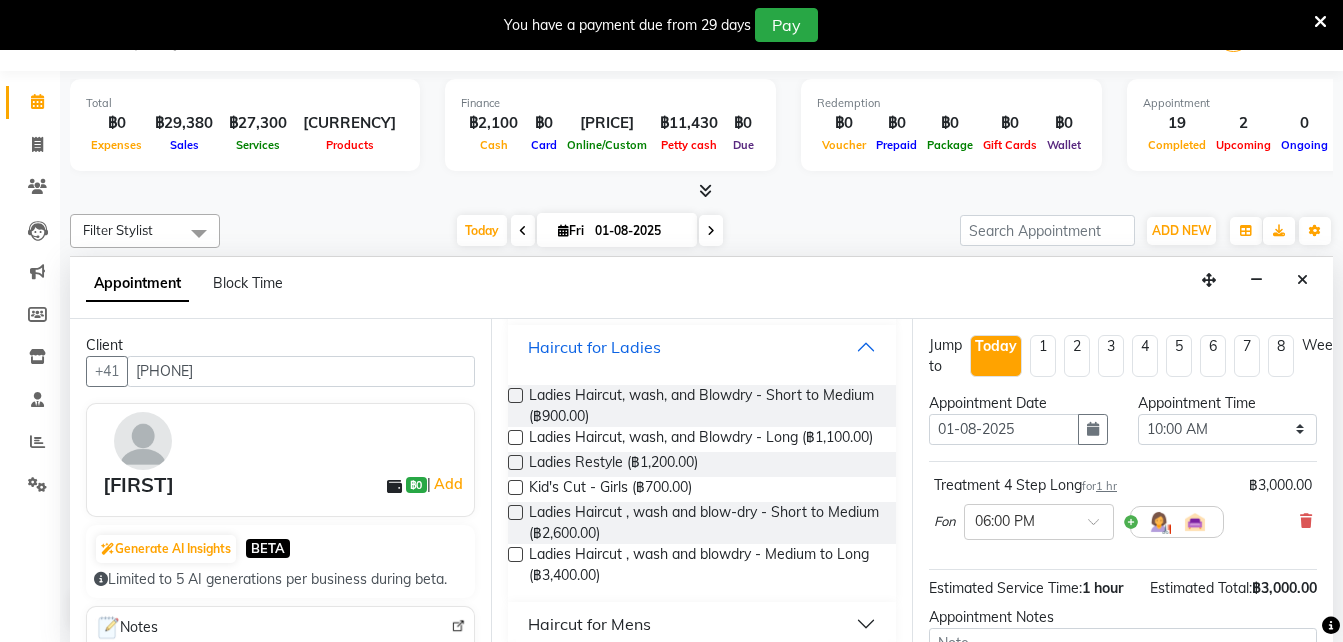 scroll, scrollTop: 219, scrollLeft: 0, axis: vertical 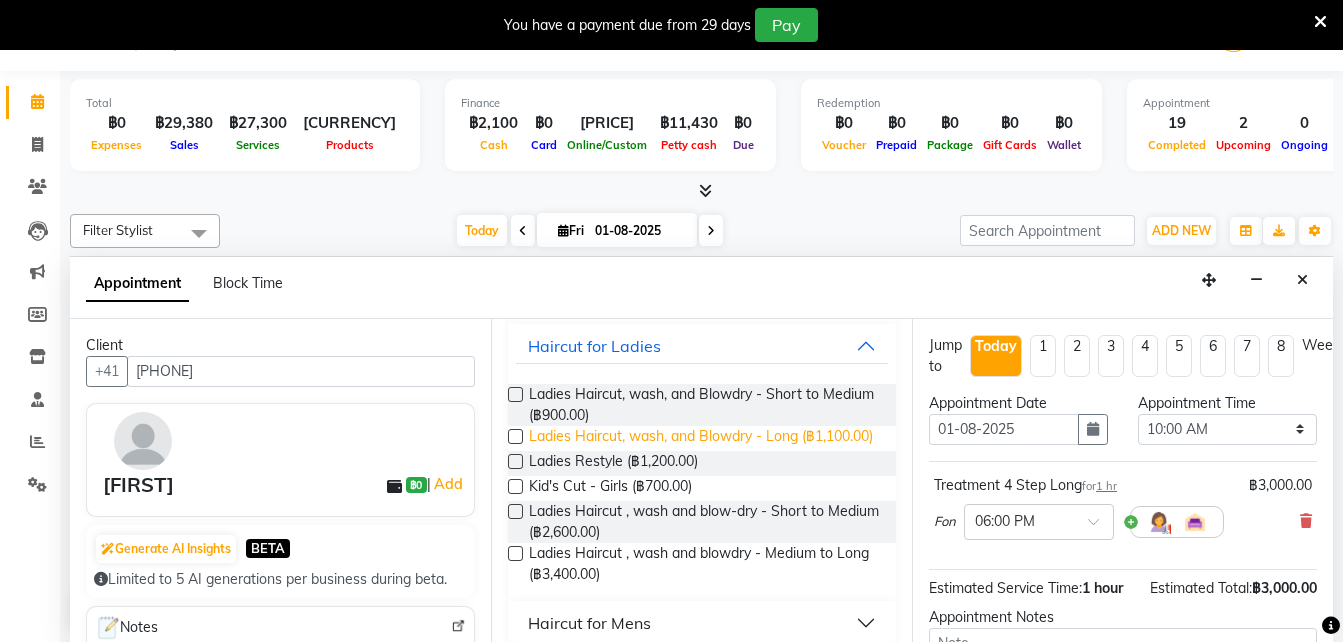 click on "Ladies Haircut, wash, and Blowdry - Long ([CURRENCY][PRICE])" at bounding box center (701, 438) 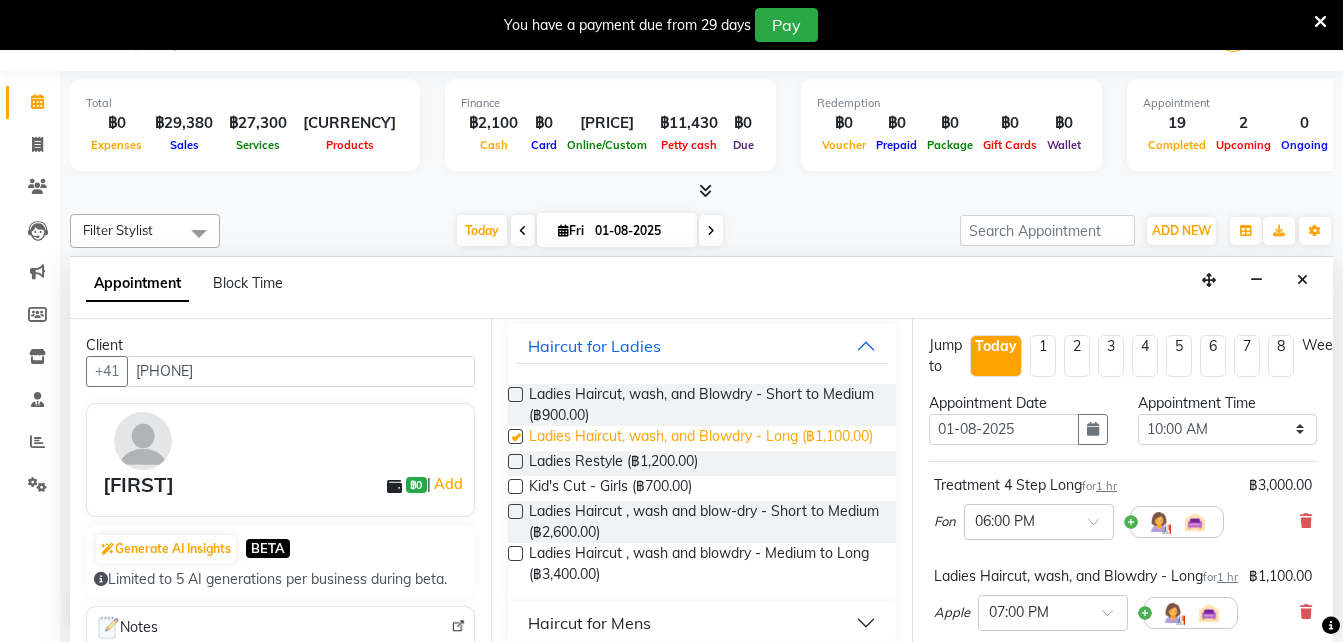 checkbox on "false" 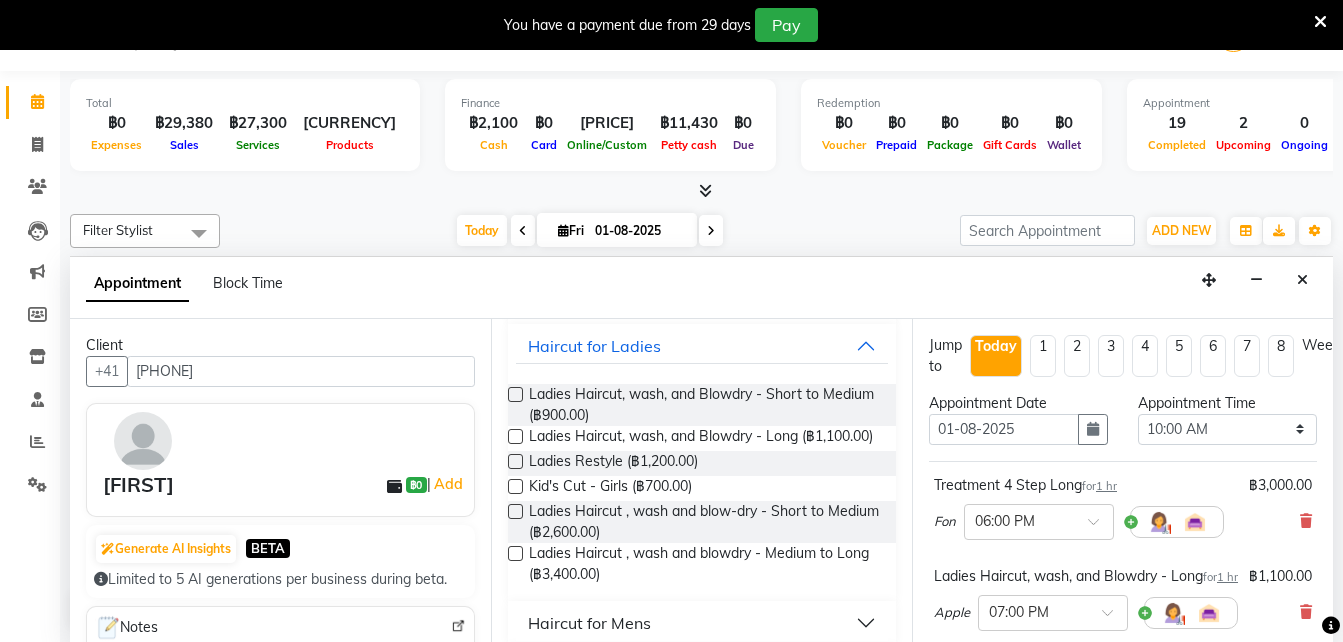 scroll, scrollTop: 351, scrollLeft: 19, axis: both 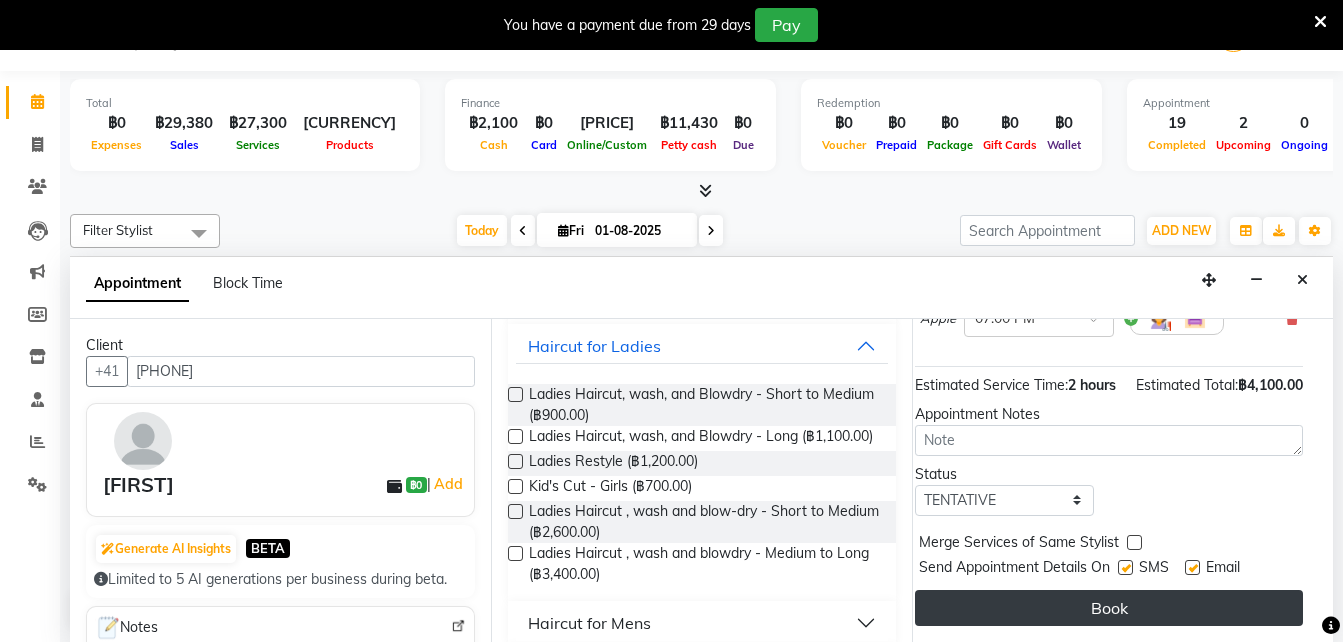 click on "Book" at bounding box center (1109, 608) 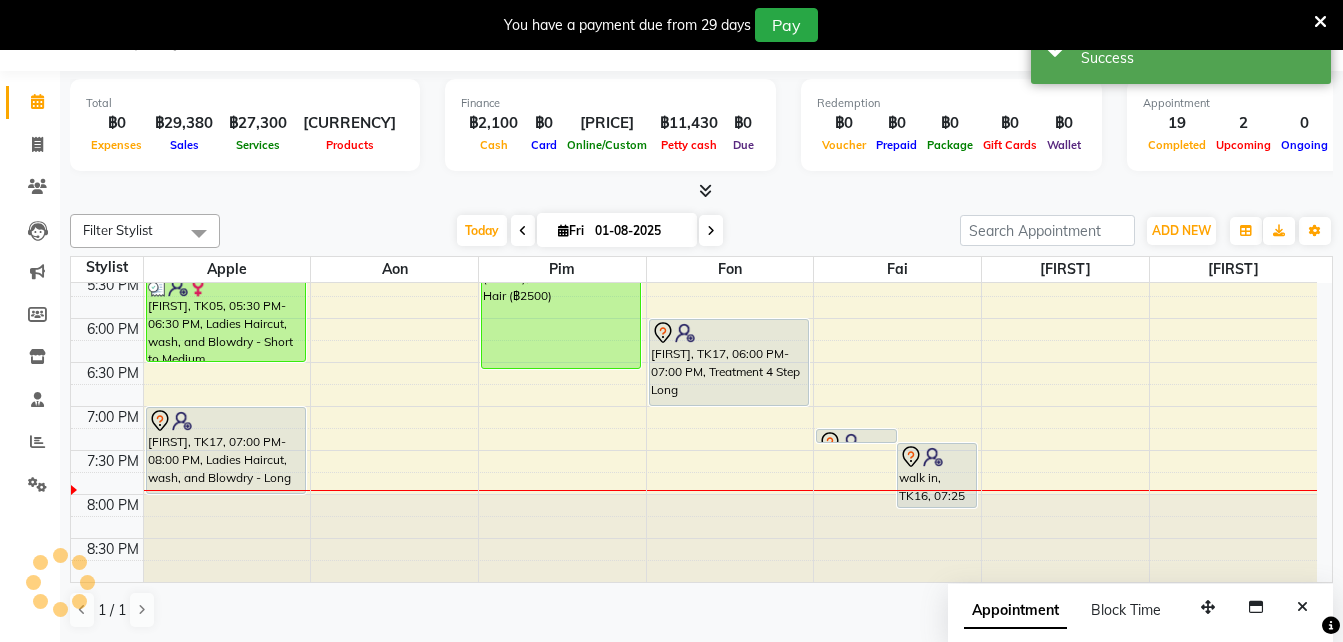 scroll, scrollTop: 0, scrollLeft: 0, axis: both 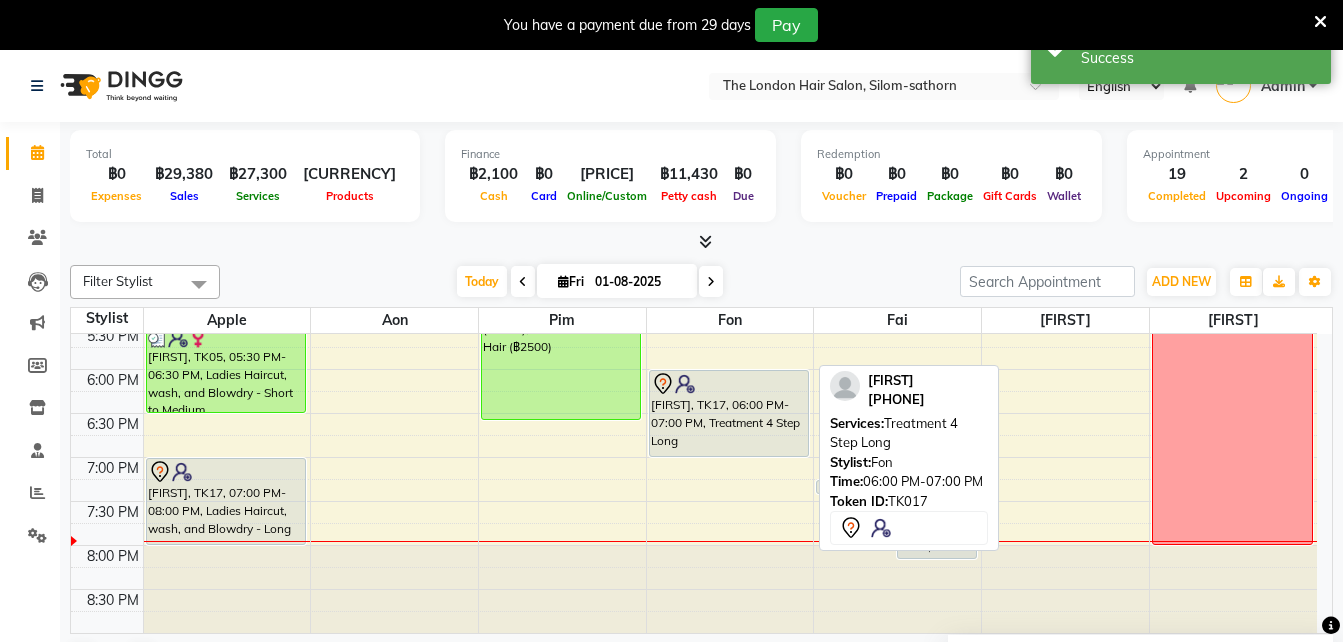 click on "donna, TK17, 06:00 PM-07:00 PM, Treatment 4 Step Long" at bounding box center [729, 413] 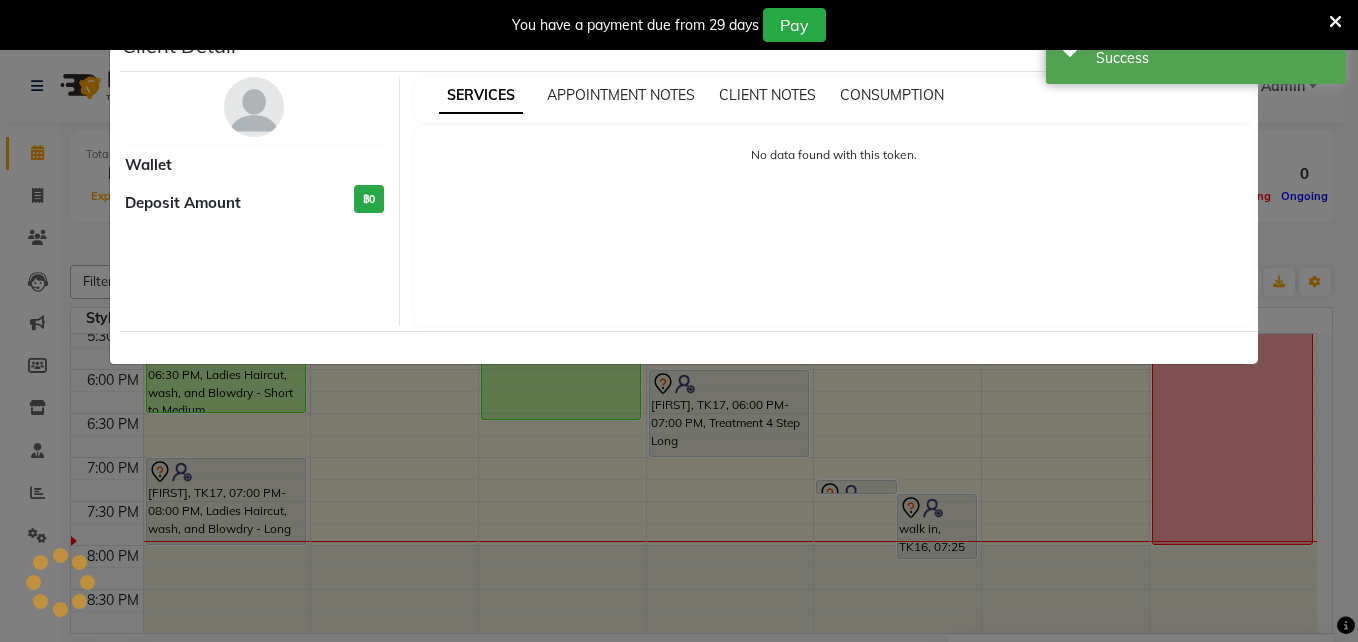 select on "7" 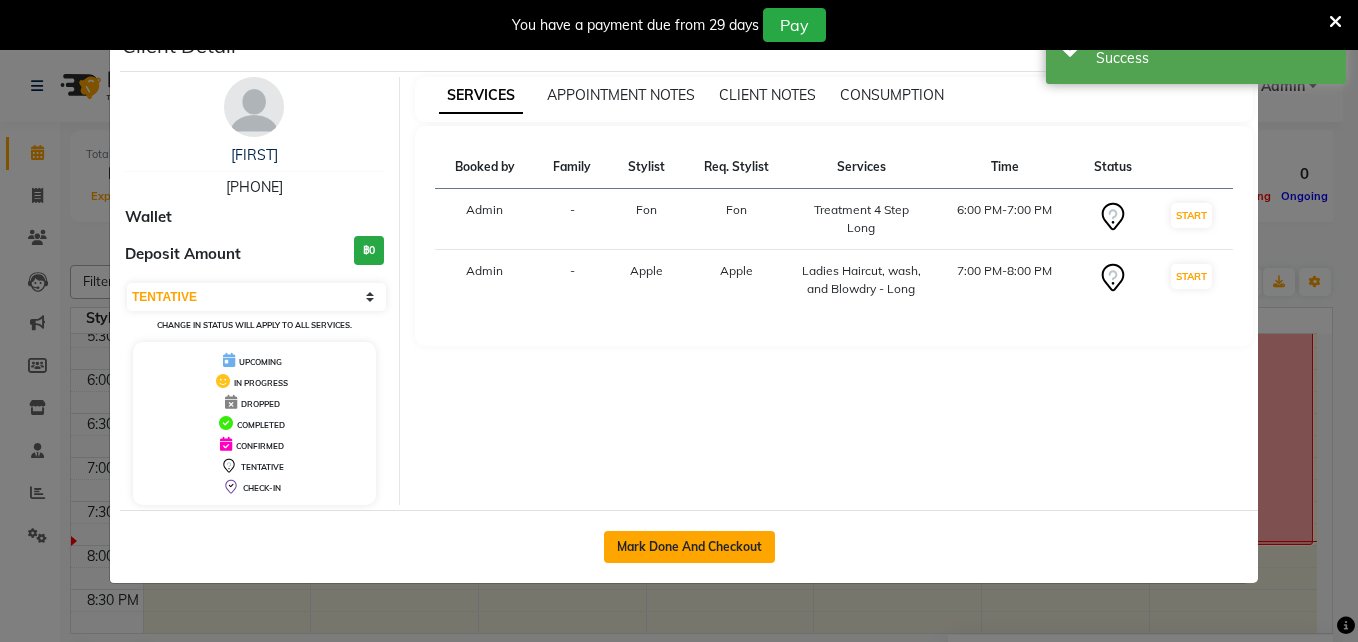 click on "Mark Done And Checkout" 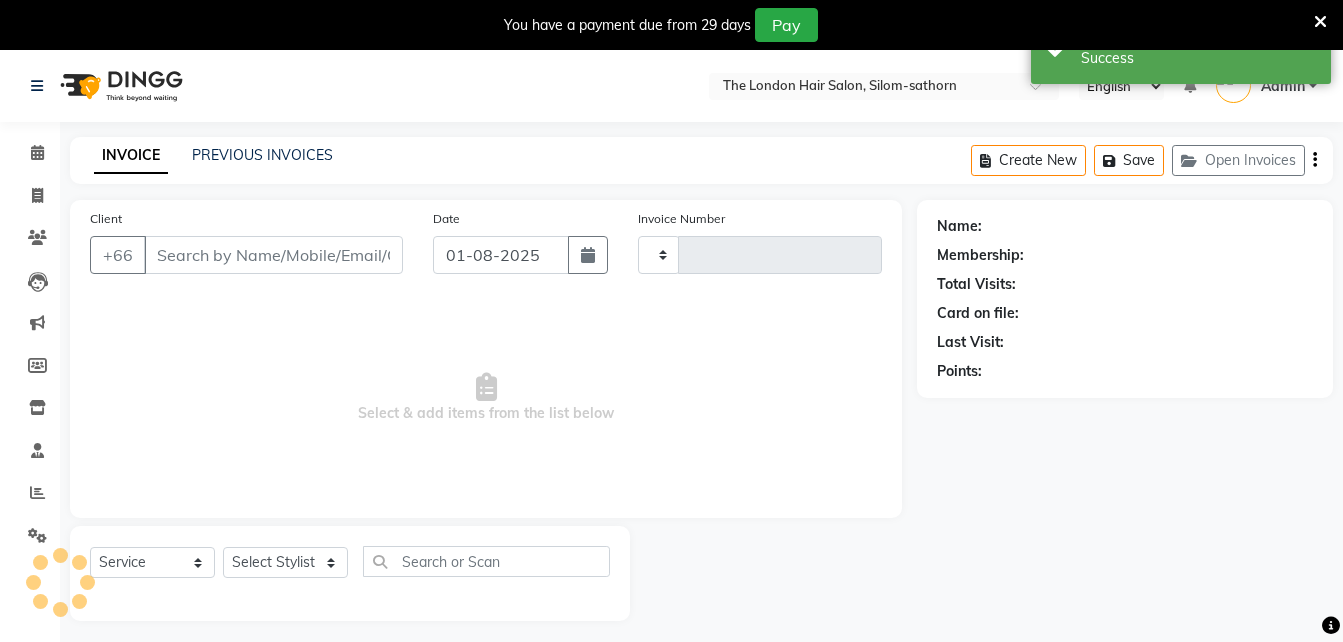 type on "1198" 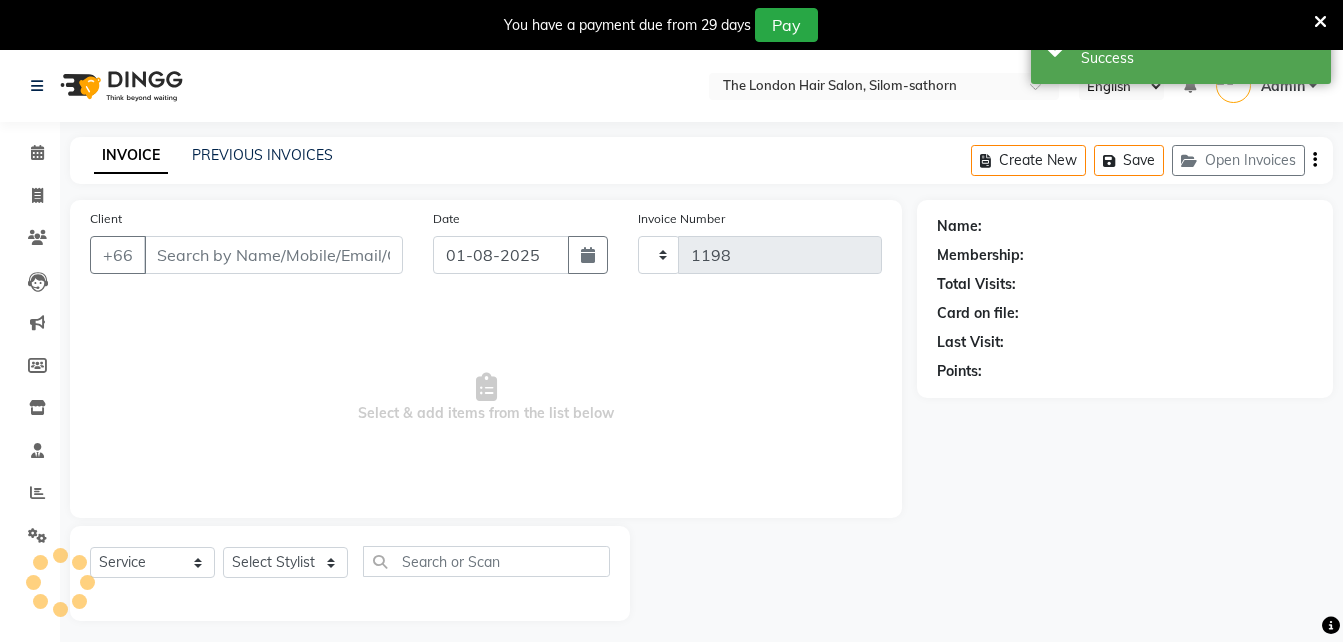 select on "6977" 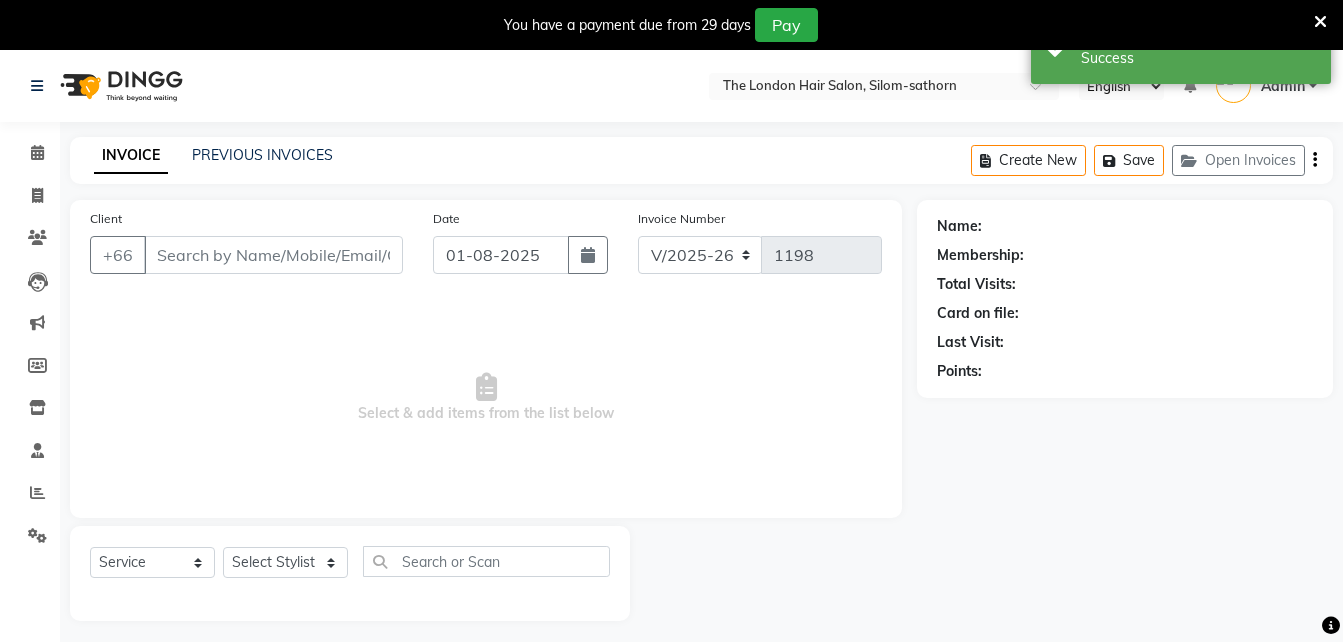 type on "41764210099" 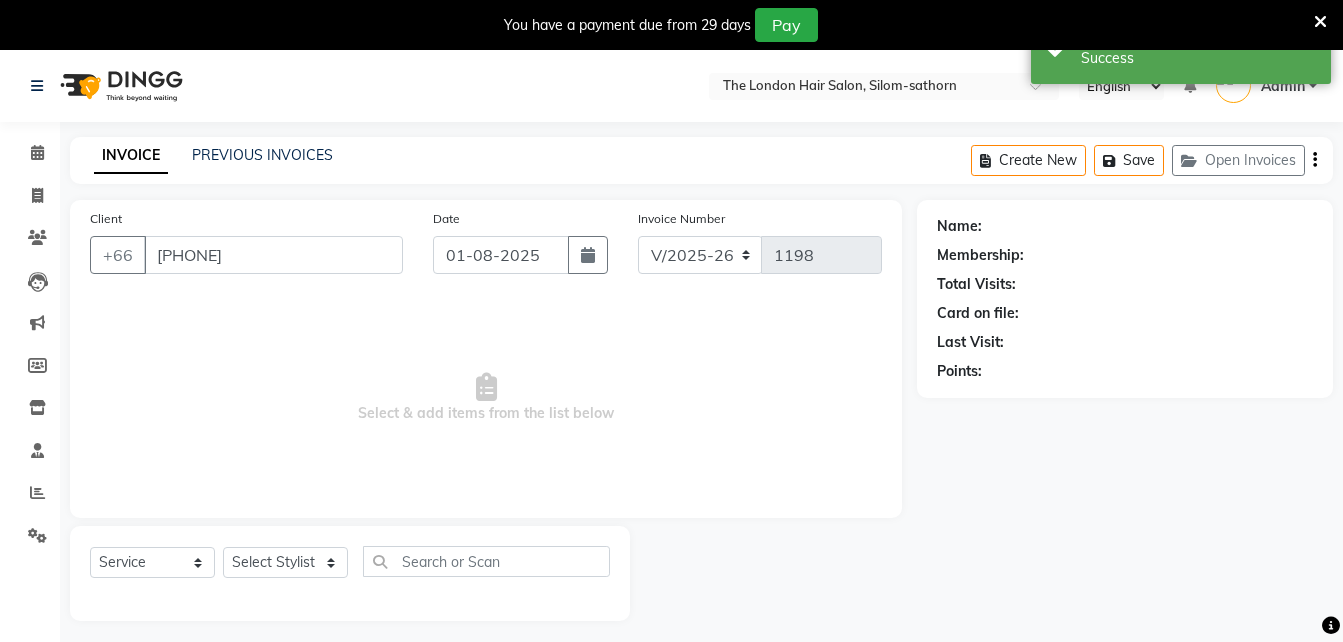 select on "56711" 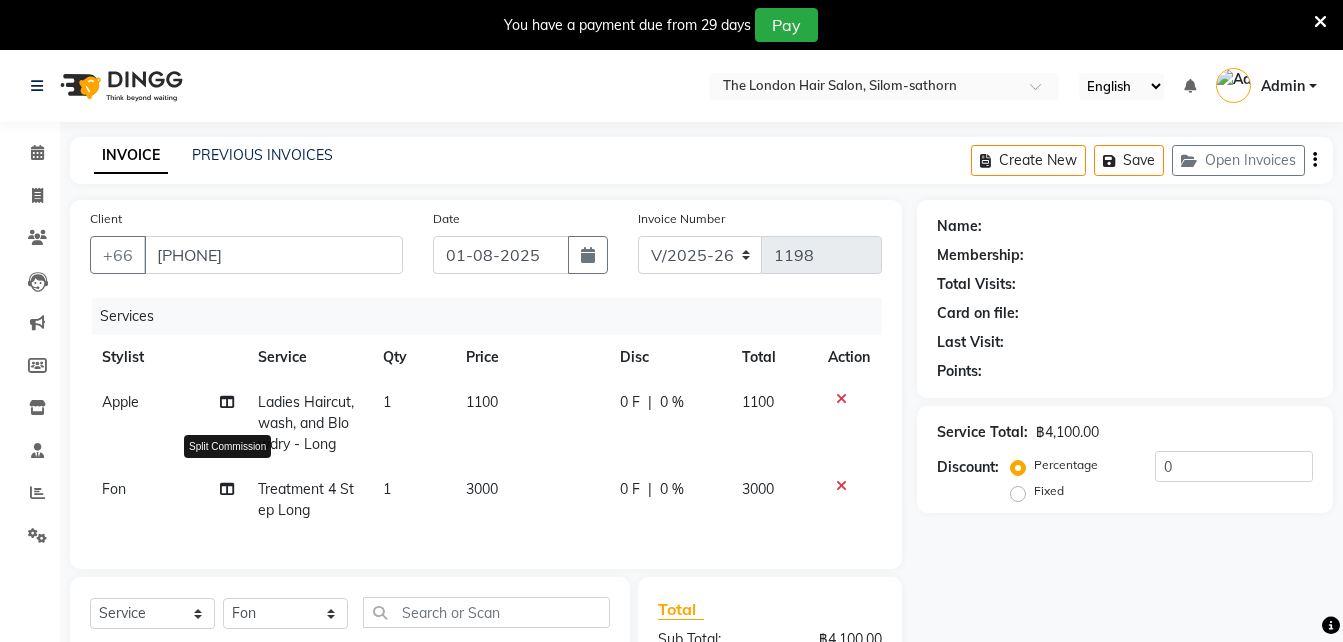 click 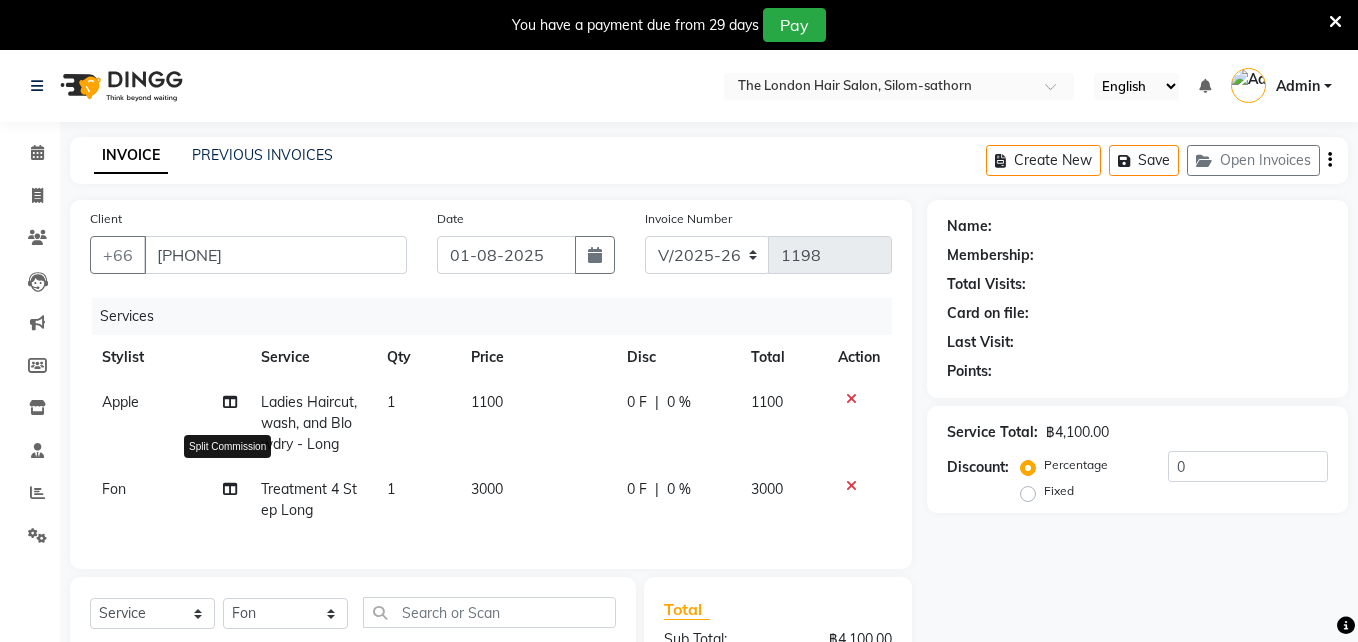select on "56711" 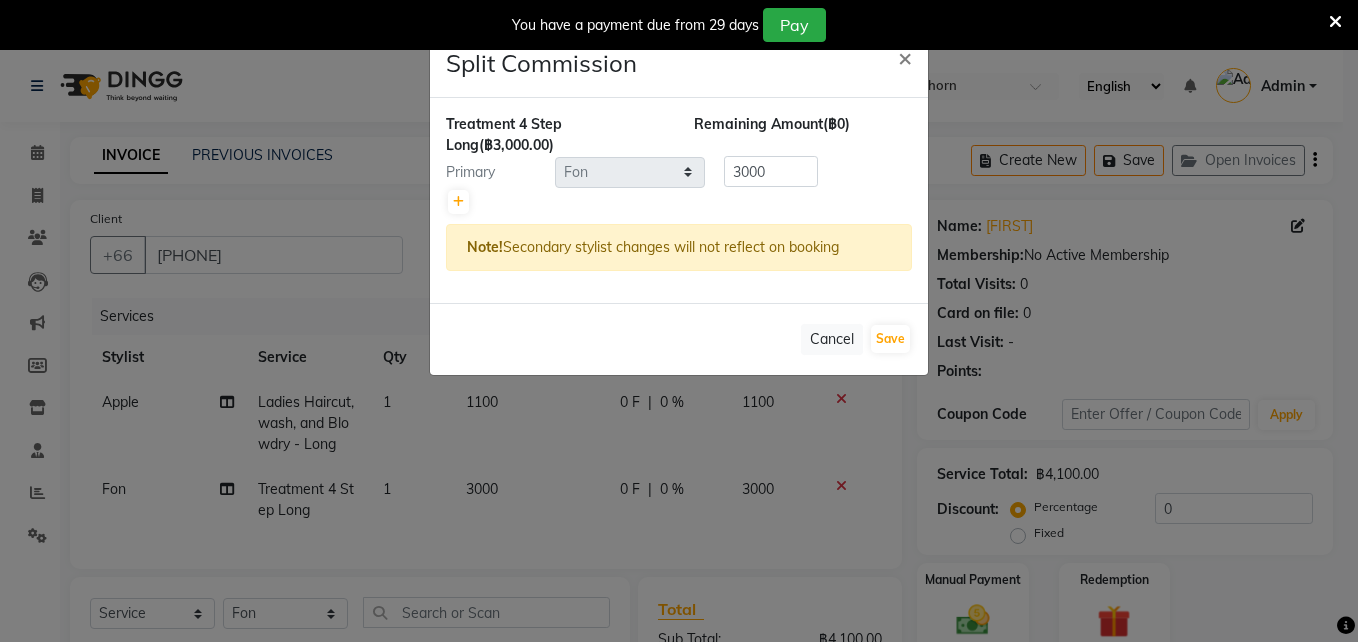 click on "Treatment 4 Step Long   (฿3,000.00) Remaining Amount  (฿0) Primary Select  Aon   Apple     Boss Luke   Fai    Fon   Kate    Pim  3000 Note!  Secondary stylist changes will not reflect on booking" 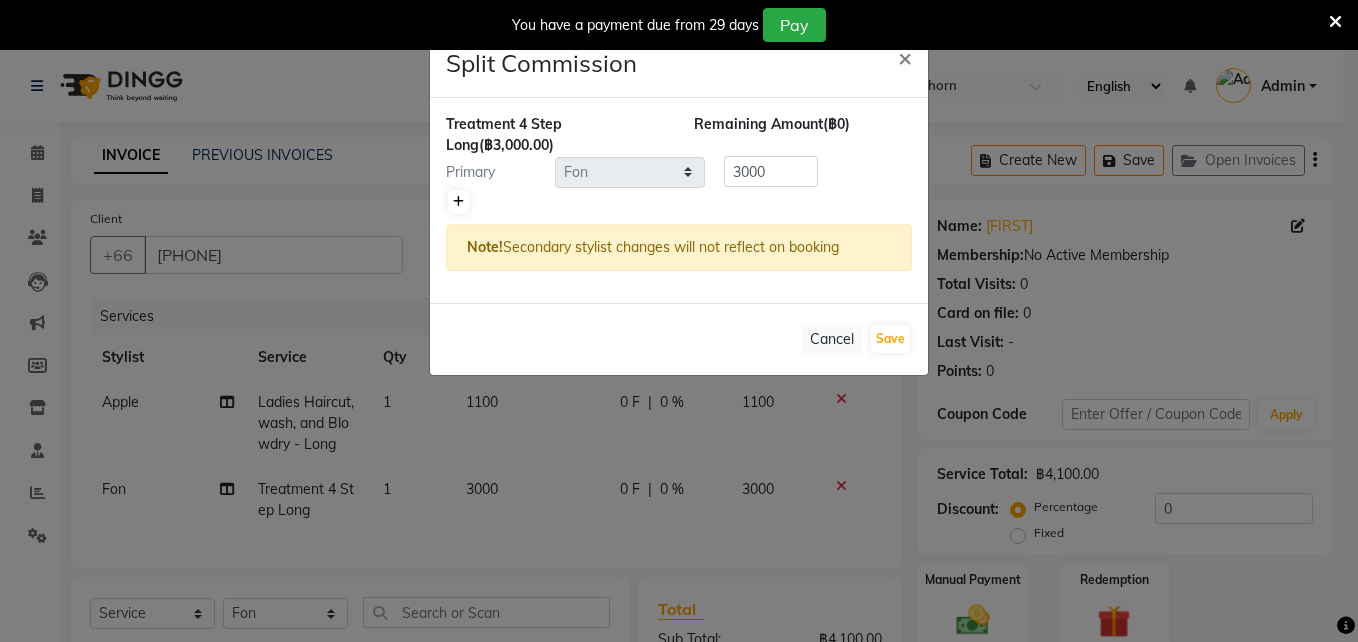 click 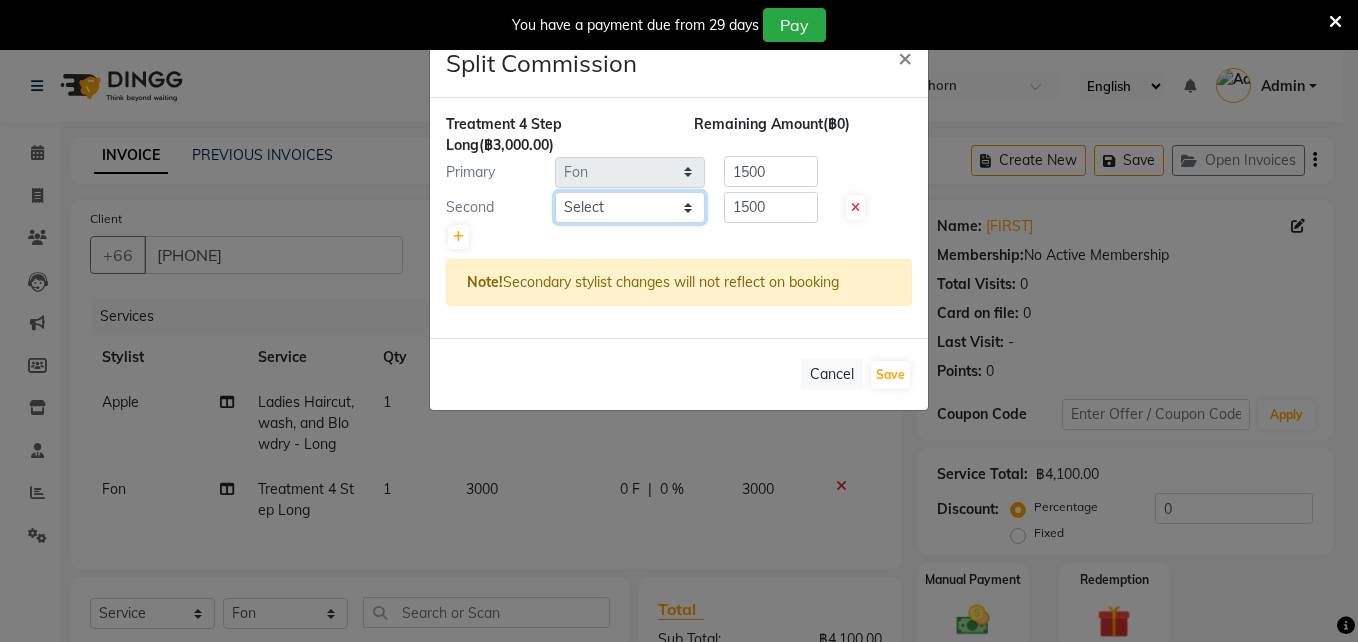 click on "Select  [FIRST]   [BRAND]     [TITLE] [LAST]   [FIRST]    [FIRST]   [FIRST]    [FIRST]" 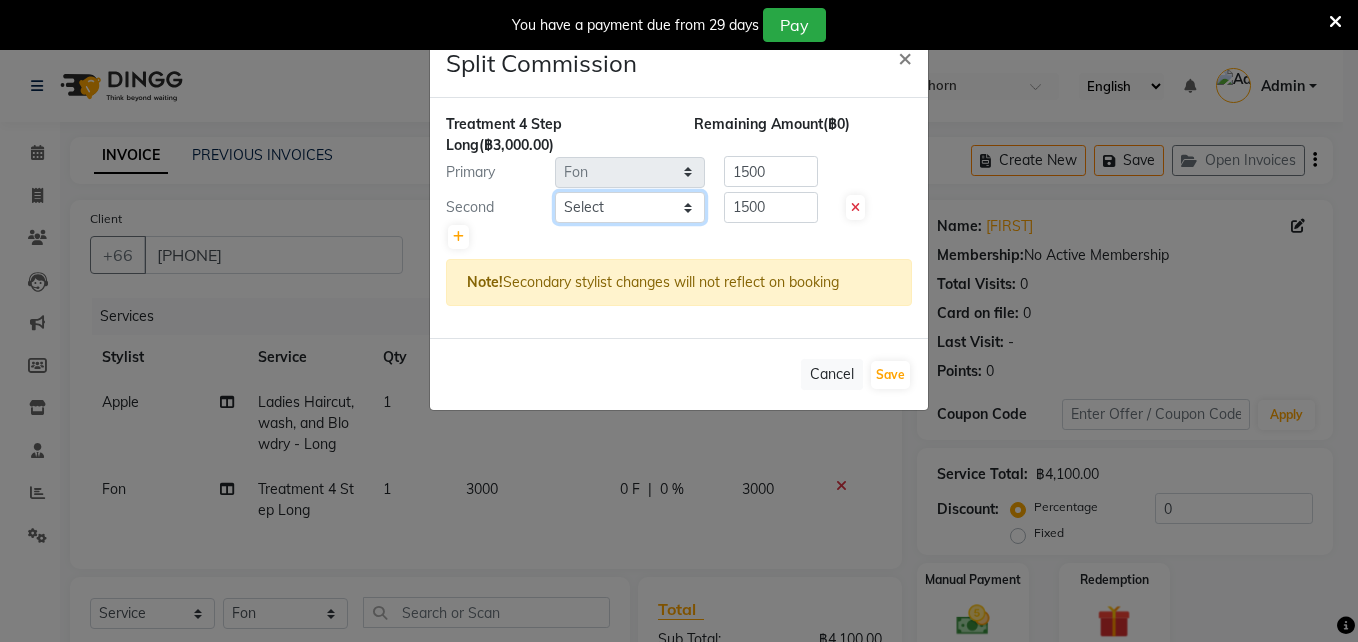 select on "65351" 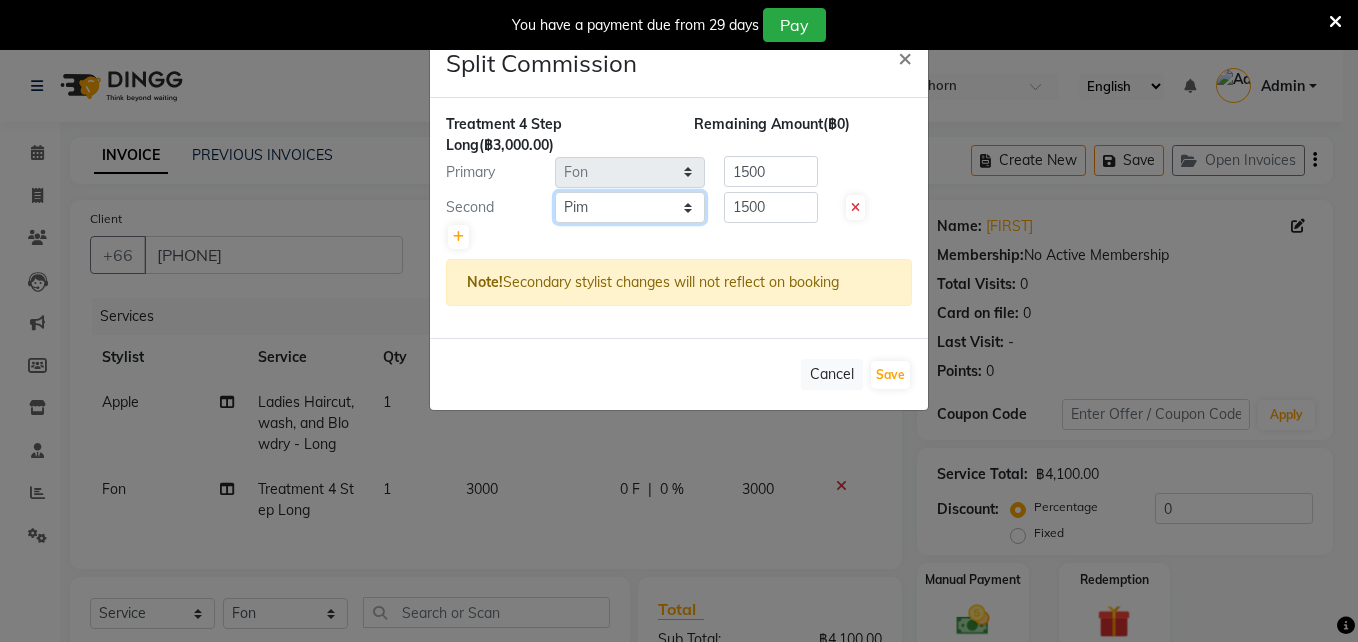 click on "Select  [FIRST]   [BRAND]     [TITLE] [LAST]   [FIRST]    [FIRST]   [FIRST]    [FIRST]" 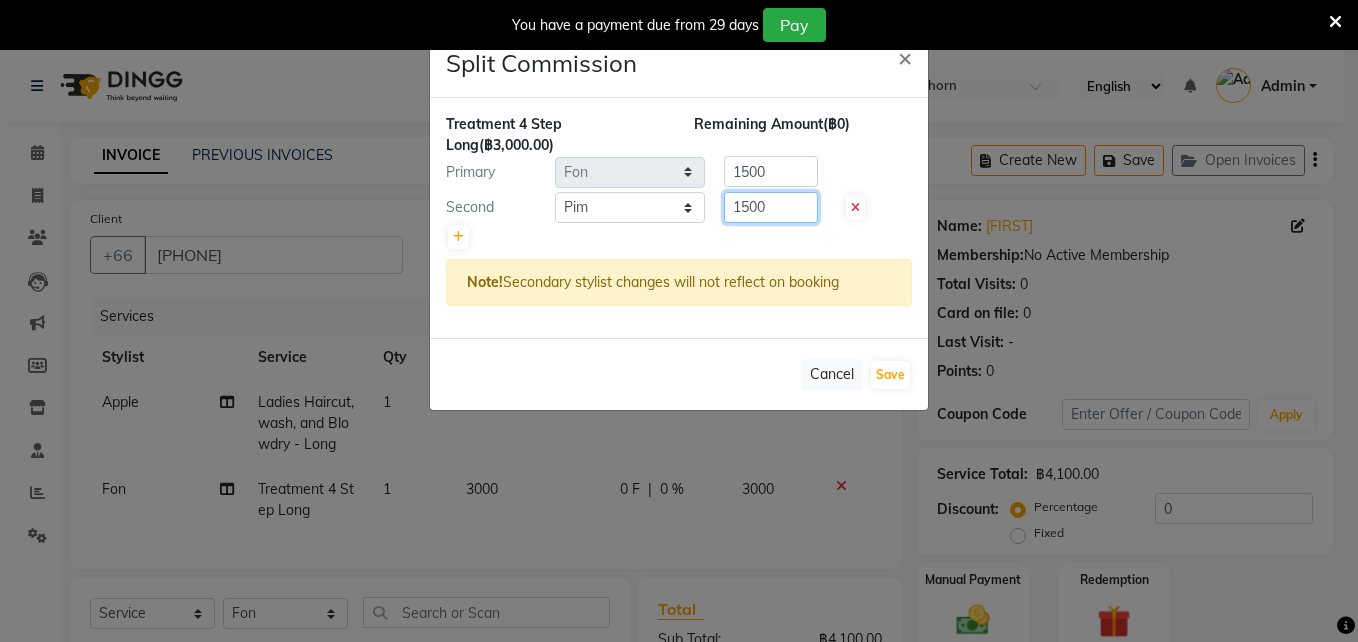 click on "1500" 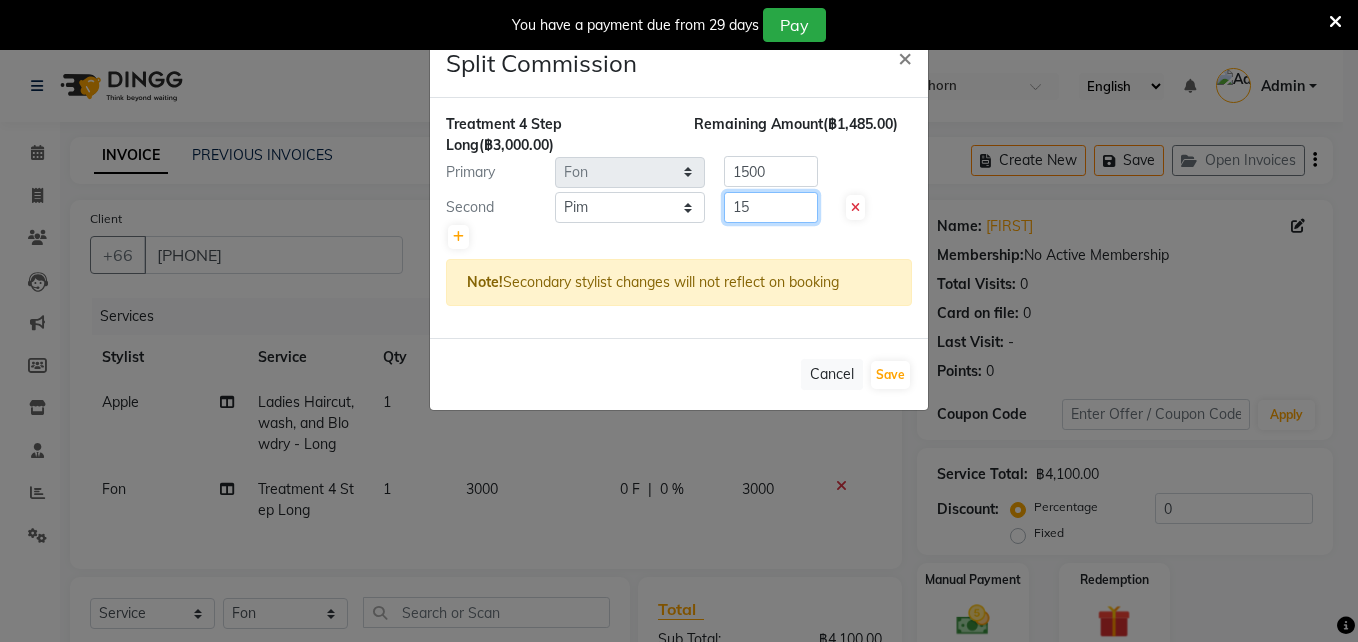 type on "1" 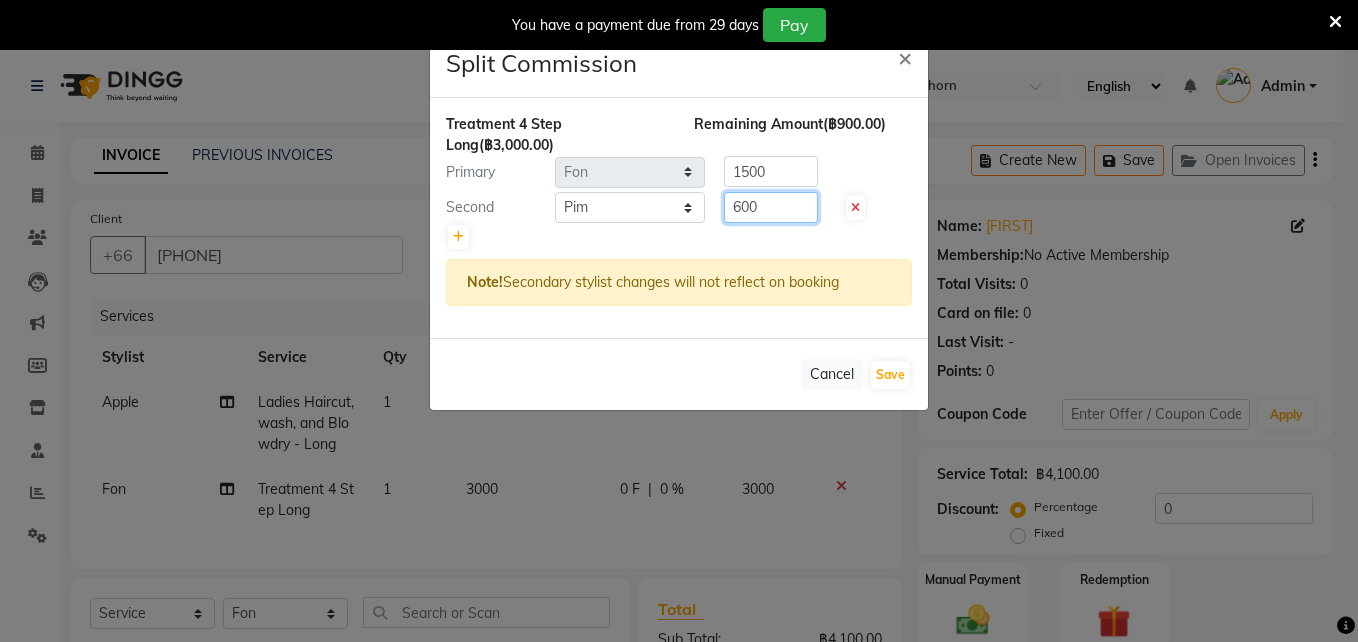 type on "600" 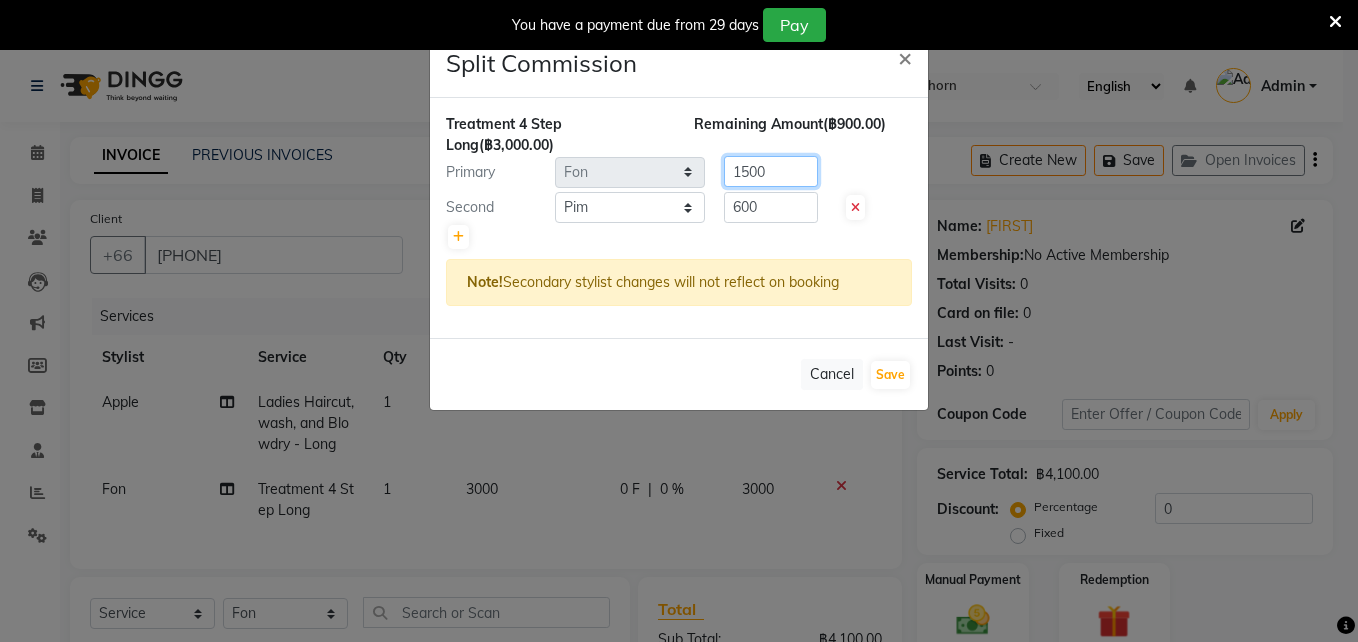 click on "1500" 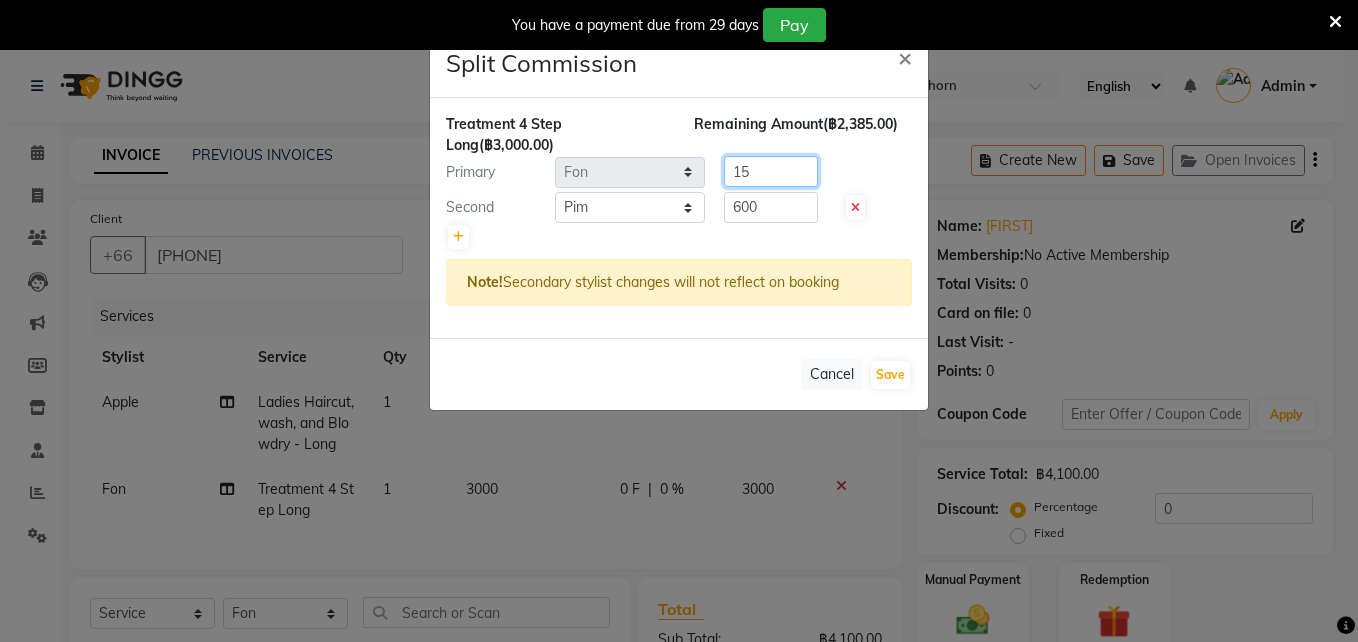 type on "1" 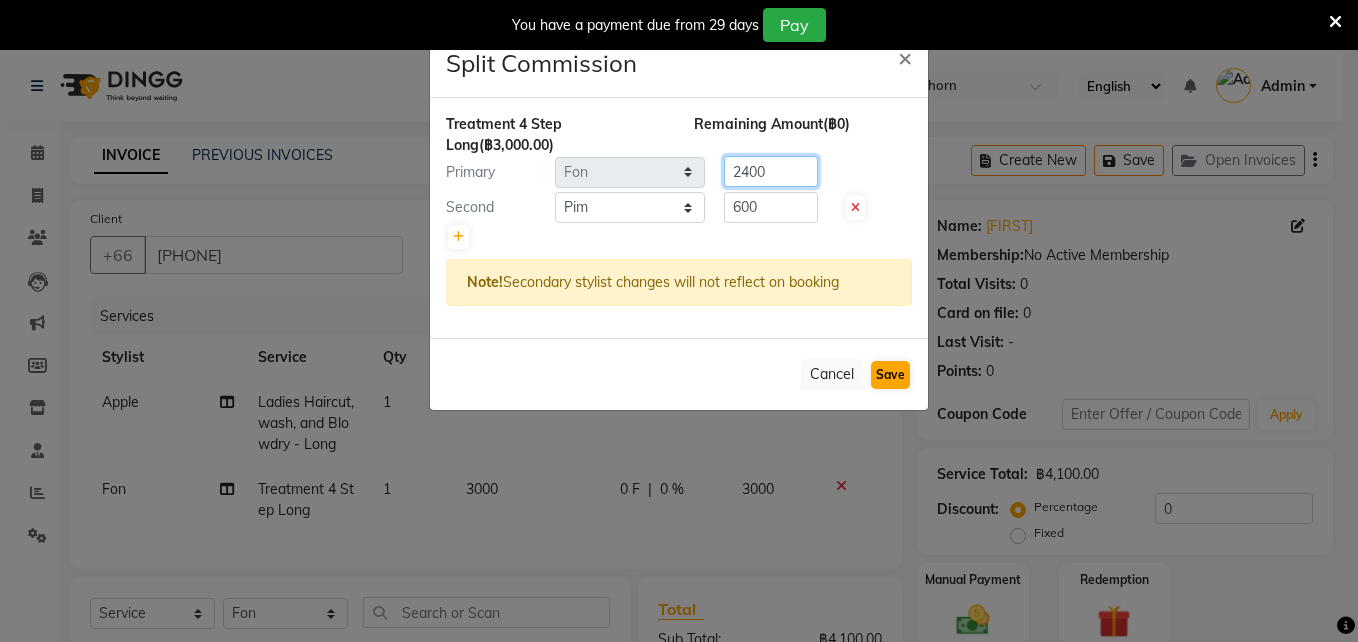 type on "2400" 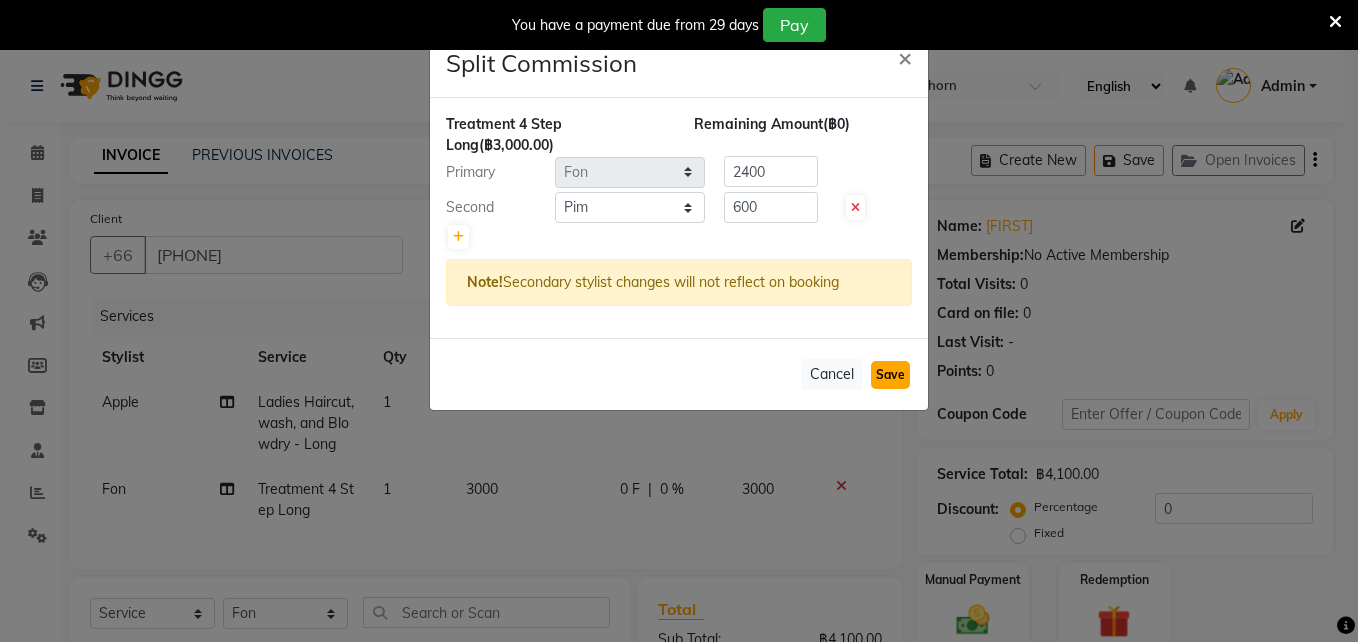 click on "Save" 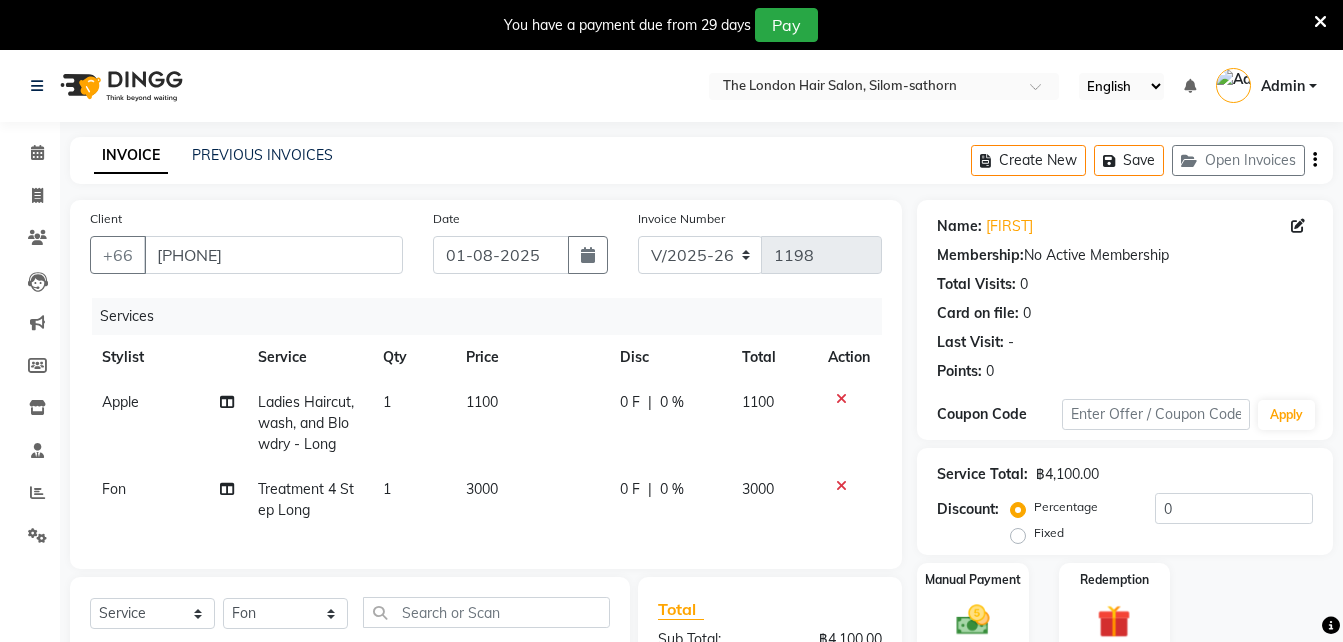 scroll, scrollTop: 204, scrollLeft: 0, axis: vertical 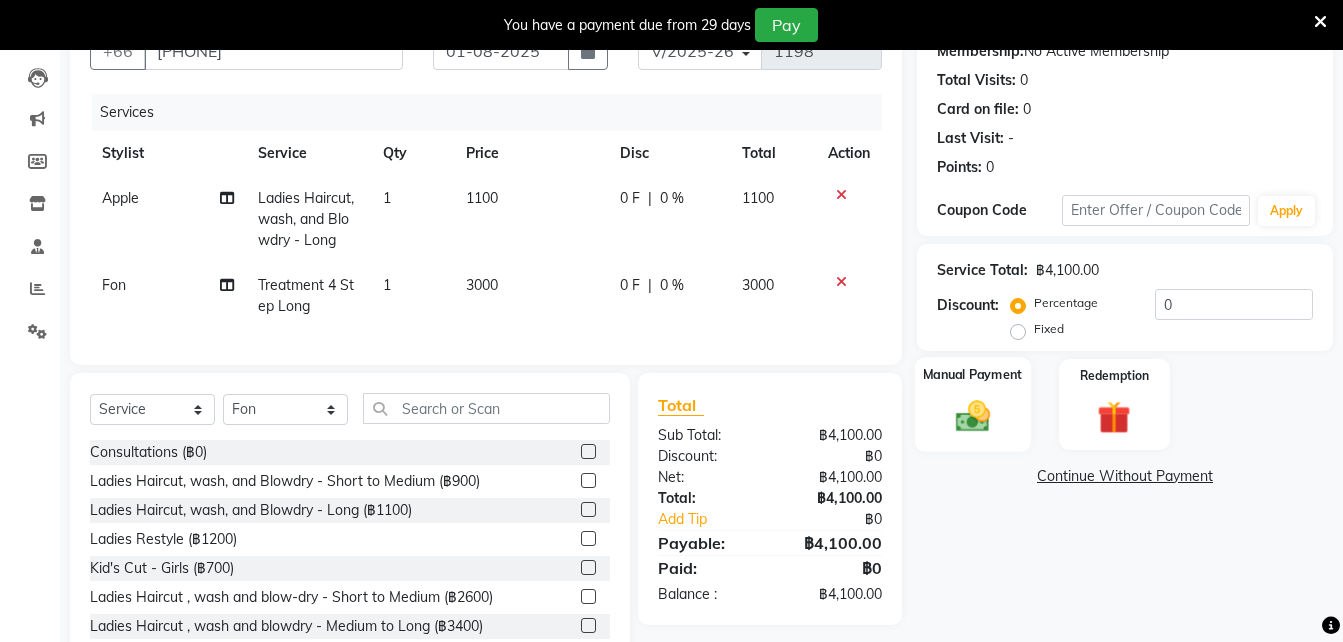 click on "Manual Payment" 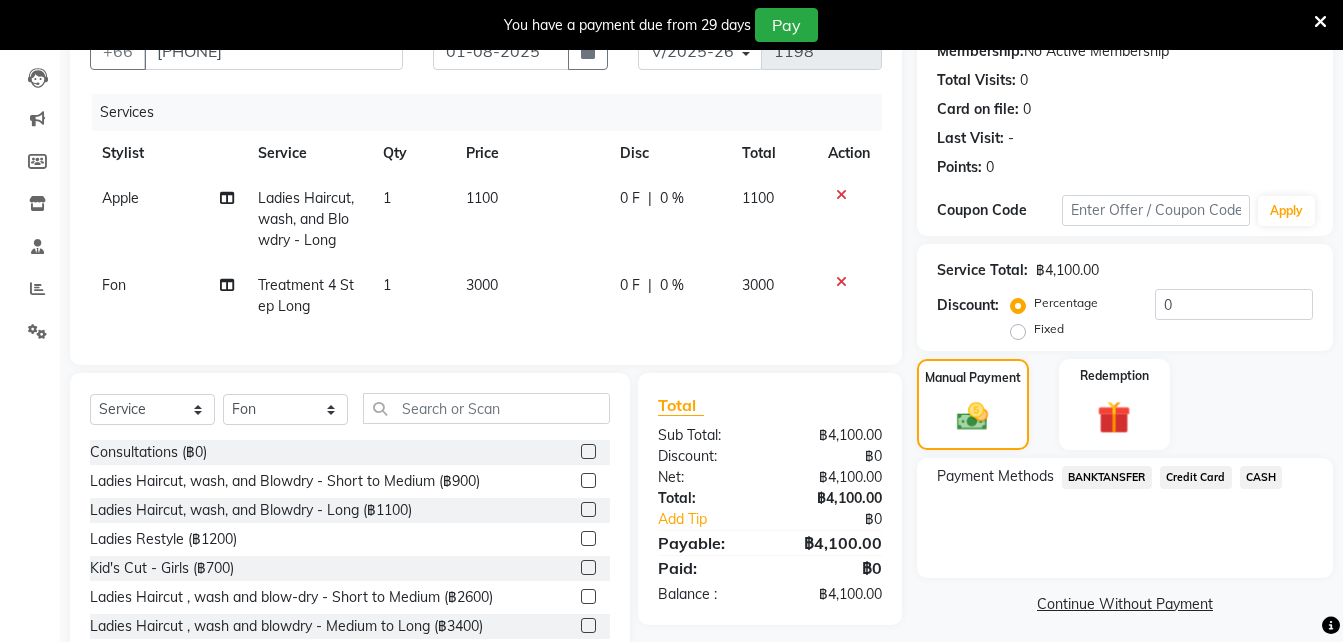click on "Credit Card" 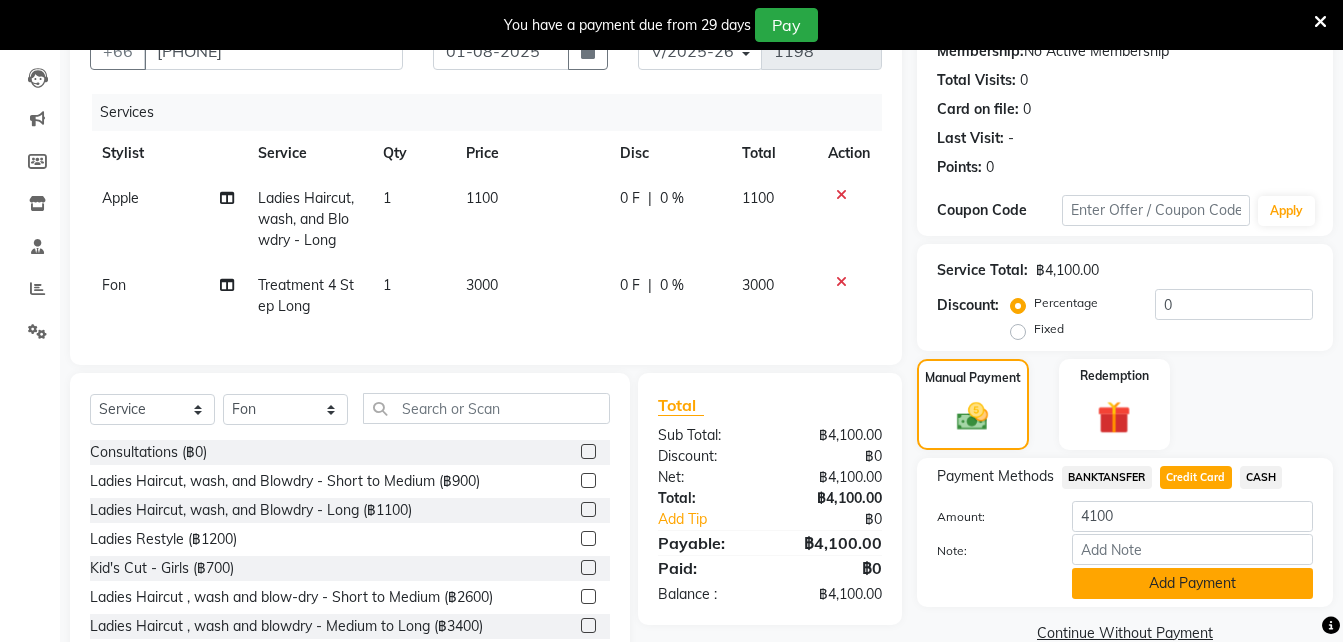 click on "Add Payment" 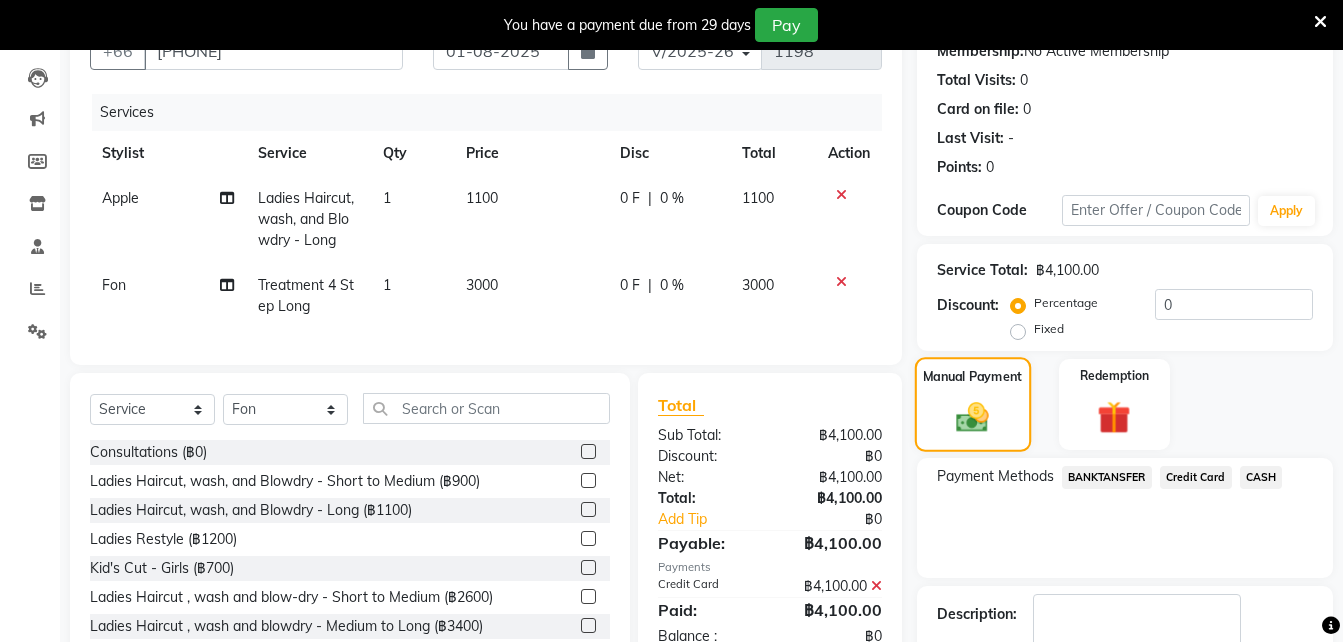 scroll, scrollTop: 324, scrollLeft: 0, axis: vertical 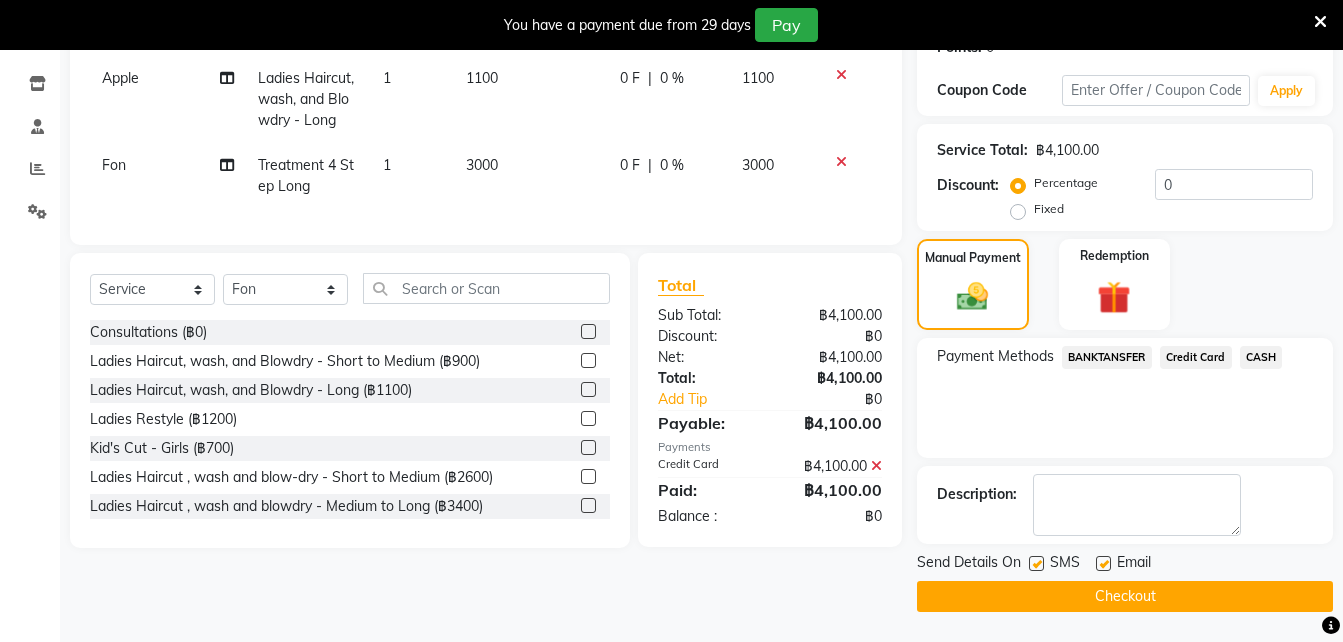 click on "Checkout" 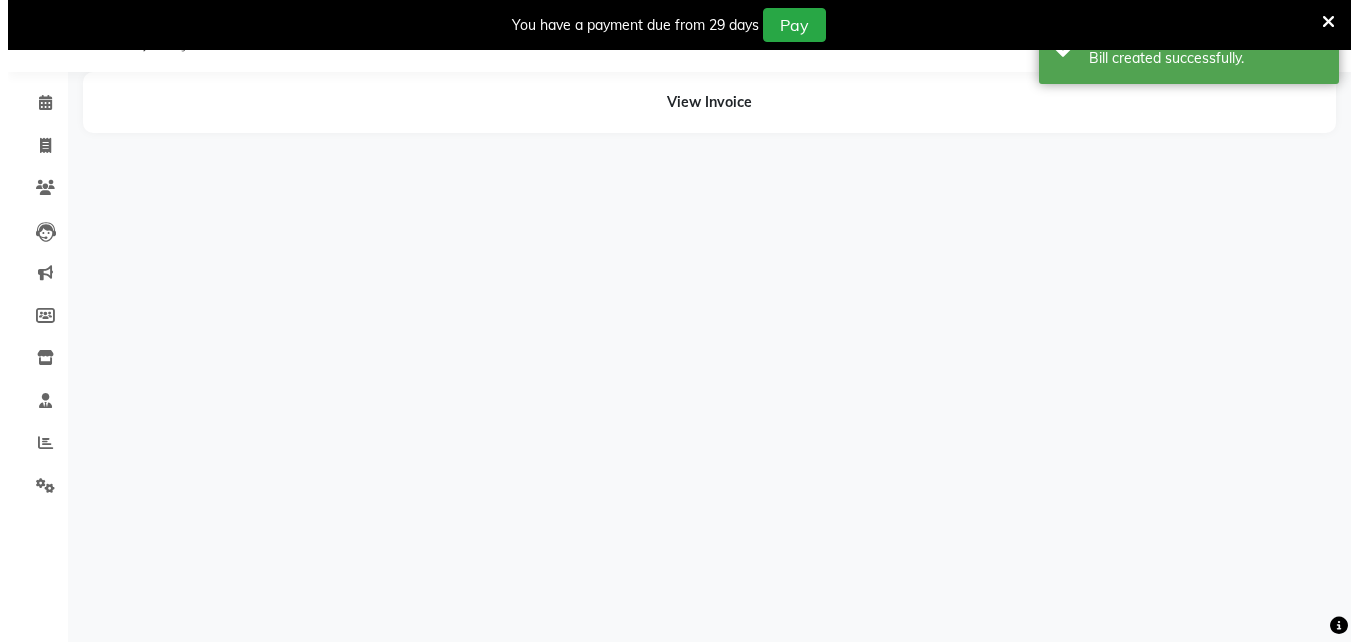 scroll, scrollTop: 50, scrollLeft: 0, axis: vertical 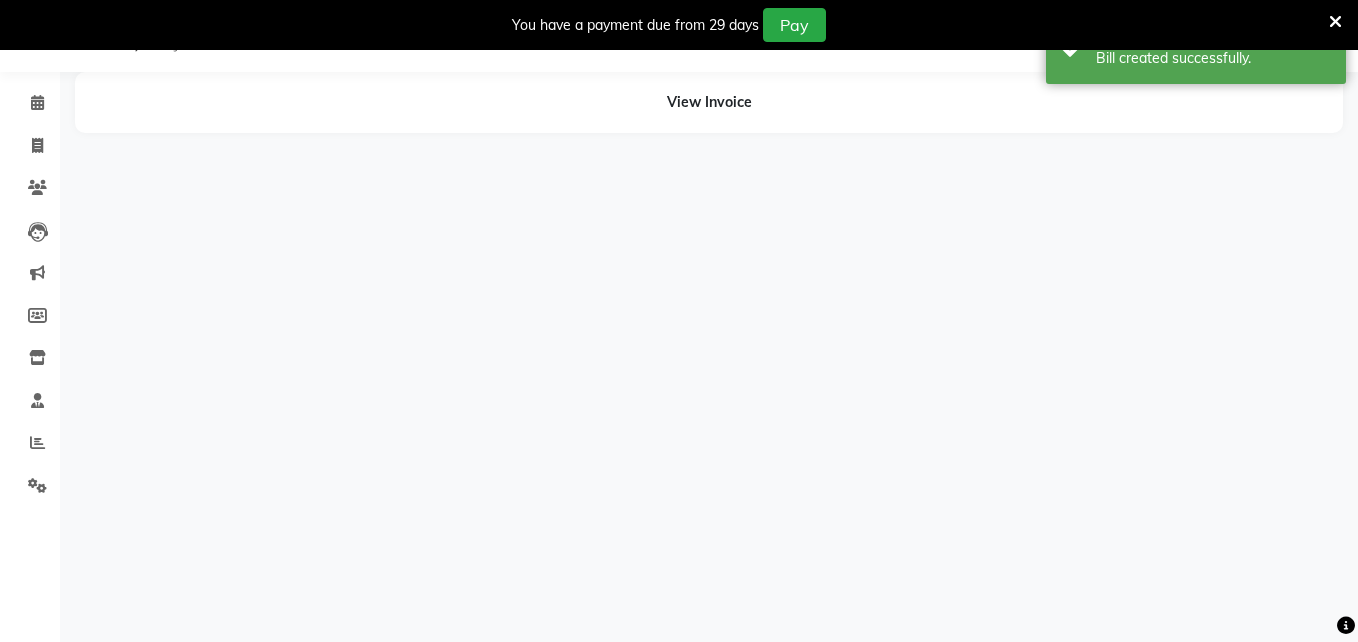 select on "56710" 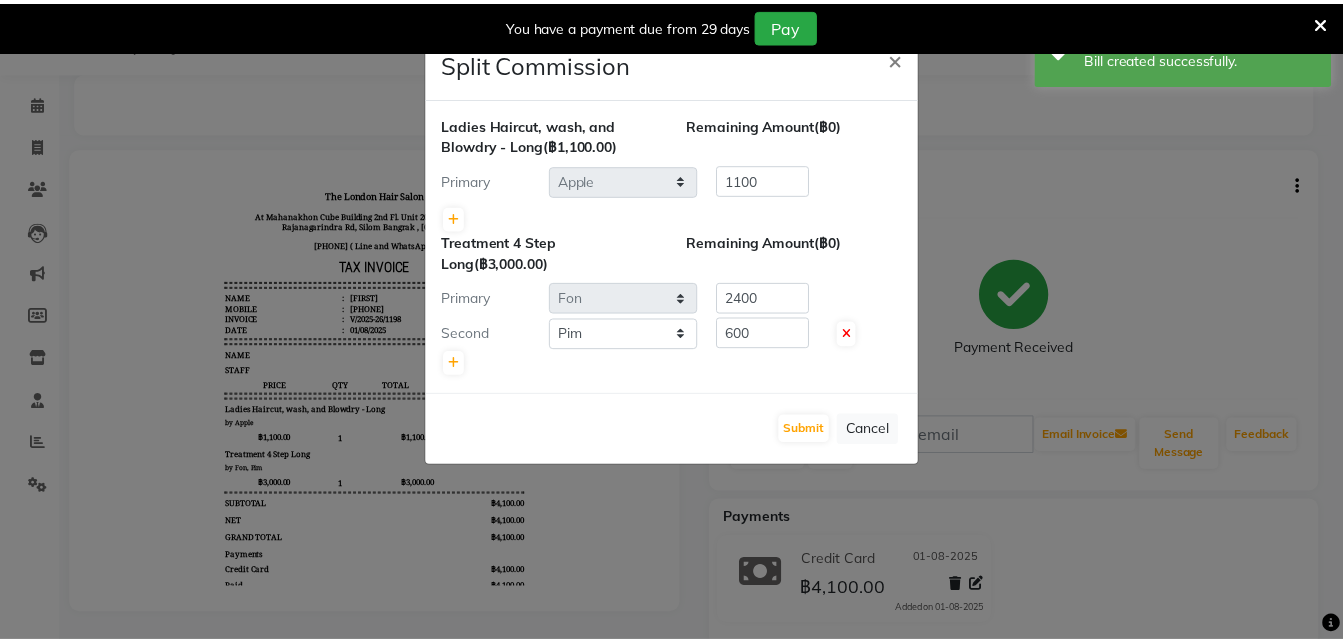 scroll, scrollTop: 0, scrollLeft: 0, axis: both 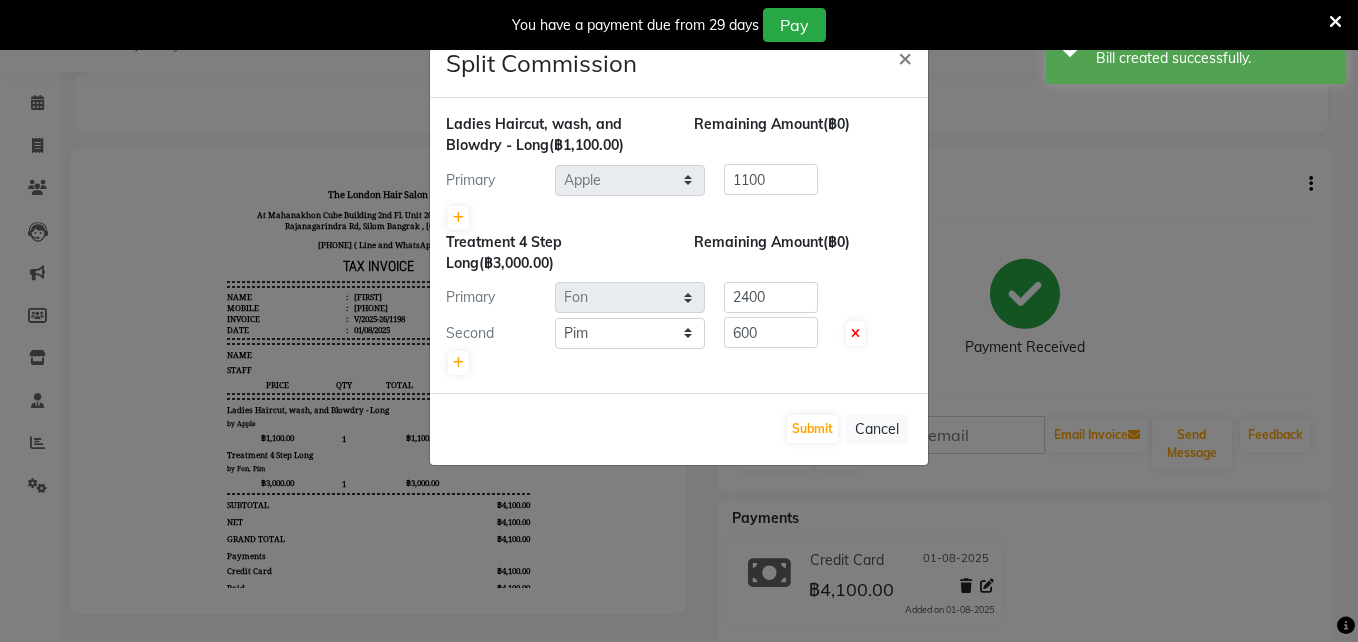 click on "Submit   Cancel" 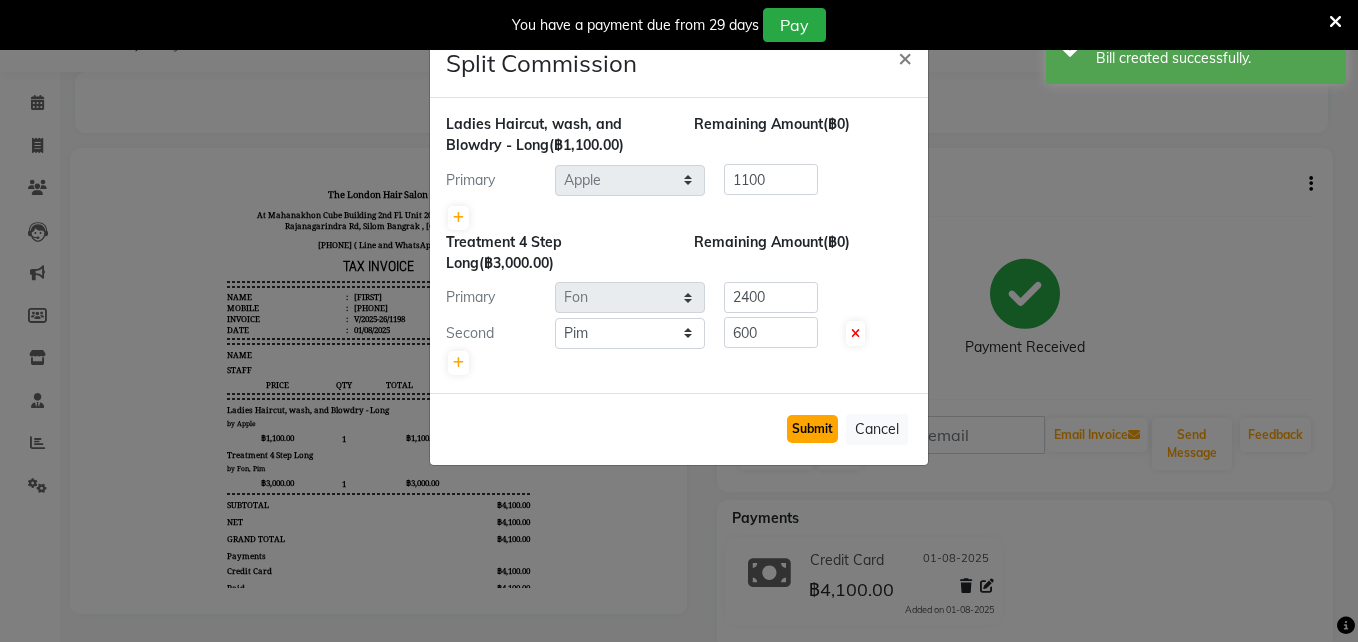 click on "Submit" 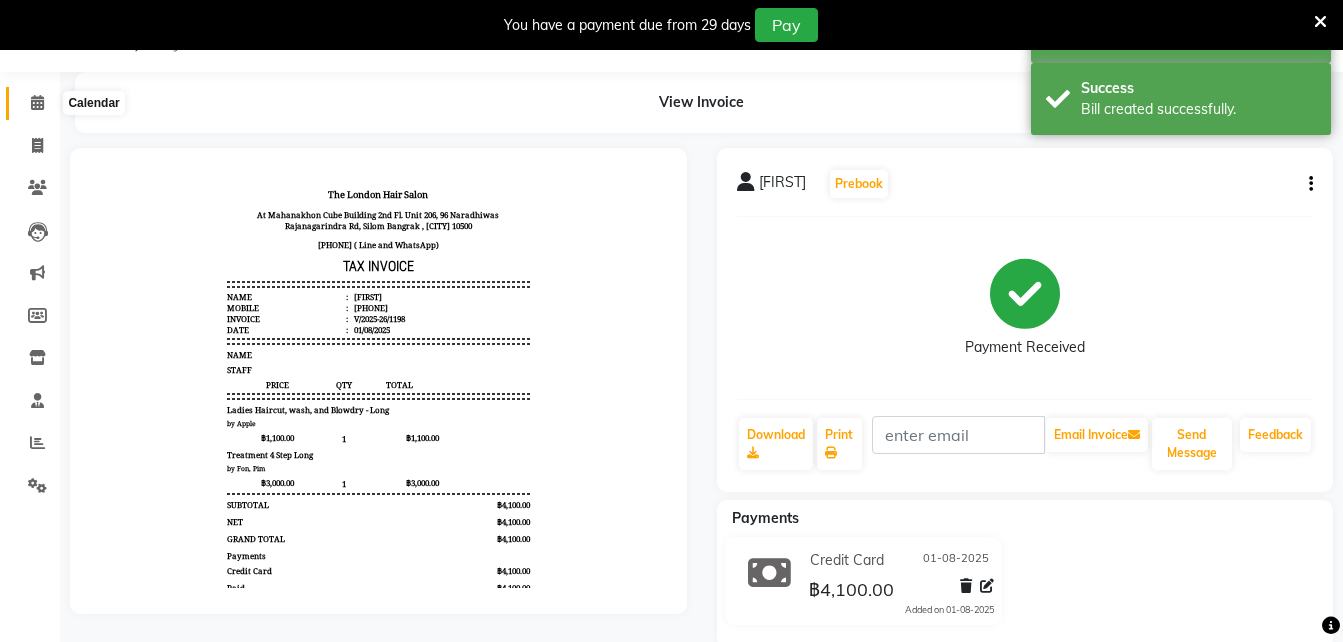 click 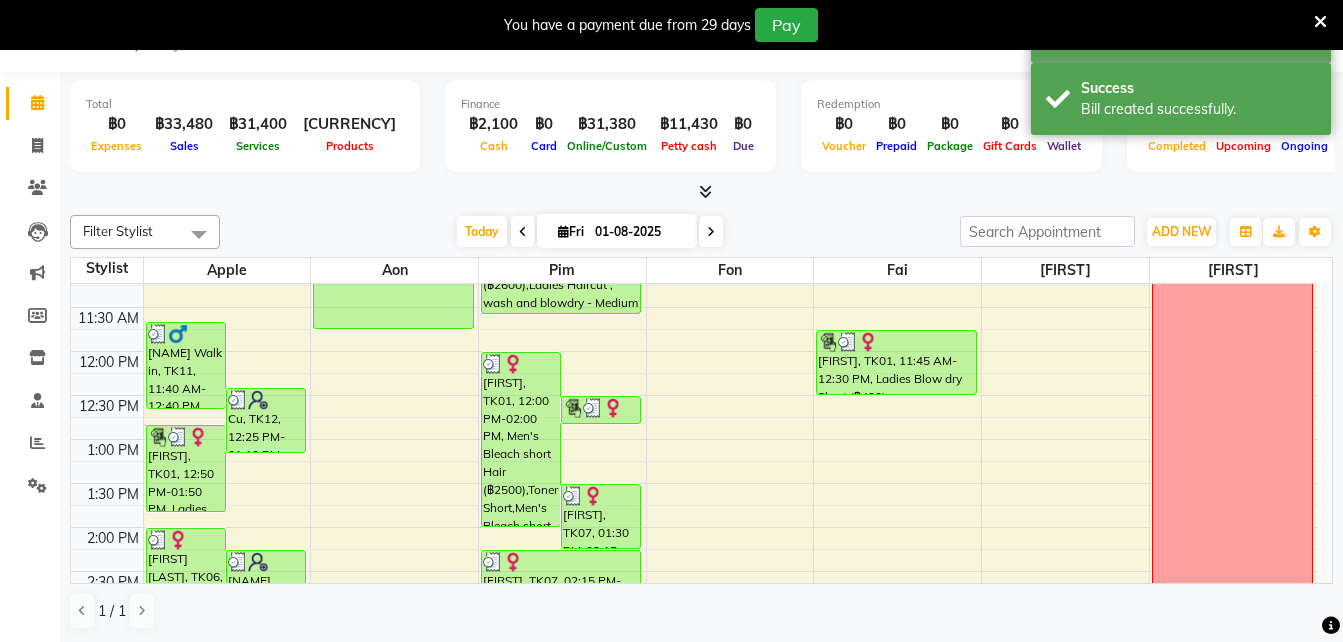 scroll, scrollTop: 197, scrollLeft: 0, axis: vertical 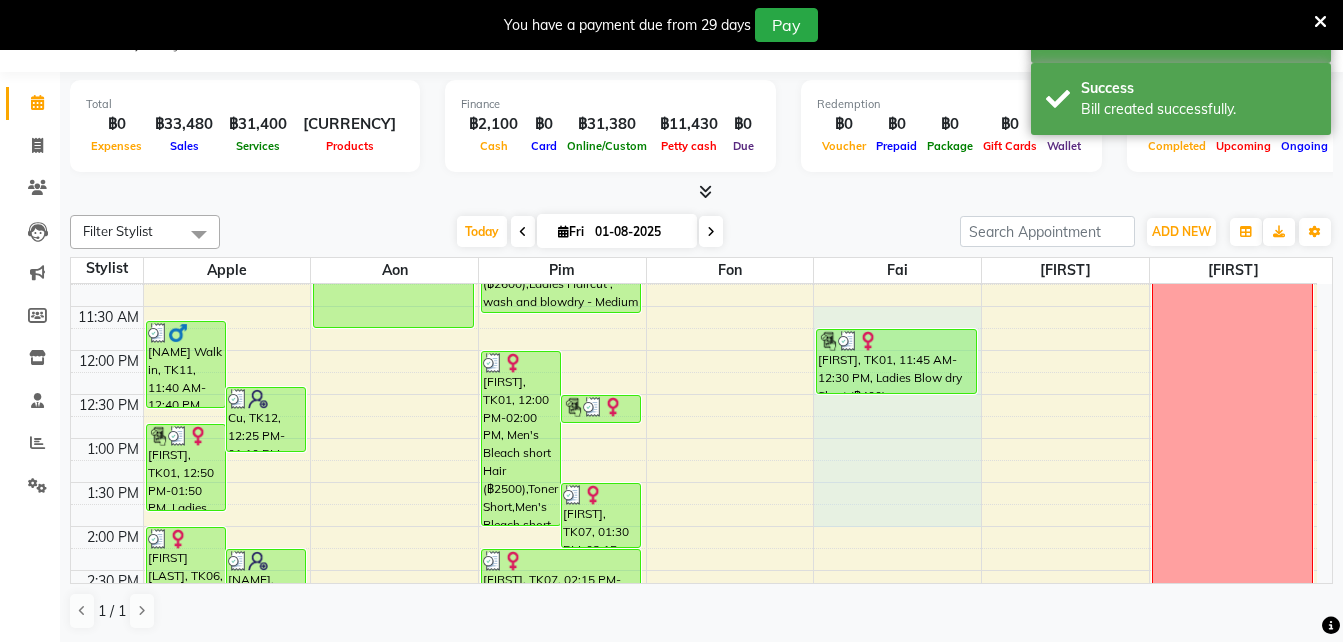drag, startPoint x: 842, startPoint y: 317, endPoint x: 841, endPoint y: 580, distance: 263.0019 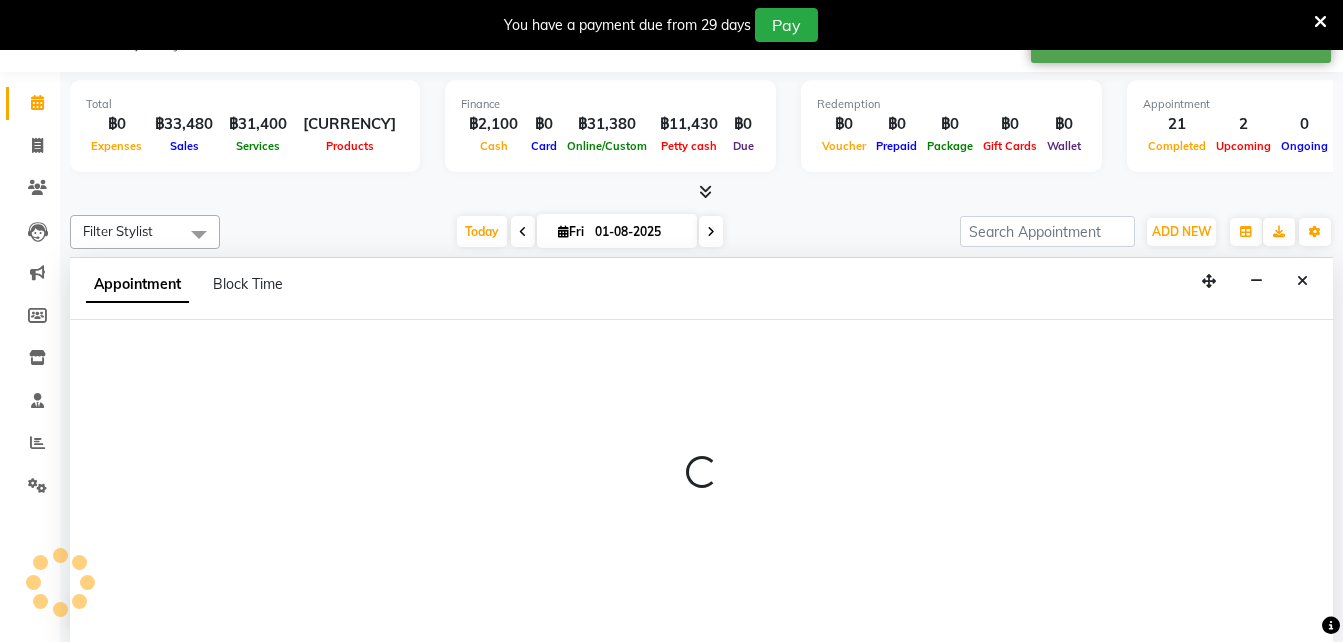 scroll, scrollTop: 210, scrollLeft: 0, axis: vertical 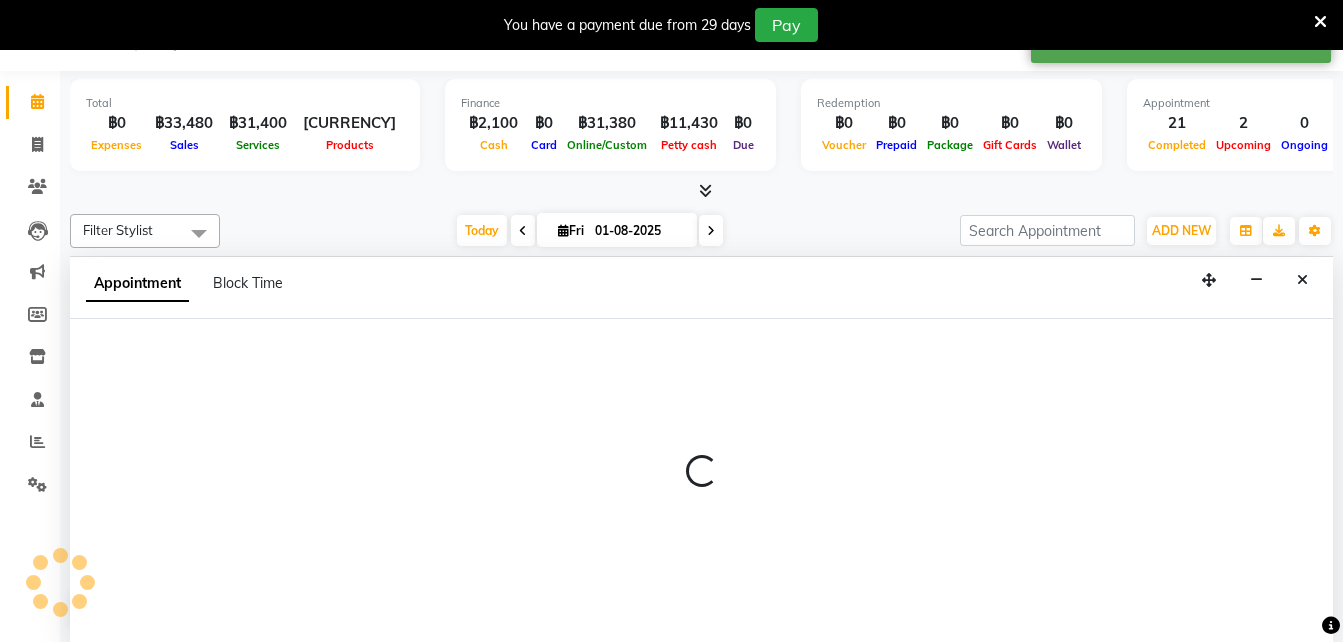 select on "83403" 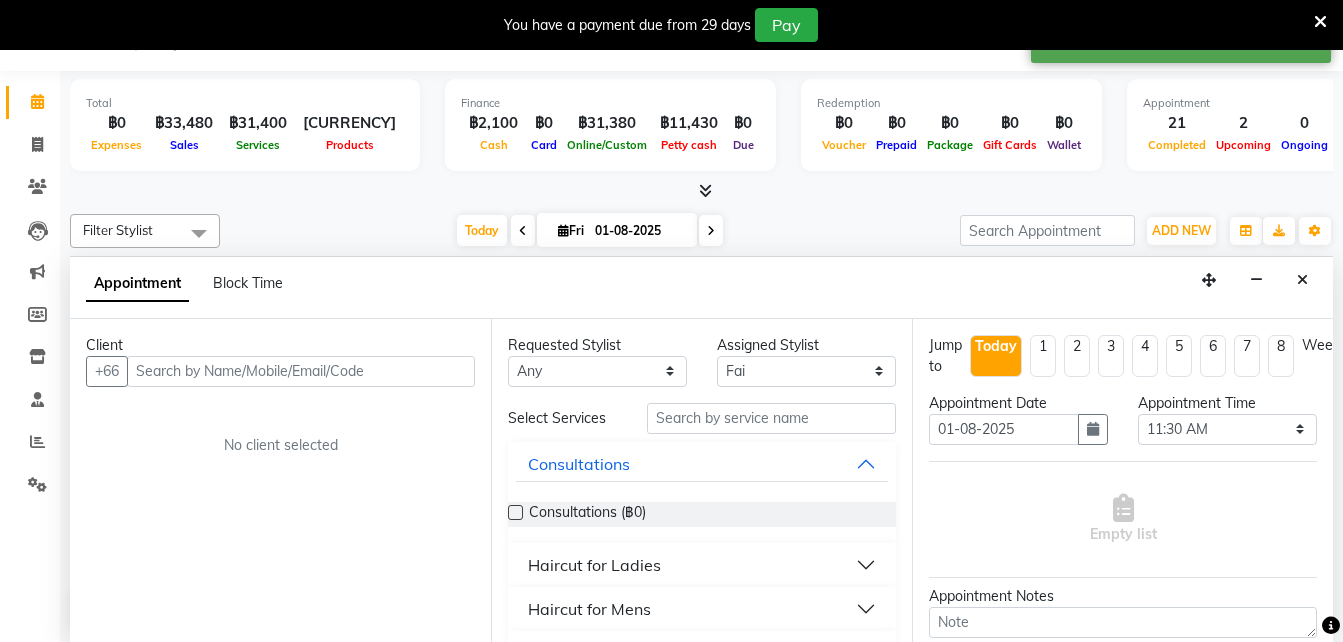 click on "Filter Stylist Select All Apple   Aon Pim Fon Fai  Boss Luke Kate  Today  Fri 01-08-2025 Toggle Dropdown Add Appointment Add Invoice Add Expense Add Attendance Add Client Add Transaction Toggle Dropdown Add Appointment Add Invoice Add Expense Add Attendance Add Client ADD NEW Toggle Dropdown Add Appointment Add Invoice Add Expense Add Attendance Add Client Add Transaction Filter Stylist Select All Apple   Aon Pim Fon Fai  Boss Luke Kate  Group By  Staff View   Room View  View as Vertical  Vertical - Week View  Horizontal  Horizontal - Week View  List  Toggle Dropdown Calendar Settings Manage Tags   Arrange Stylists   Reset Stylists  Full Screen  Show Available Stylist  Appointment Form Zoom 100% Staff/Room Display Count 7" at bounding box center (701, 231) 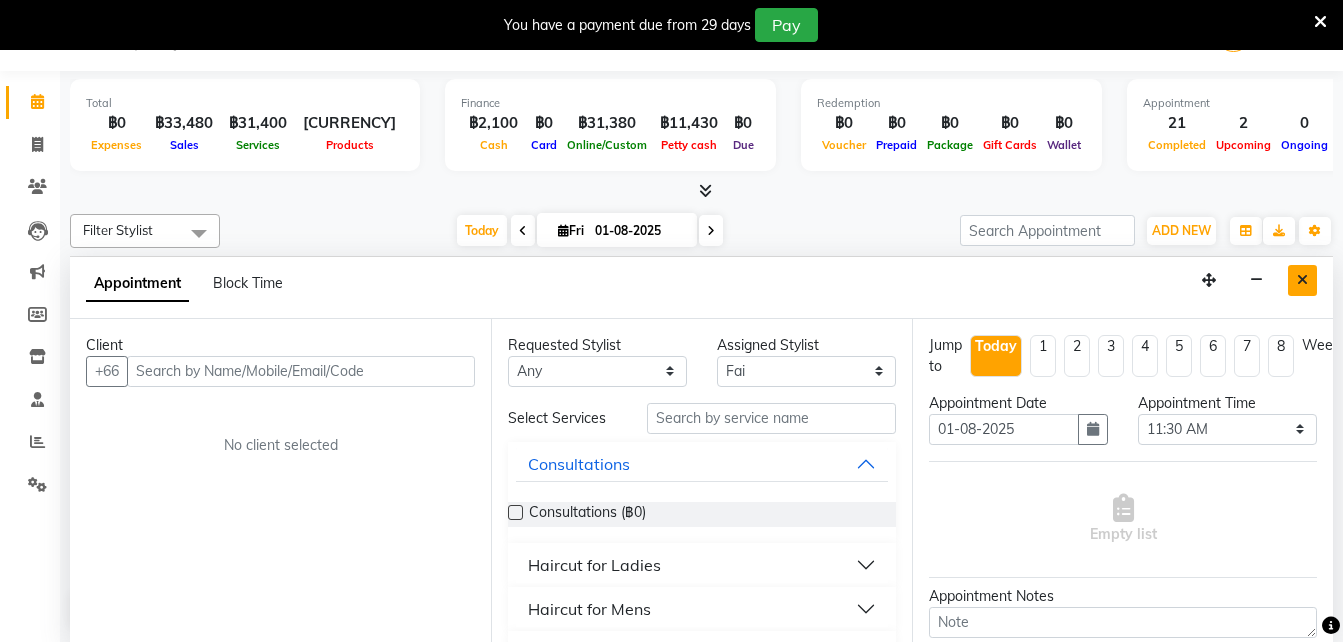 click at bounding box center (1302, 280) 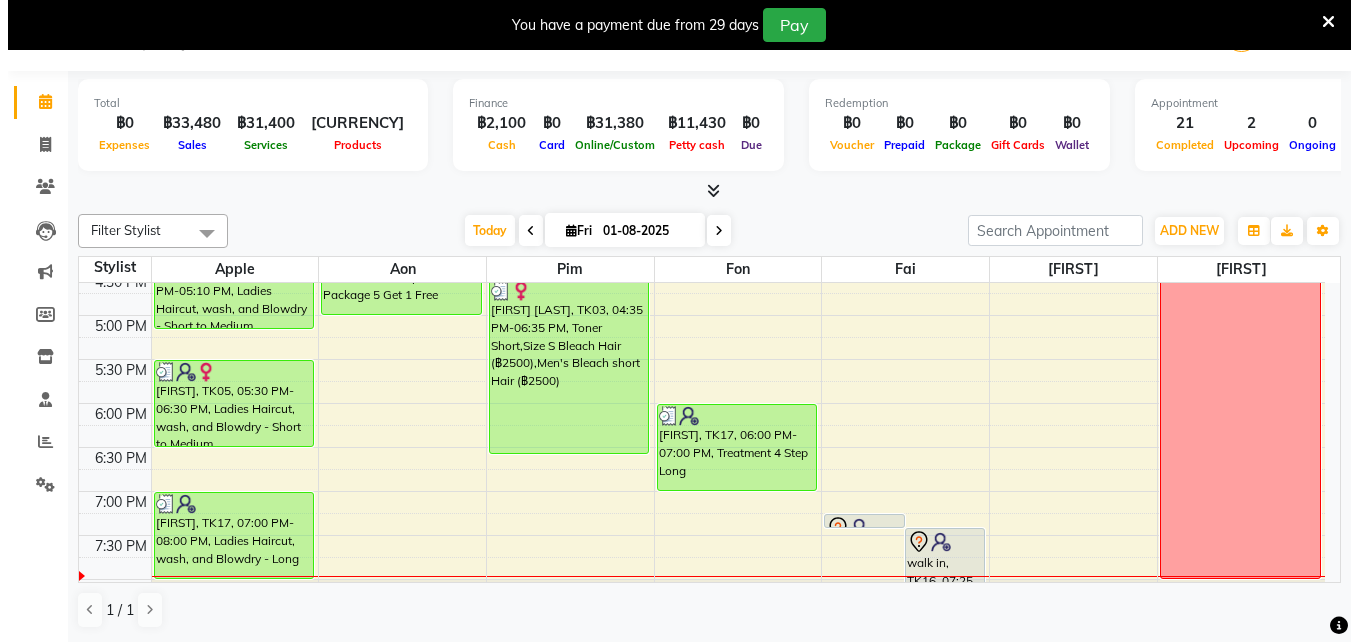 scroll, scrollTop: 756, scrollLeft: 0, axis: vertical 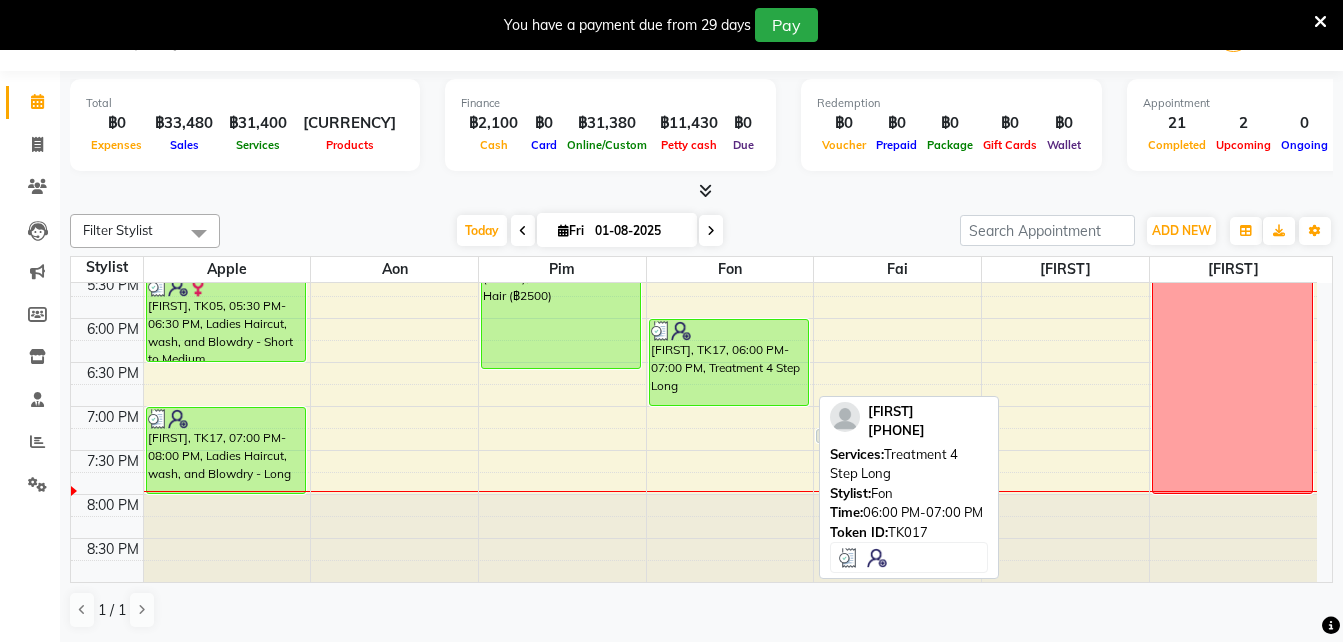 click on "donna, TK17, 06:00 PM-07:00 PM, Treatment 4 Step Long" at bounding box center [729, 362] 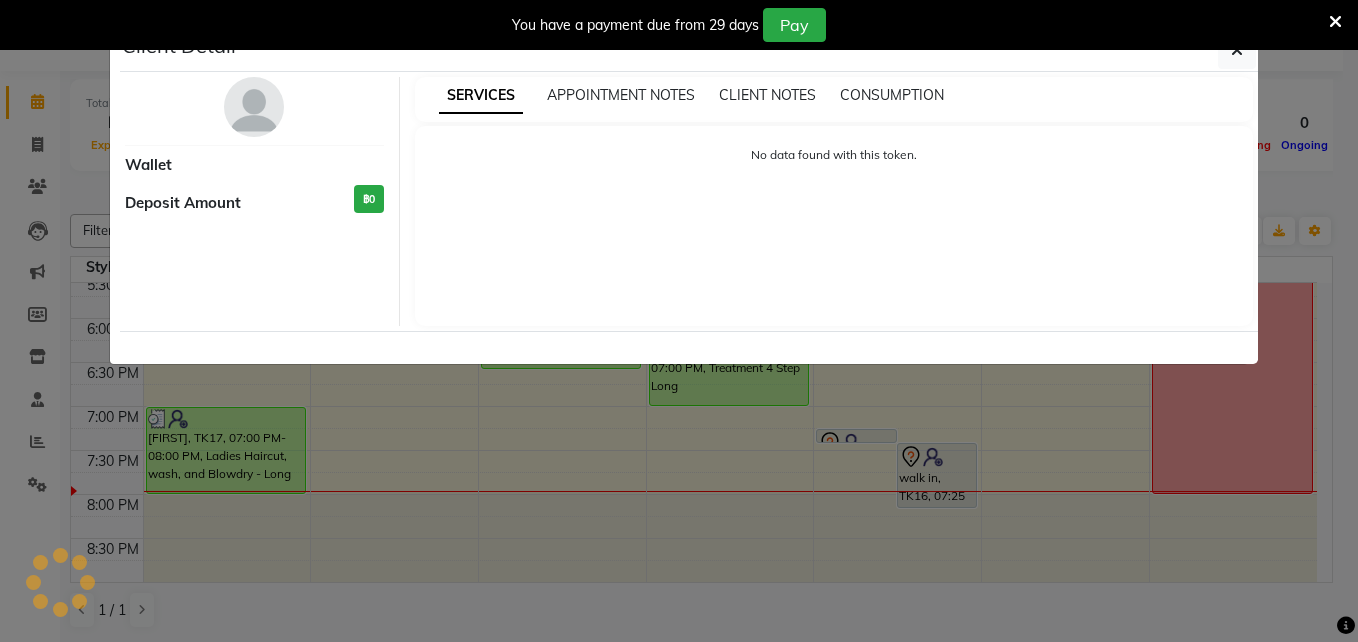 select on "3" 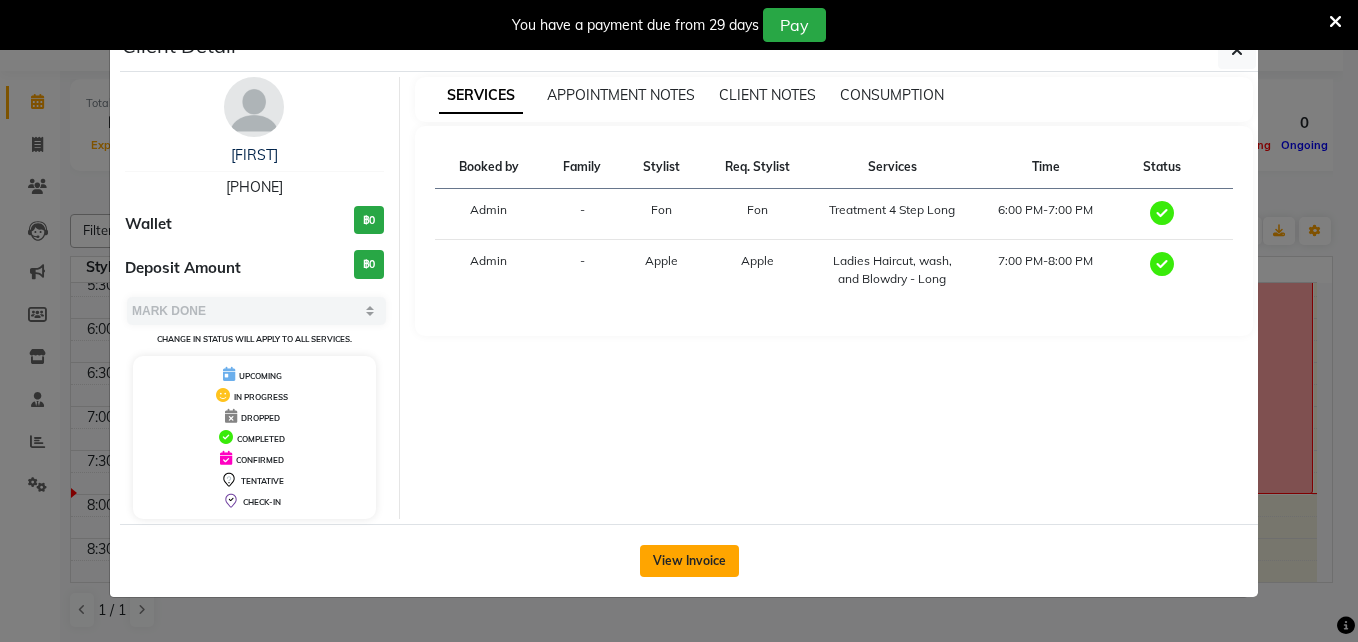 click on "View Invoice" 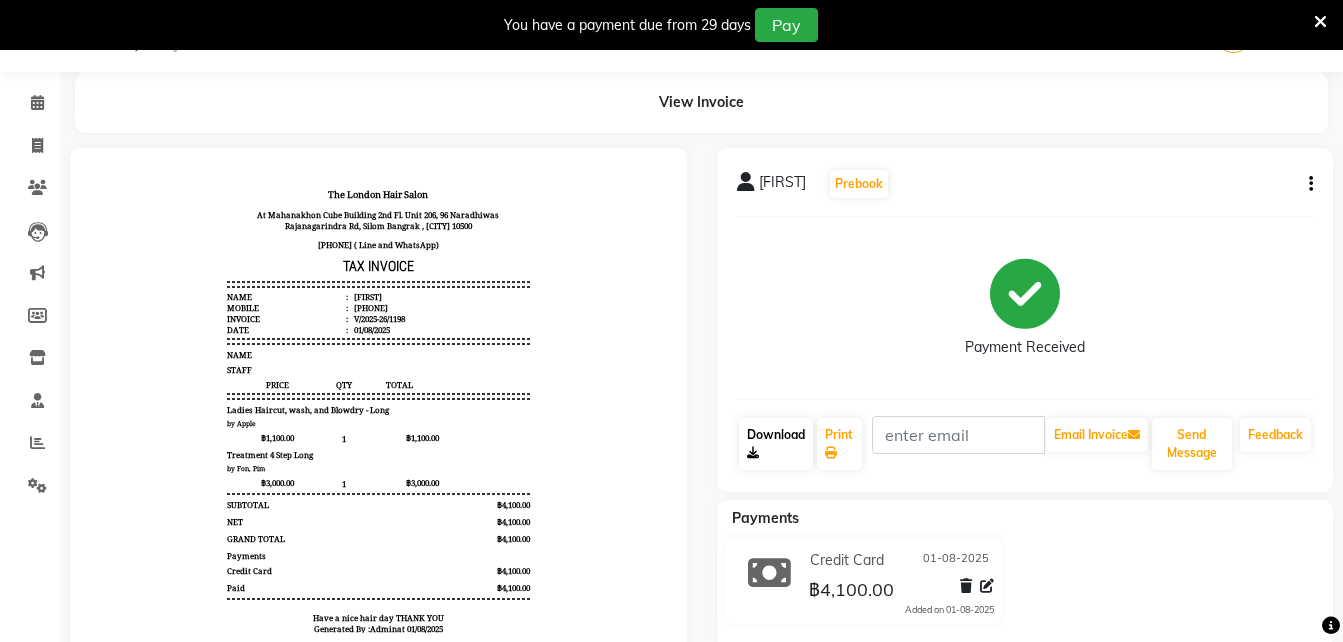 scroll, scrollTop: 0, scrollLeft: 0, axis: both 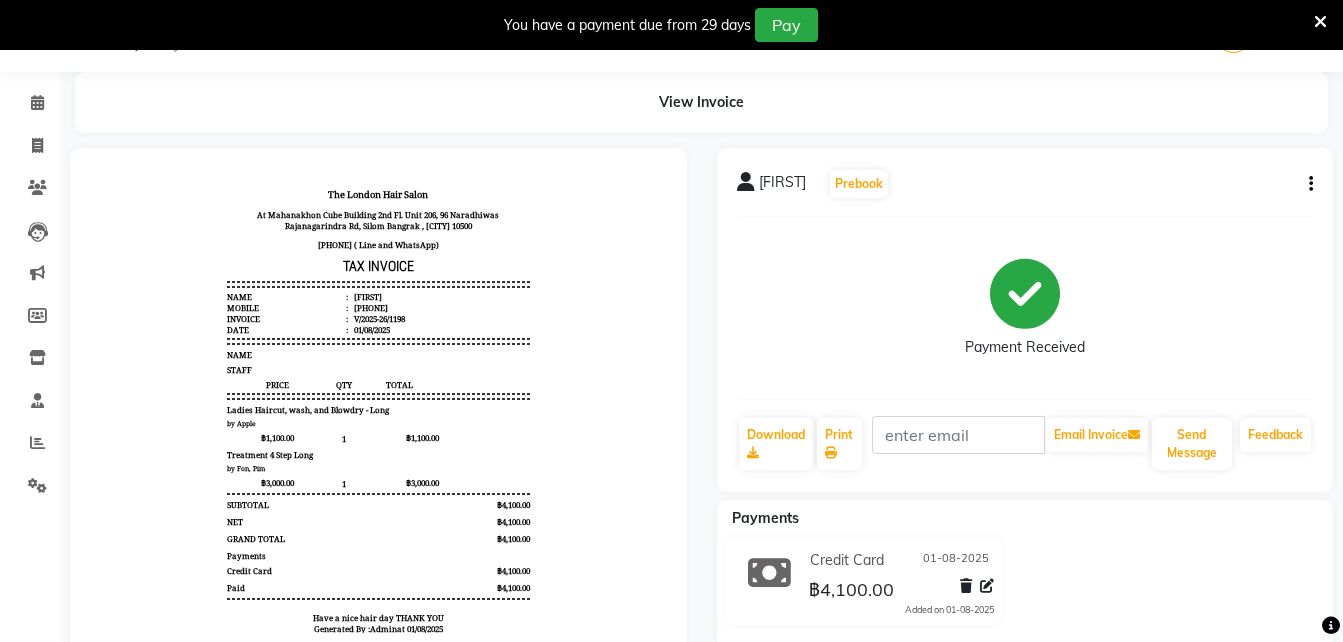 click on "Print" 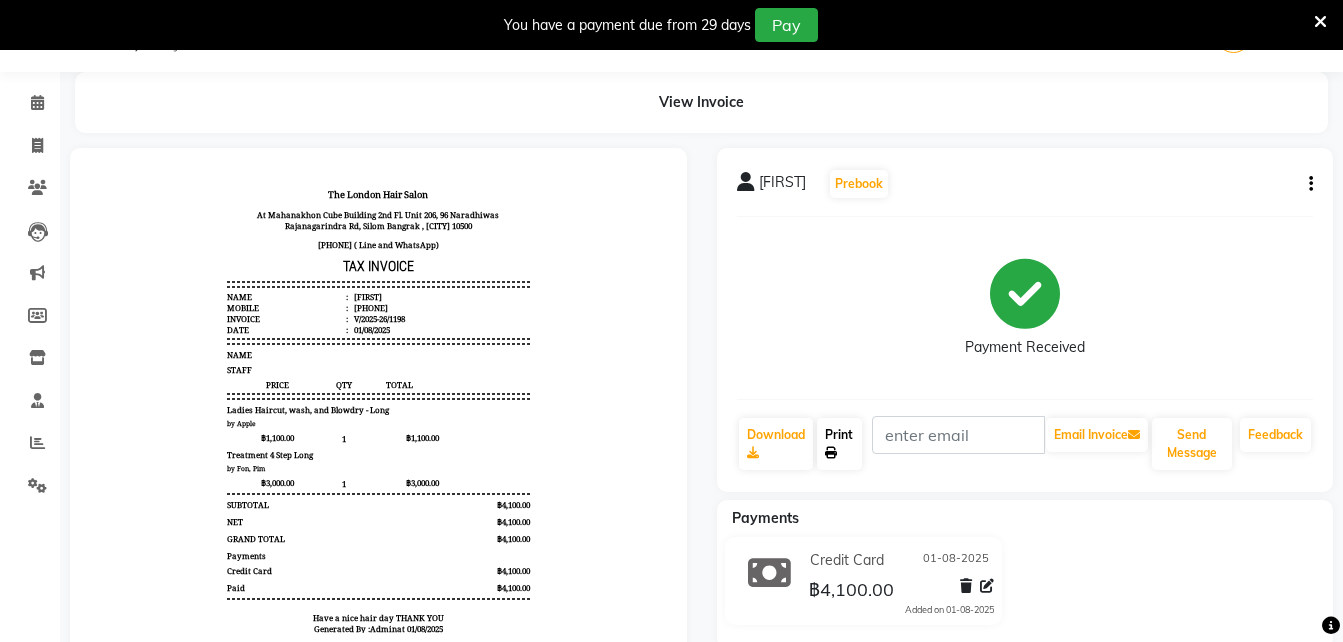 drag, startPoint x: 833, startPoint y: 451, endPoint x: 819, endPoint y: 447, distance: 14.56022 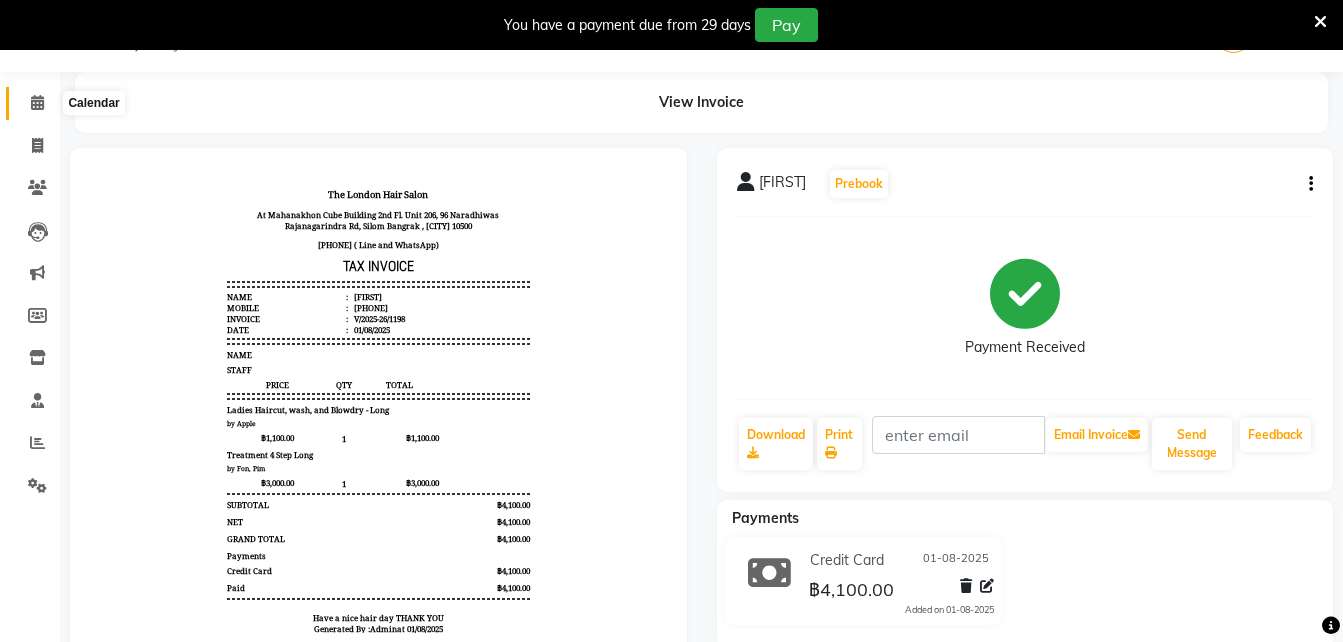 click on "Calendar" 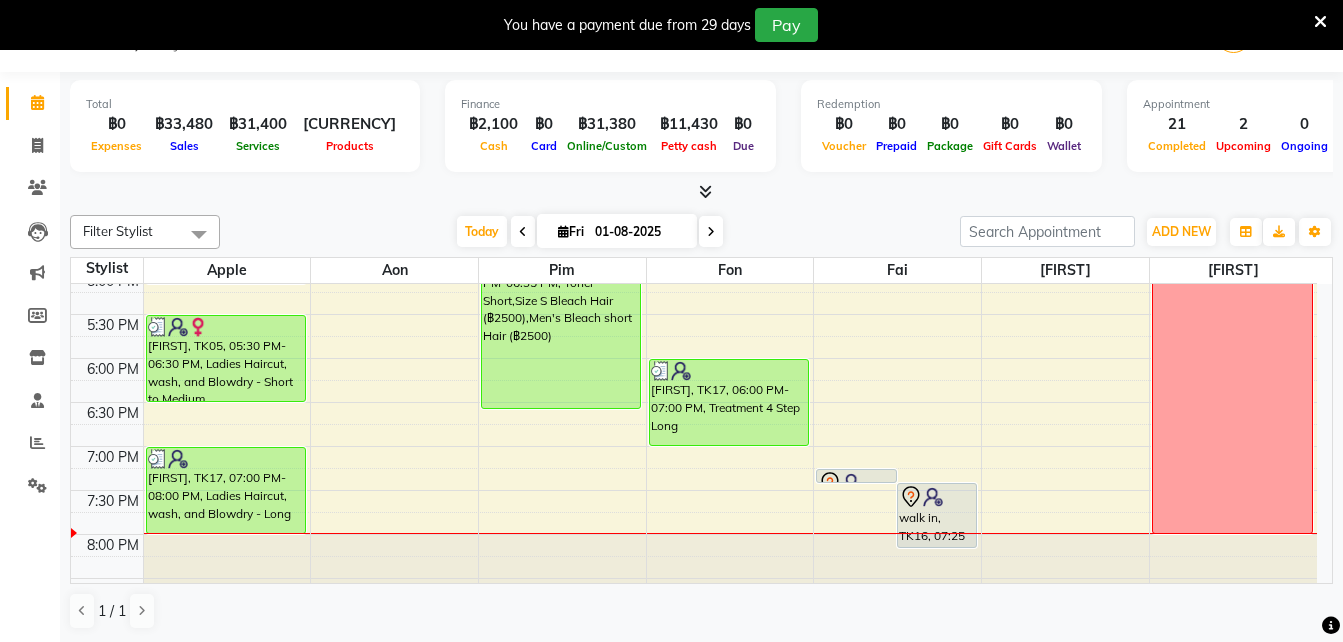 scroll, scrollTop: 756, scrollLeft: 0, axis: vertical 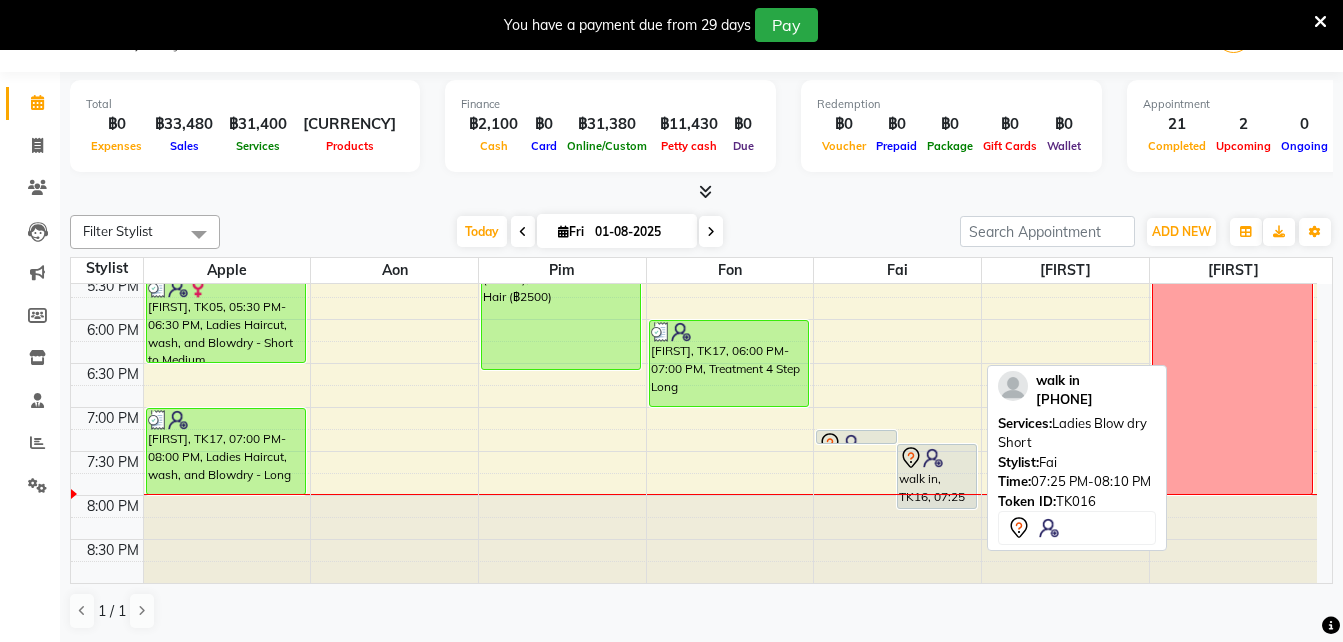 click on "walk in, TK16, 07:25 PM-08:10 PM, Ladies Blow dry Short" at bounding box center [937, 476] 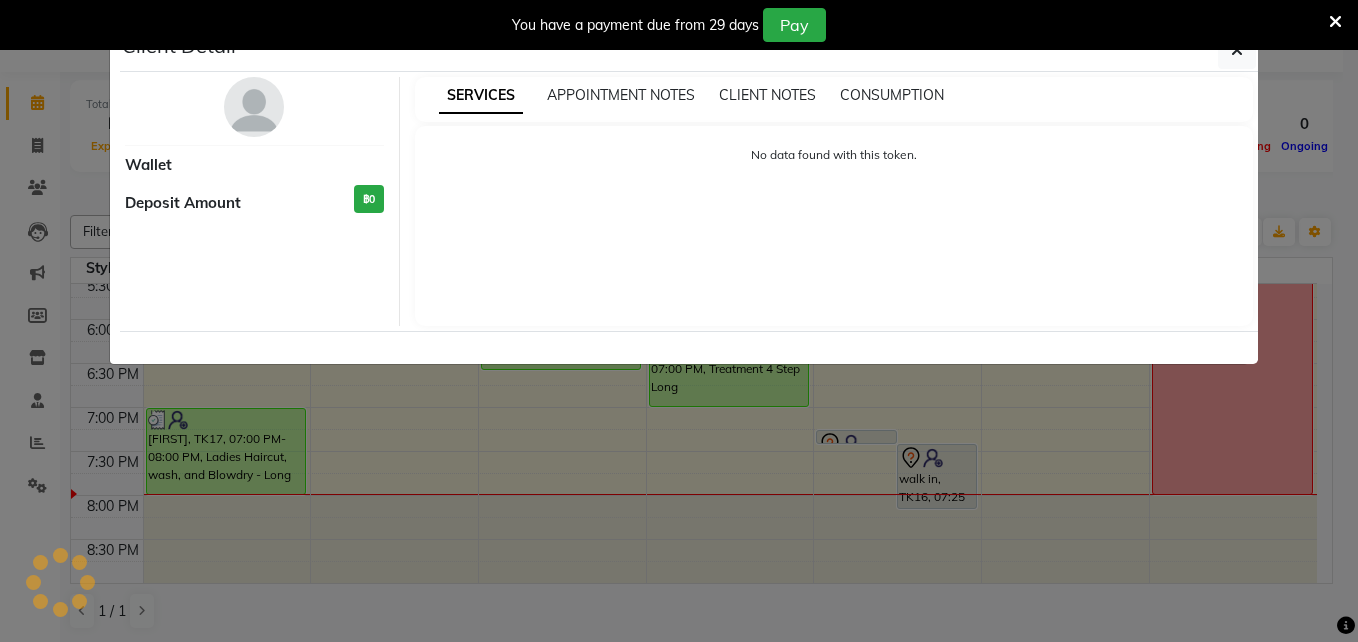 select on "7" 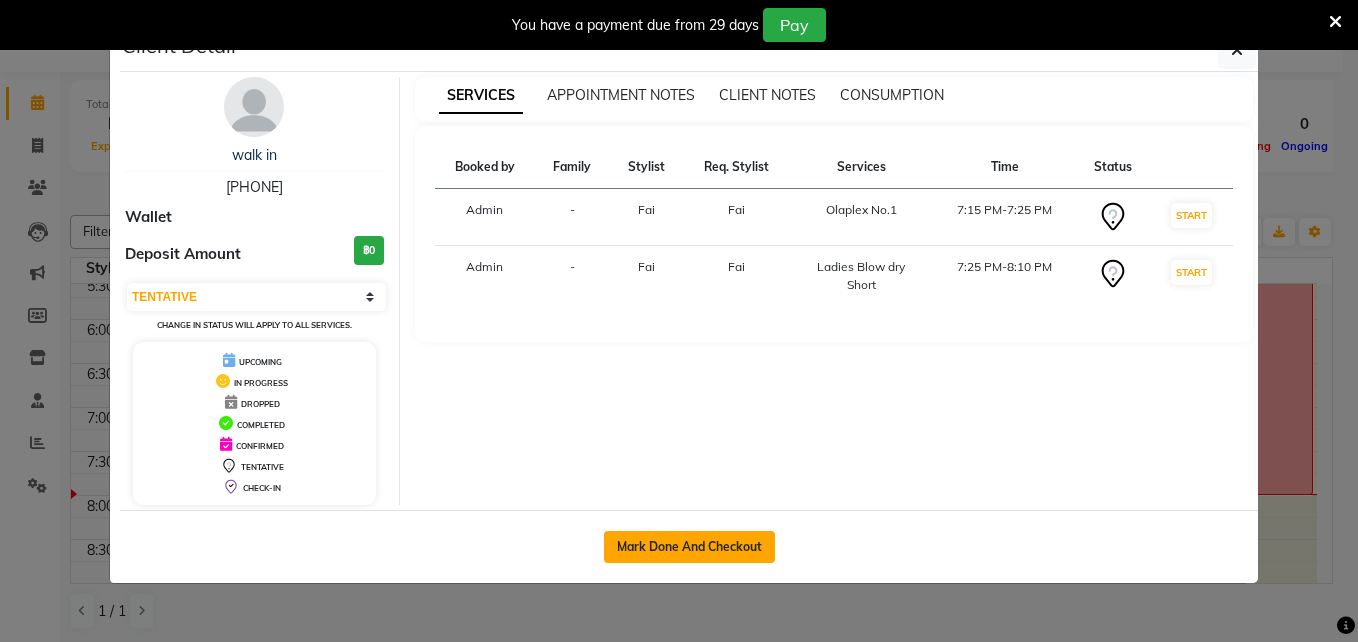 click on "Mark Done And Checkout" 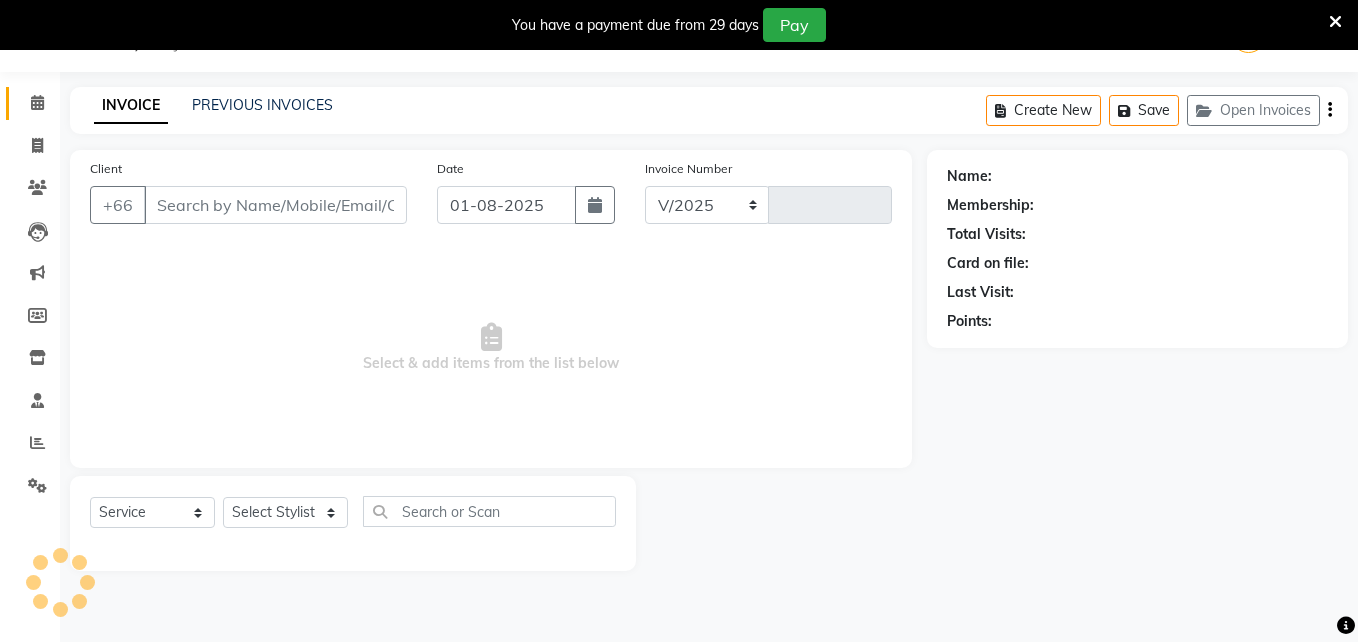 select on "6977" 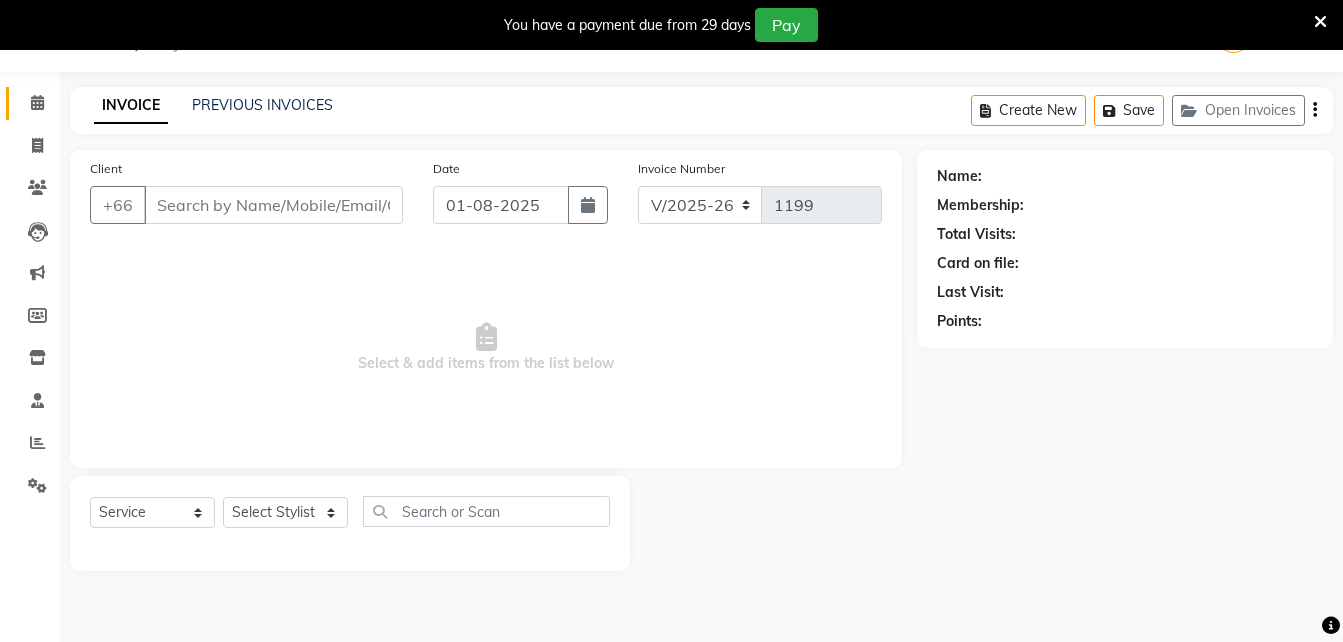 type on "12989958" 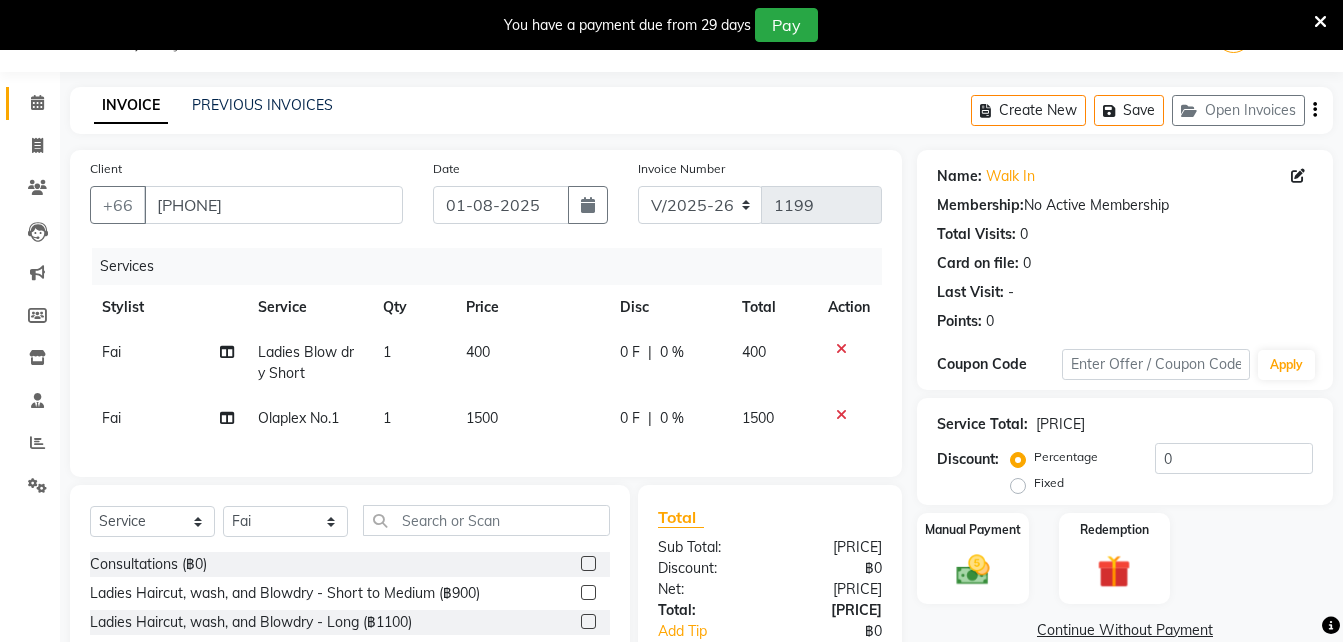 scroll, scrollTop: 233, scrollLeft: 0, axis: vertical 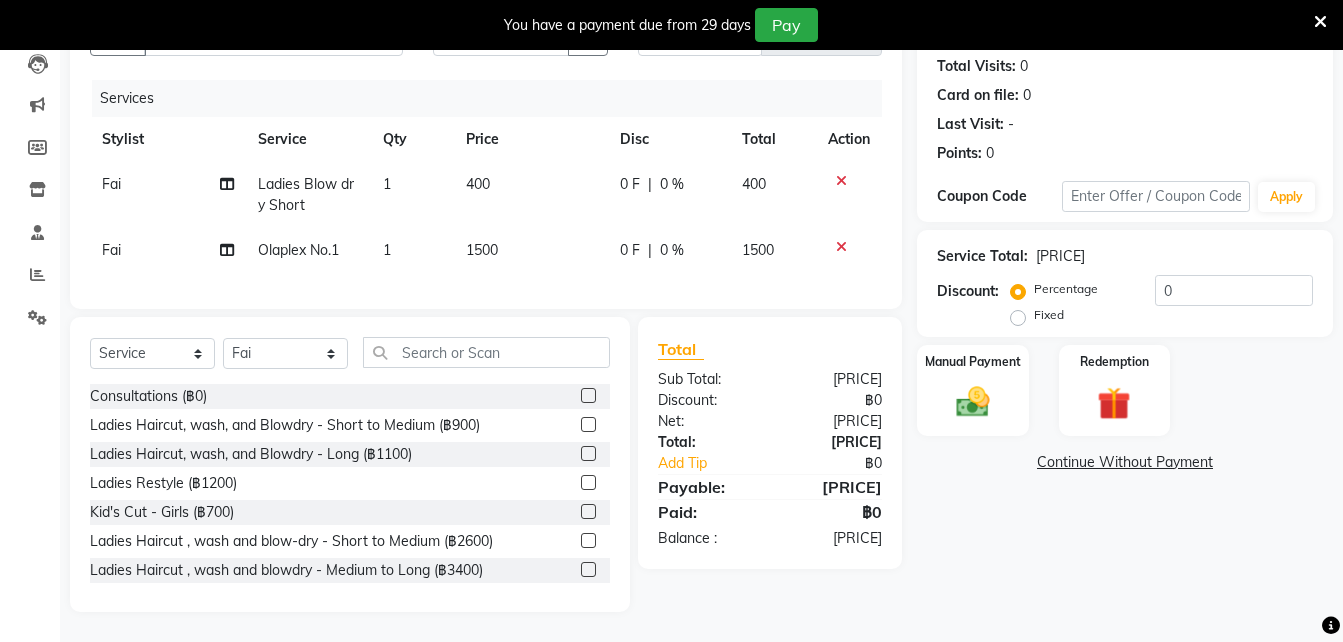 click on "1500" 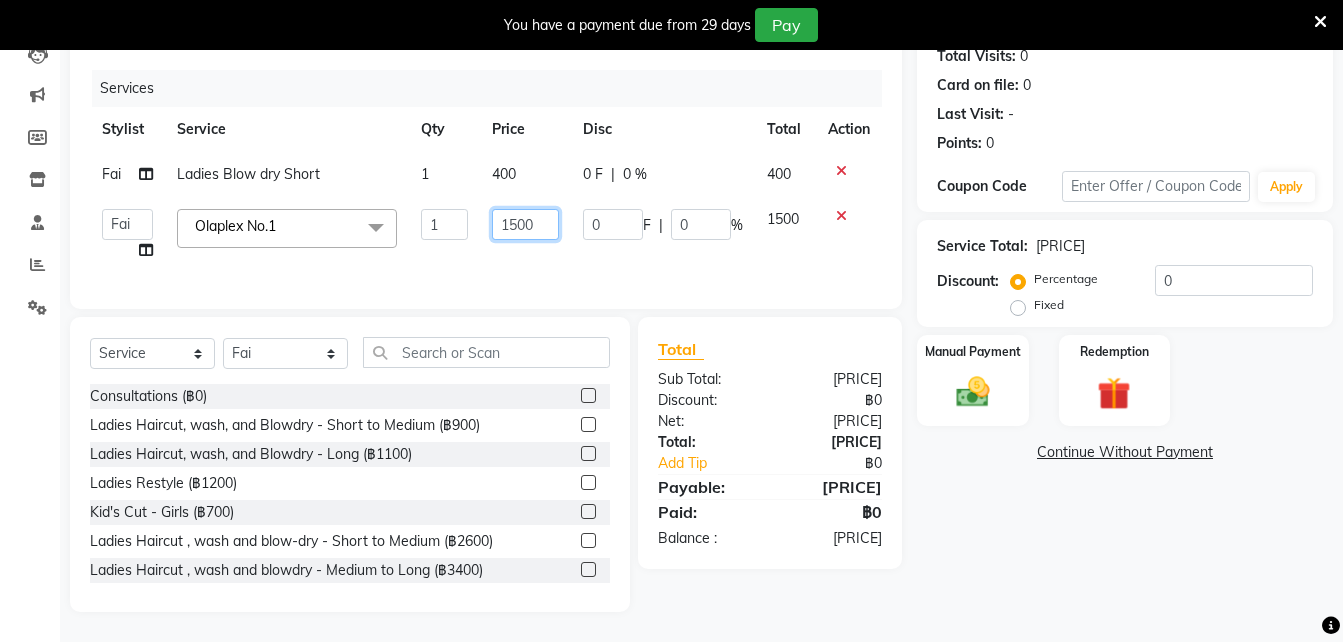 click on "1500" 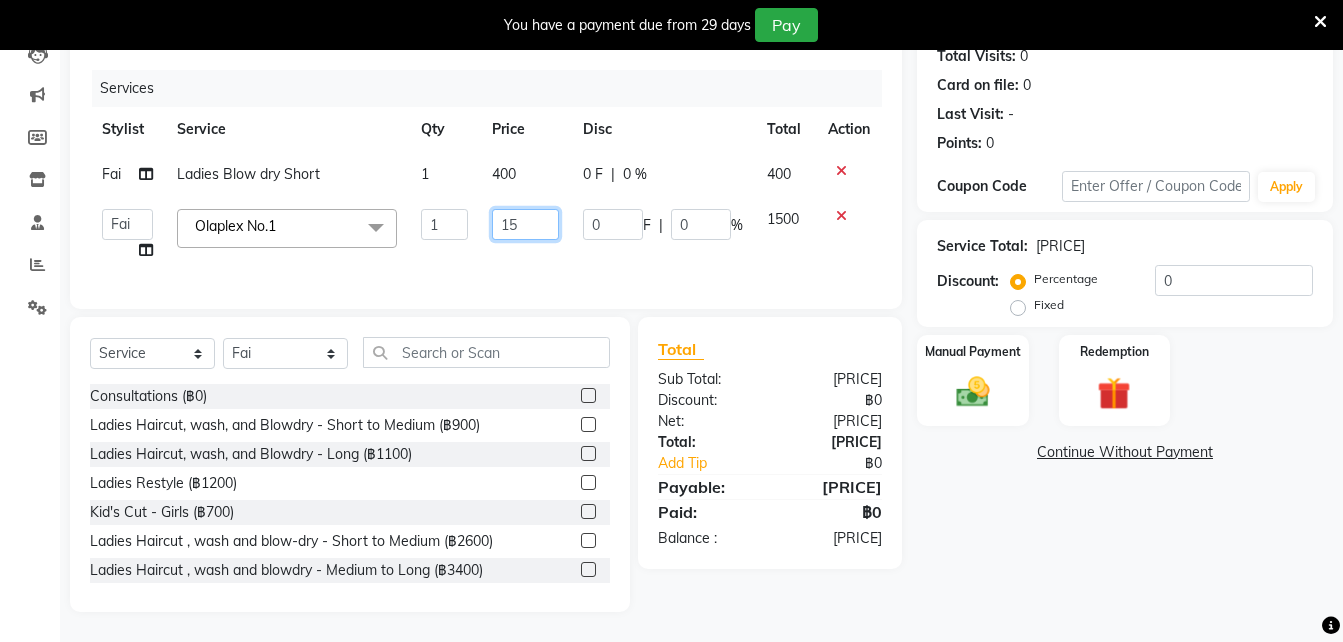 type on "1" 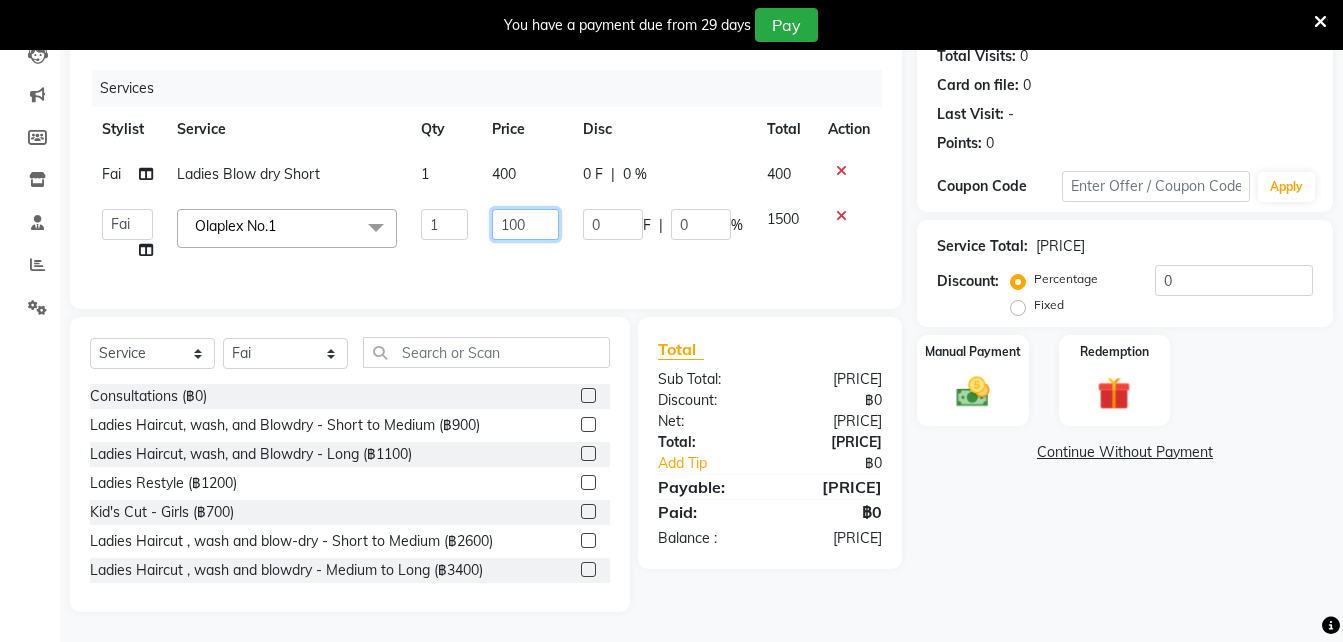 type on "1000" 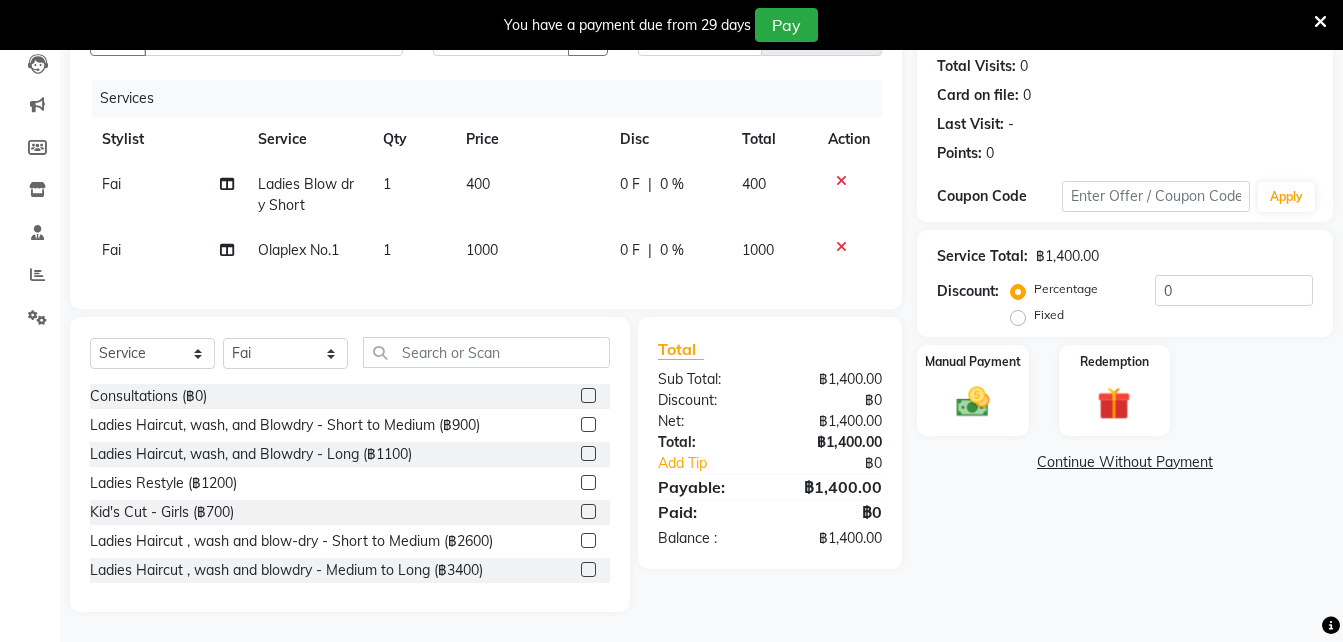 click on "400" 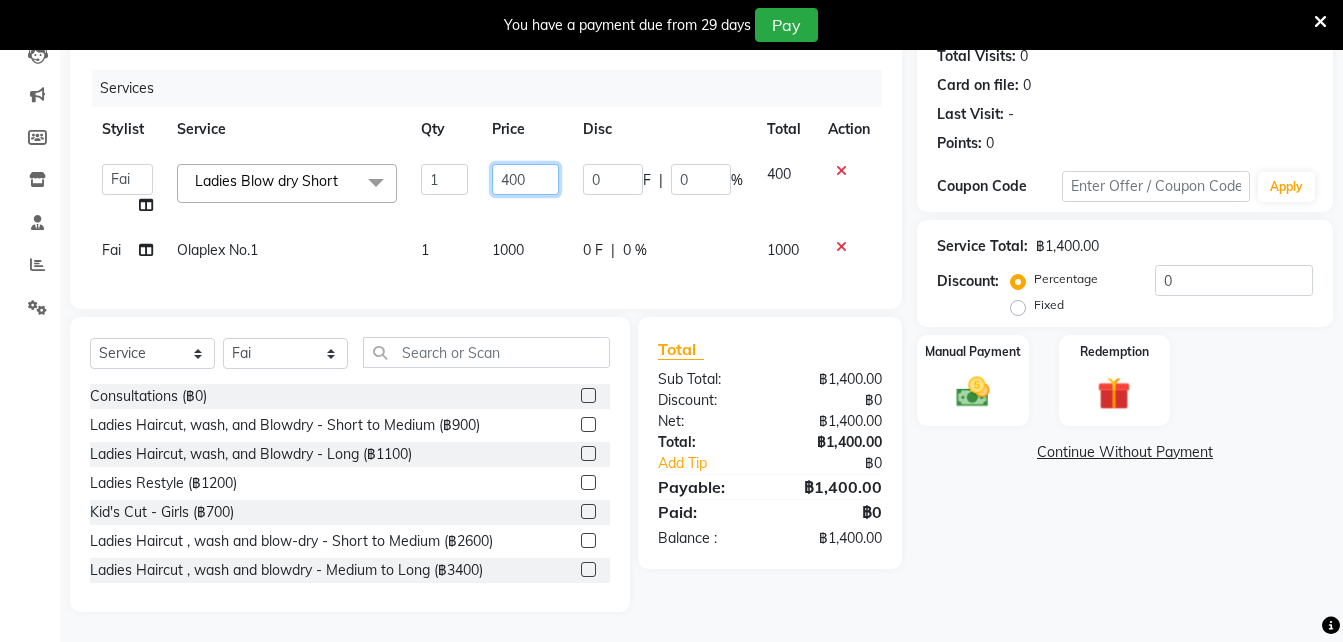 drag, startPoint x: 536, startPoint y: 178, endPoint x: 512, endPoint y: 177, distance: 24.020824 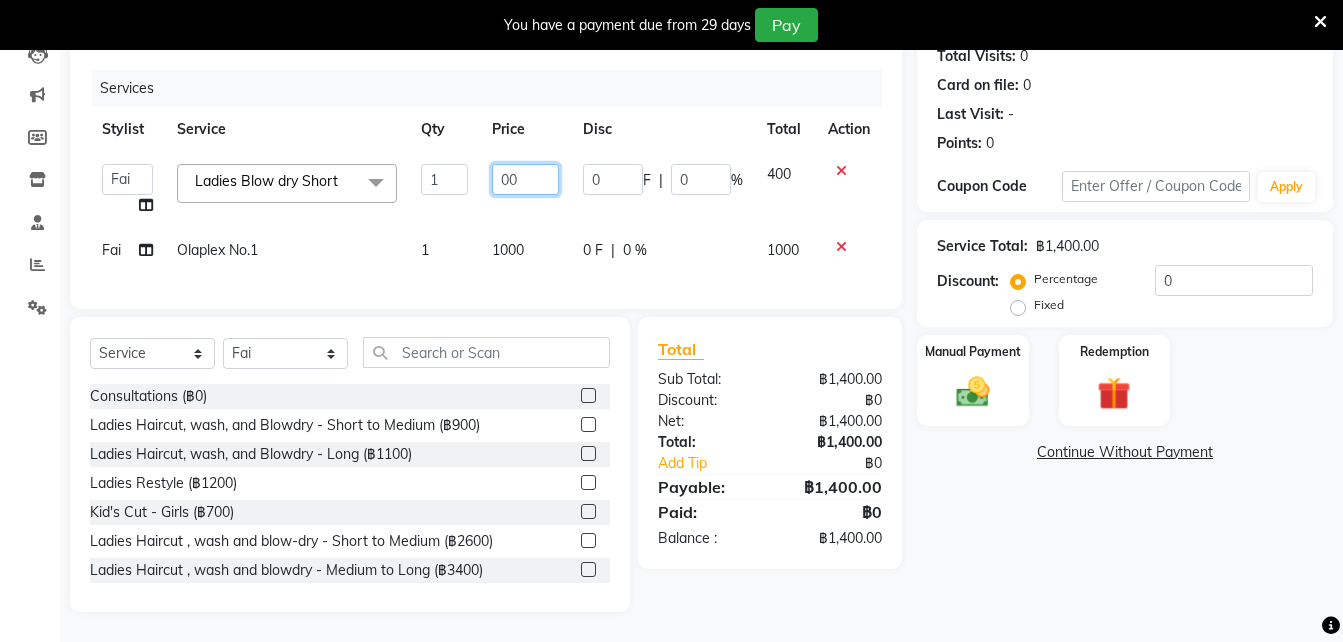 type on "500" 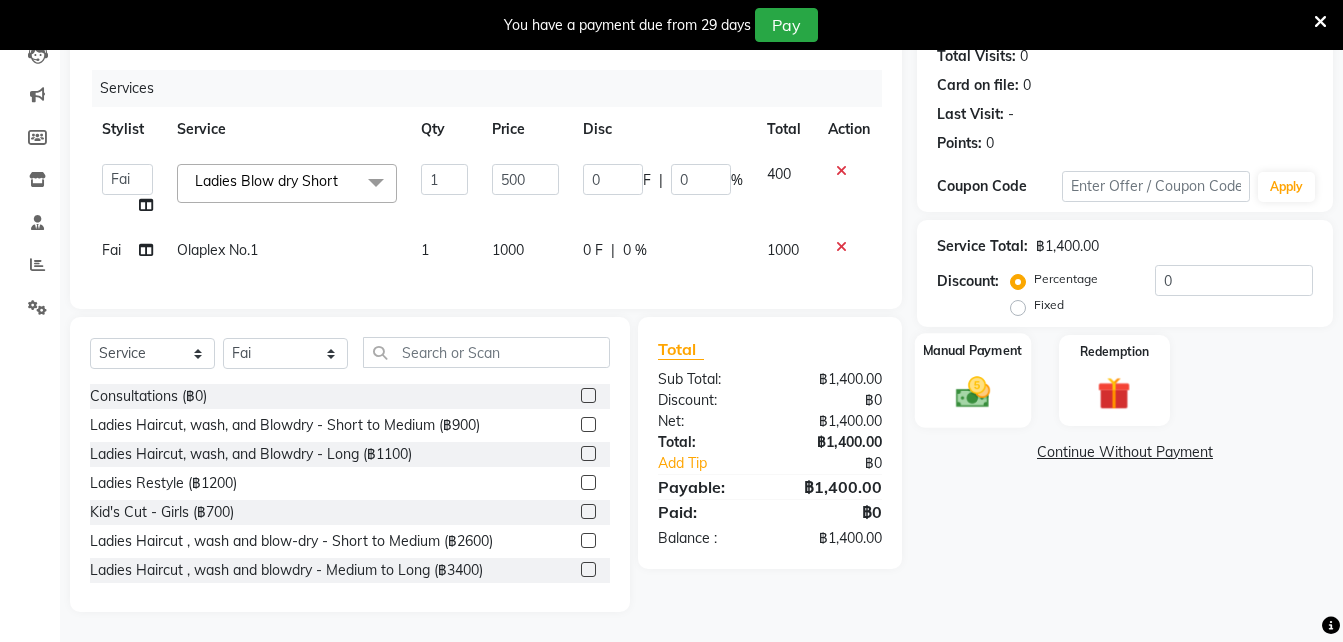 click 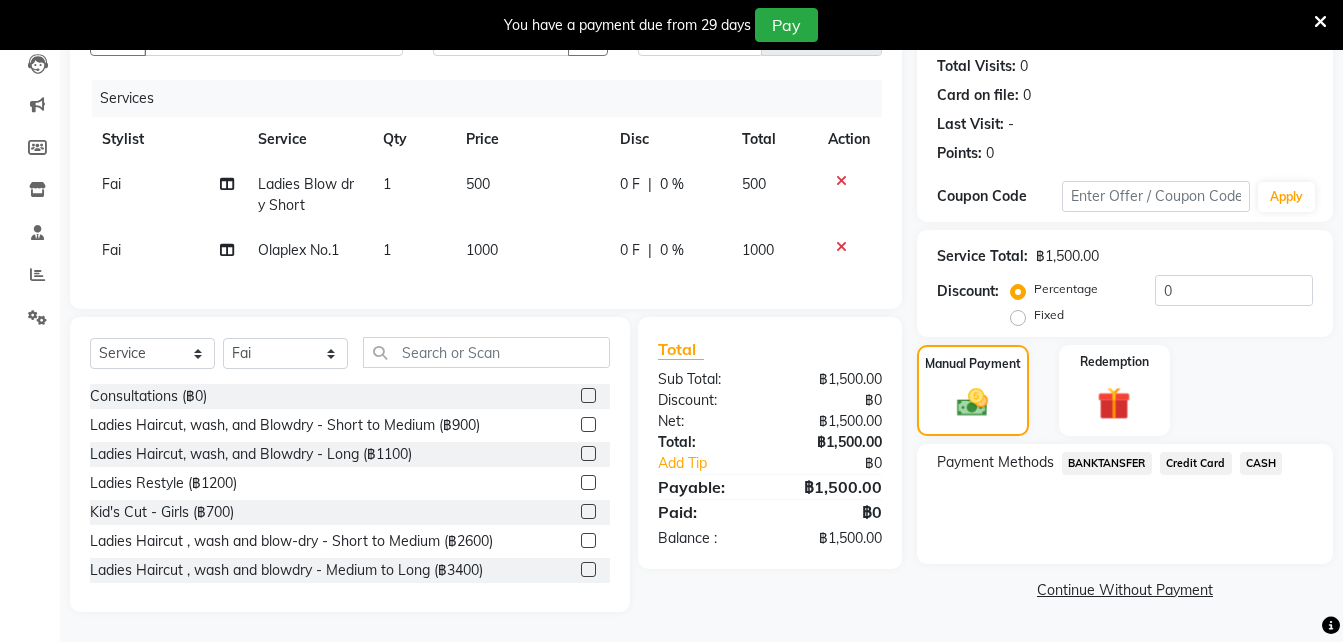click on "BANKTANSFER" 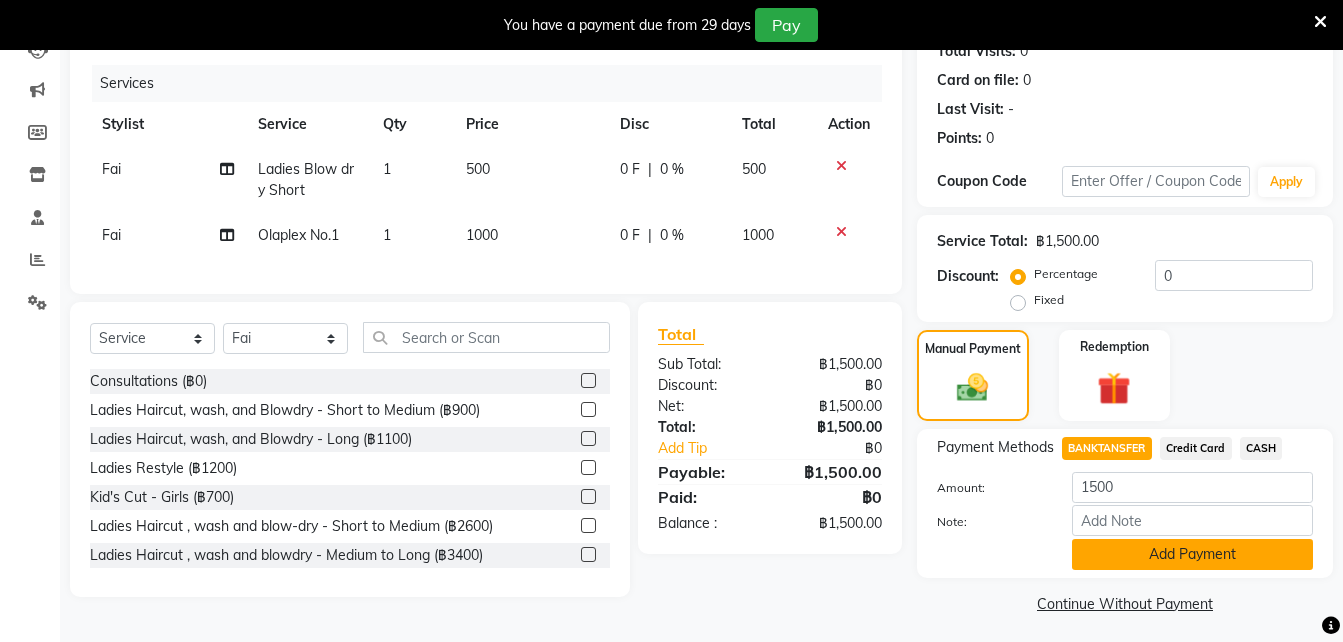 click on "Add Payment" 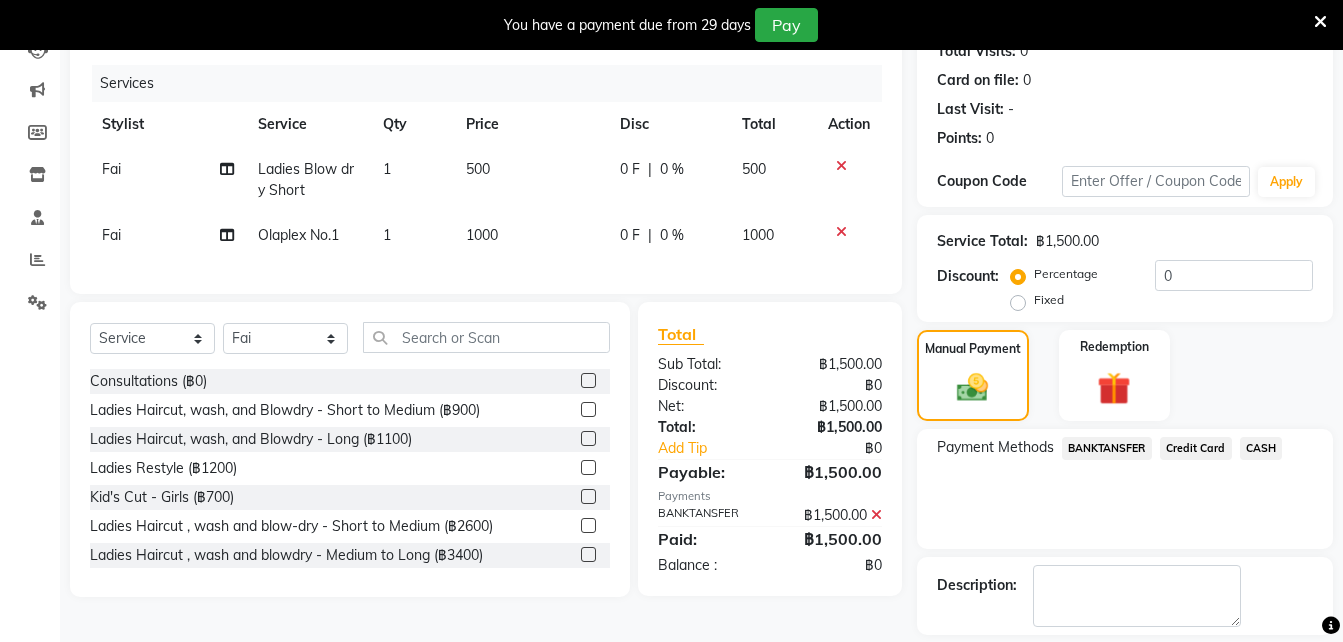 scroll, scrollTop: 324, scrollLeft: 0, axis: vertical 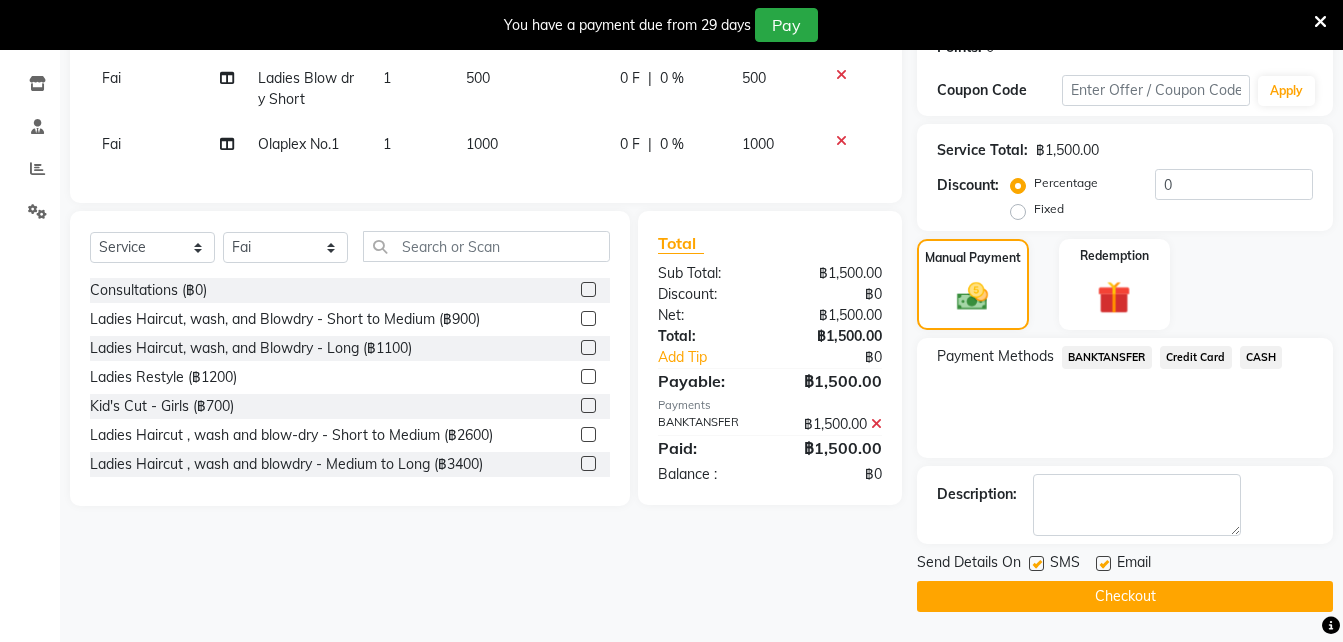 click on "Checkout" 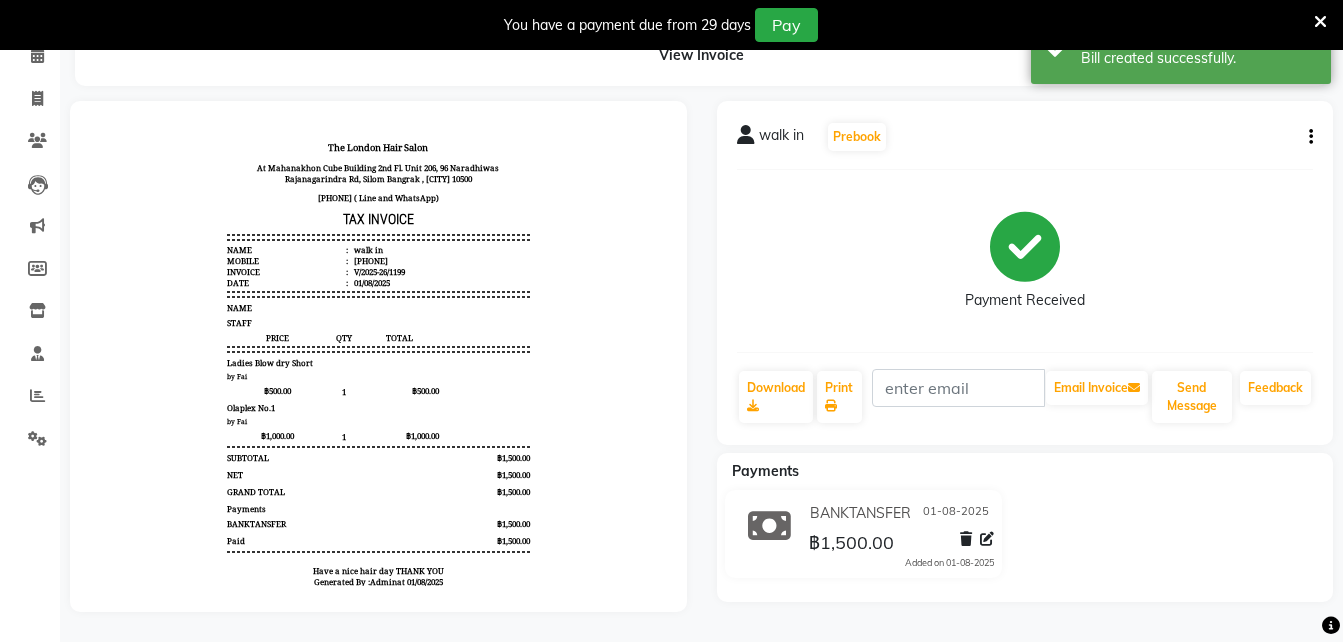 scroll, scrollTop: 0, scrollLeft: 0, axis: both 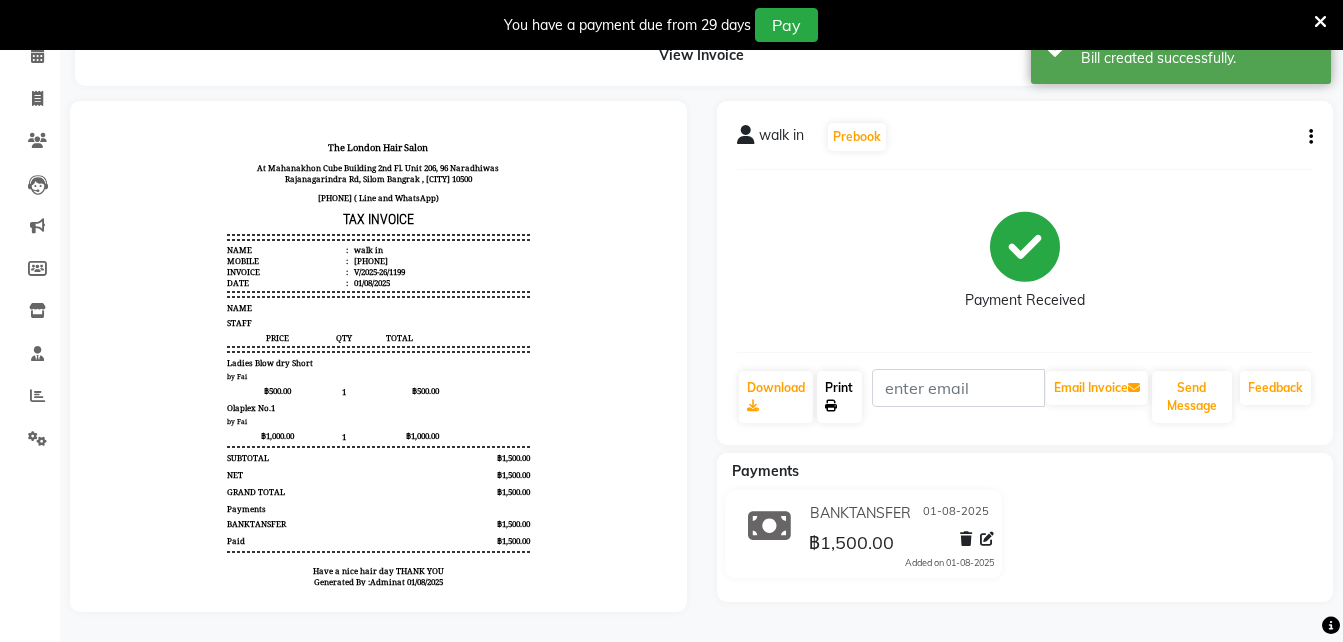 click on "Print" 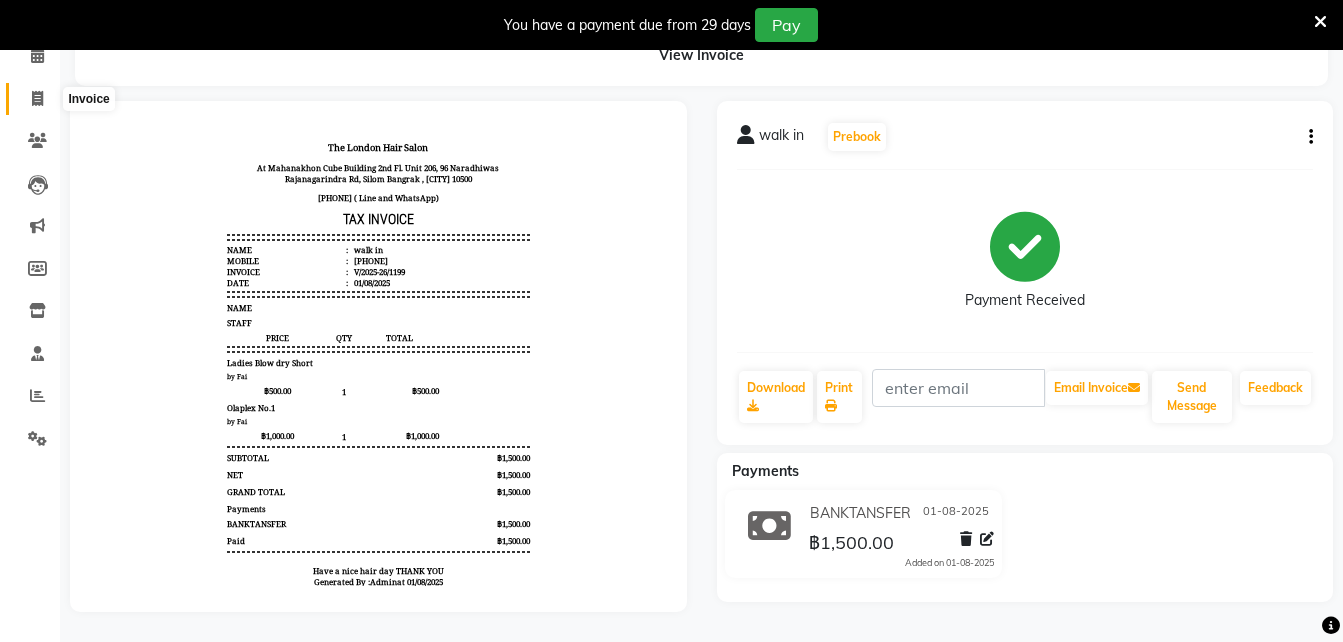 click 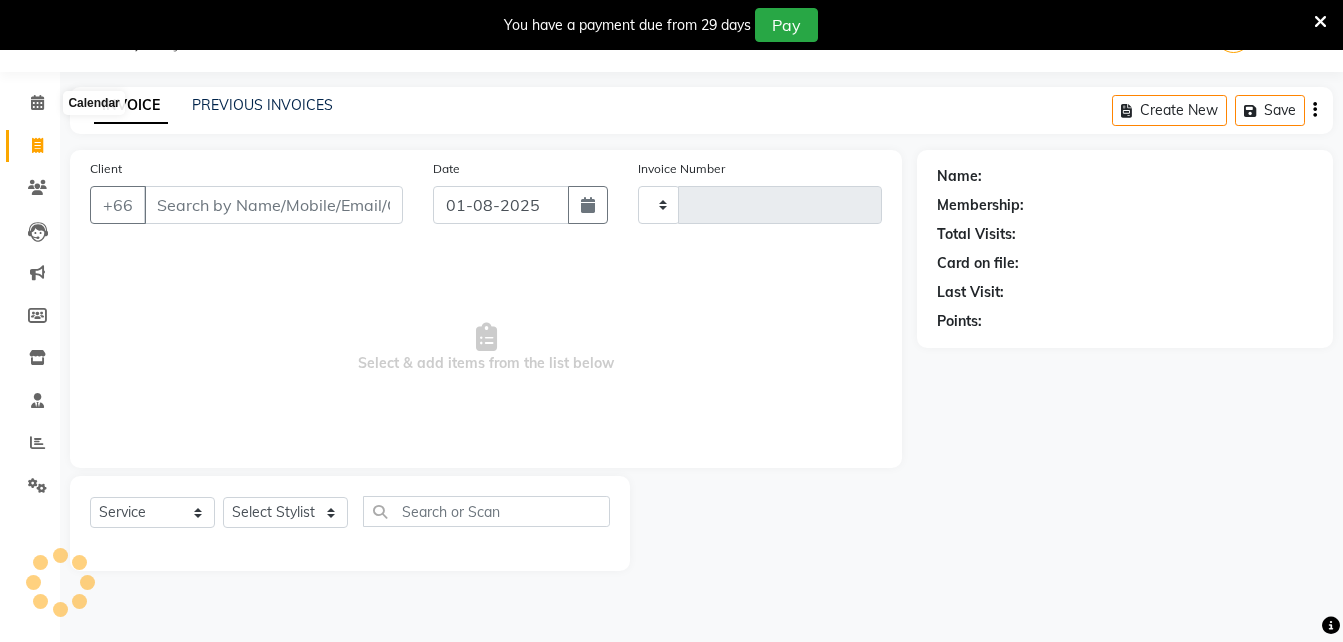 scroll, scrollTop: 50, scrollLeft: 0, axis: vertical 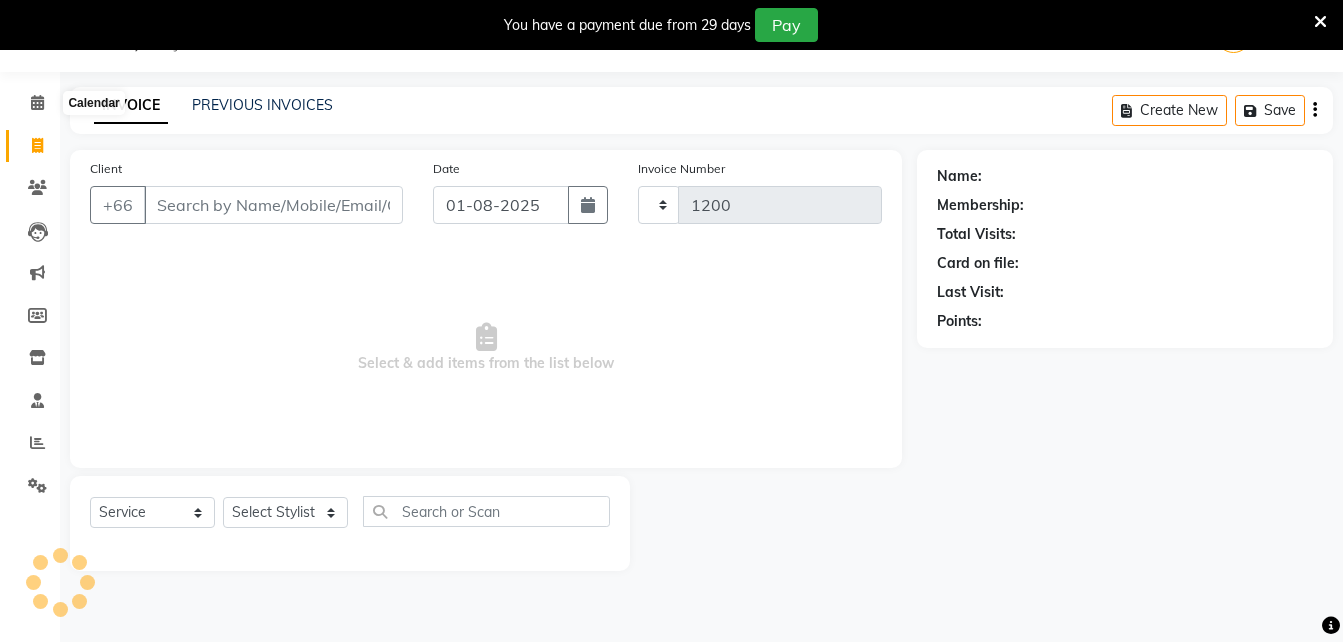select on "6977" 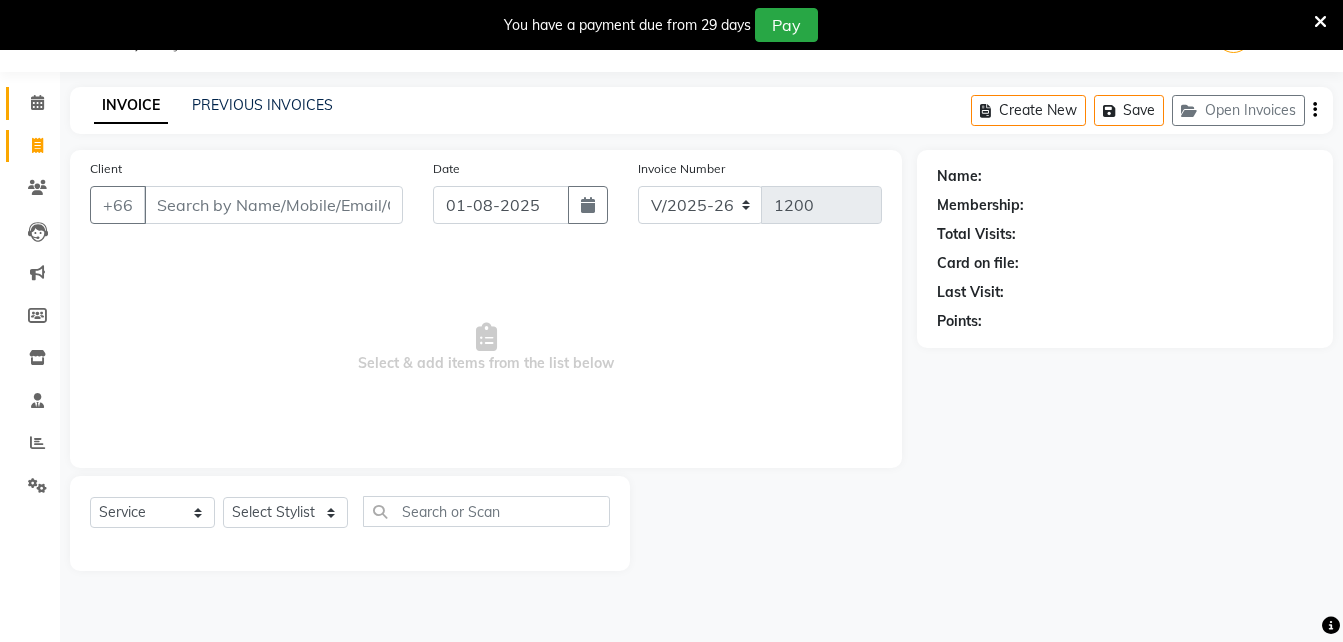 click 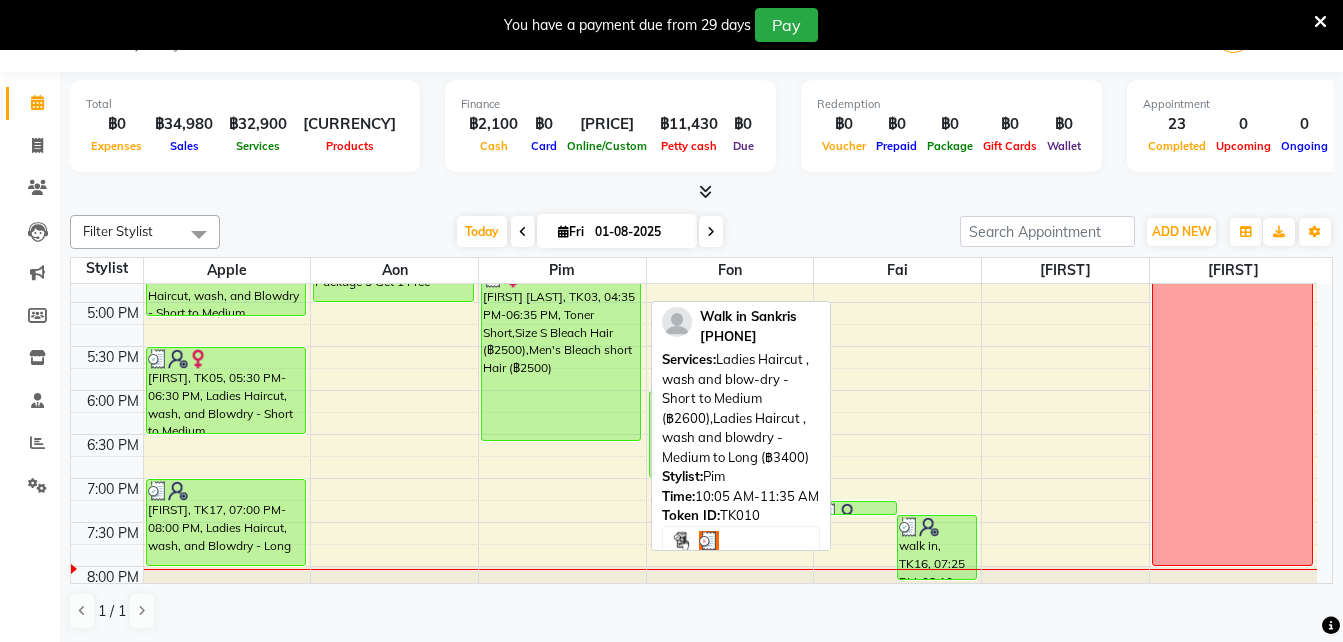 scroll, scrollTop: 756, scrollLeft: 0, axis: vertical 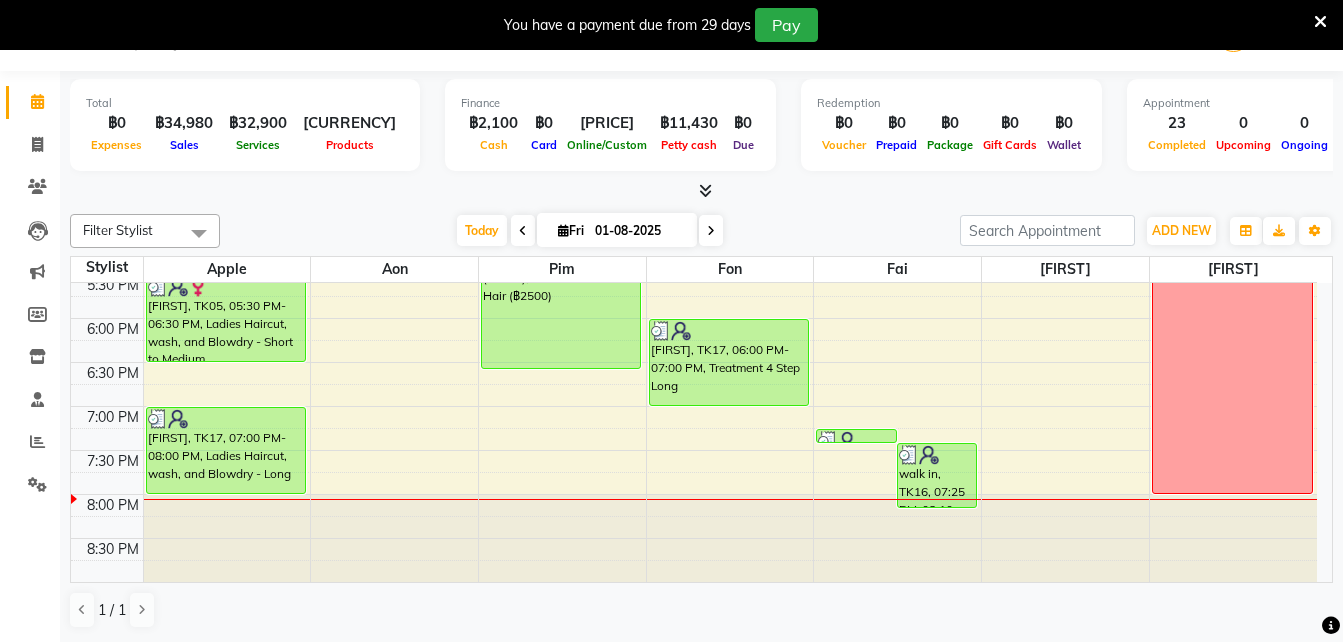 click on "01-08-2025" at bounding box center (639, 231) 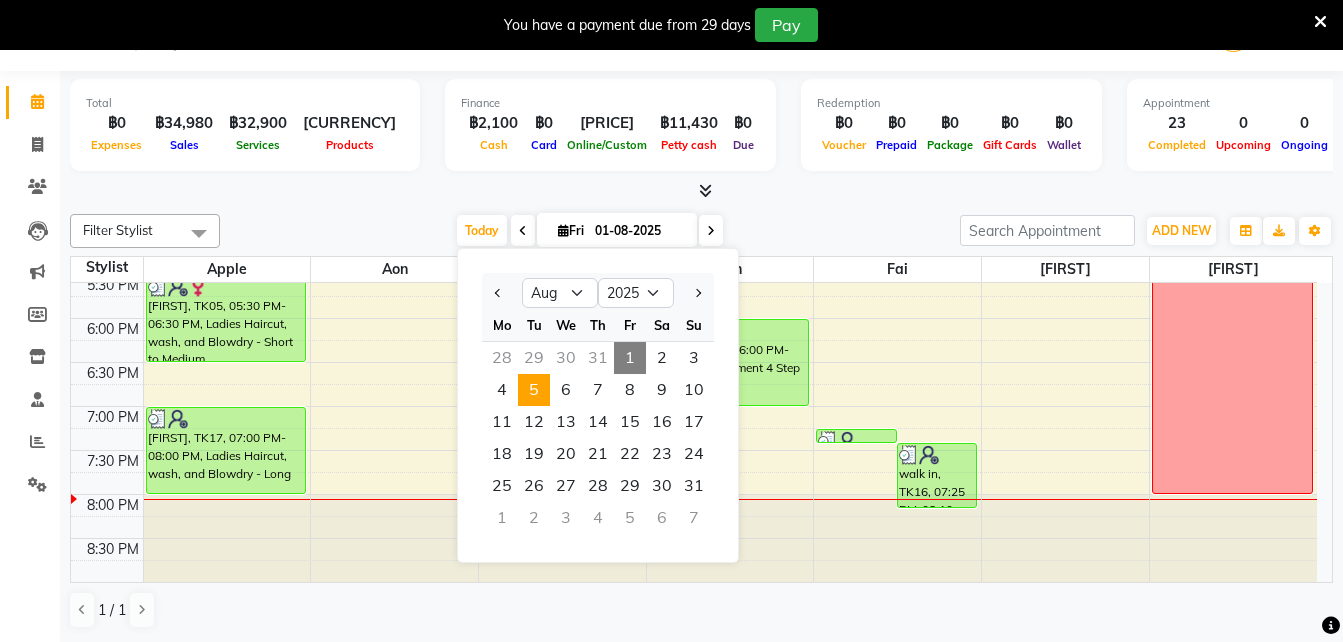 click on "5" at bounding box center [534, 390] 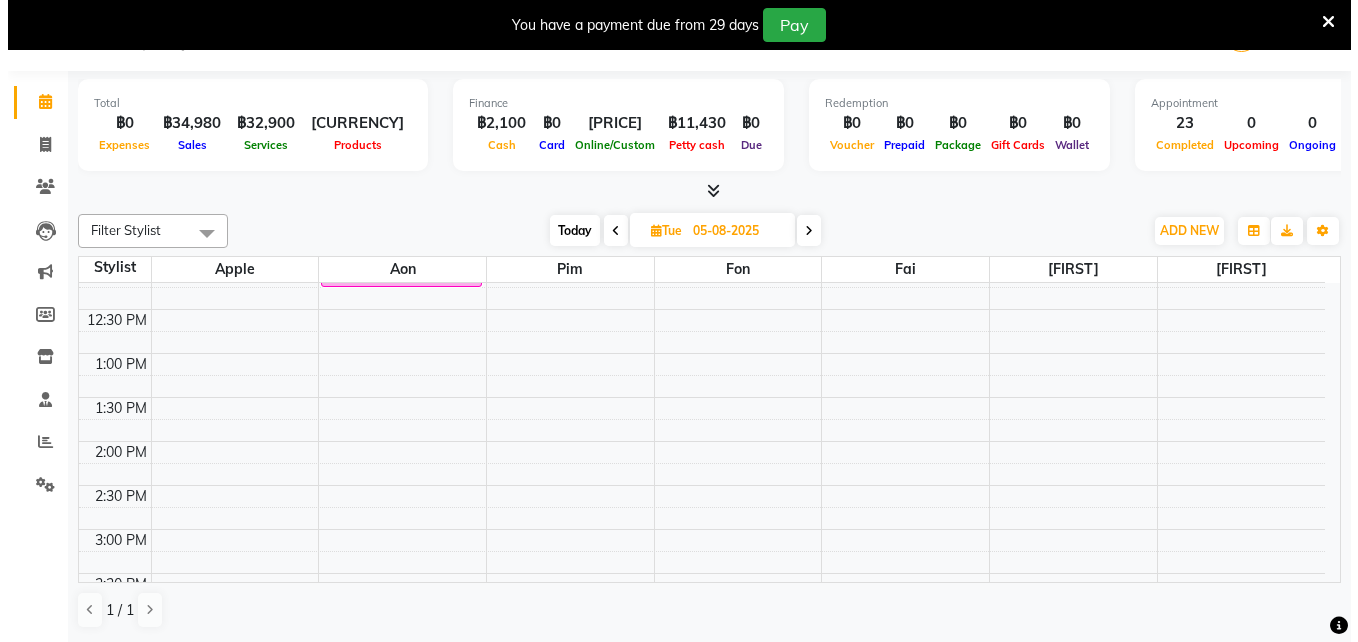 scroll, scrollTop: 0, scrollLeft: 0, axis: both 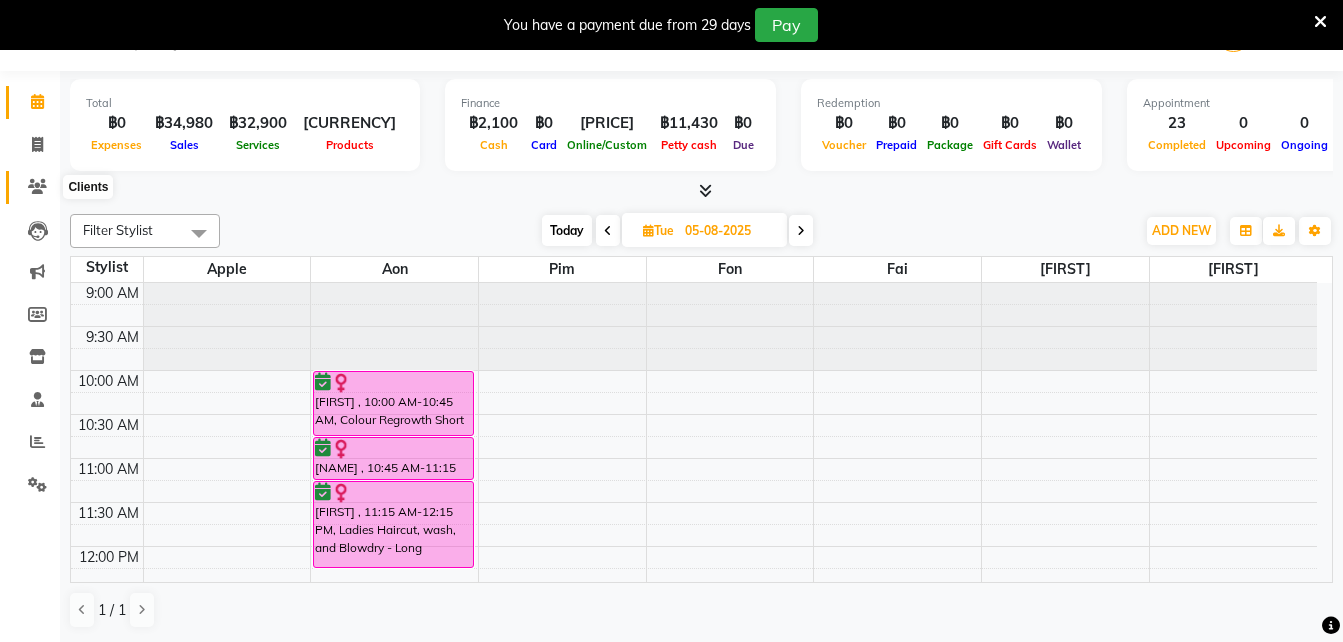 click 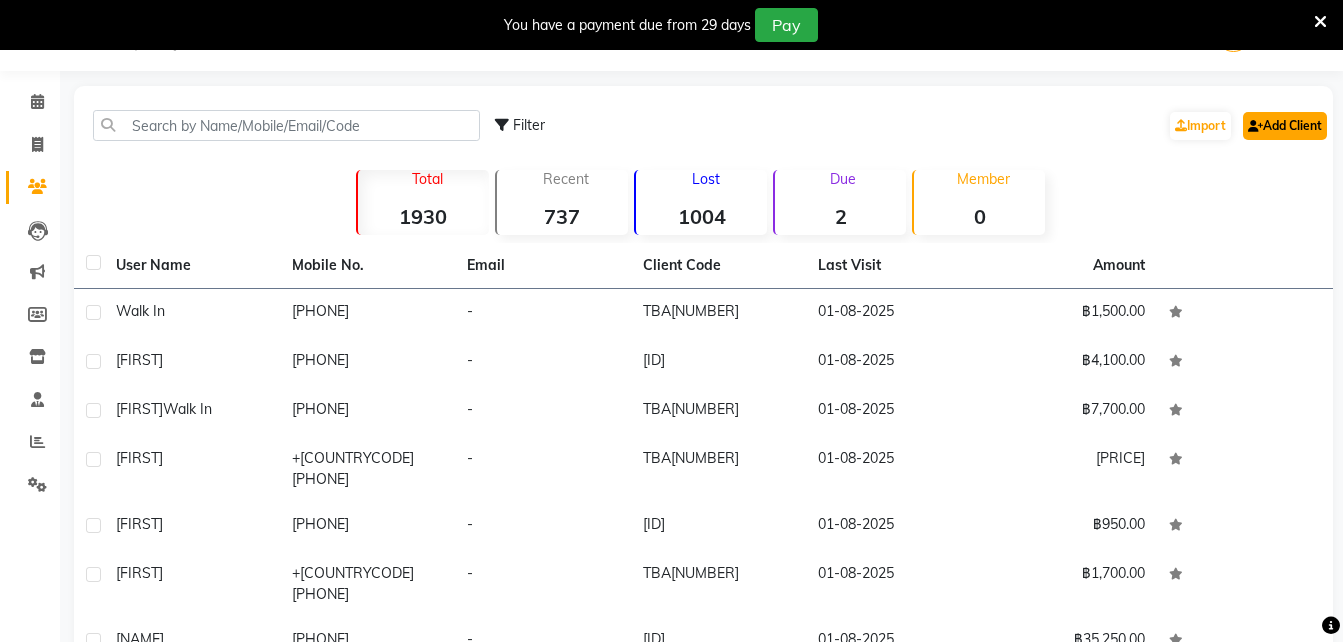 click on "Add Client" 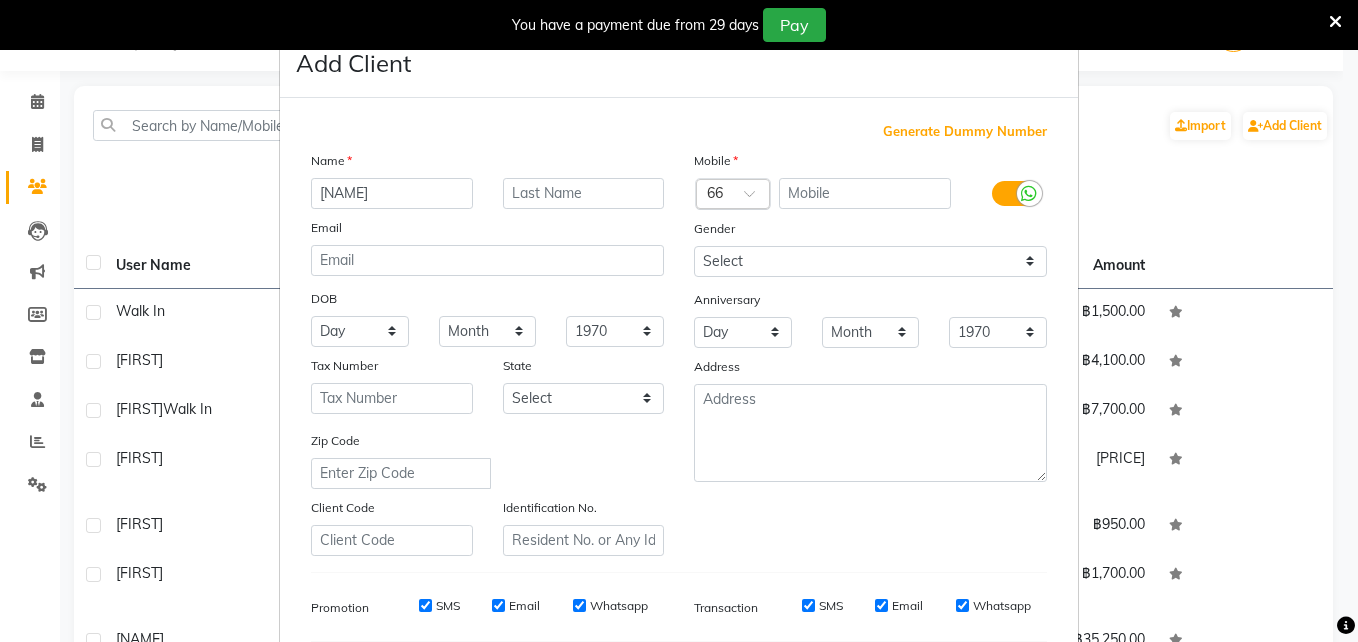 type on "carmen" 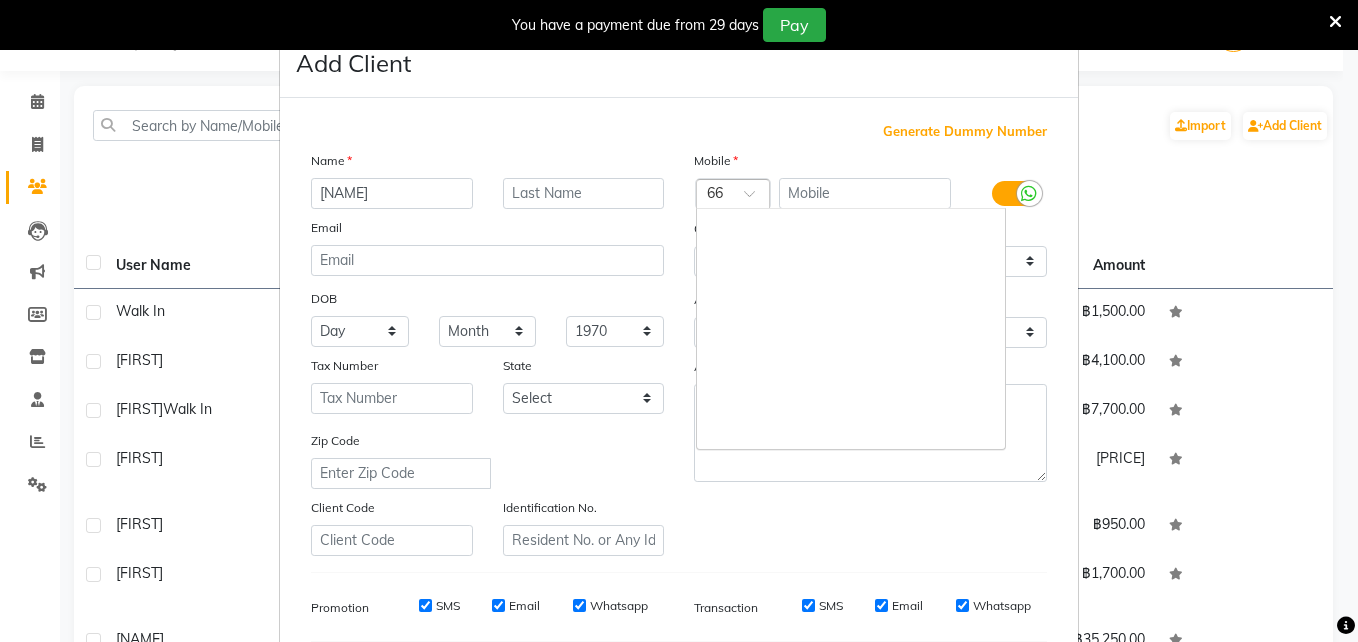 click at bounding box center (733, 195) 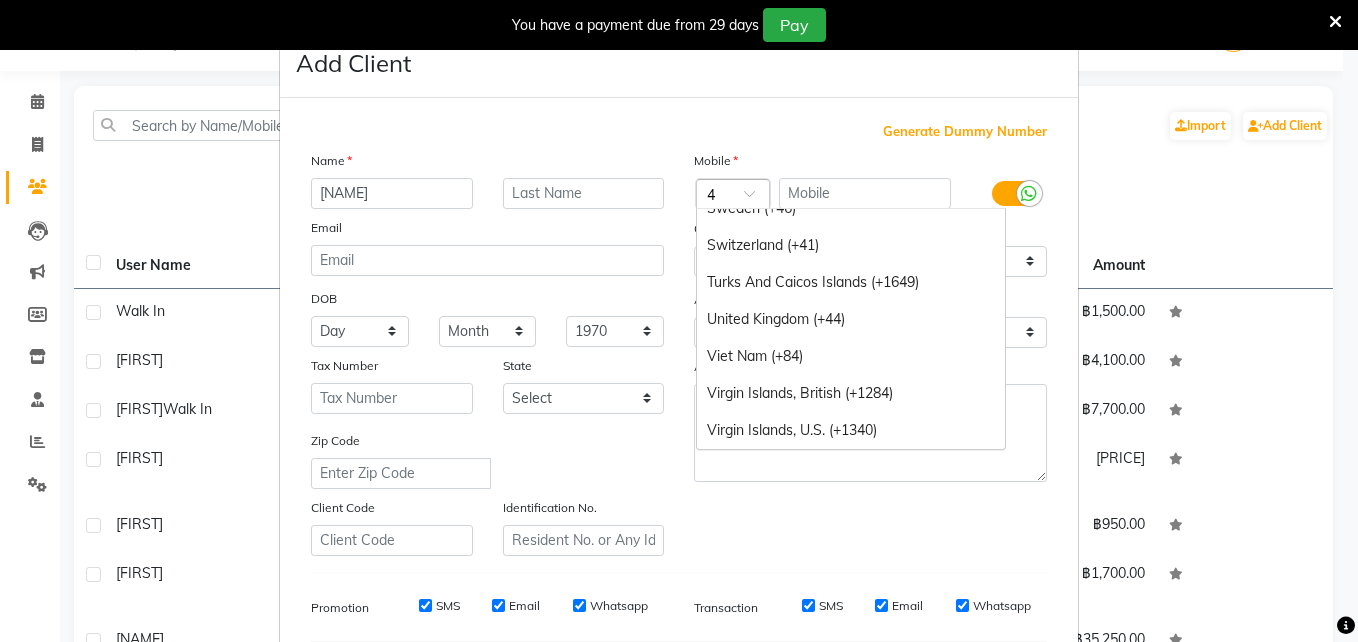 scroll, scrollTop: 1684, scrollLeft: 0, axis: vertical 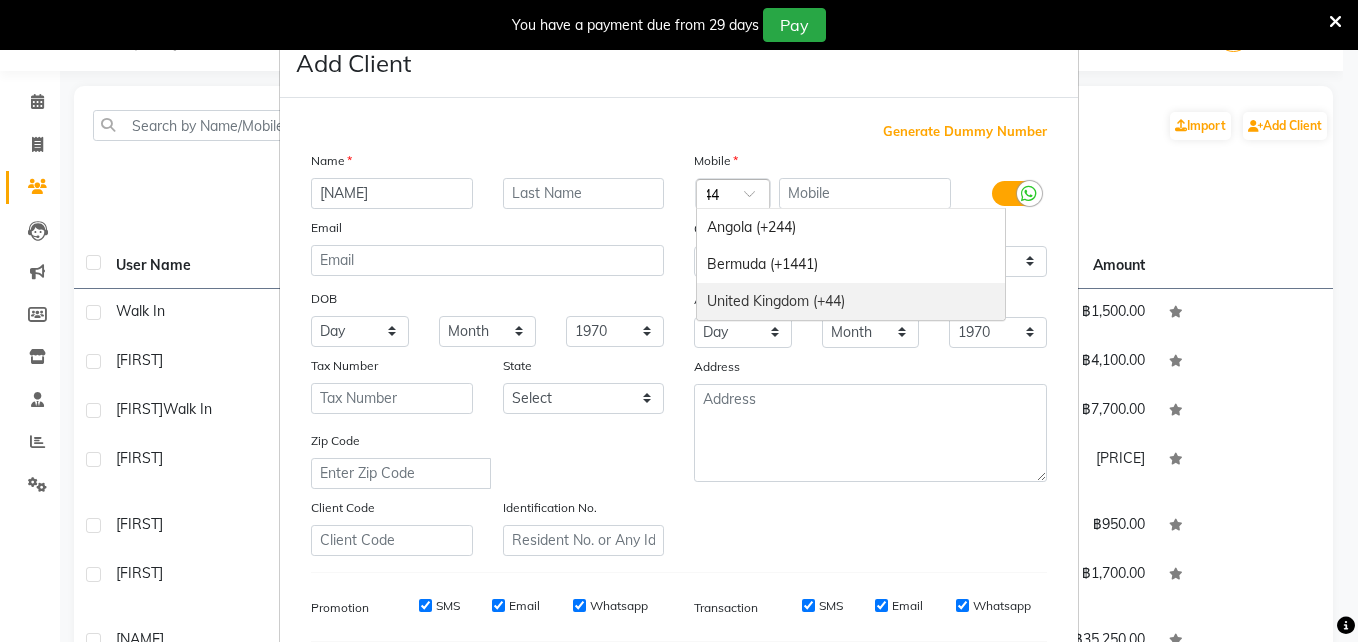 click on "United Kingdom (+44)" at bounding box center (851, 301) 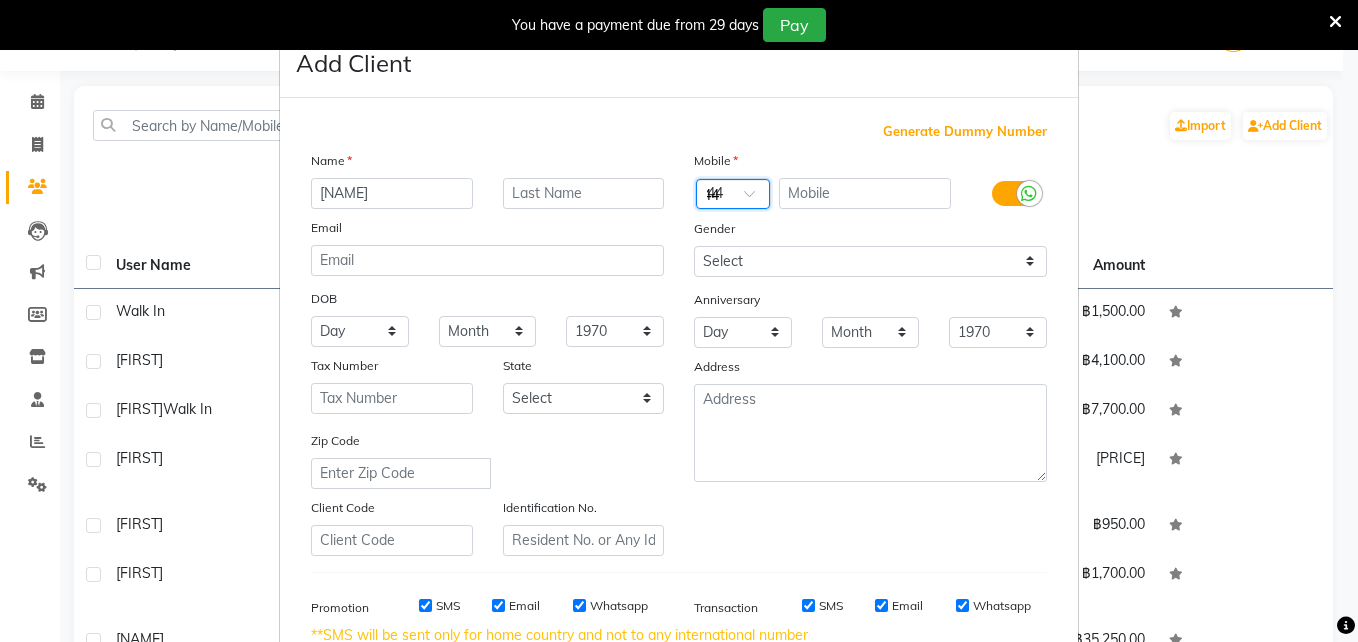 type 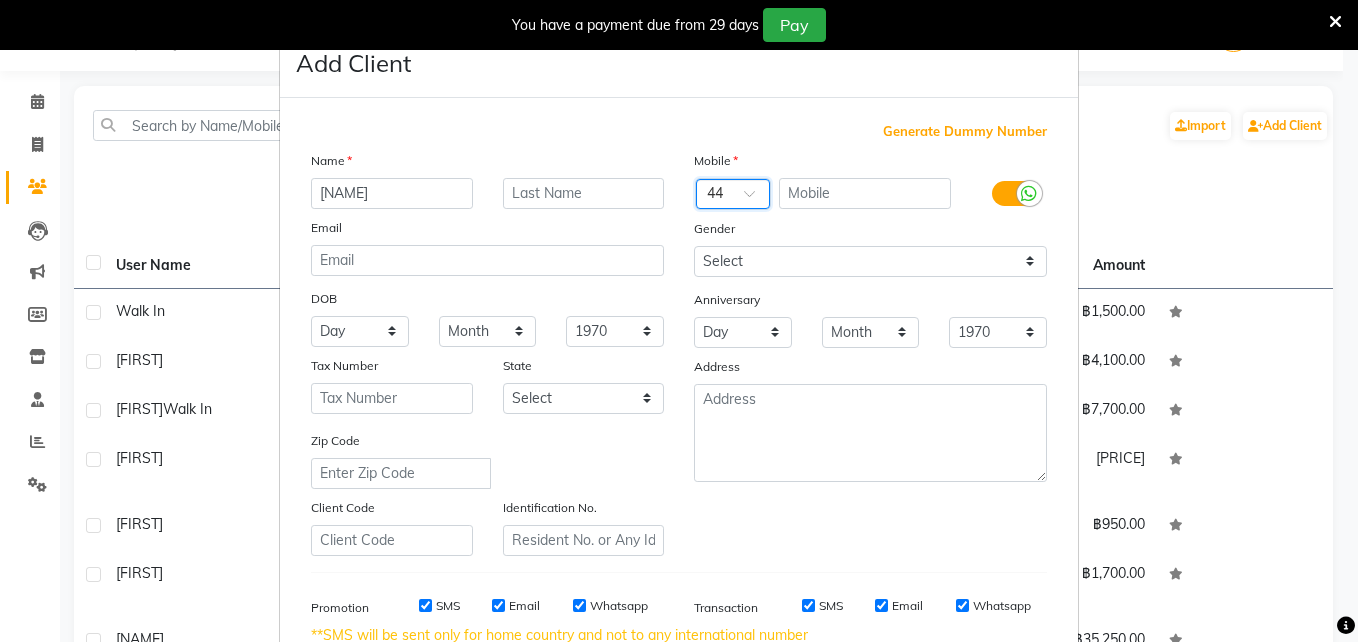 scroll, scrollTop: 0, scrollLeft: 0, axis: both 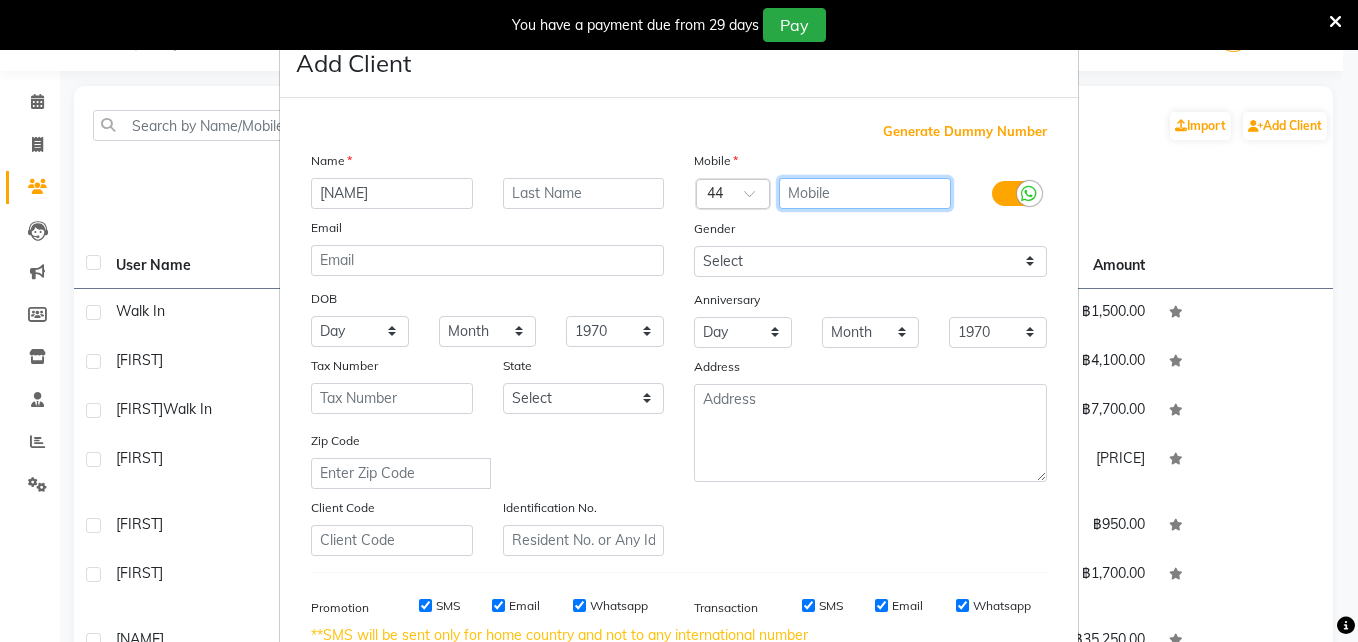 click at bounding box center [865, 193] 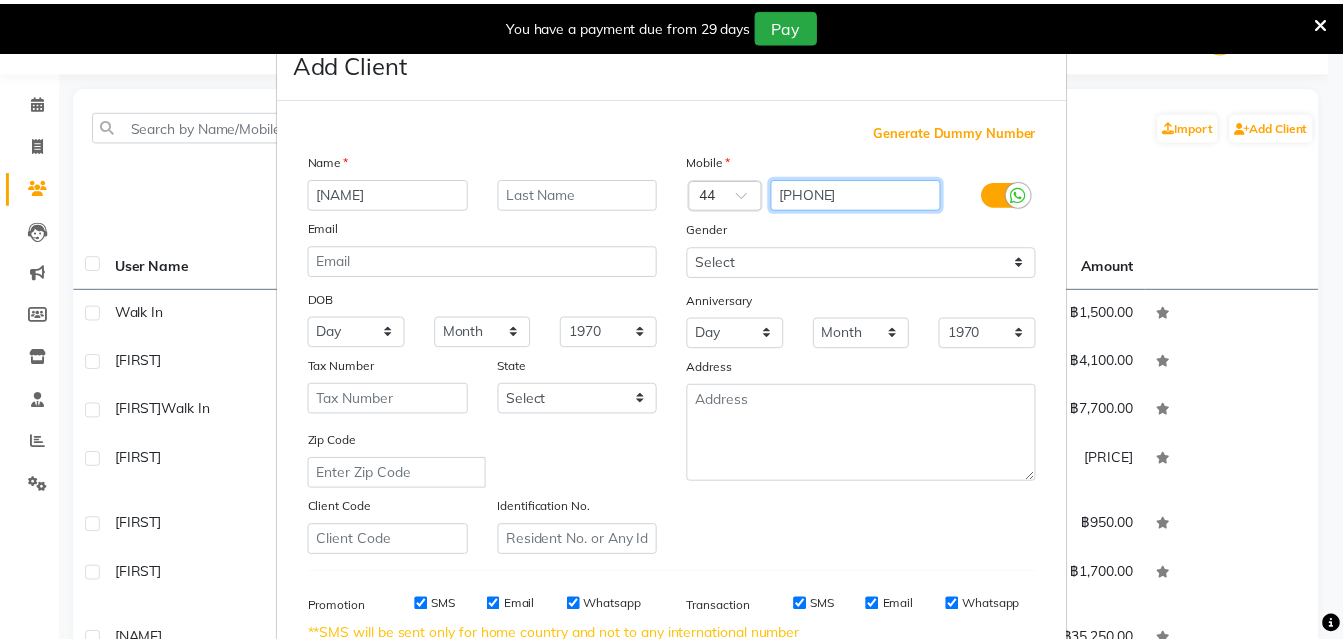 scroll, scrollTop: 302, scrollLeft: 0, axis: vertical 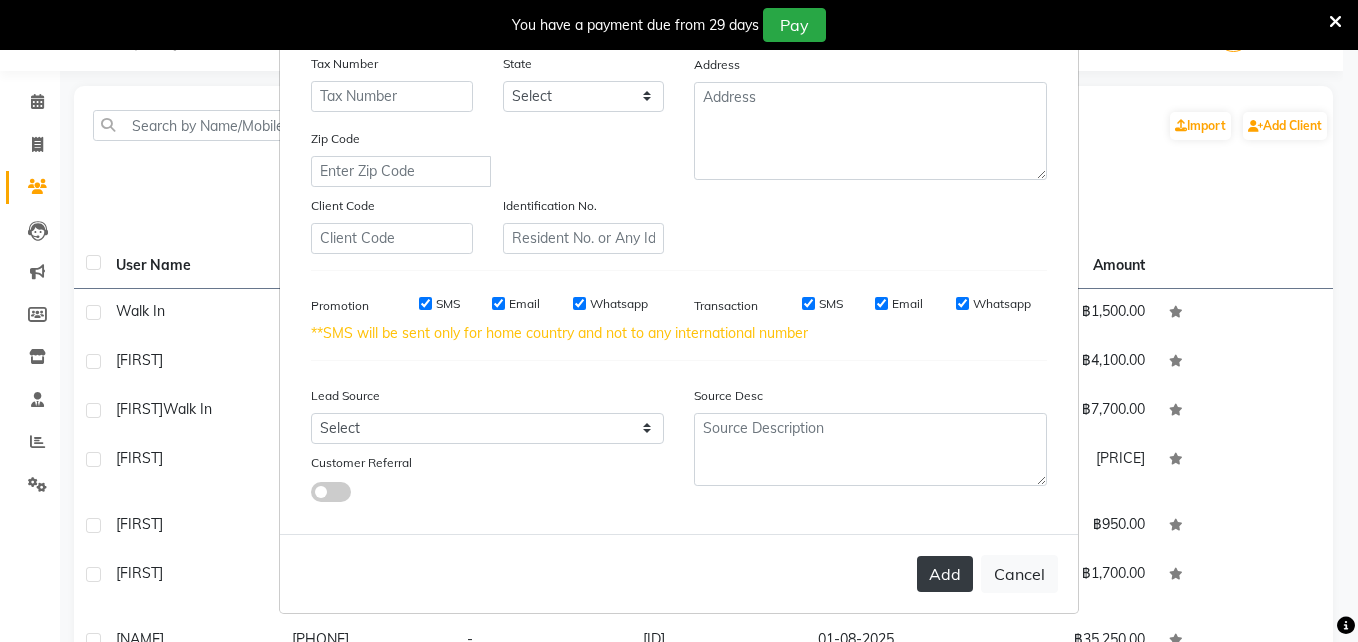 type on "7563877368" 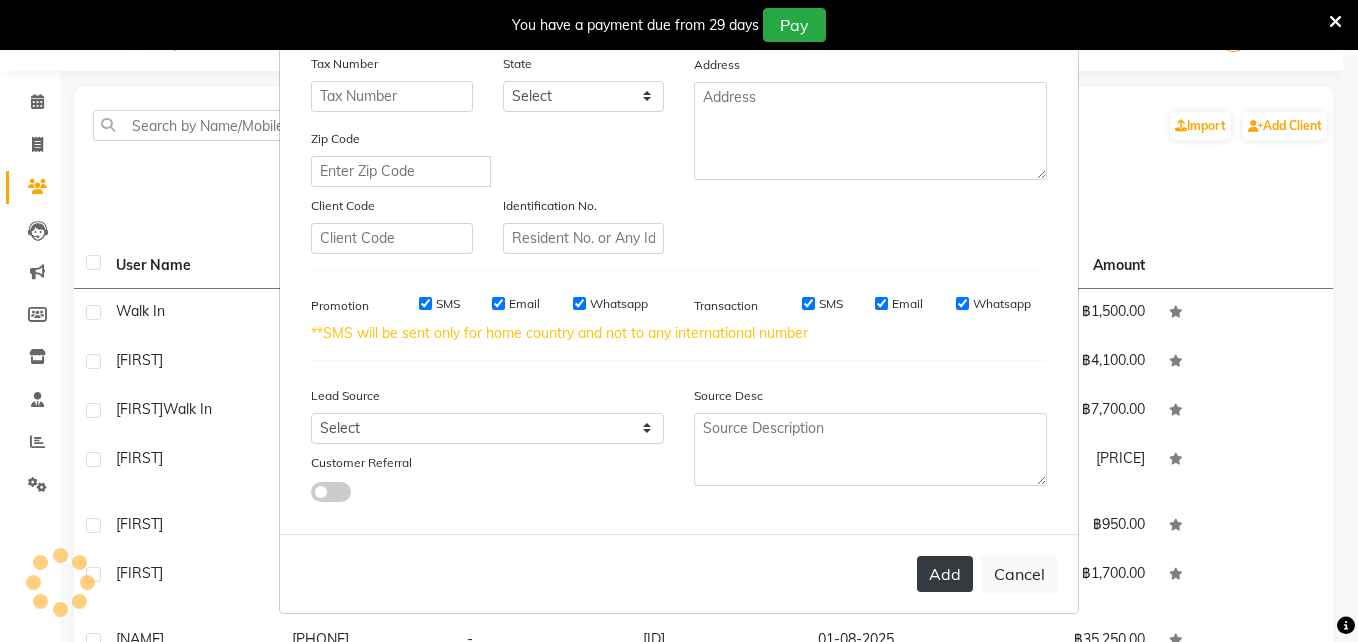 click on "Add" at bounding box center [945, 574] 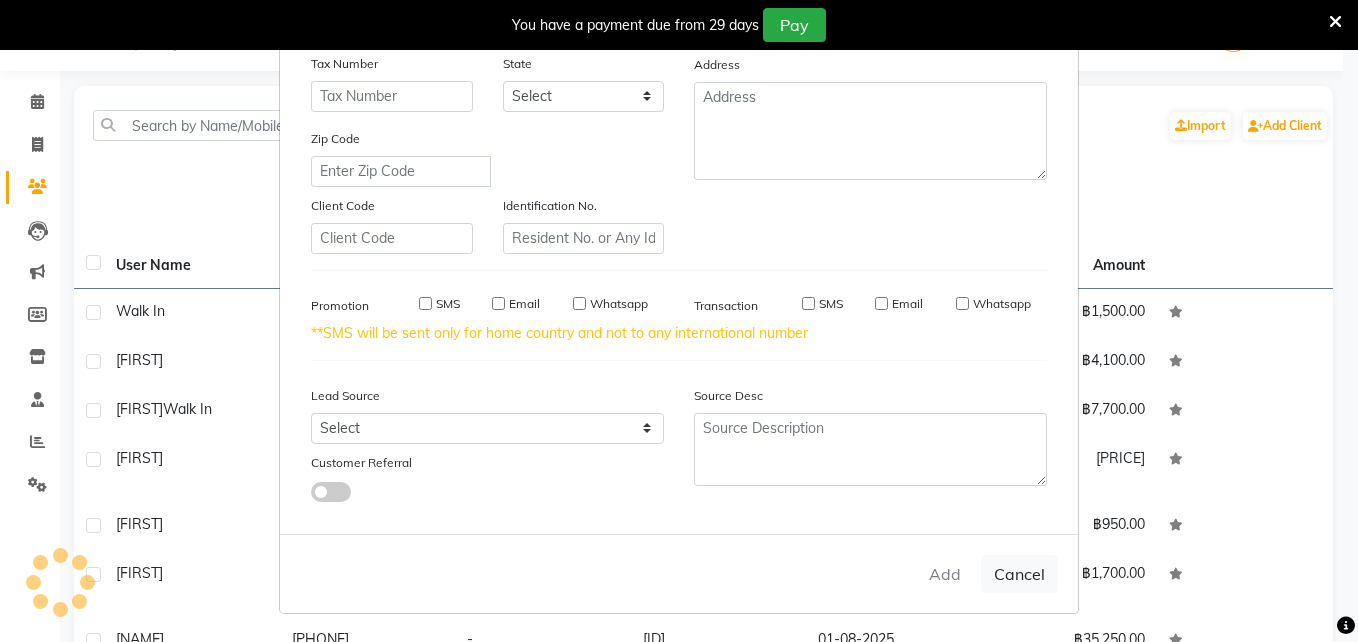 type 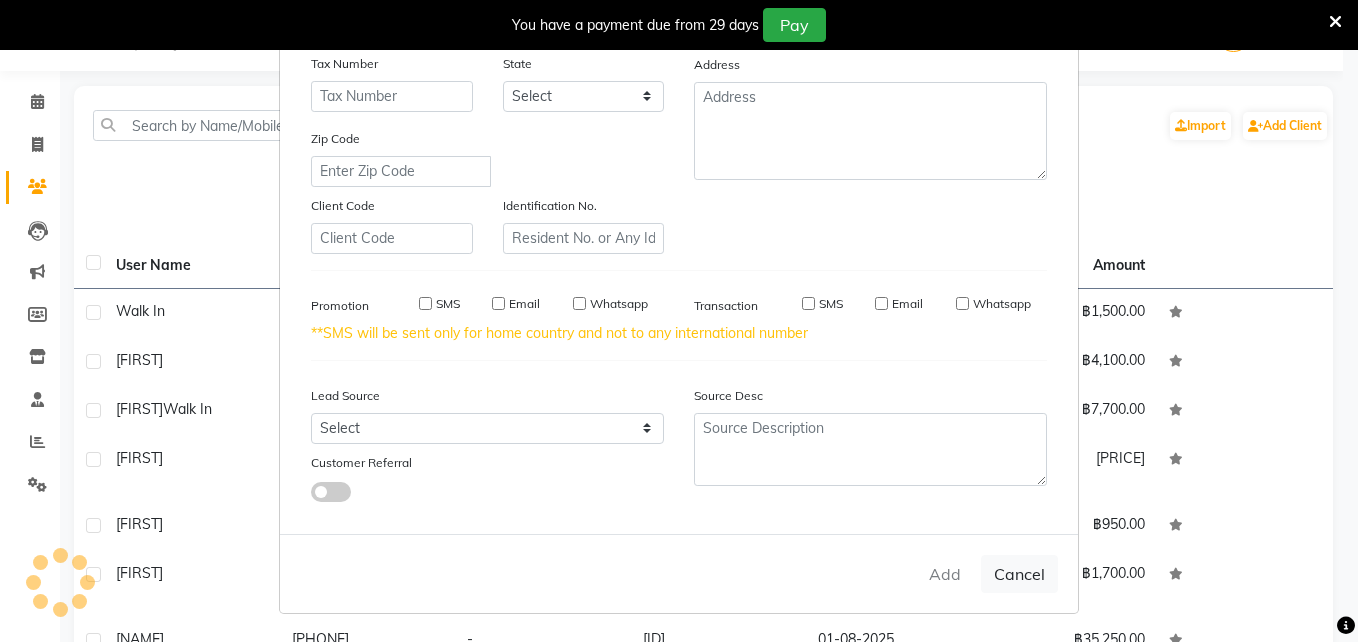 select 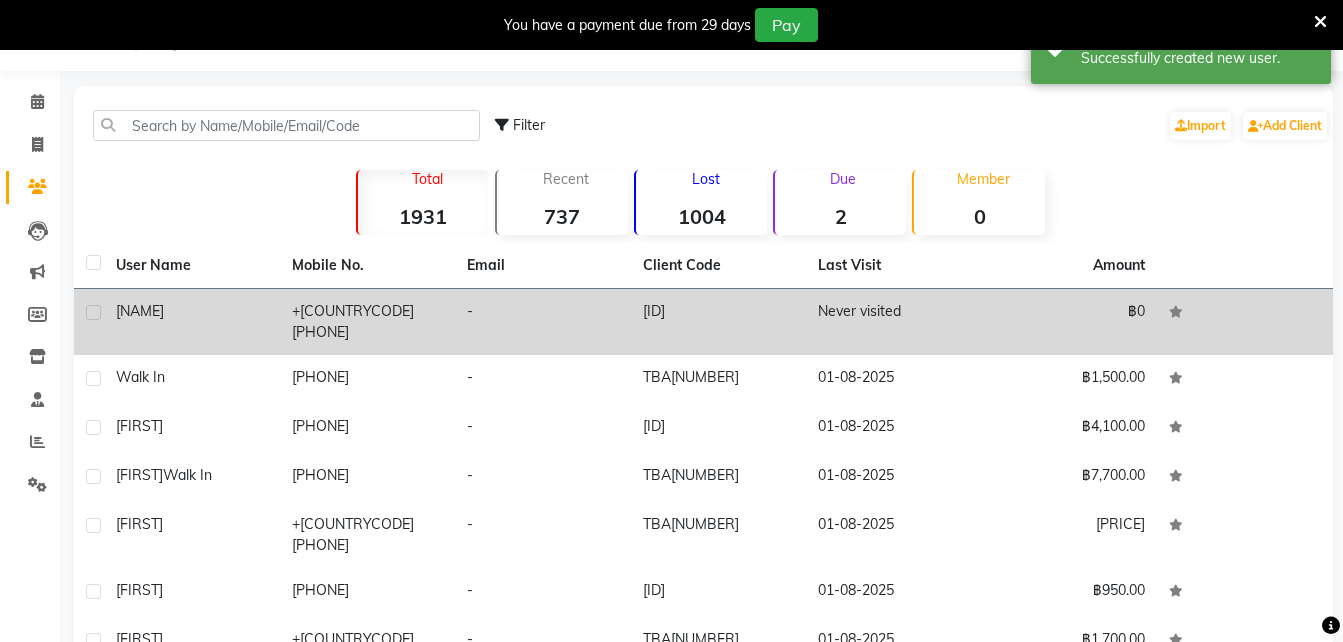 click on "carmen" 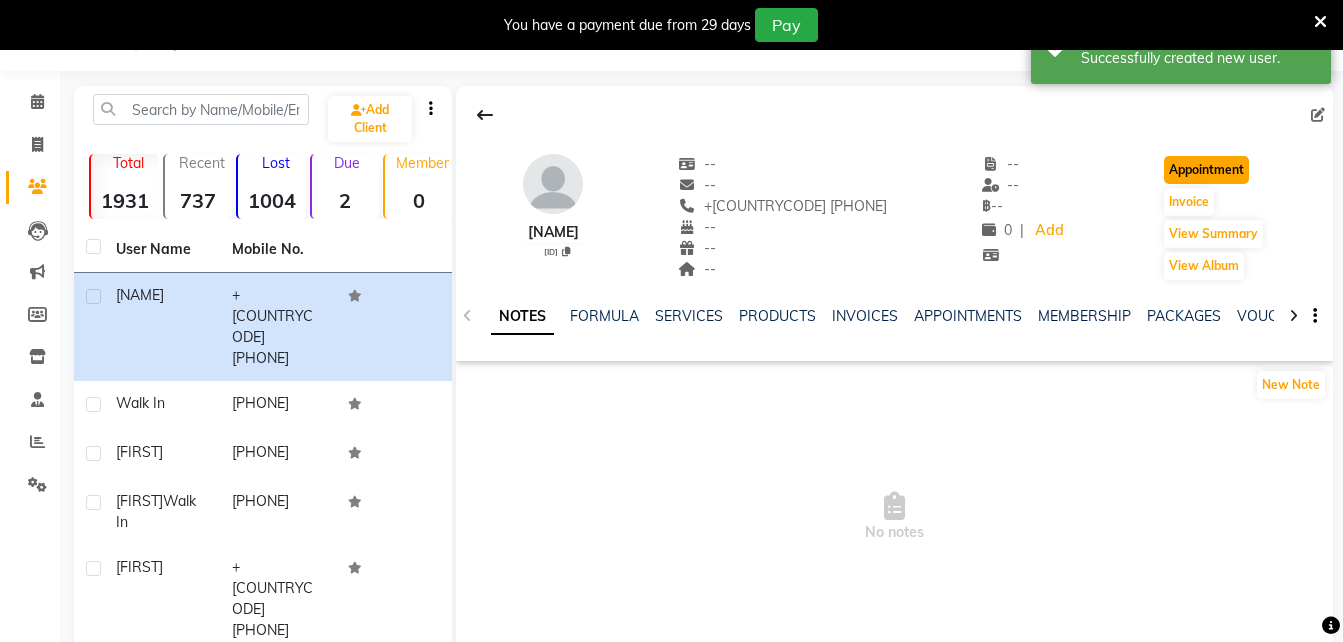 click on "Appointment" 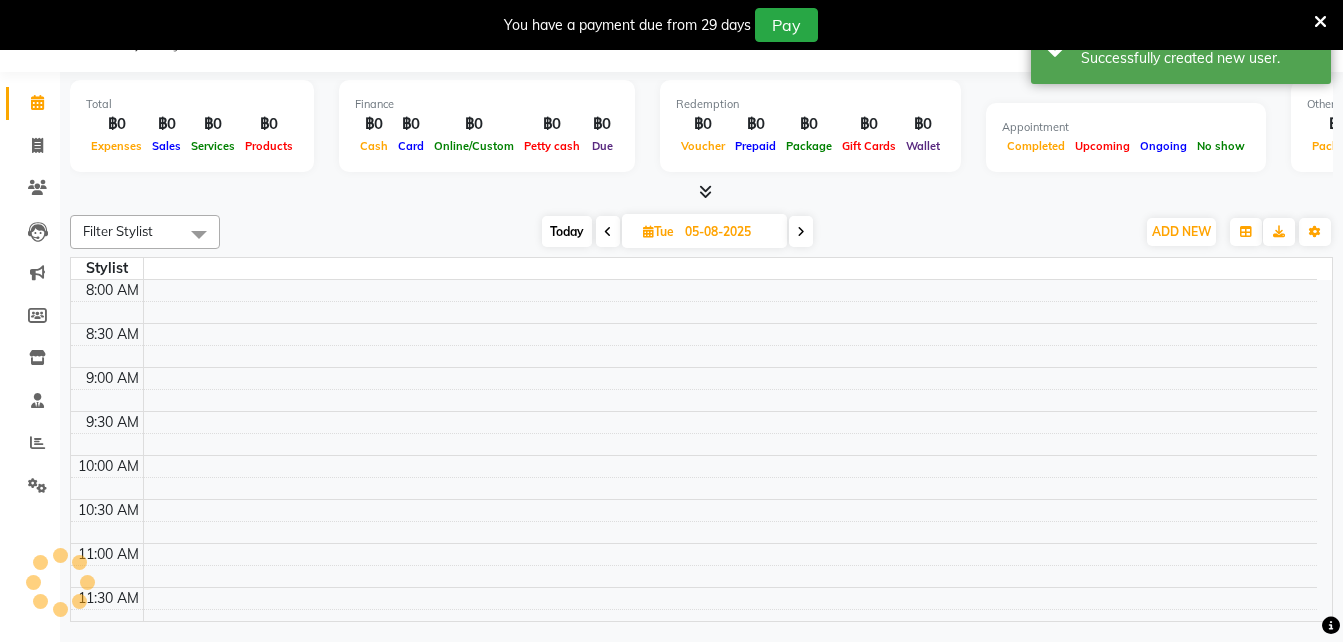 scroll, scrollTop: 50, scrollLeft: 0, axis: vertical 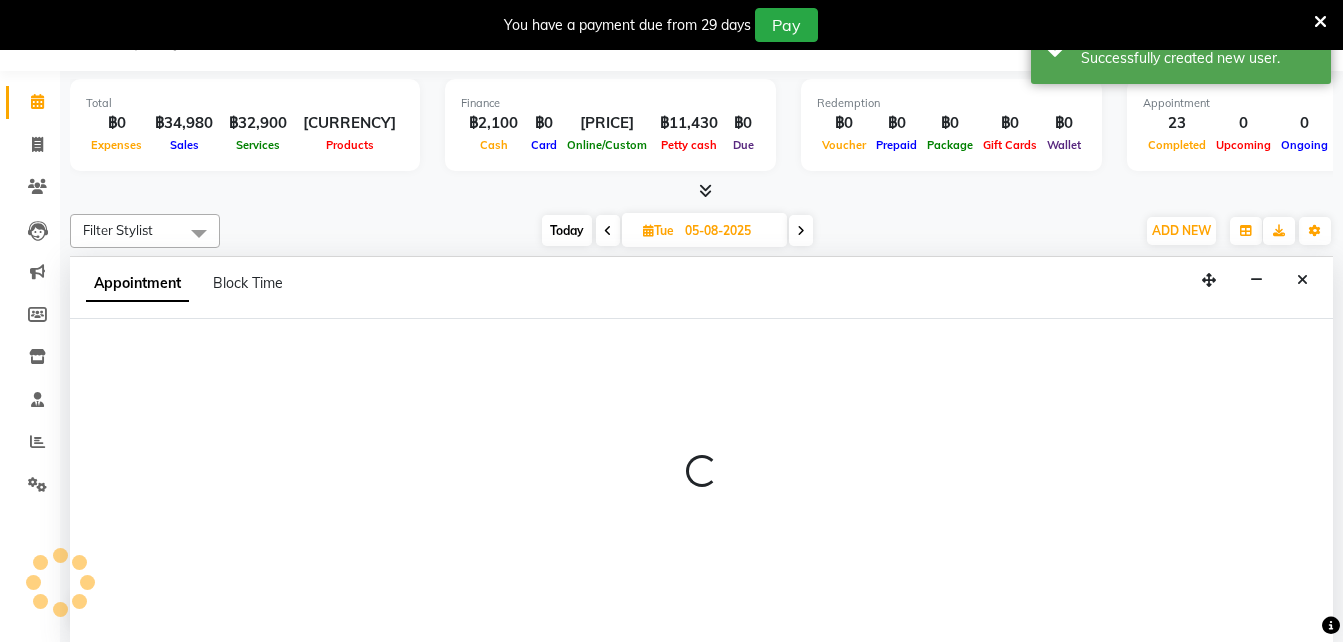 type on "01-08-2025" 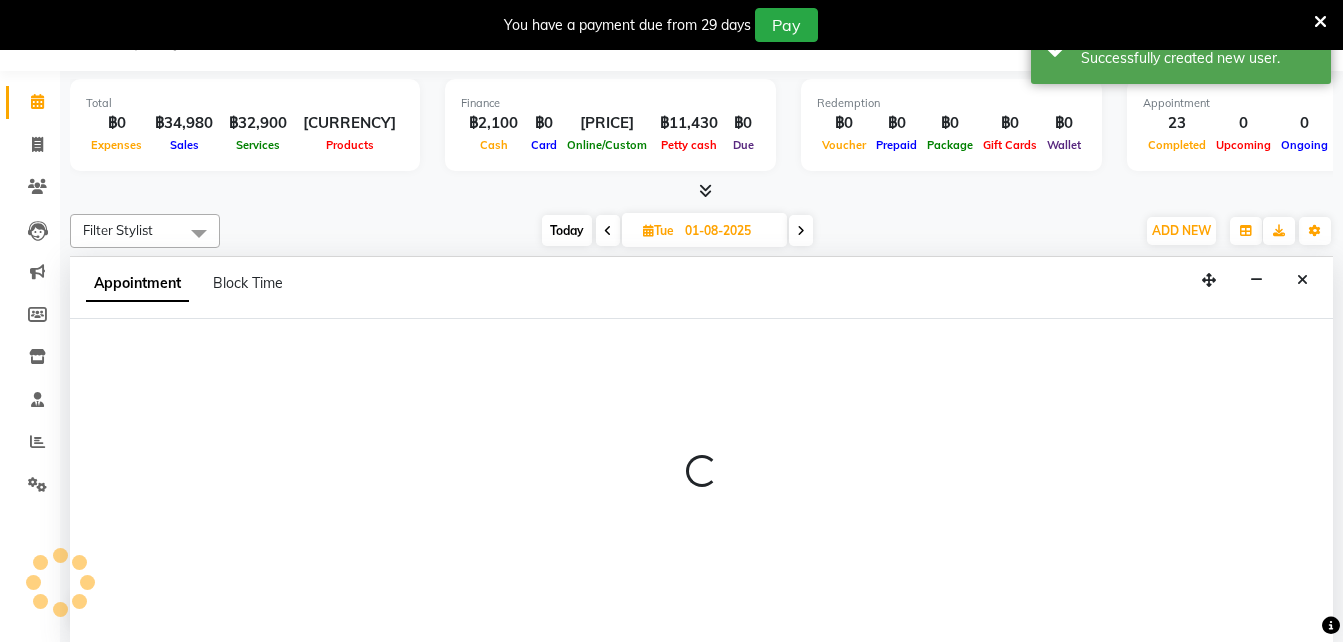 scroll, scrollTop: 0, scrollLeft: 0, axis: both 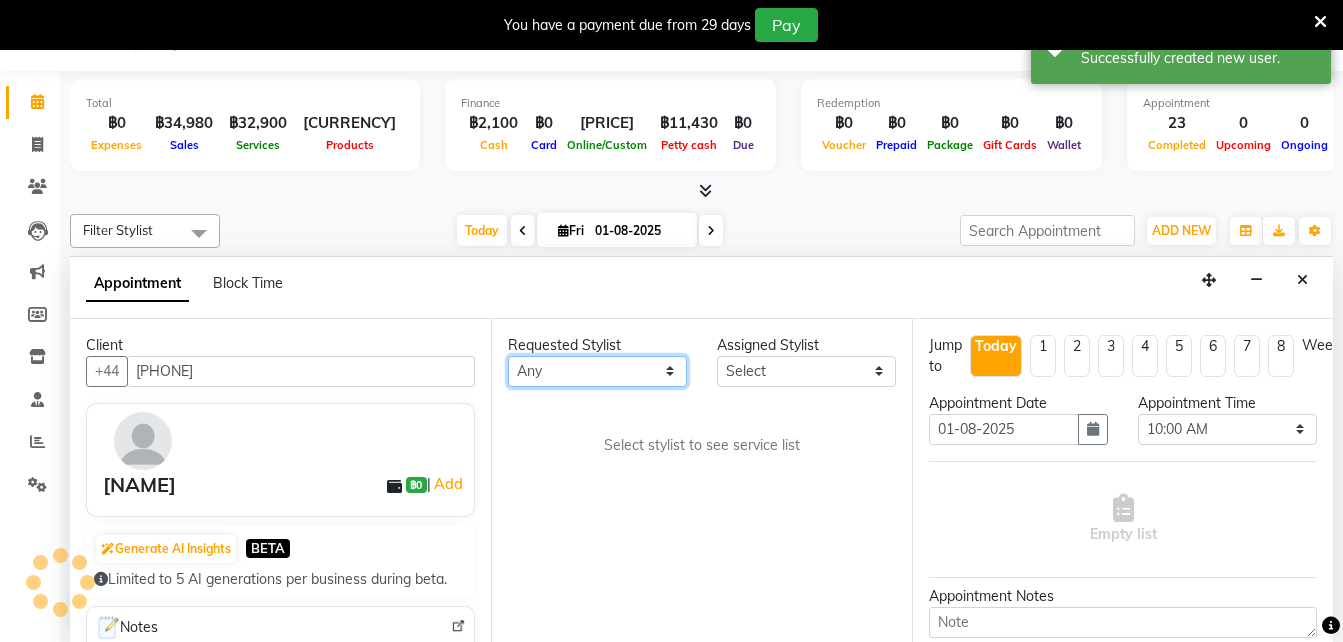 click on "Any [NAME] [NAME]   [NAME] [NAME]  [NAME]   [NAME]  [NAME]" at bounding box center (597, 371) 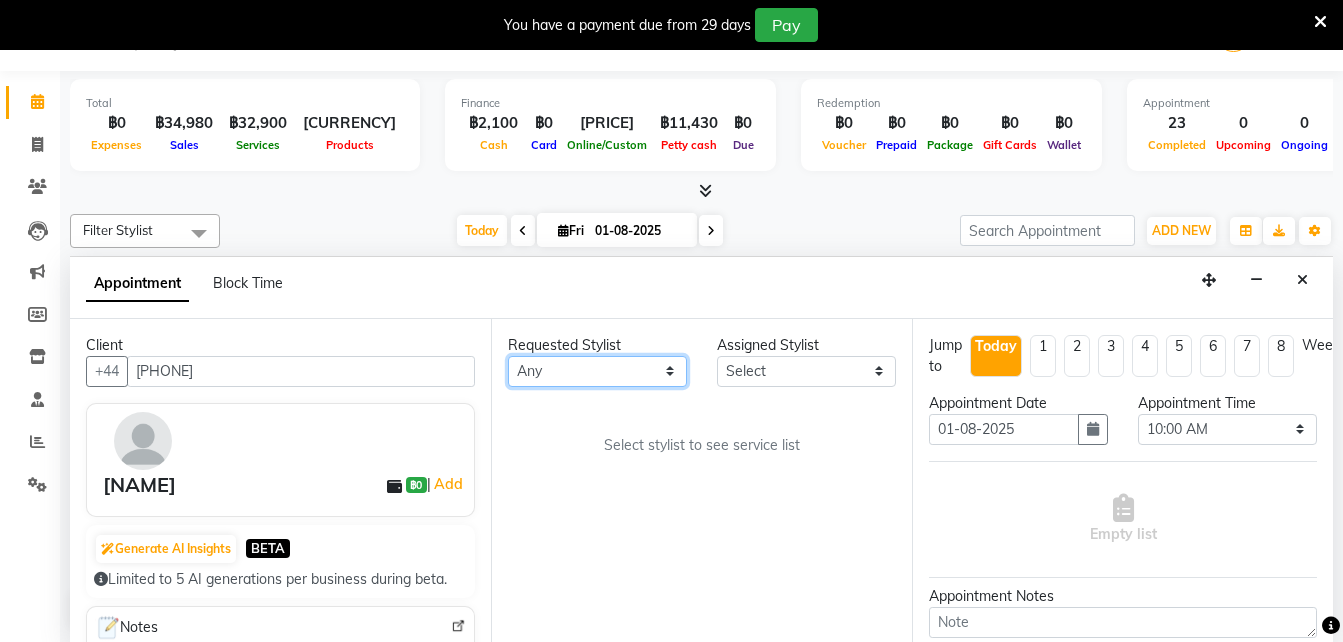 select on "56710" 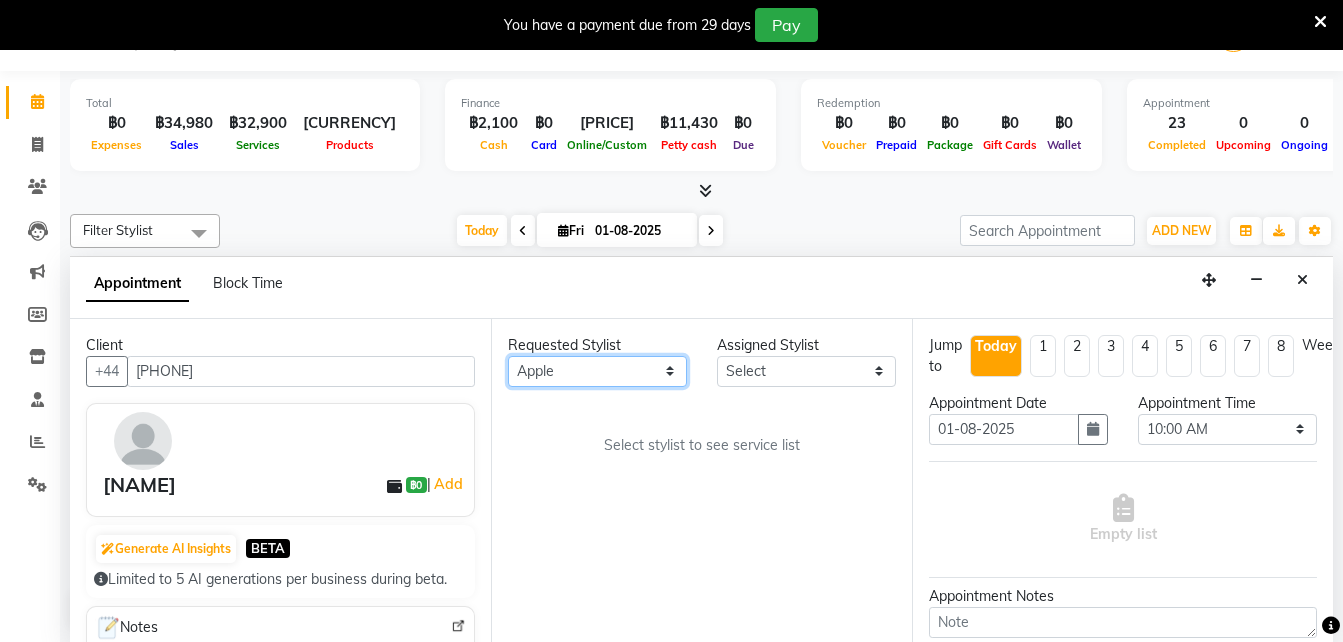 click on "Any [NAME] [NAME]   [NAME] [NAME]  [NAME]   [NAME]  [NAME]" at bounding box center [597, 371] 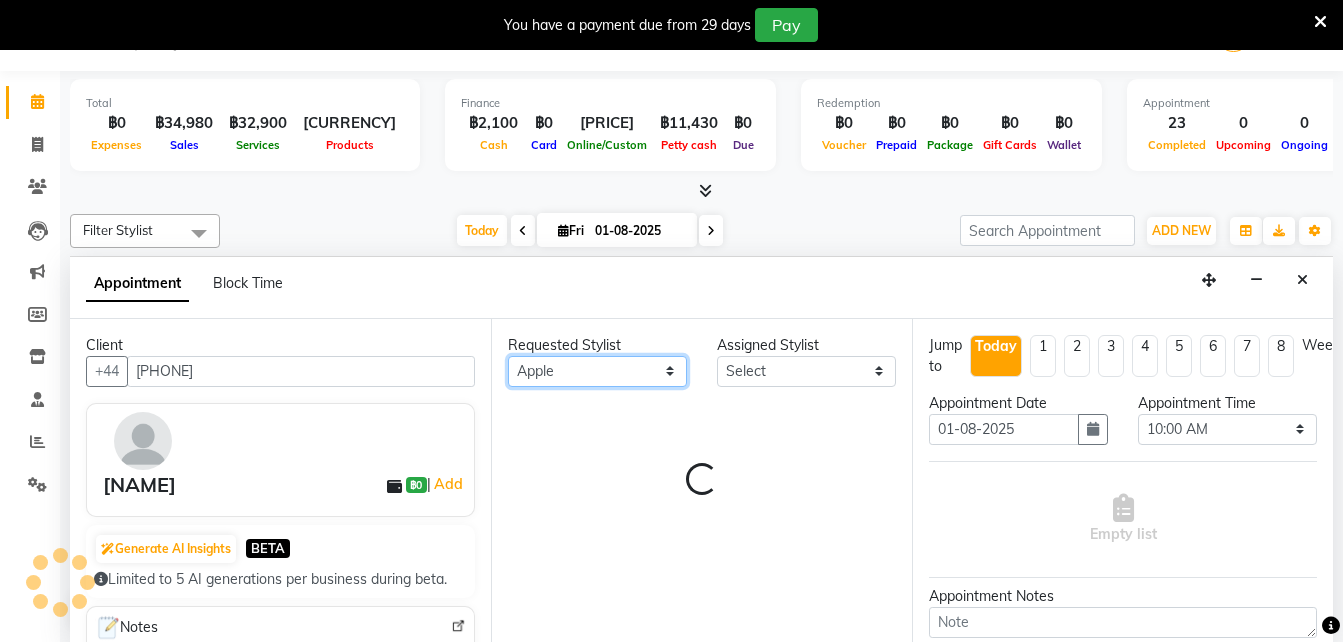 select on "56710" 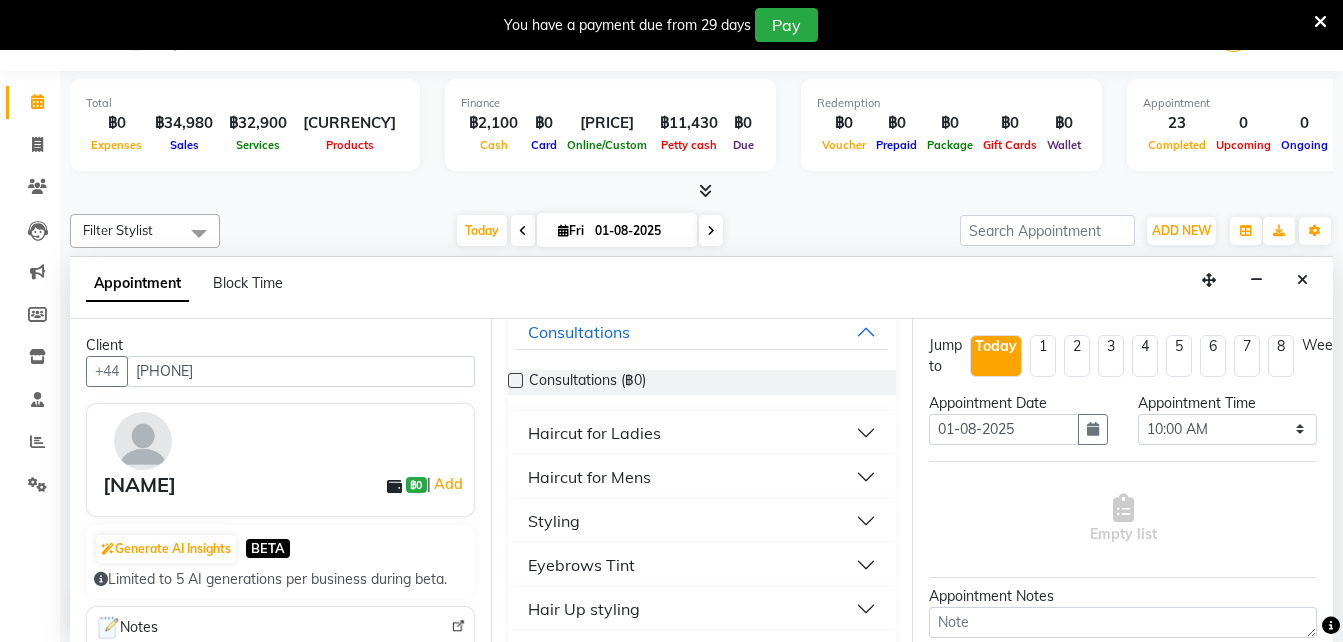 scroll, scrollTop: 133, scrollLeft: 0, axis: vertical 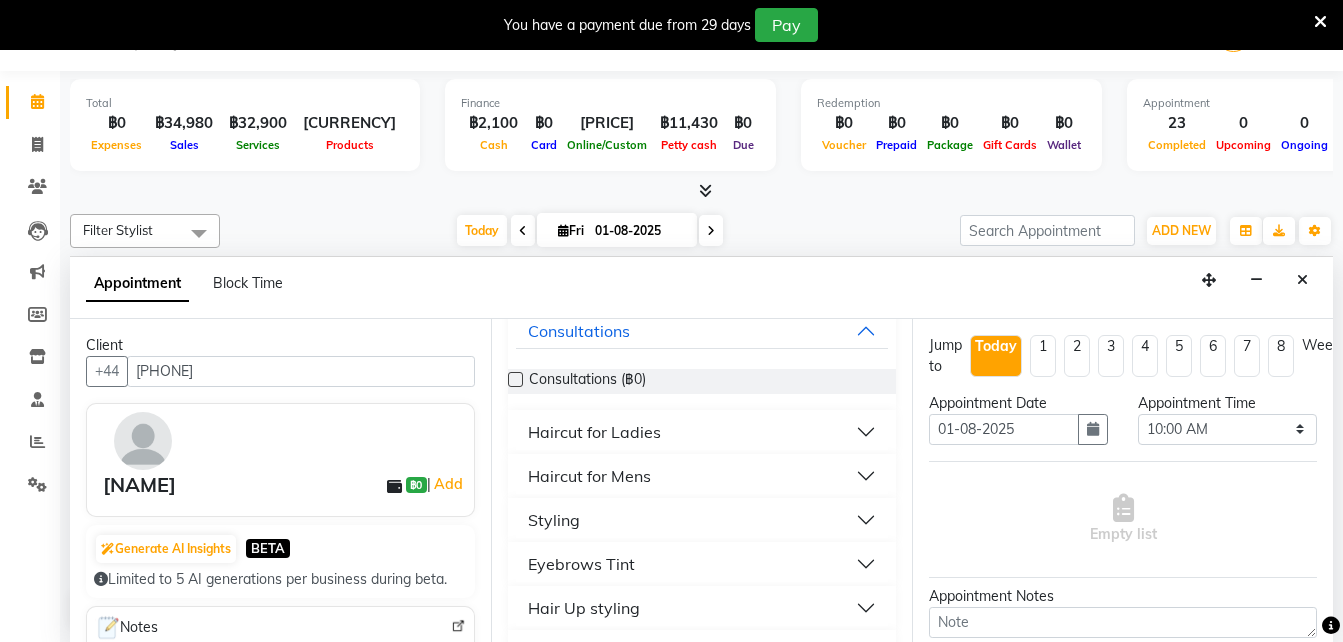 click on "Haircut for Ladies" at bounding box center [594, 432] 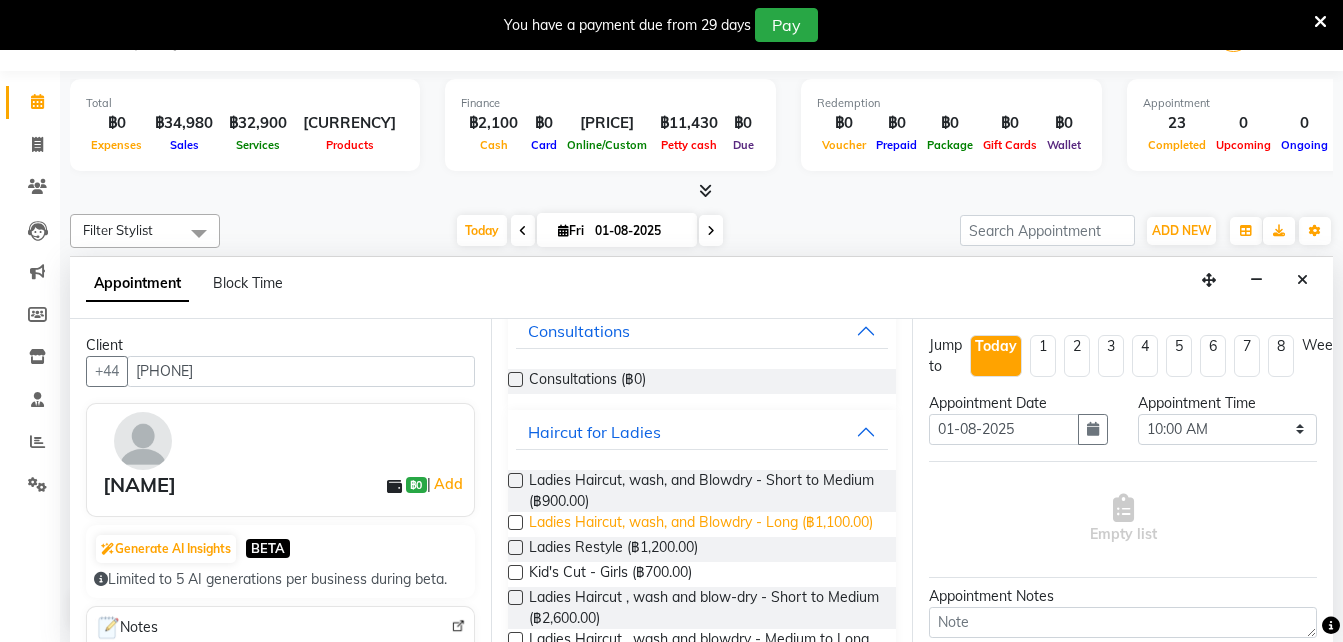 click on "Ladies Haircut, wash, and Blowdry - Long ([CURRENCY][PRICE])" at bounding box center [701, 524] 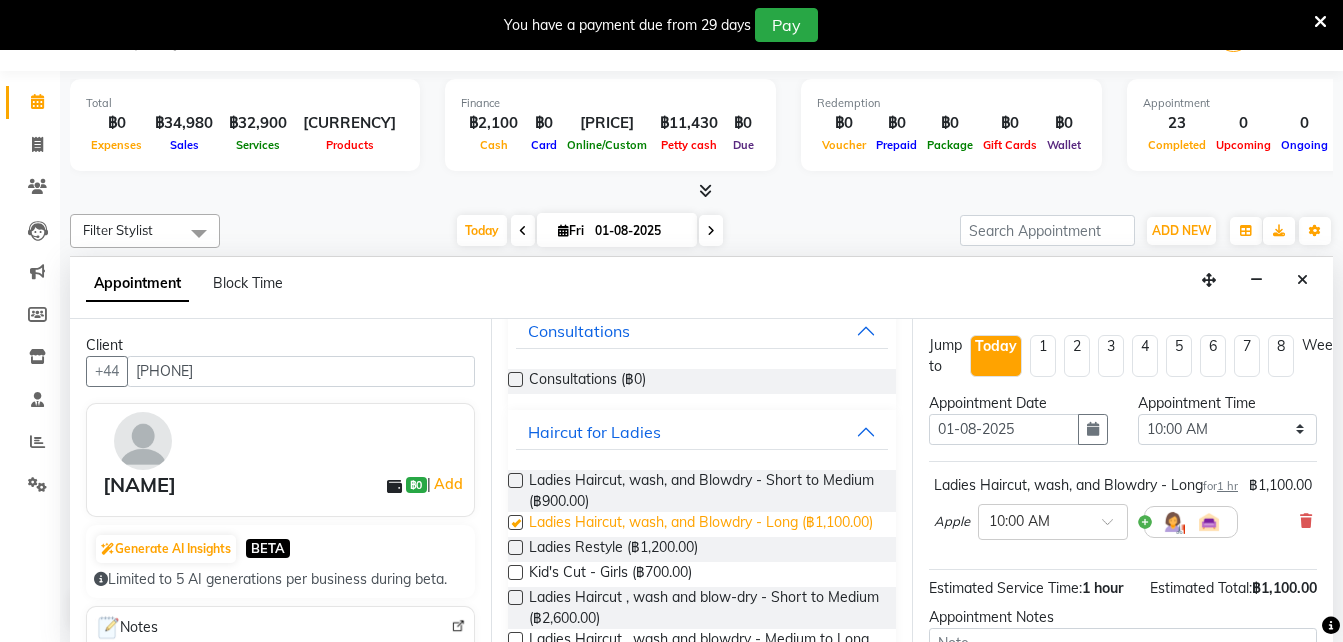 checkbox on "false" 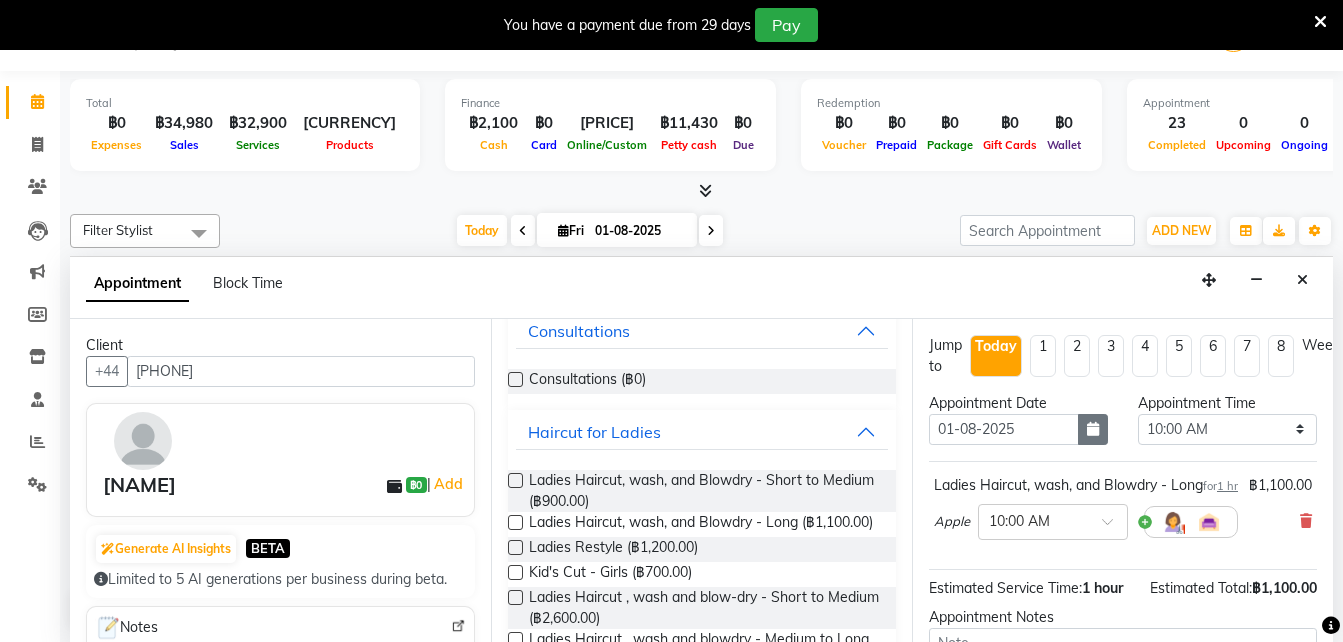 click at bounding box center (1093, 429) 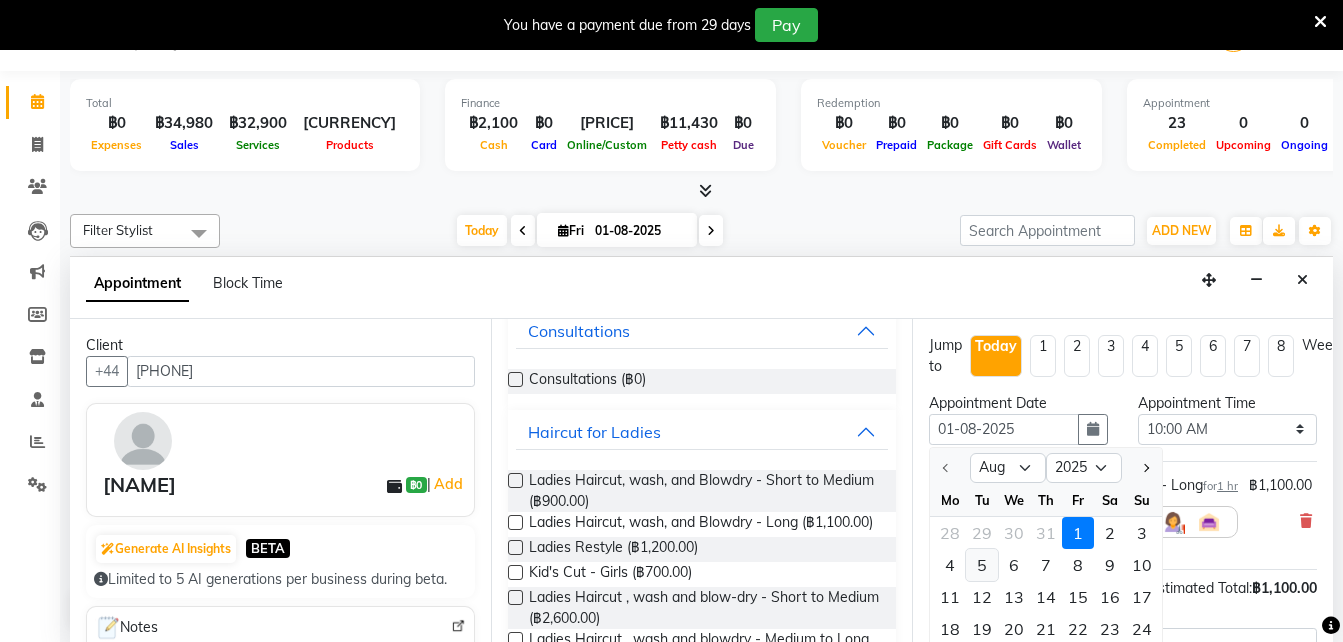 click on "5" at bounding box center [982, 565] 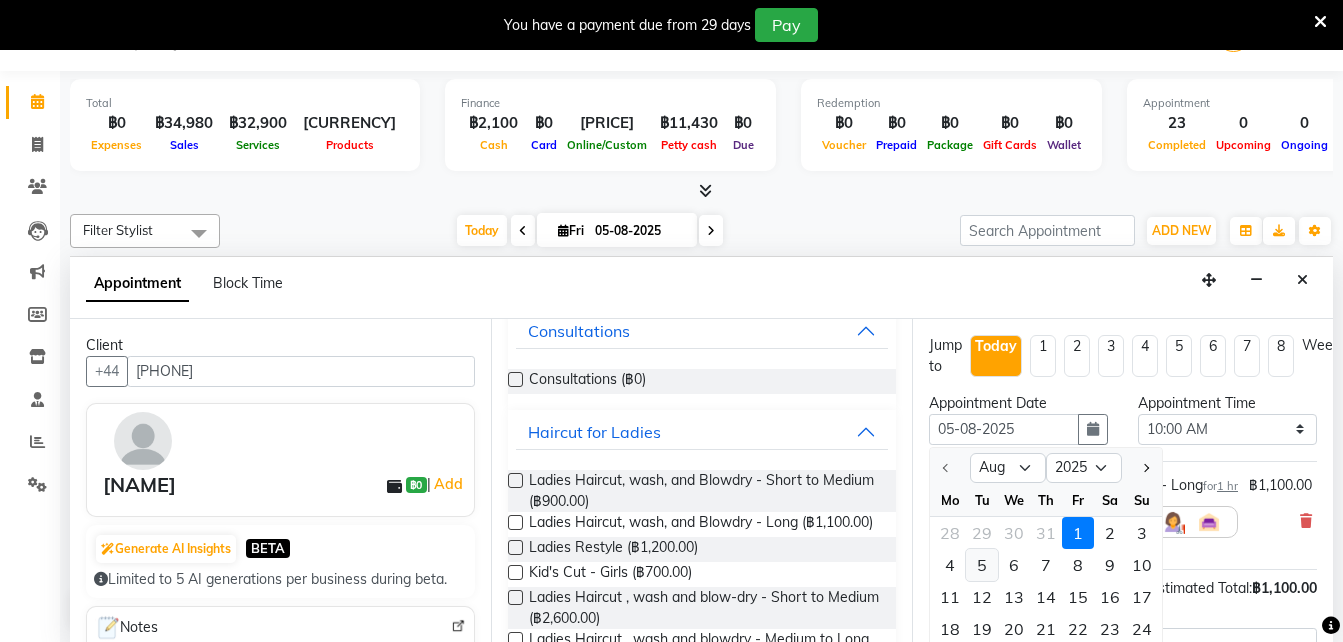select on "600" 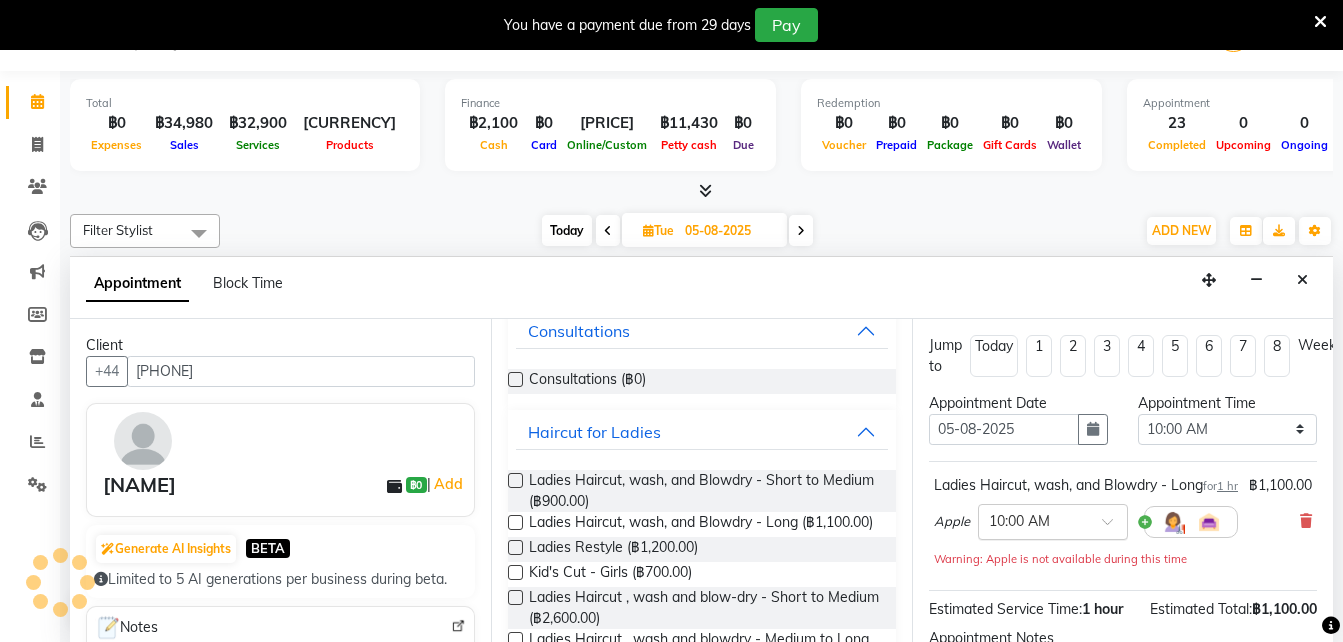 scroll, scrollTop: 756, scrollLeft: 0, axis: vertical 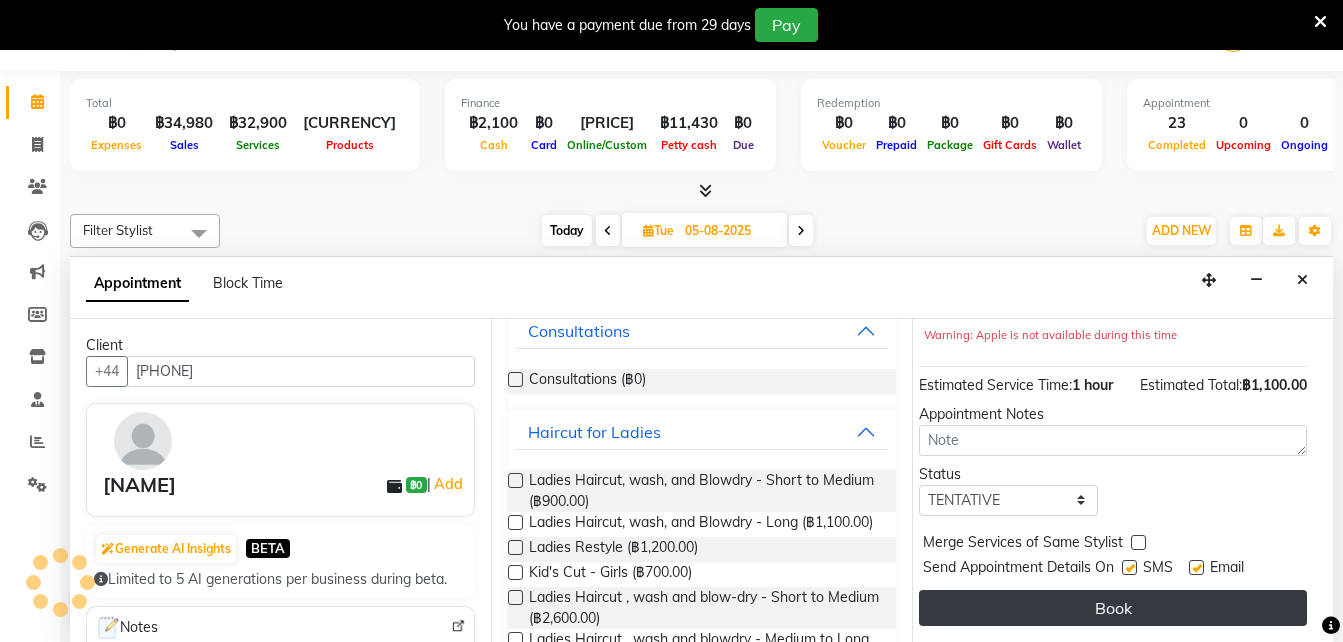 click on "Book" at bounding box center (1113, 608) 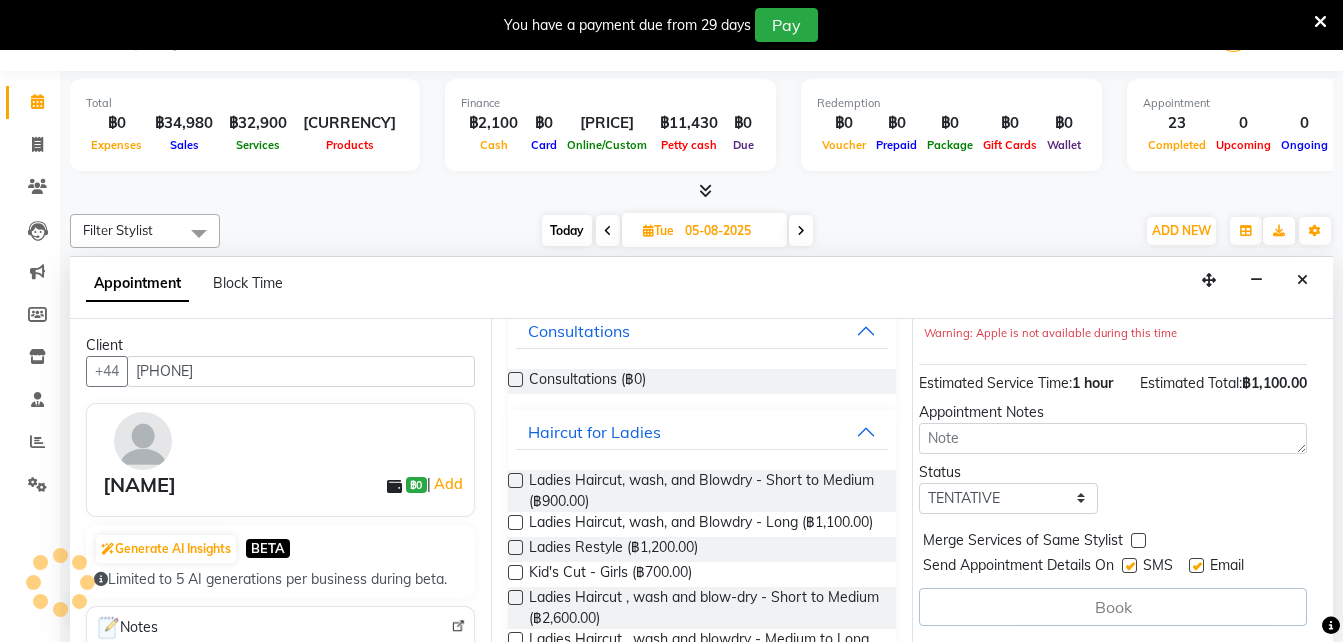 scroll, scrollTop: 262, scrollLeft: 19, axis: both 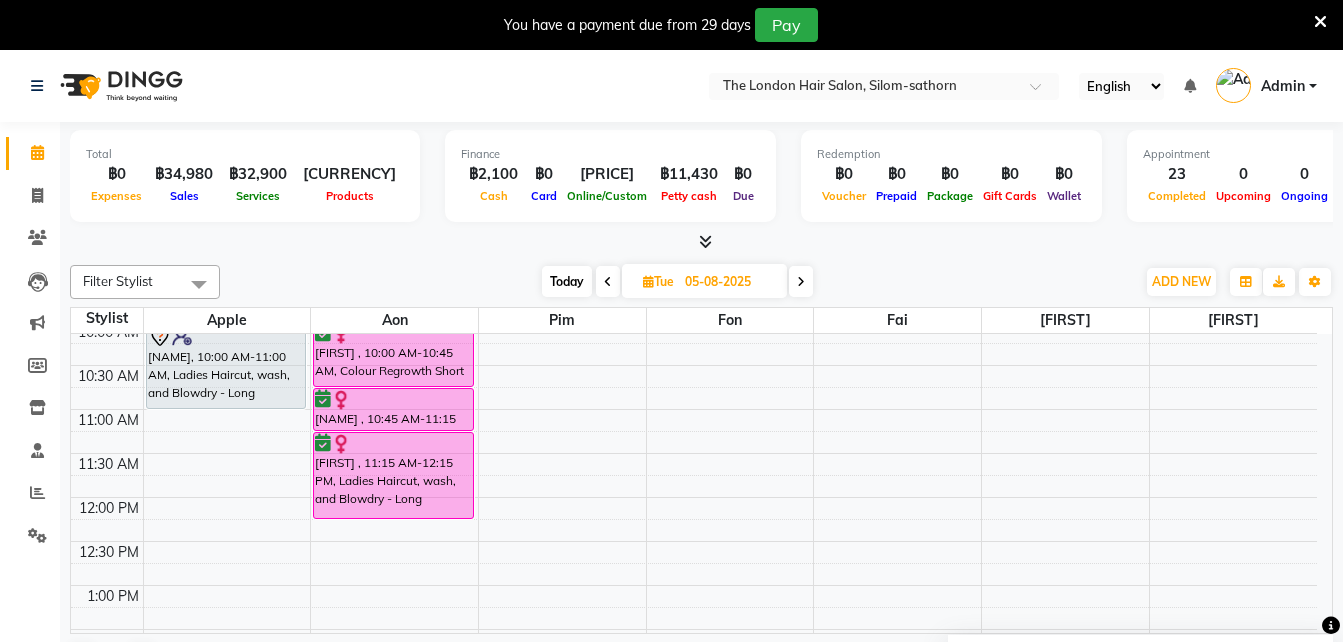 click on "05-08-2025" at bounding box center (729, 282) 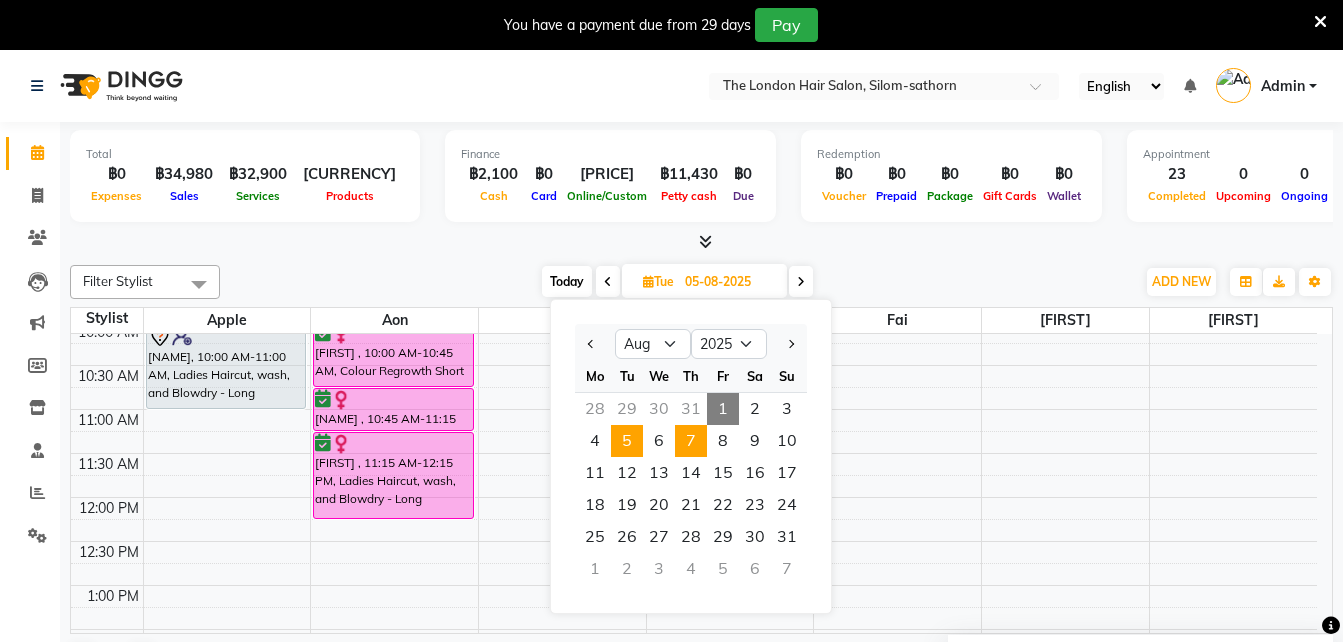 click on "7" at bounding box center [691, 441] 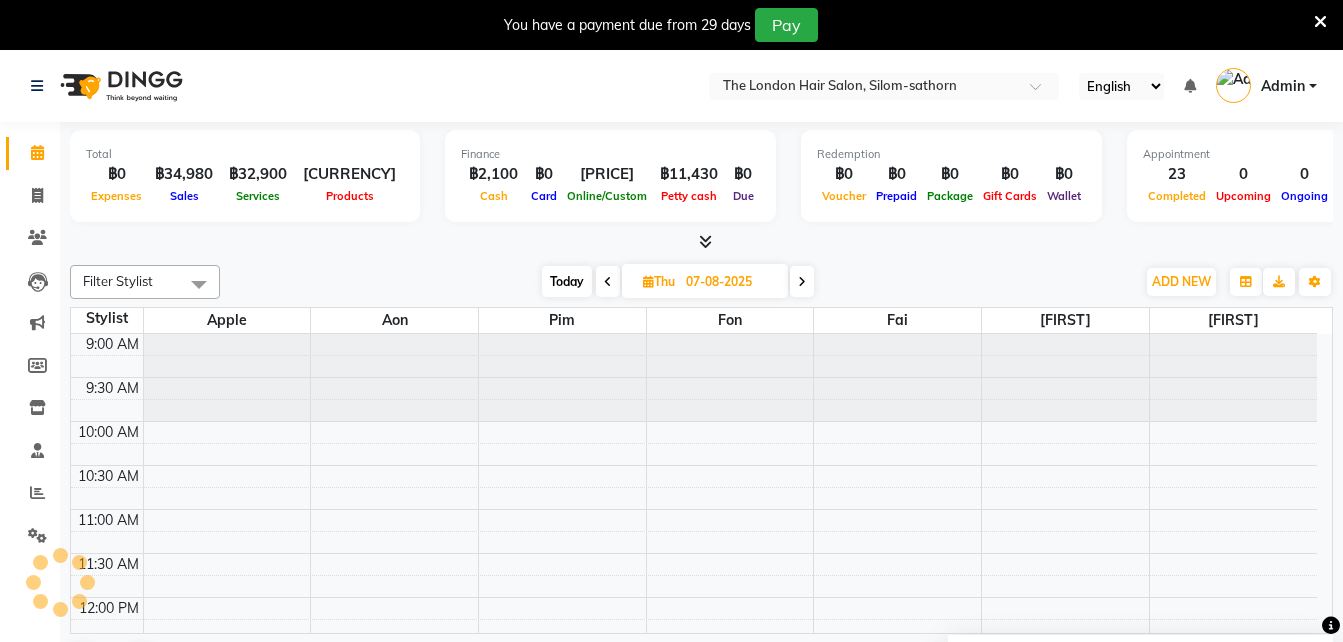 scroll, scrollTop: 756, scrollLeft: 0, axis: vertical 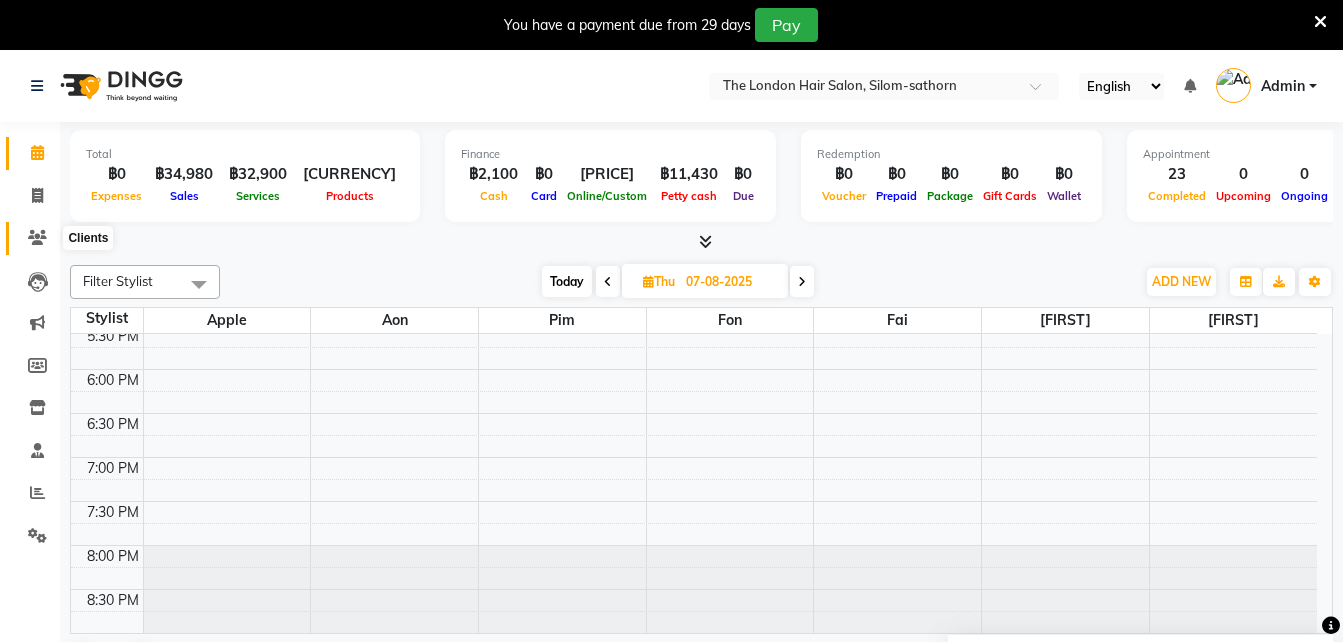 click 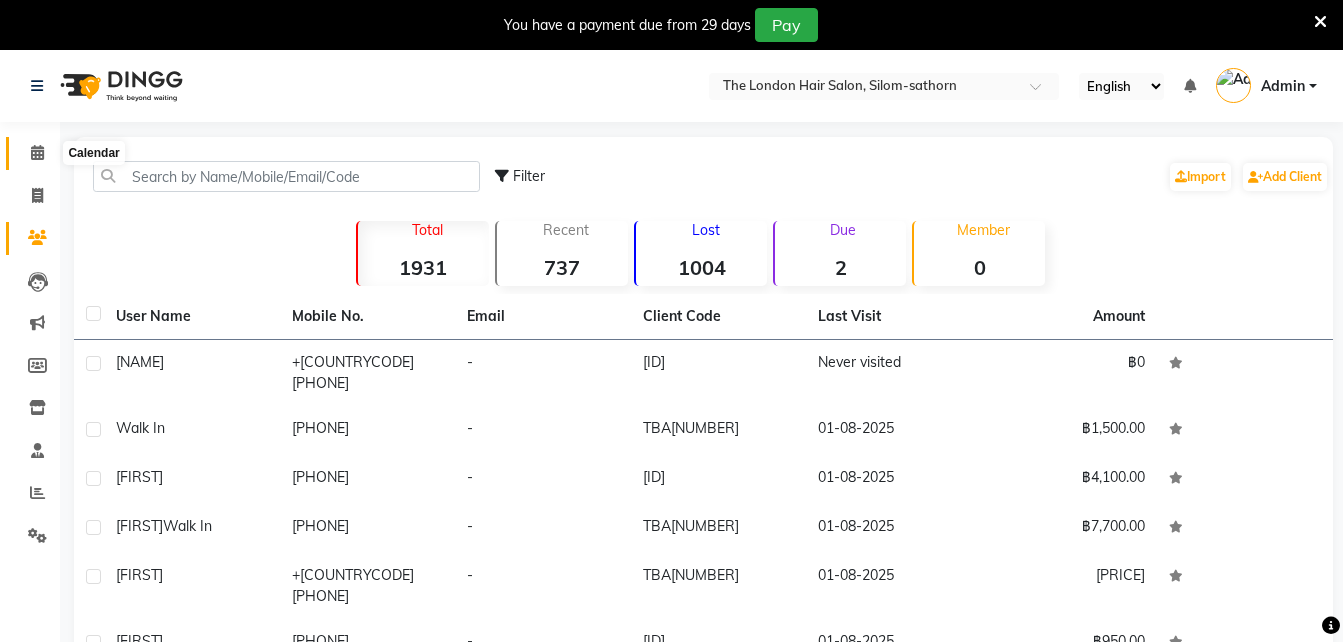 click 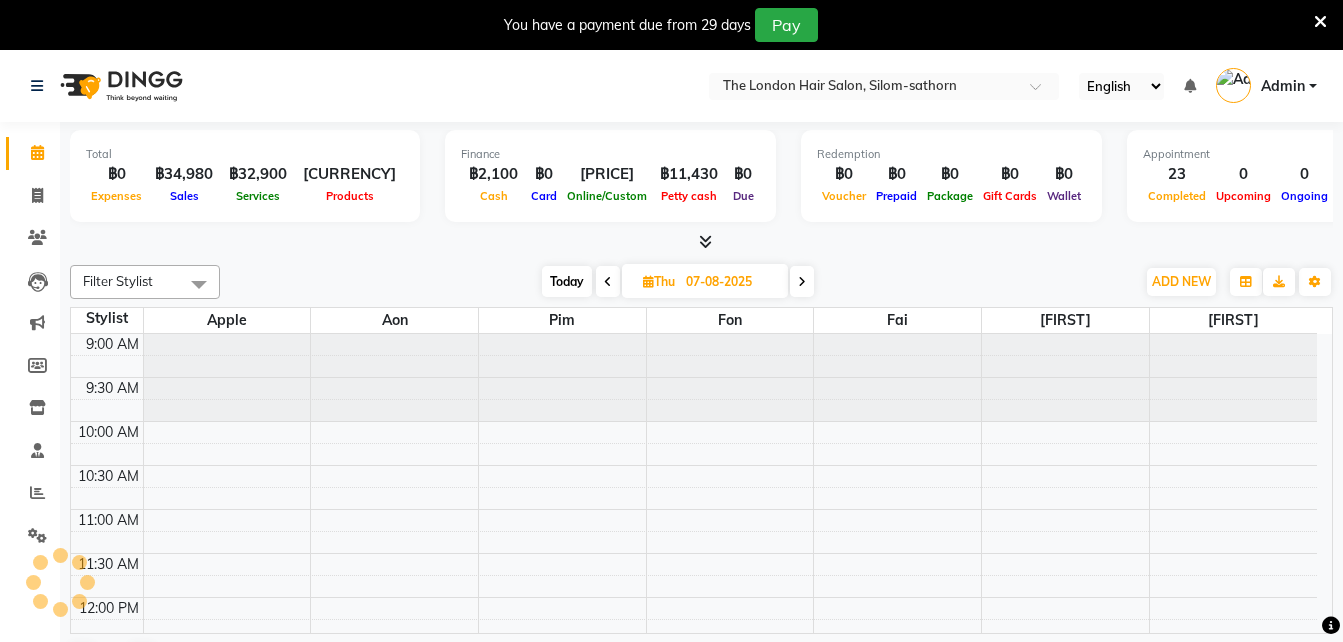 scroll, scrollTop: 0, scrollLeft: 0, axis: both 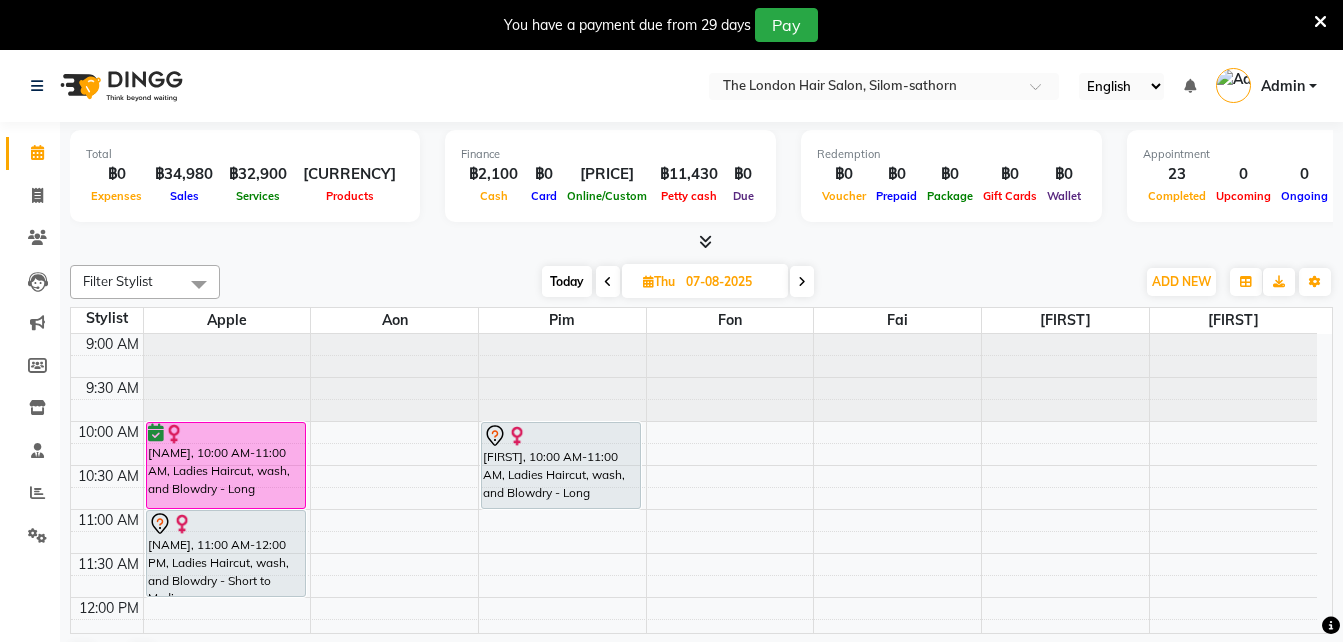 drag, startPoint x: 666, startPoint y: 421, endPoint x: 973, endPoint y: 350, distance: 315.10315 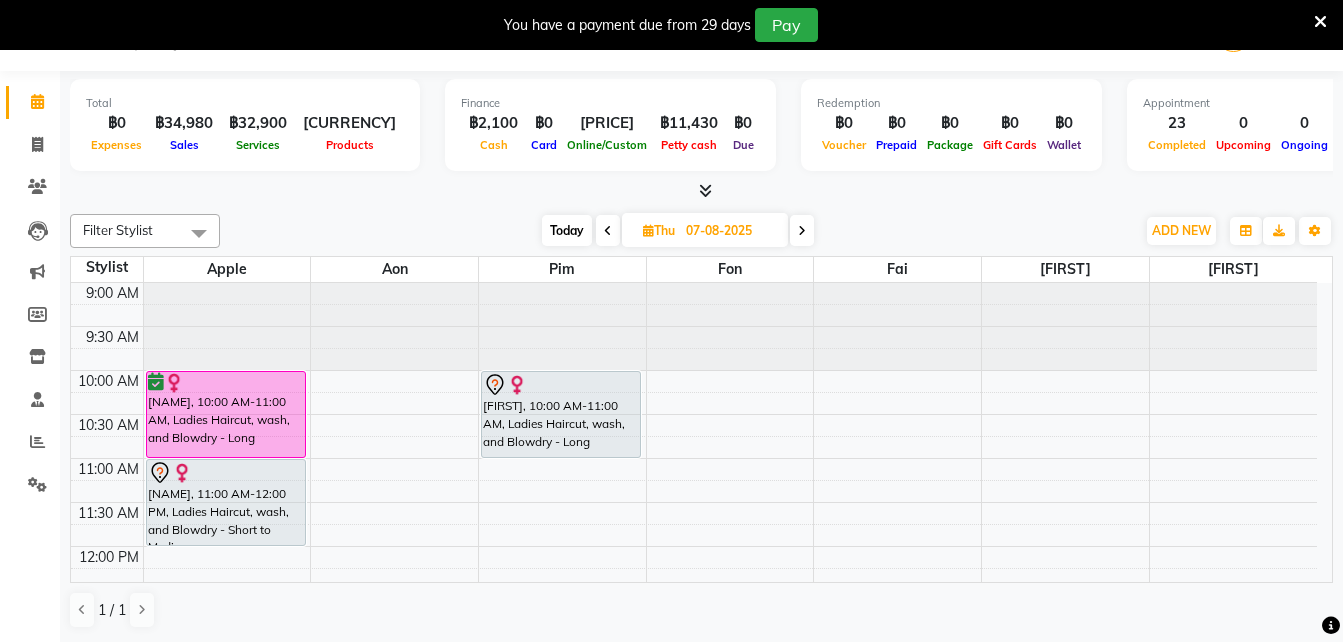 scroll, scrollTop: 0, scrollLeft: 0, axis: both 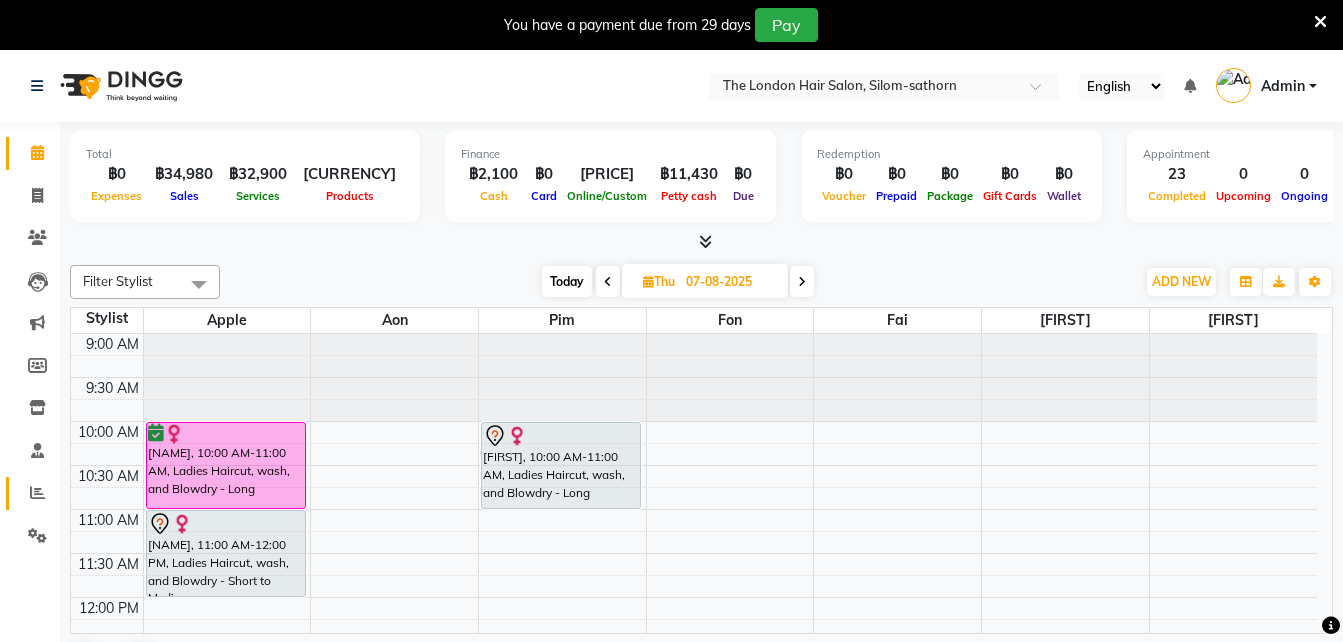 click 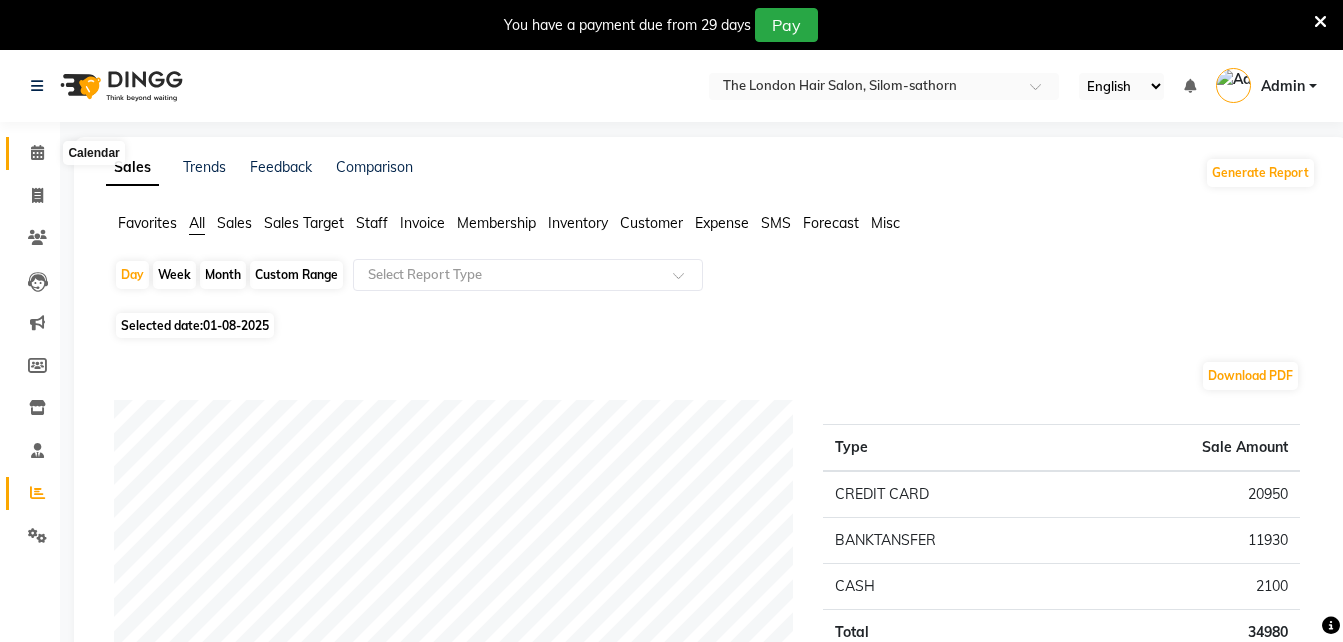 click 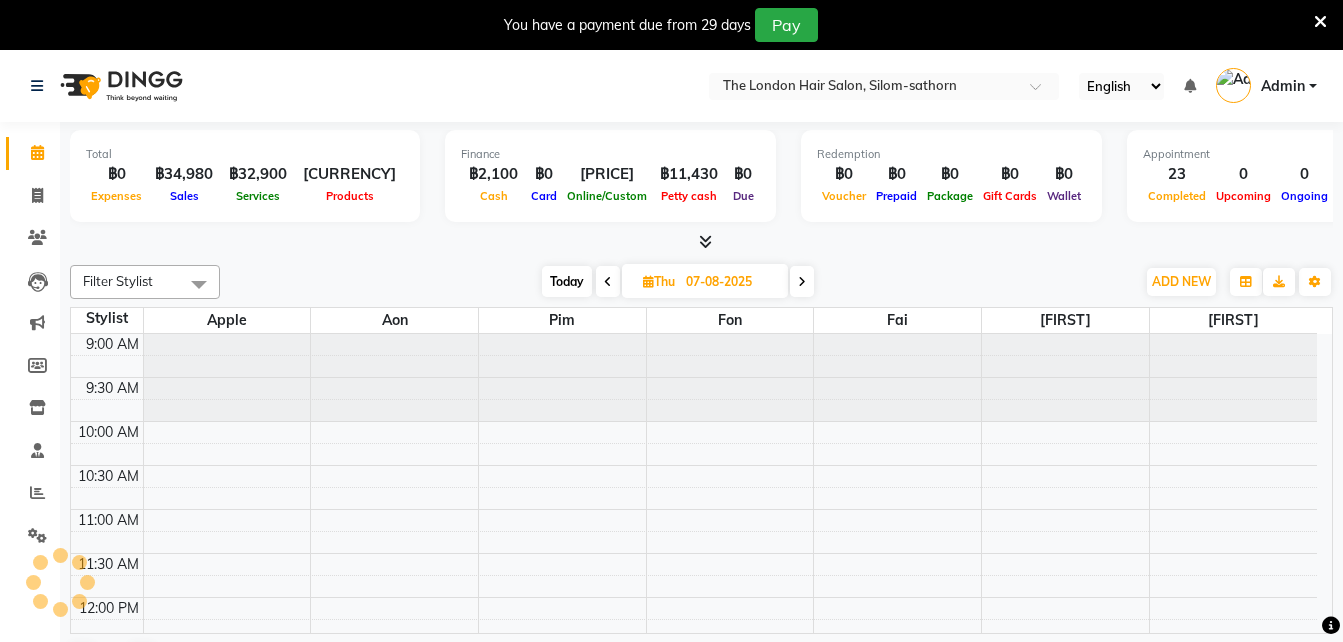 scroll, scrollTop: 0, scrollLeft: 0, axis: both 